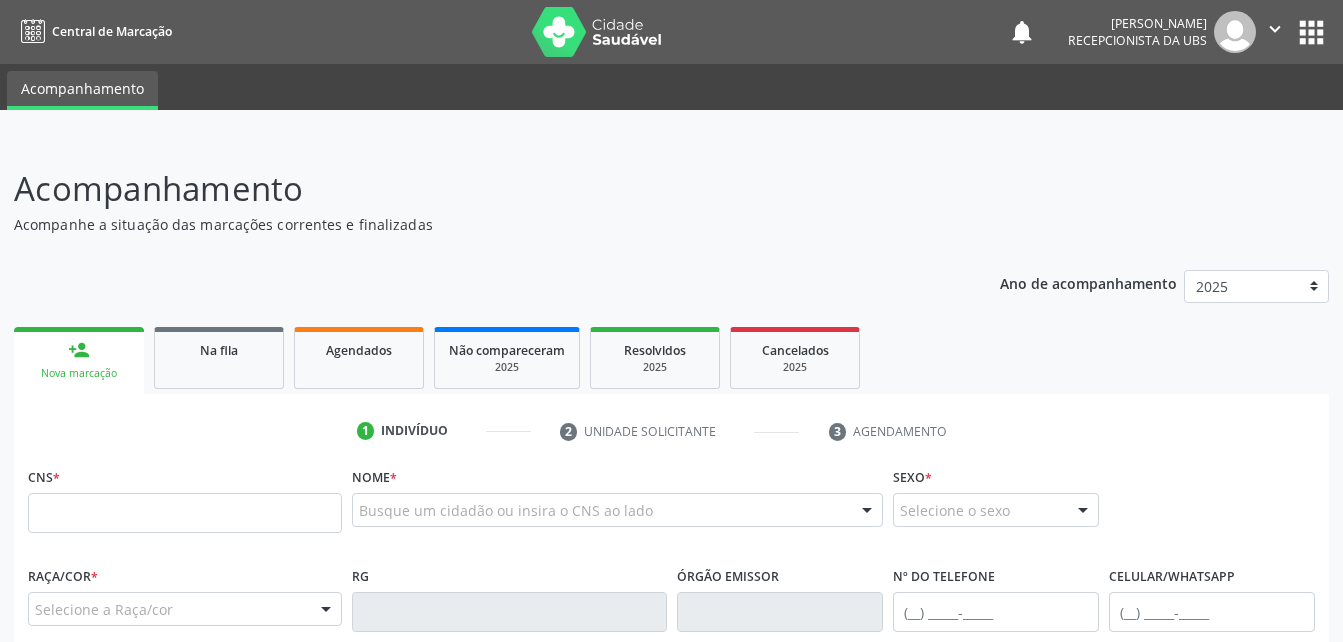 scroll, scrollTop: 0, scrollLeft: 0, axis: both 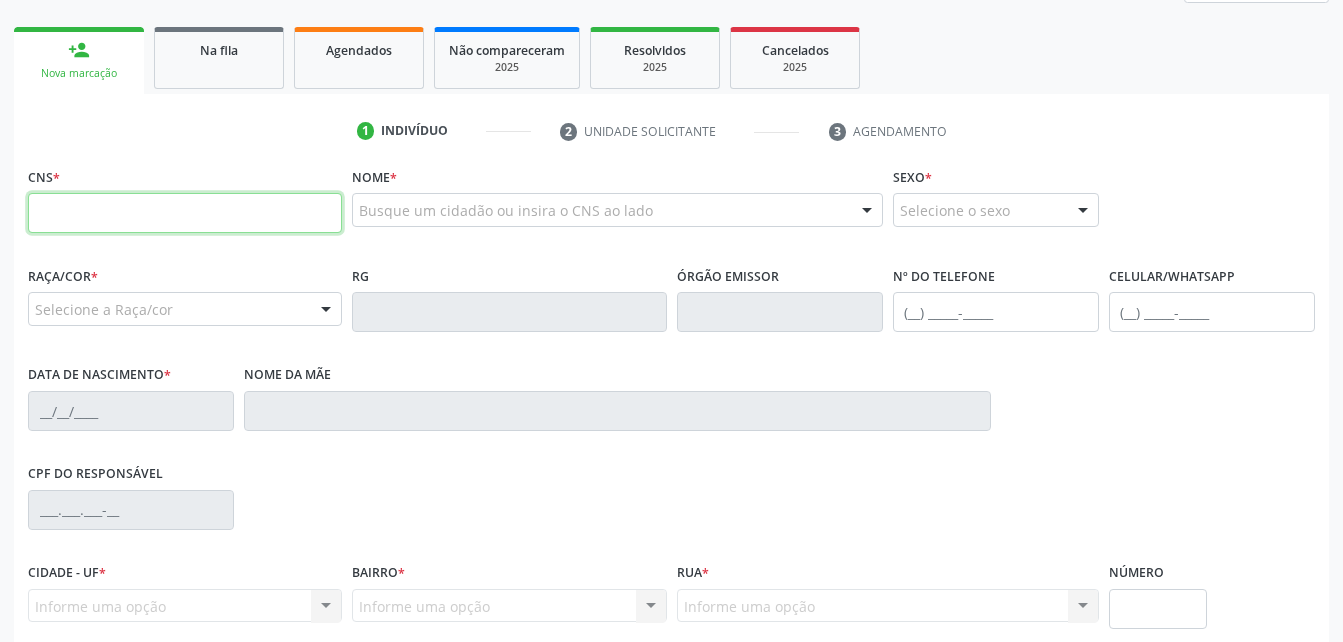 click at bounding box center [185, 213] 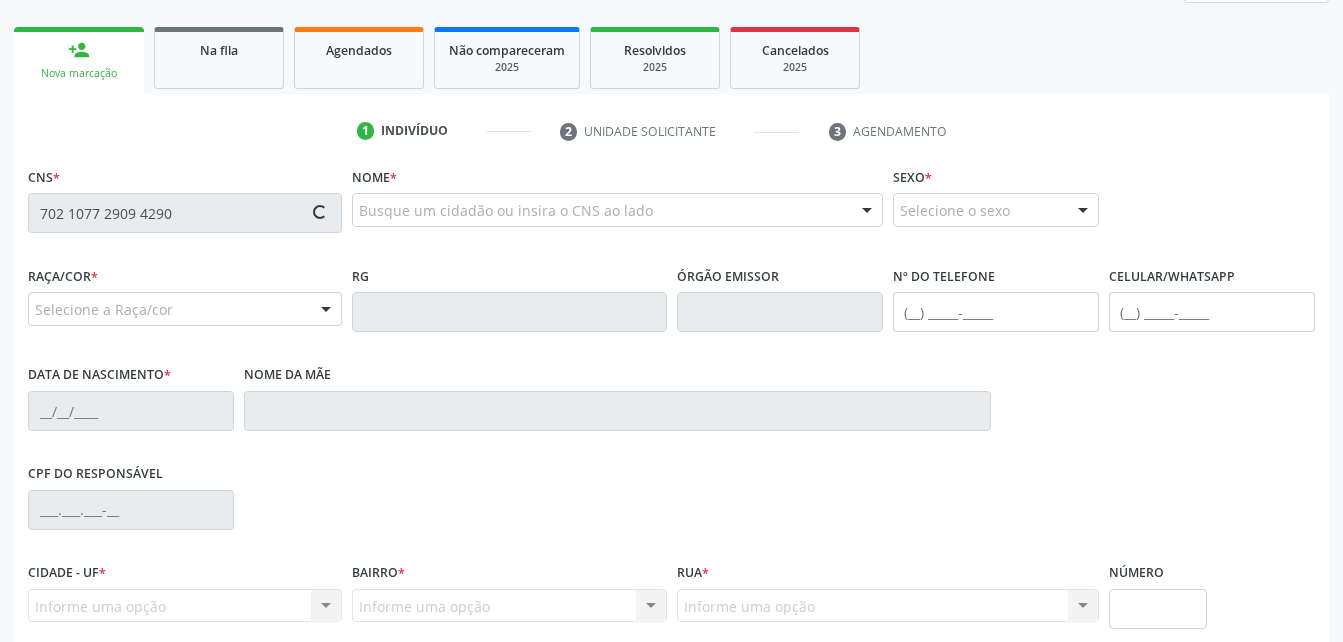 type on "702 1077 2909 4290" 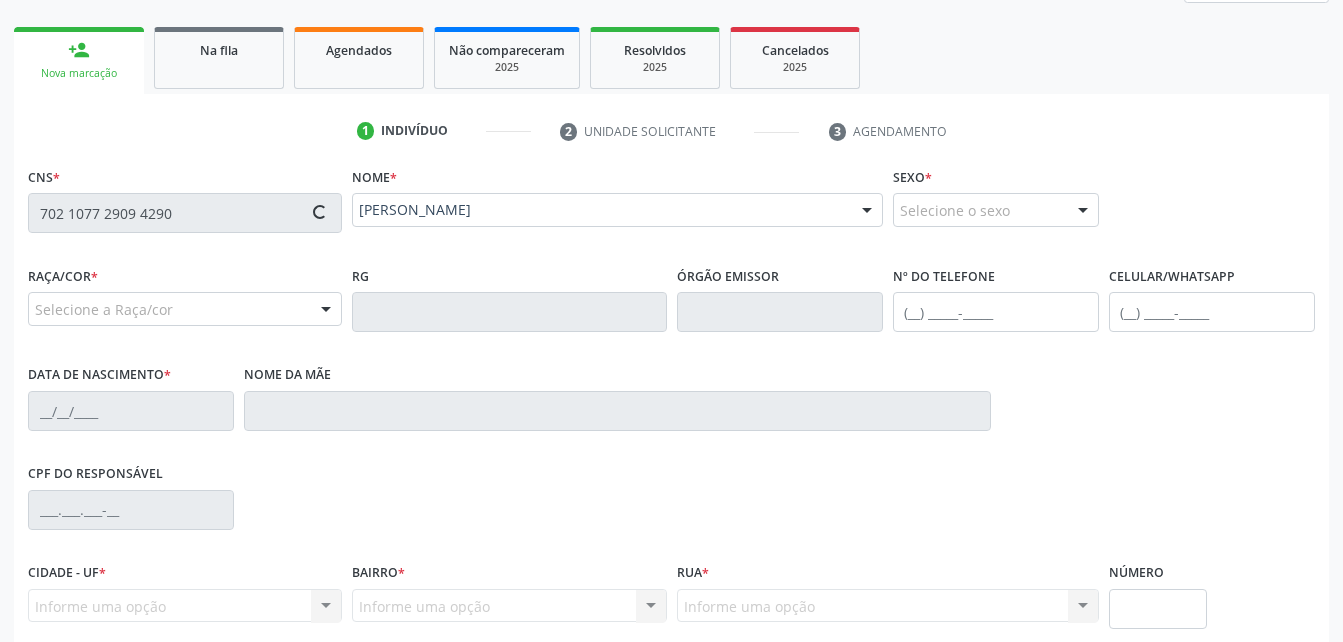 type on "[PHONE_NUMBER]" 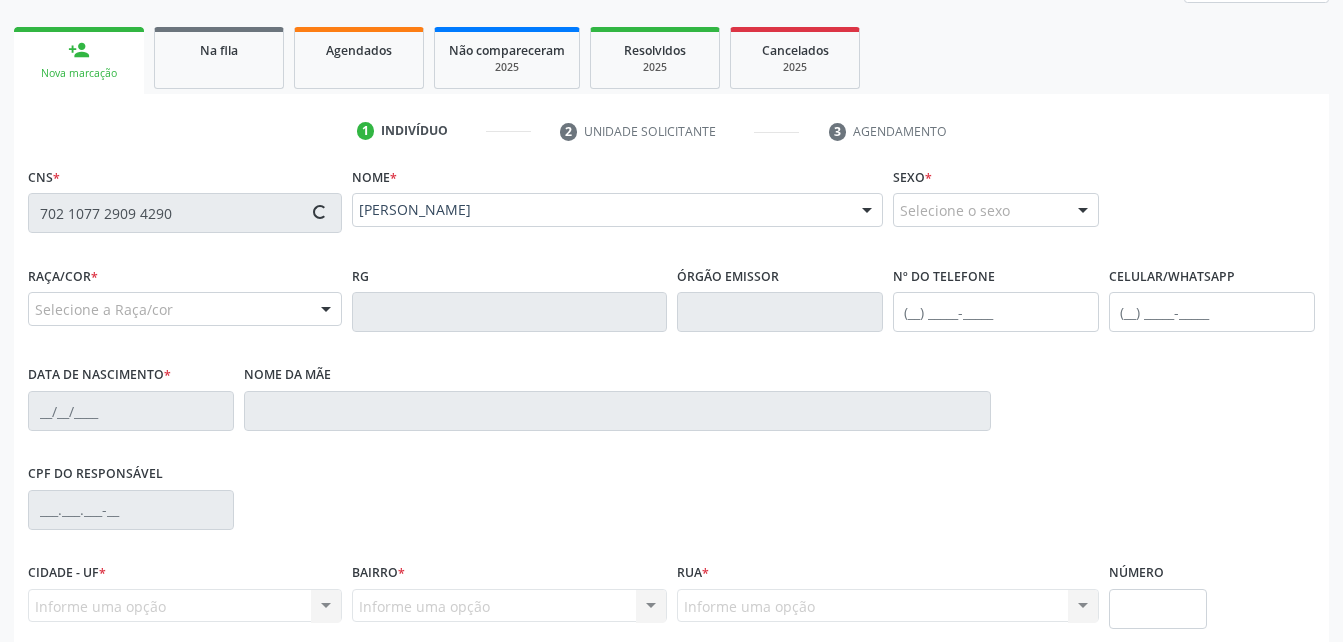 type on "13[DATE]" 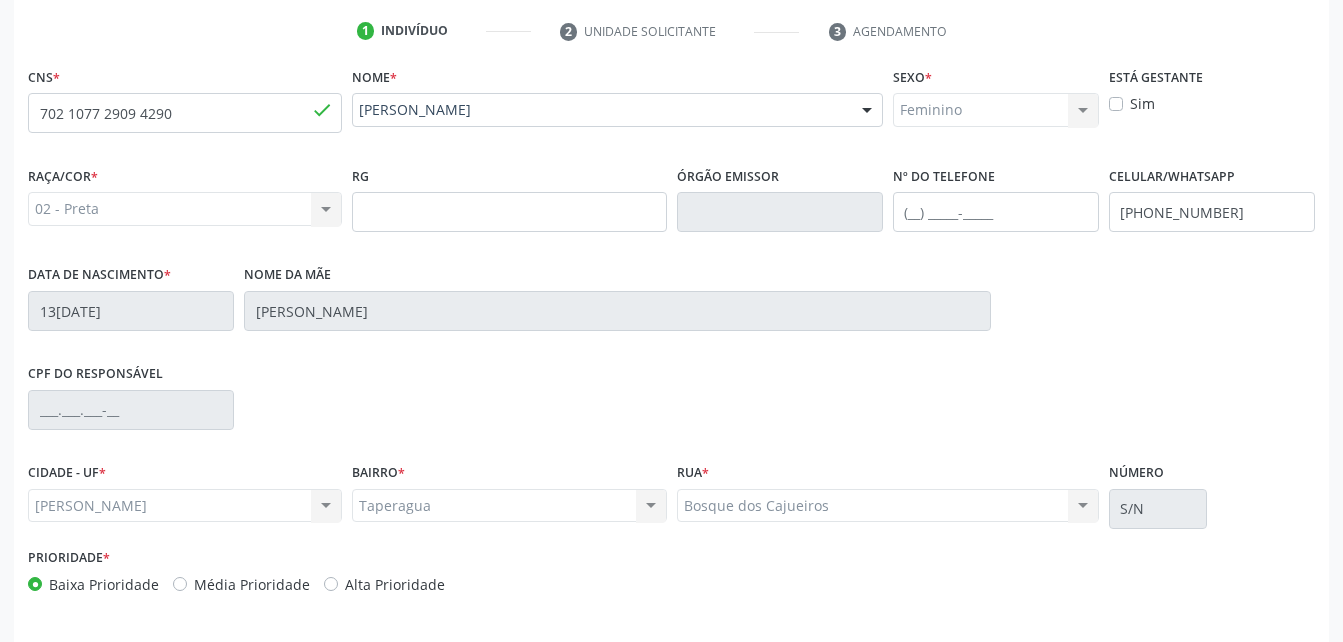 scroll, scrollTop: 470, scrollLeft: 0, axis: vertical 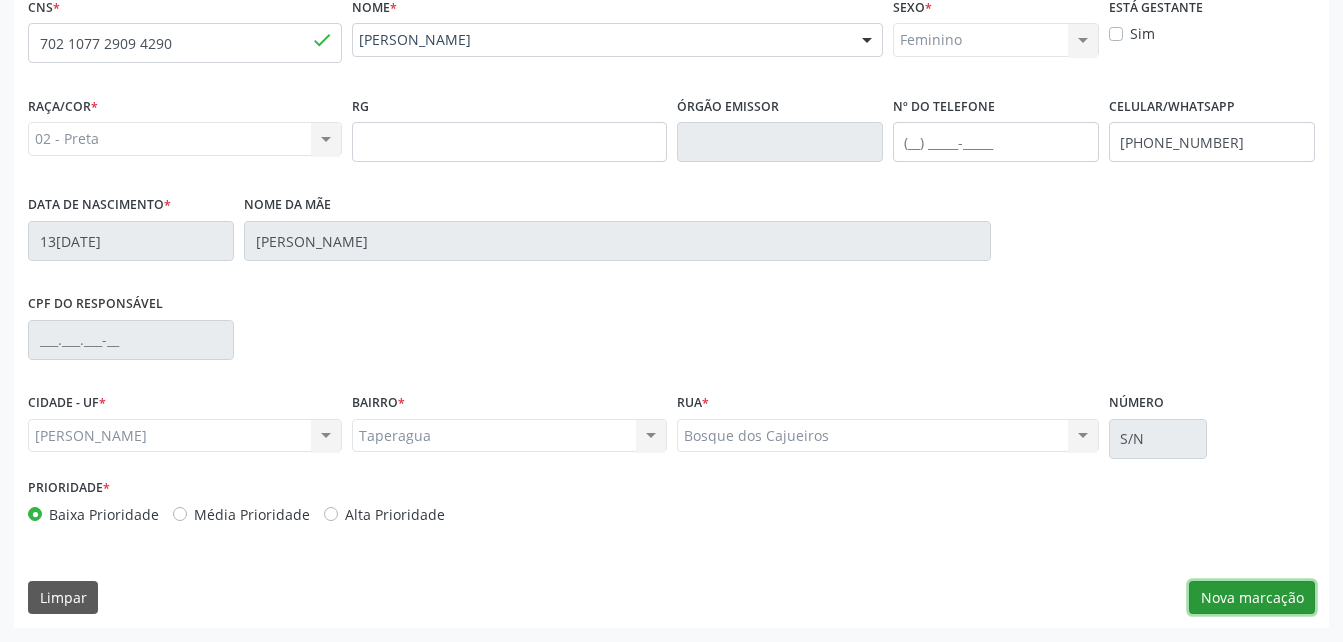 click on "Nova marcação" at bounding box center (1252, 598) 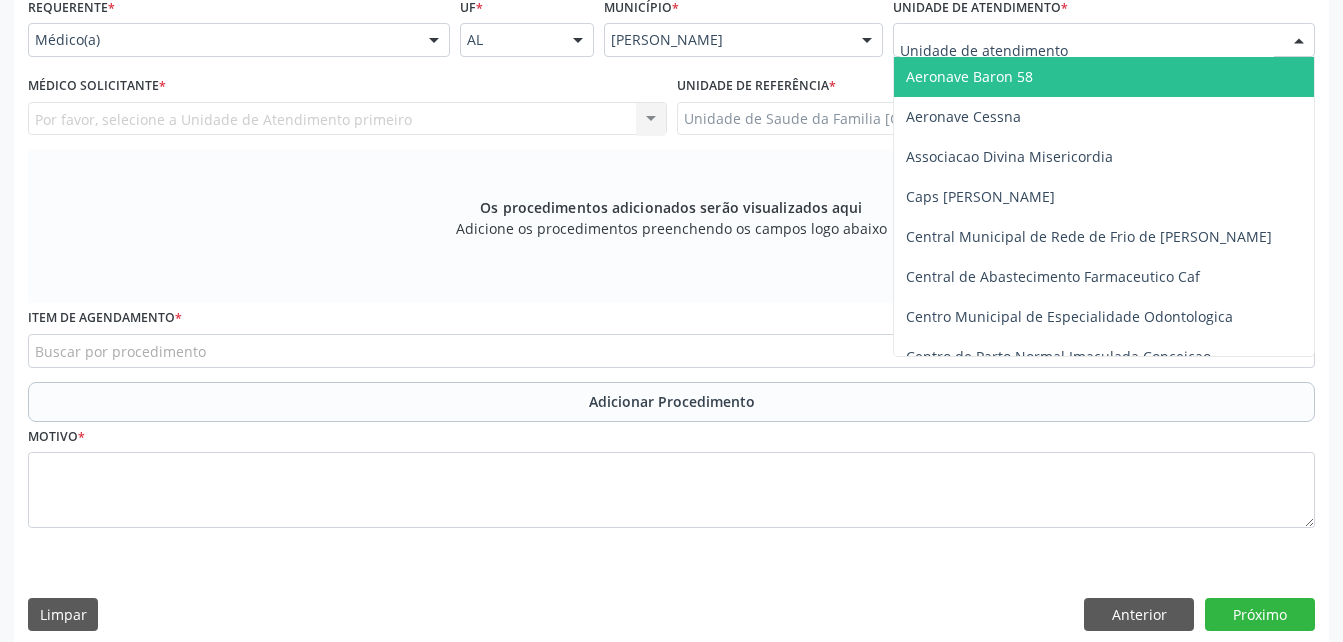 type on "e" 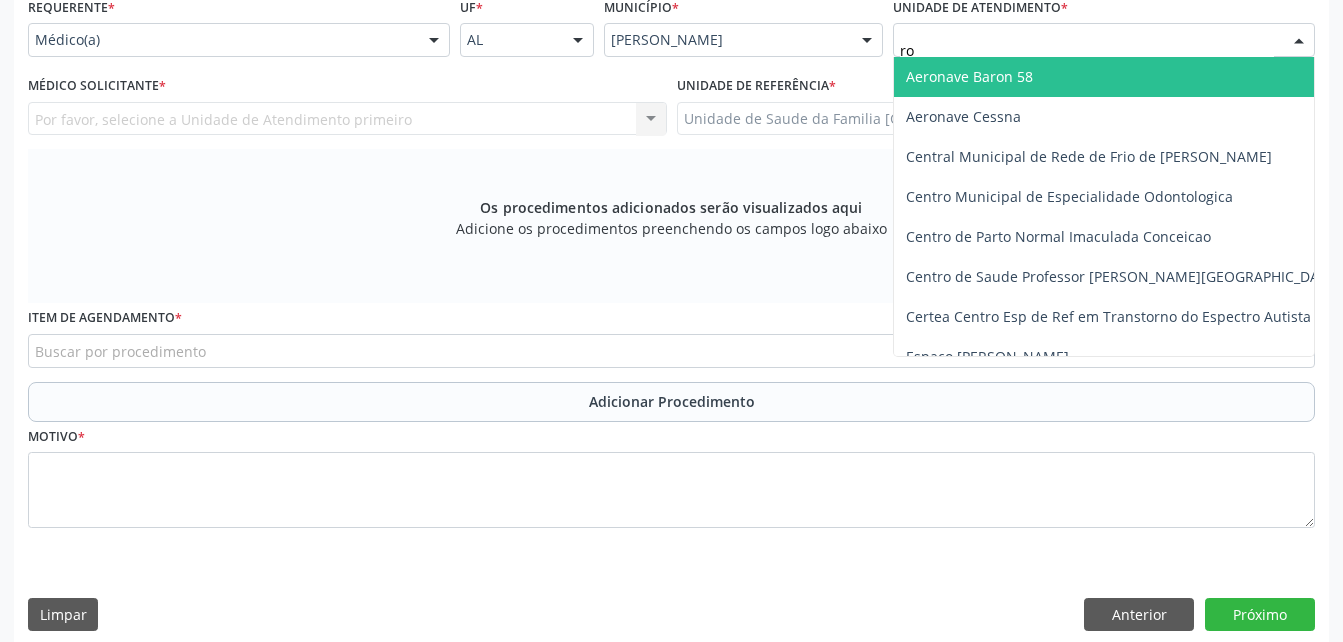 type on "rod" 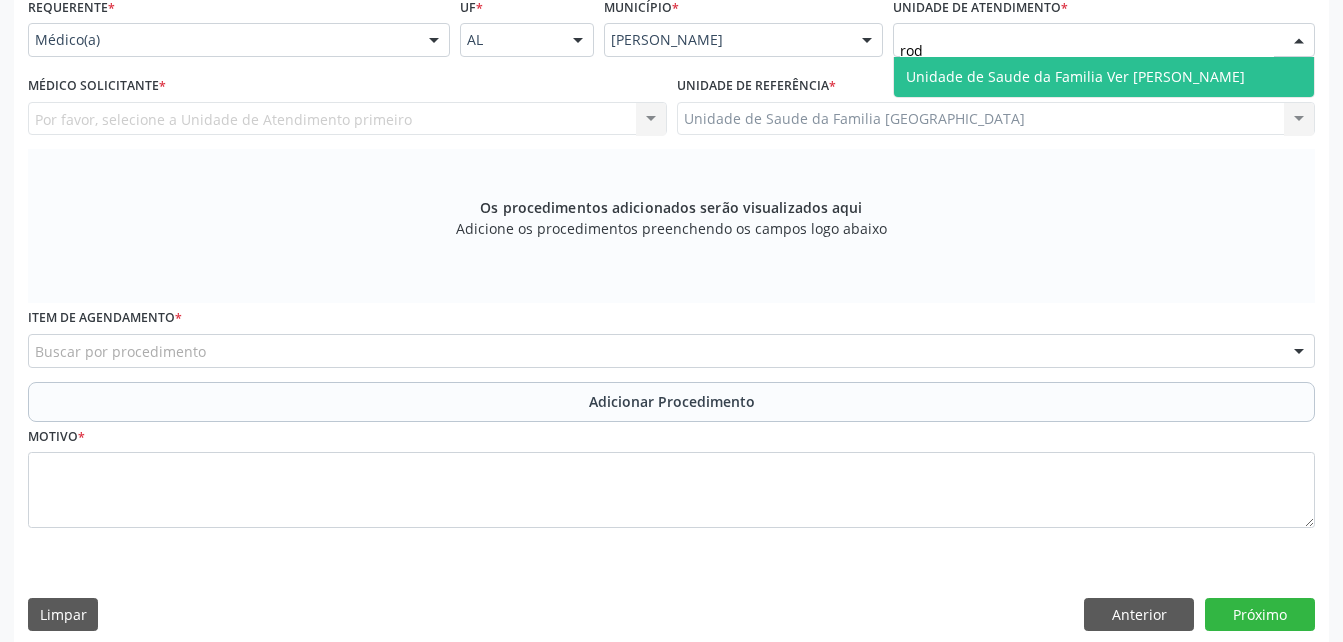 click on "Unidade de Saude da Familia Ver [PERSON_NAME]" at bounding box center [1075, 76] 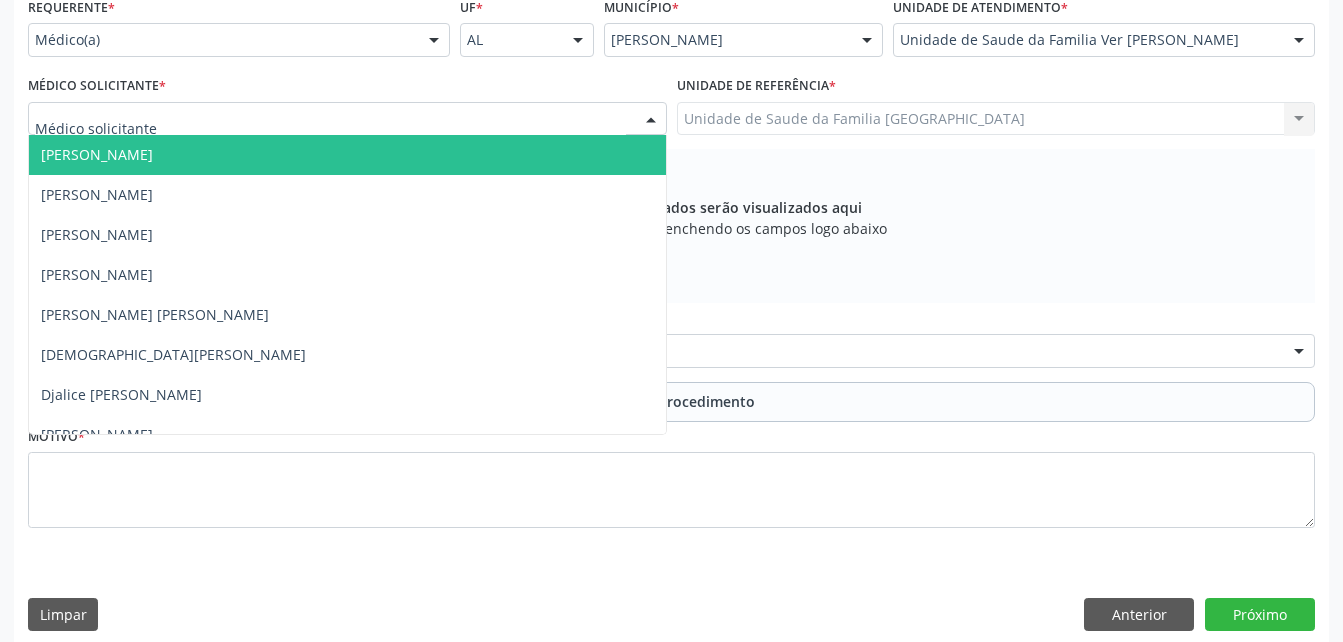 click at bounding box center (651, 120) 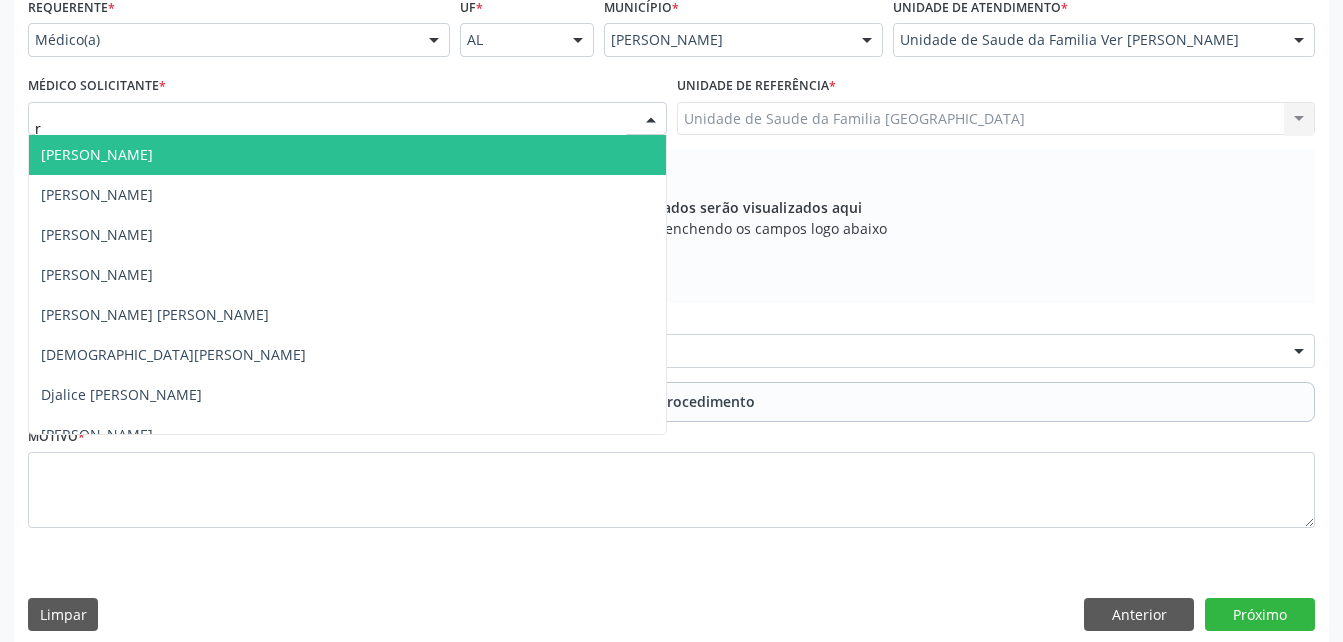 type on "ro" 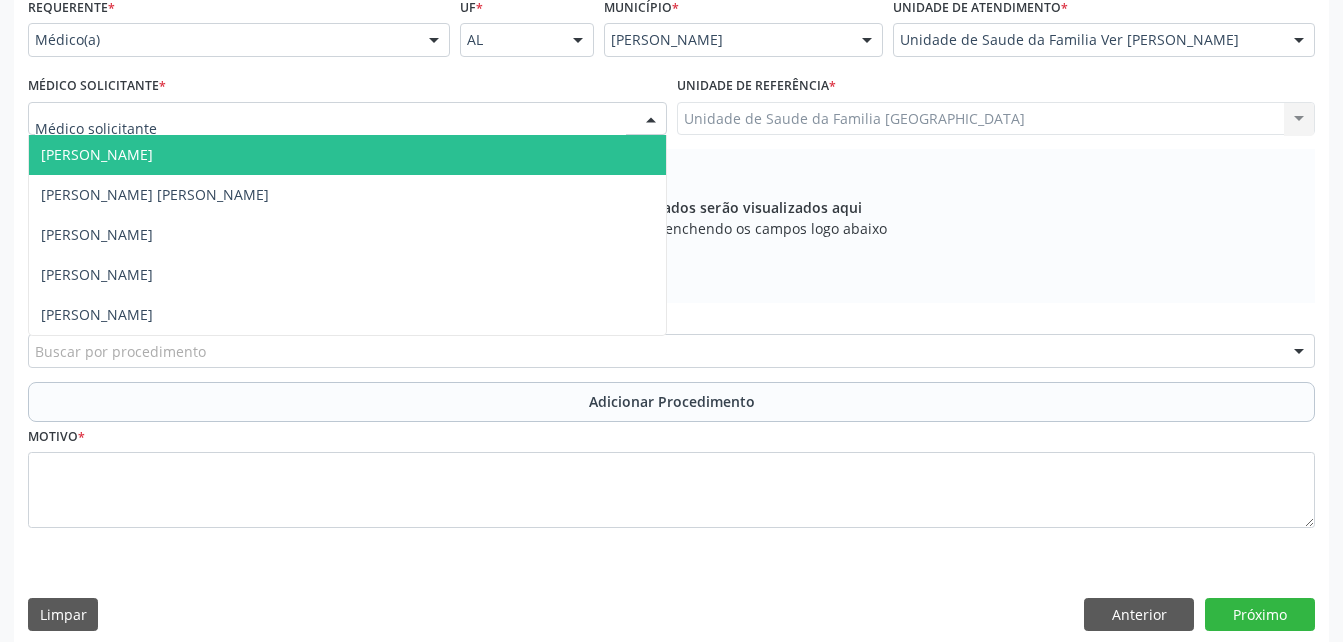 click at bounding box center [1299, 41] 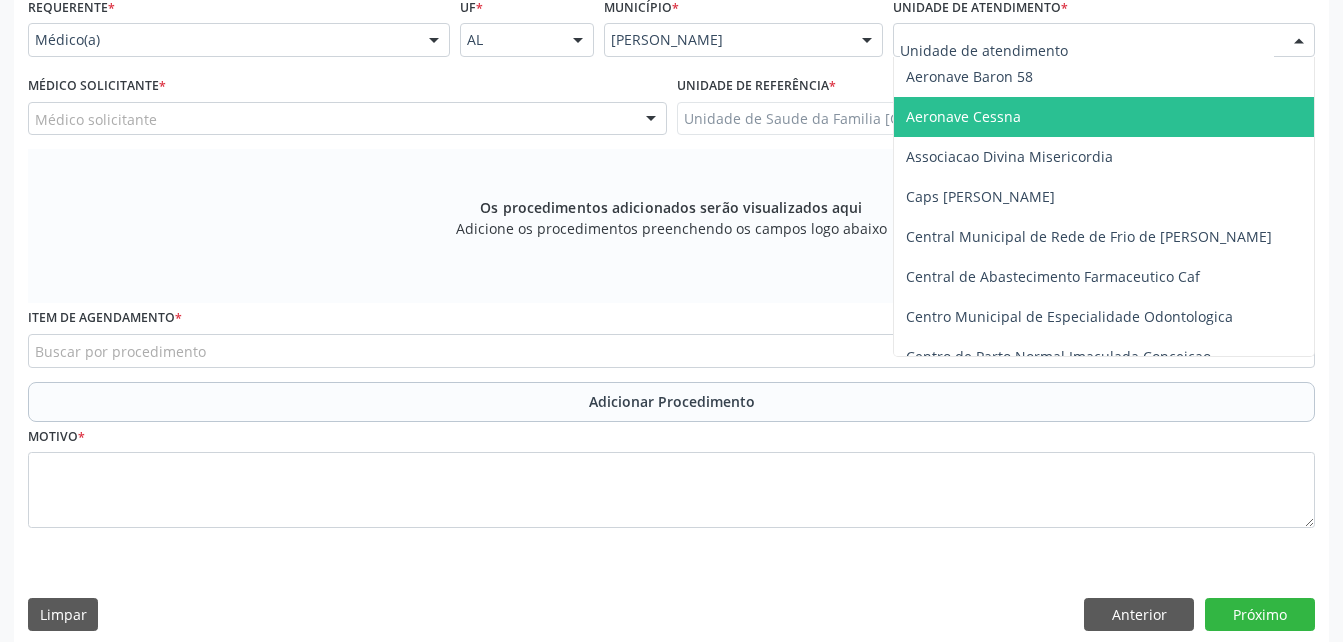 click at bounding box center [1299, 41] 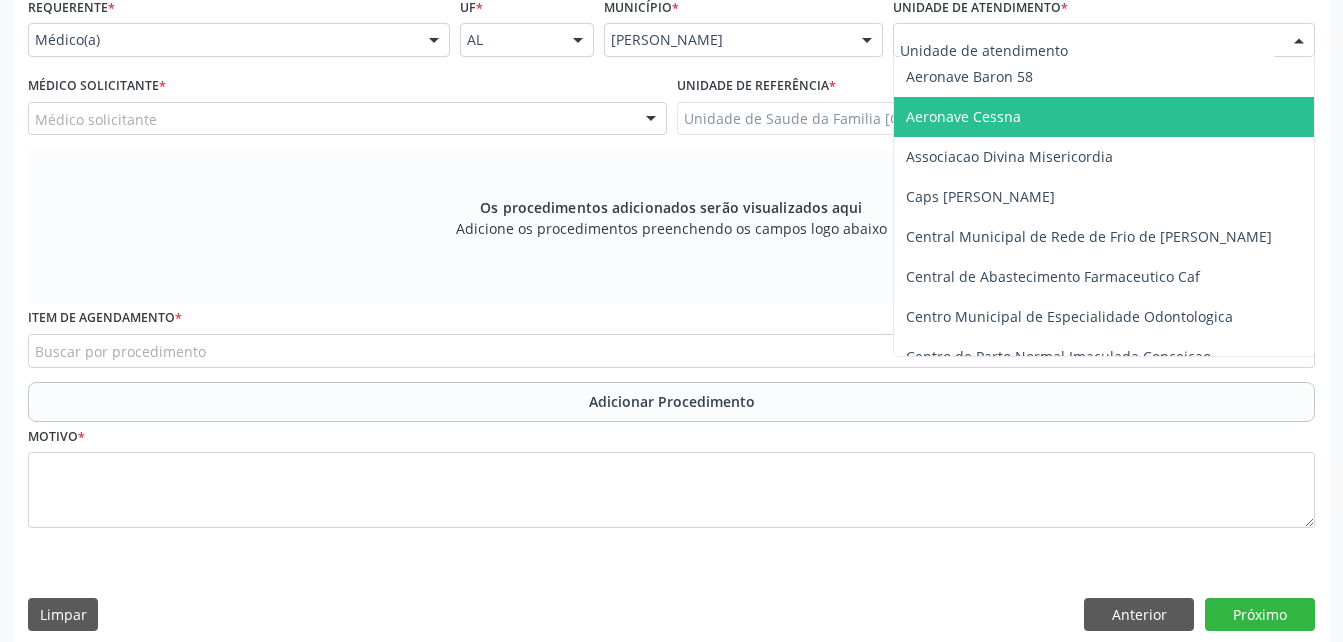 click at bounding box center (1299, 41) 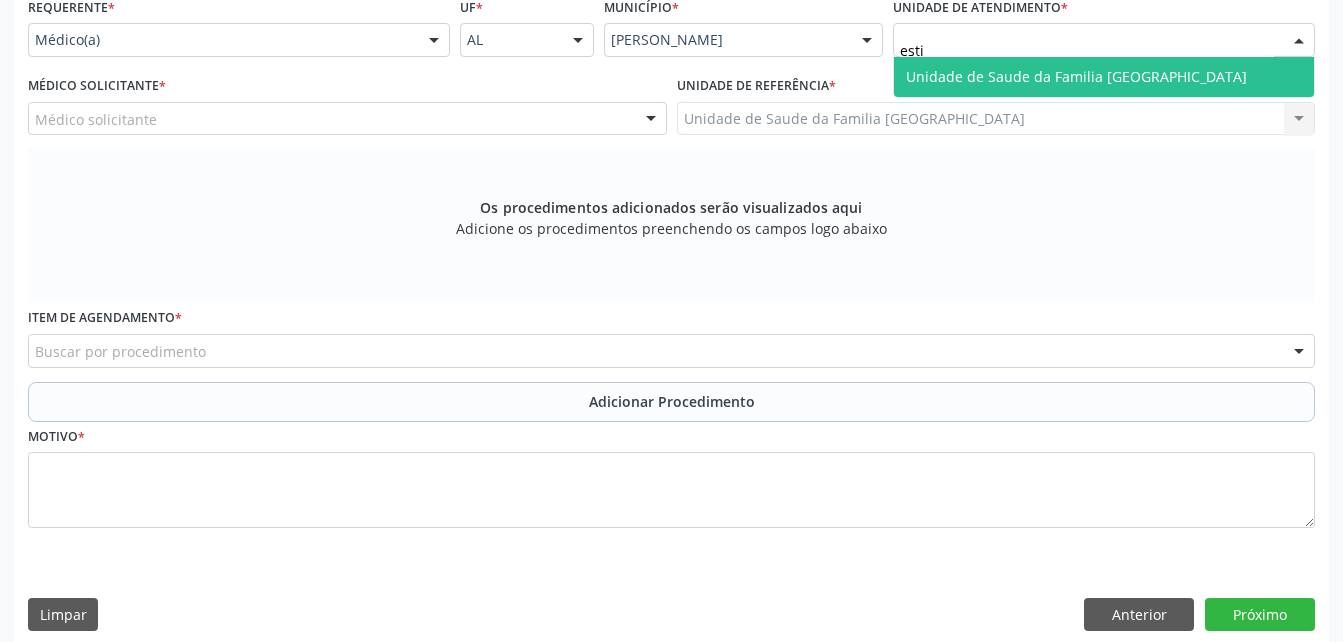 type on "estiv" 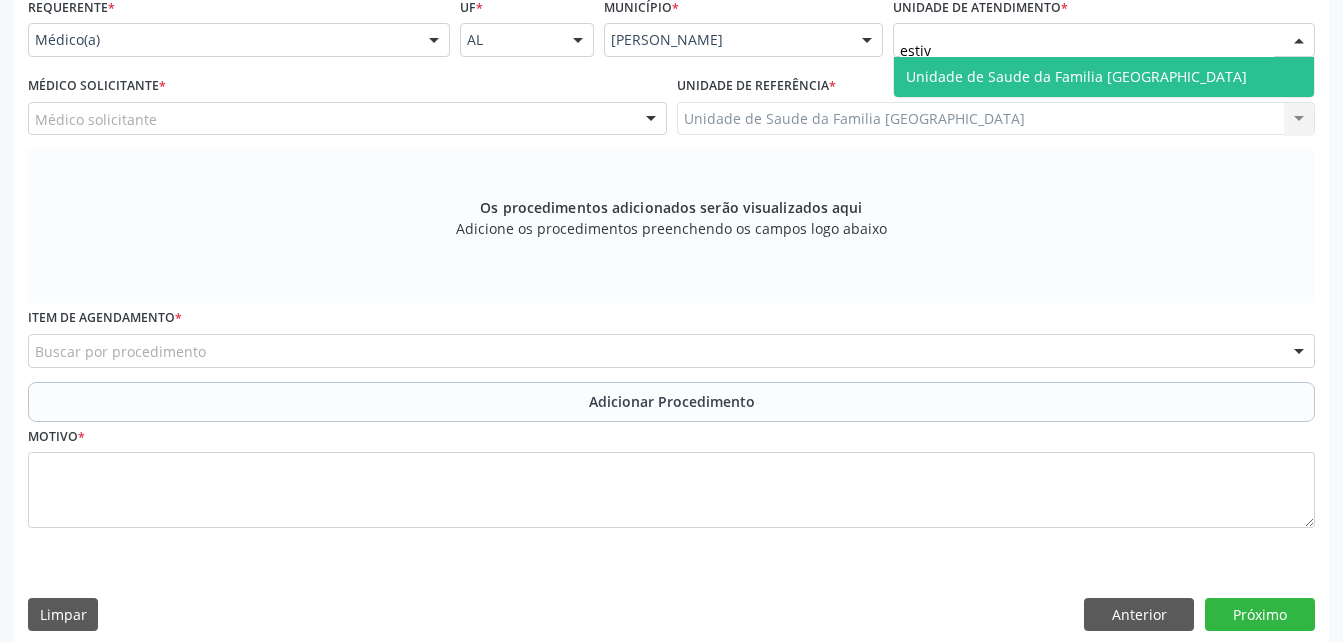 drag, startPoint x: 1297, startPoint y: 59, endPoint x: 1010, endPoint y: 63, distance: 287.02786 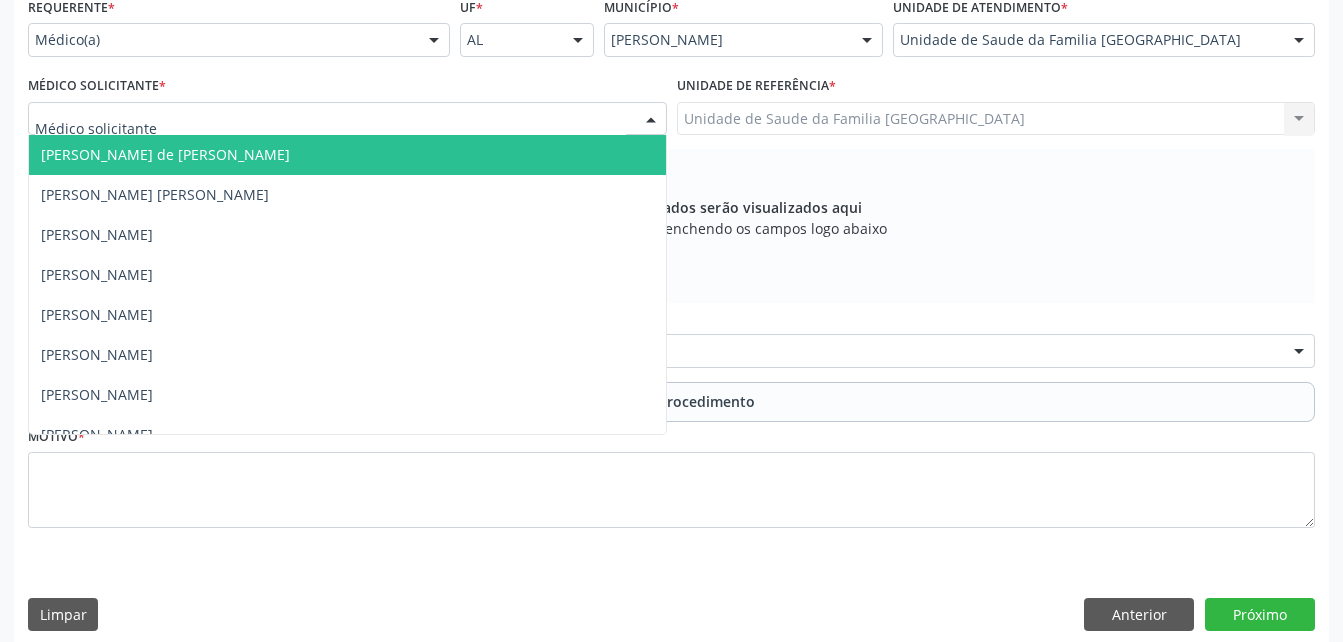 click at bounding box center (347, 119) 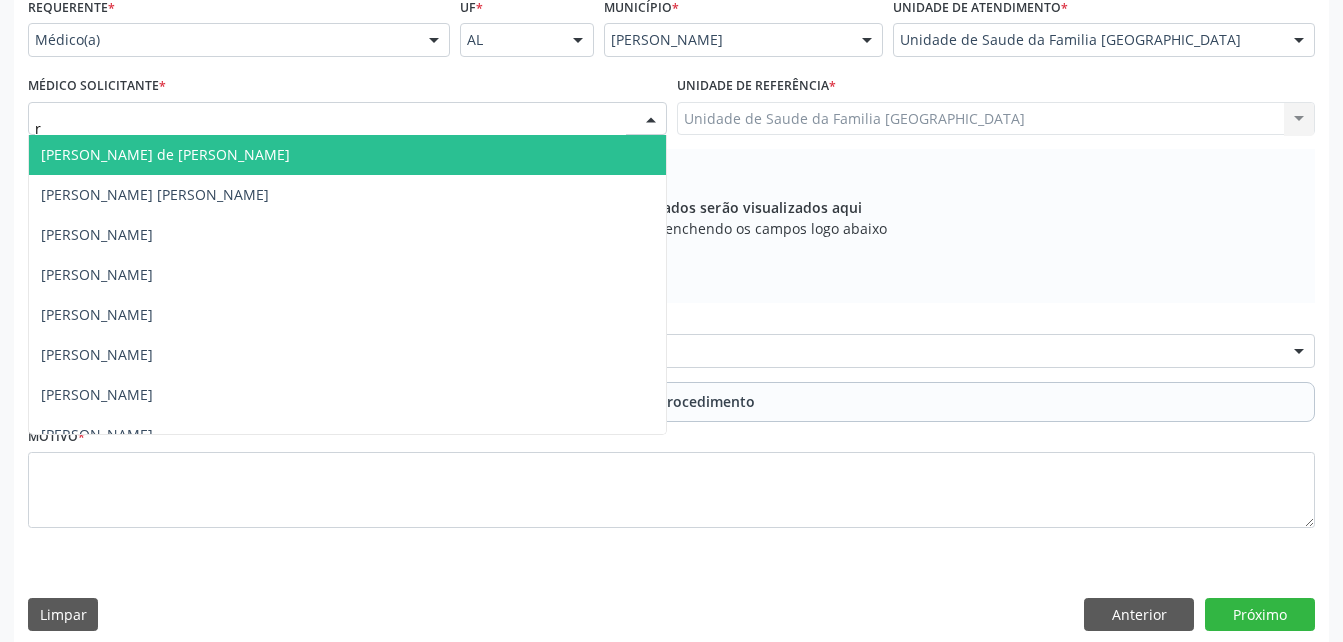 type on "ro" 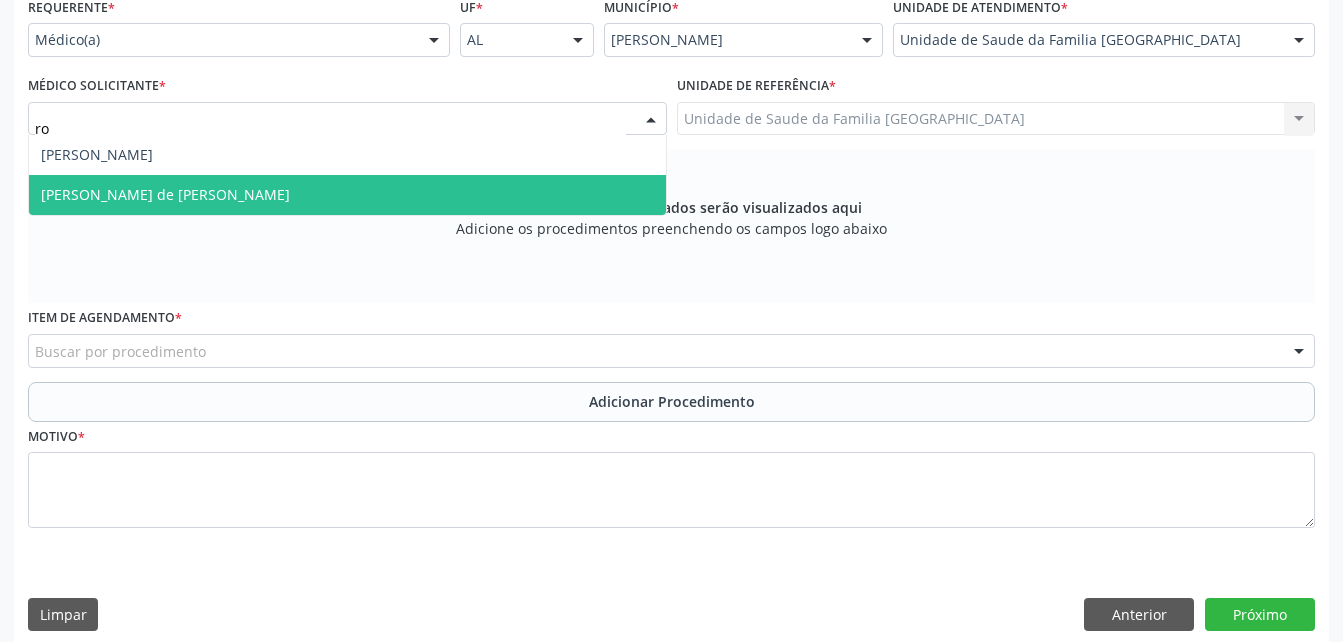 click on "[PERSON_NAME] de [PERSON_NAME]" at bounding box center [347, 195] 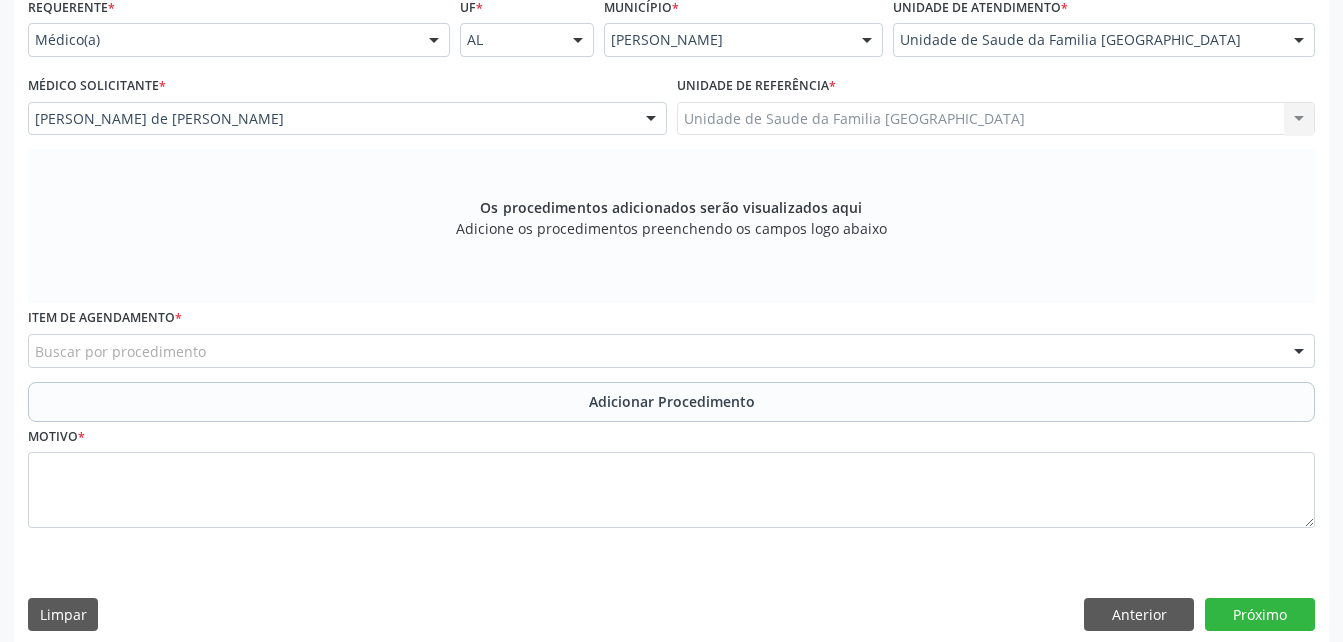 click on "Buscar por procedimento" at bounding box center (671, 351) 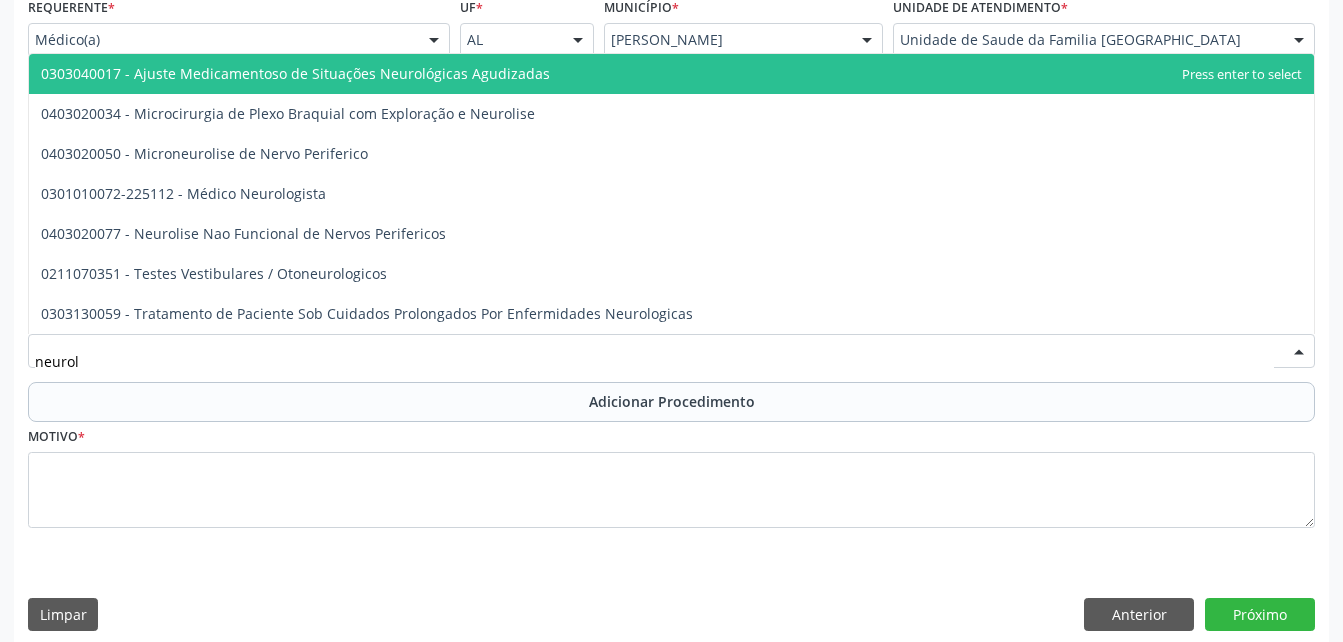 type on "neurolo" 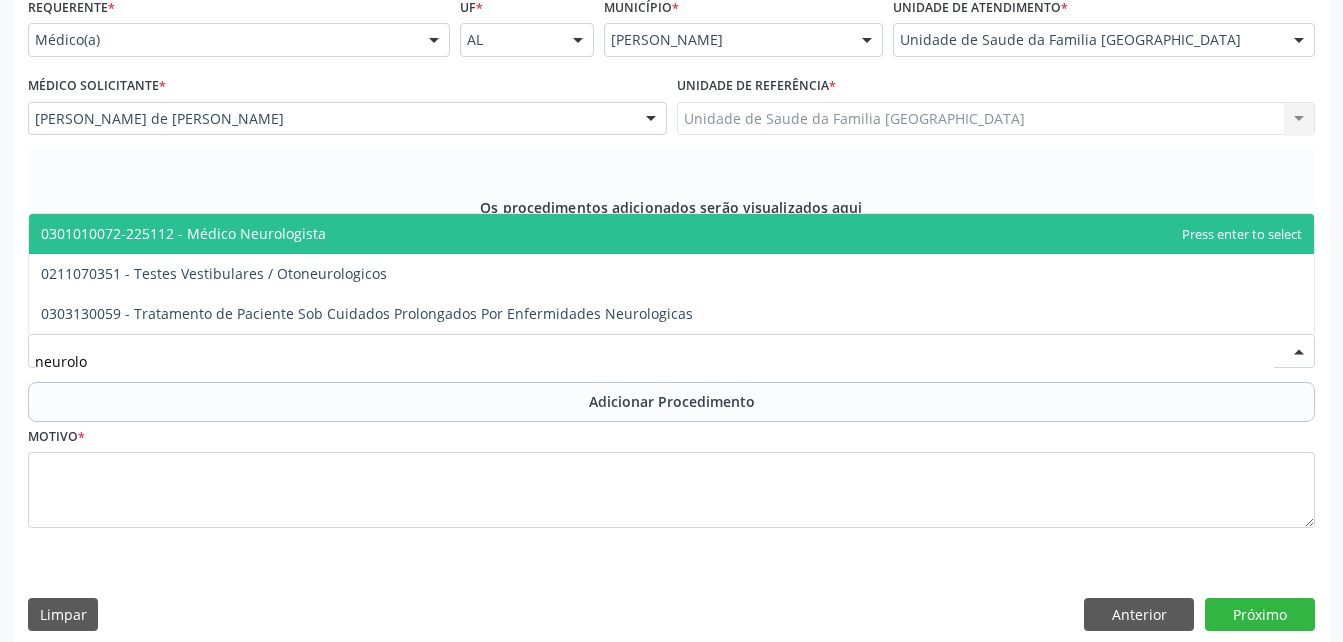 click on "0301010072-225112 - Médico Neurologista" at bounding box center [671, 234] 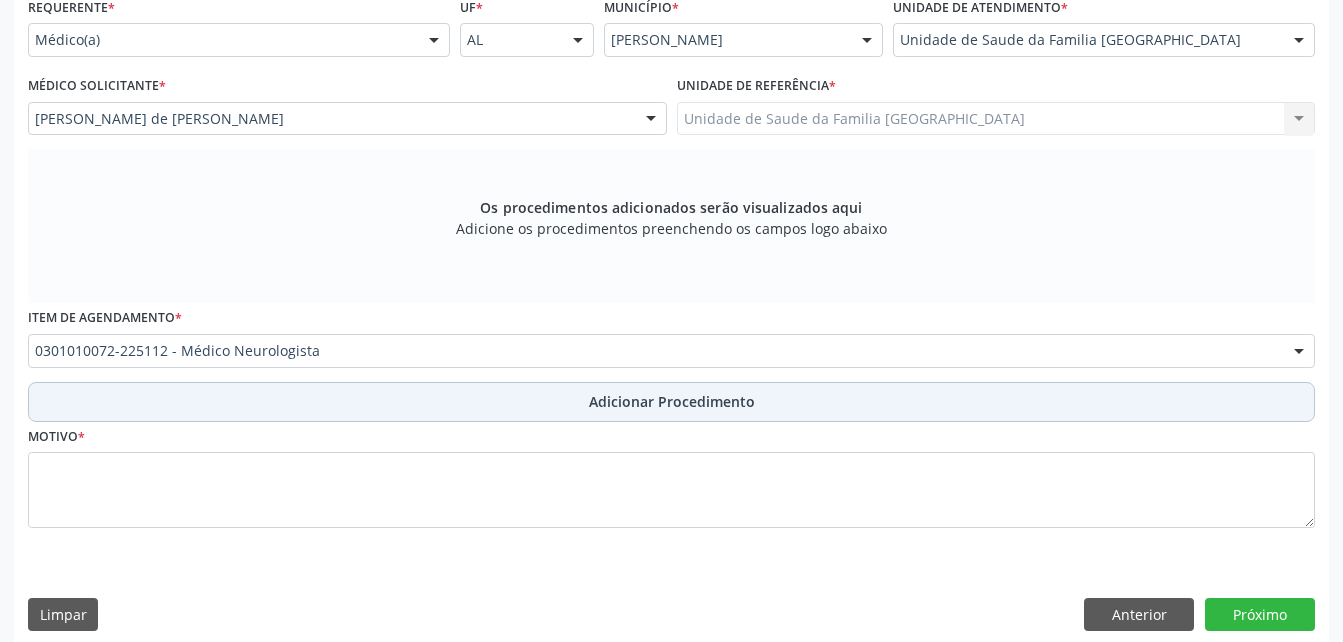 click on "Adicionar Procedimento" at bounding box center [671, 402] 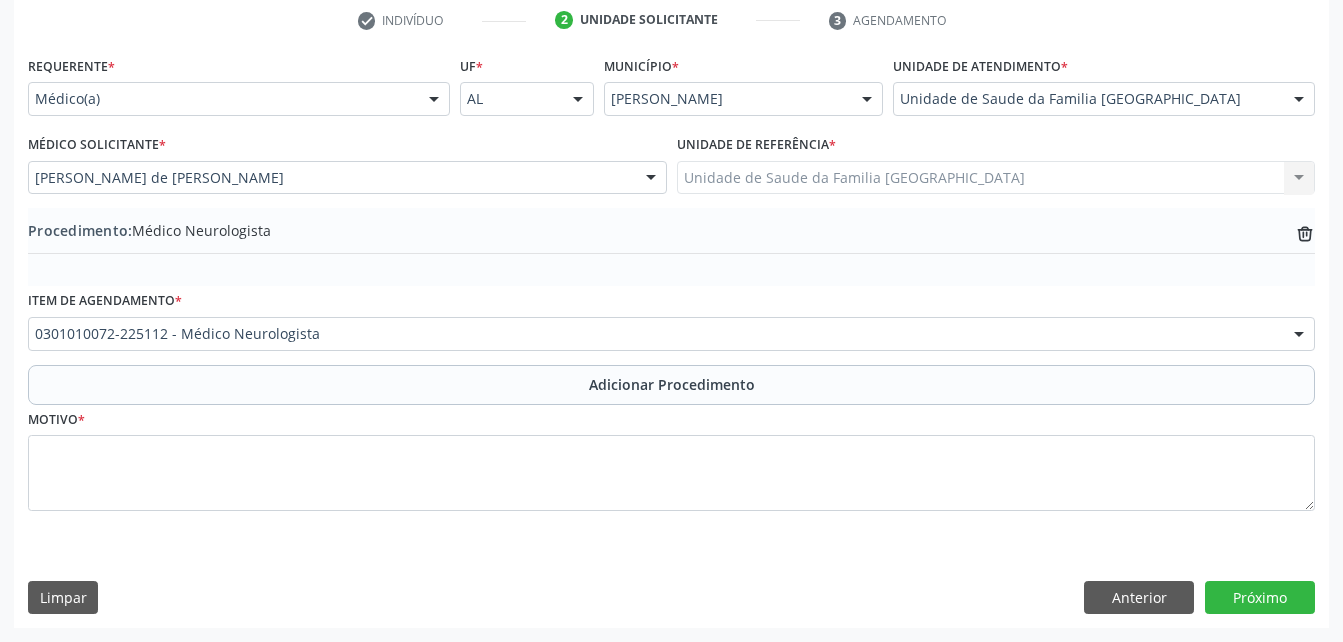 scroll, scrollTop: 411, scrollLeft: 0, axis: vertical 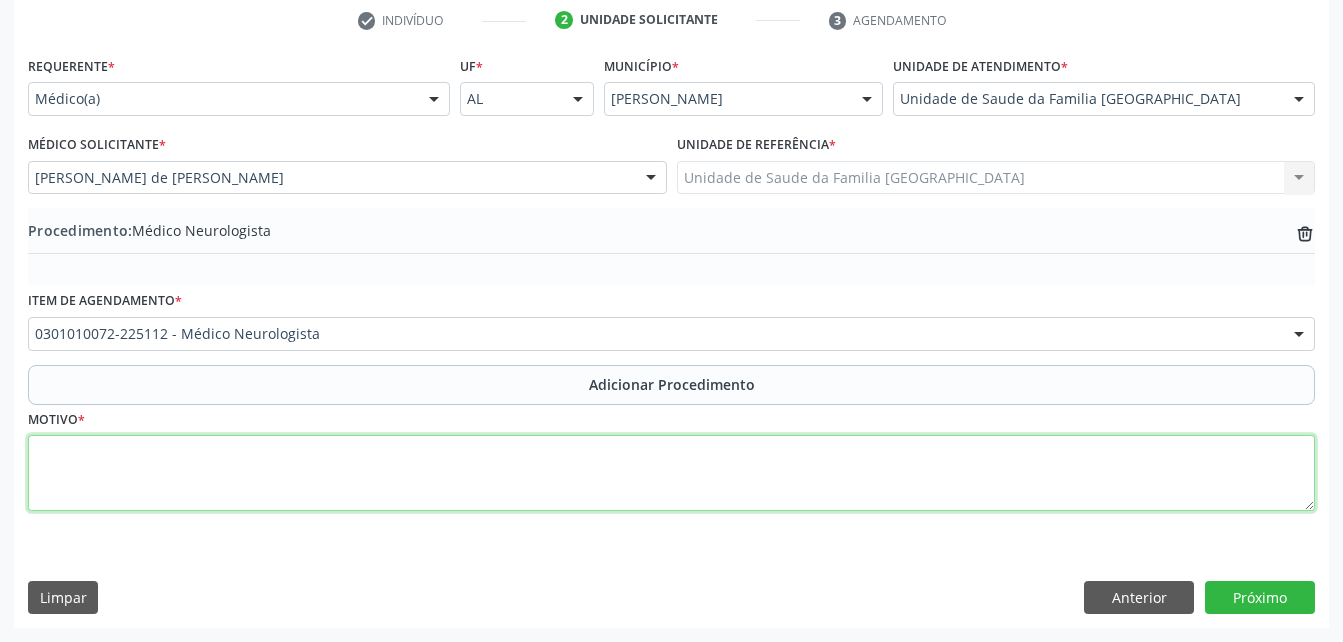 click at bounding box center [671, 473] 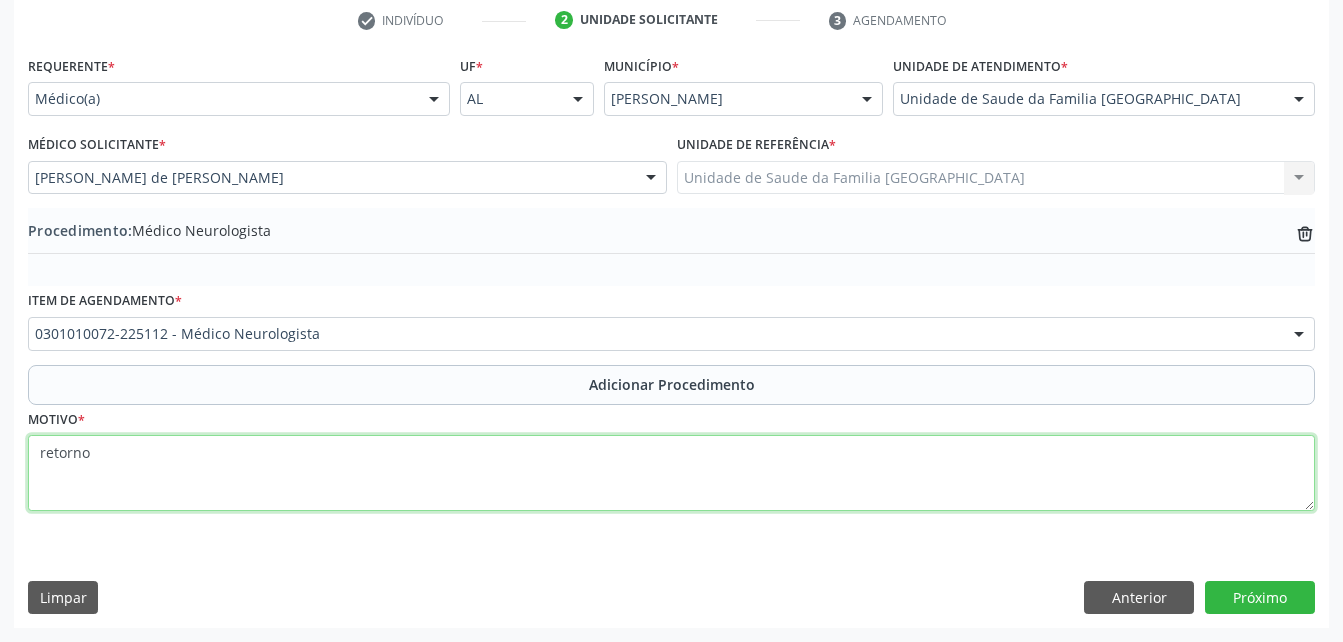 type on "retorno" 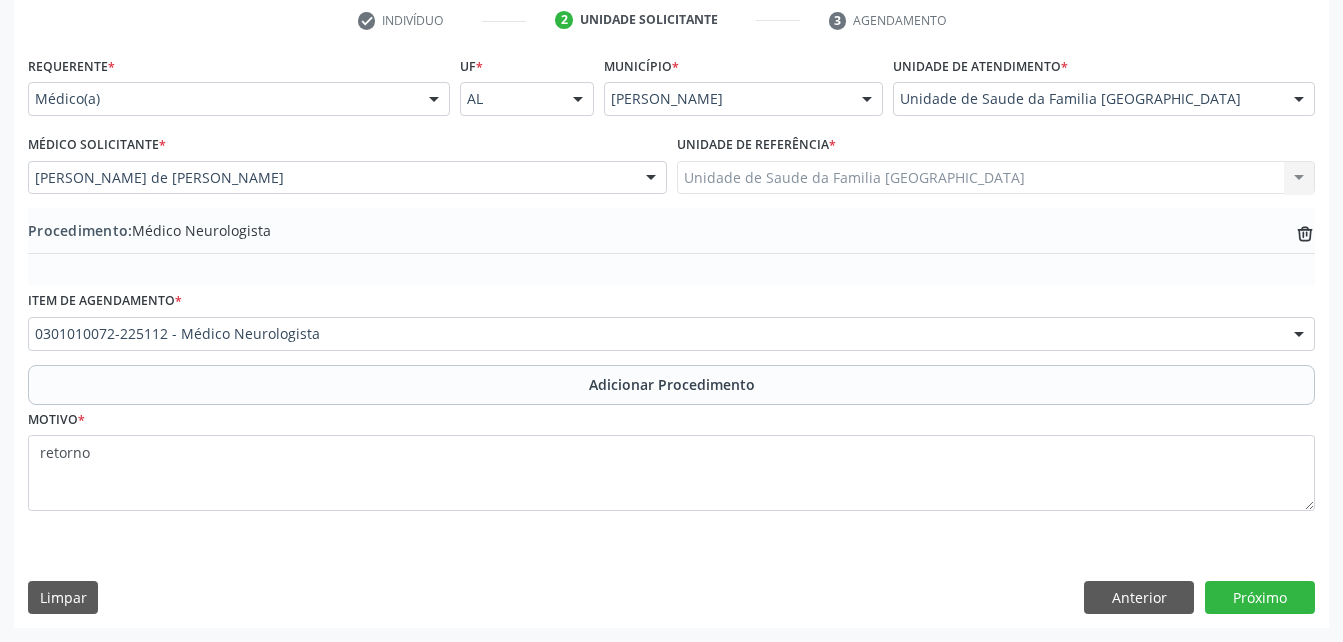 click on "Anterior
Próximo" at bounding box center [1199, 598] 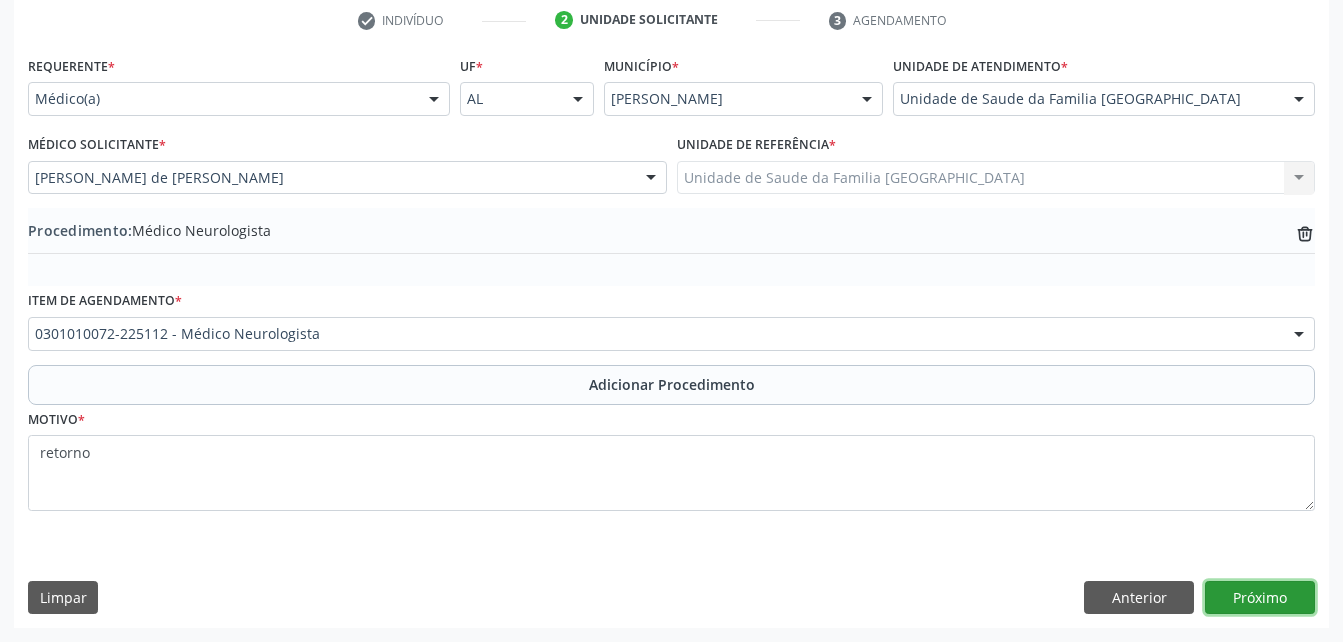 click on "Próximo" at bounding box center (1260, 598) 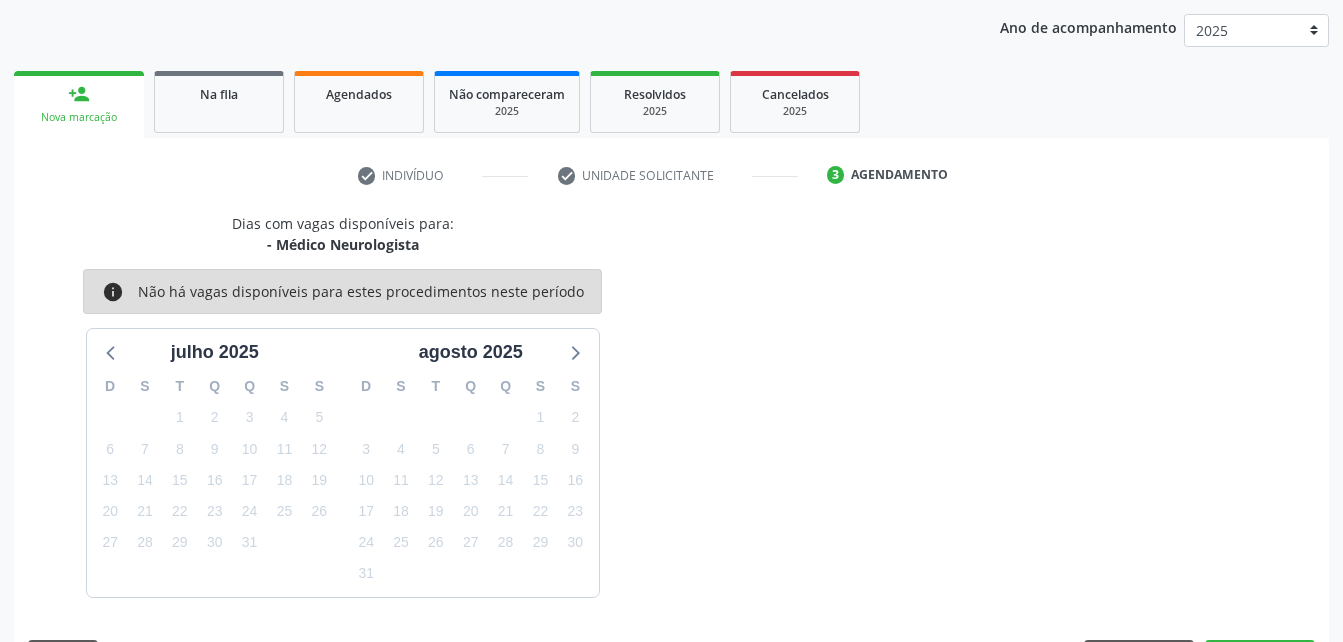 scroll, scrollTop: 315, scrollLeft: 0, axis: vertical 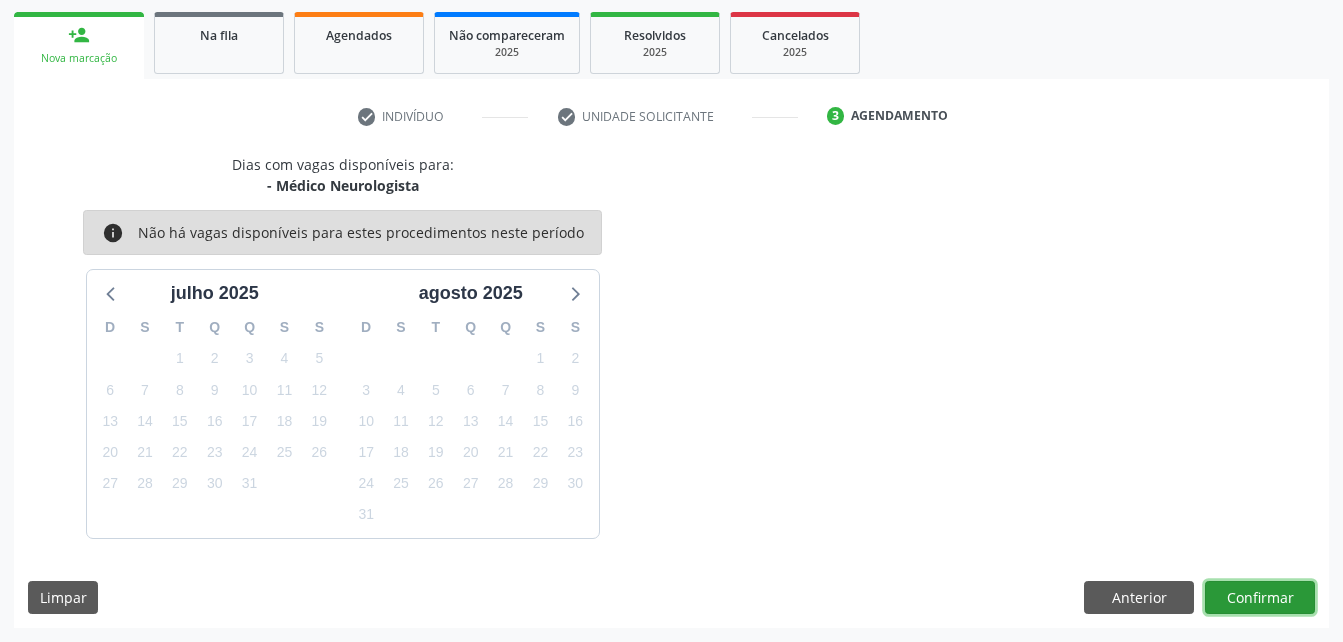 click on "Confirmar" at bounding box center (1260, 598) 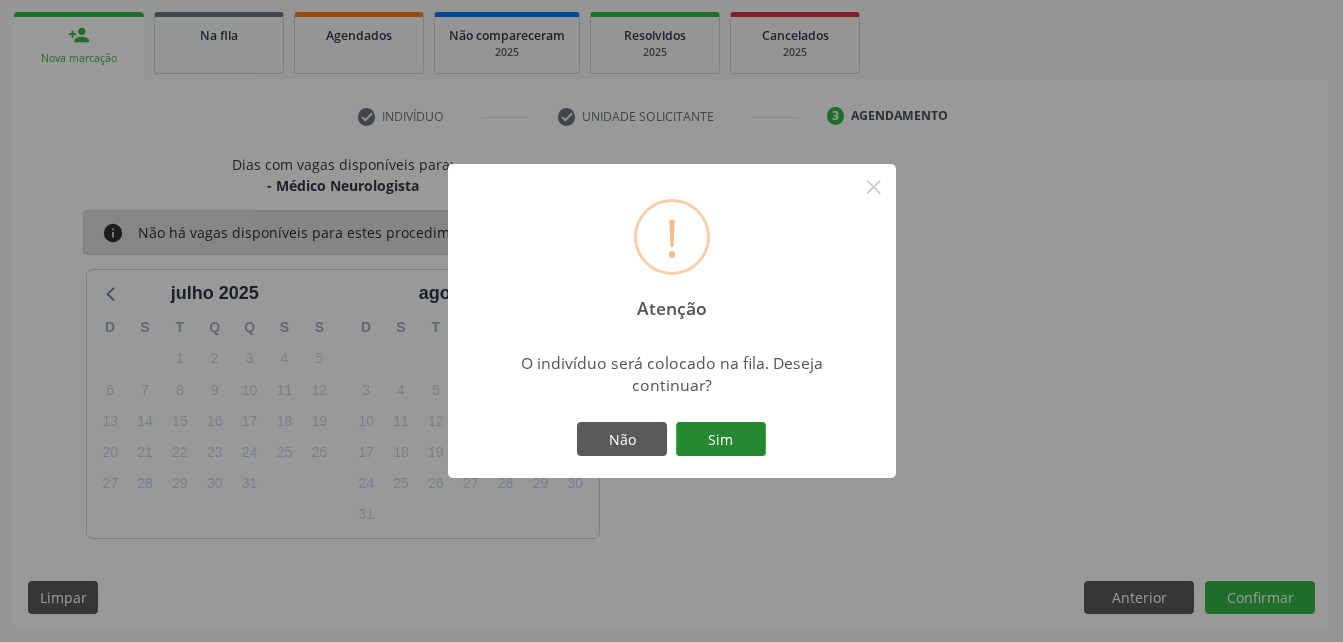 click on "Sim" at bounding box center [721, 439] 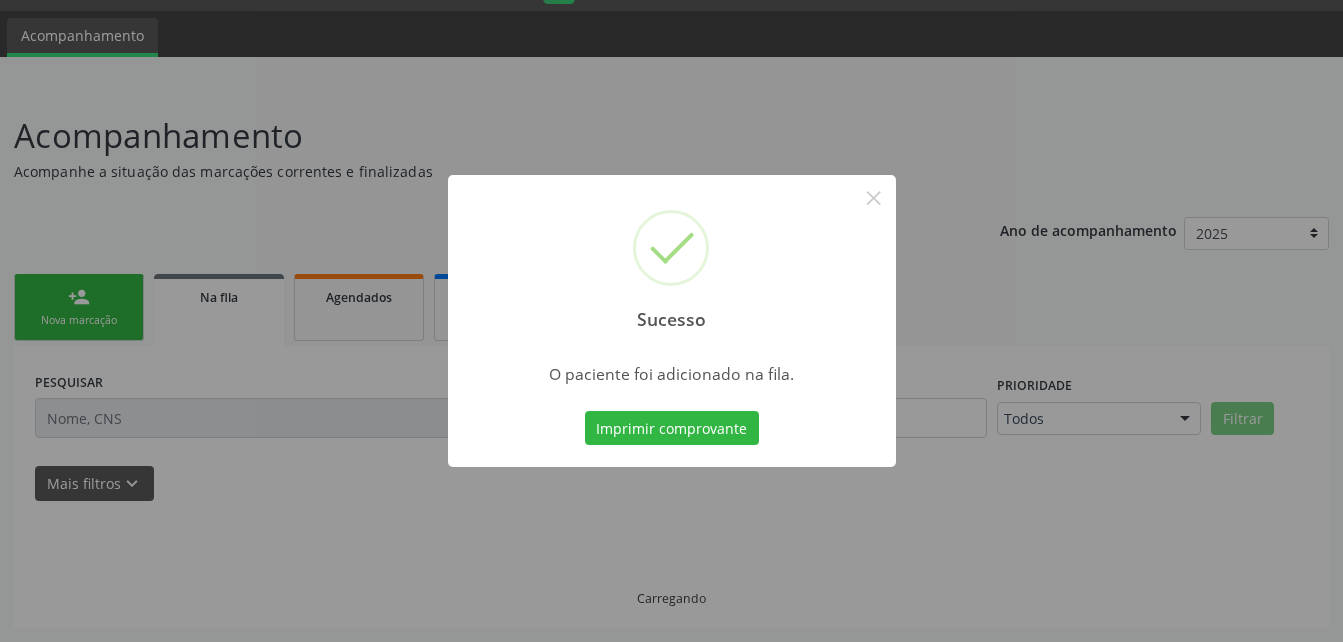 scroll, scrollTop: 53, scrollLeft: 0, axis: vertical 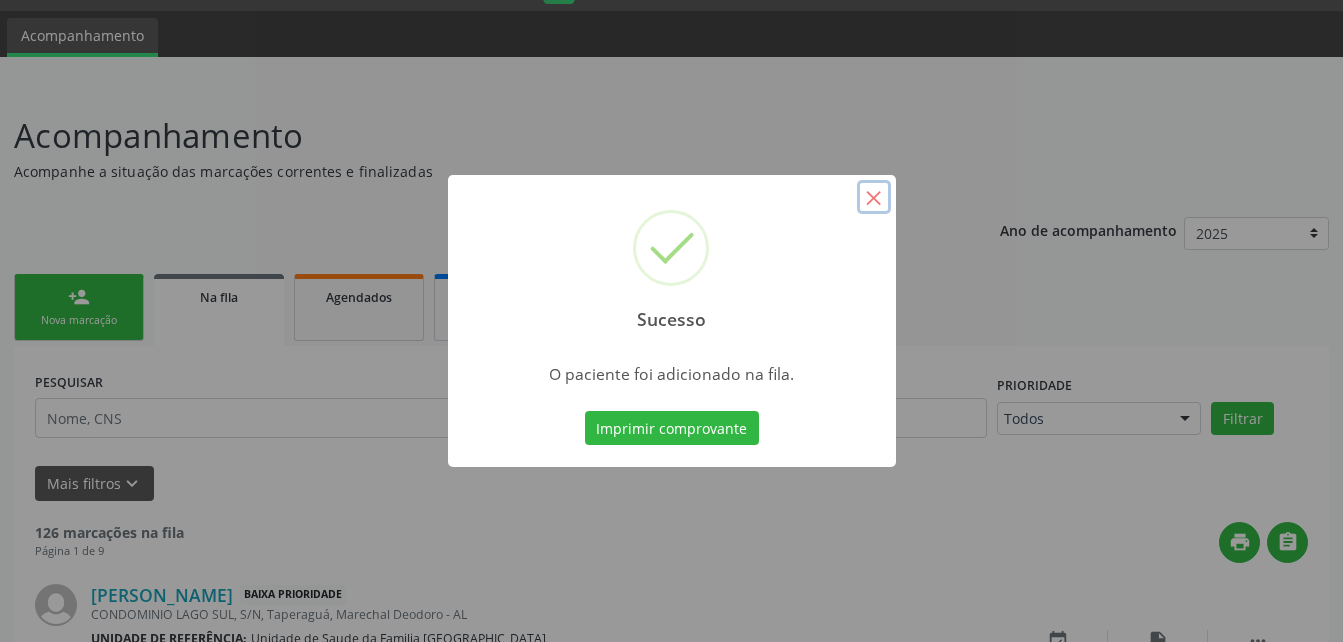 click on "×" at bounding box center [874, 197] 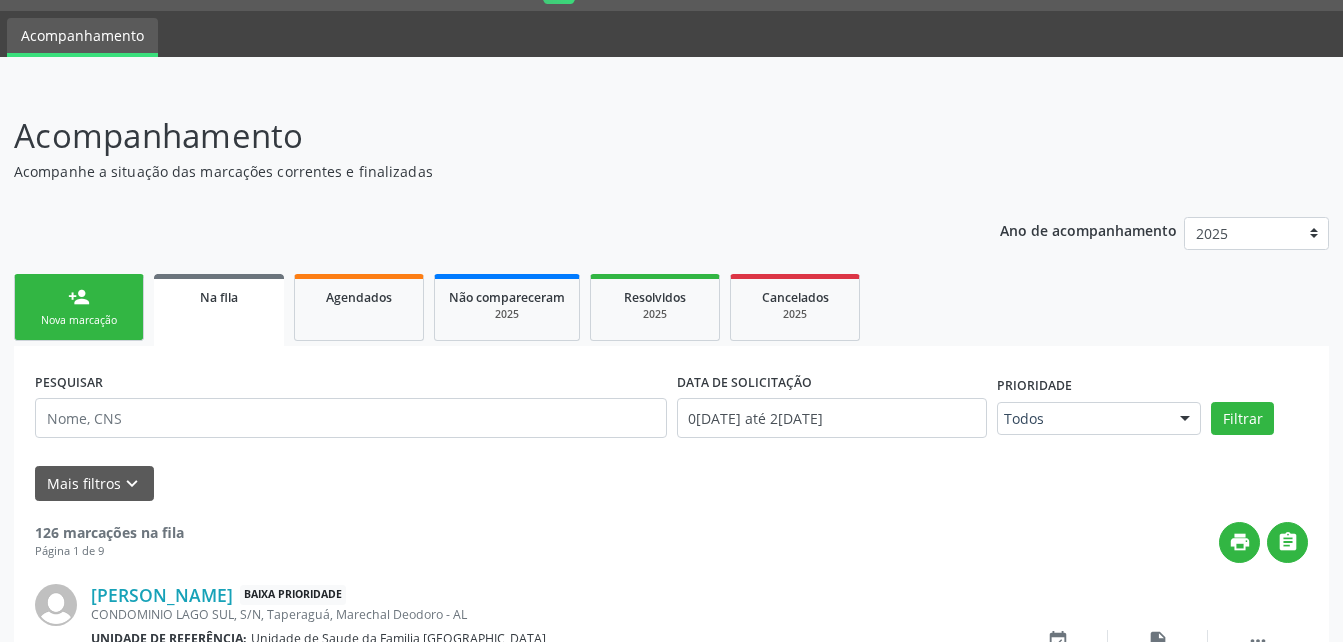 click on "Nova marcação" at bounding box center (79, 320) 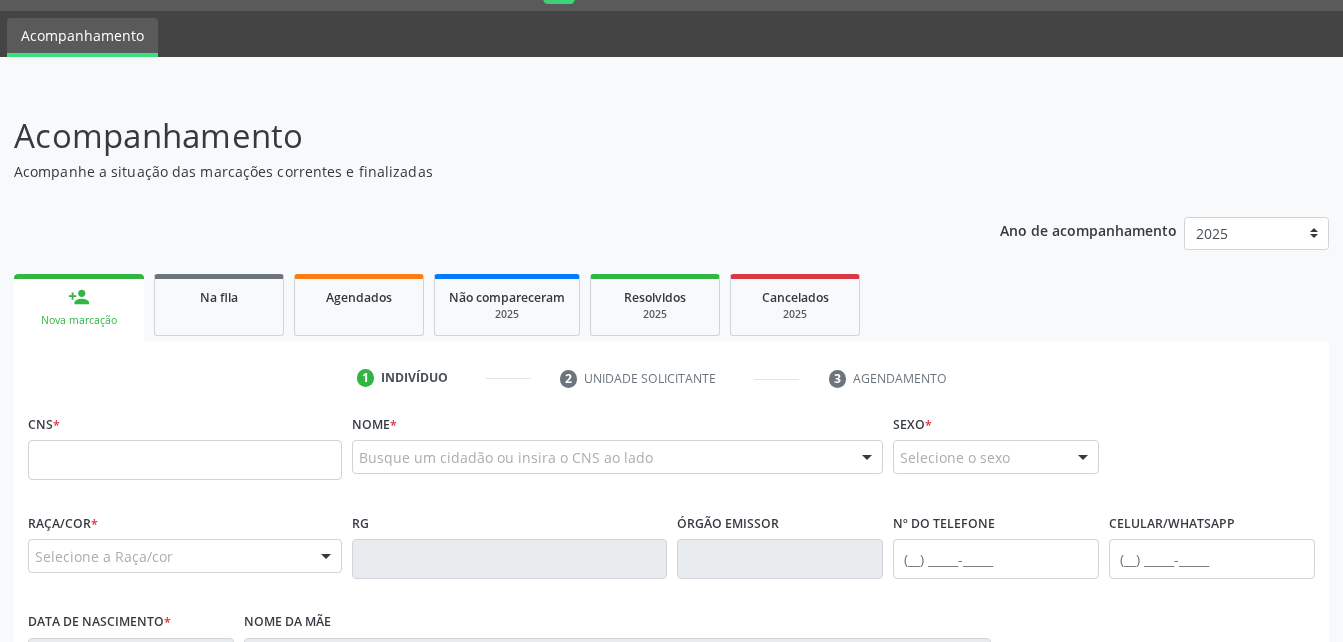 click on "CNS
*" at bounding box center (185, 444) 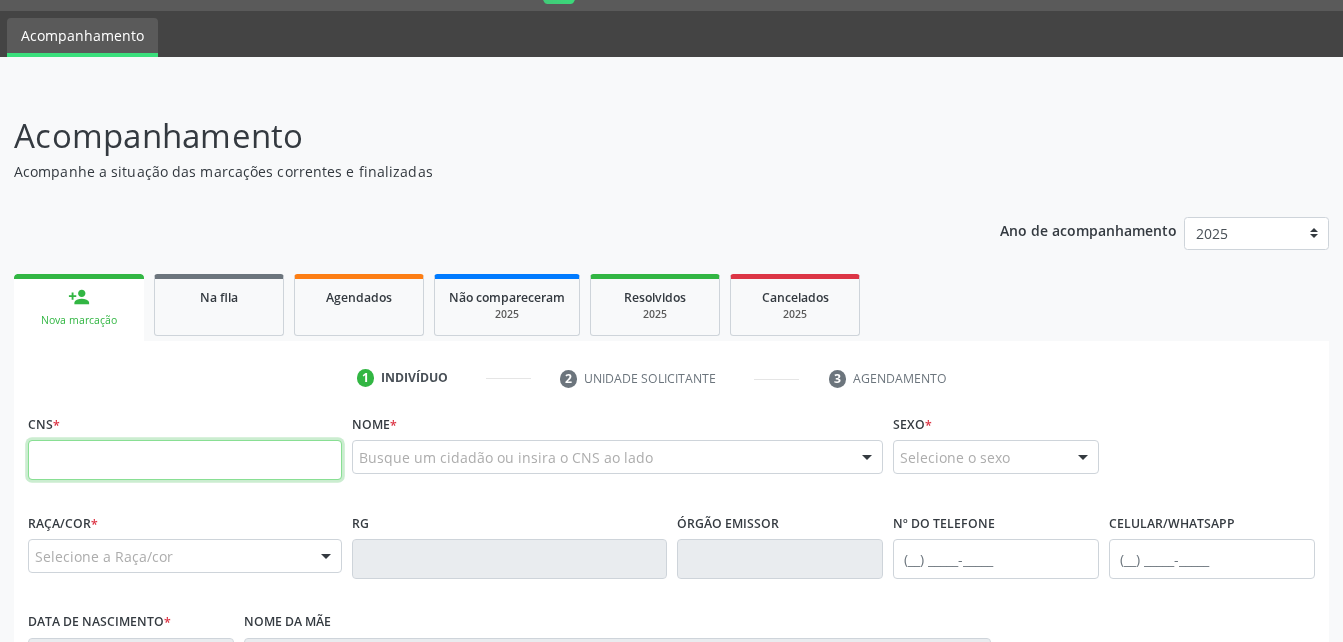 click at bounding box center (185, 460) 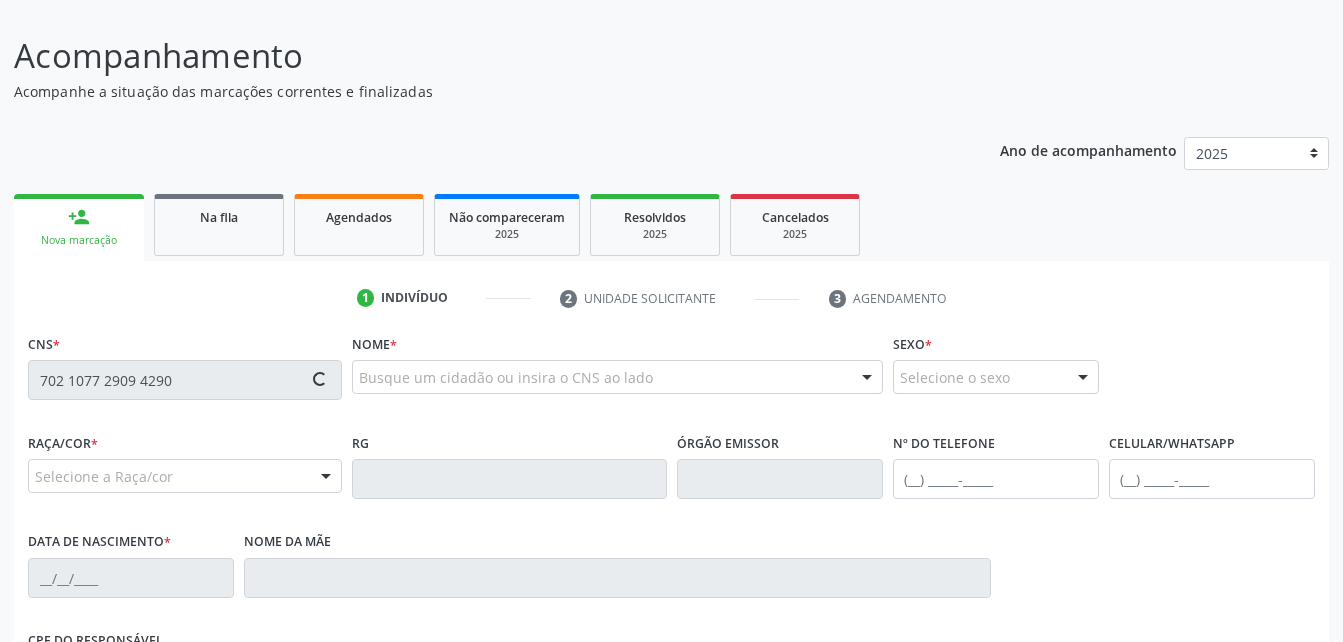 scroll, scrollTop: 353, scrollLeft: 0, axis: vertical 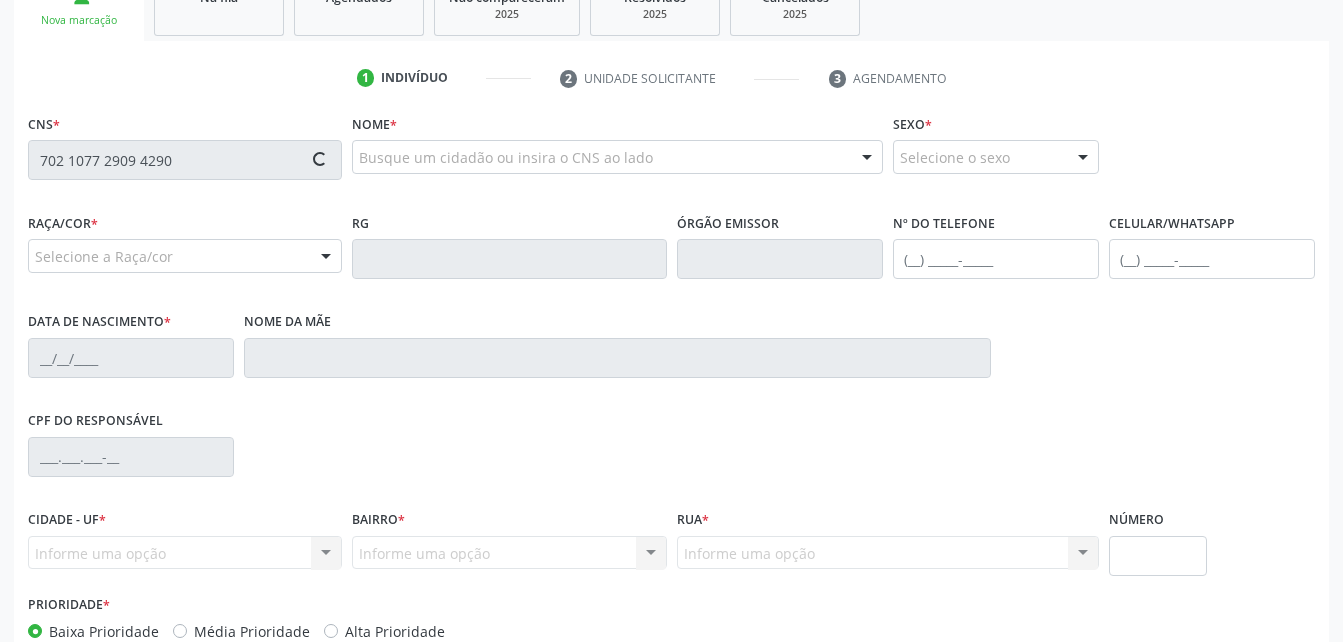 type on "702 1077 2909 4290" 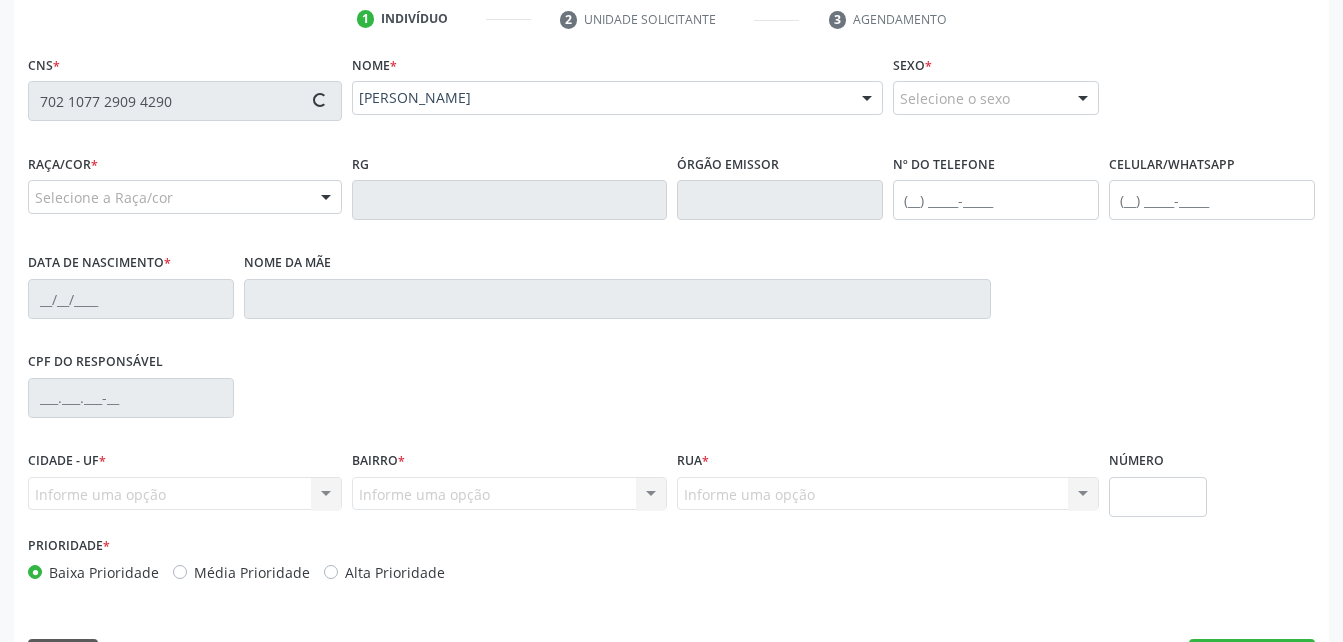 scroll, scrollTop: 470, scrollLeft: 0, axis: vertical 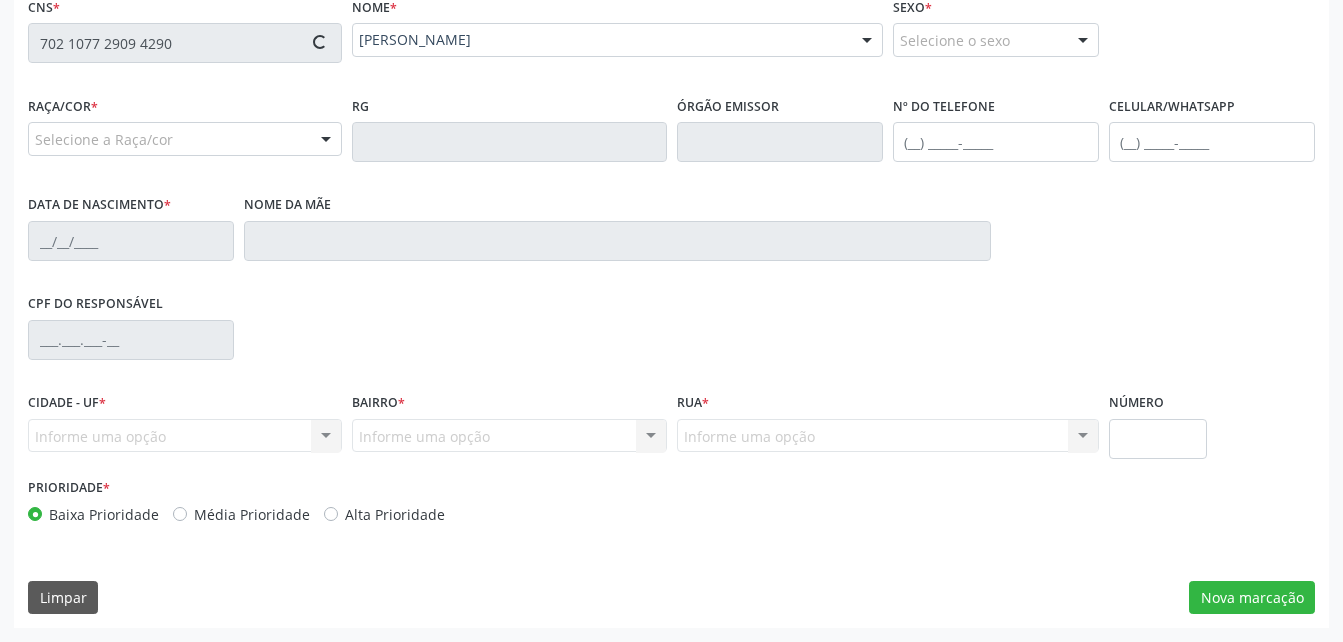 type on "[PHONE_NUMBER]" 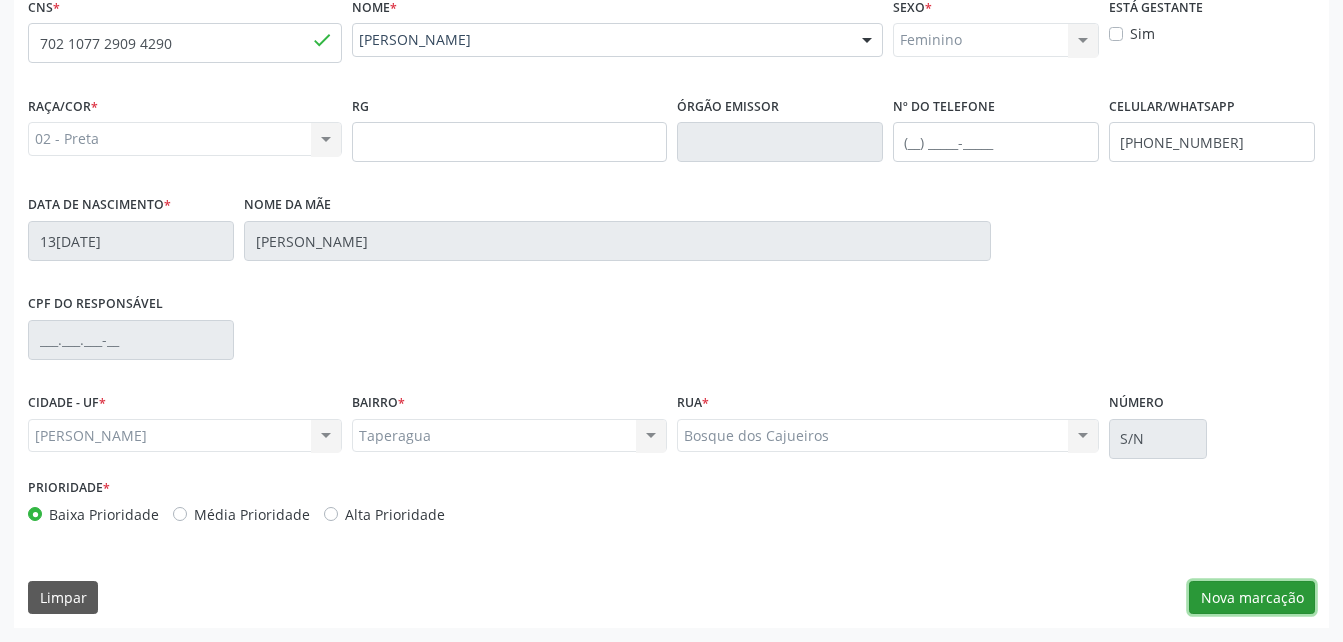 click on "Nova marcação" at bounding box center (1252, 598) 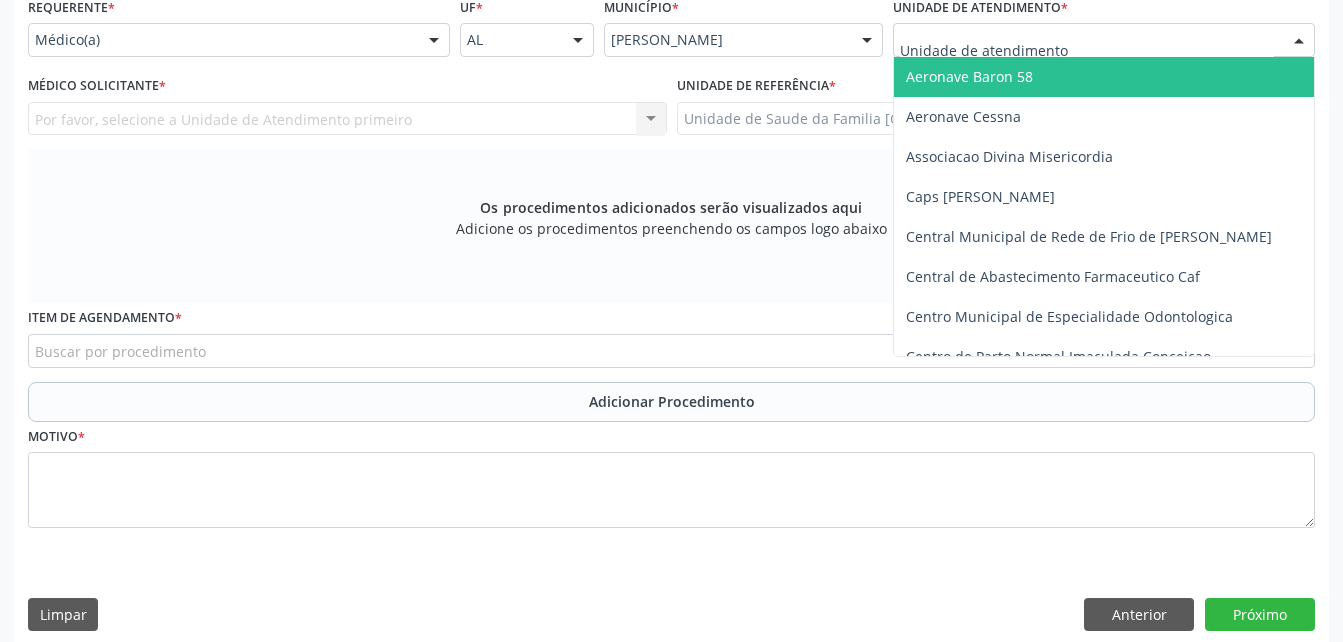 click at bounding box center (1104, 40) 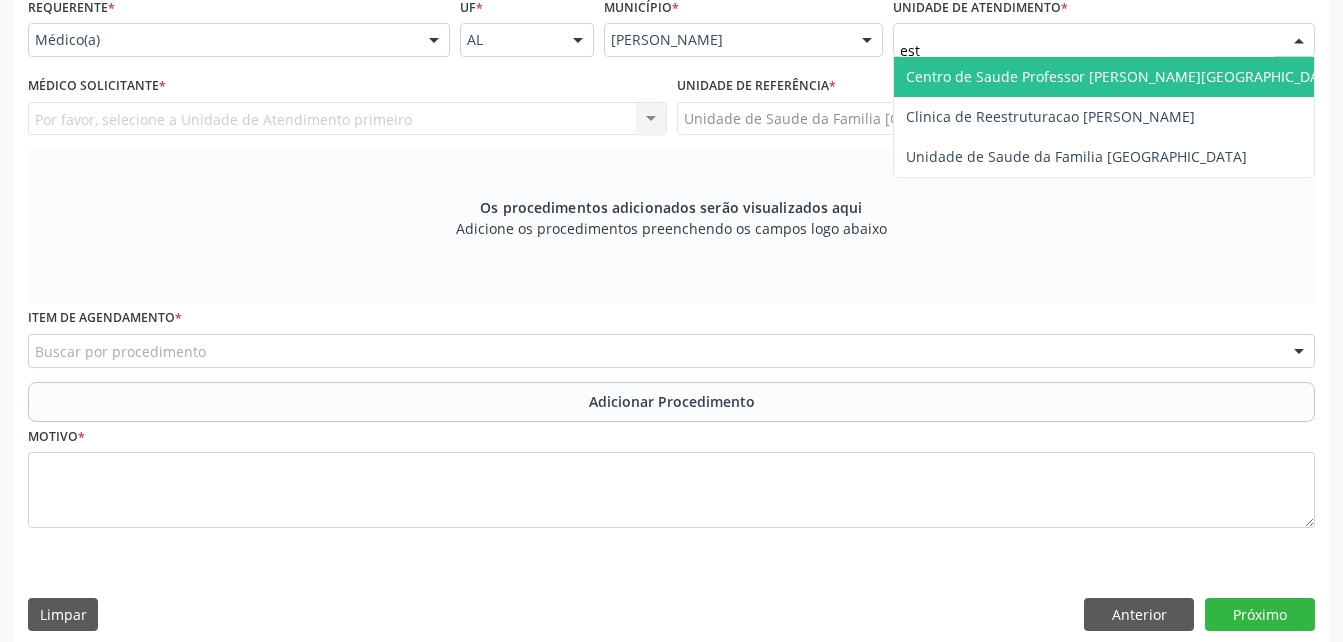 type on "esti" 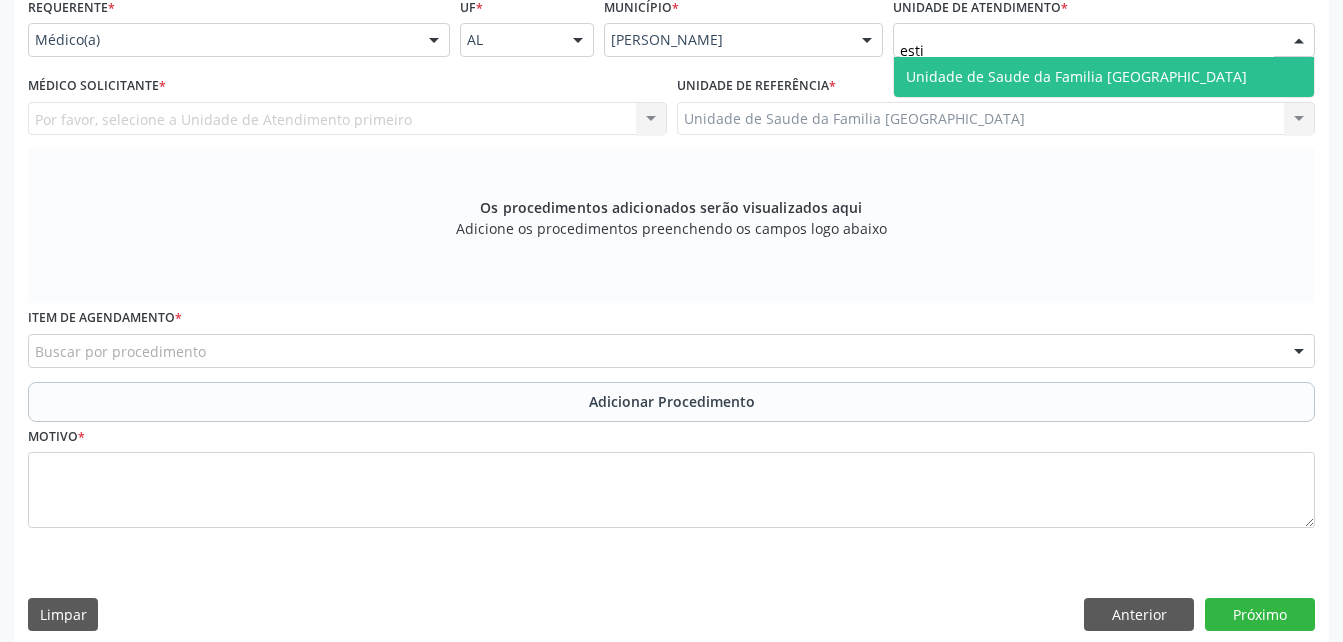 drag, startPoint x: 1196, startPoint y: 75, endPoint x: 1061, endPoint y: 91, distance: 135.94484 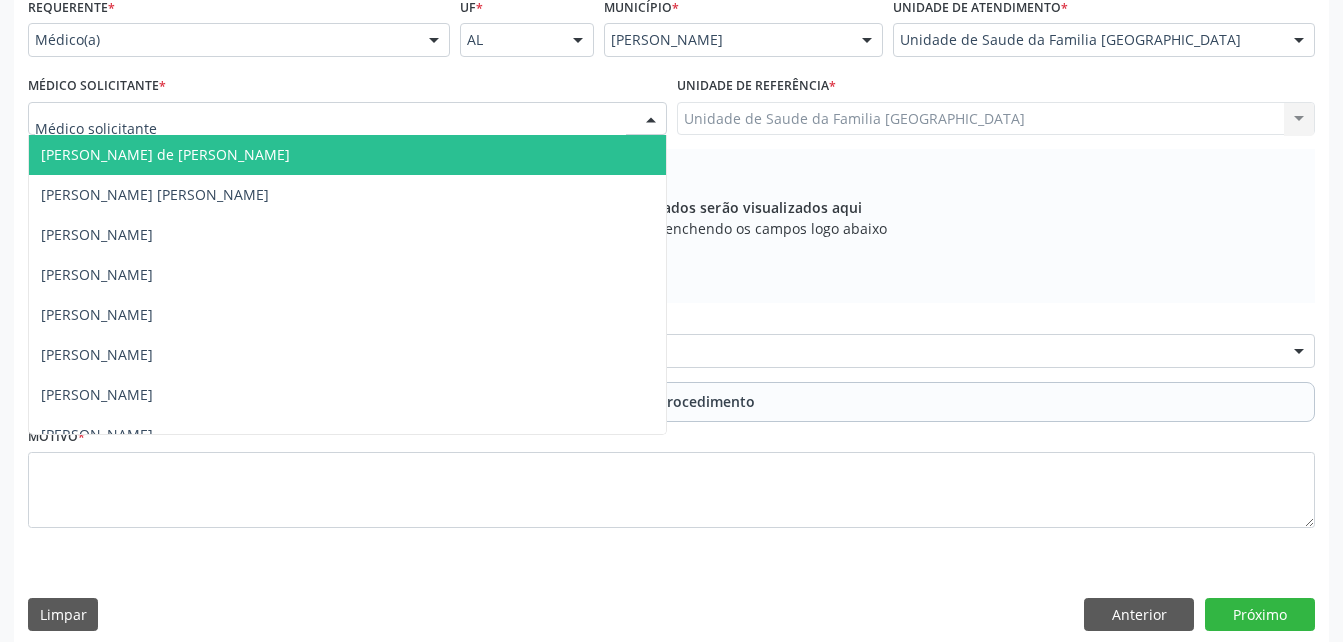 click at bounding box center [651, 120] 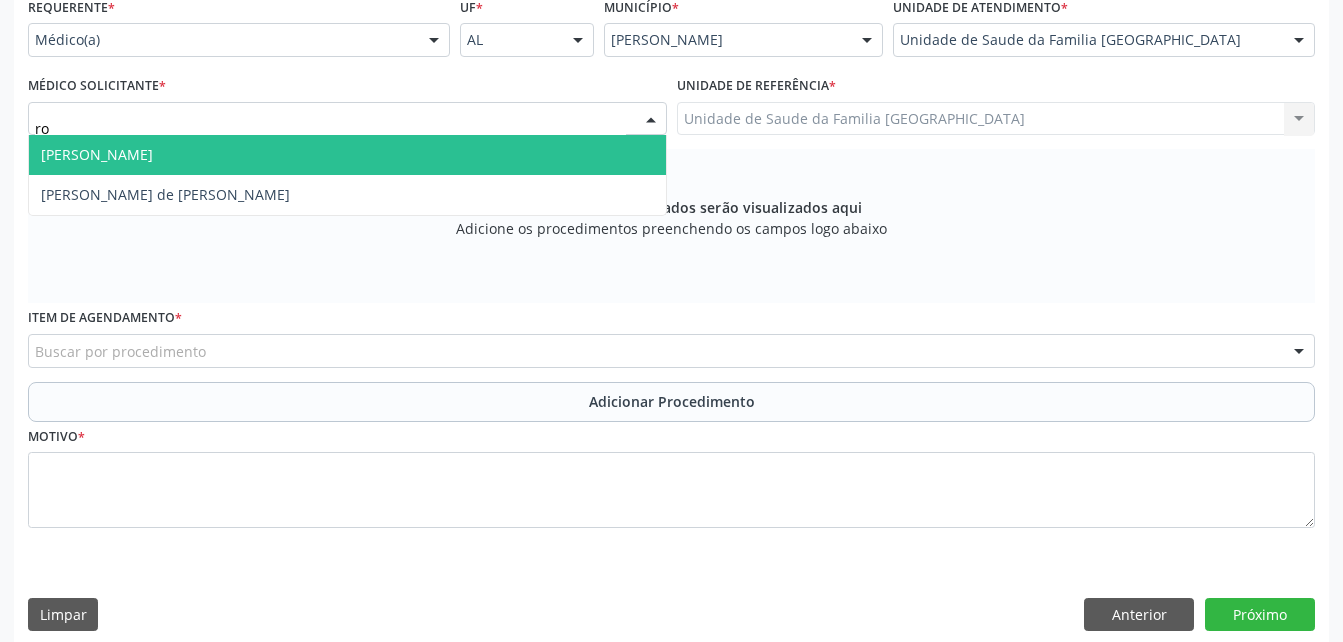 type on "rod" 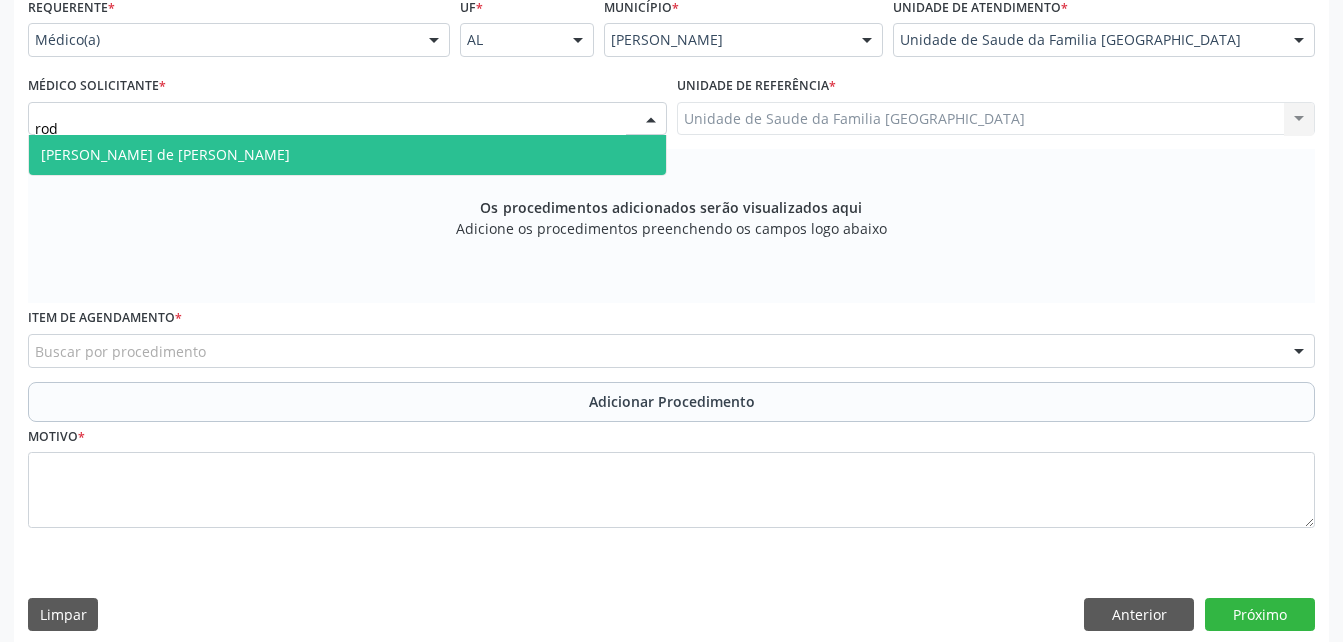 click on "[PERSON_NAME] de [PERSON_NAME]" at bounding box center [347, 155] 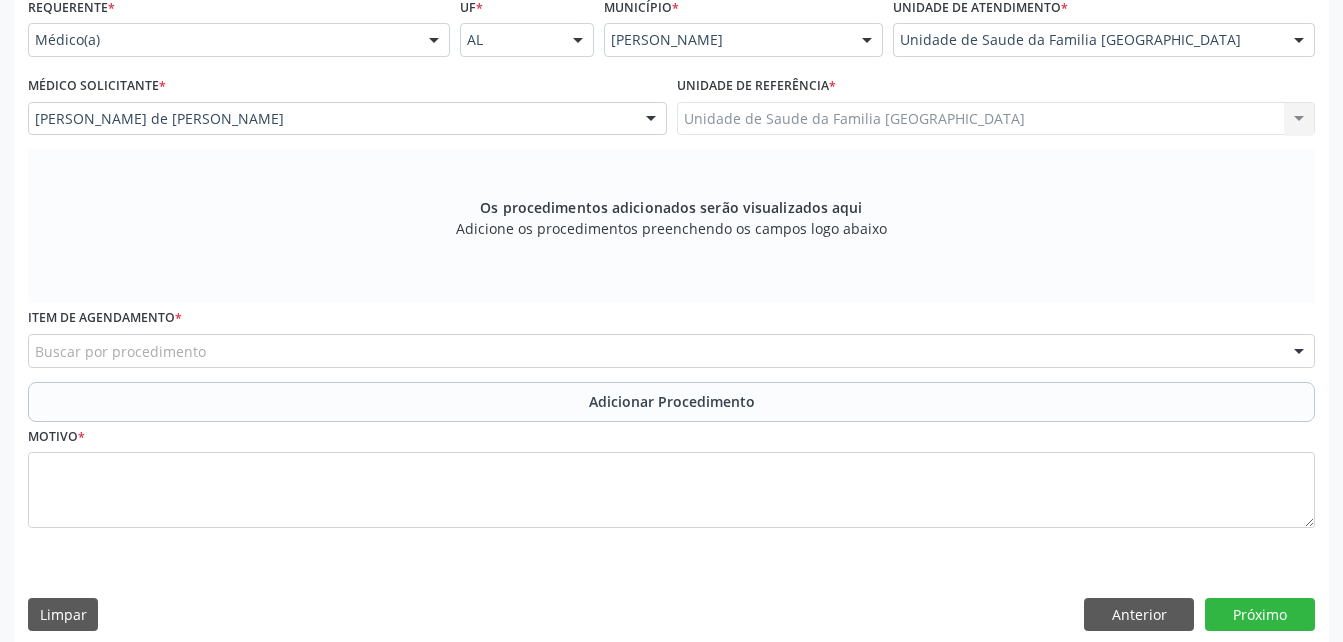click on "Buscar por procedimento" at bounding box center [671, 351] 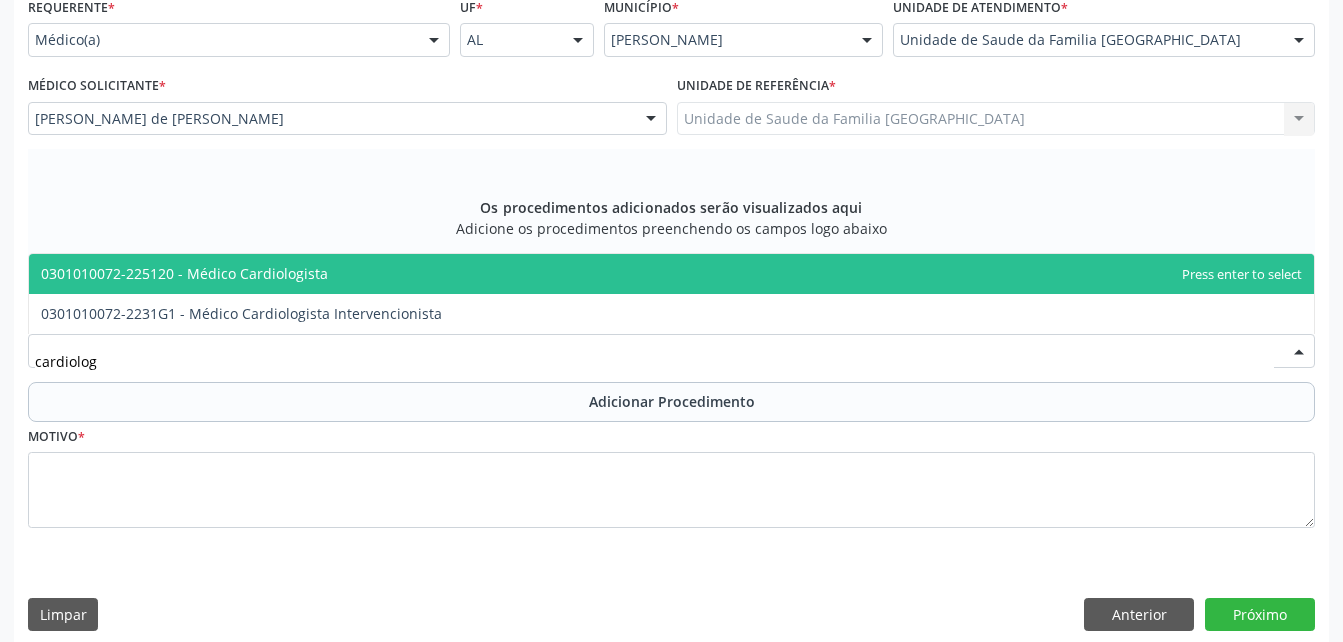 type on "cardiologi" 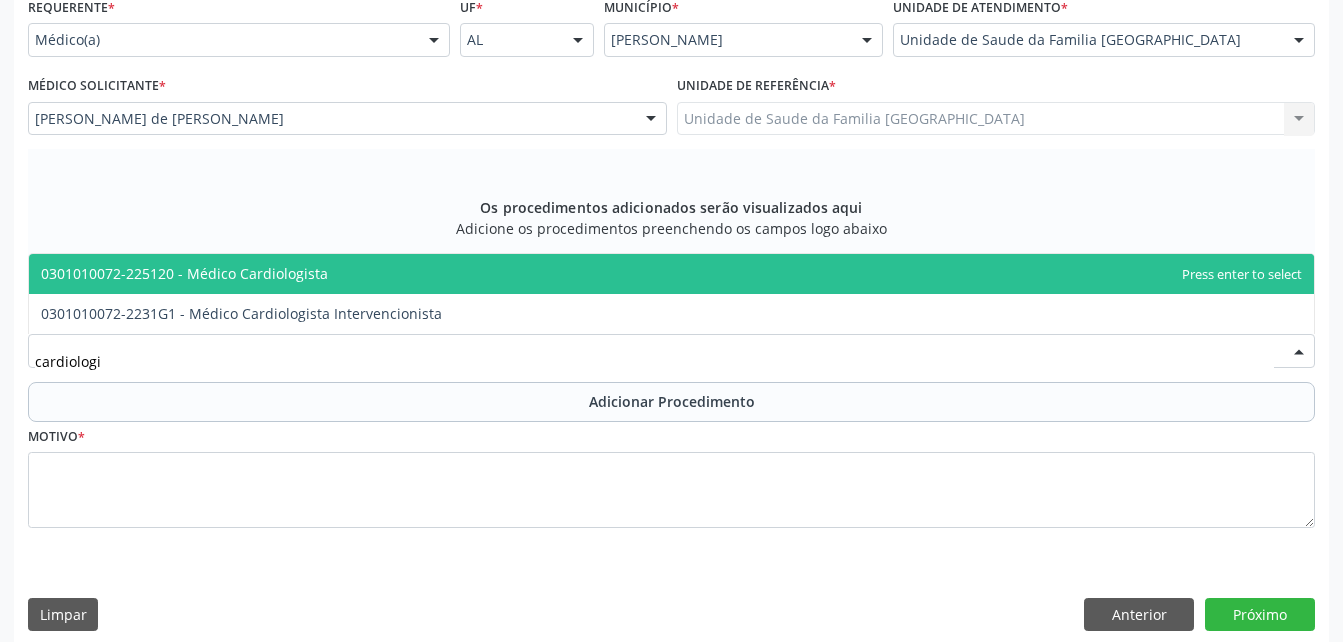 click on "0301010072-225120 - Médico Cardiologista" at bounding box center [671, 274] 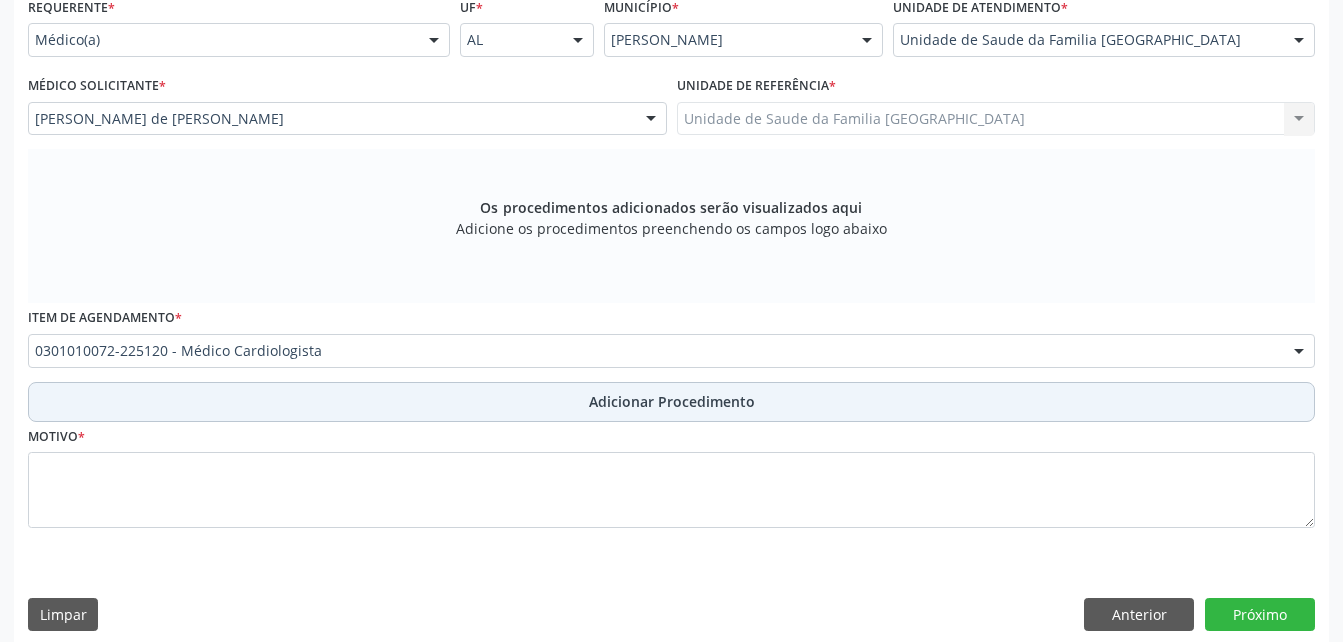 click on "Adicionar Procedimento" at bounding box center [672, 401] 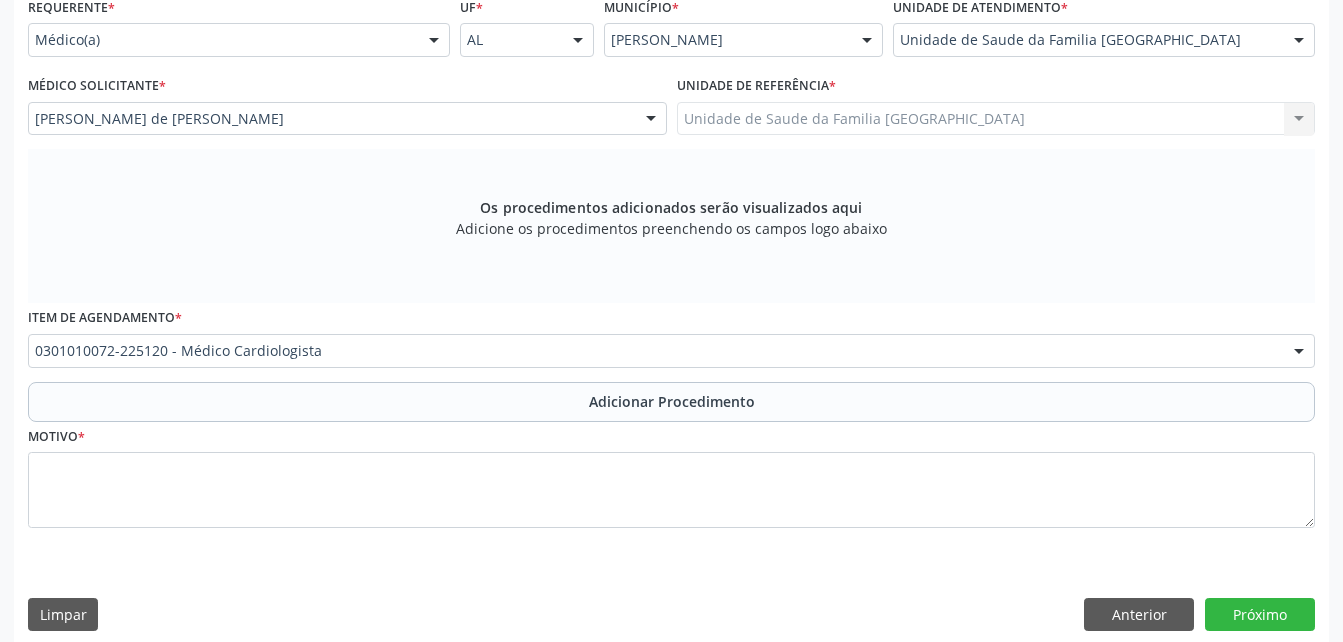scroll, scrollTop: 411, scrollLeft: 0, axis: vertical 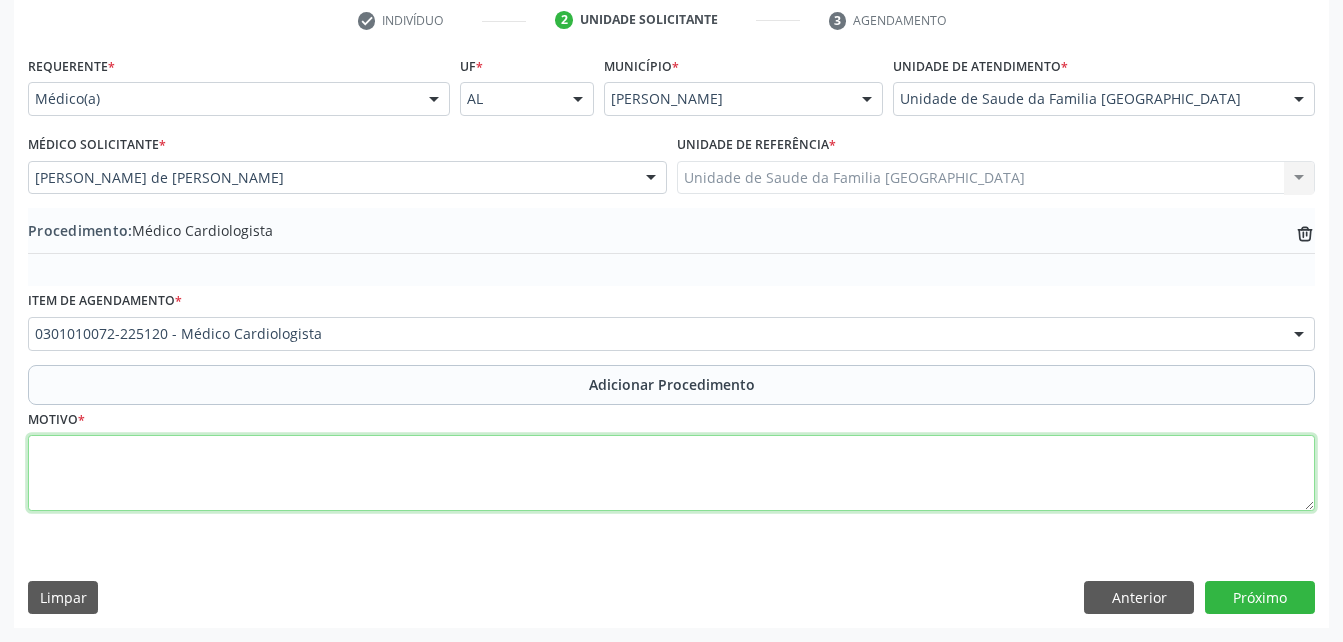click at bounding box center [671, 473] 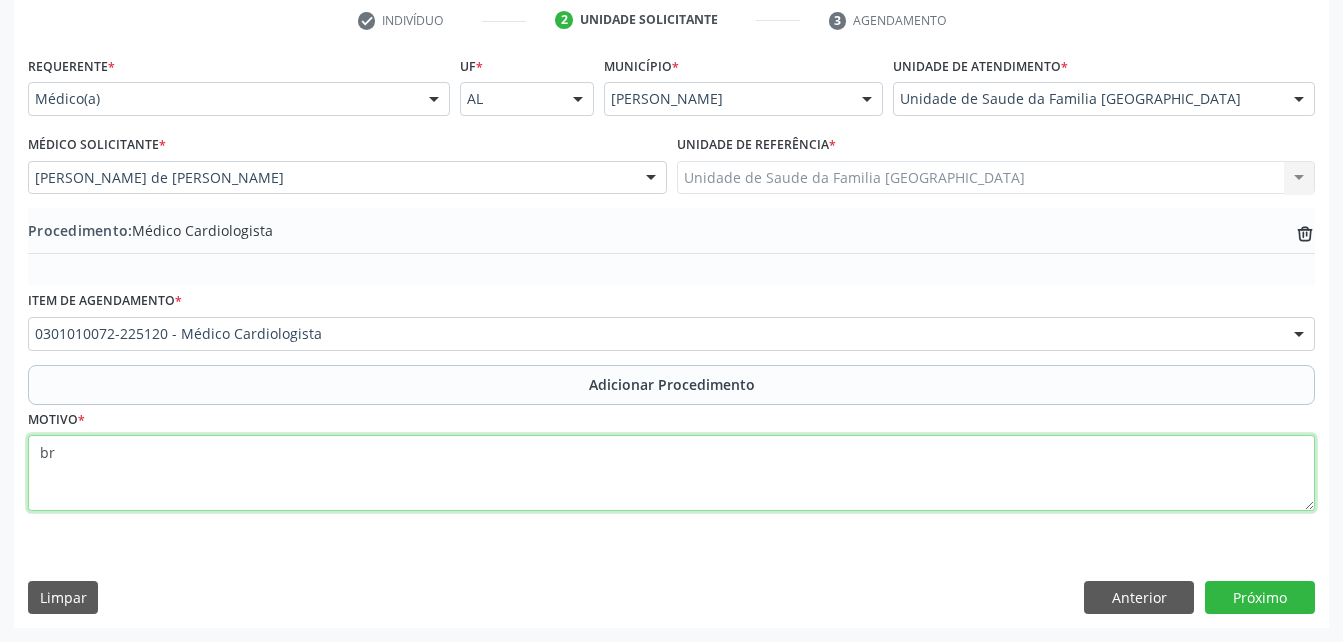 type on "b" 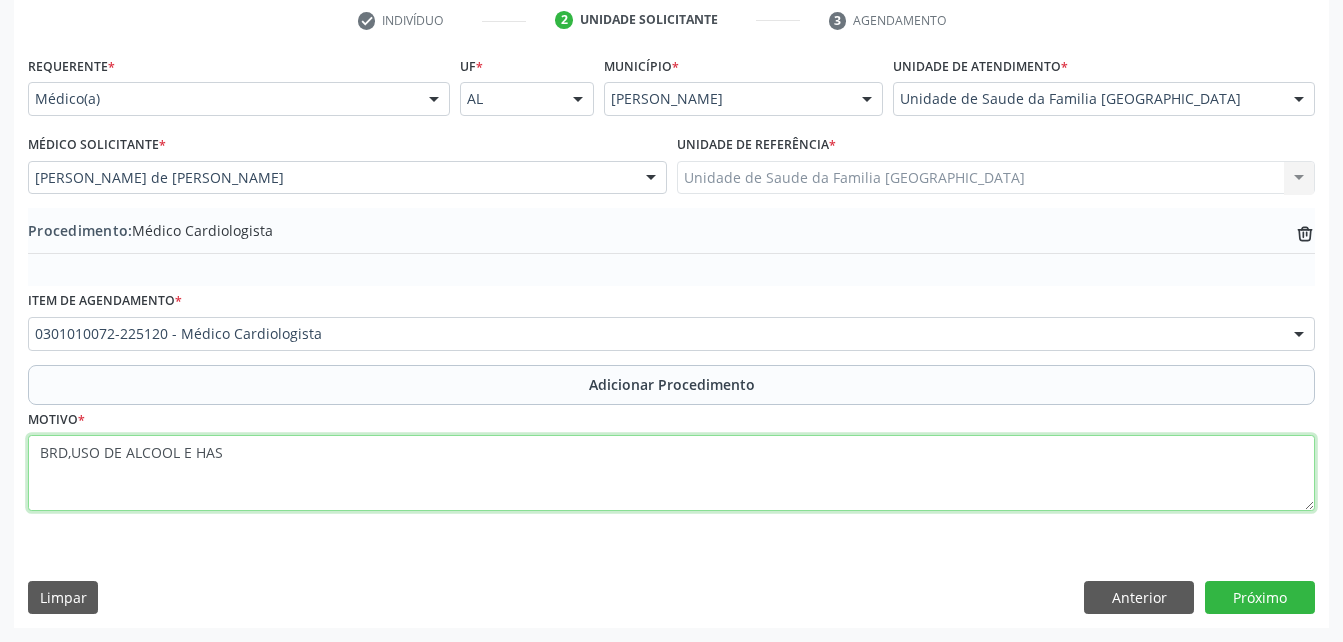 type on "BRD,USO DE ALCOOL E HAS" 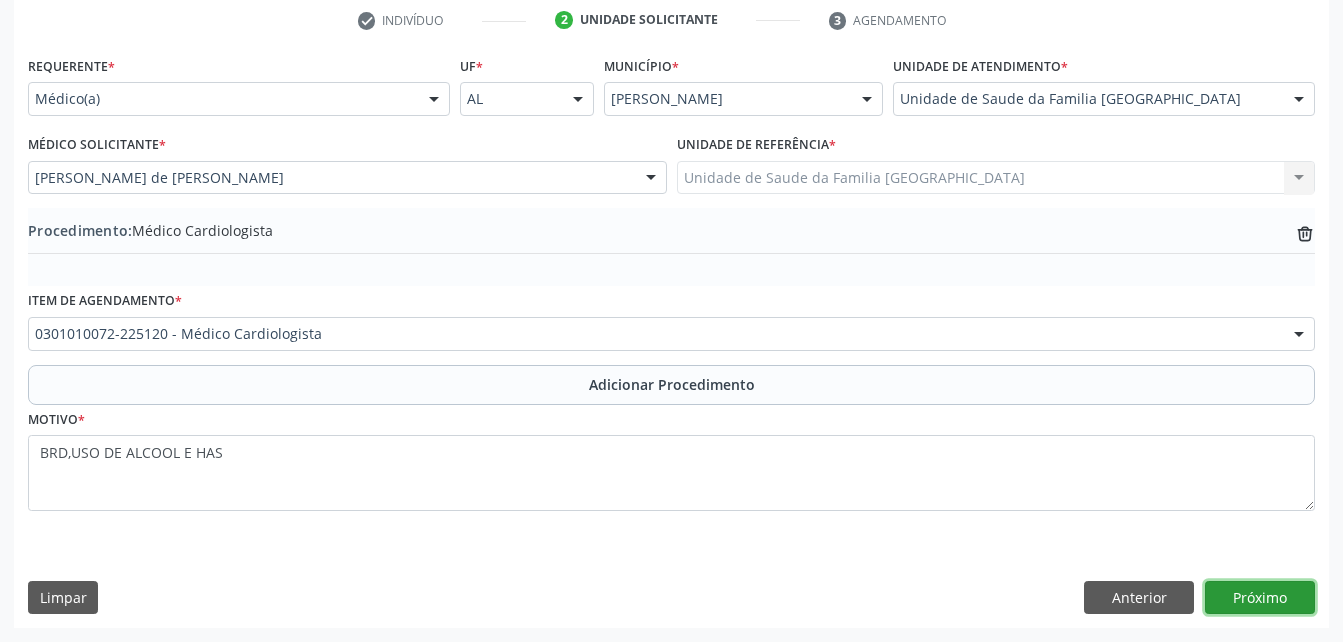 click on "Próximo" at bounding box center (1260, 598) 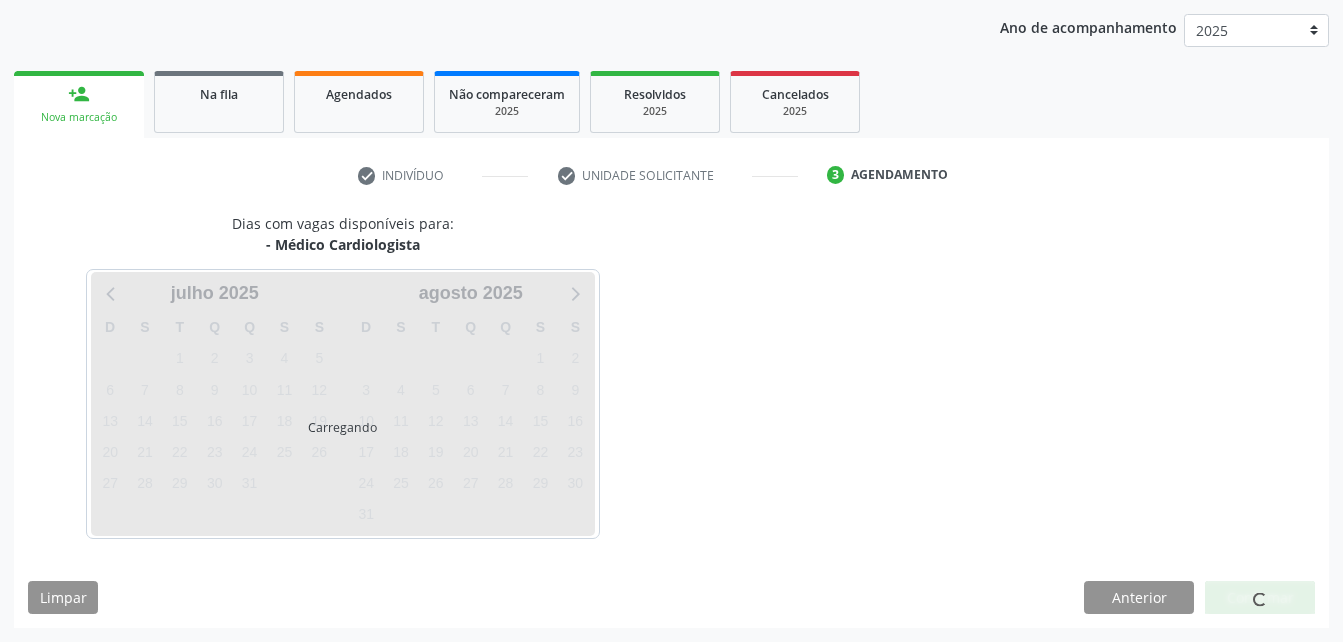 scroll, scrollTop: 315, scrollLeft: 0, axis: vertical 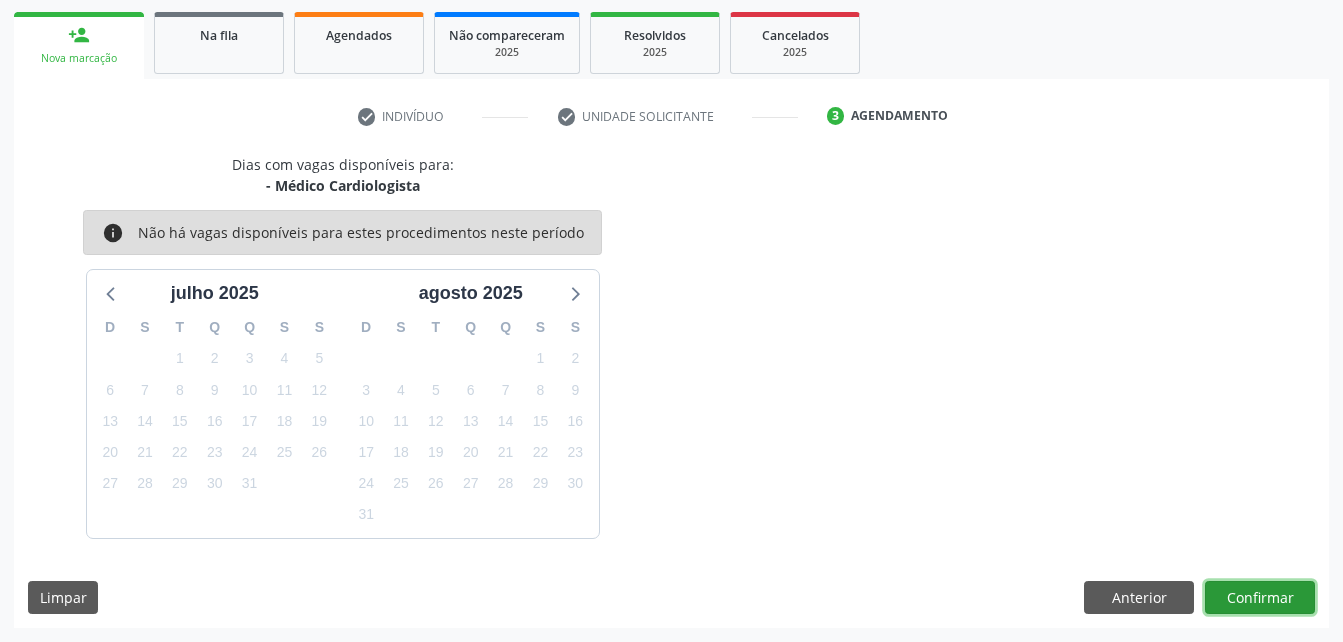 click on "Confirmar" at bounding box center (1260, 598) 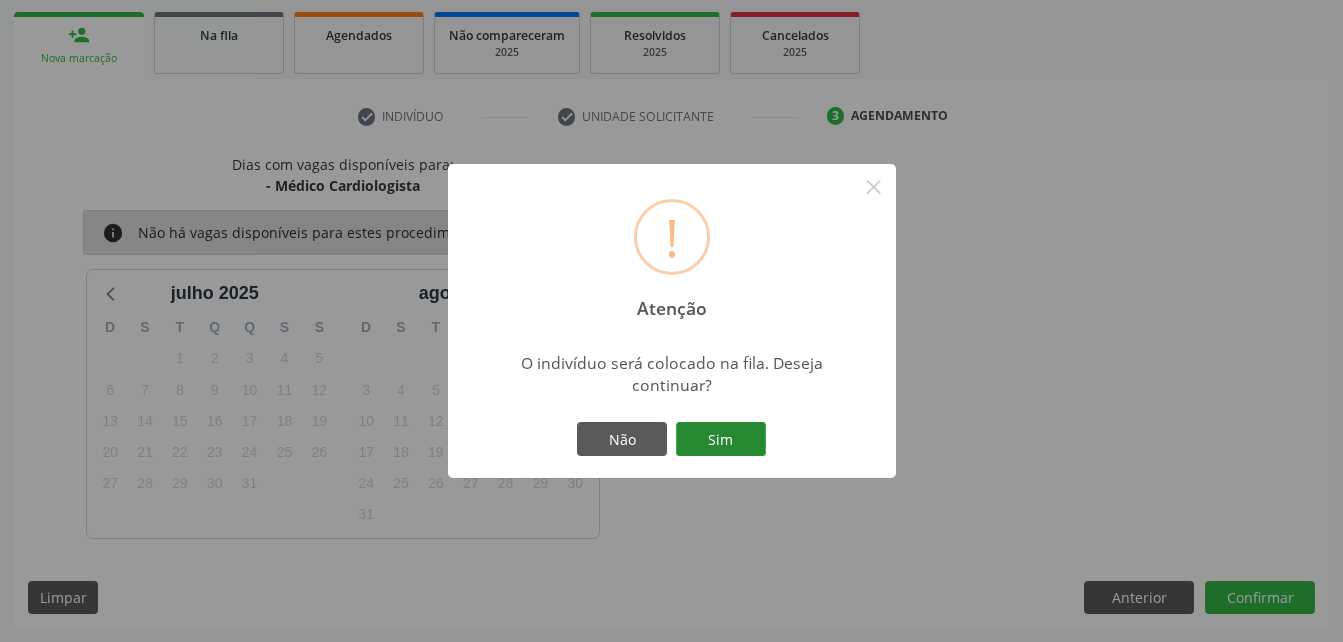 click on "Sim" at bounding box center (721, 439) 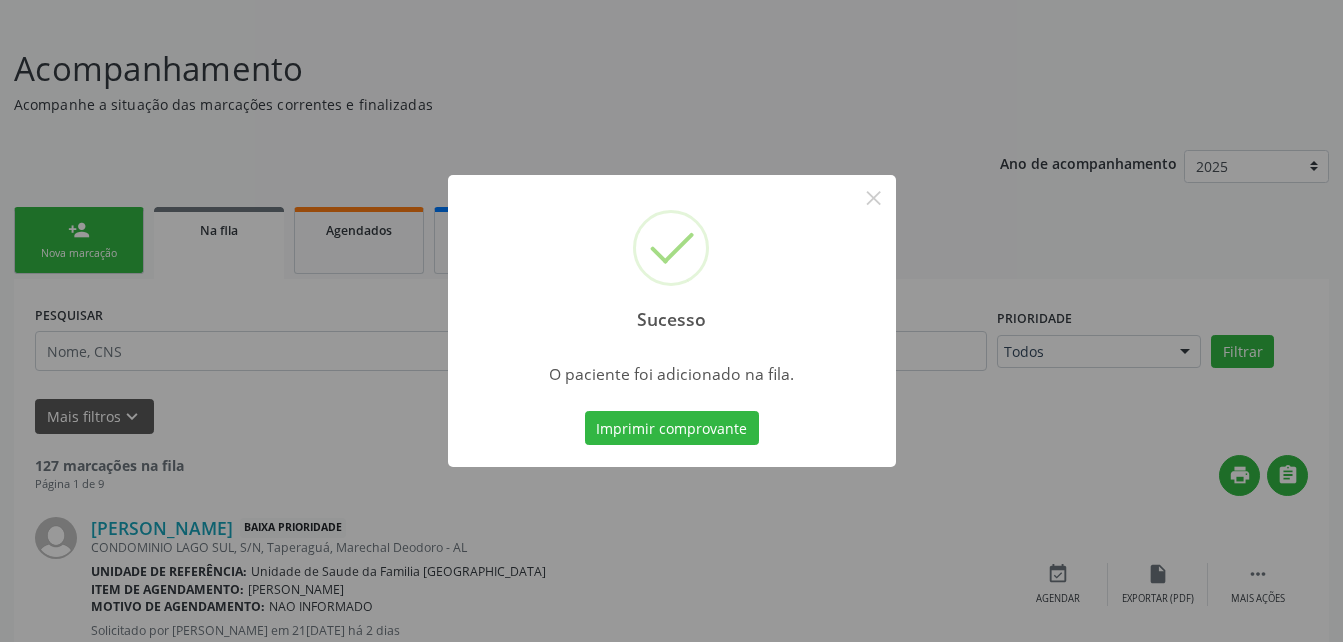 scroll, scrollTop: 153, scrollLeft: 0, axis: vertical 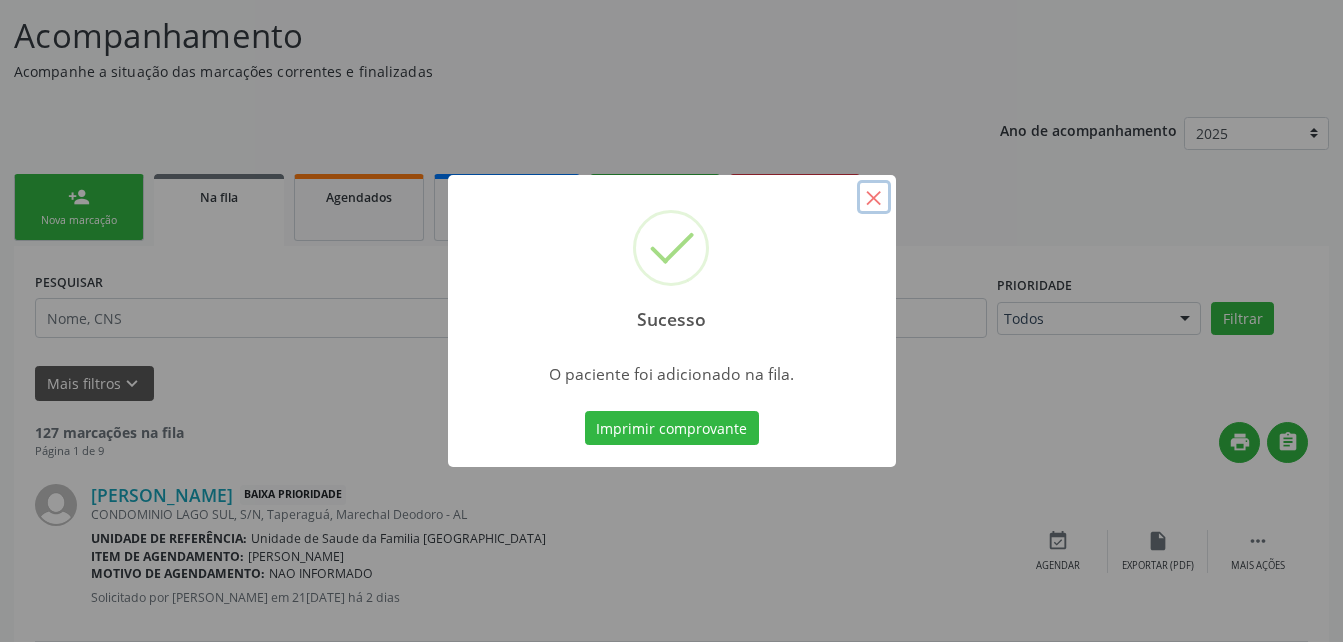 click on "×" at bounding box center [874, 197] 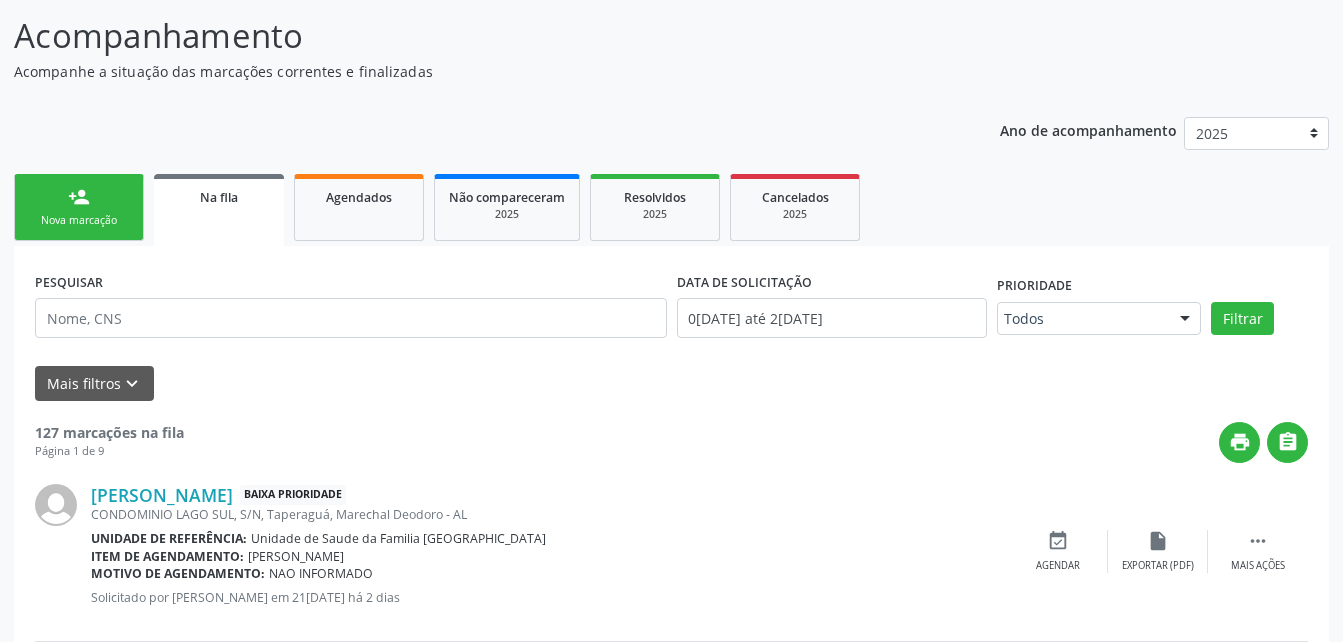 drag, startPoint x: 0, startPoint y: 148, endPoint x: 17, endPoint y: 165, distance: 24.04163 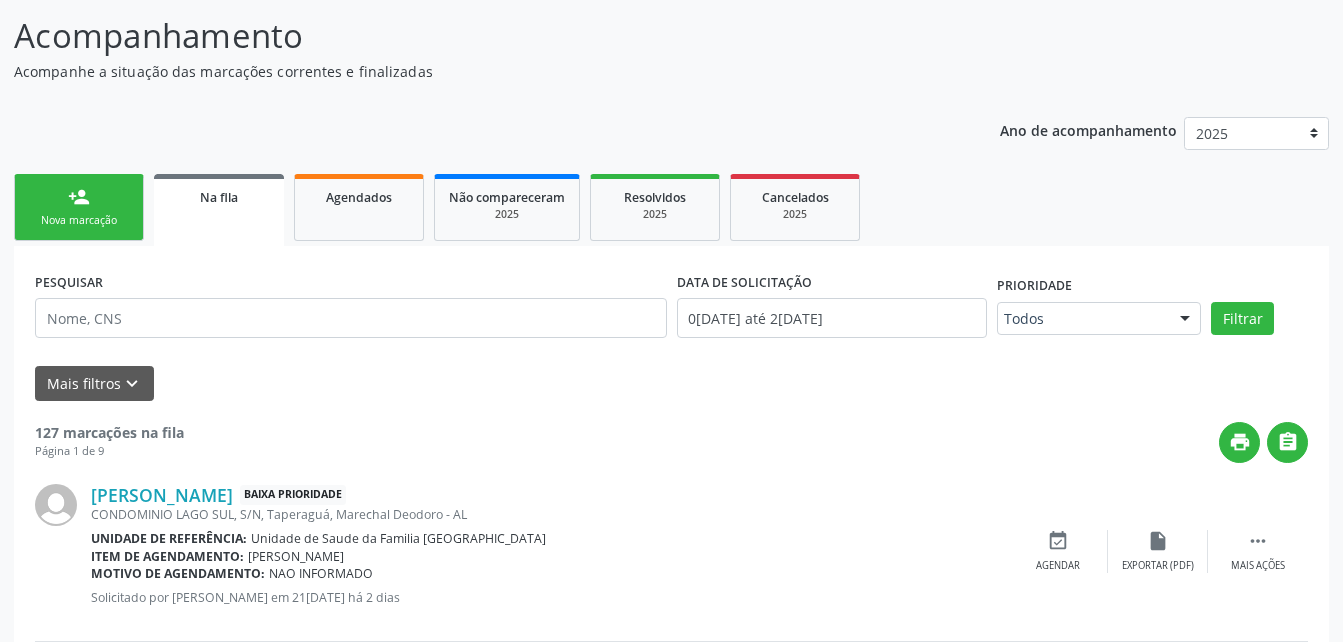 click on "person_add
Nova marcação" at bounding box center [79, 207] 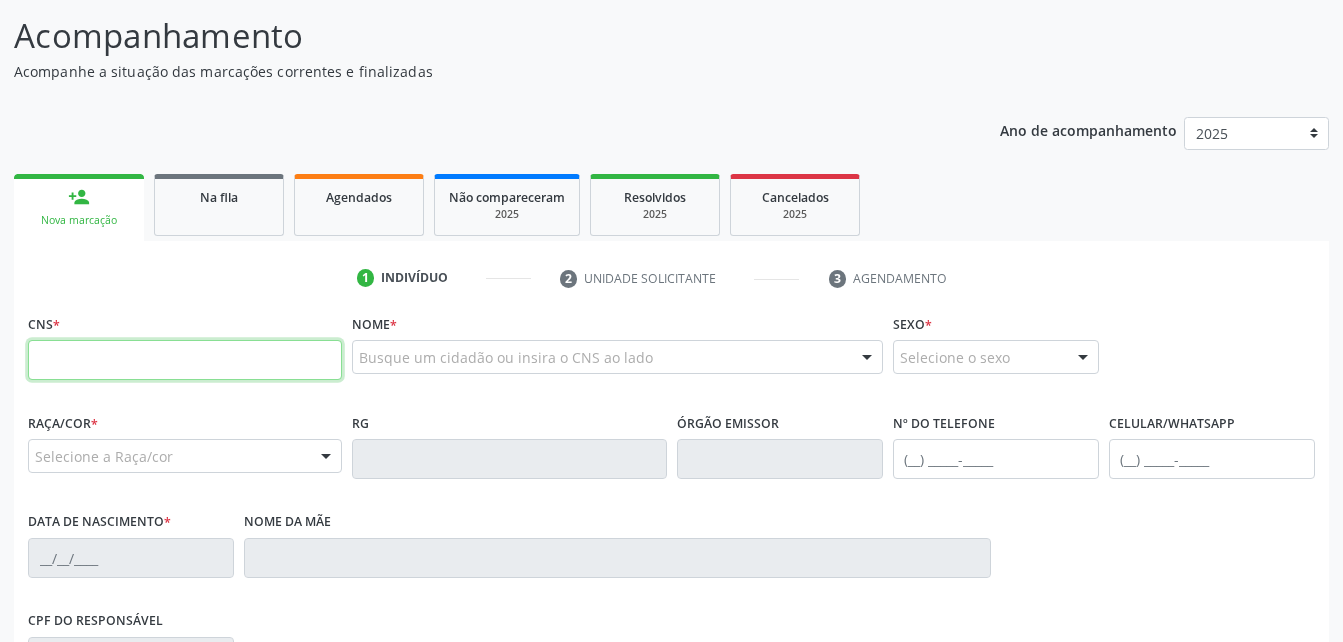 click at bounding box center [185, 360] 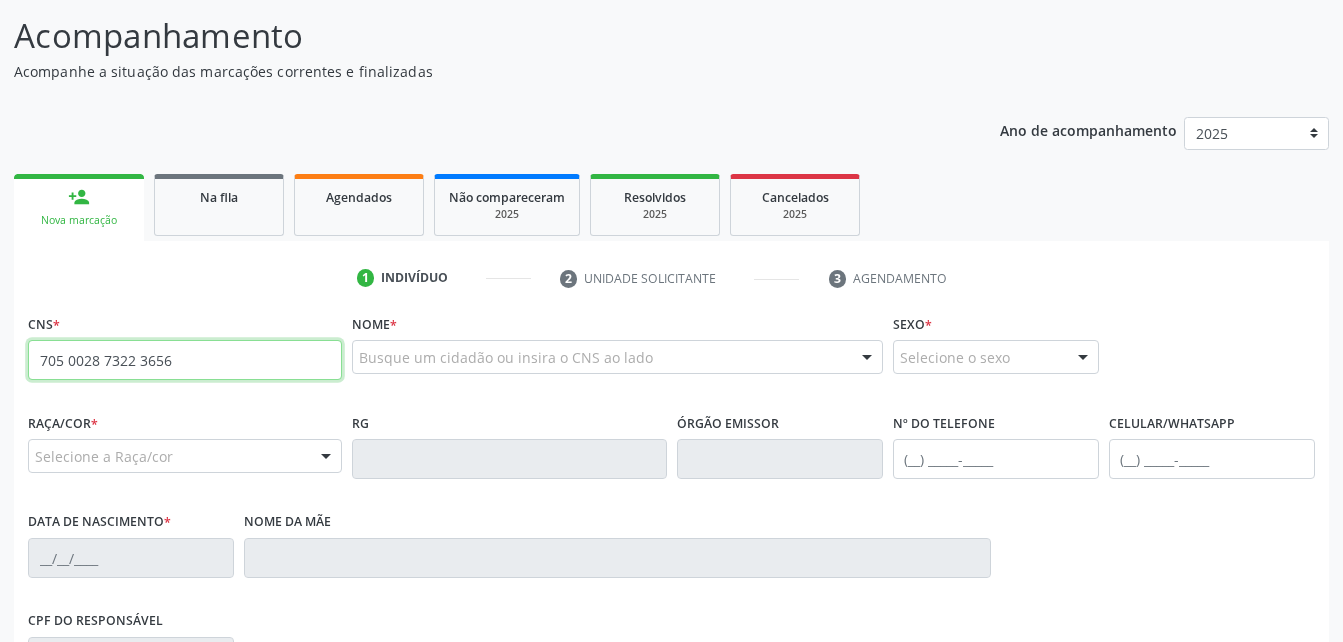 type on "705 0028 7322 3656" 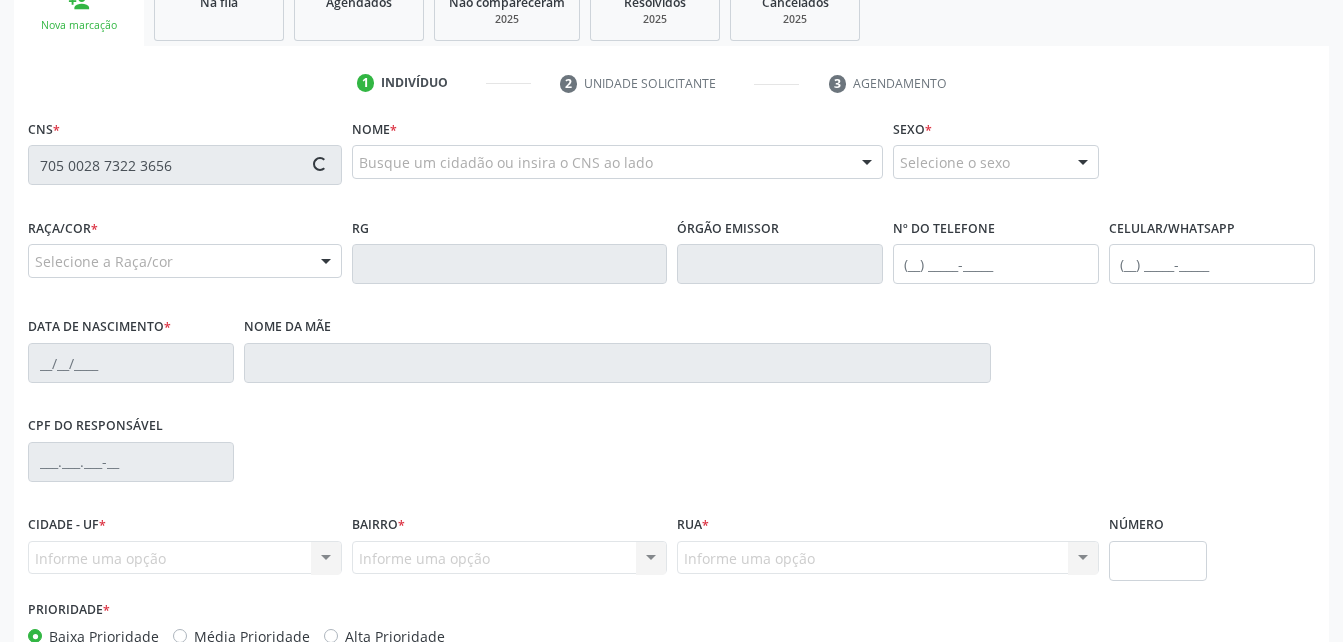 scroll, scrollTop: 353, scrollLeft: 0, axis: vertical 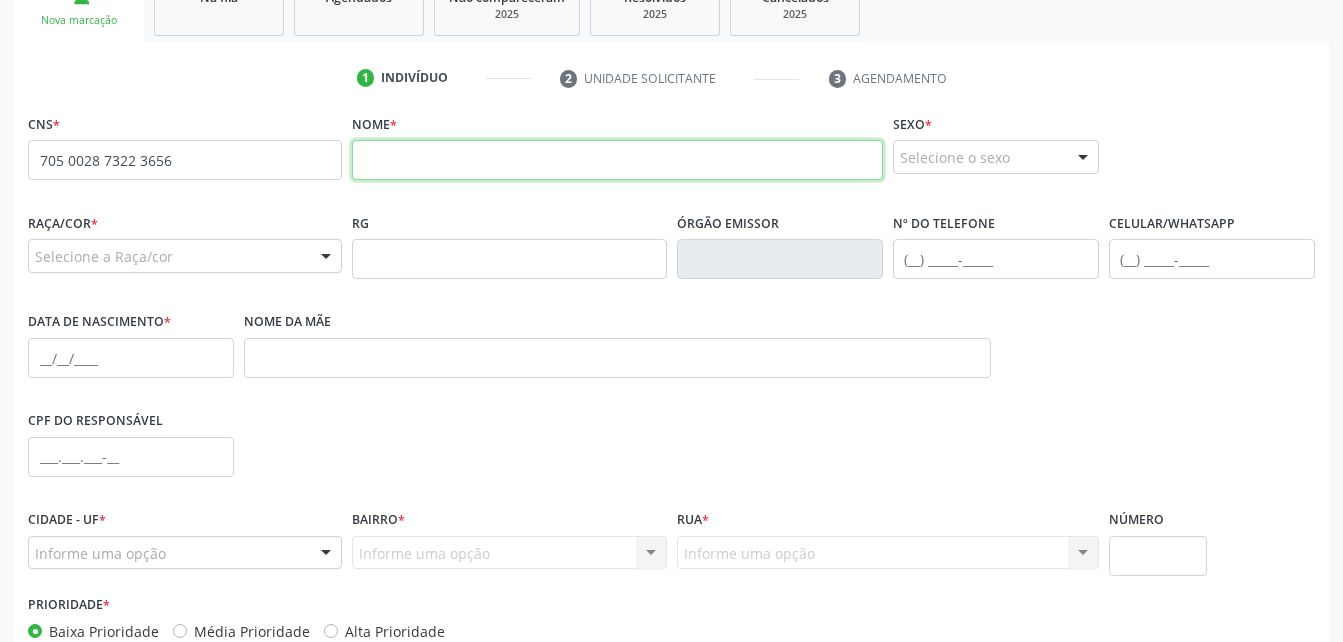click at bounding box center (617, 160) 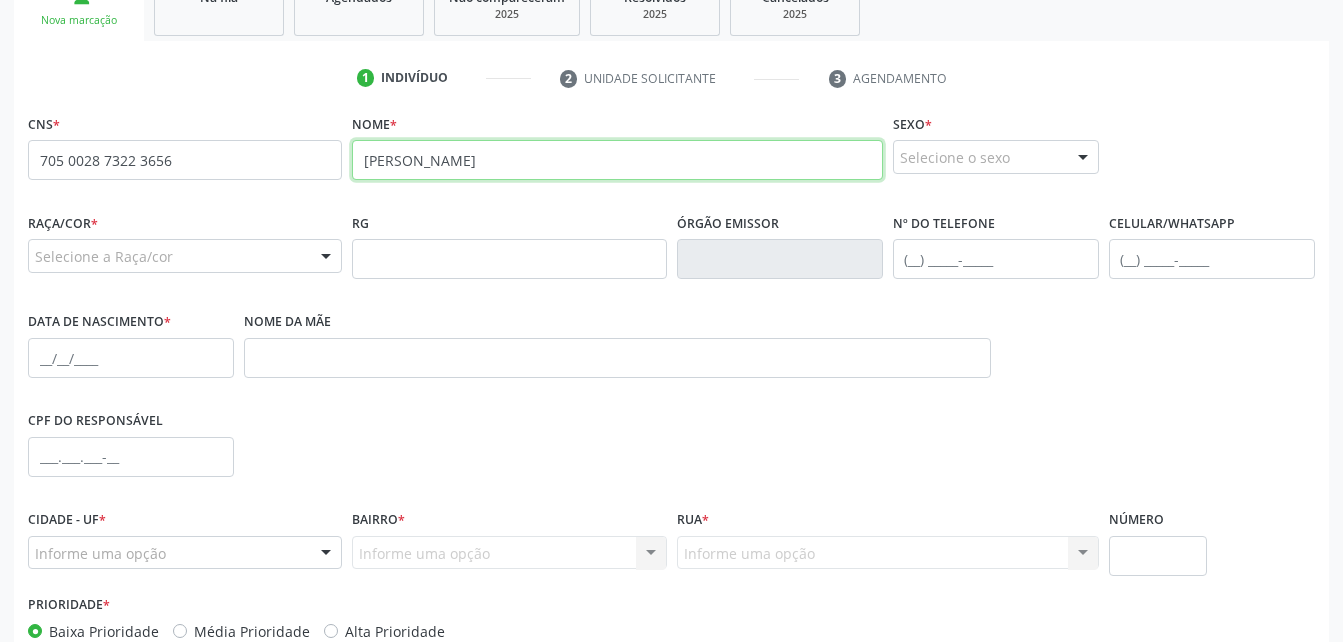 type on "[PERSON_NAME]" 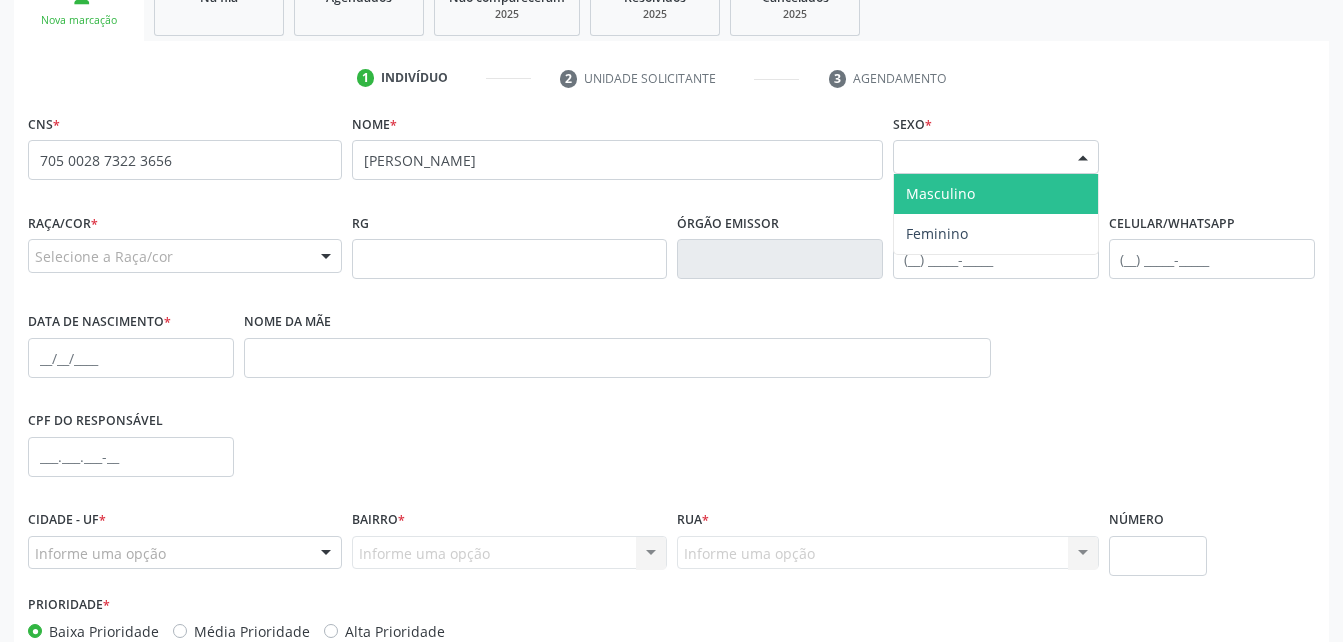 click at bounding box center (1083, 158) 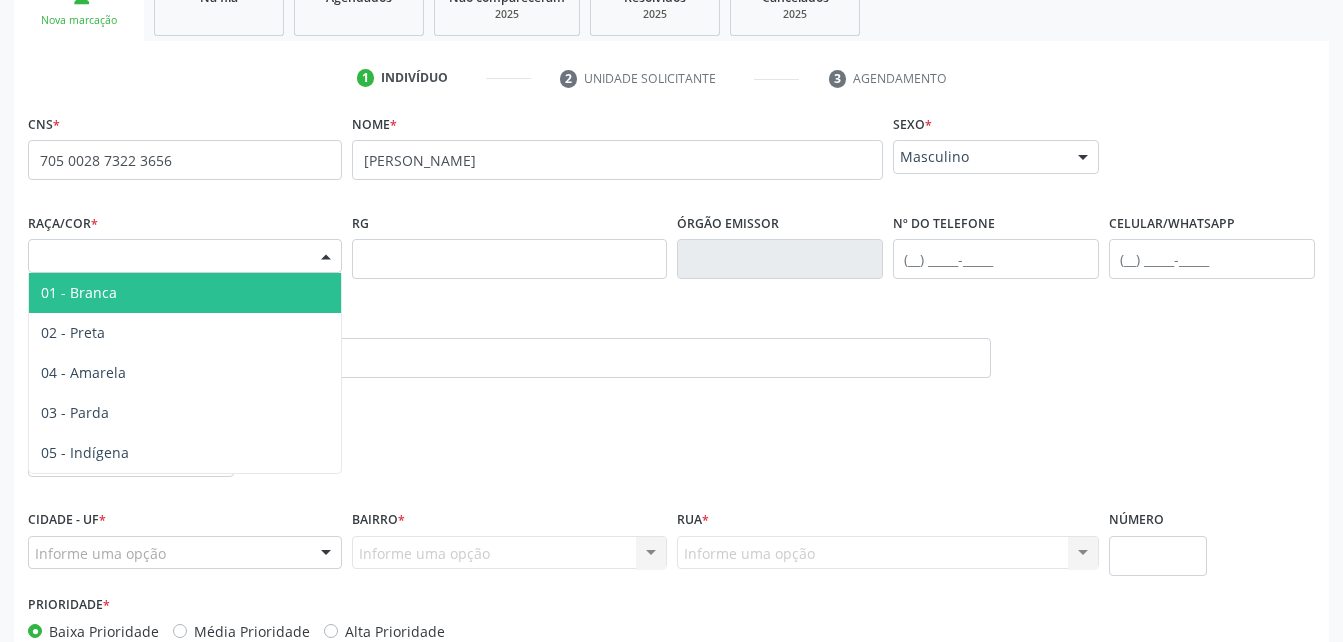 click on "Selecione a Raça/cor" at bounding box center [185, 256] 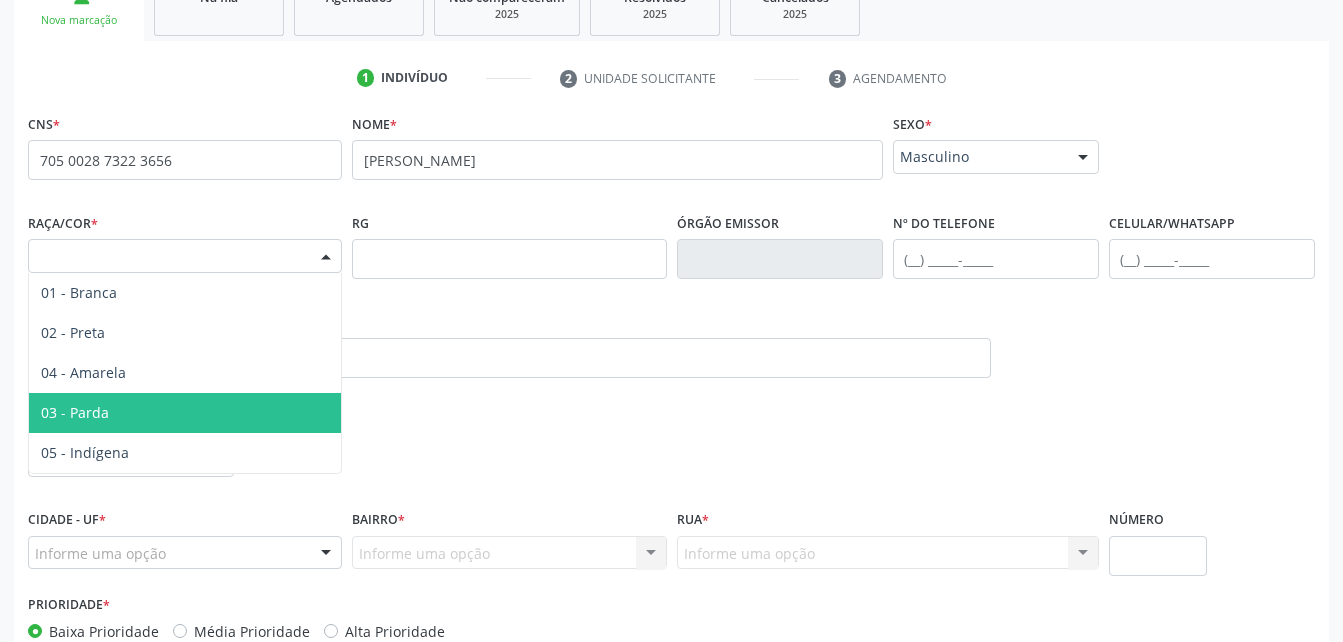 click on "03 - Parda" at bounding box center [185, 413] 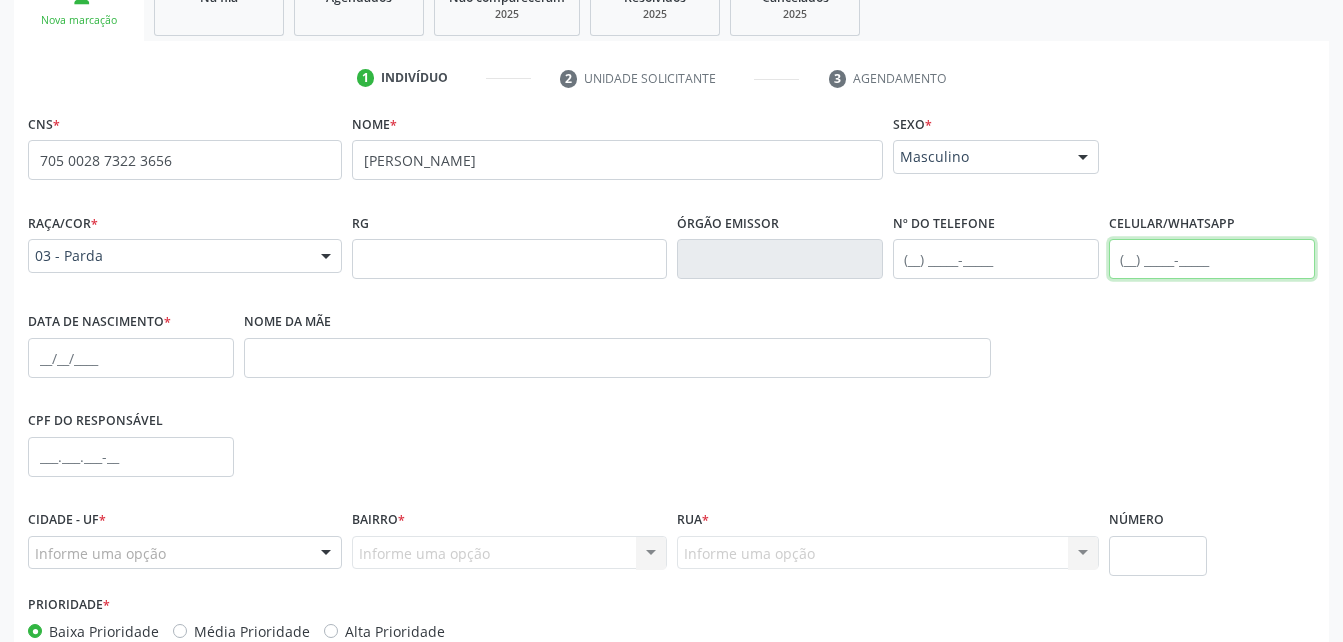 click at bounding box center (1212, 259) 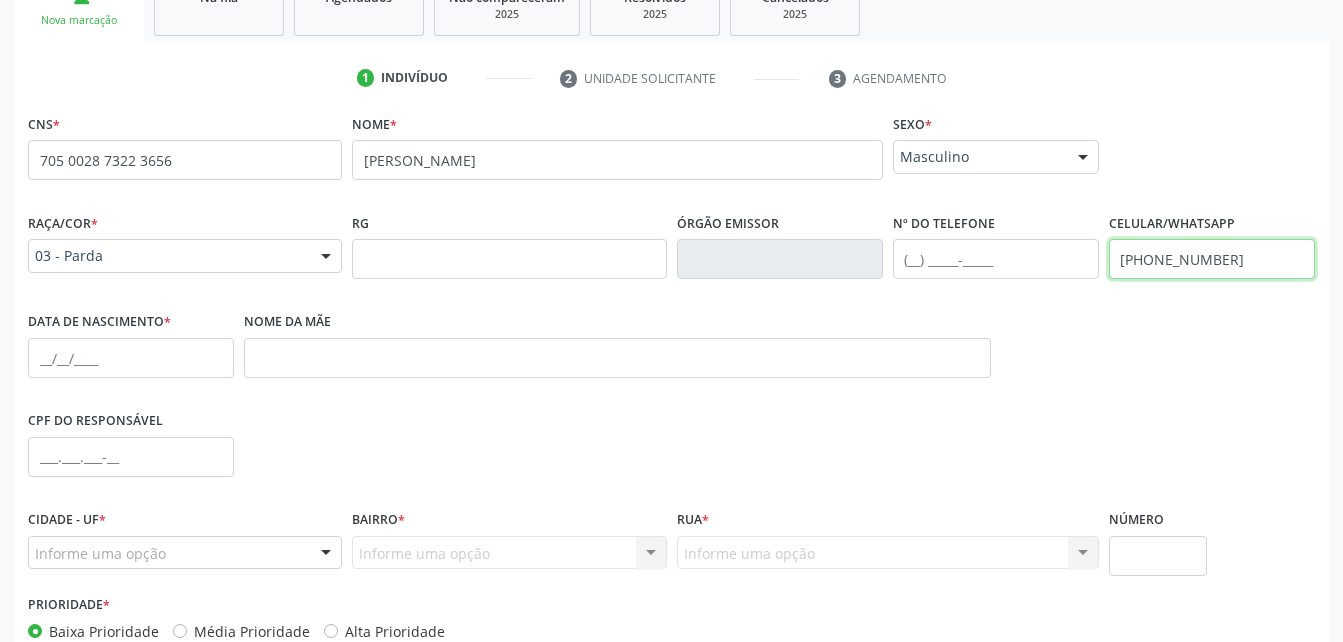 type on "[PHONE_NUMBER]" 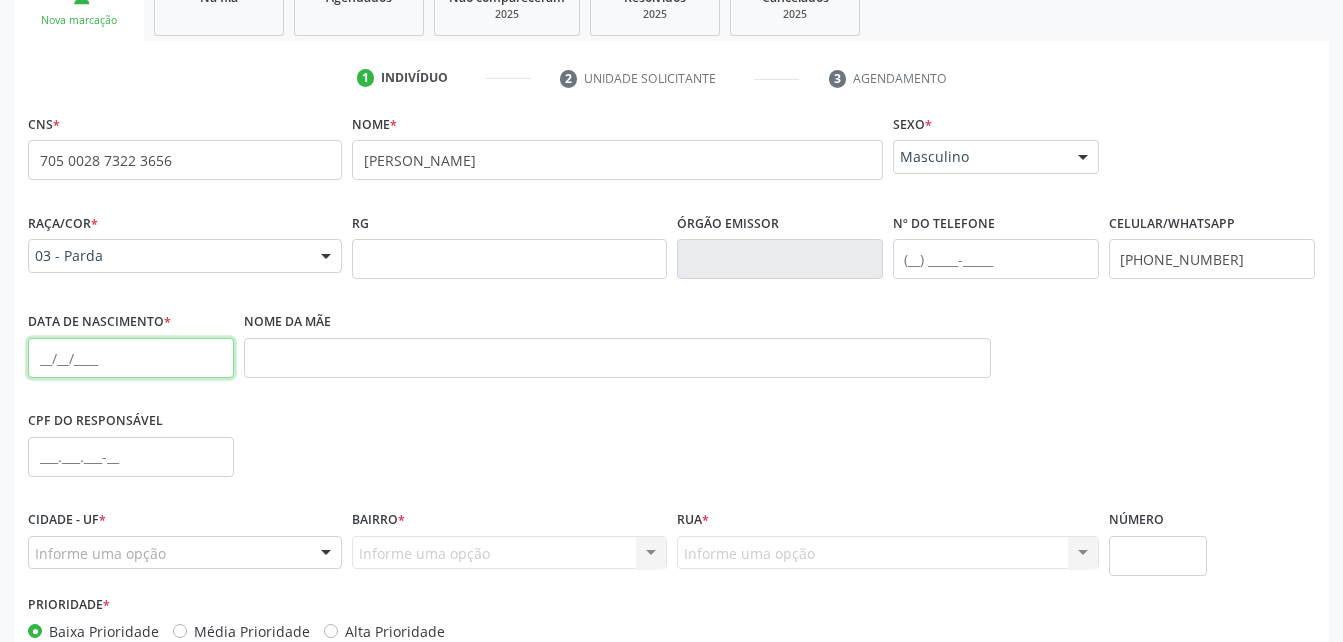 drag, startPoint x: 139, startPoint y: 359, endPoint x: 138, endPoint y: 346, distance: 13.038404 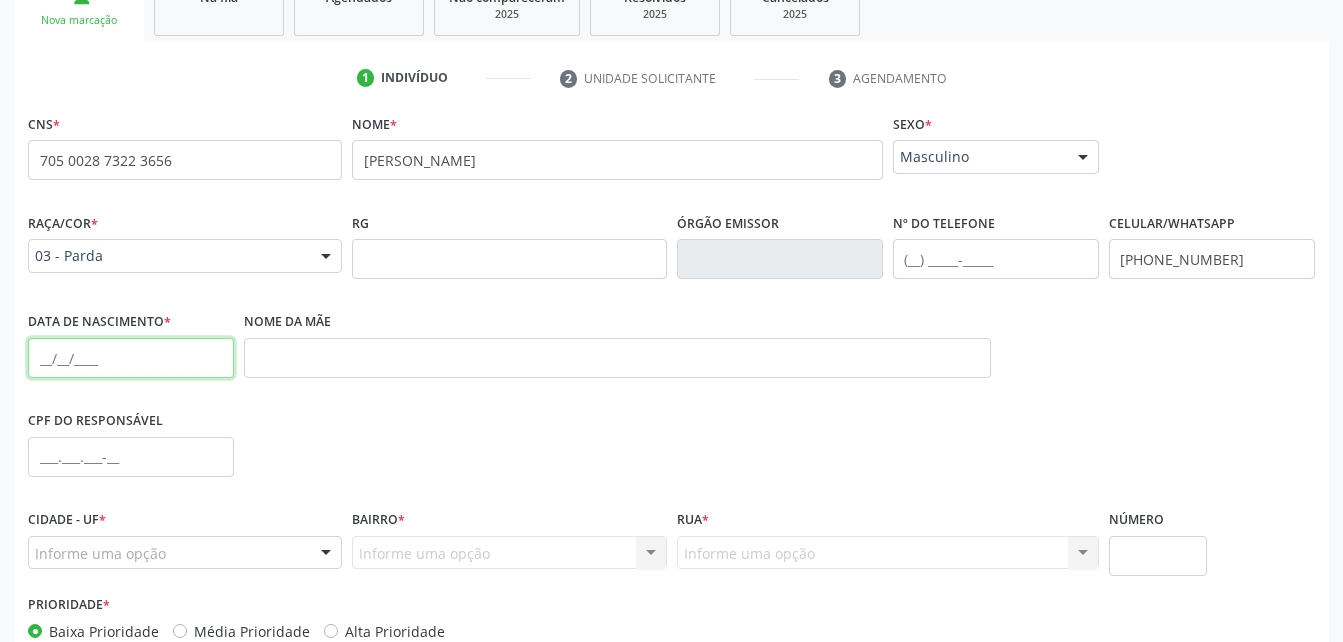 click at bounding box center [131, 358] 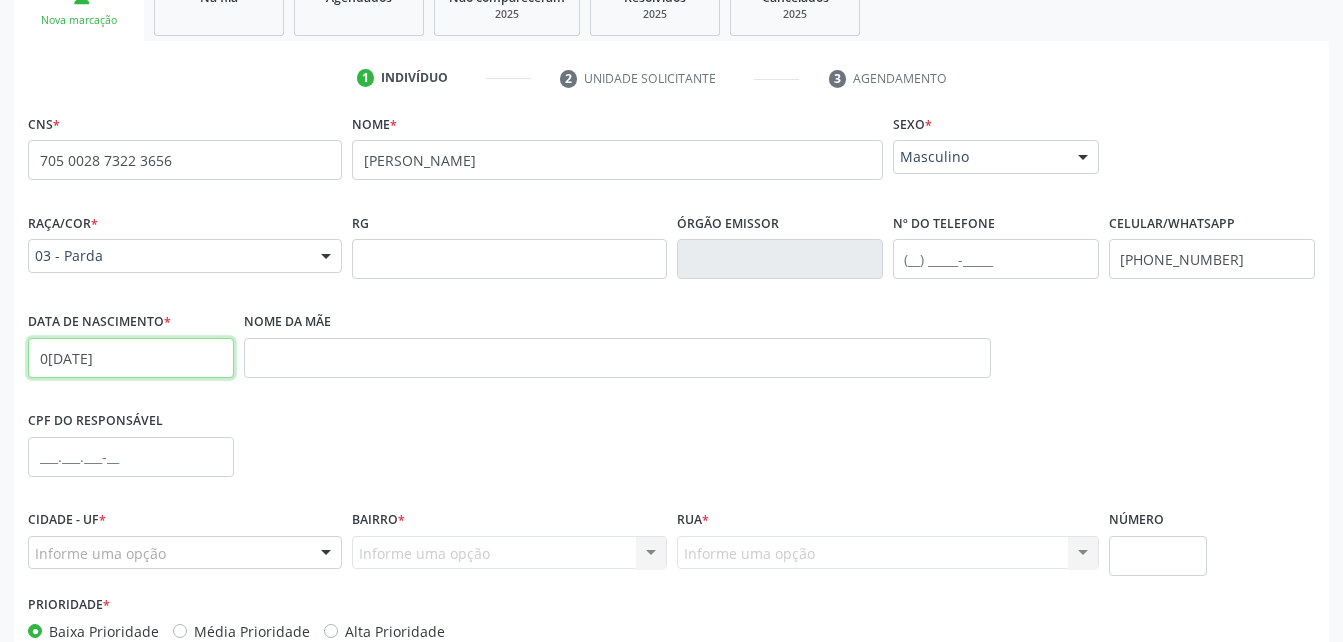 type on "0[DATE]" 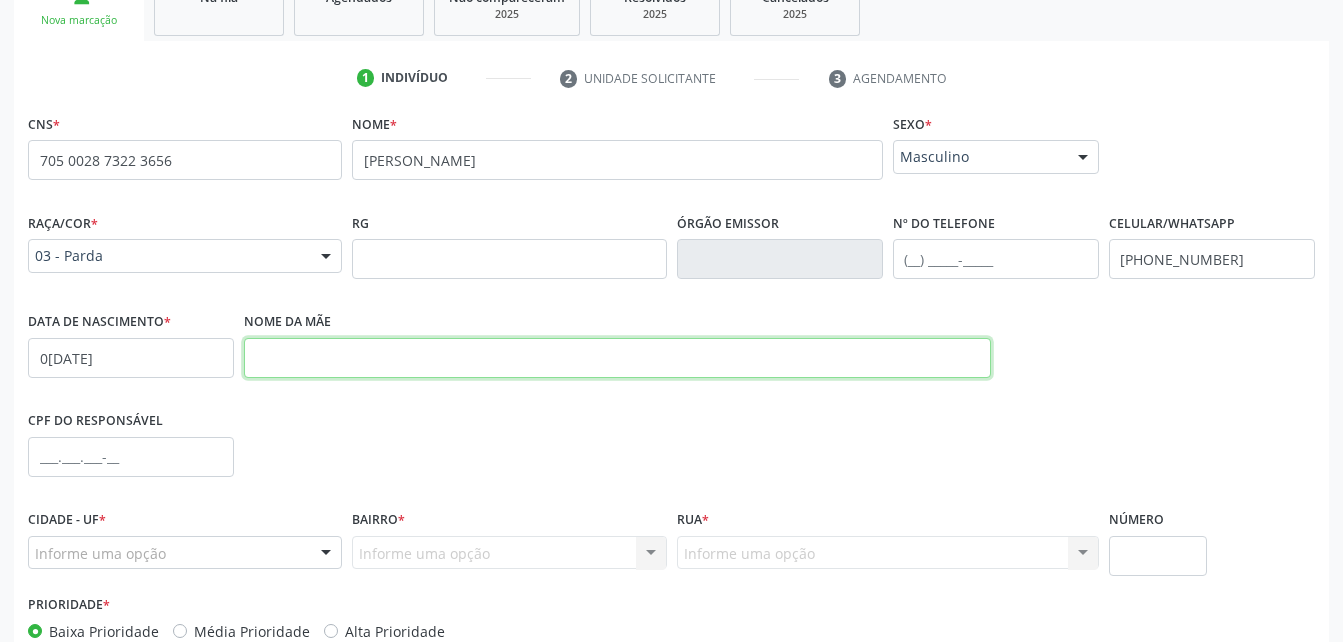 click at bounding box center (617, 358) 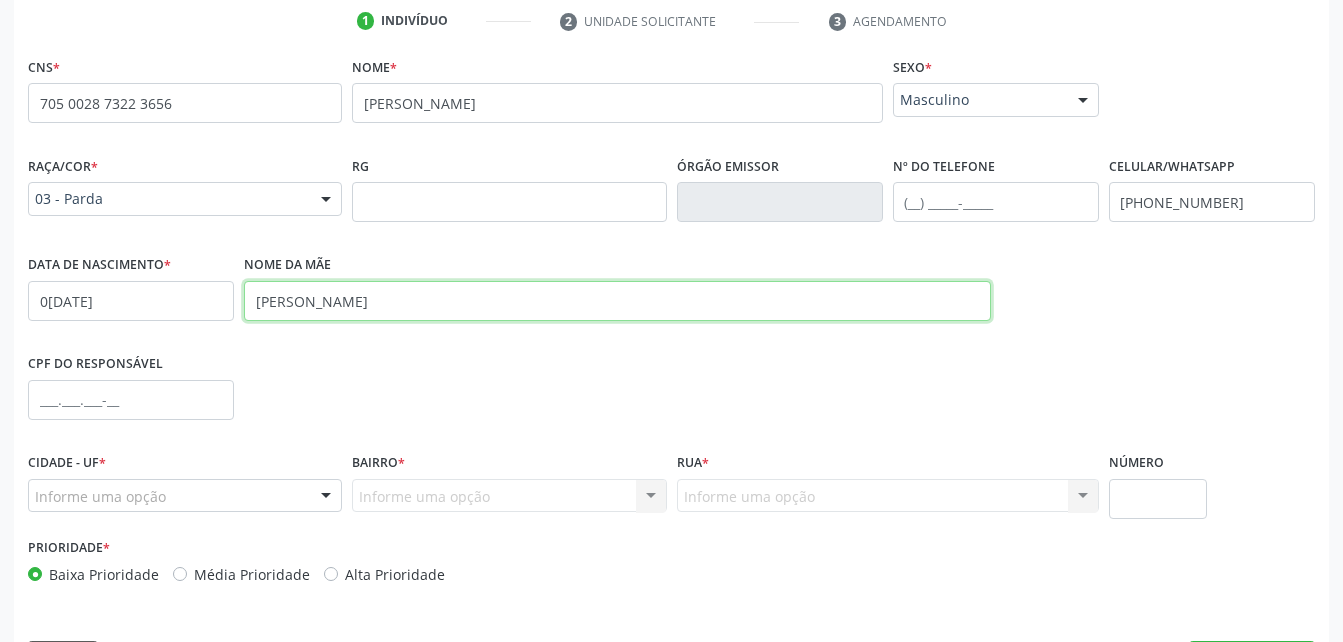 scroll, scrollTop: 470, scrollLeft: 0, axis: vertical 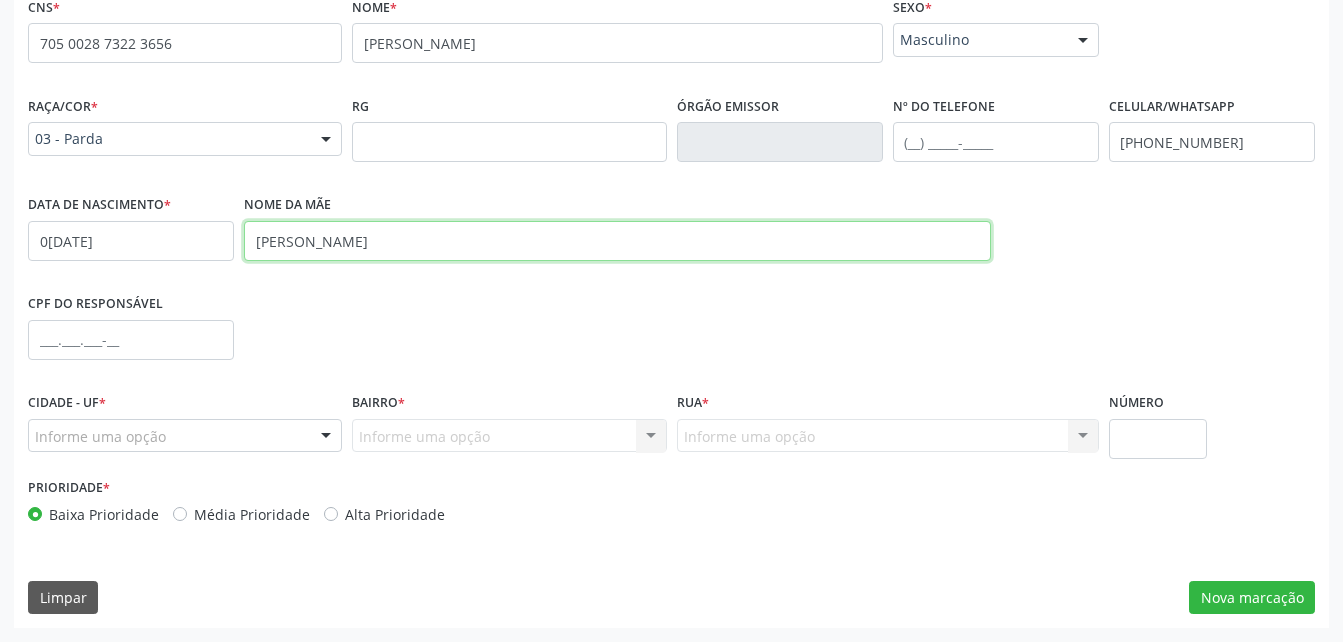 type on "[PERSON_NAME]" 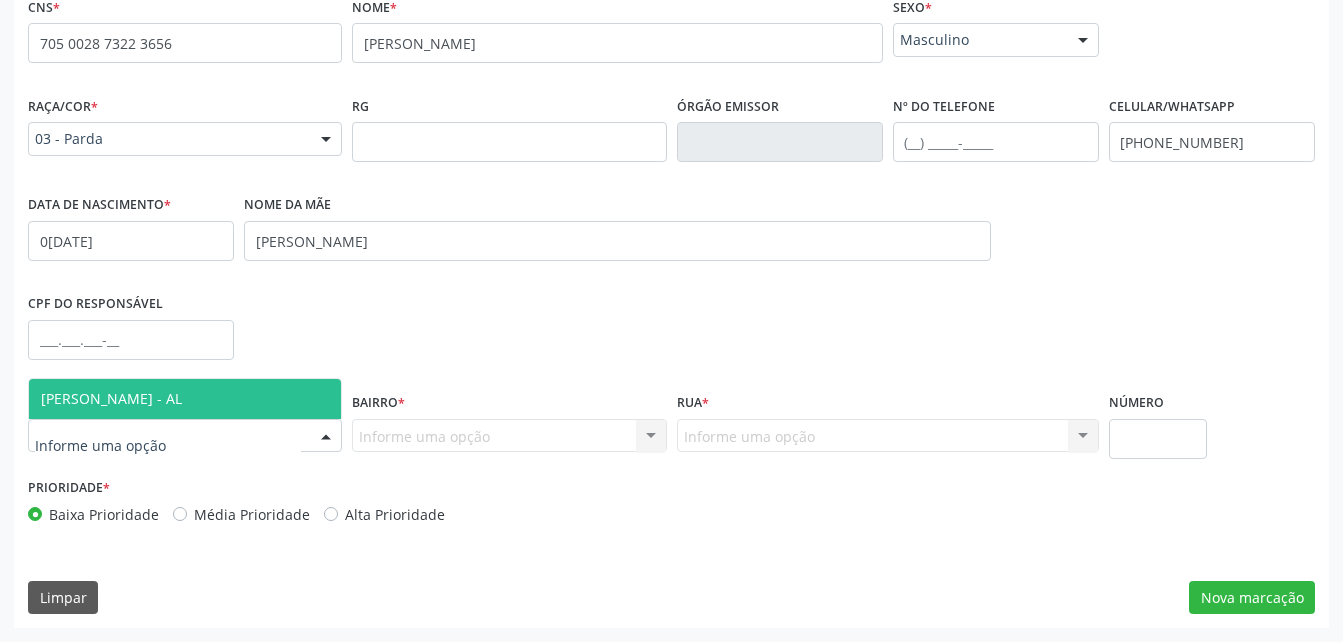 click at bounding box center (185, 436) 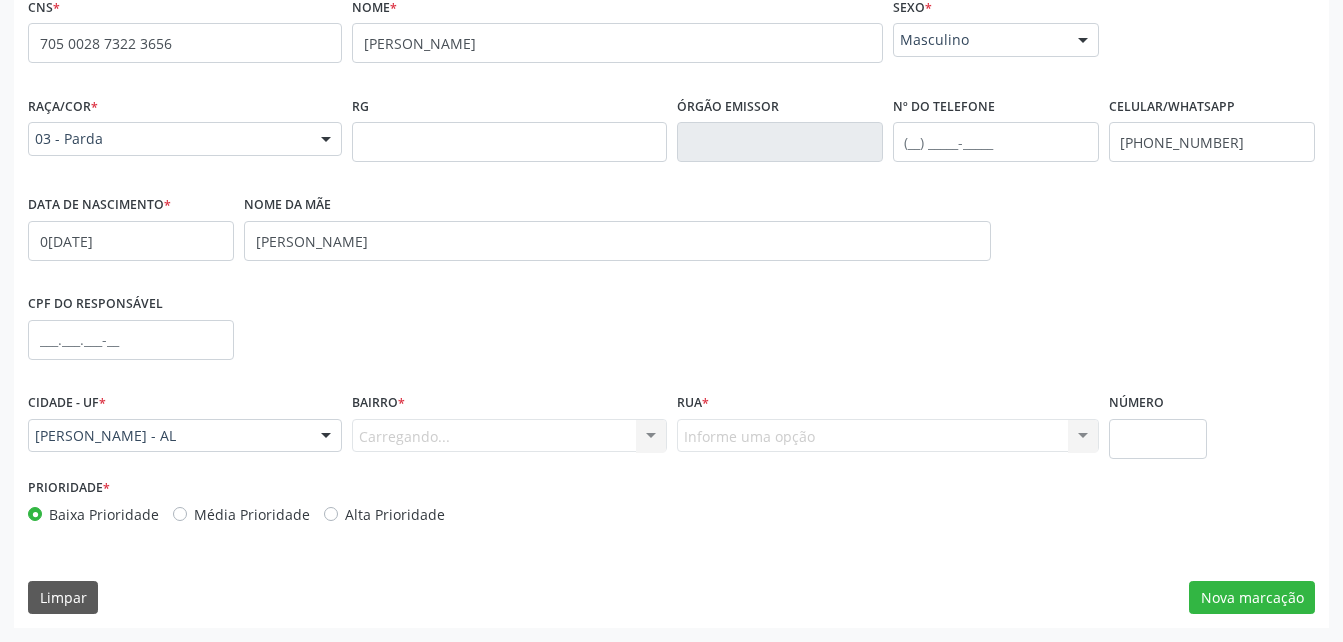 click on "Carregando...
Nenhum resultado encontrado para: "   "
Nenhuma opção encontrada. Digite para adicionar." at bounding box center (509, 436) 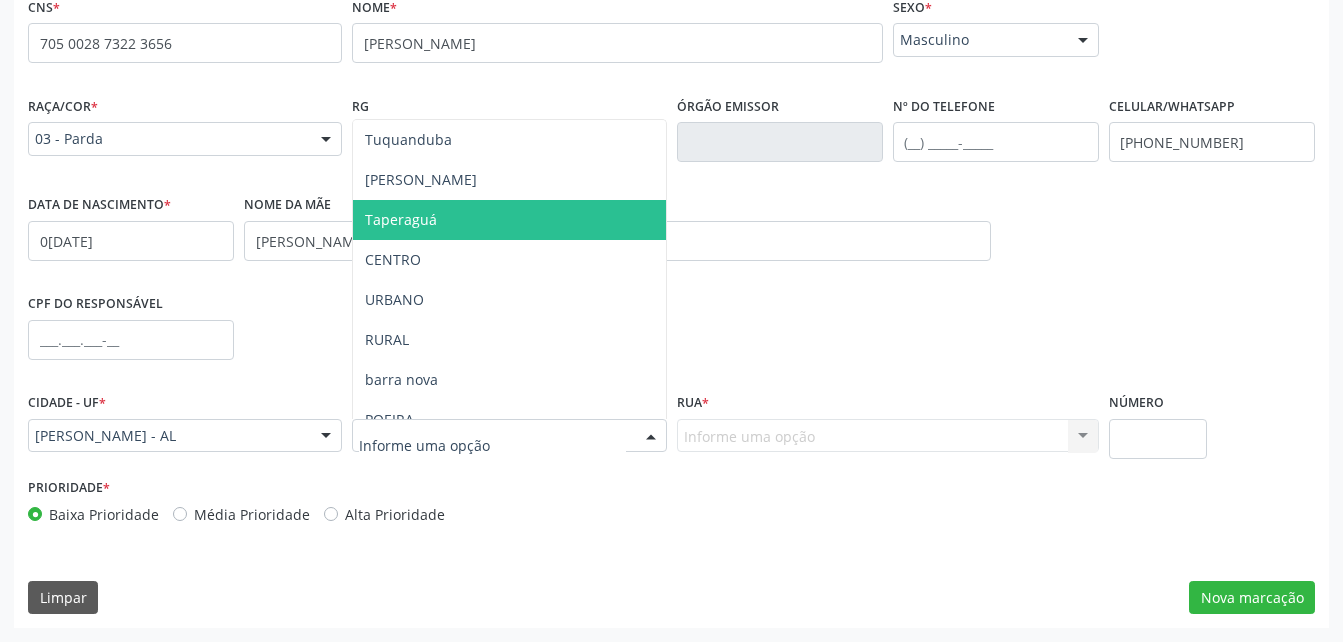 click on "Taperaguá" at bounding box center [509, 220] 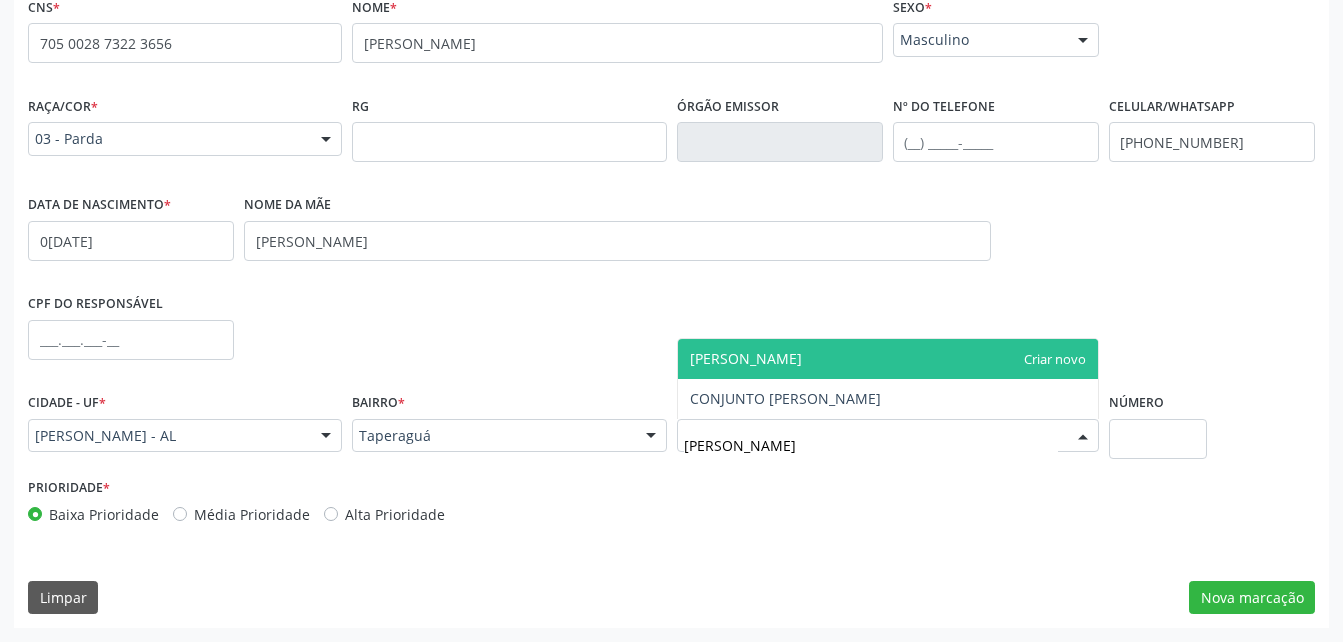 click on "[PERSON_NAME]" at bounding box center (871, 446) 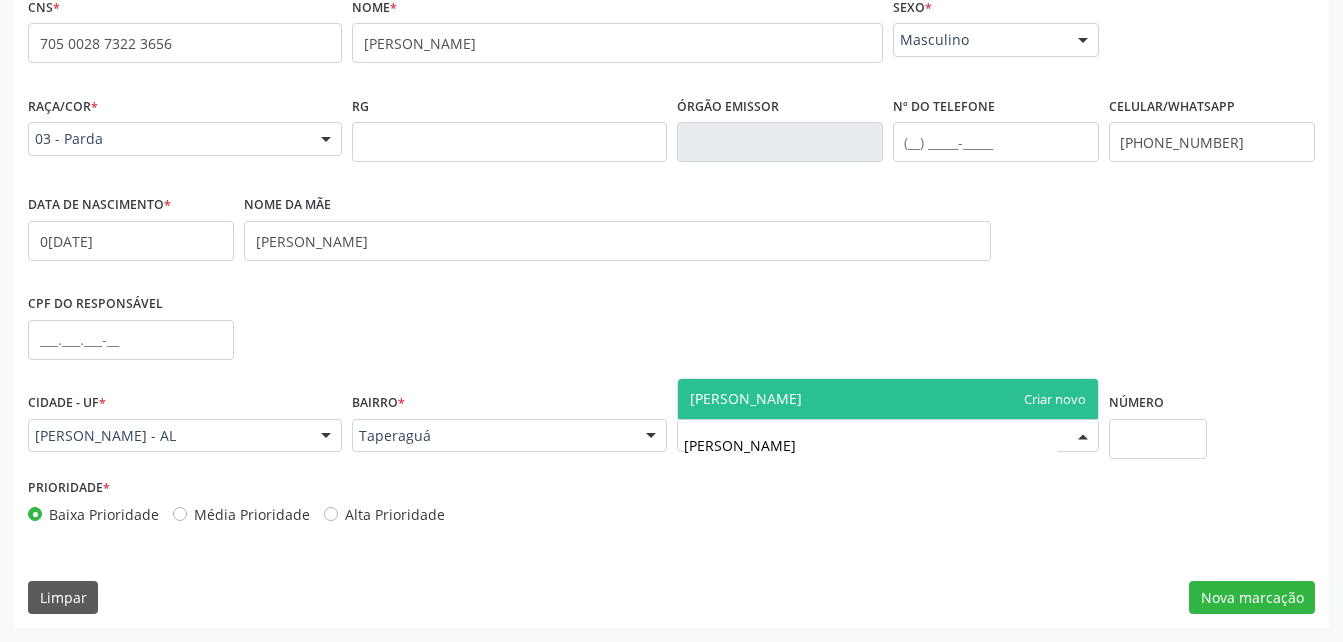 type on "RUA [PERSON_NAME]" 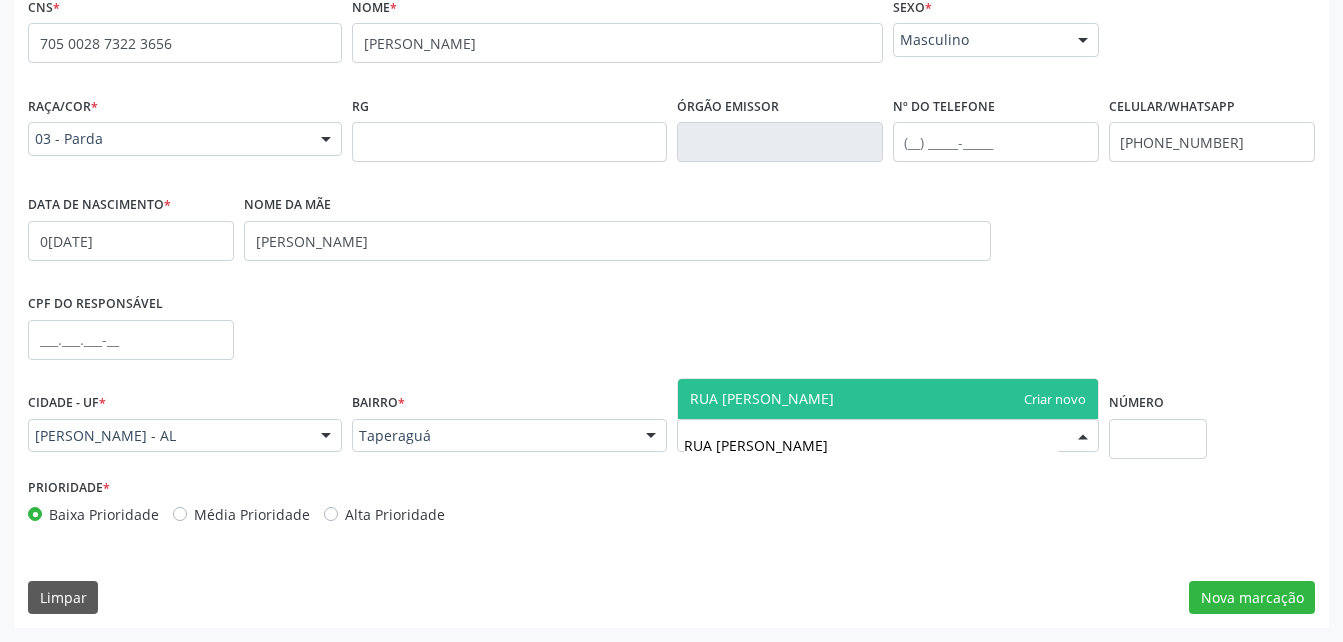 click on "RUA [PERSON_NAME]" at bounding box center [888, 399] 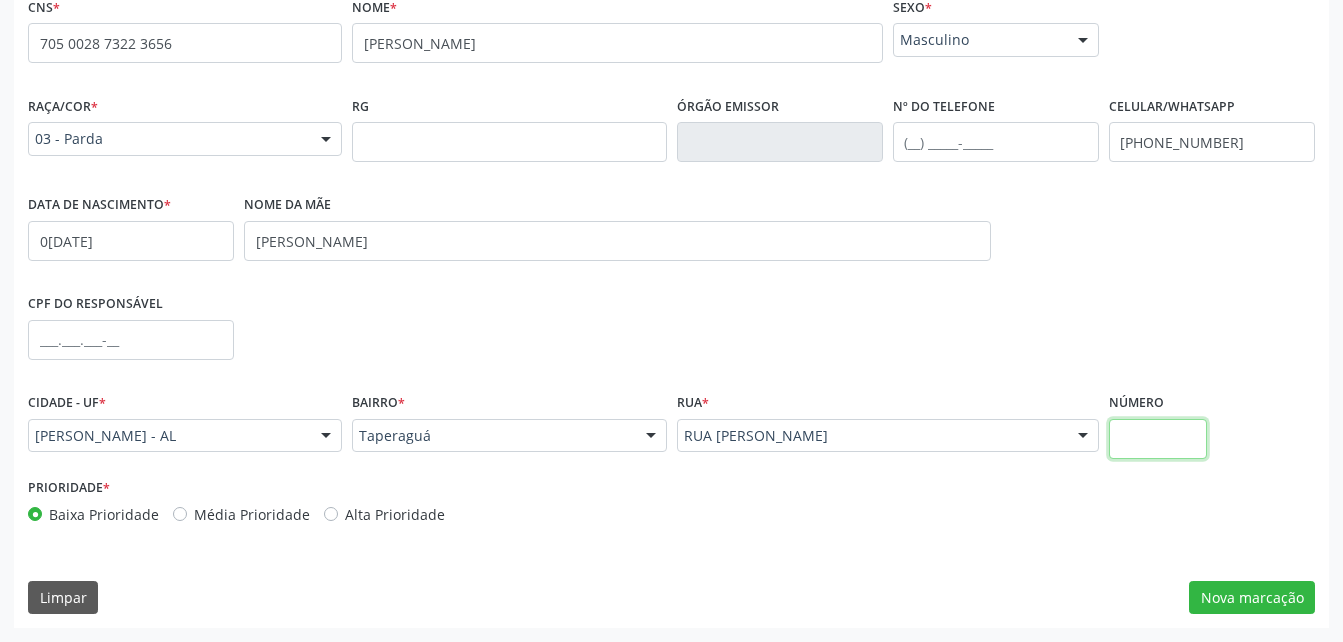 click at bounding box center (1158, 439) 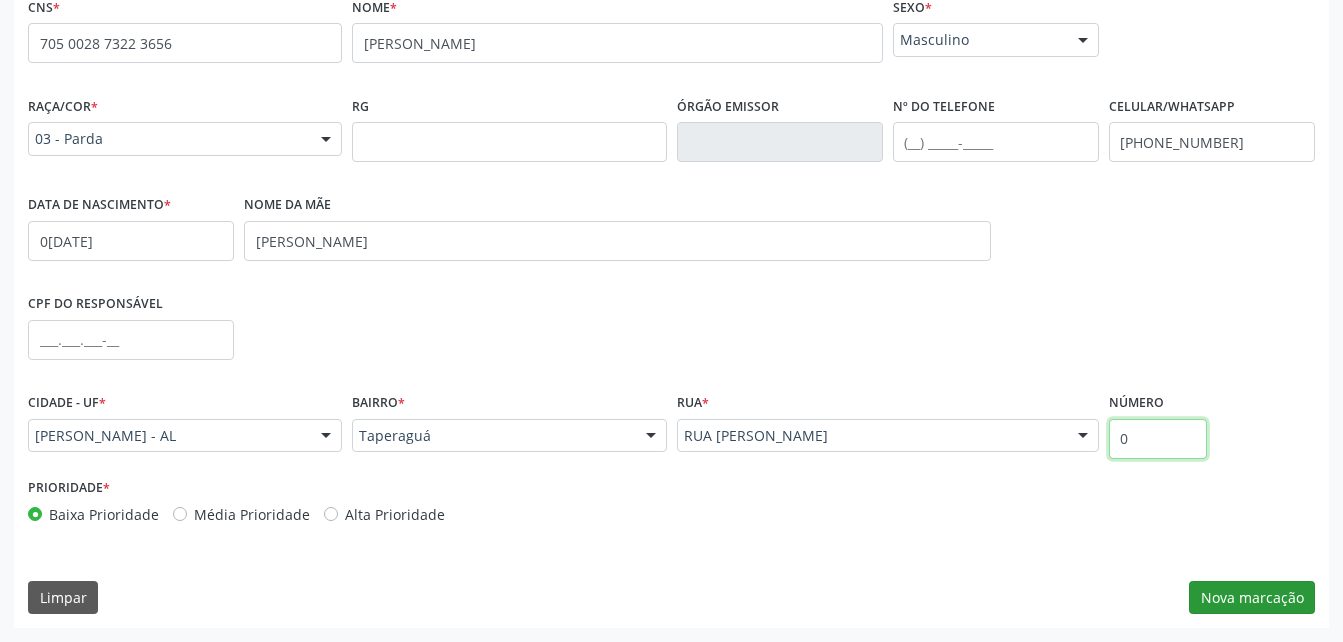 type on "0" 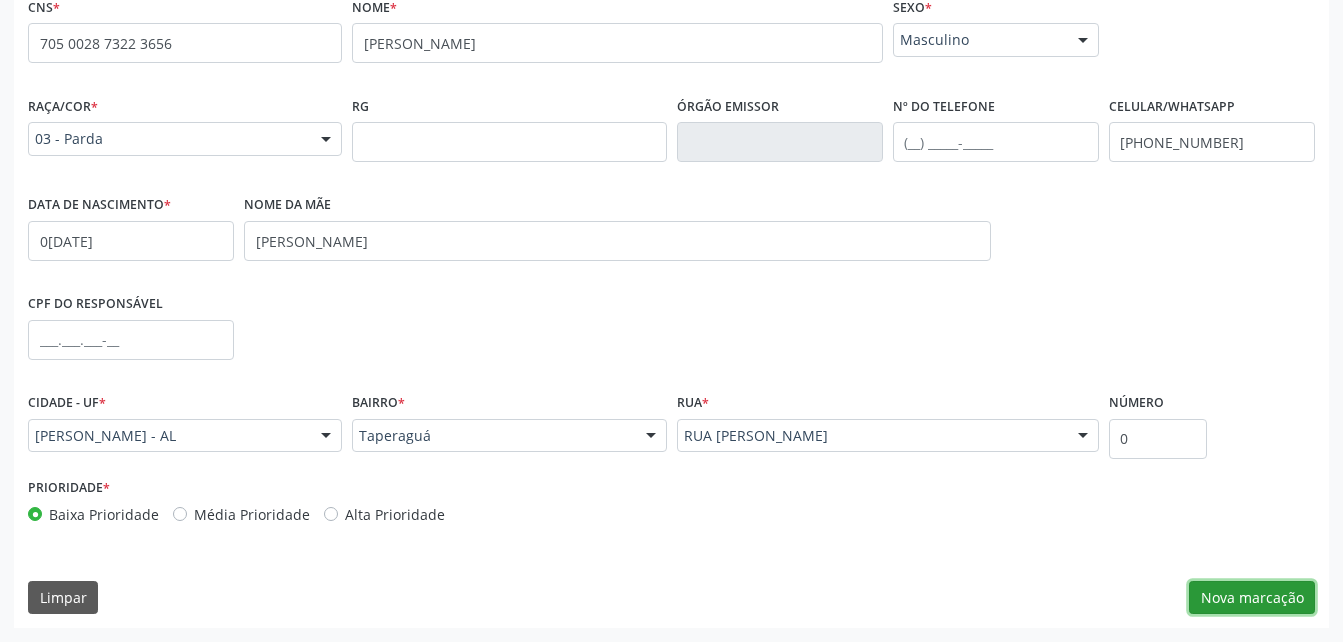 click on "Nova marcação" at bounding box center [1252, 598] 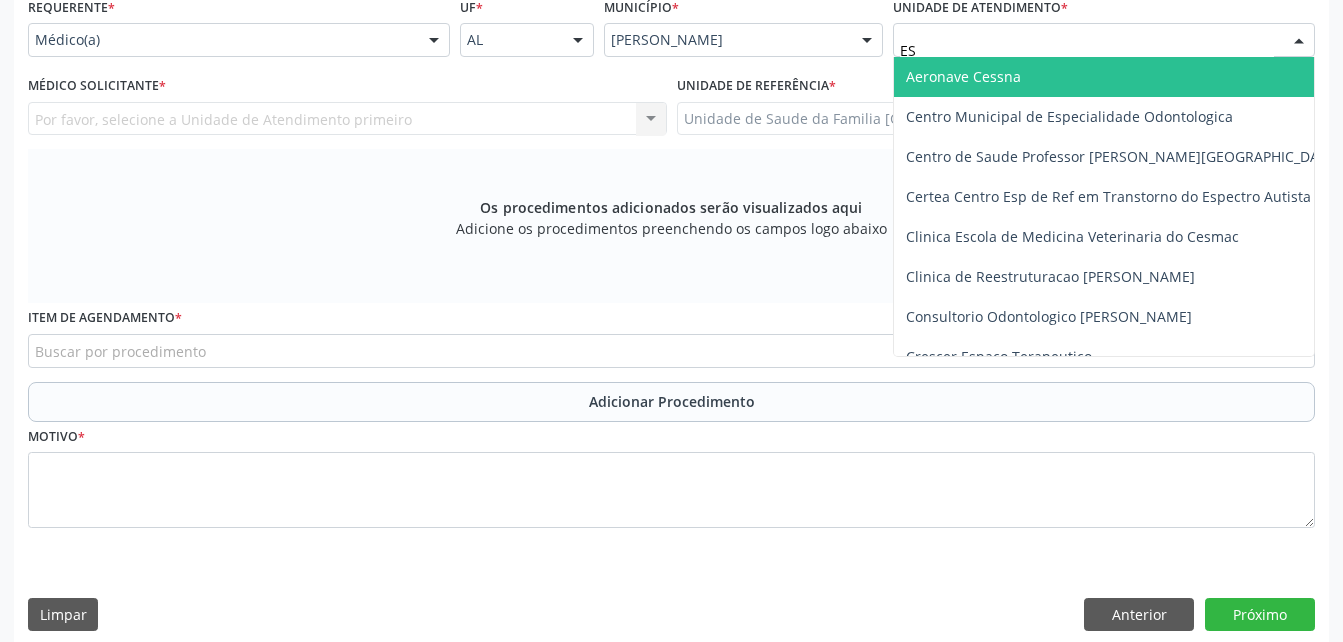 type on "EST" 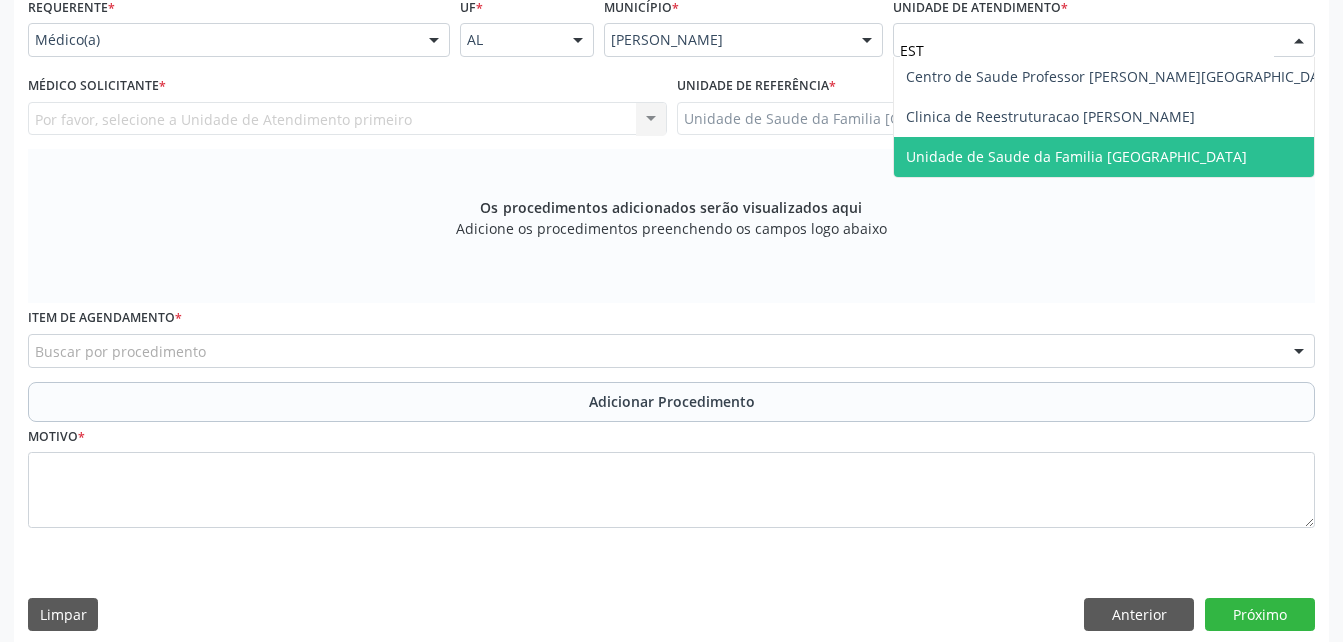 click on "Unidade de Saude da Familia [GEOGRAPHIC_DATA]" at bounding box center [1076, 156] 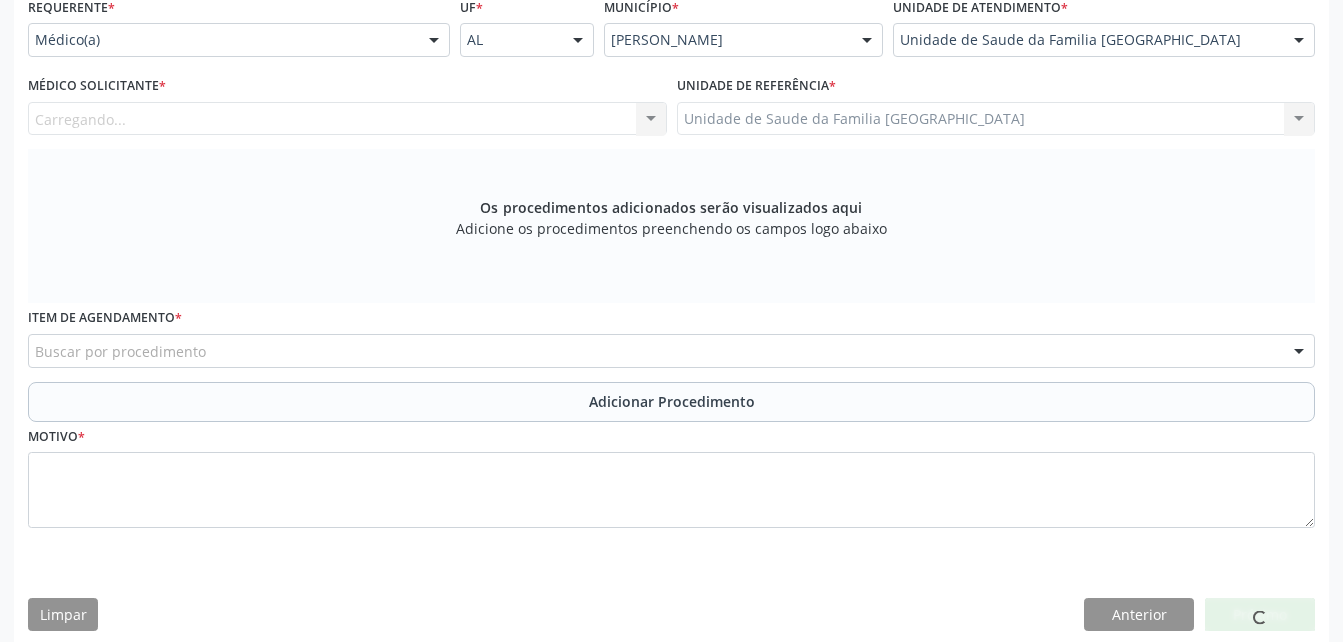 click on "Carregando...
Nenhum resultado encontrado para: "   "
Não há nenhuma opção para ser exibida." at bounding box center [347, 119] 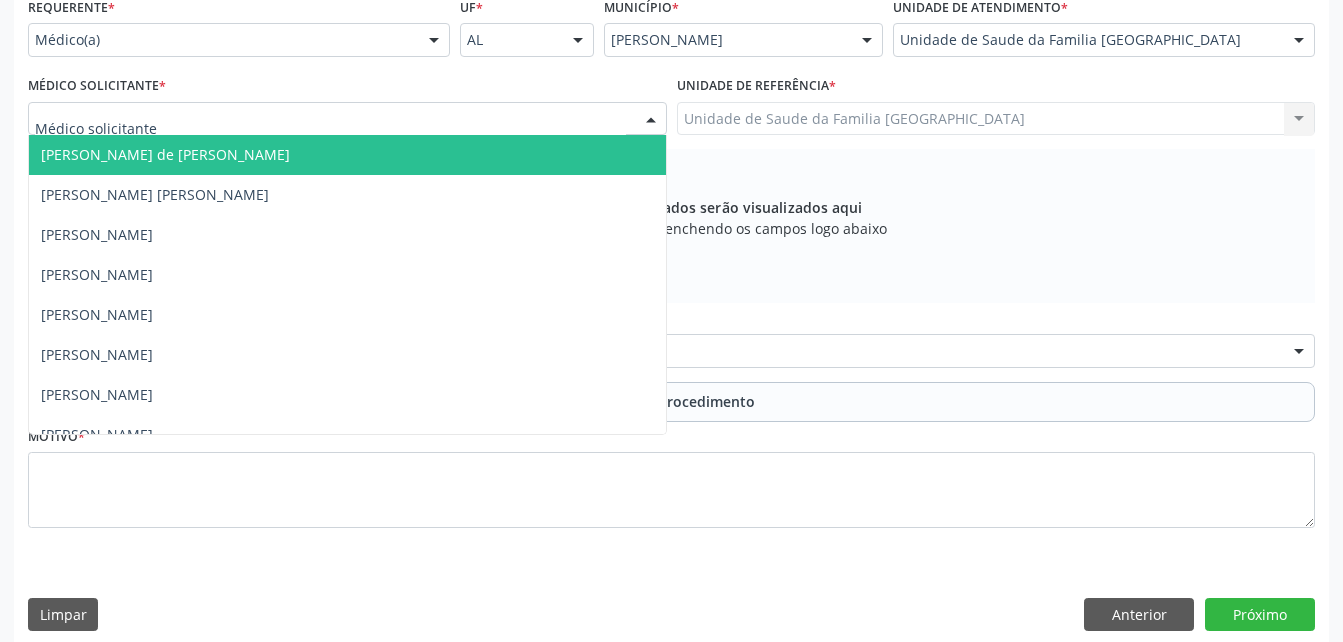 click at bounding box center (347, 119) 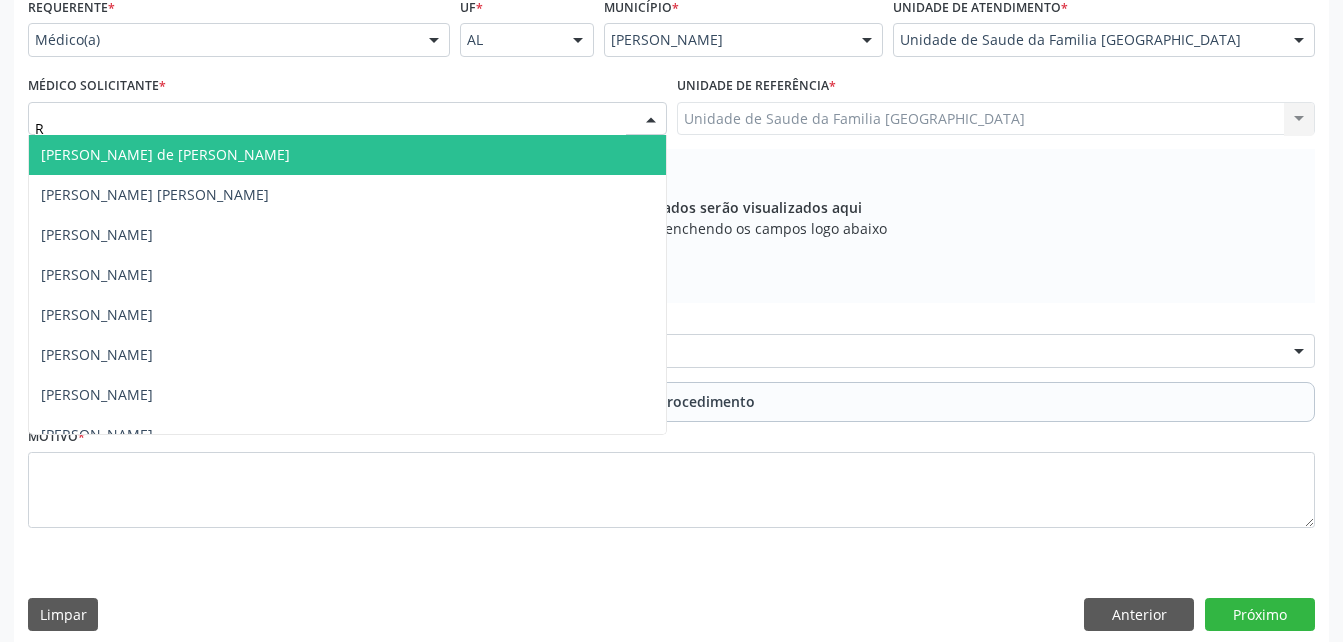 type on "RO" 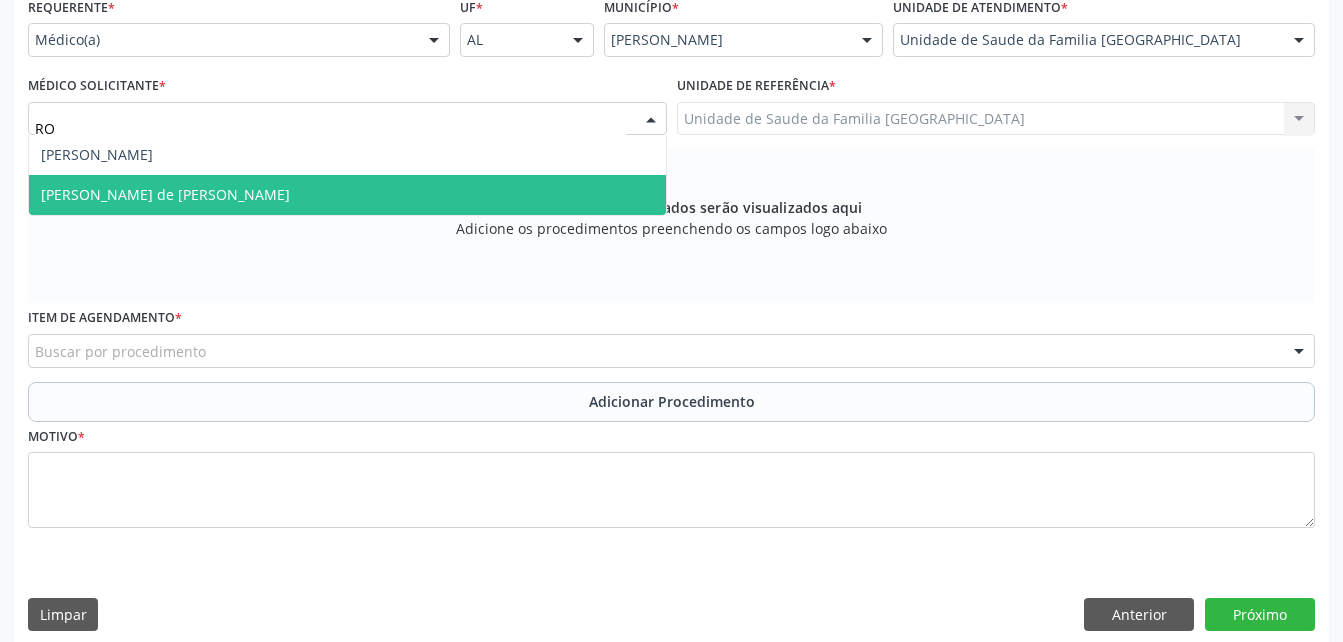 click on "[PERSON_NAME] de [PERSON_NAME]" at bounding box center [347, 195] 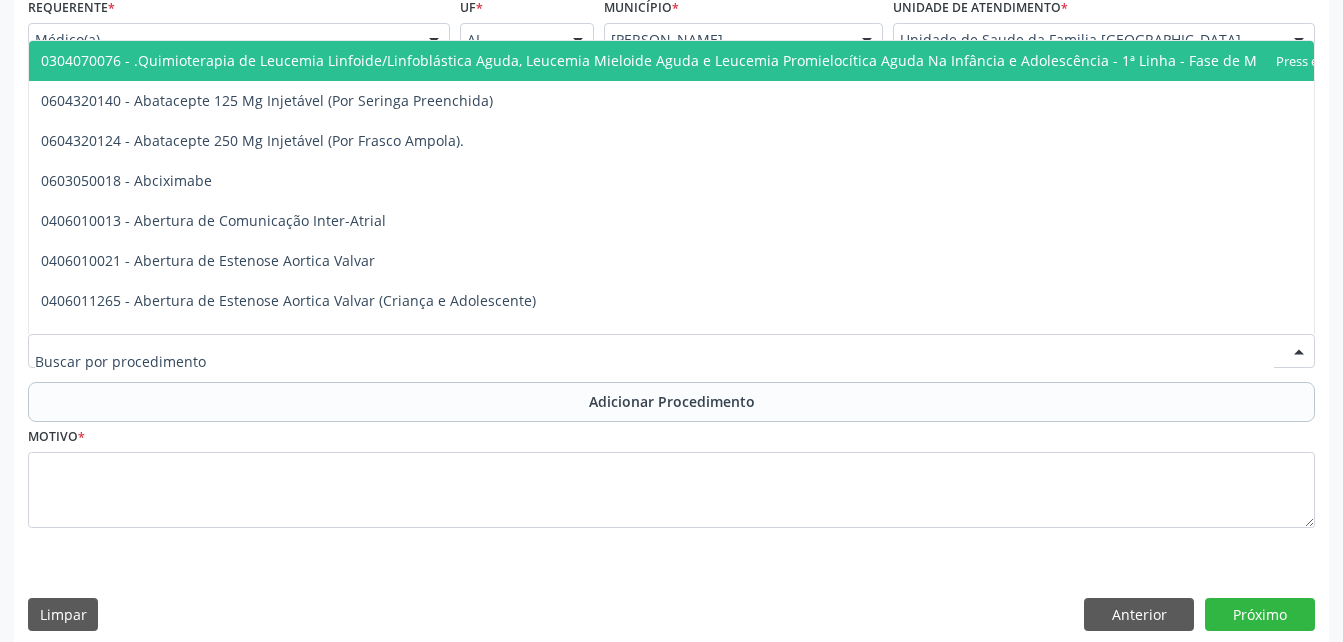 click at bounding box center [671, 351] 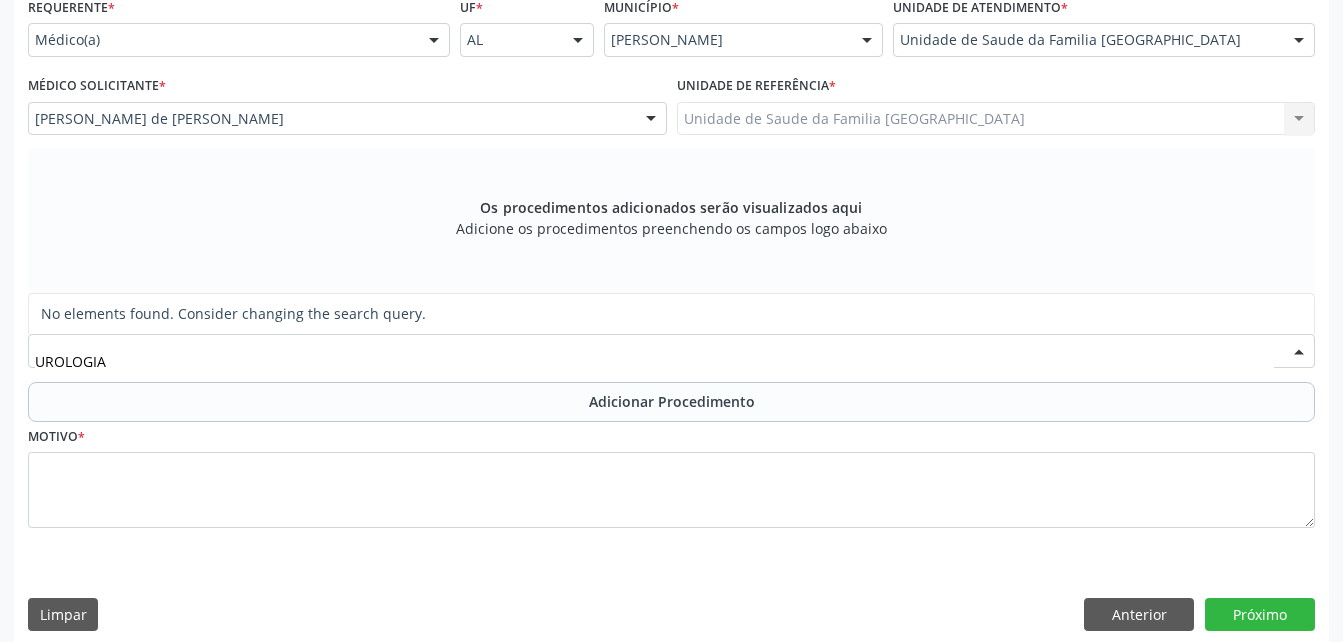 type on "UROLOGI" 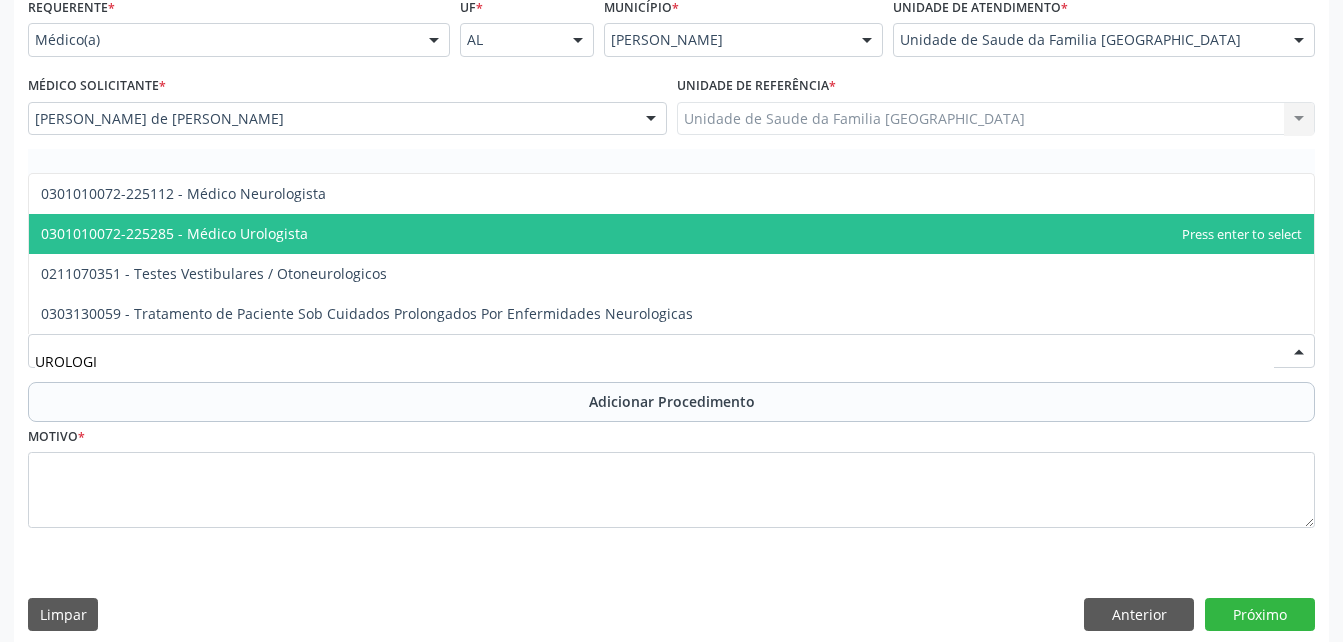 click on "0301010072-225285 - Médico Urologista" at bounding box center [671, 234] 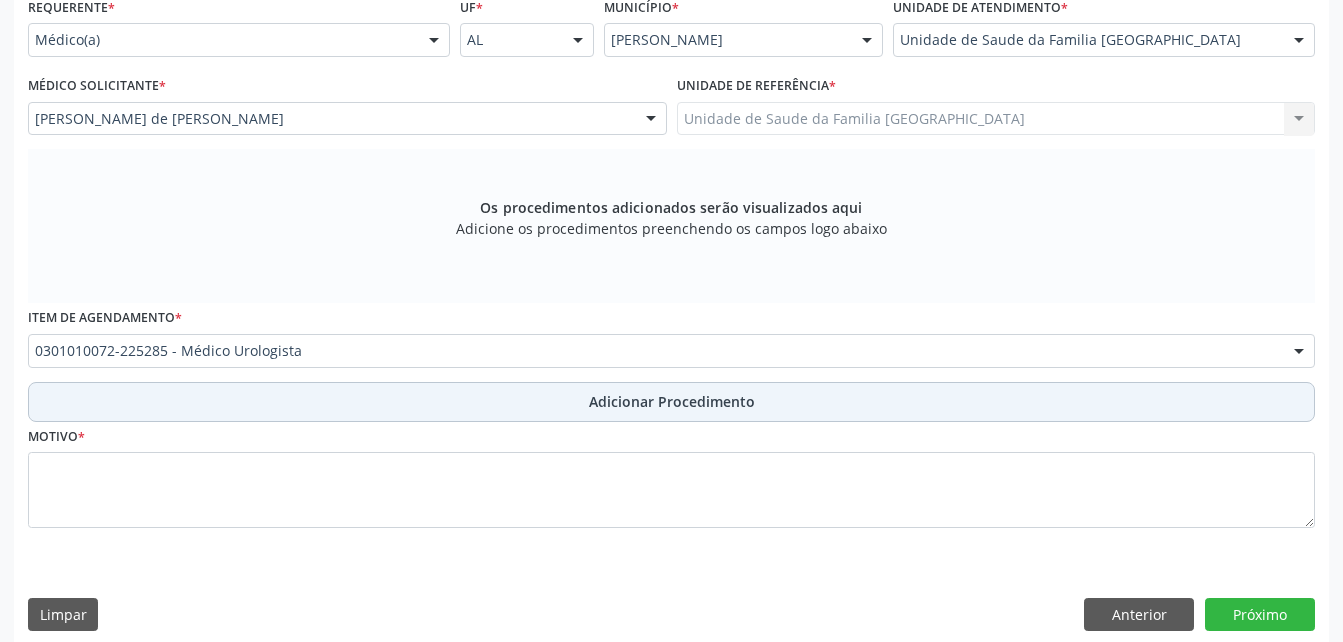 click on "Adicionar Procedimento" at bounding box center [672, 401] 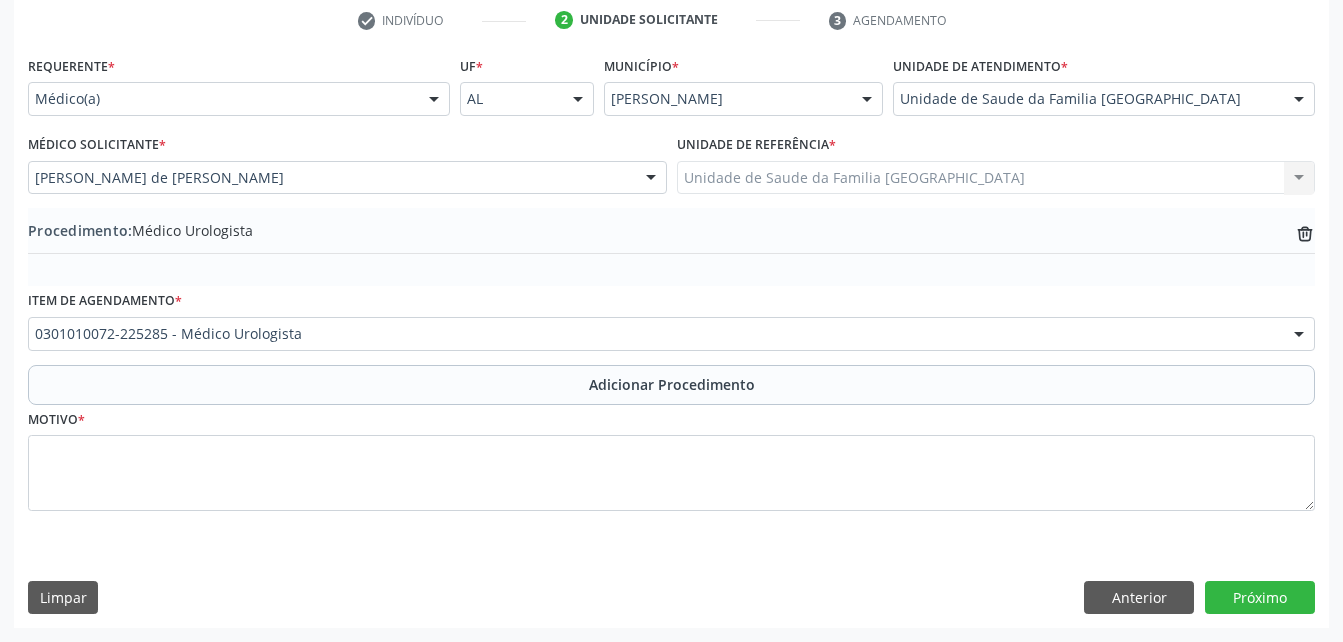 scroll, scrollTop: 411, scrollLeft: 0, axis: vertical 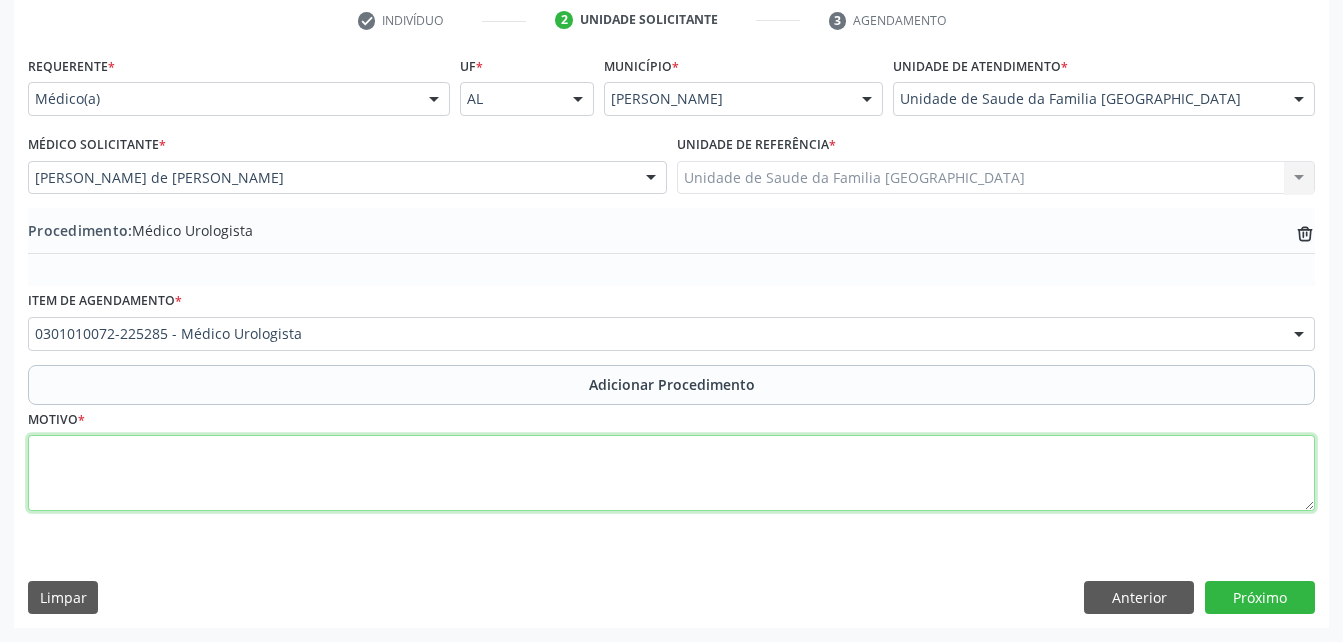 click at bounding box center (671, 473) 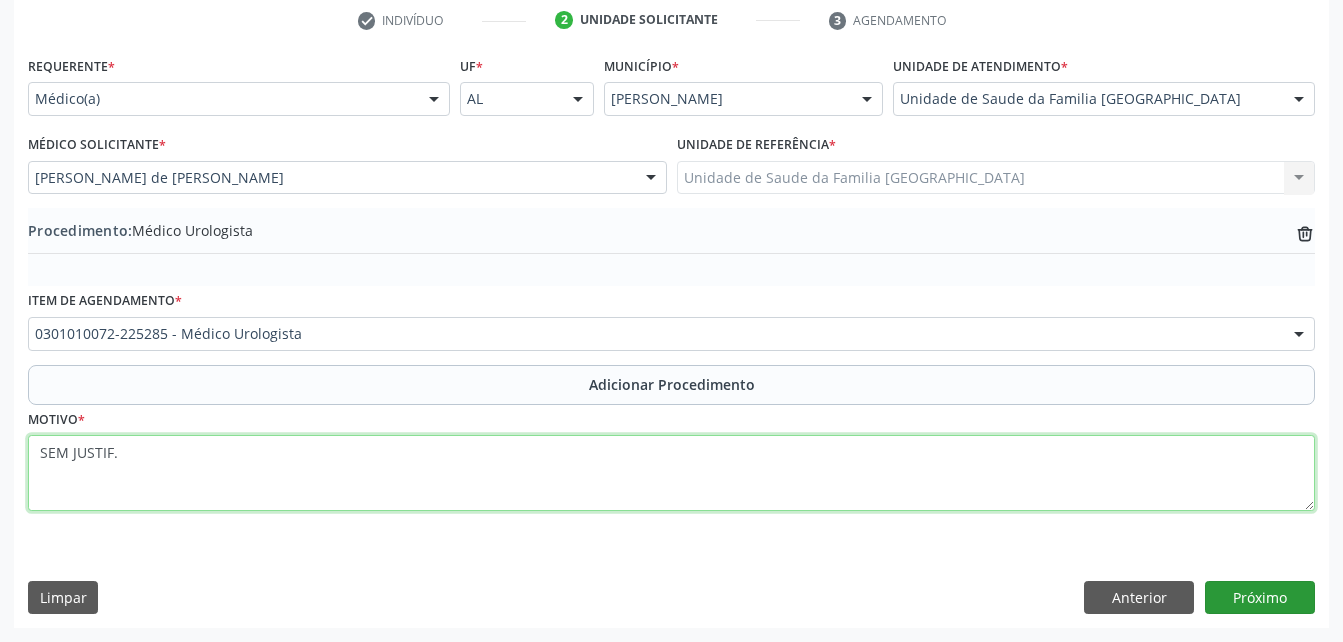 type on "SEM JUSTIF." 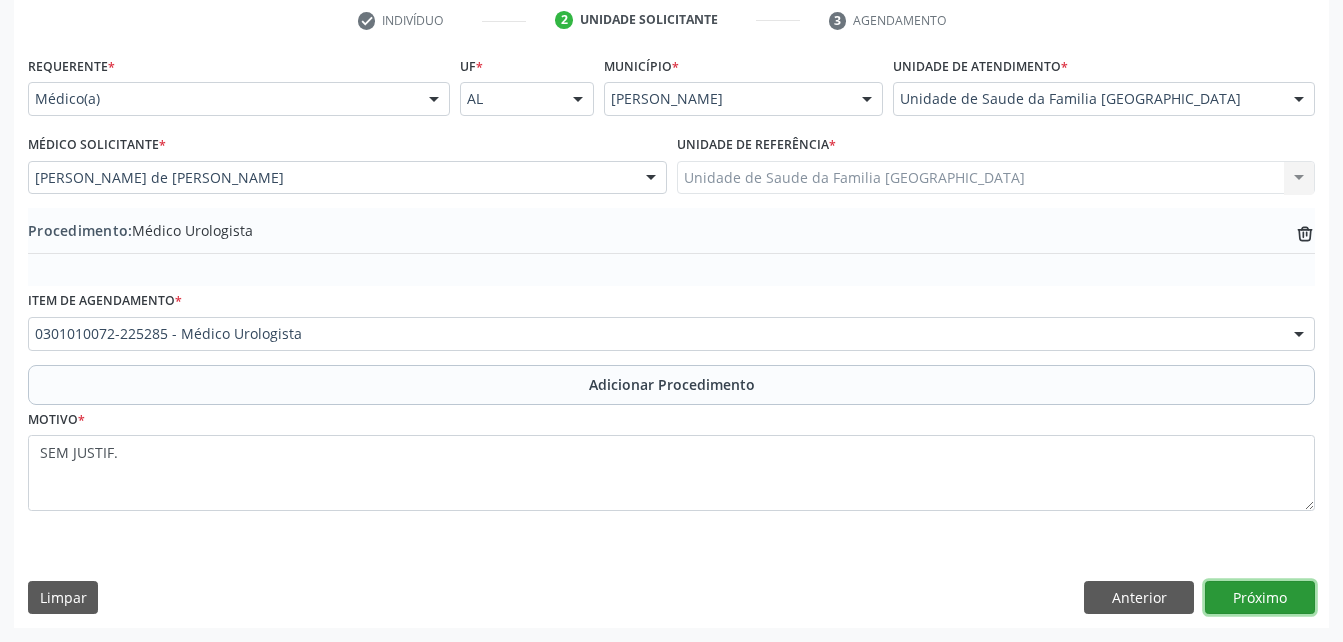 click on "Próximo" at bounding box center [1260, 598] 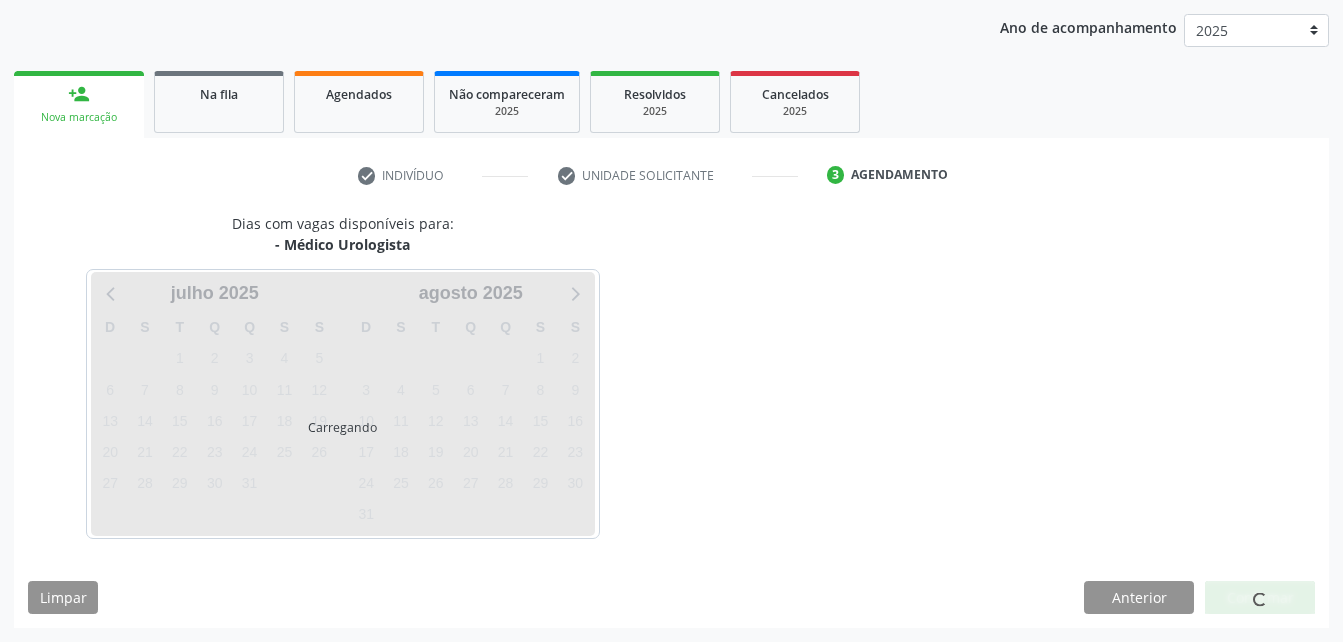 scroll, scrollTop: 315, scrollLeft: 0, axis: vertical 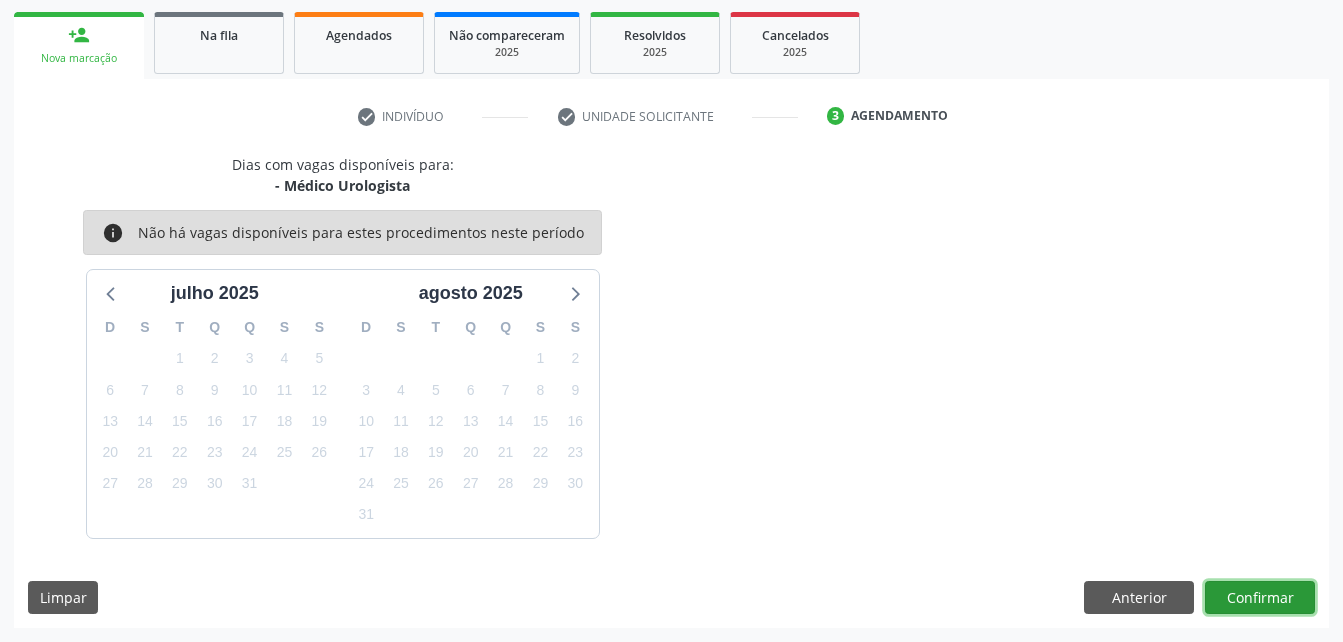click on "Confirmar" at bounding box center [1260, 598] 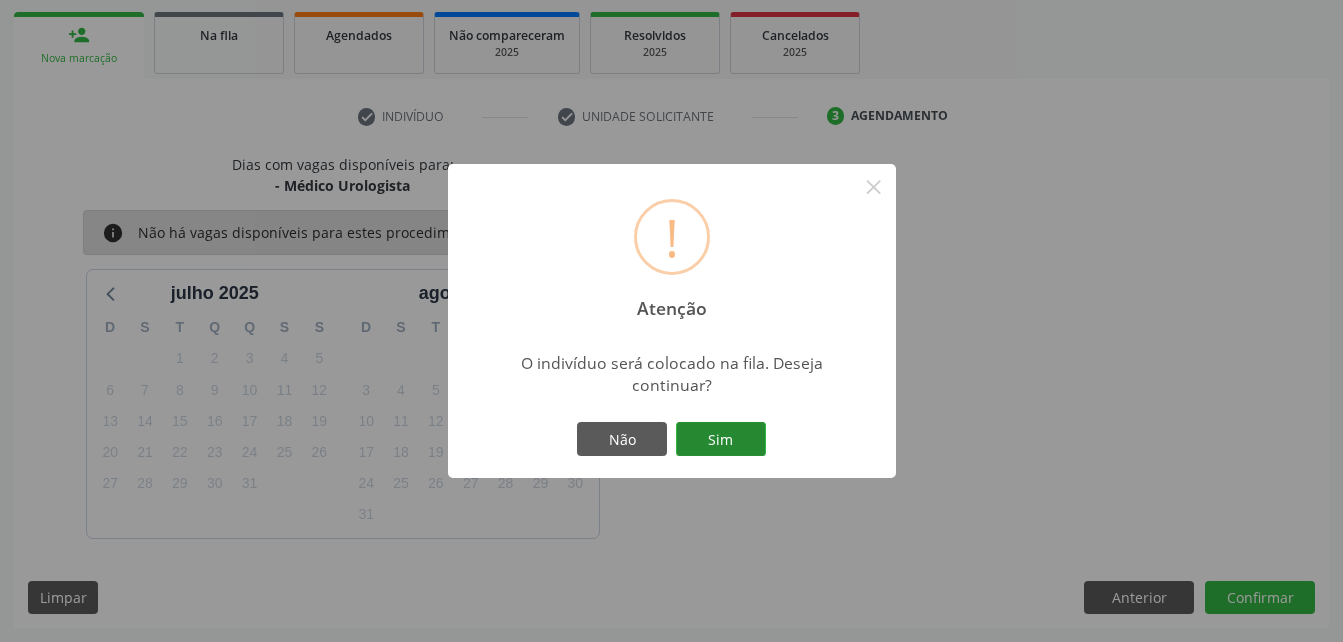 click on "Sim" at bounding box center [721, 439] 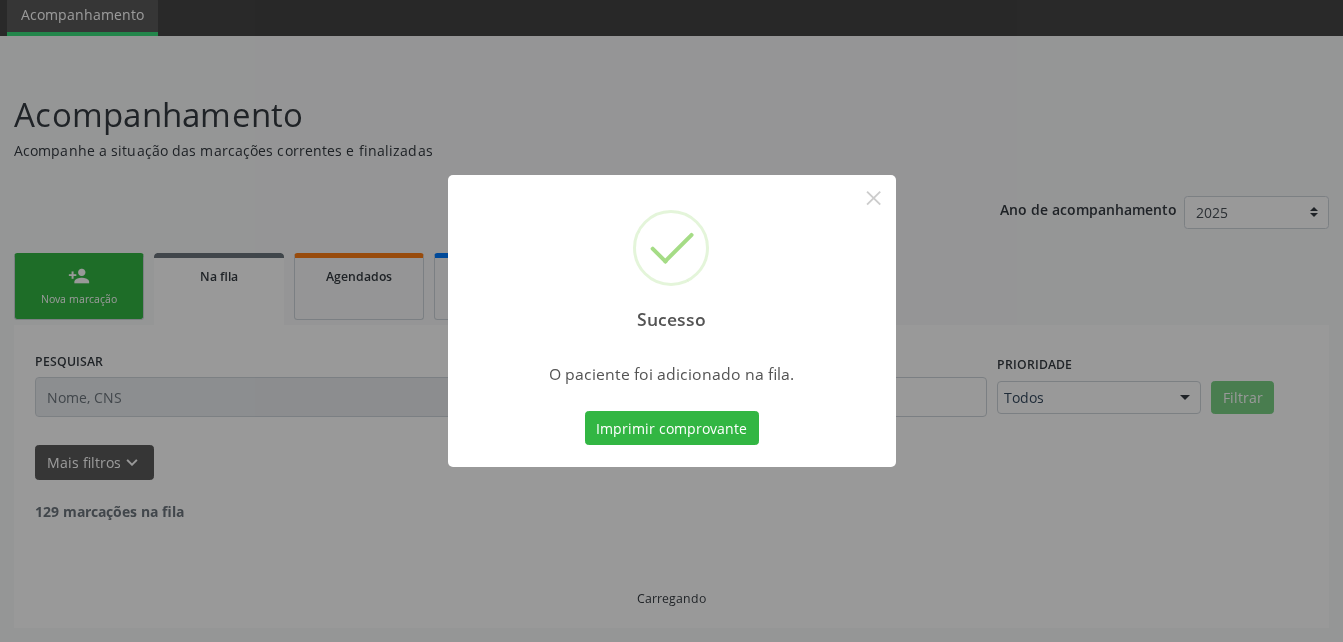 scroll, scrollTop: 53, scrollLeft: 0, axis: vertical 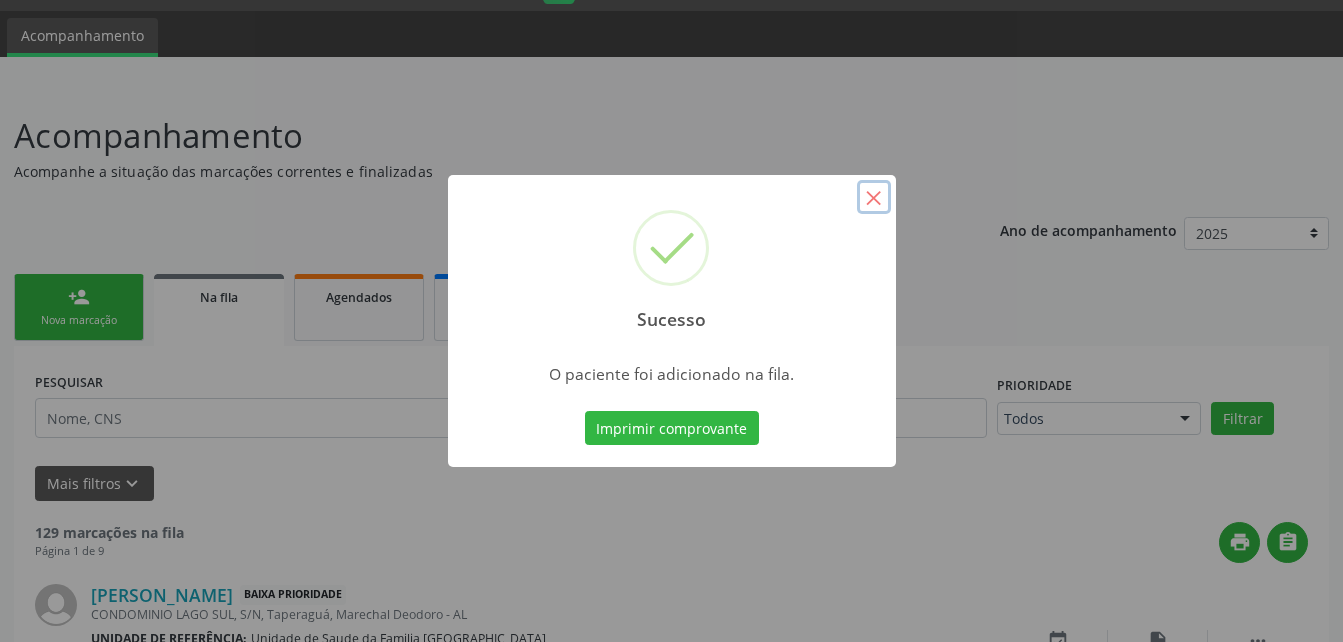 click on "×" at bounding box center [874, 197] 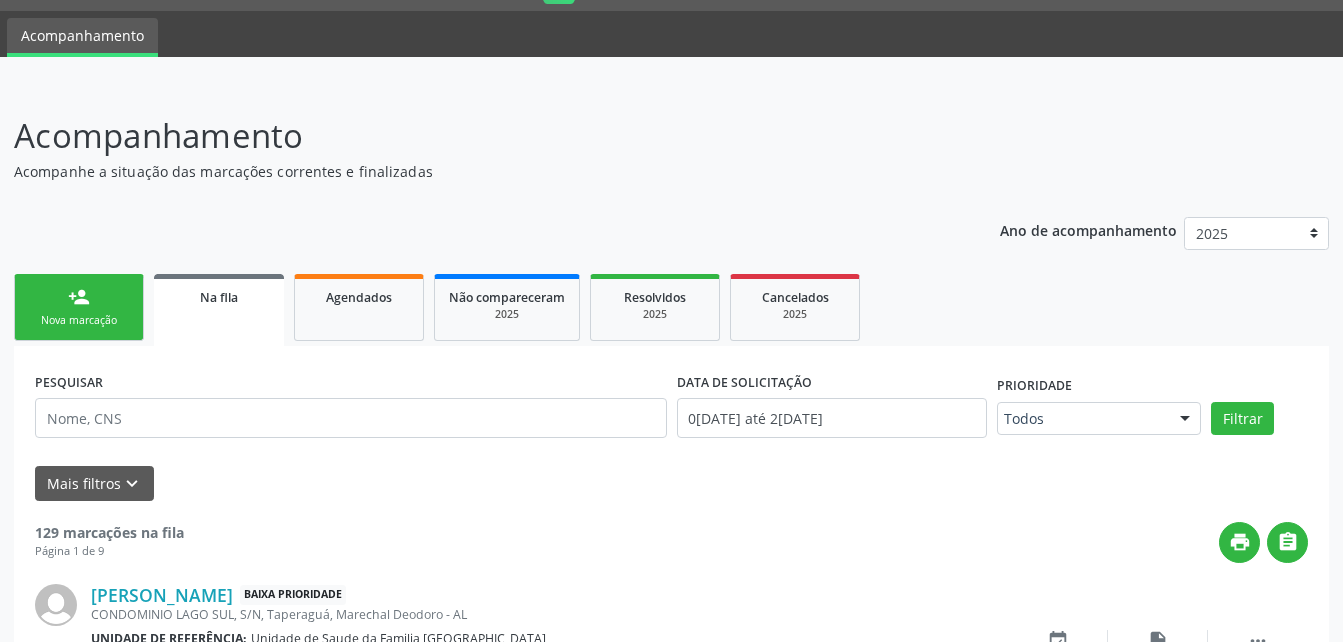 click on "person_add
Nova marcação" at bounding box center (79, 307) 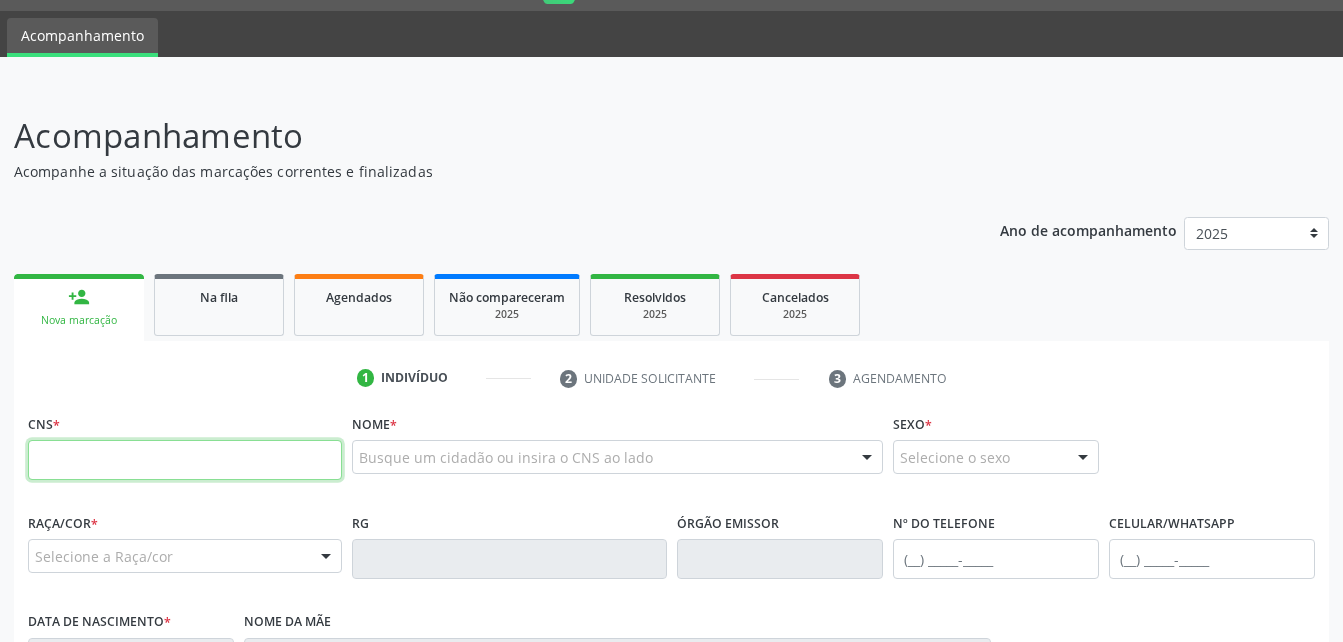 click at bounding box center [185, 460] 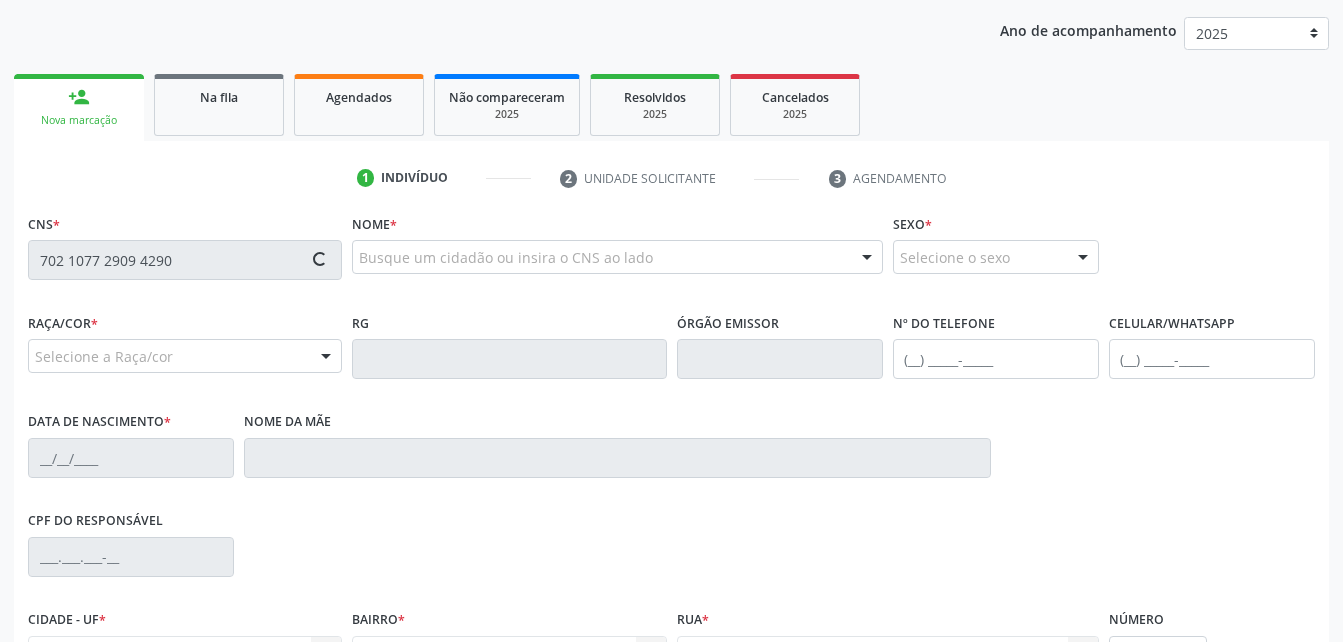 type on "702 1077 2909 4290" 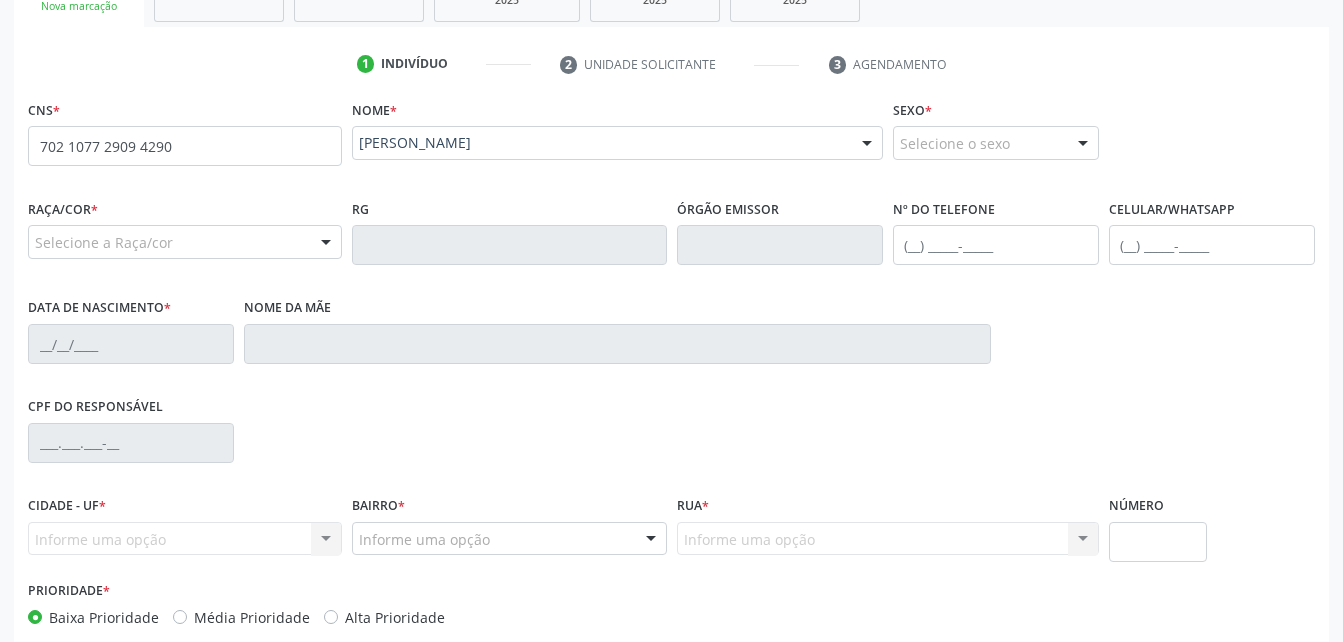 scroll, scrollTop: 470, scrollLeft: 0, axis: vertical 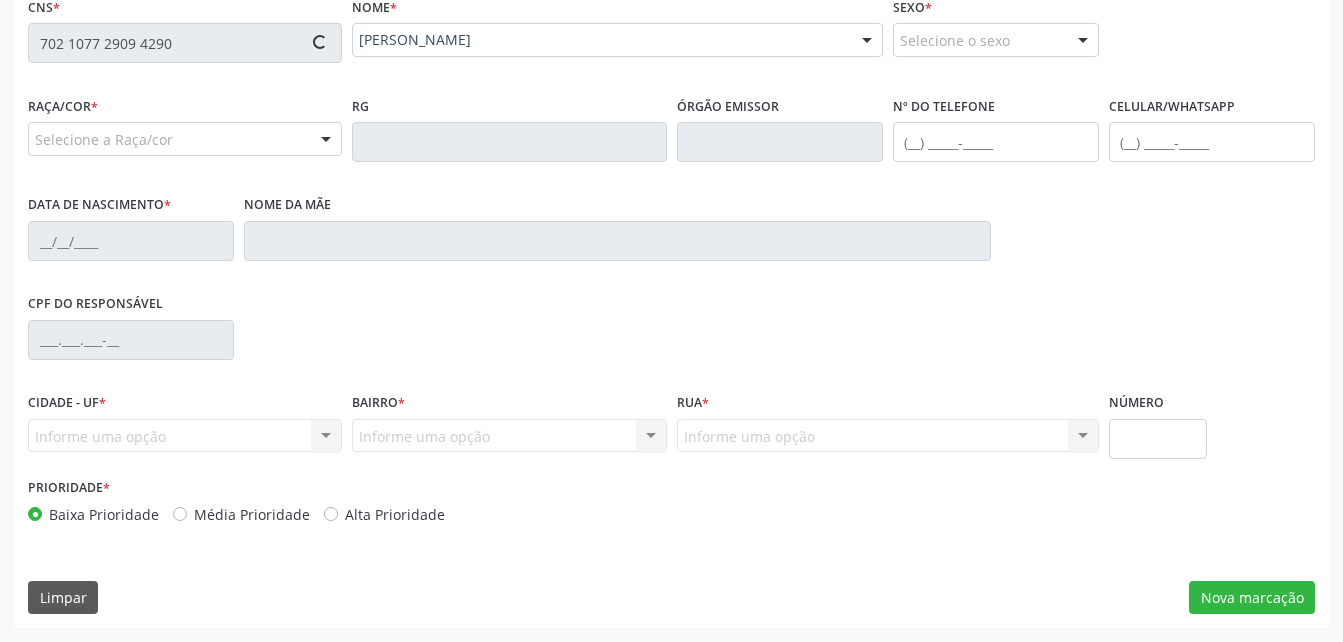 type on "[PHONE_NUMBER]" 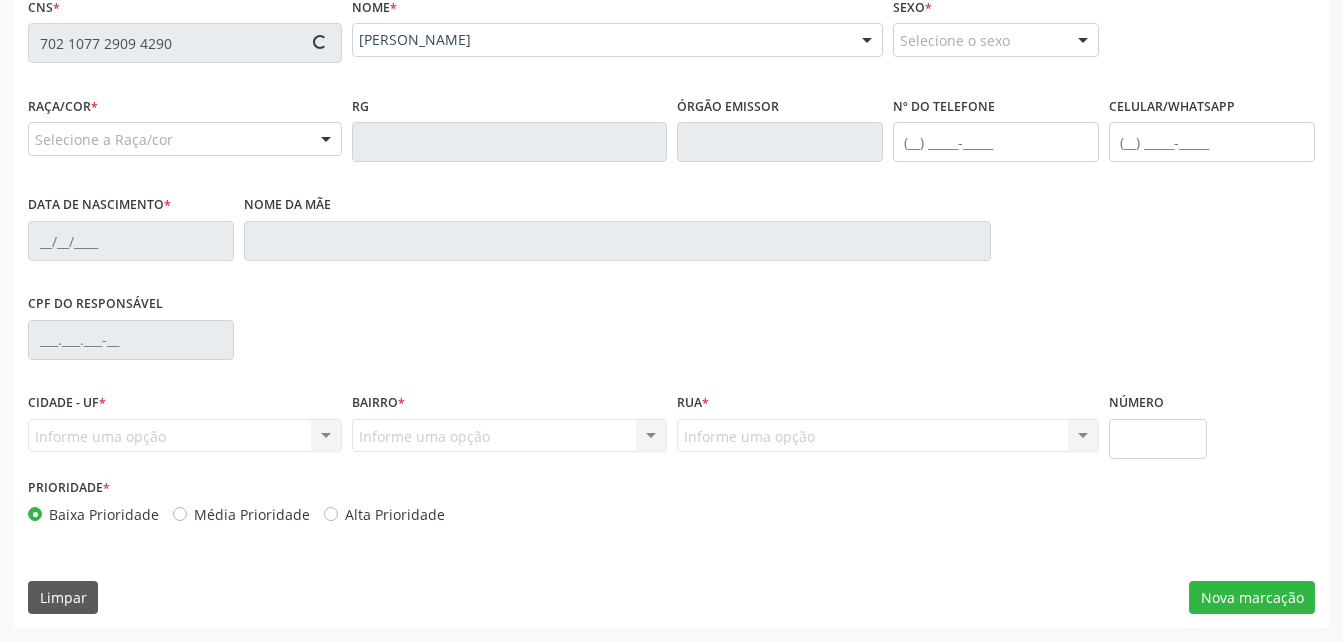 type on "13[DATE]" 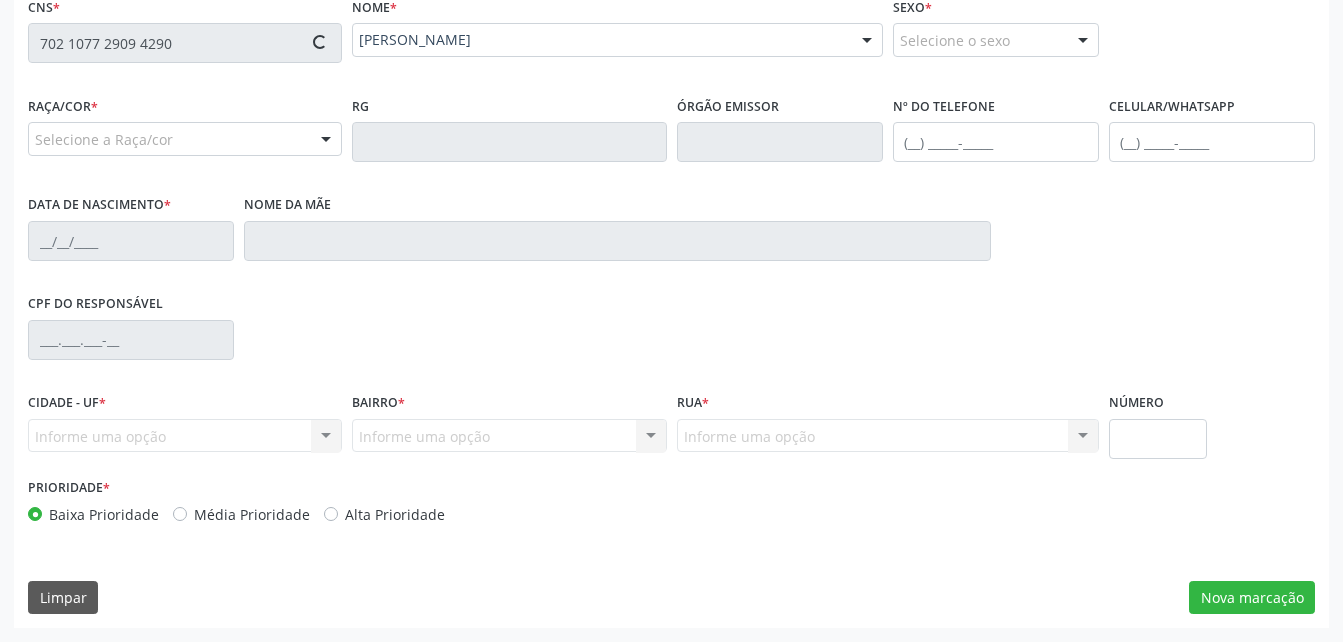 type on "S/N" 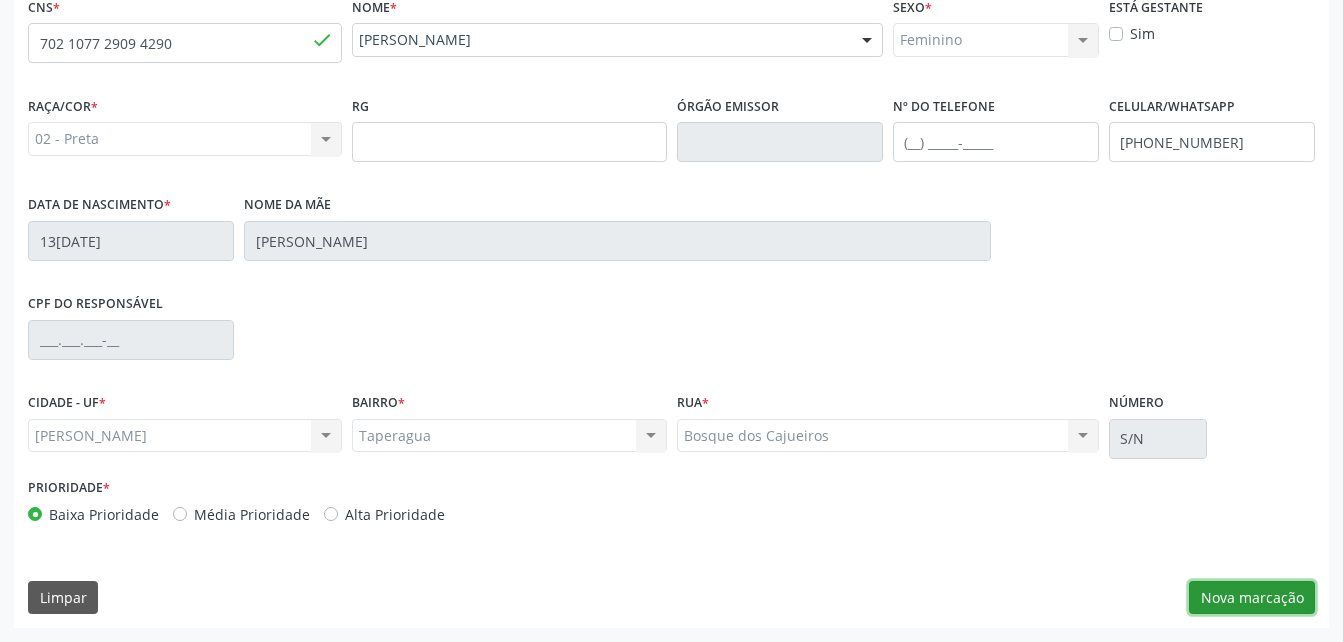click on "Nova marcação" at bounding box center [1252, 598] 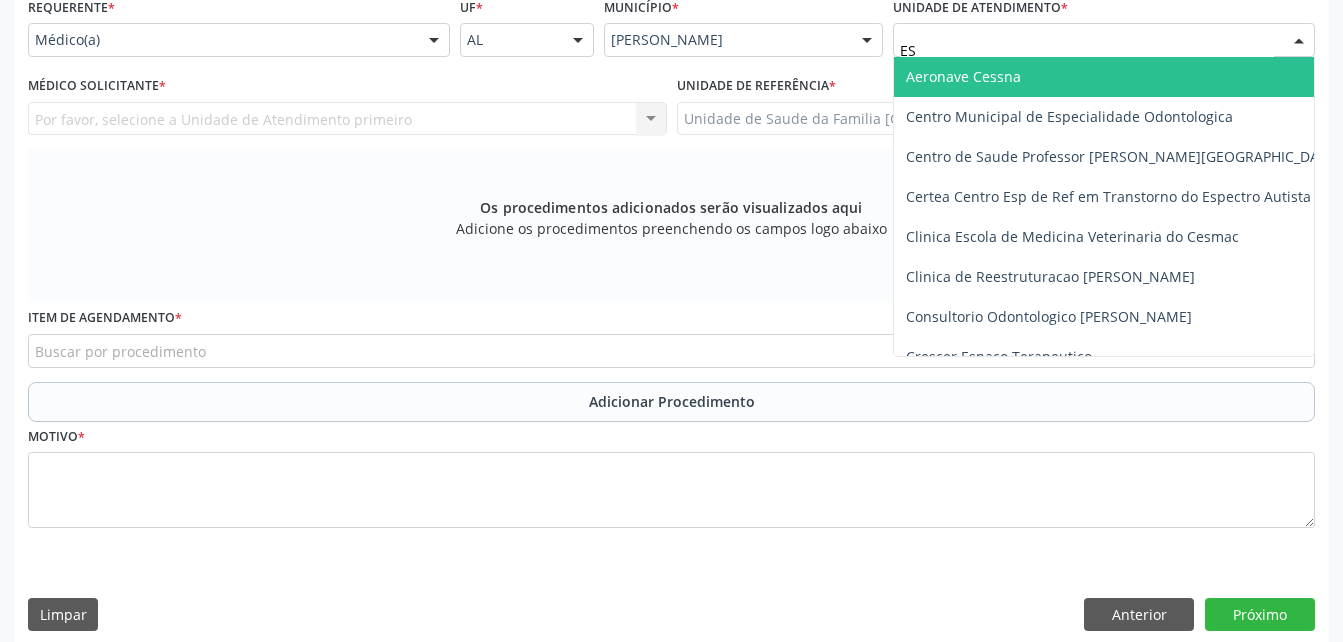 type on "EST" 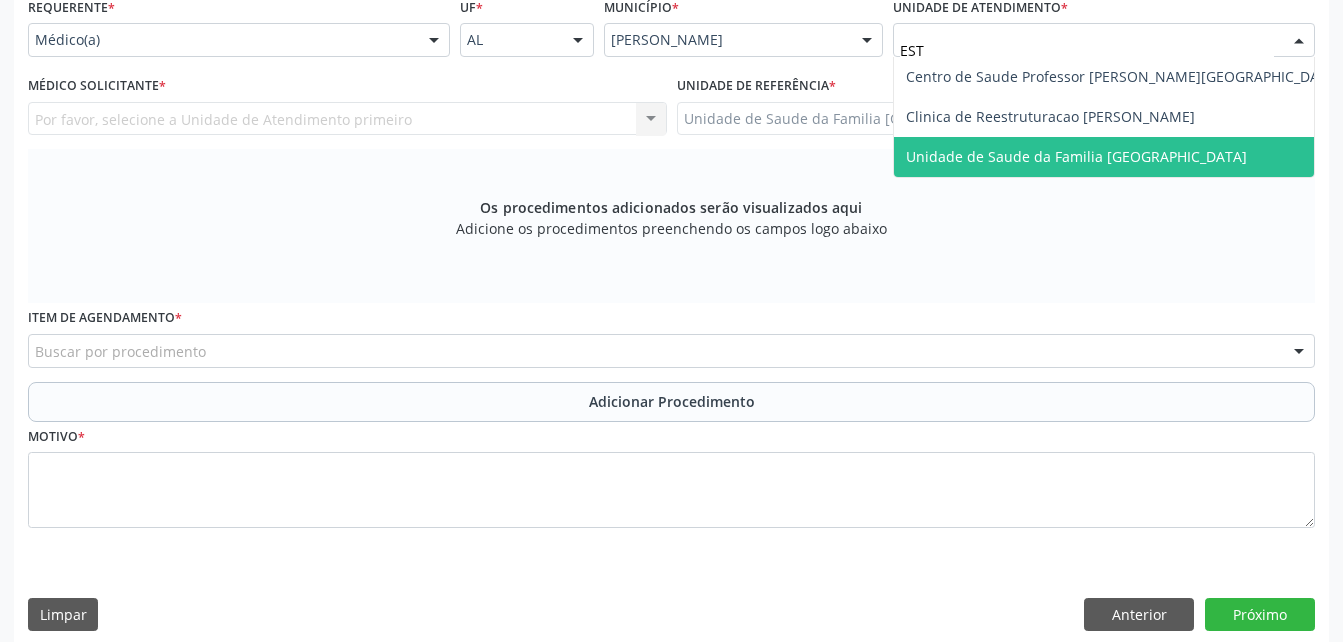 click on "Unidade de Saude da Familia [GEOGRAPHIC_DATA]" at bounding box center (1076, 156) 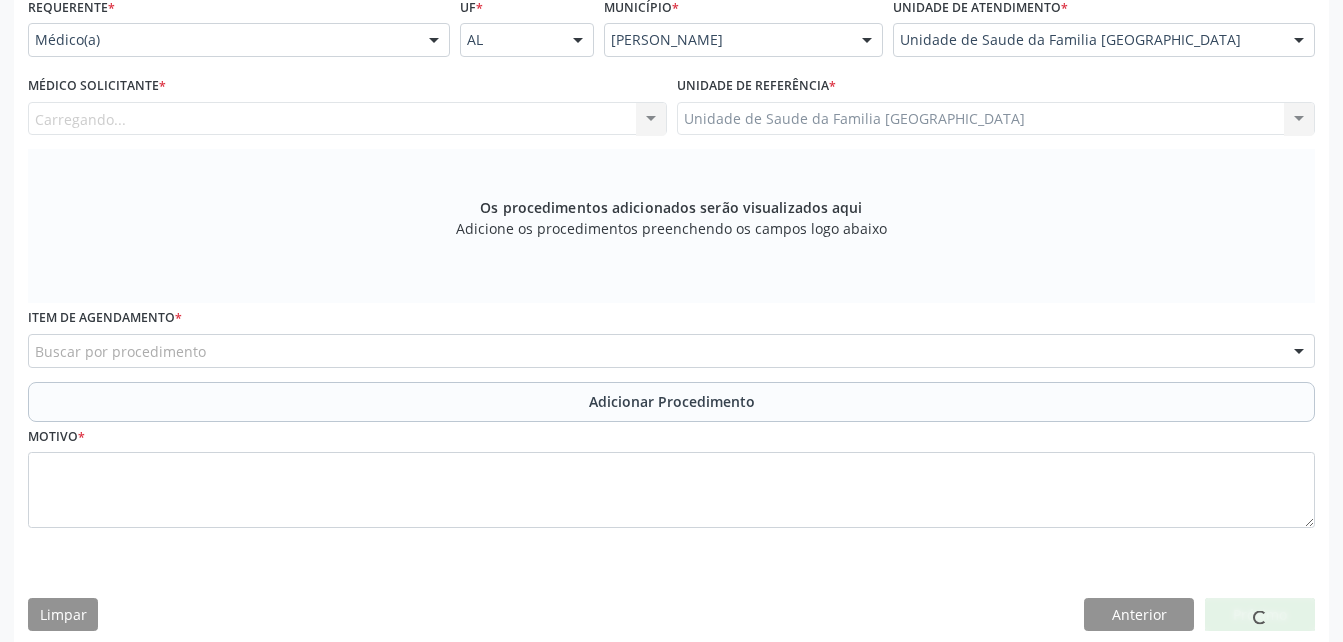 click on "Carregando...
Nenhum resultado encontrado para: "   "
Não há nenhuma opção para ser exibida." at bounding box center [347, 119] 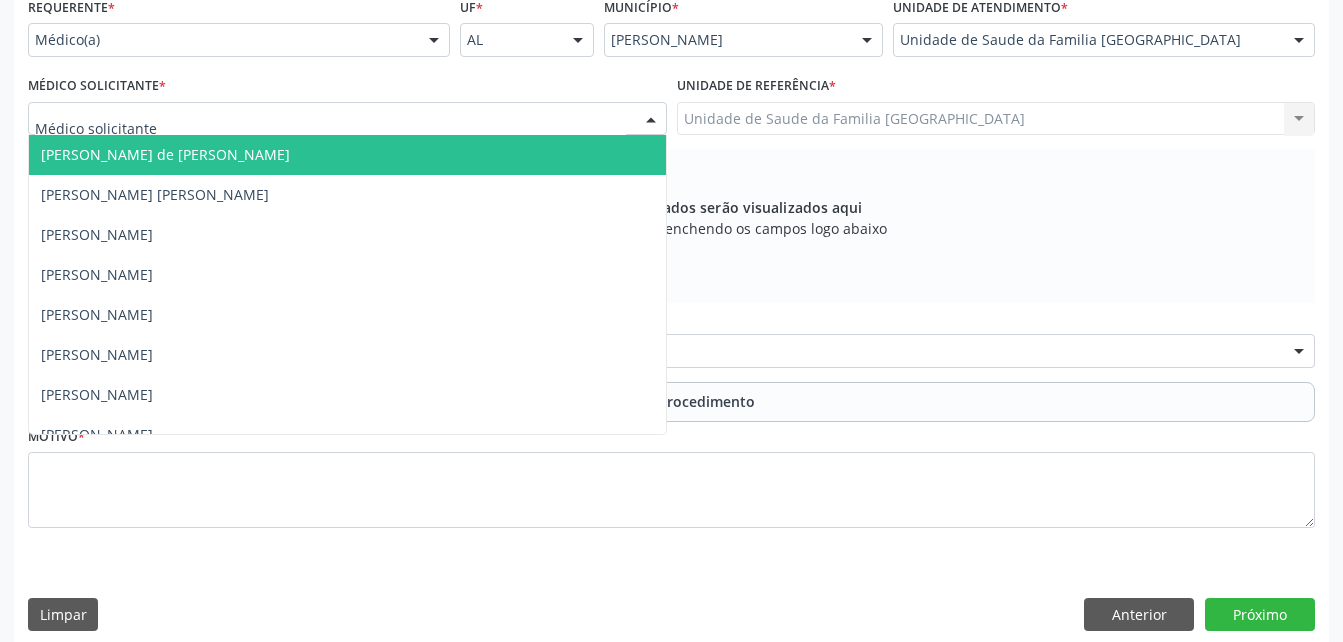 click at bounding box center [347, 119] 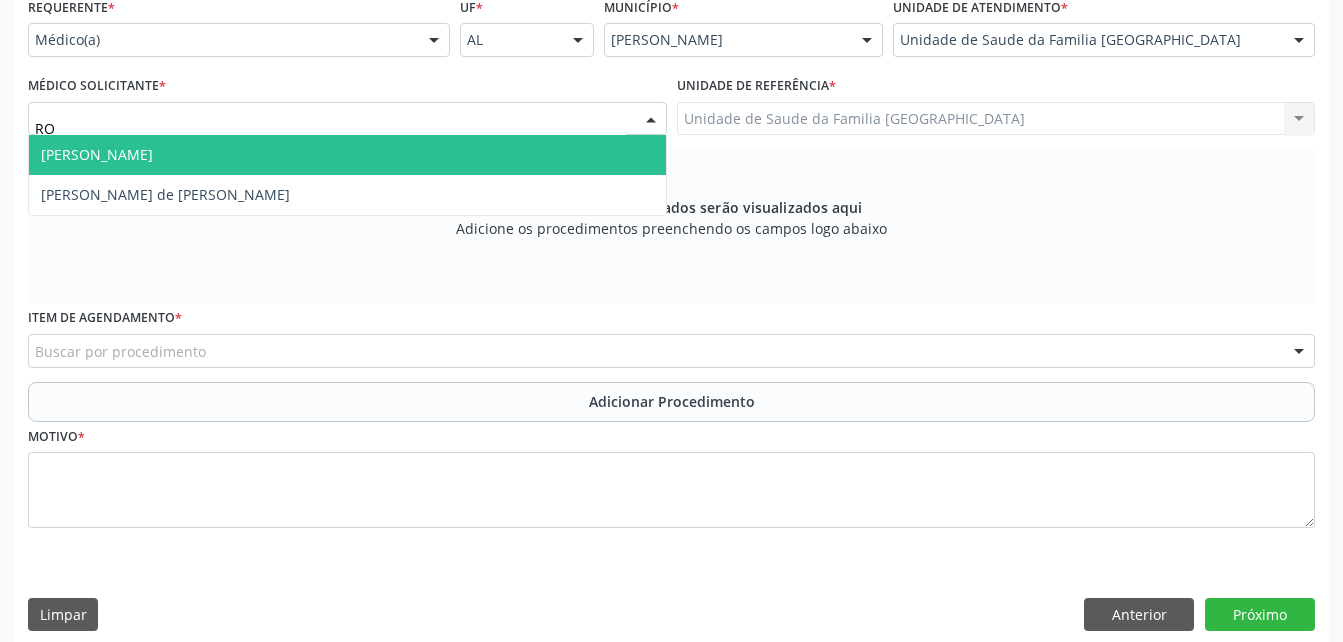 type on "ROD" 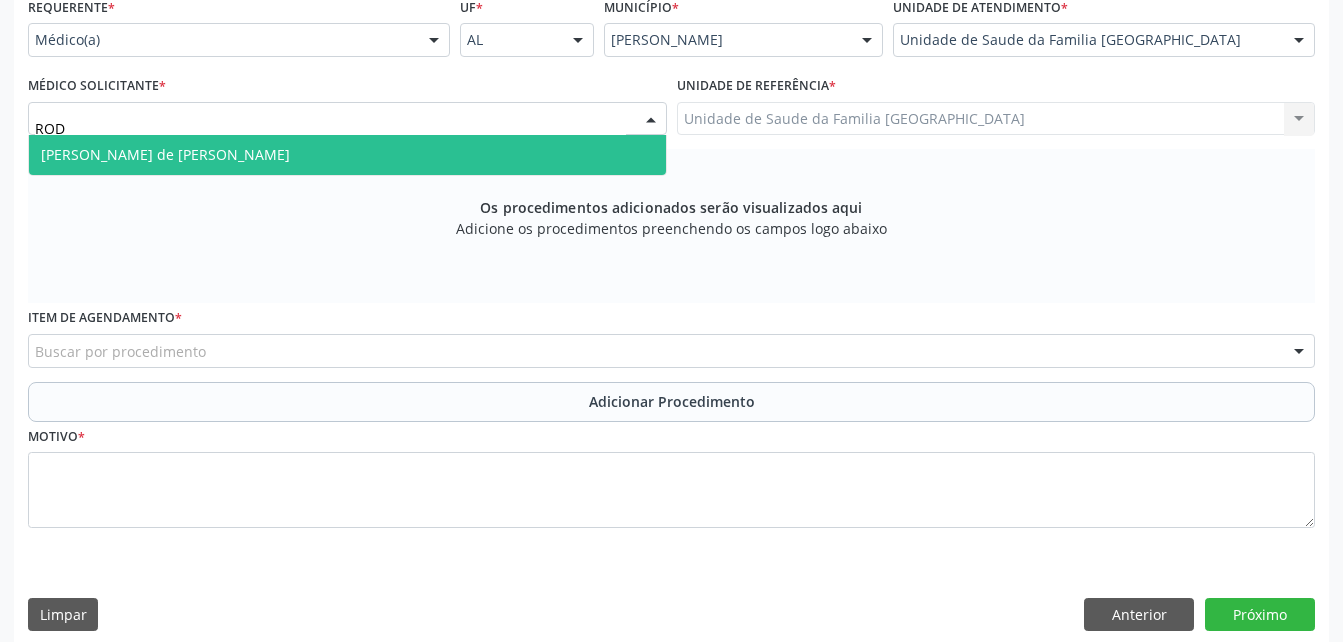 click on "[PERSON_NAME] de [PERSON_NAME]" at bounding box center (347, 155) 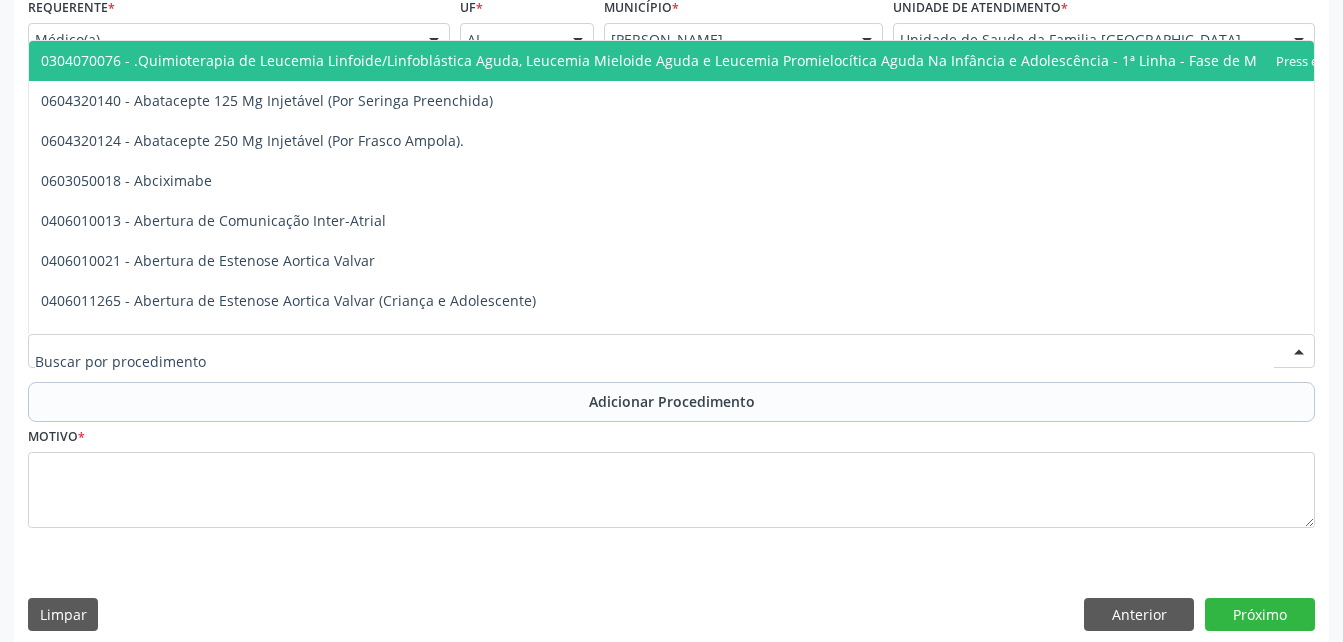 click at bounding box center [671, 351] 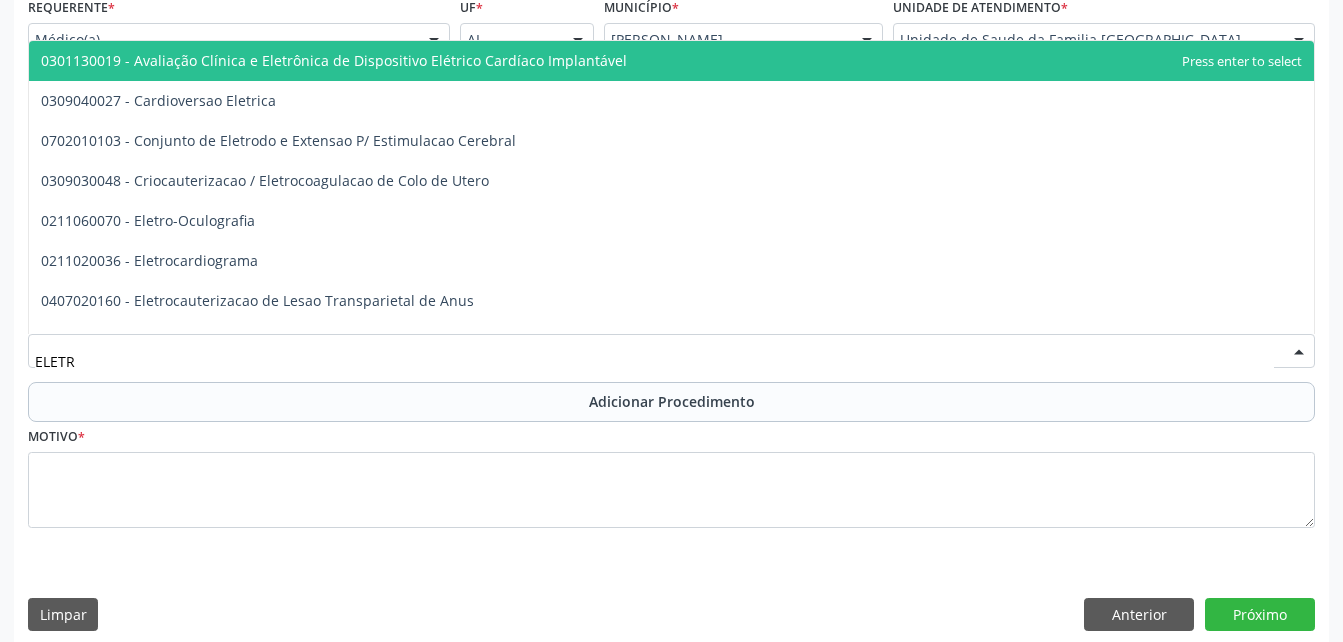 type on "ELETRO" 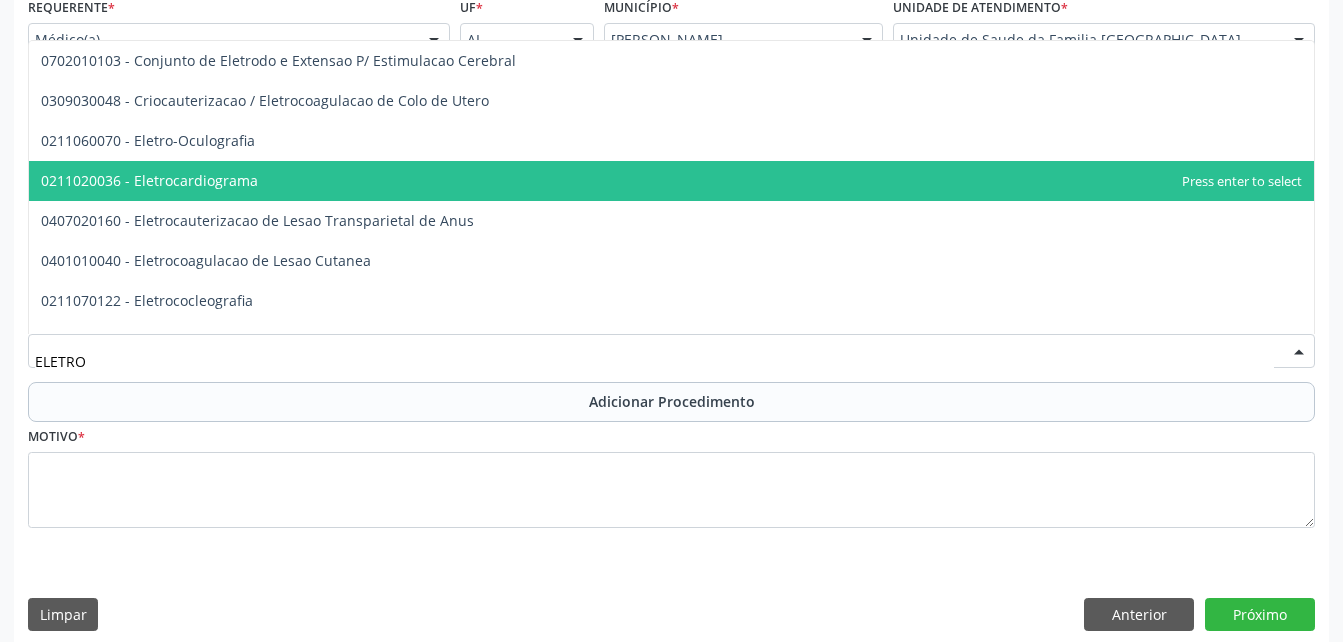 click on "0211020036 - Eletrocardiograma" at bounding box center (671, 181) 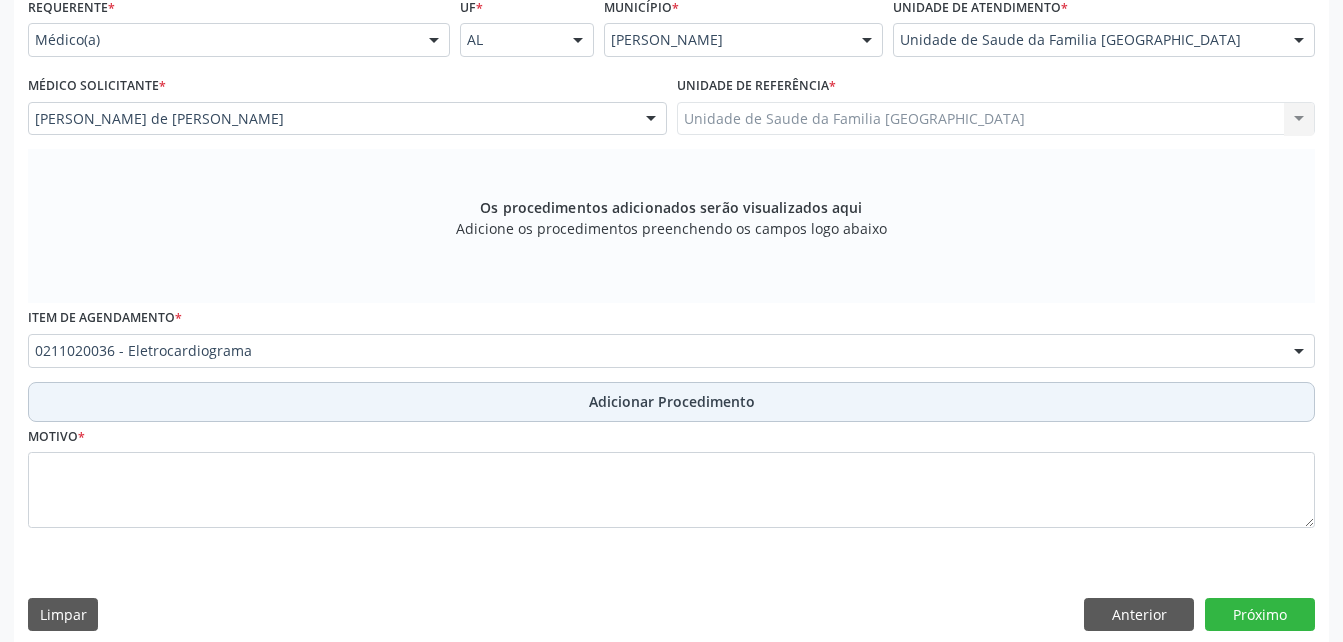 click on "Adicionar Procedimento" at bounding box center [672, 401] 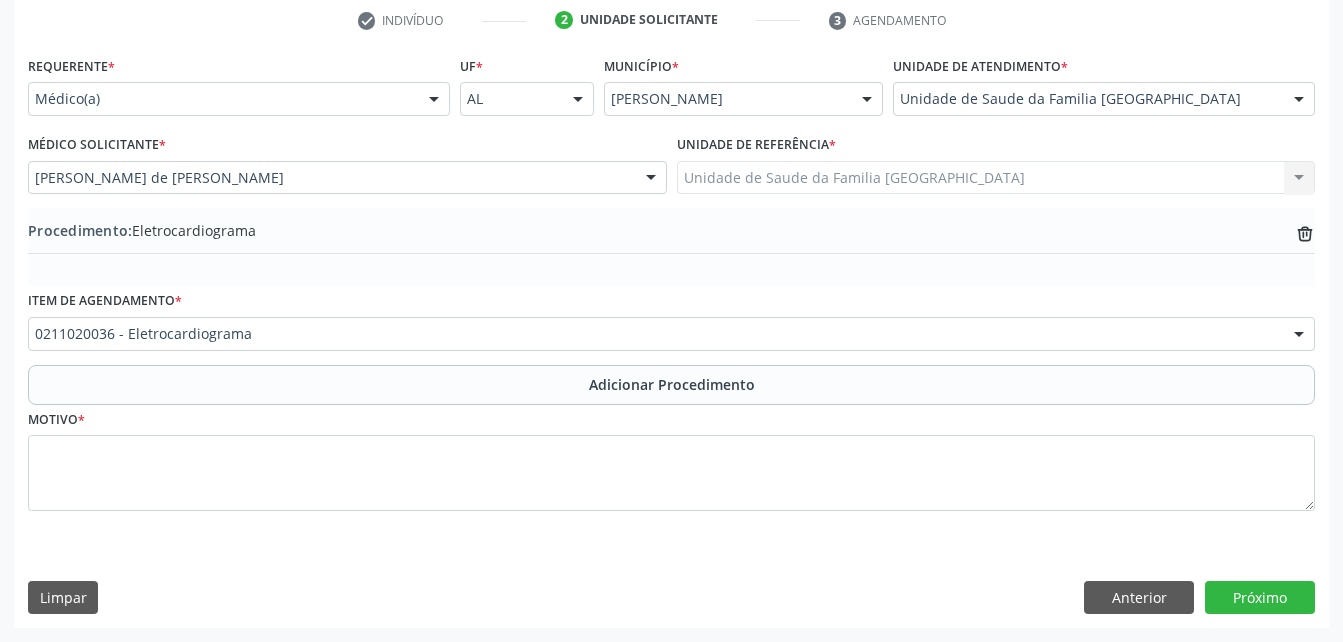 scroll, scrollTop: 411, scrollLeft: 0, axis: vertical 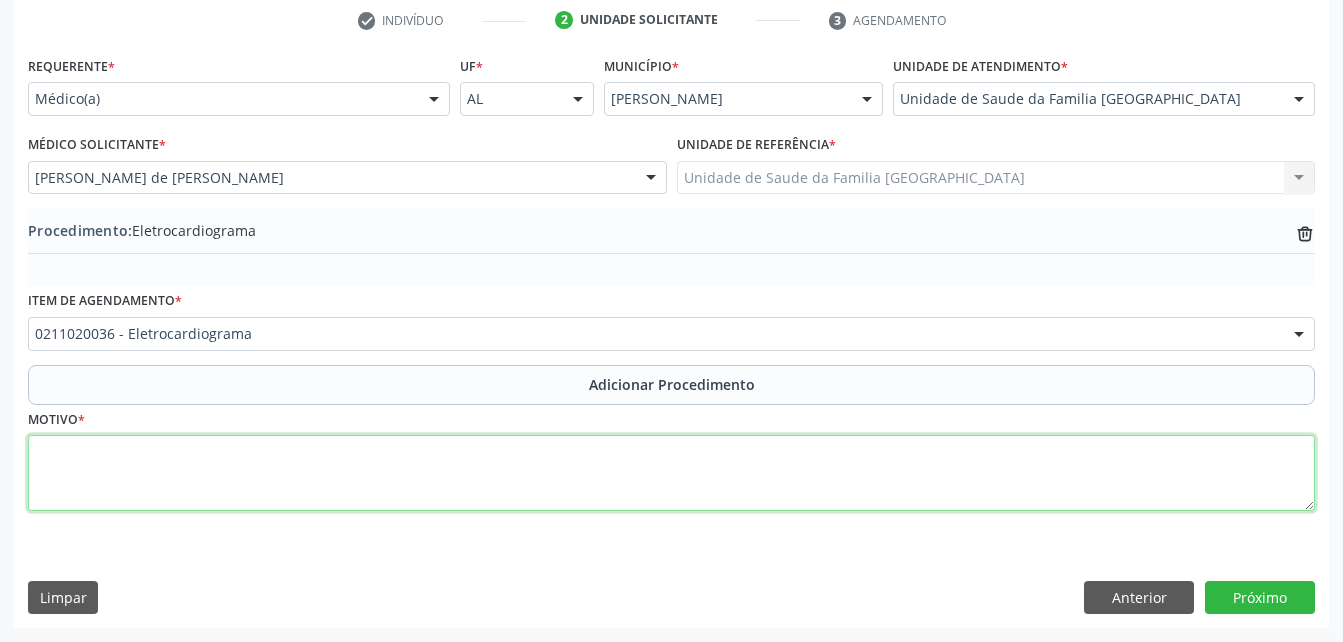 click at bounding box center [671, 473] 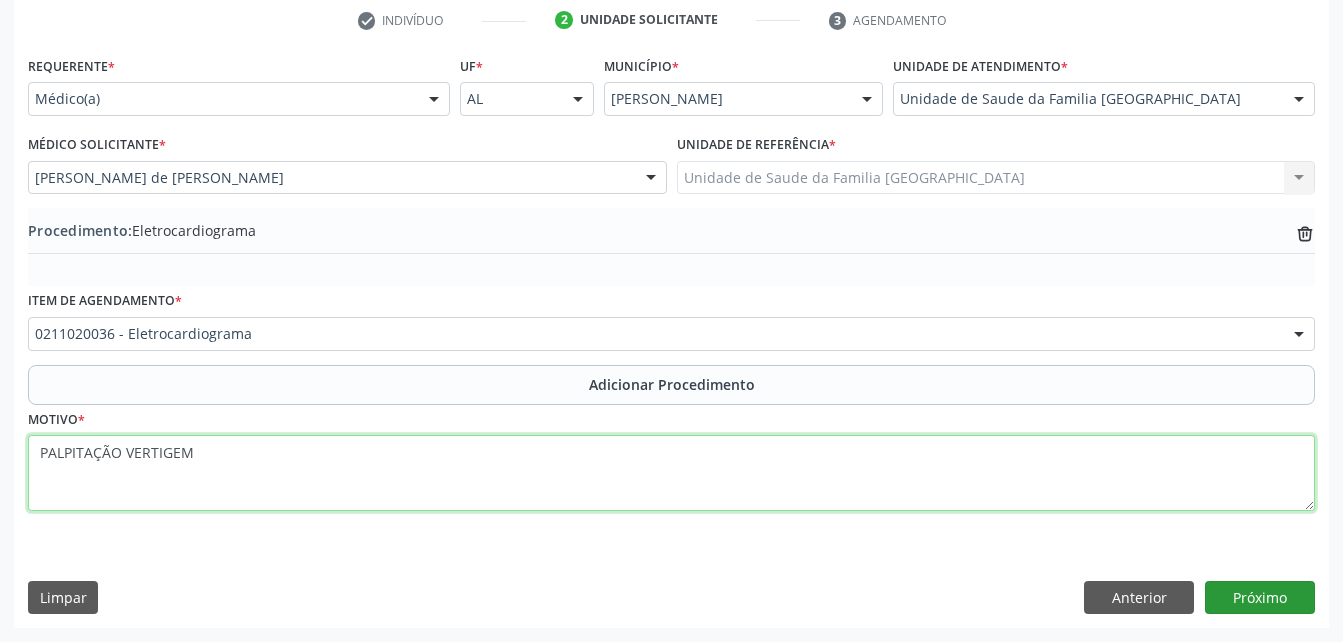 type on "PALPITAÇÃO VERTIGEM" 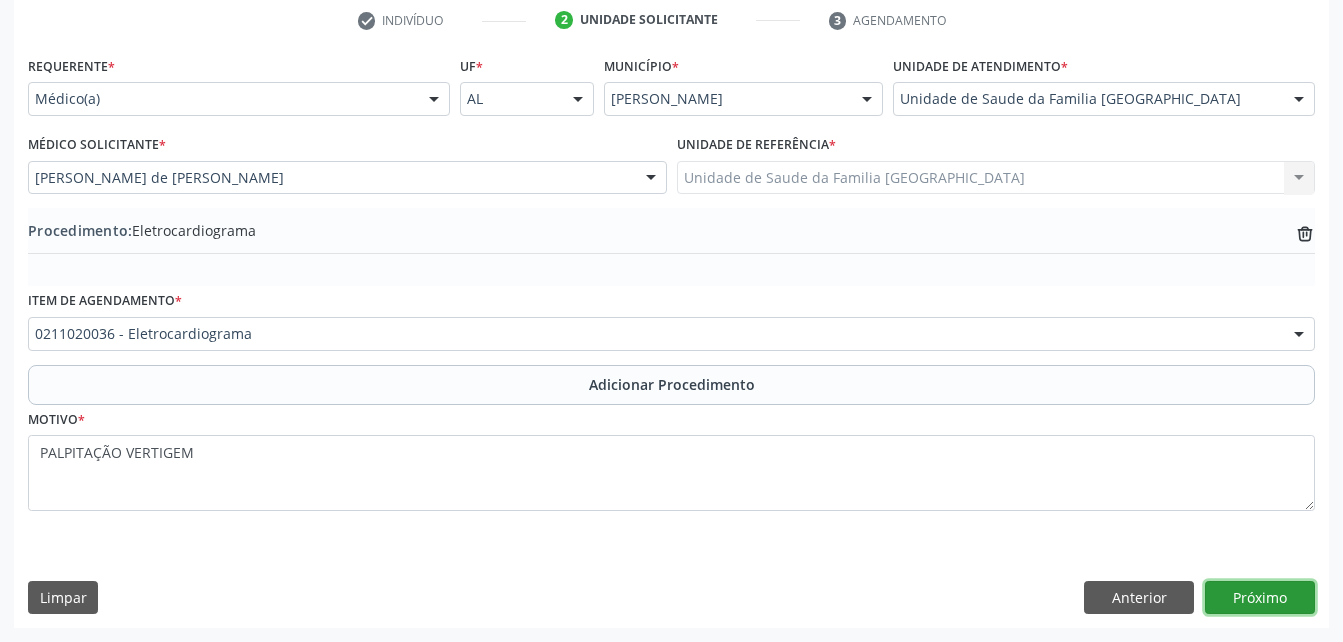 click on "Próximo" at bounding box center [1260, 598] 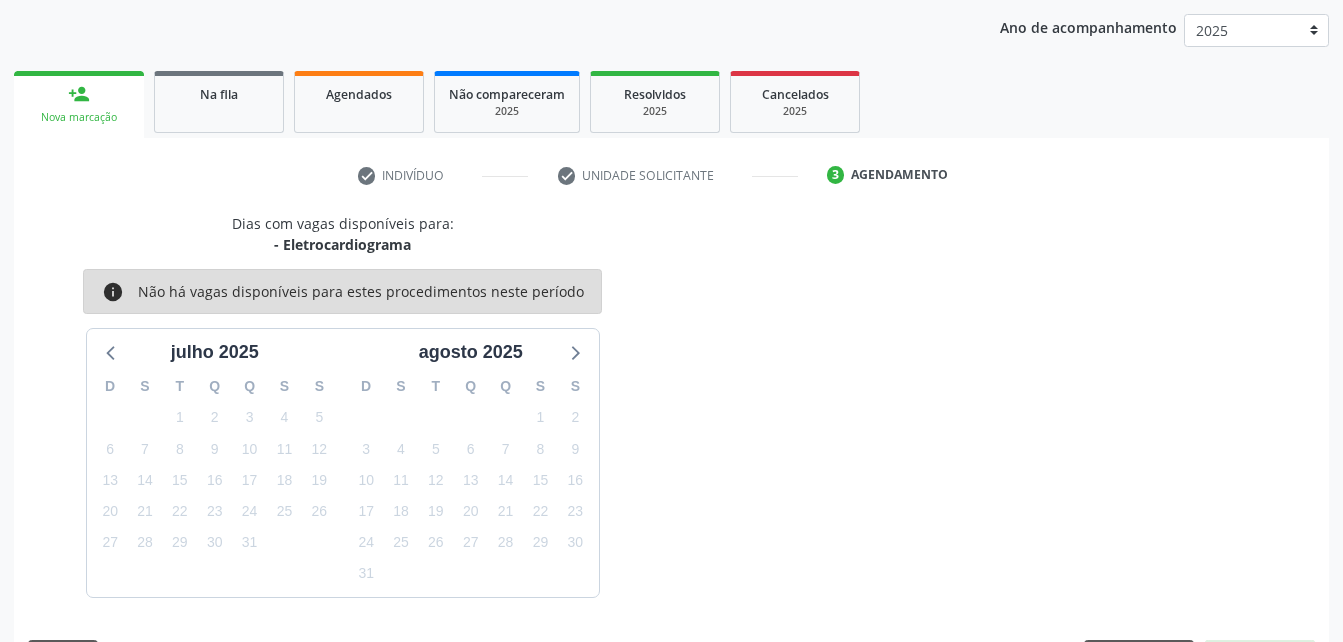 scroll, scrollTop: 315, scrollLeft: 0, axis: vertical 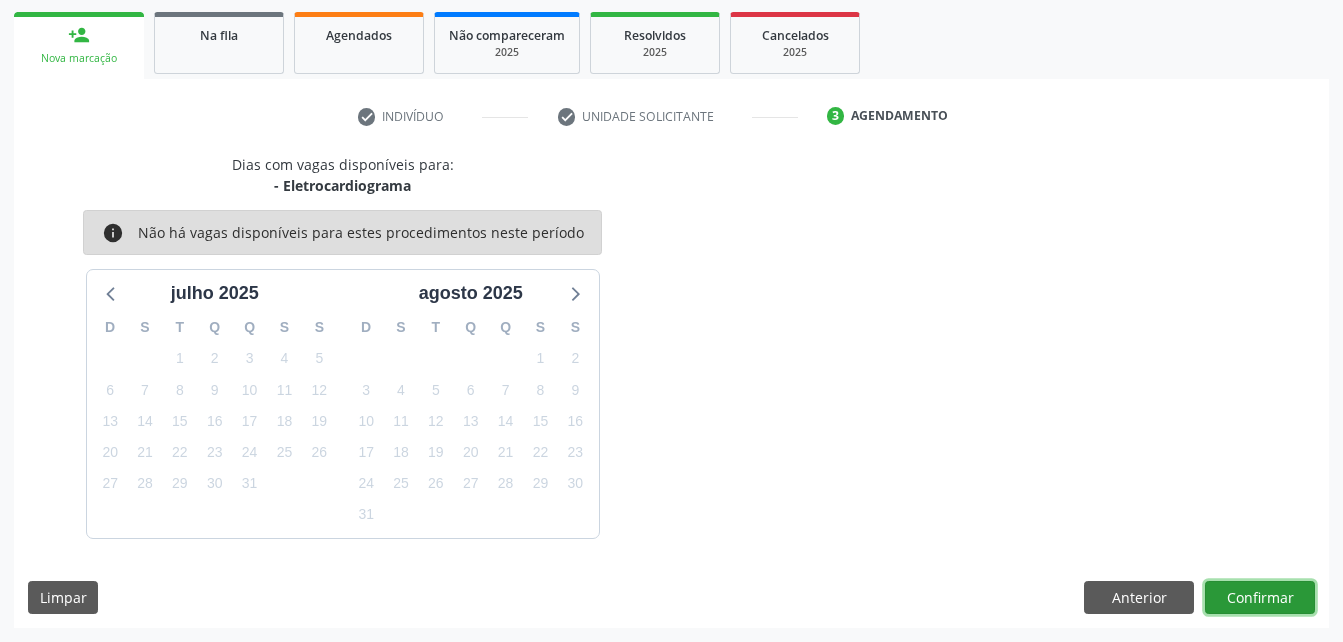 click on "Confirmar" at bounding box center [1260, 598] 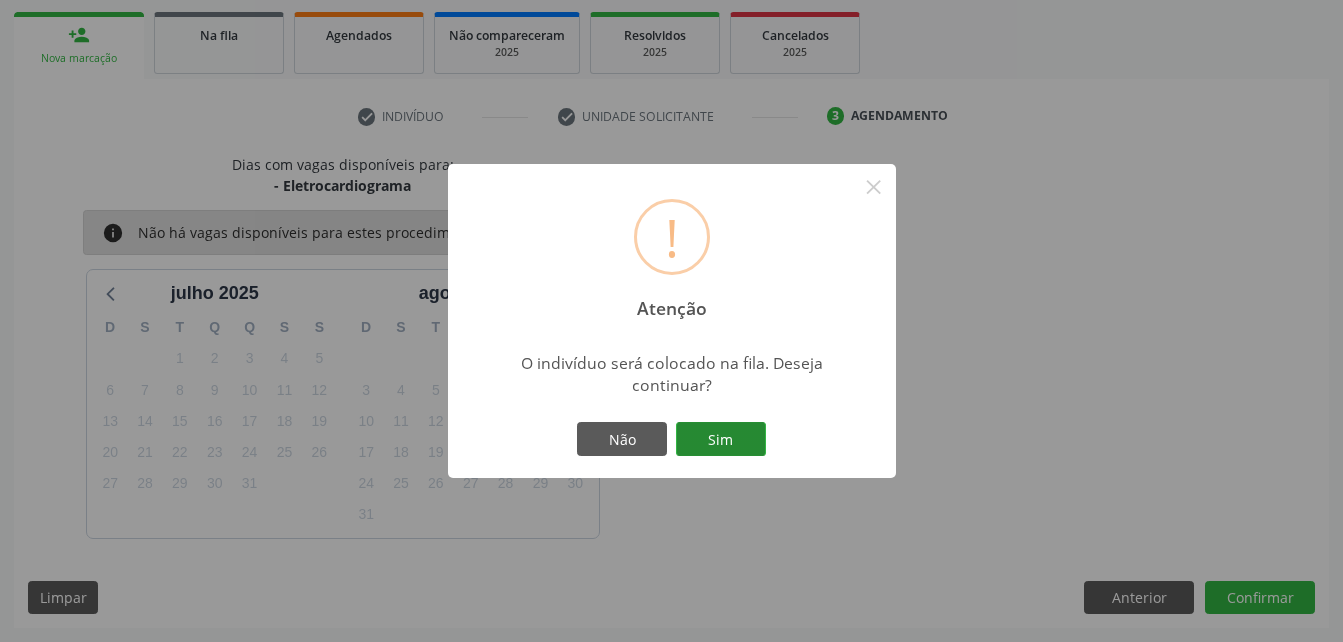 click on "Sim" at bounding box center (721, 439) 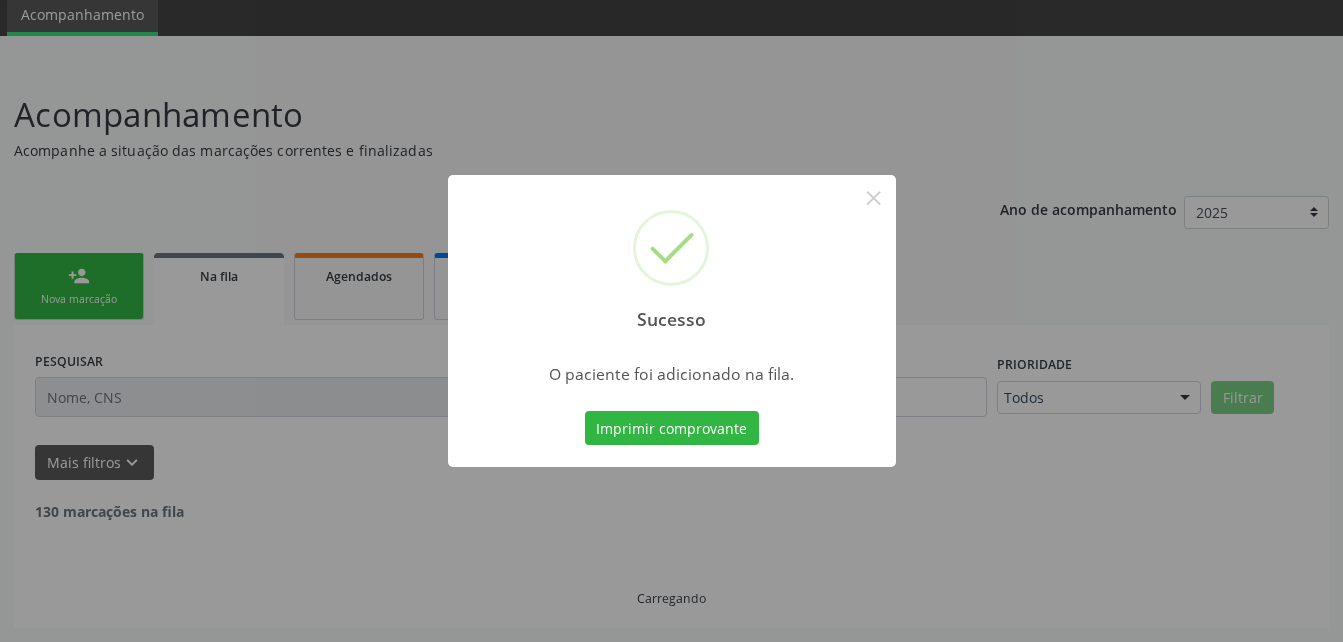 scroll, scrollTop: 53, scrollLeft: 0, axis: vertical 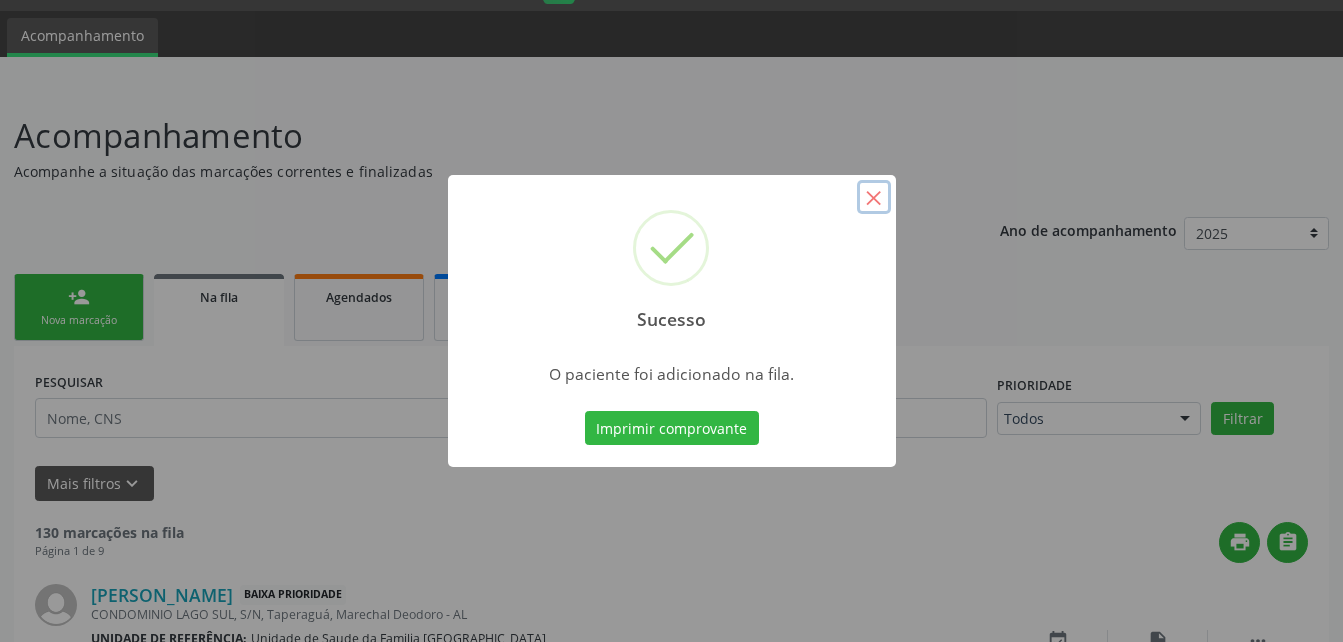 click on "×" at bounding box center (874, 197) 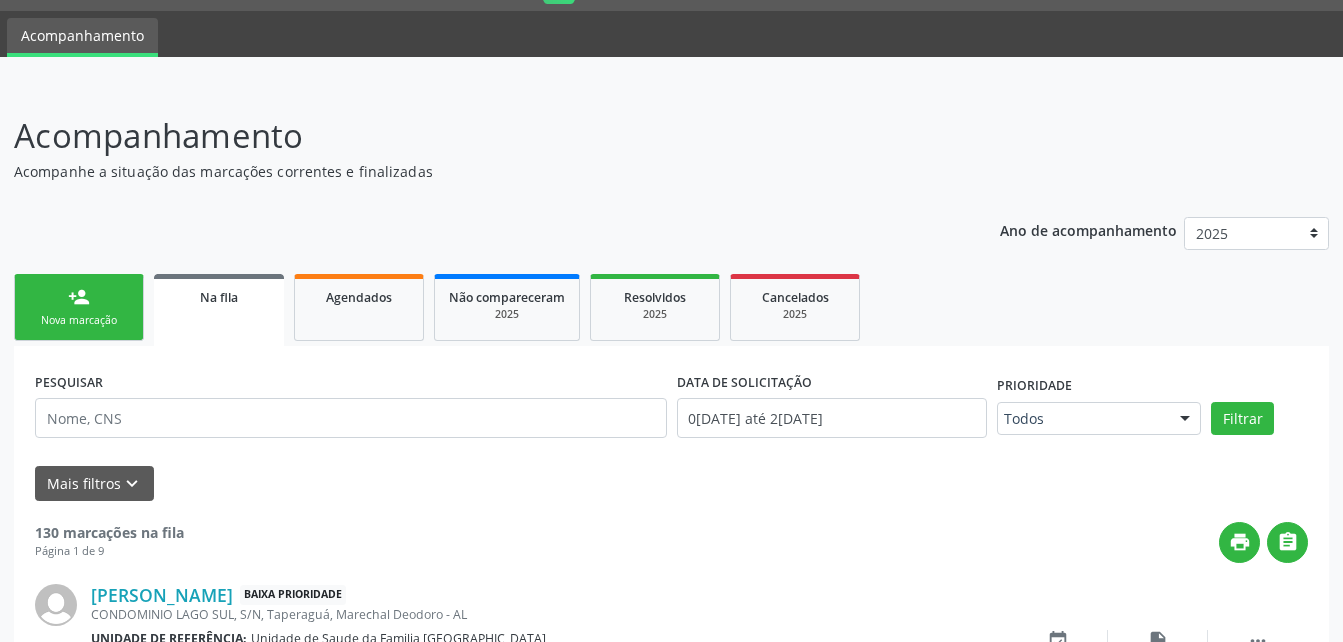 click on "Nova marcação" at bounding box center [79, 320] 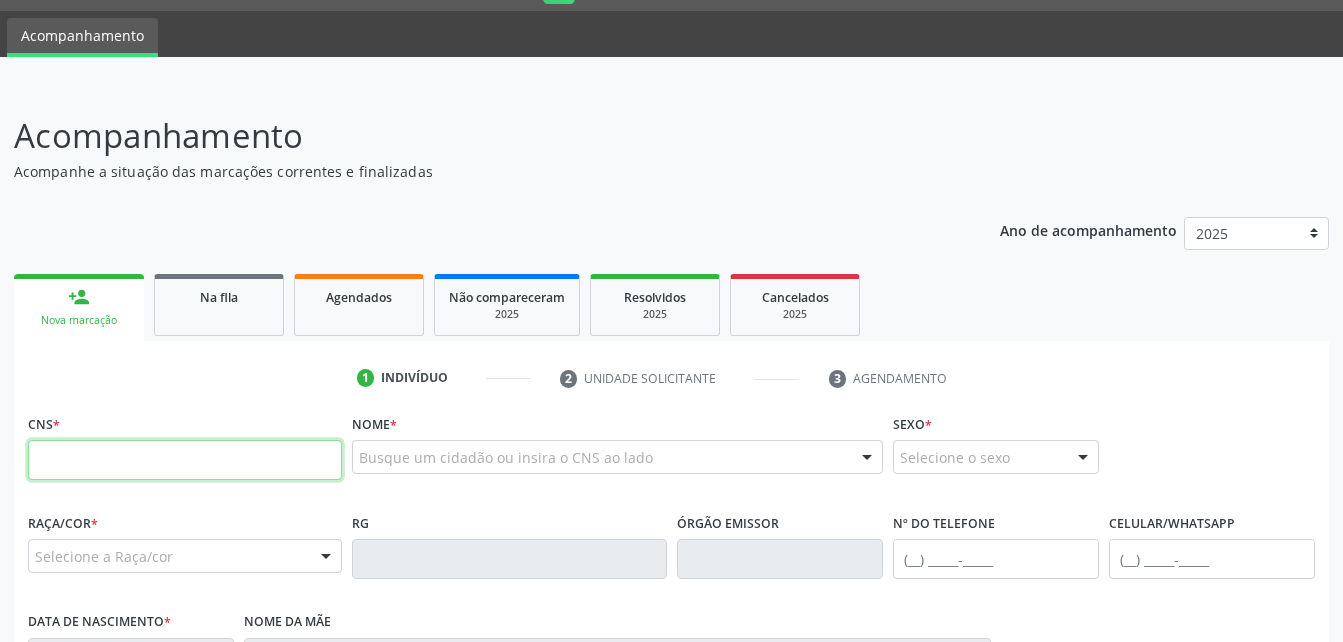 click at bounding box center [185, 460] 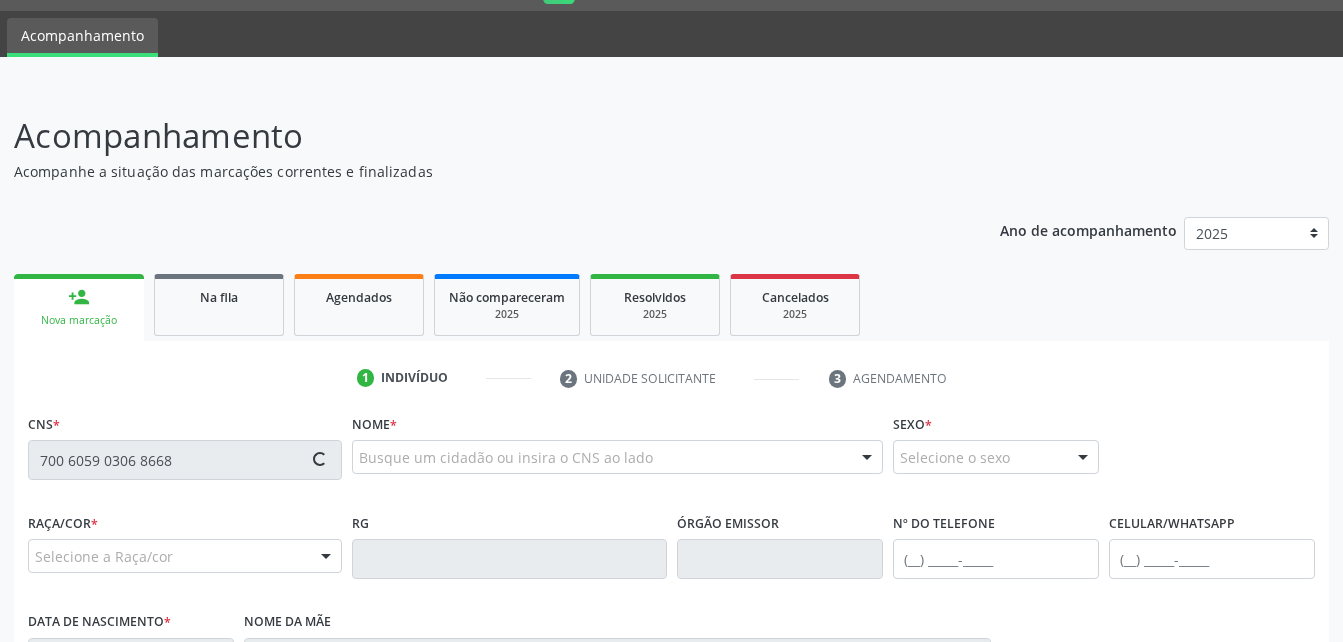 scroll, scrollTop: 353, scrollLeft: 0, axis: vertical 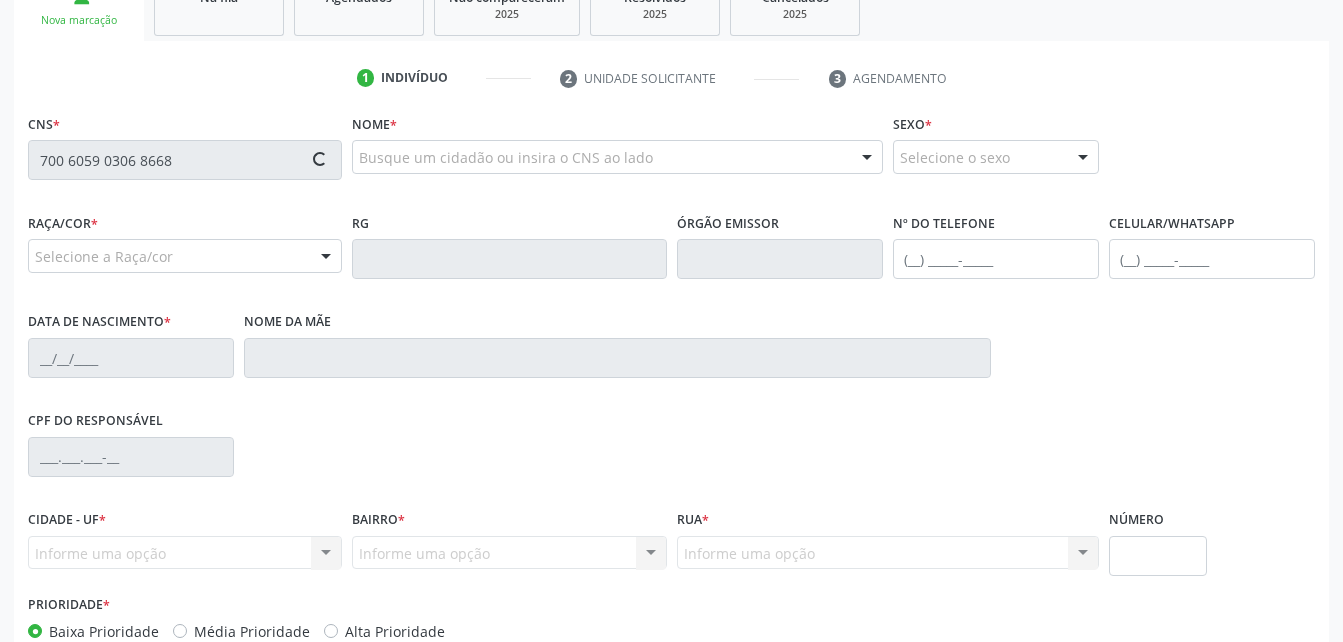type on "700 6059 0306 8668" 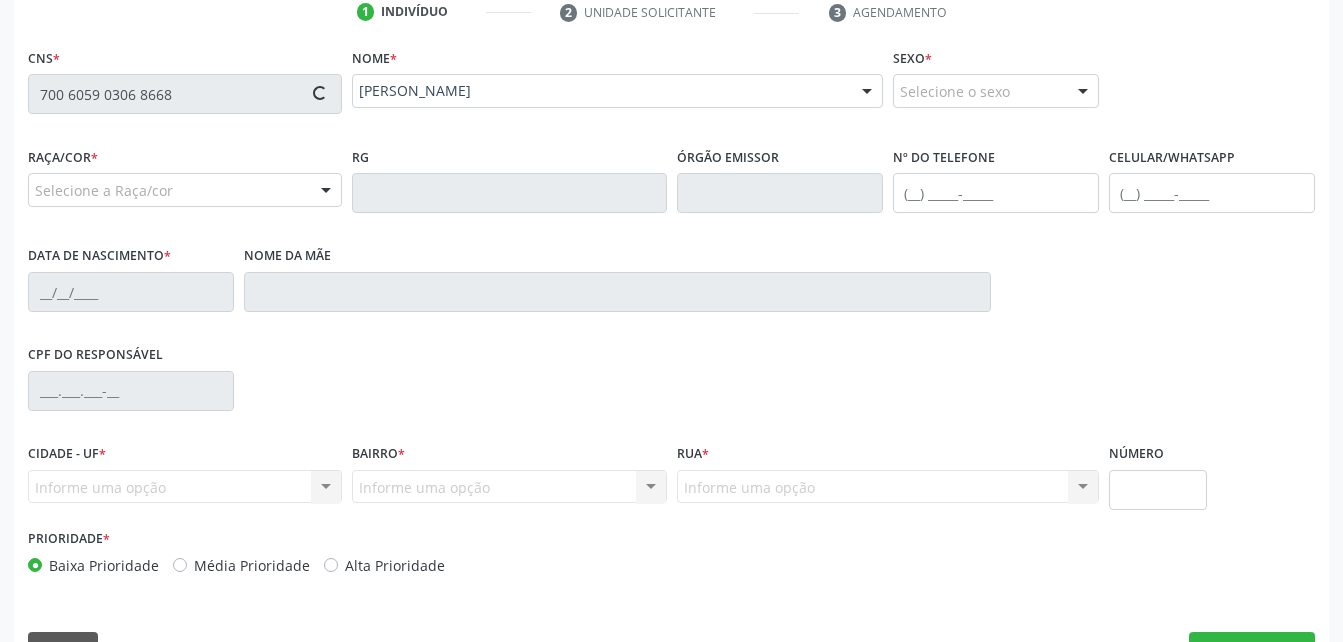 scroll, scrollTop: 453, scrollLeft: 0, axis: vertical 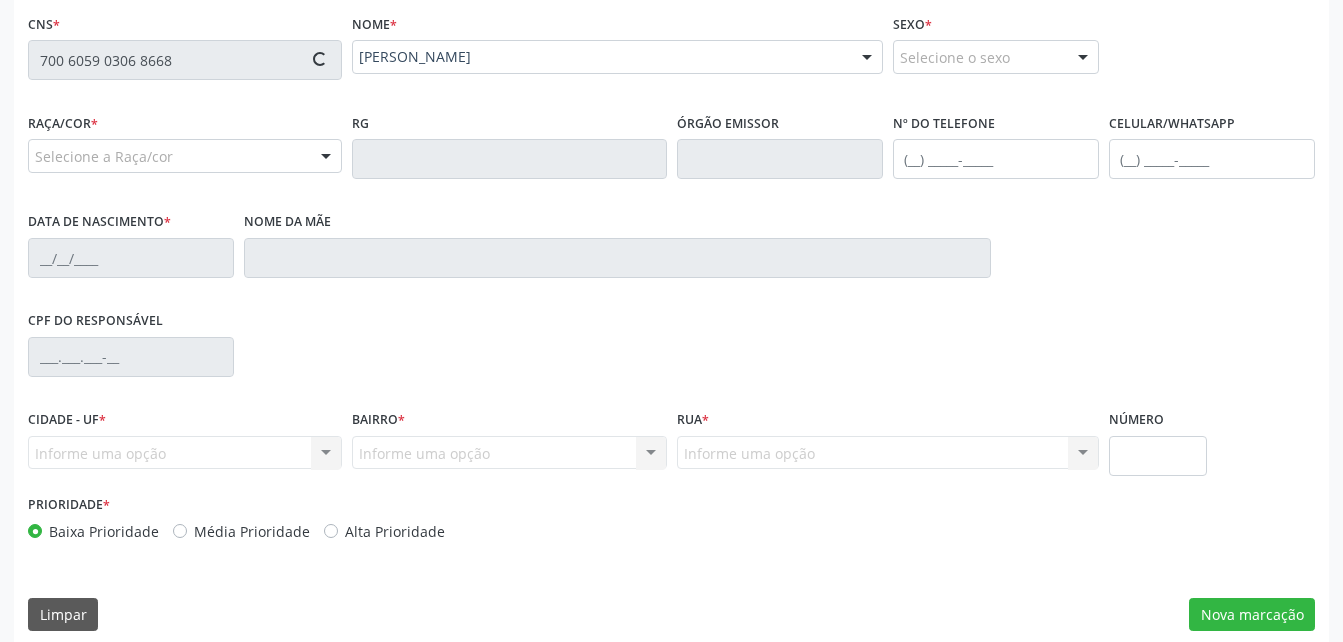 type on "[PHONE_NUMBER]" 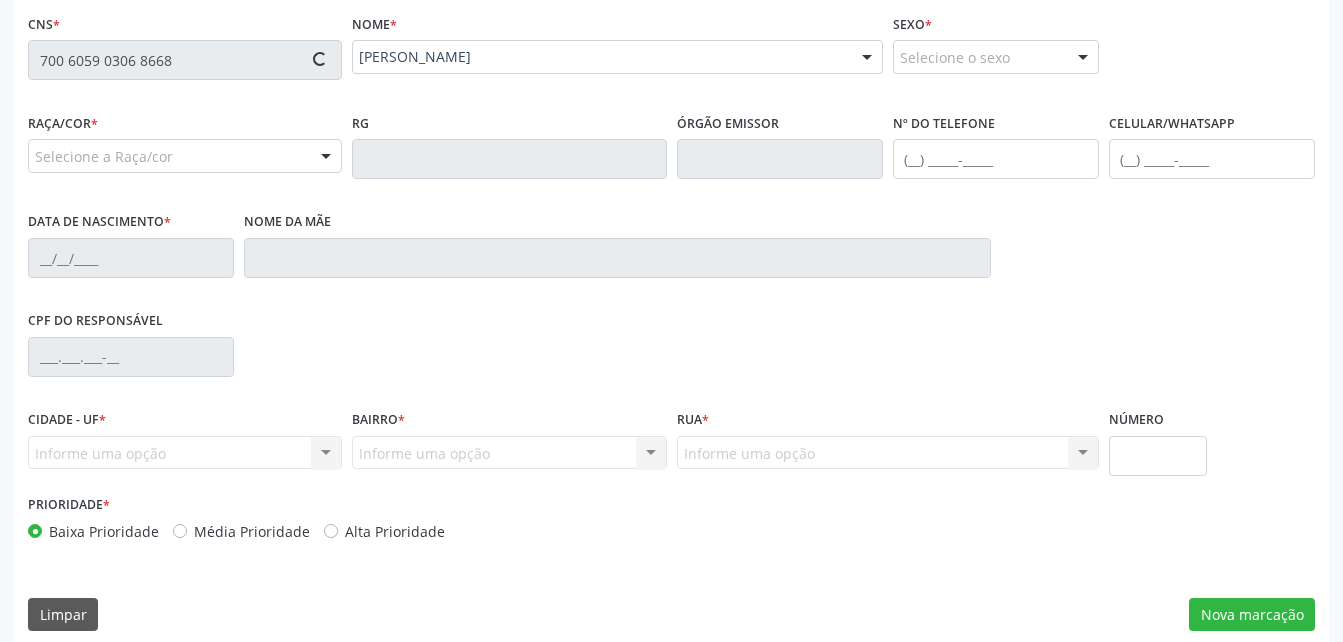 type on "56" 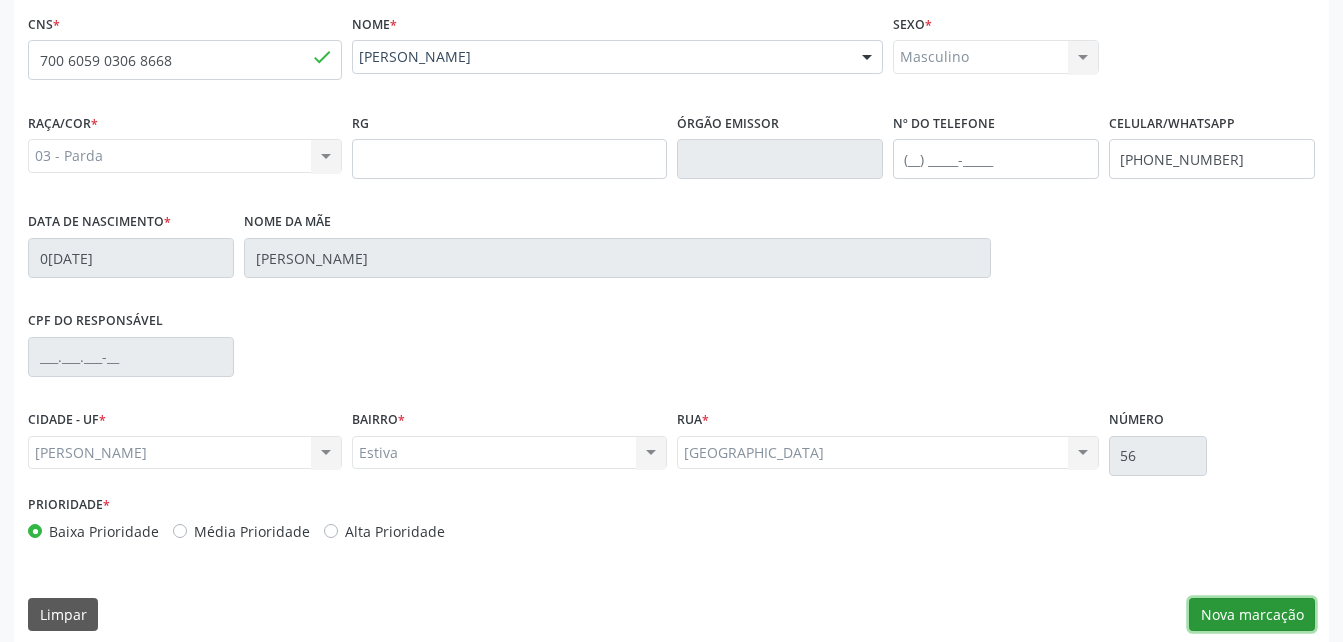 click on "Nova marcação" at bounding box center (1252, 615) 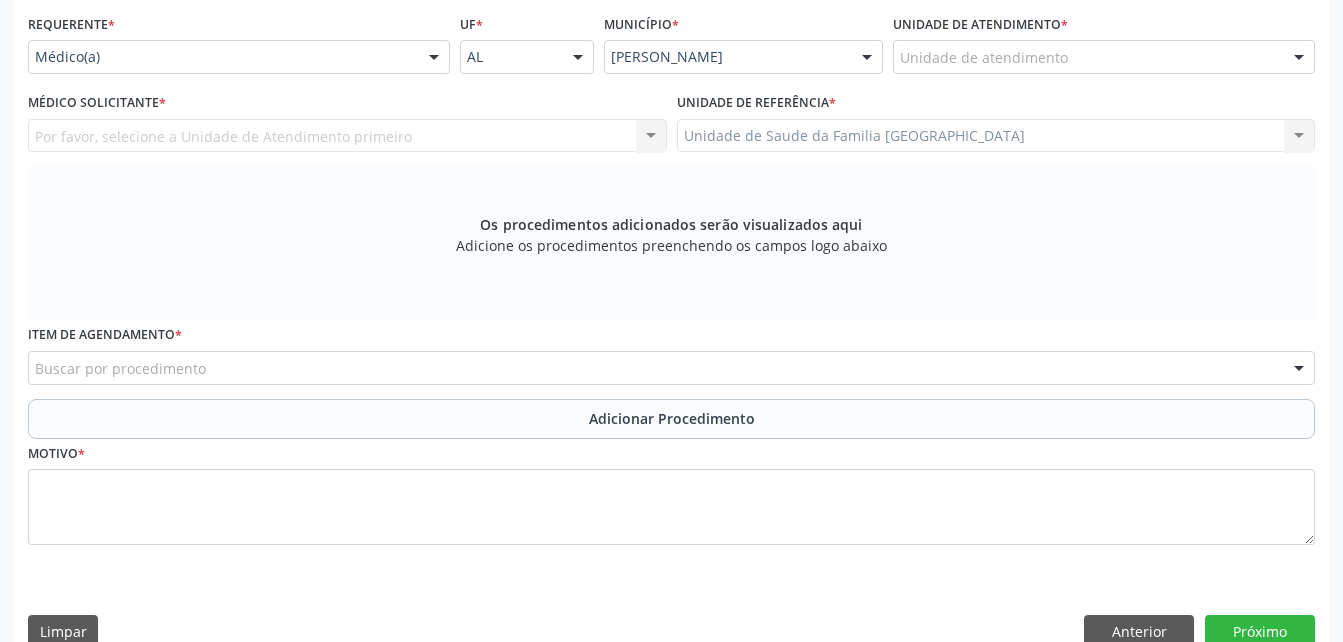 scroll, scrollTop: 487, scrollLeft: 0, axis: vertical 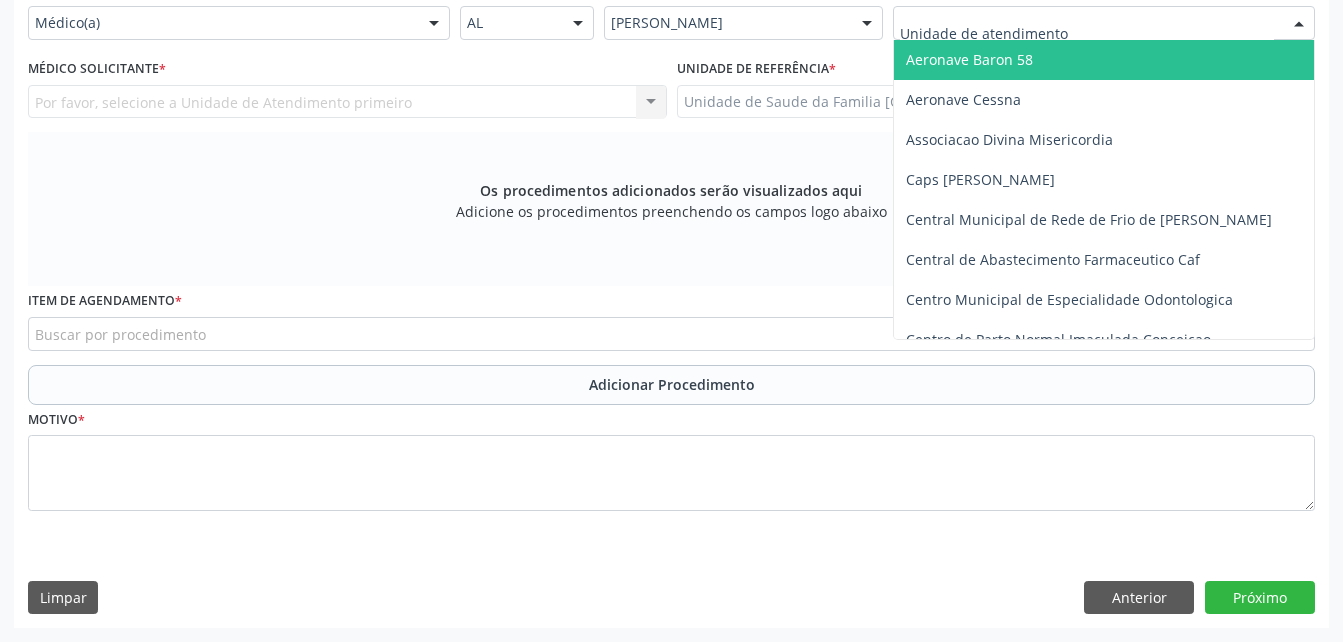 click at bounding box center [1104, 23] 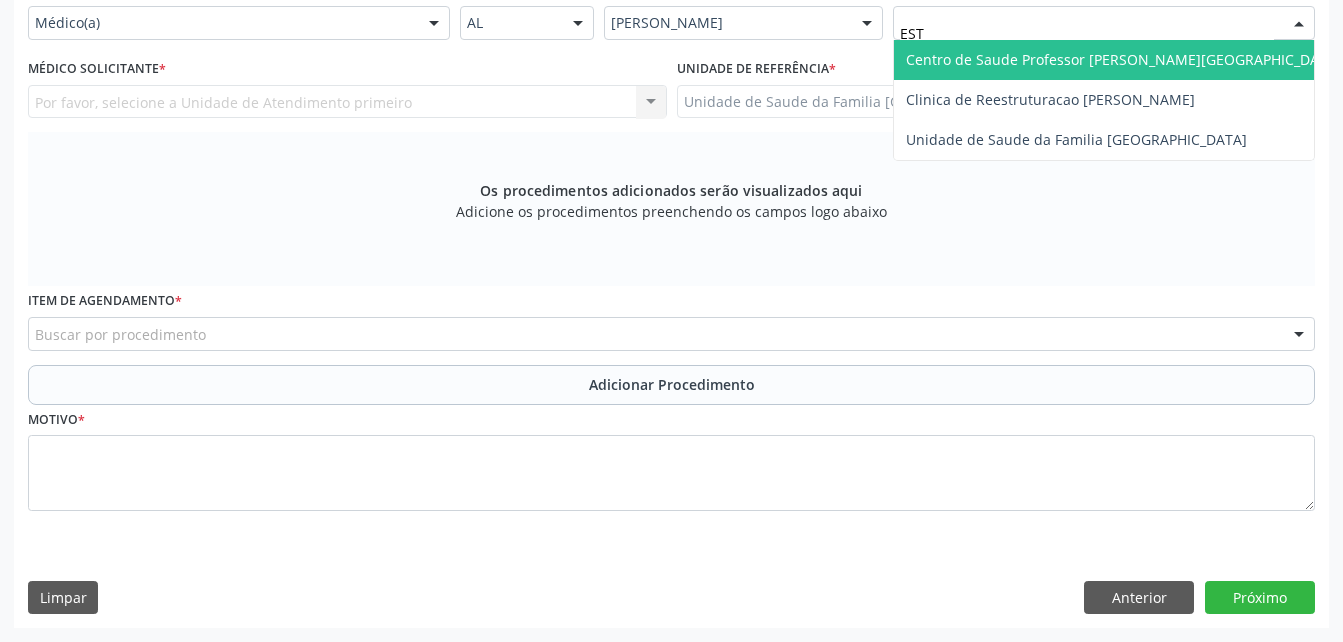 type on "ESTI" 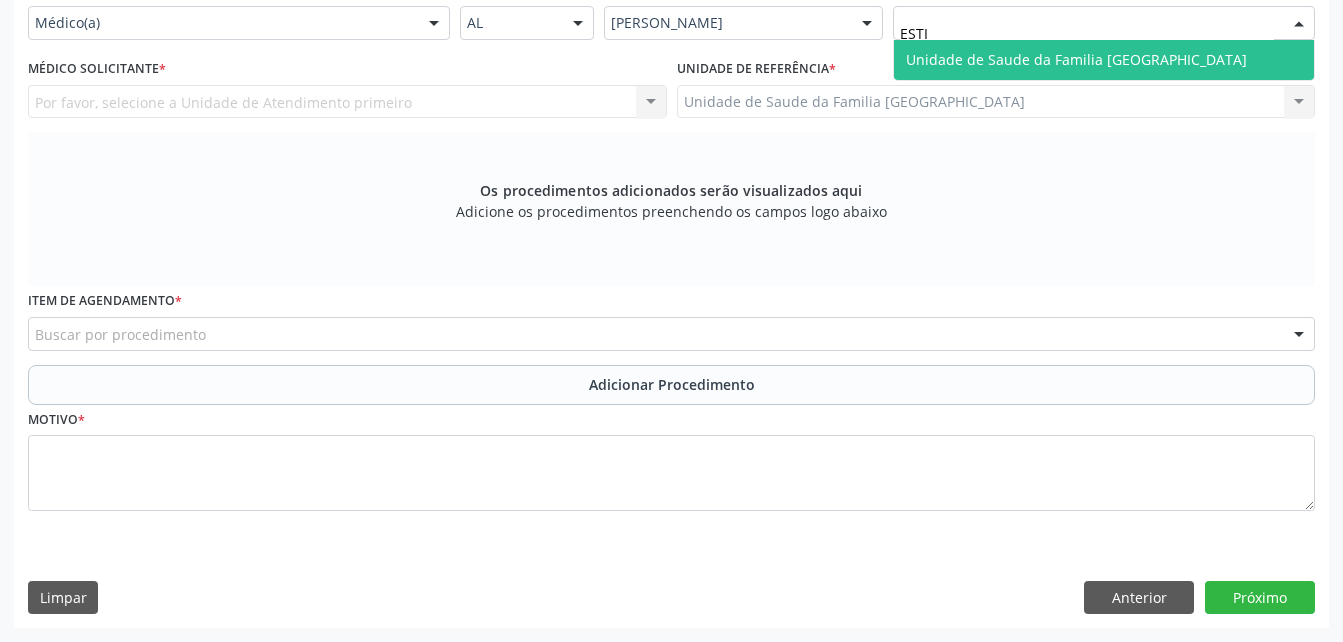 click on "Unidade de Saude da Familia [GEOGRAPHIC_DATA]" at bounding box center (1076, 59) 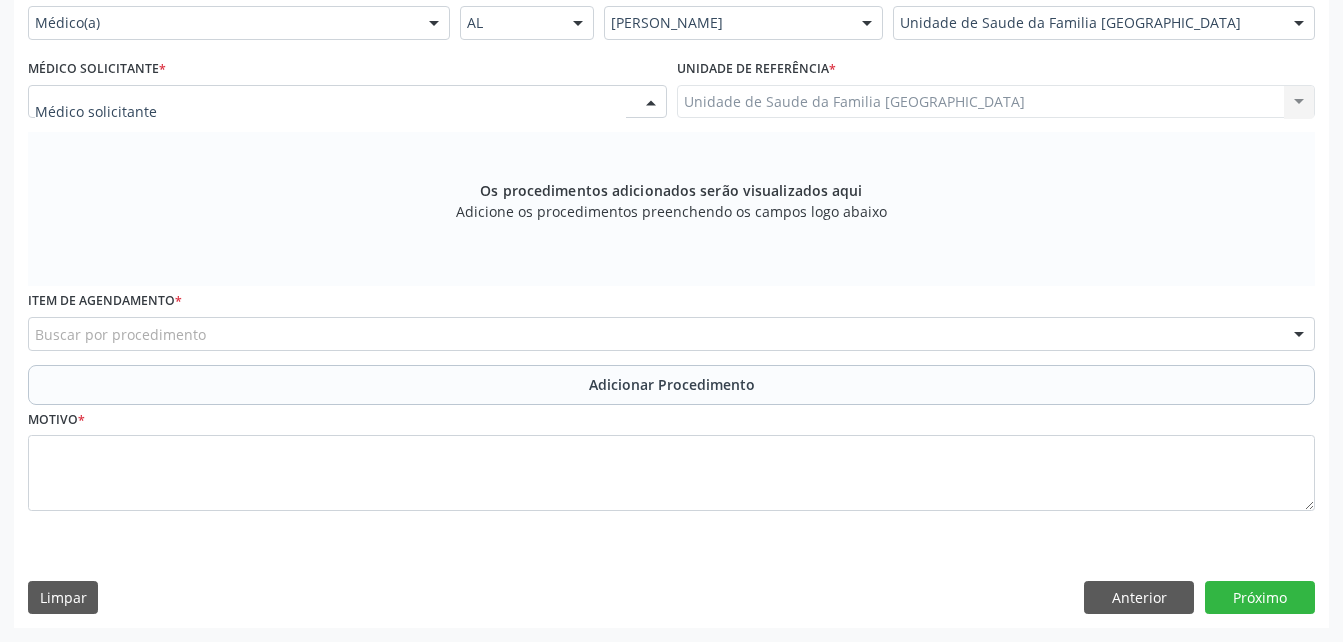 click at bounding box center [347, 102] 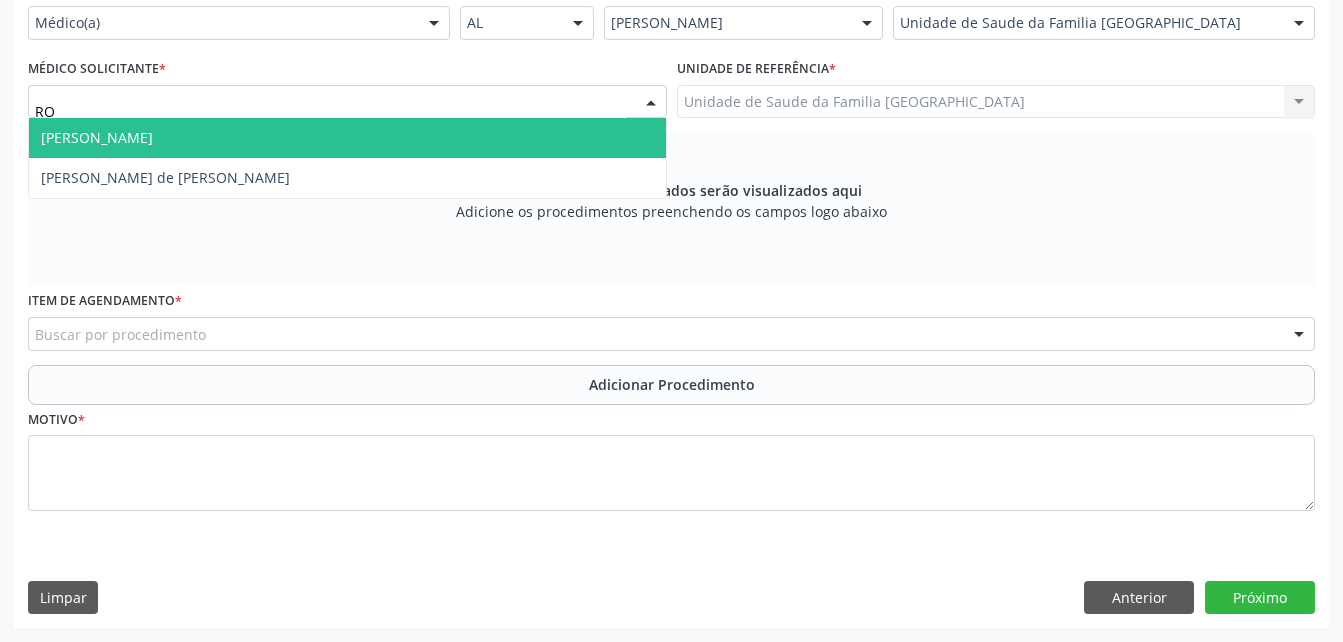 type on "ROD" 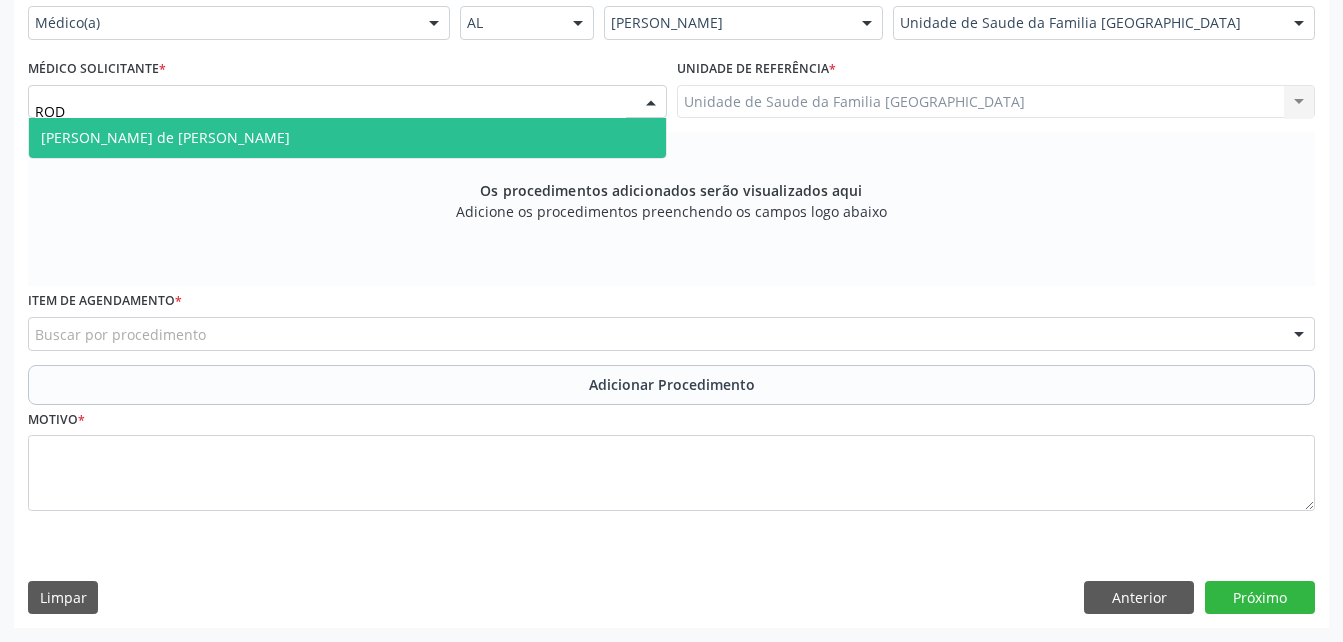 click on "[PERSON_NAME] de [PERSON_NAME]" at bounding box center [347, 138] 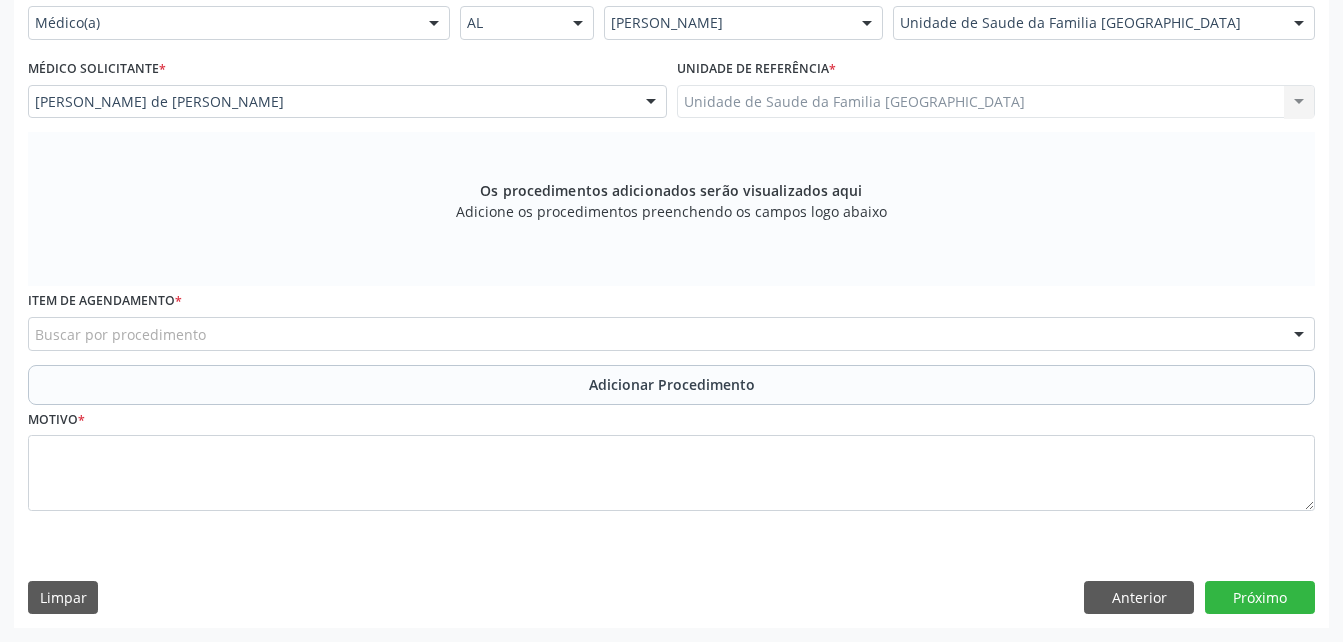click on "Buscar por procedimento" at bounding box center [671, 334] 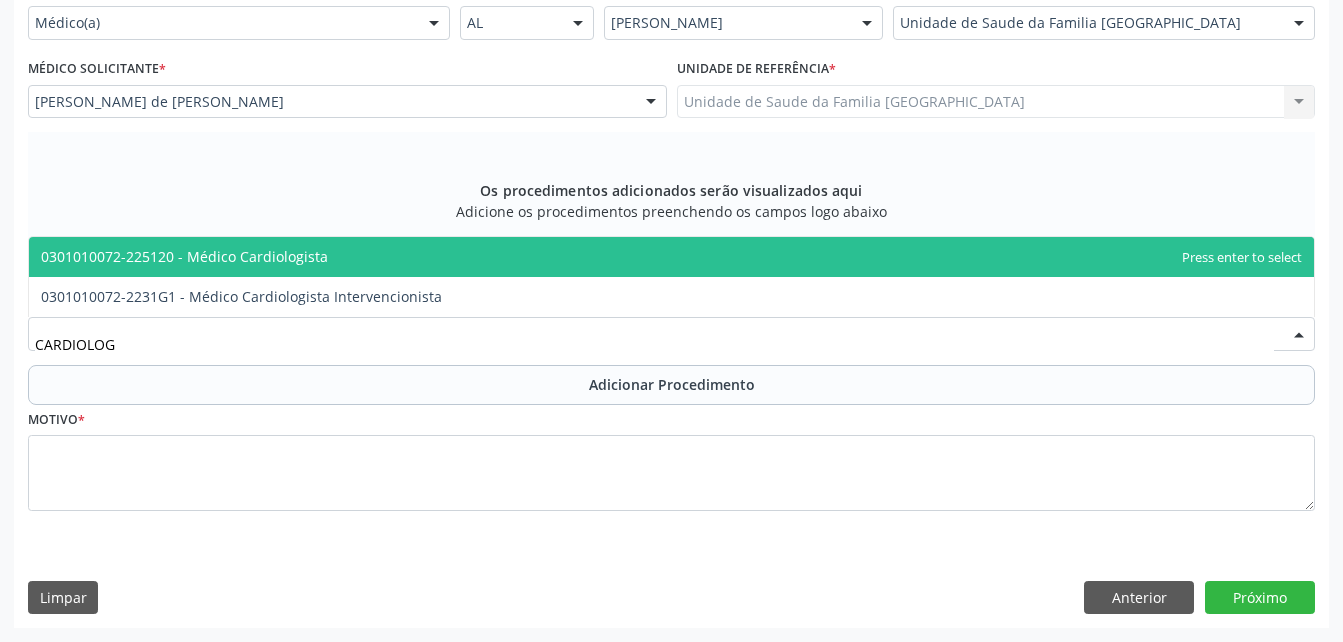 type on "CARDIOLOGI" 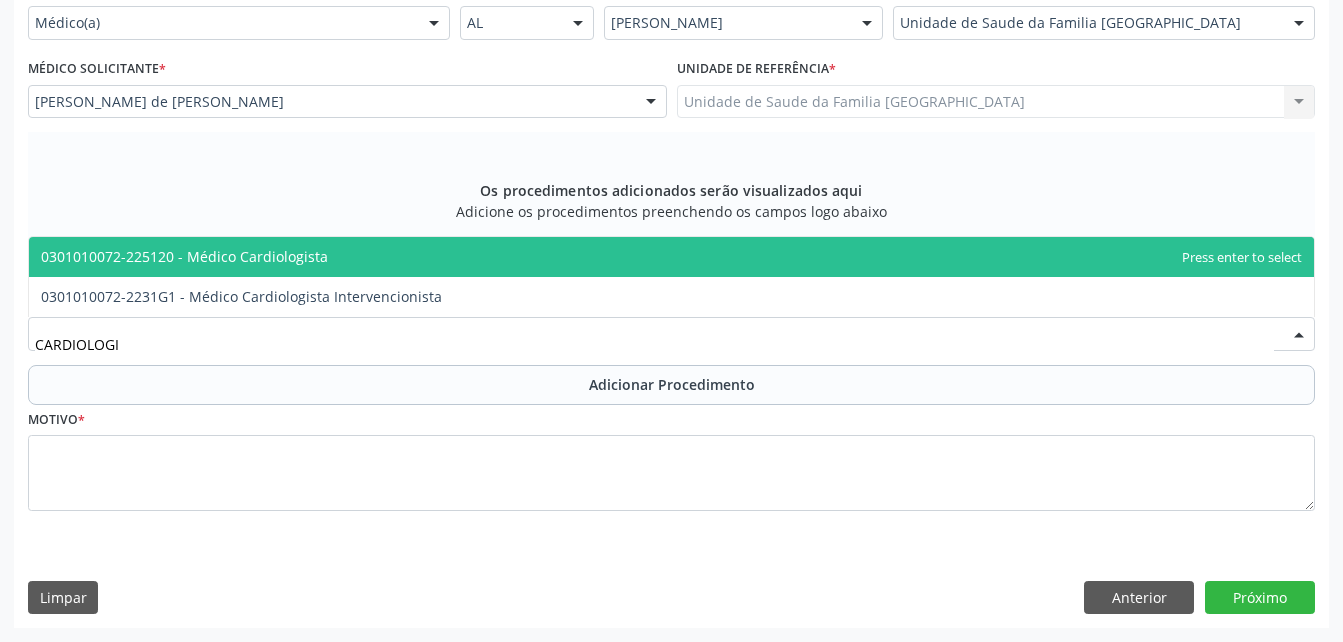 click on "0301010072-225120 - Médico Cardiologista" at bounding box center (671, 257) 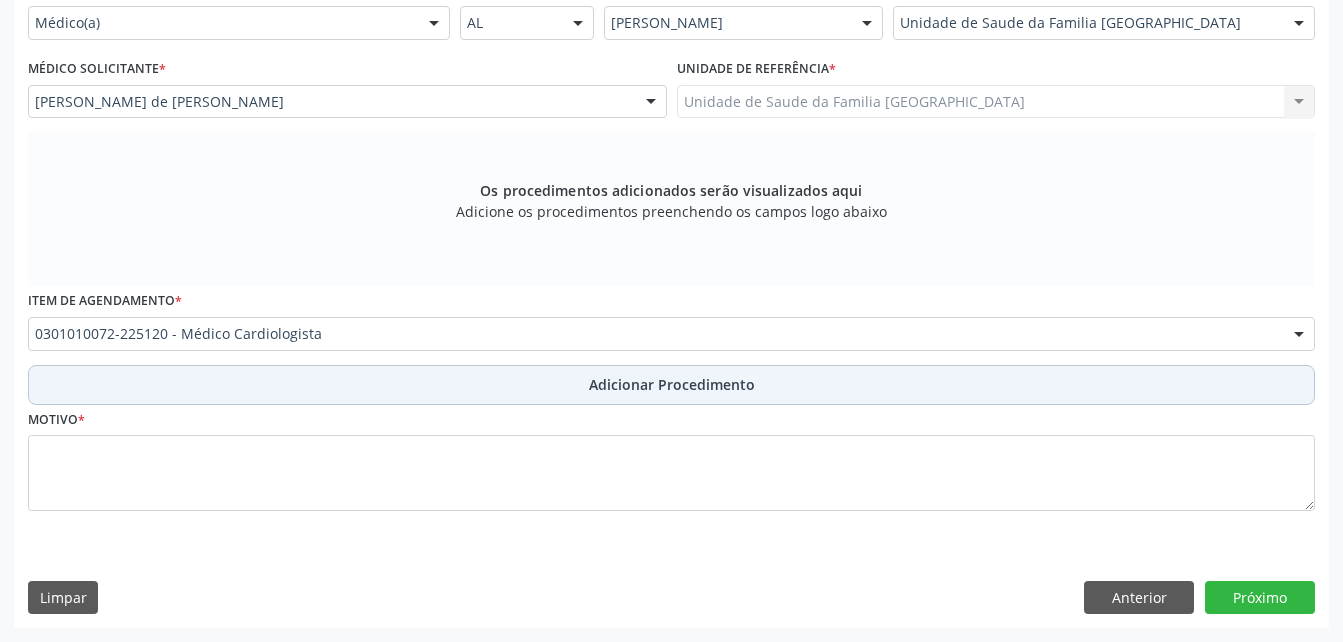 click on "Adicionar Procedimento" at bounding box center (672, 384) 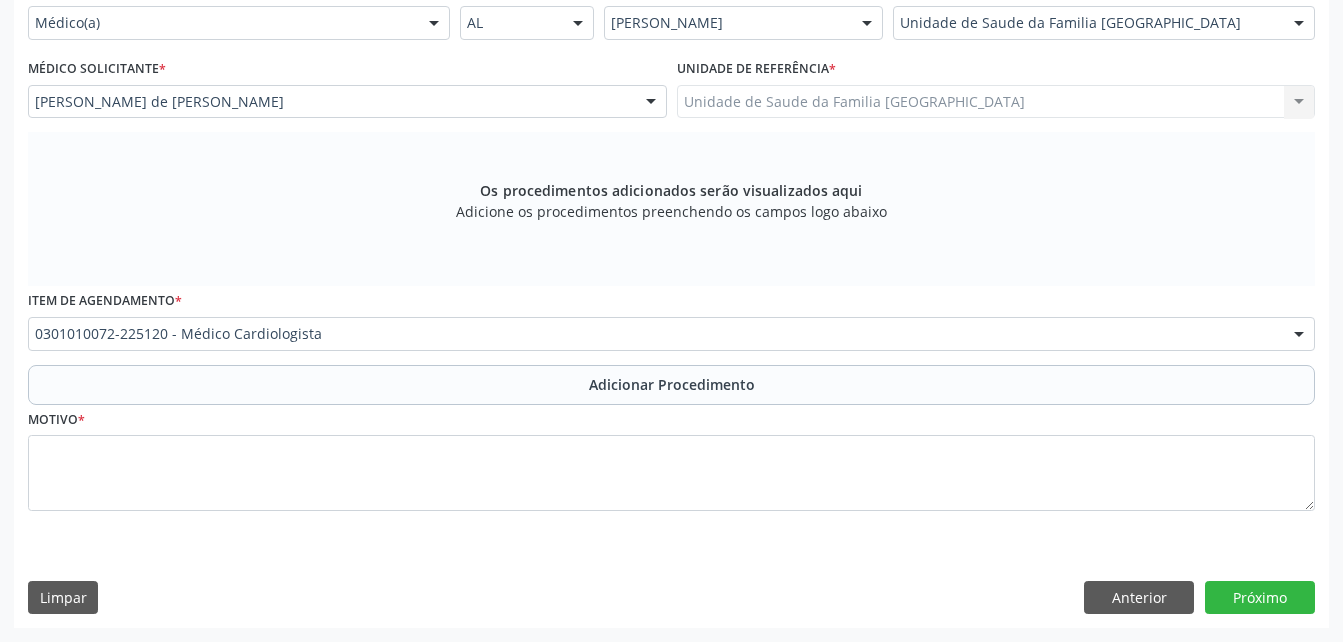 scroll, scrollTop: 411, scrollLeft: 0, axis: vertical 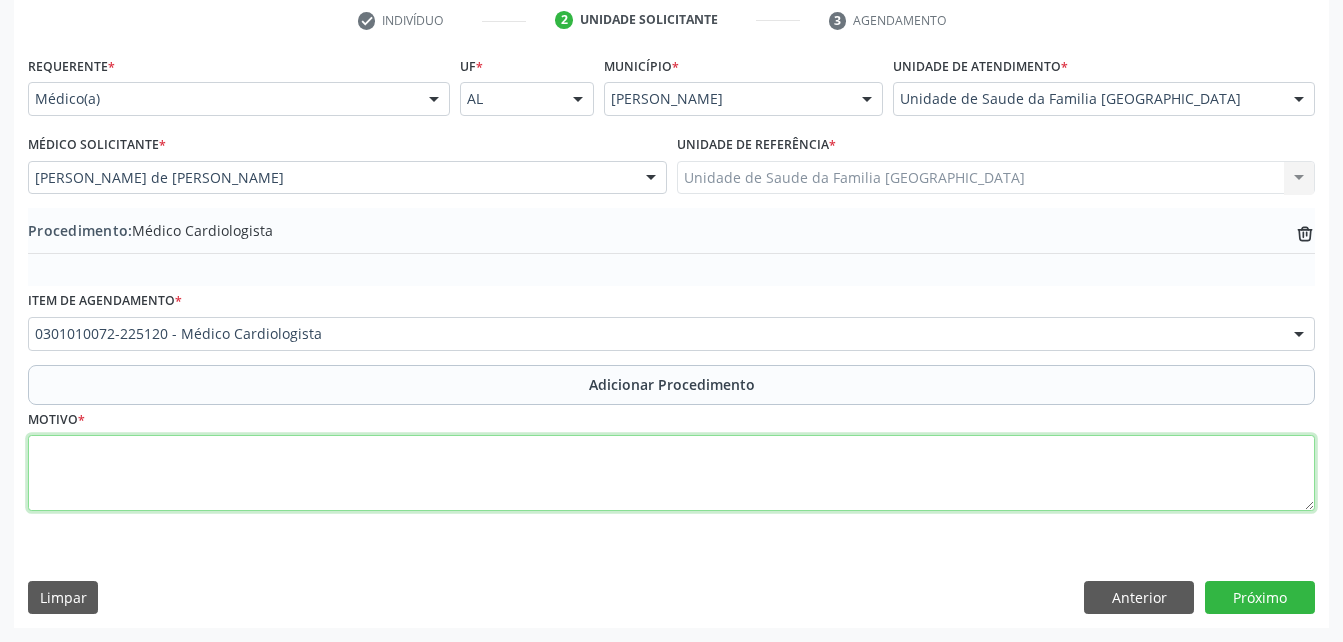 click at bounding box center [671, 473] 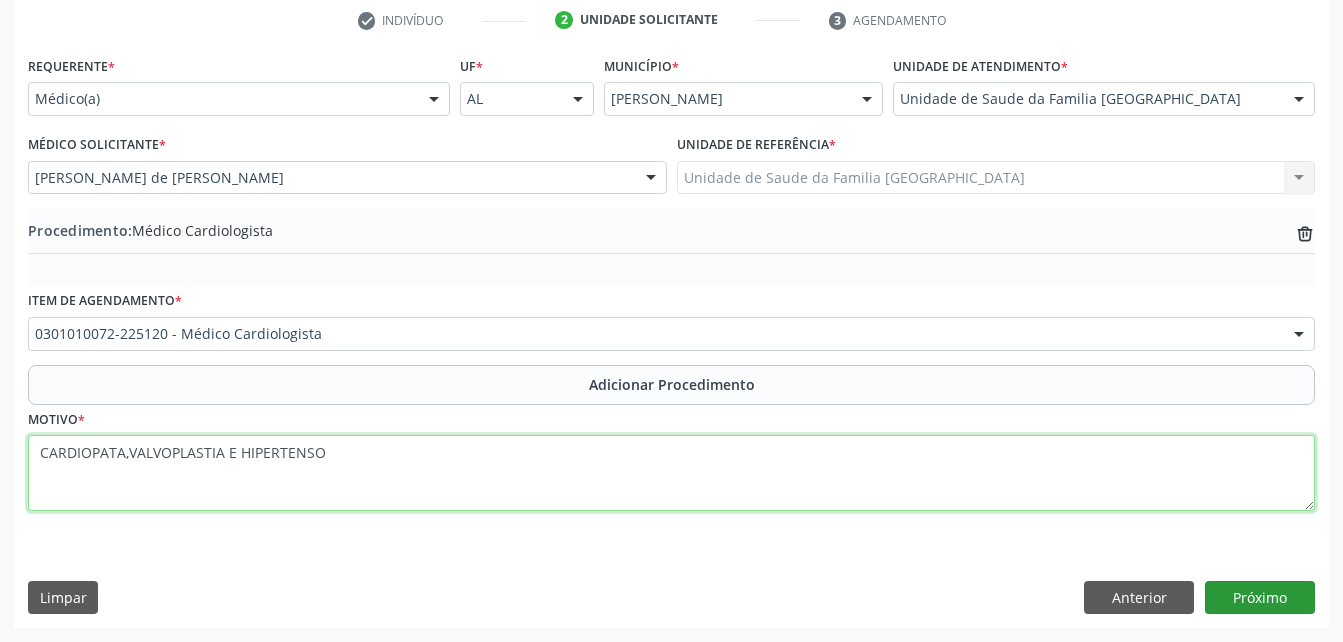 type on "CARDIOPATA,VALVOPLASTIA E HIPERTENSO" 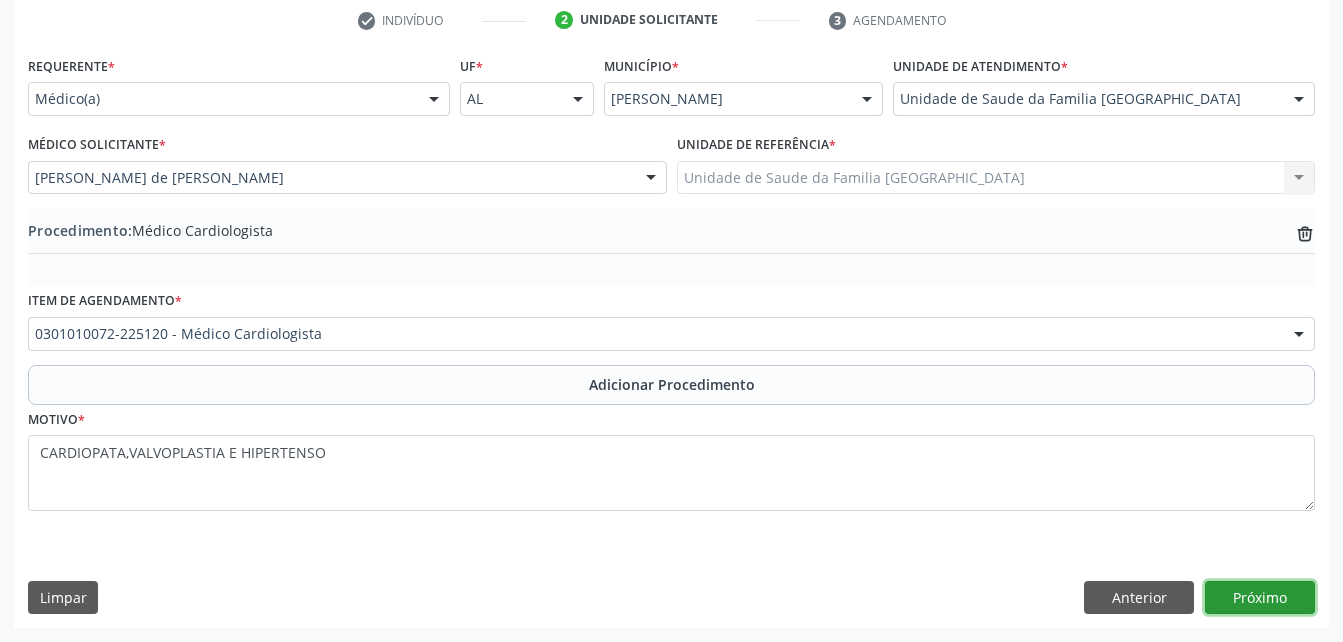 click on "Próximo" at bounding box center (1260, 598) 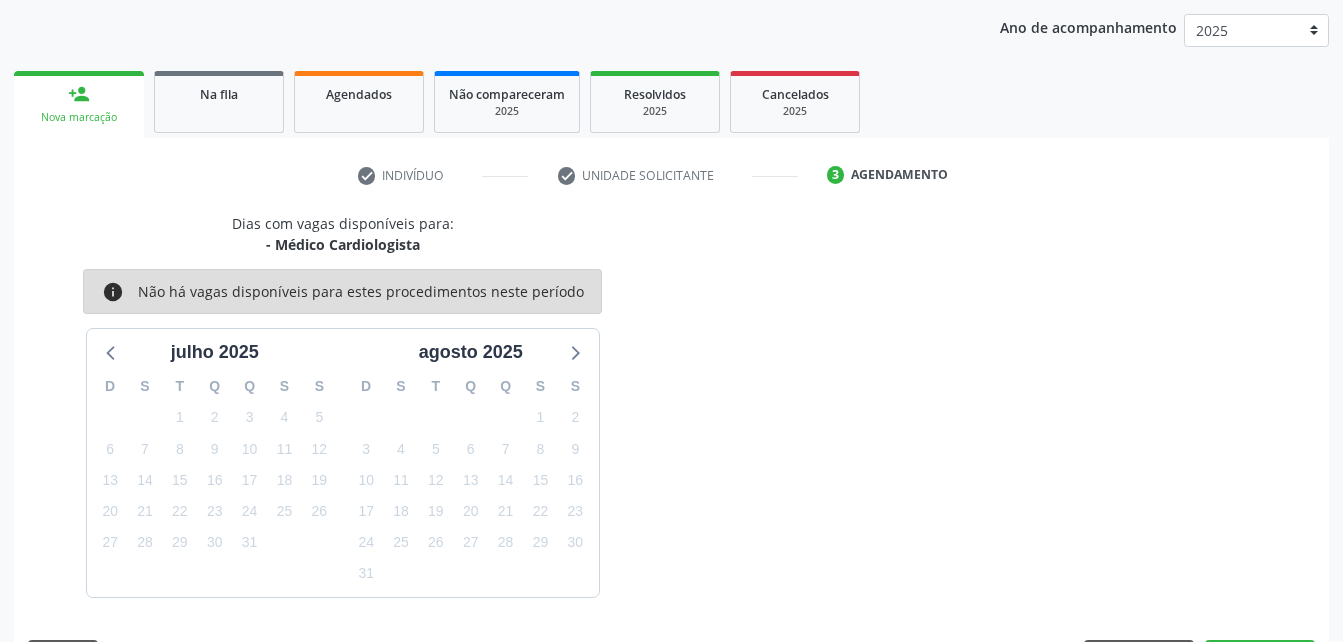 scroll, scrollTop: 315, scrollLeft: 0, axis: vertical 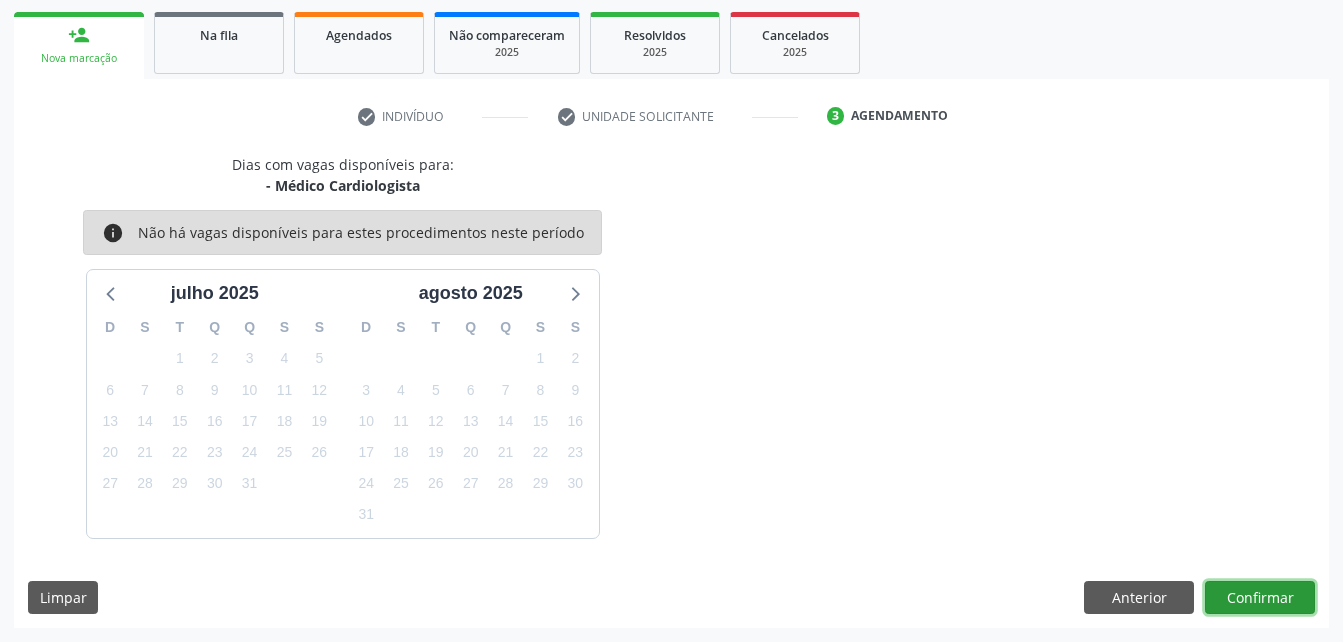 click on "Confirmar" at bounding box center (1260, 598) 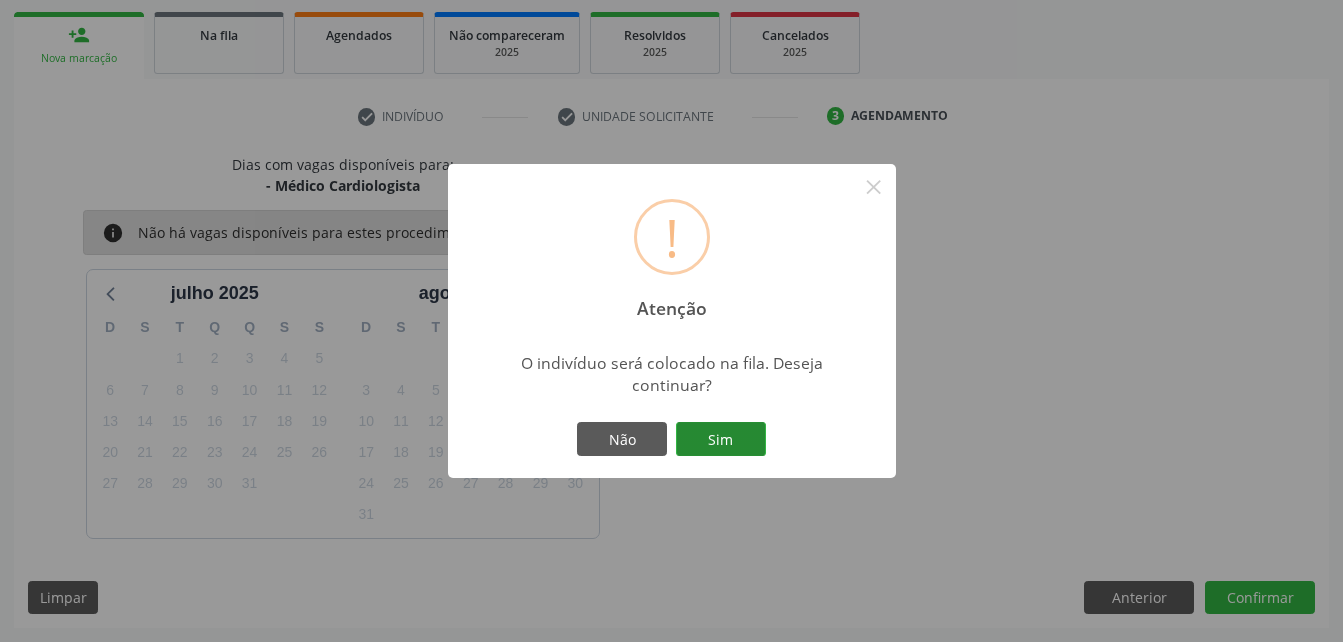 click on "Sim" at bounding box center [721, 439] 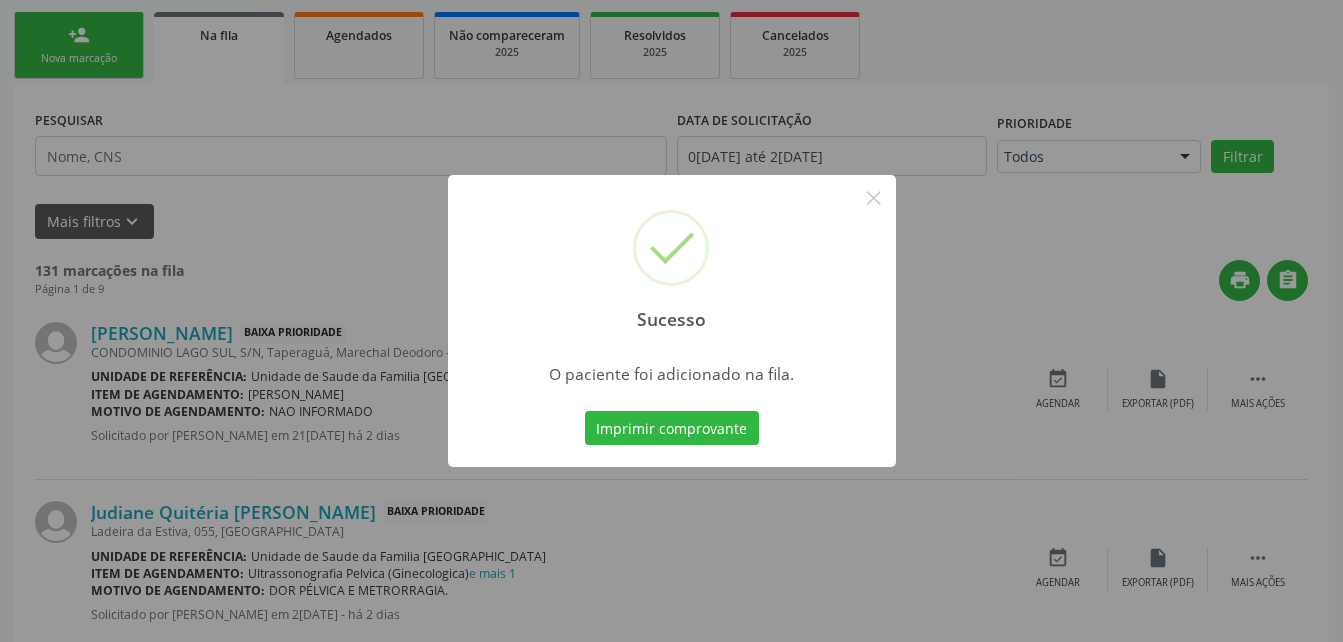 scroll, scrollTop: 53, scrollLeft: 0, axis: vertical 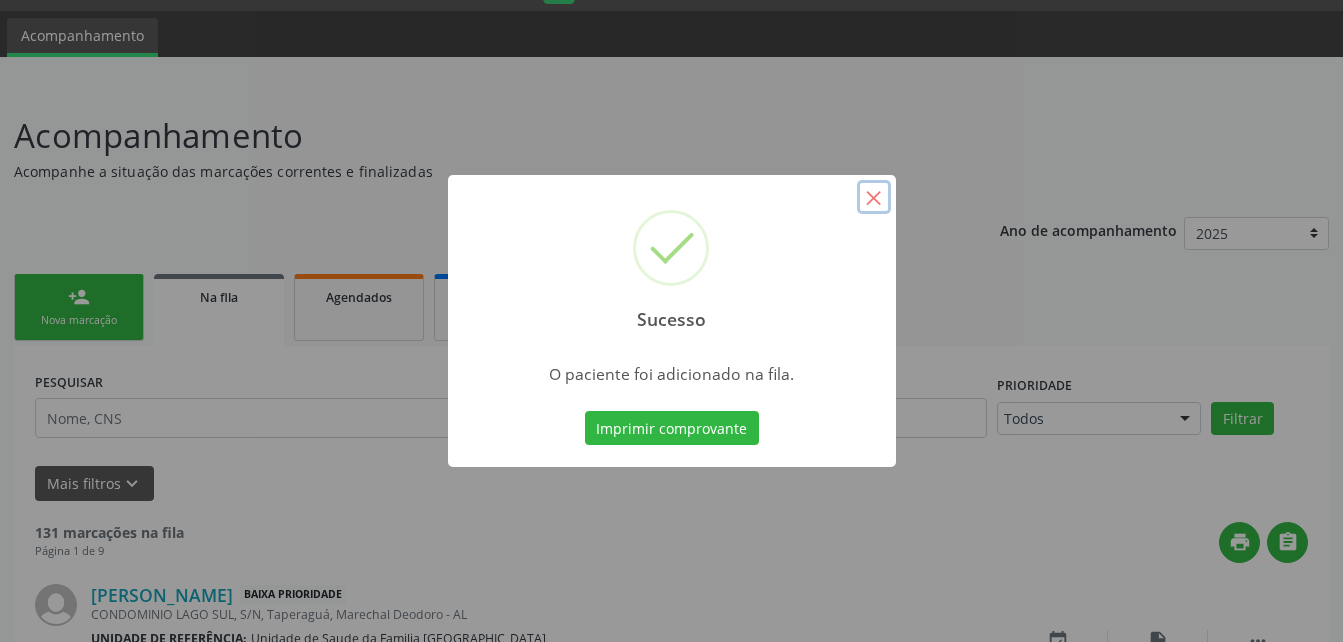 click on "×" at bounding box center (874, 197) 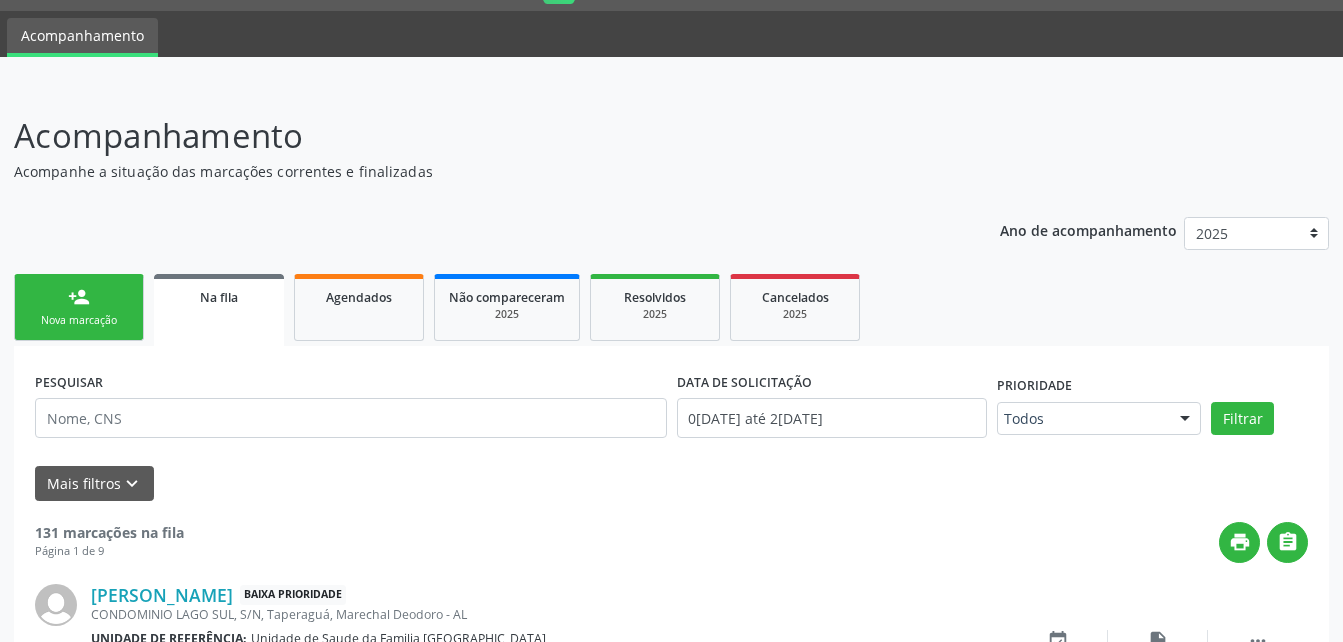 drag, startPoint x: 146, startPoint y: 291, endPoint x: 135, endPoint y: 295, distance: 11.7046995 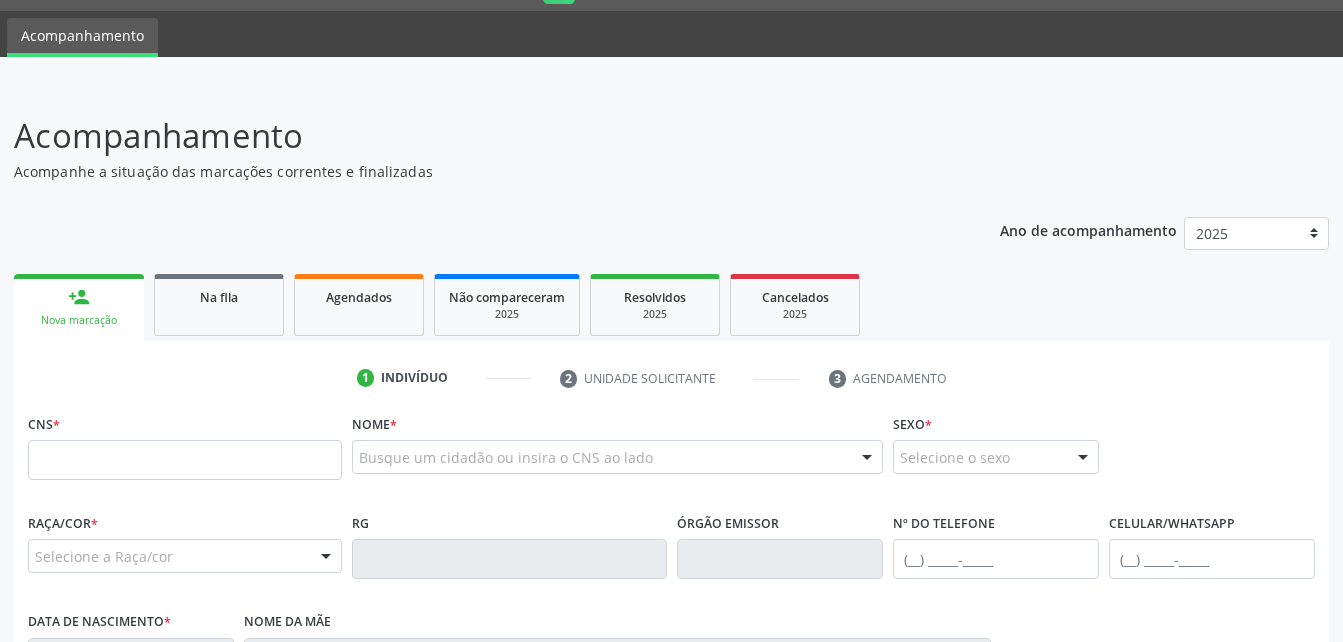 click on "person_add" at bounding box center [79, 297] 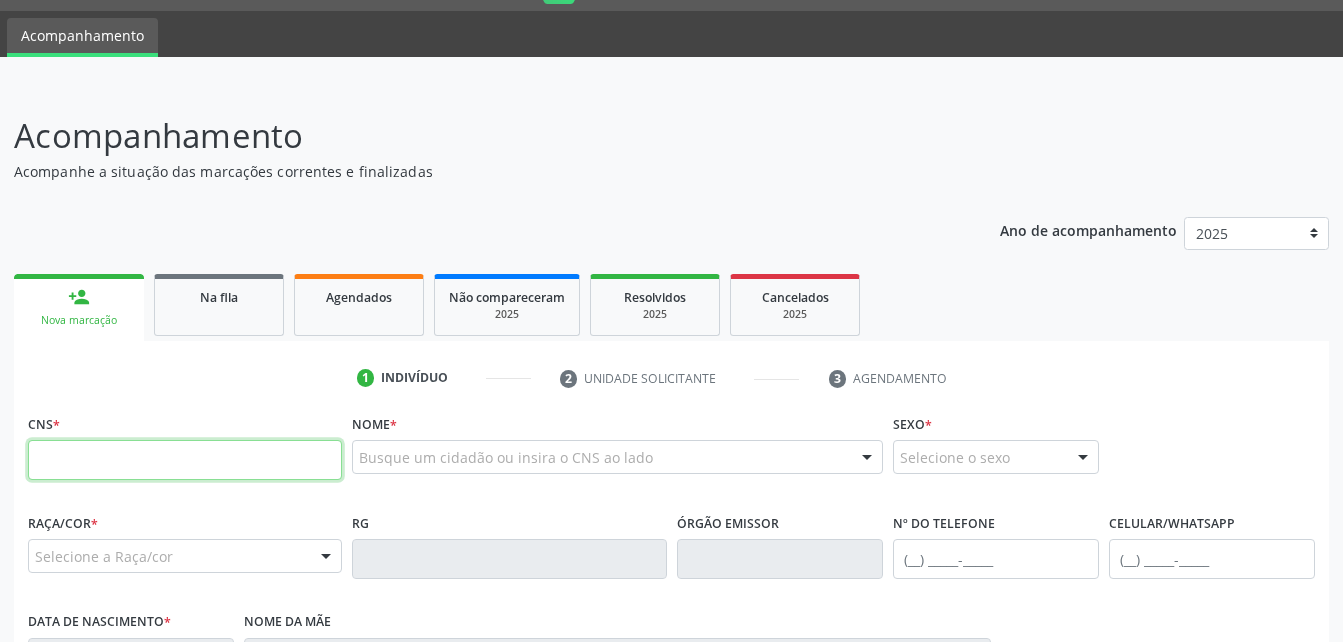 click at bounding box center (185, 460) 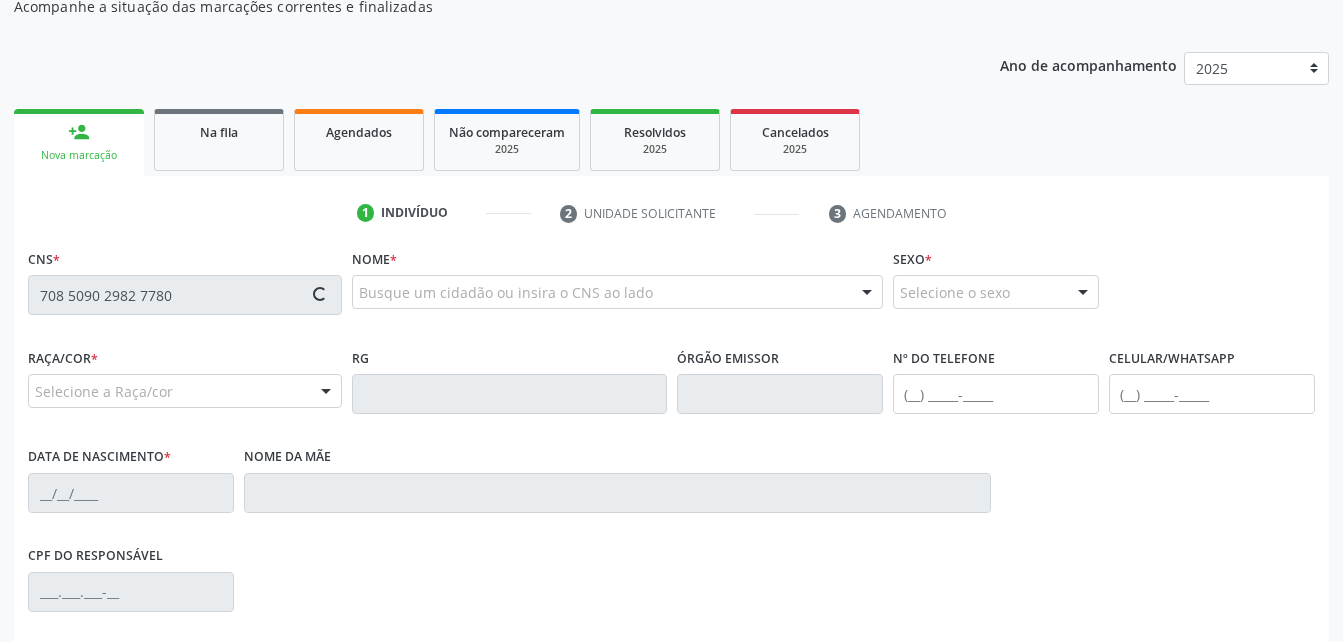 scroll, scrollTop: 253, scrollLeft: 0, axis: vertical 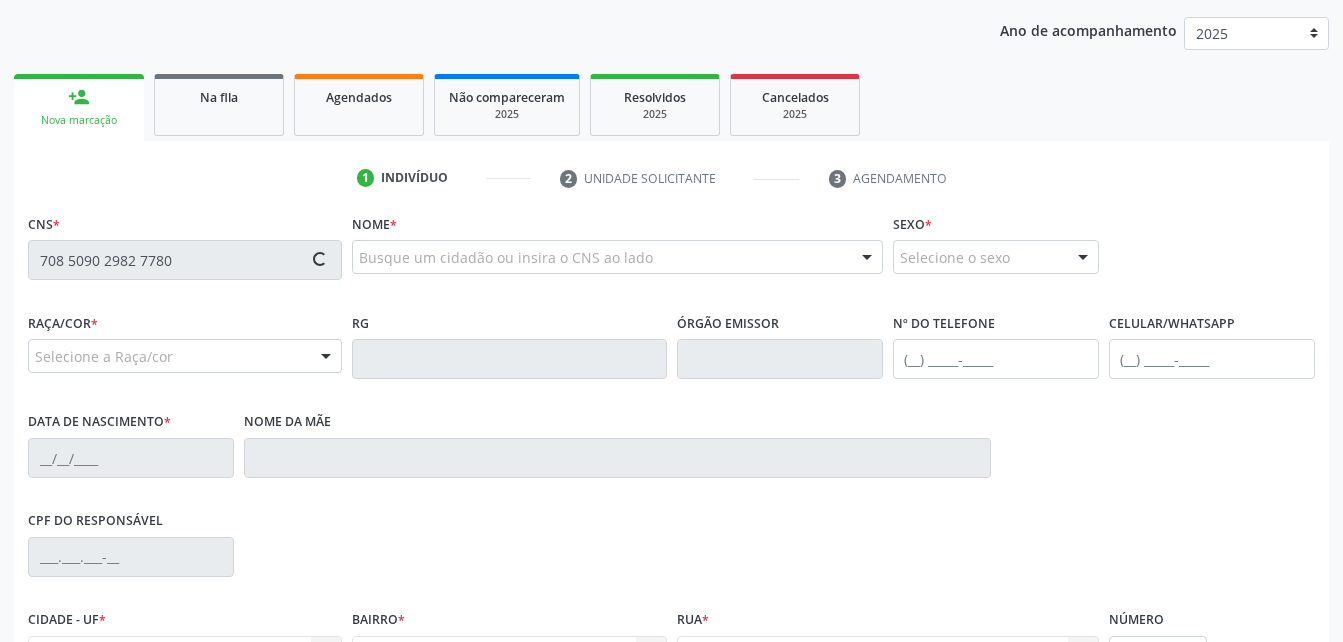 type on "708 5090 2982 7780" 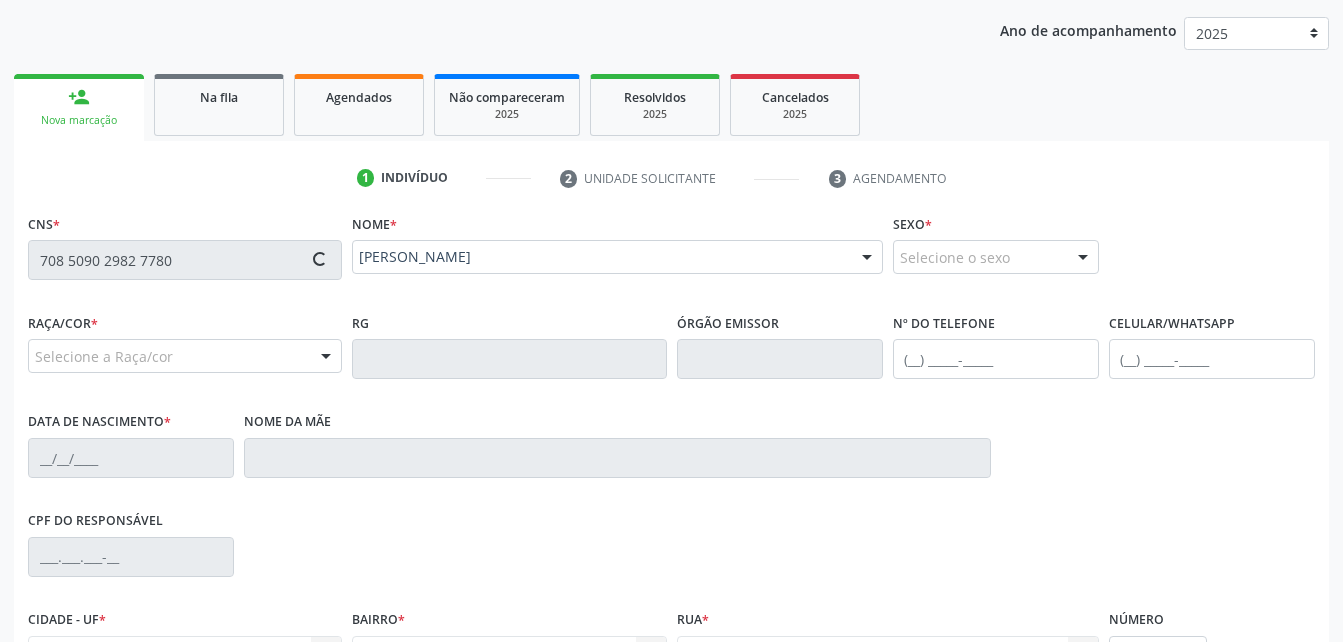 type on "[PHONE_NUMBER]" 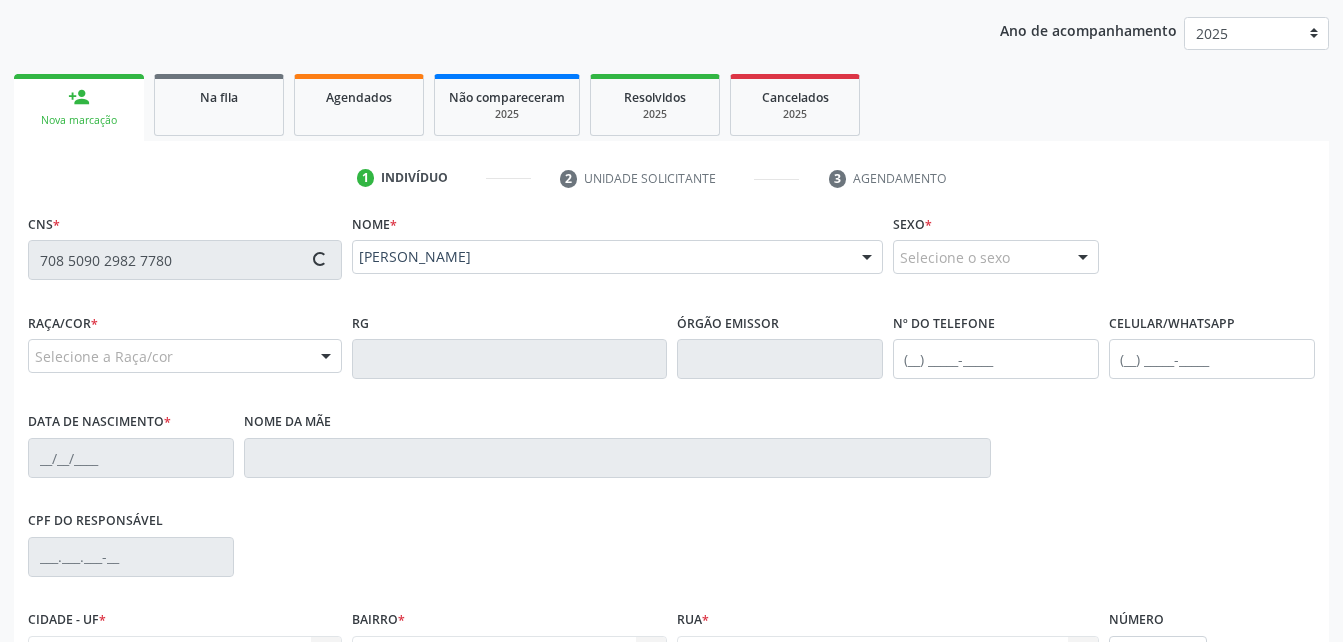 type on "1[DATE]" 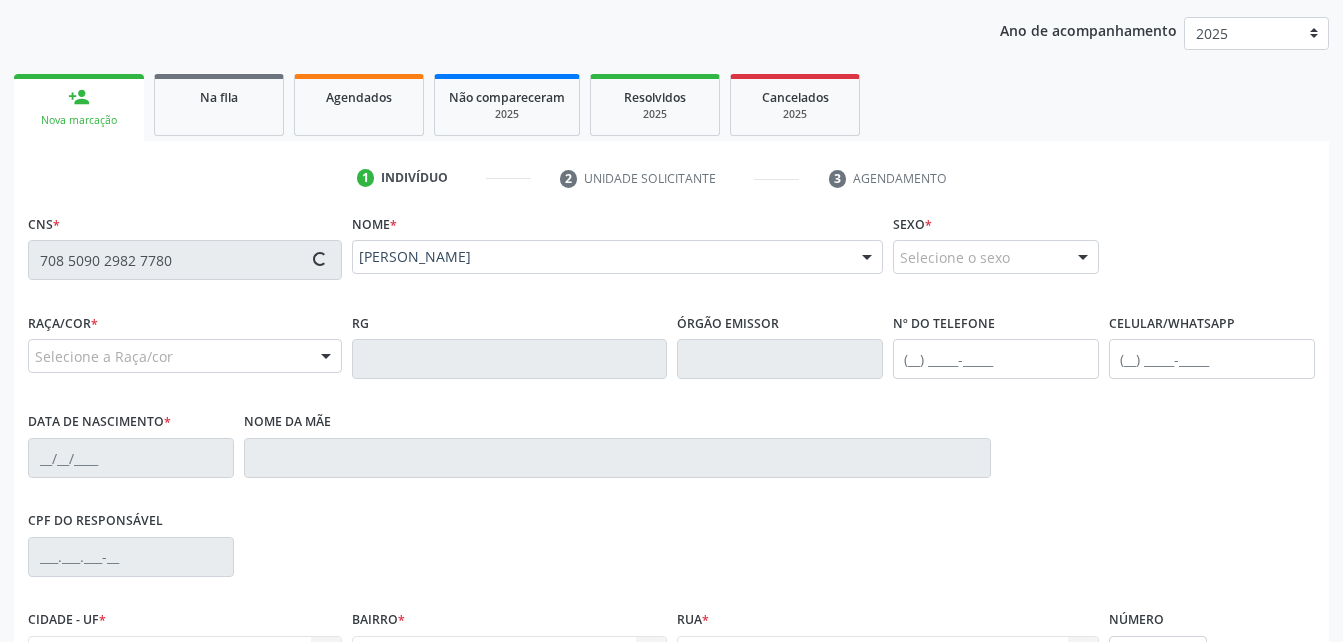 type on "S/N" 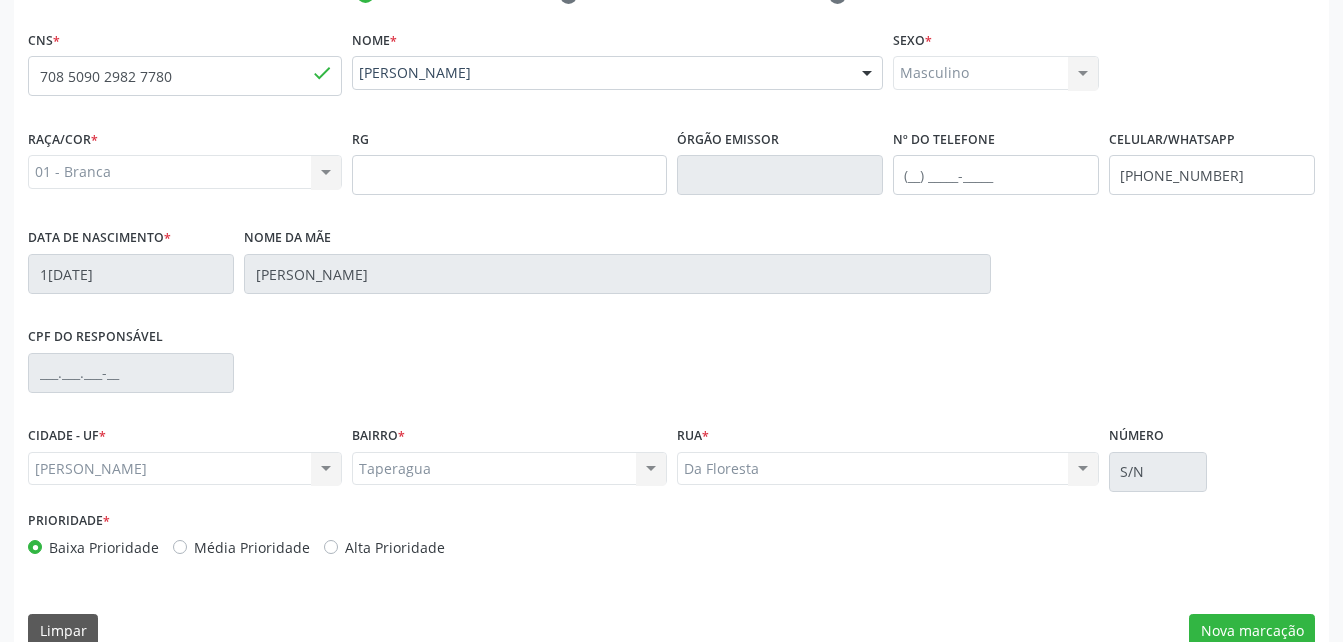 scroll, scrollTop: 470, scrollLeft: 0, axis: vertical 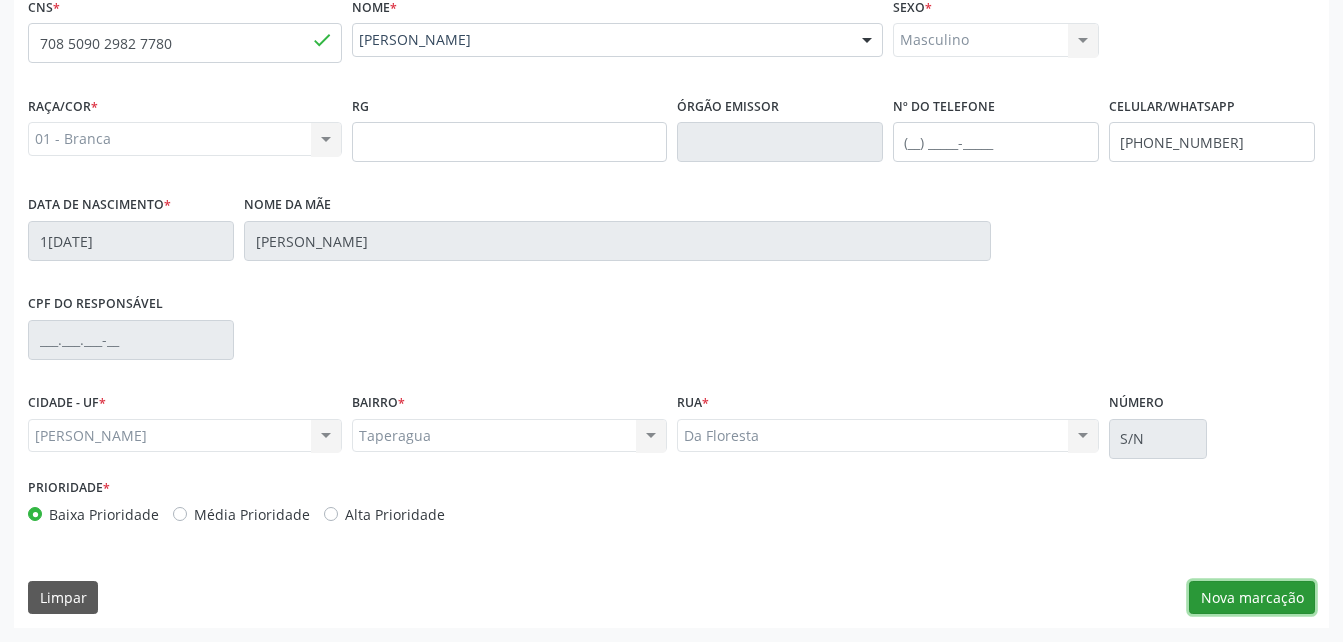 click on "Nova marcação" at bounding box center [1252, 598] 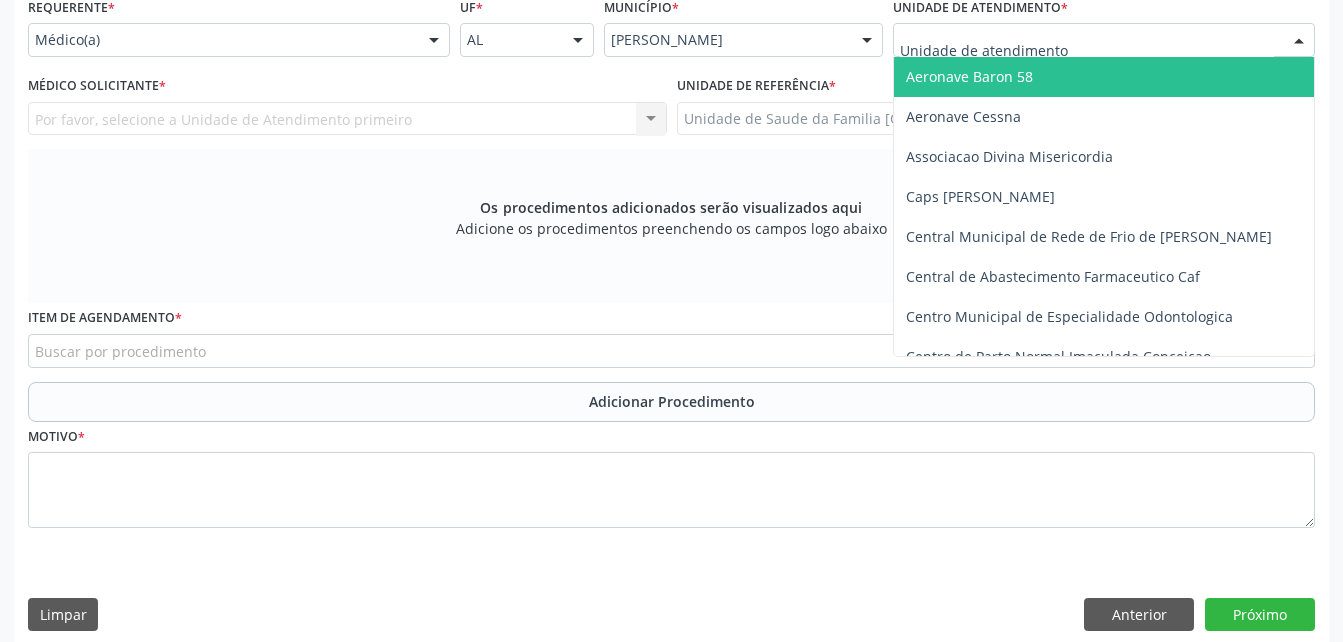 click at bounding box center (1104, 40) 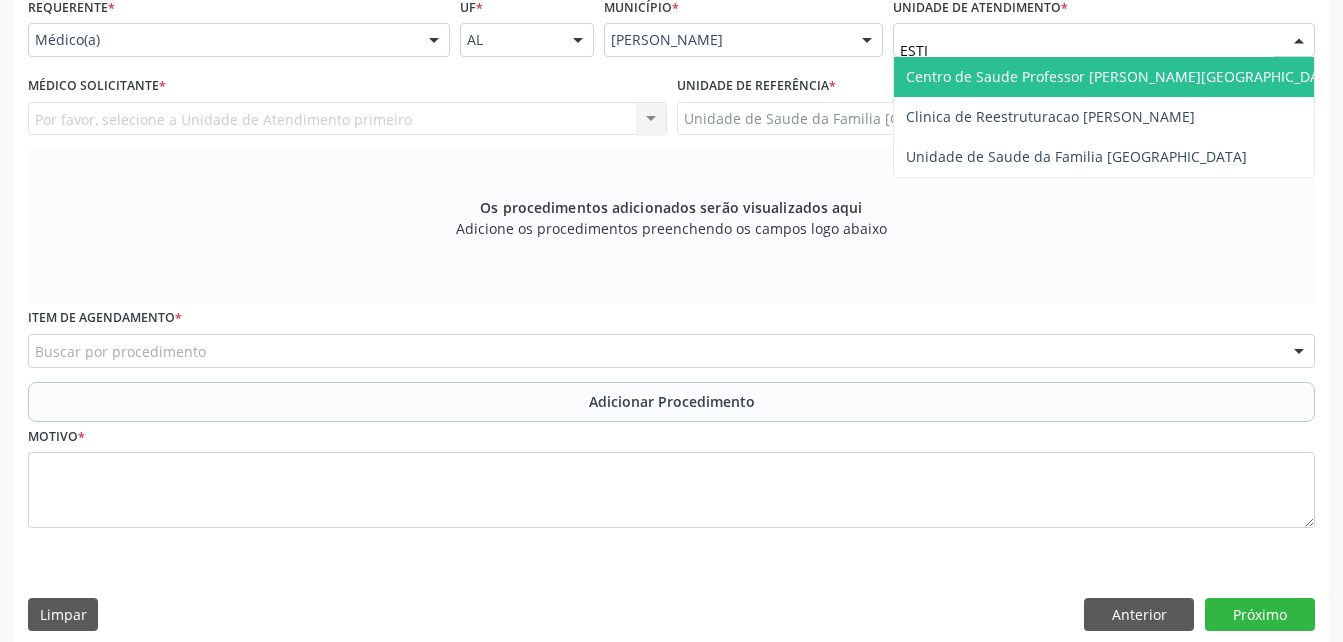 type on "EST" 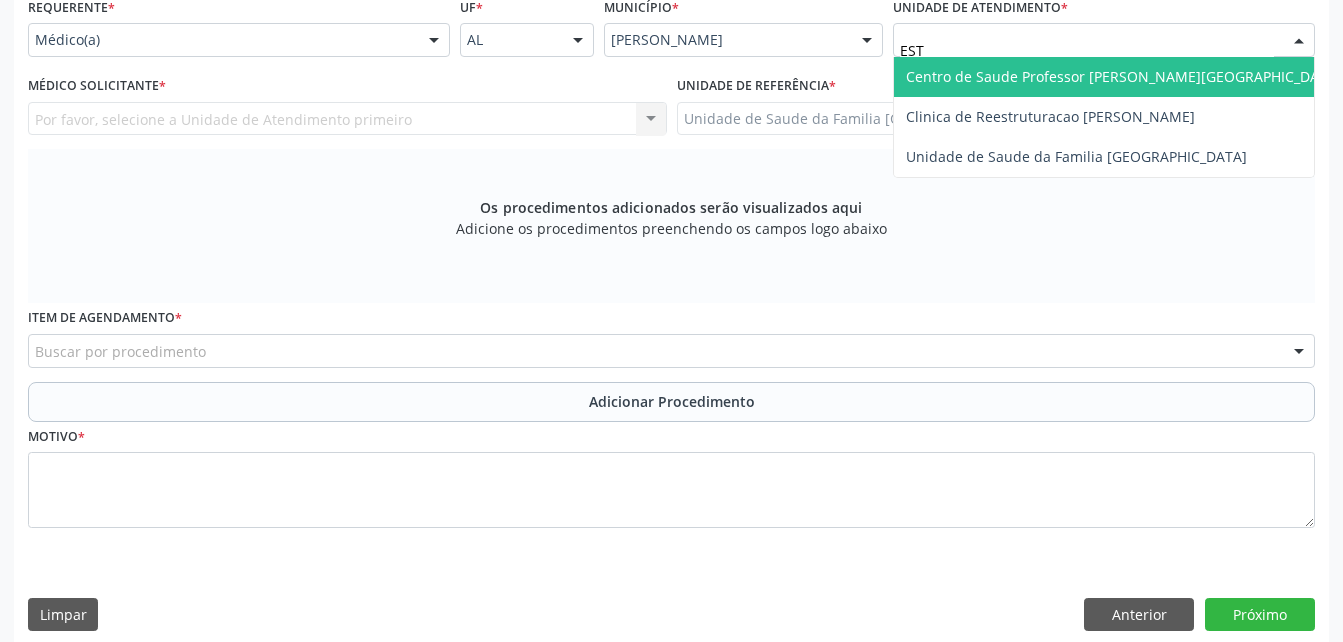 click on "Centro de Saude Professor [PERSON_NAME][GEOGRAPHIC_DATA]" at bounding box center [1123, 76] 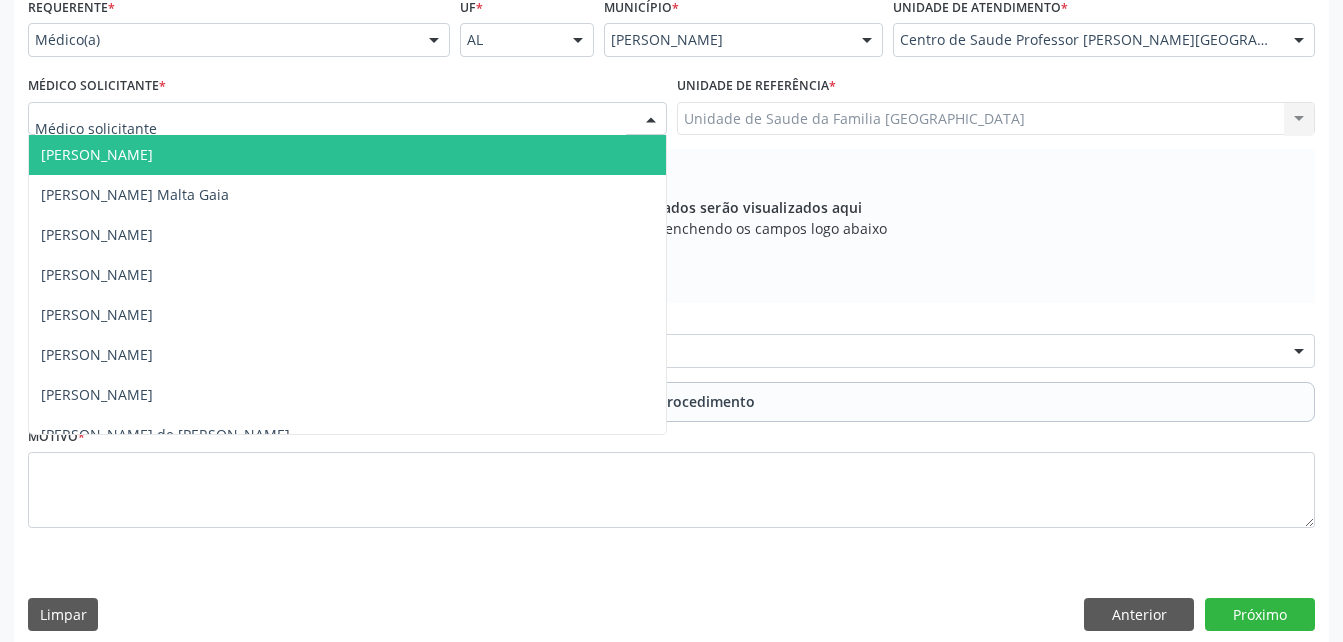 click at bounding box center [347, 119] 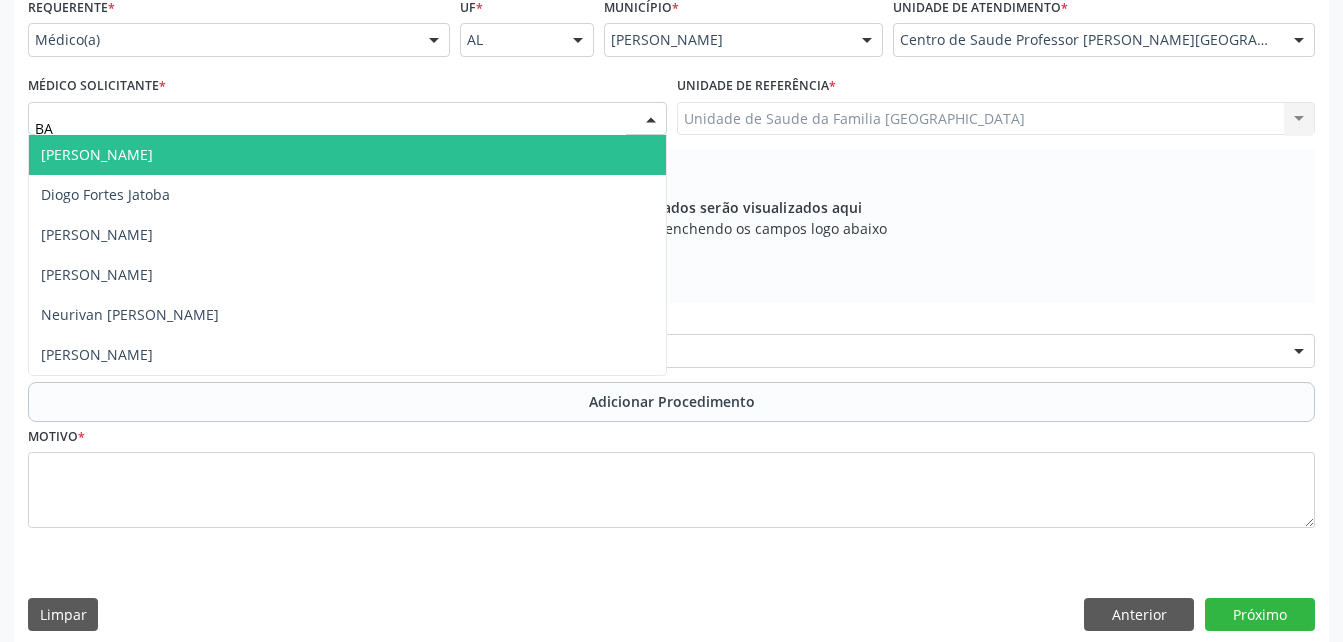 type on "B" 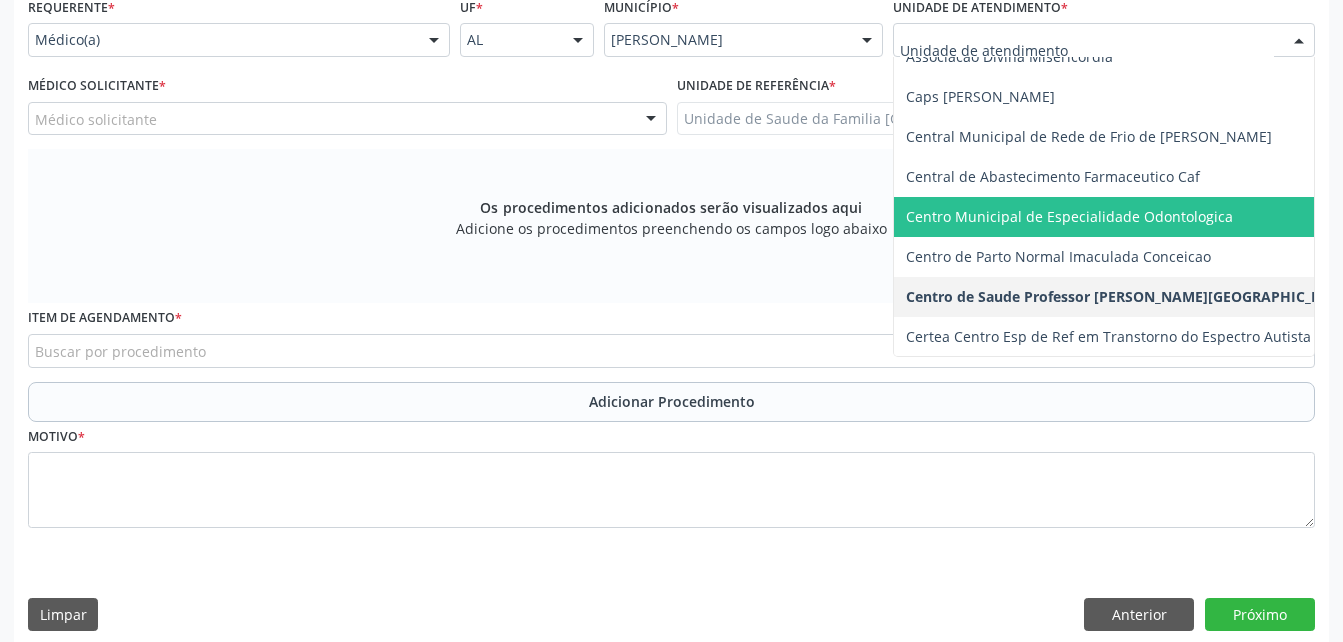 scroll, scrollTop: 200, scrollLeft: 0, axis: vertical 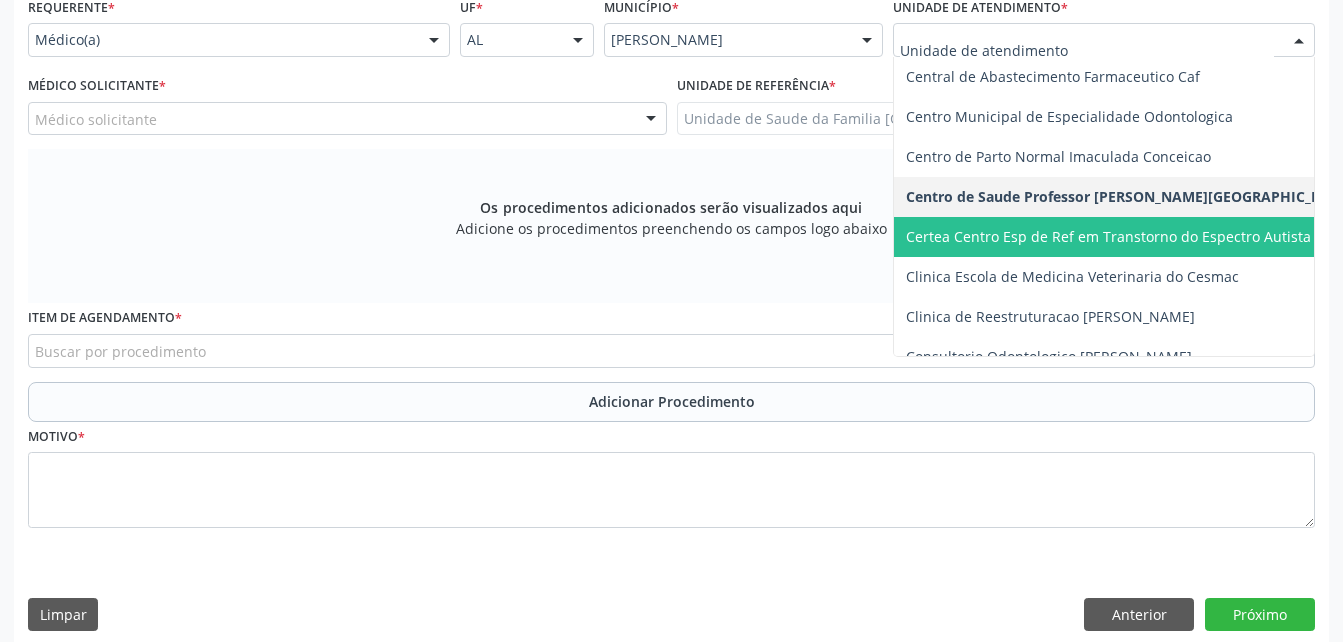 click on "Certea Centro Esp de Ref em Transtorno do Espectro Autista" at bounding box center (1108, 236) 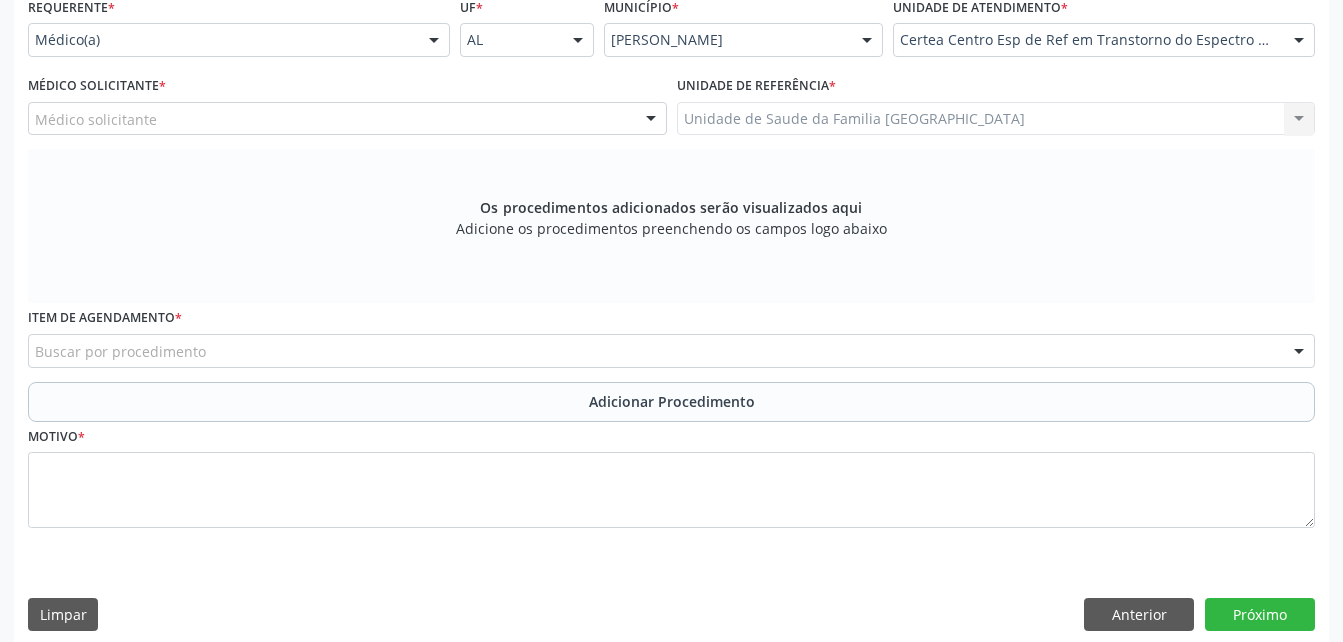 click on "Médico Solicitante
*
Médico solicitante
[PERSON_NAME]   [PERSON_NAME] da Costa   [PERSON_NAME]   [PERSON_NAME] [PERSON_NAME]   [PERSON_NAME]   [PERSON_NAME]
Nenhum resultado encontrado para: "   "
Não há nenhuma opção para ser exibida." at bounding box center (347, 103) 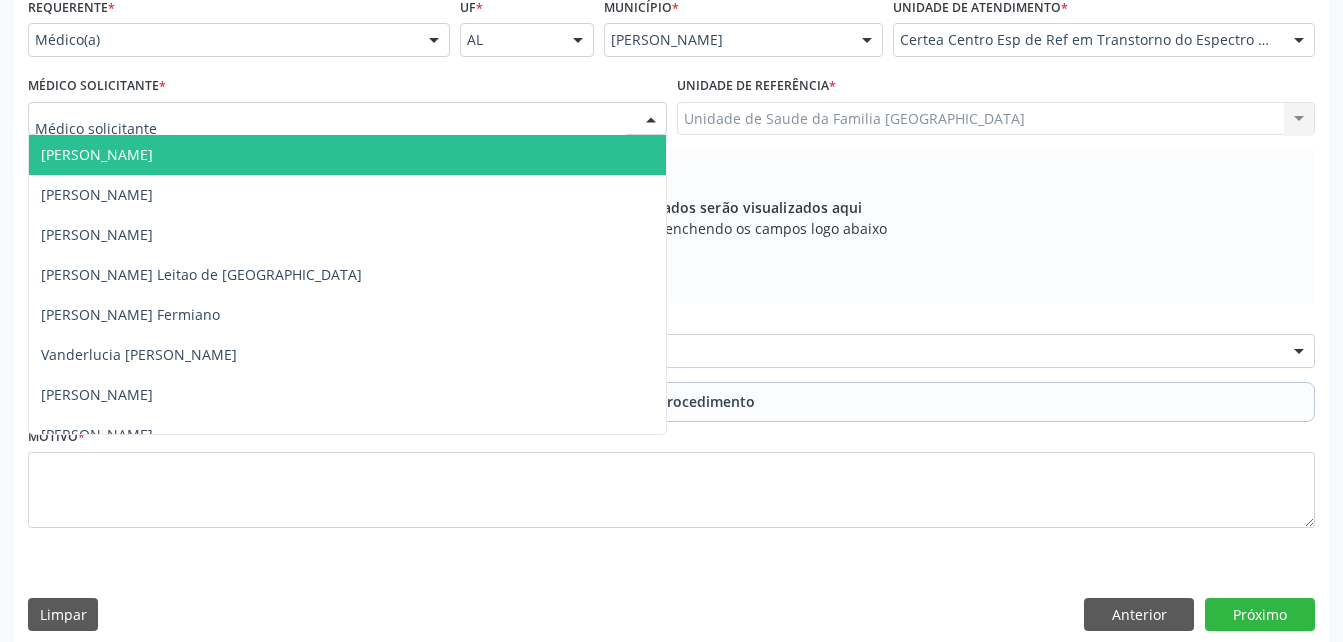 click at bounding box center (347, 119) 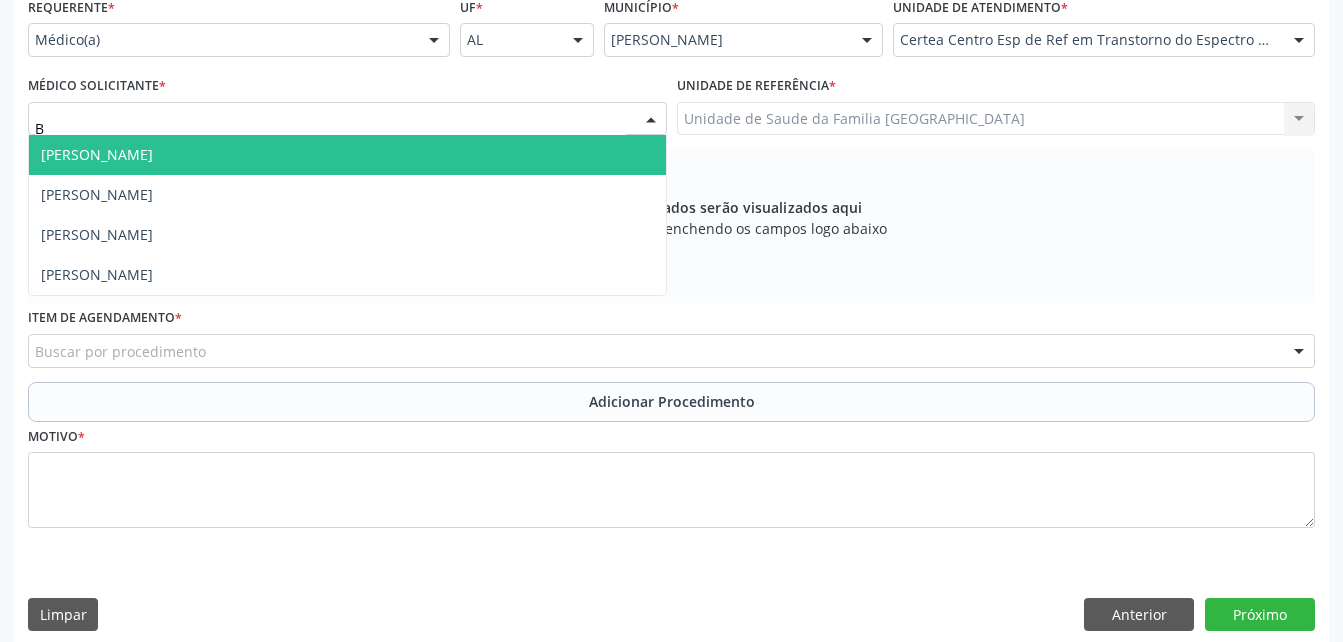 click on "[PERSON_NAME]" at bounding box center (347, 155) 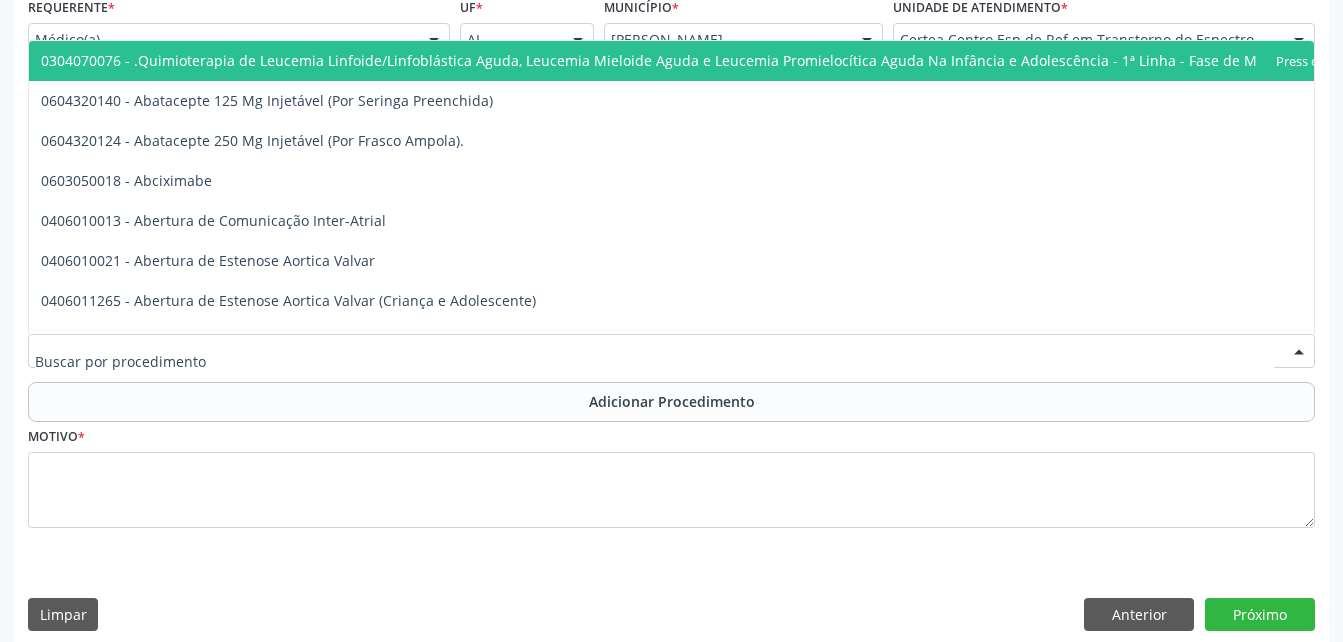 click at bounding box center [671, 351] 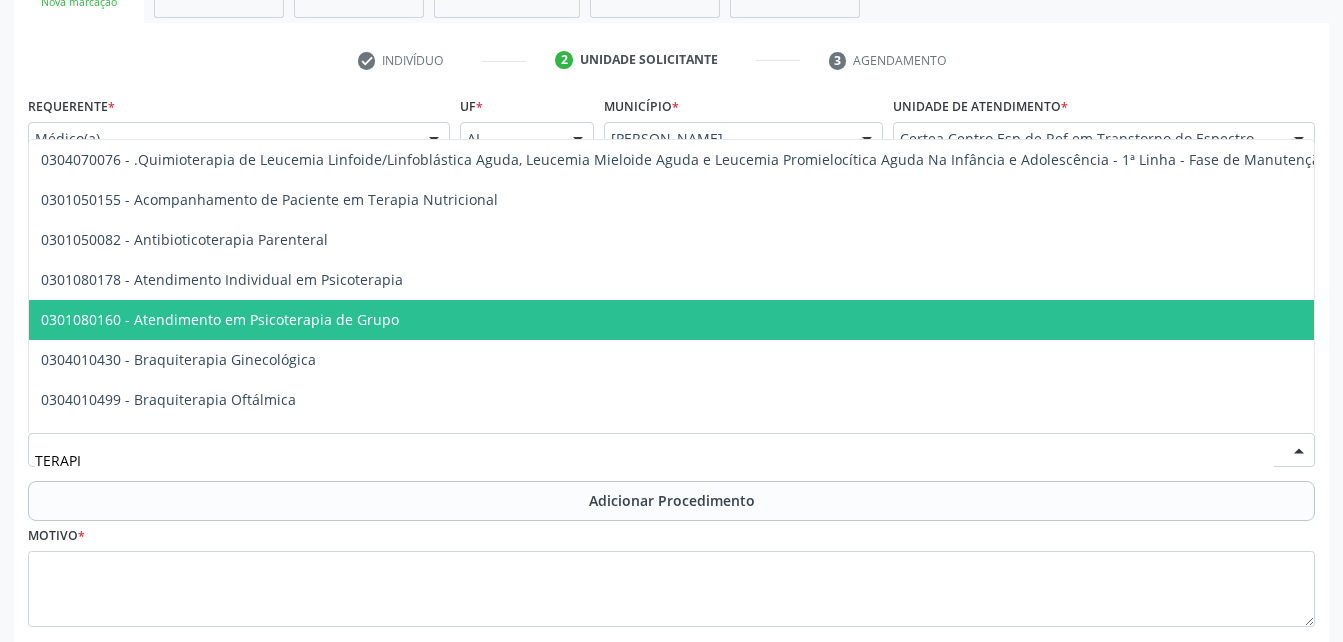 scroll, scrollTop: 370, scrollLeft: 0, axis: vertical 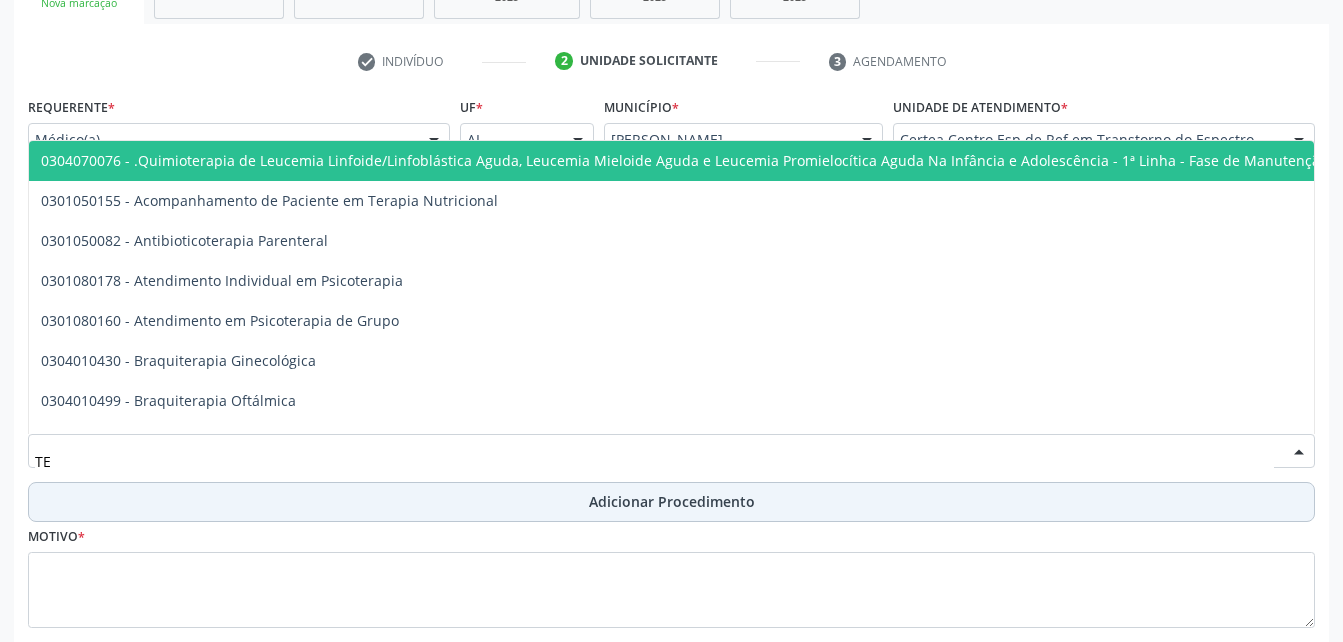 type on "T" 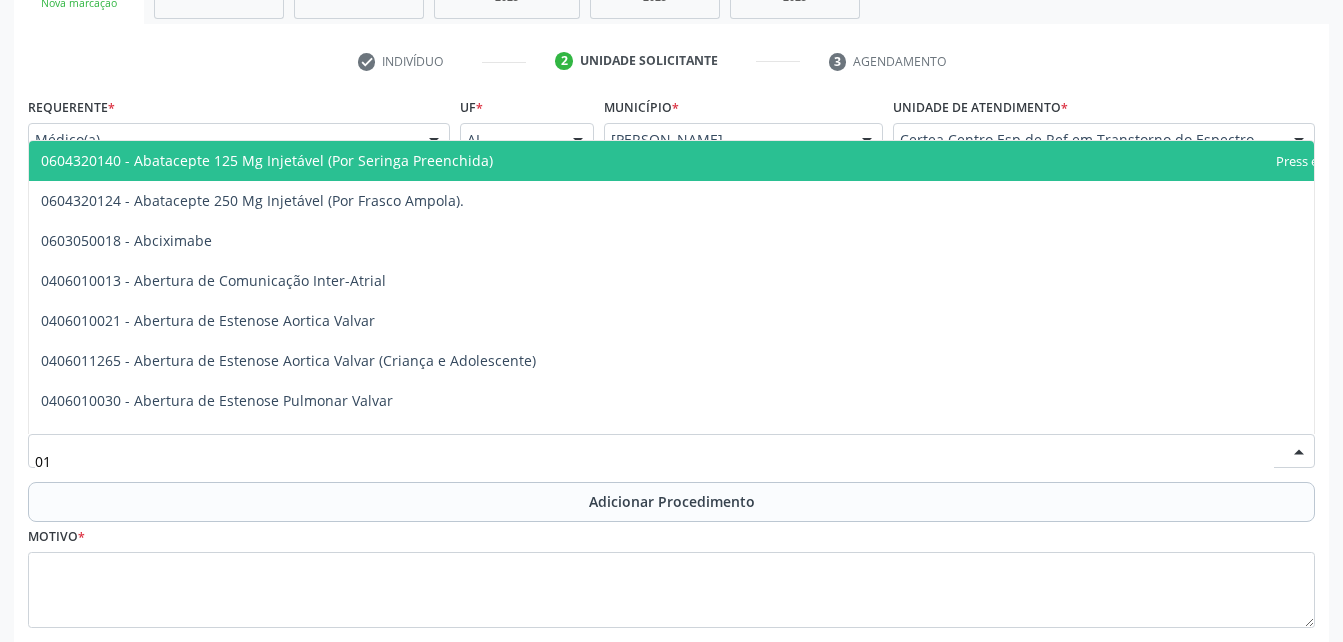 type on "0" 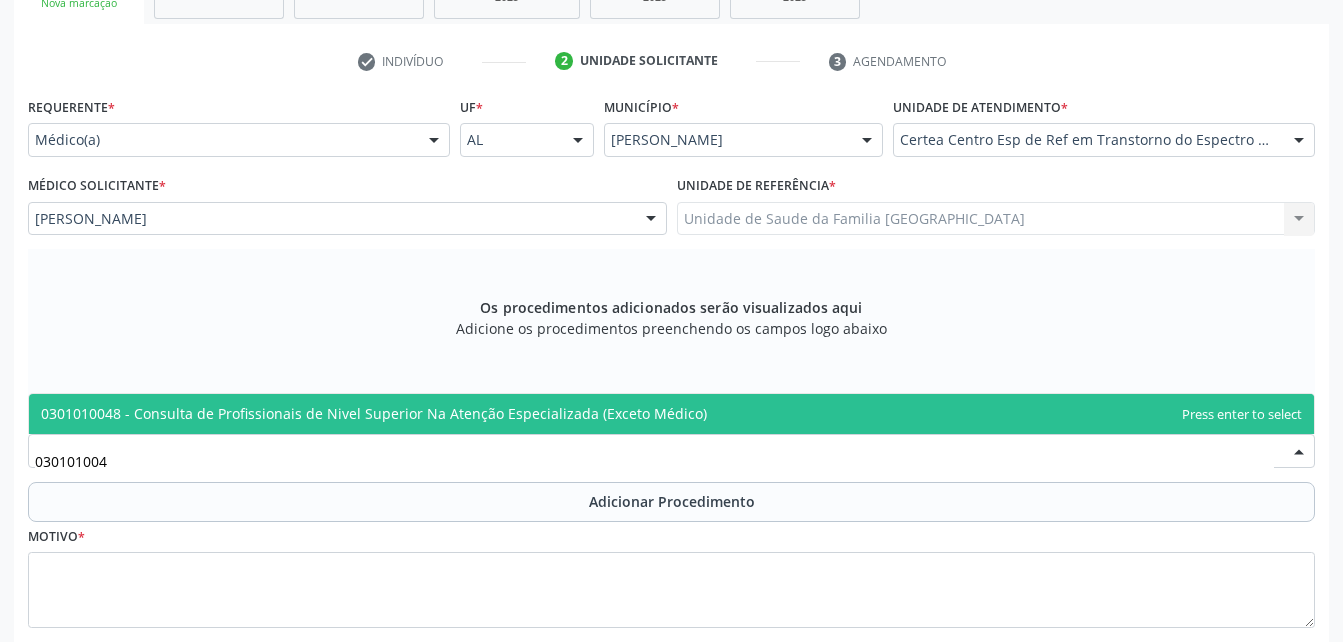 type on "0301010048" 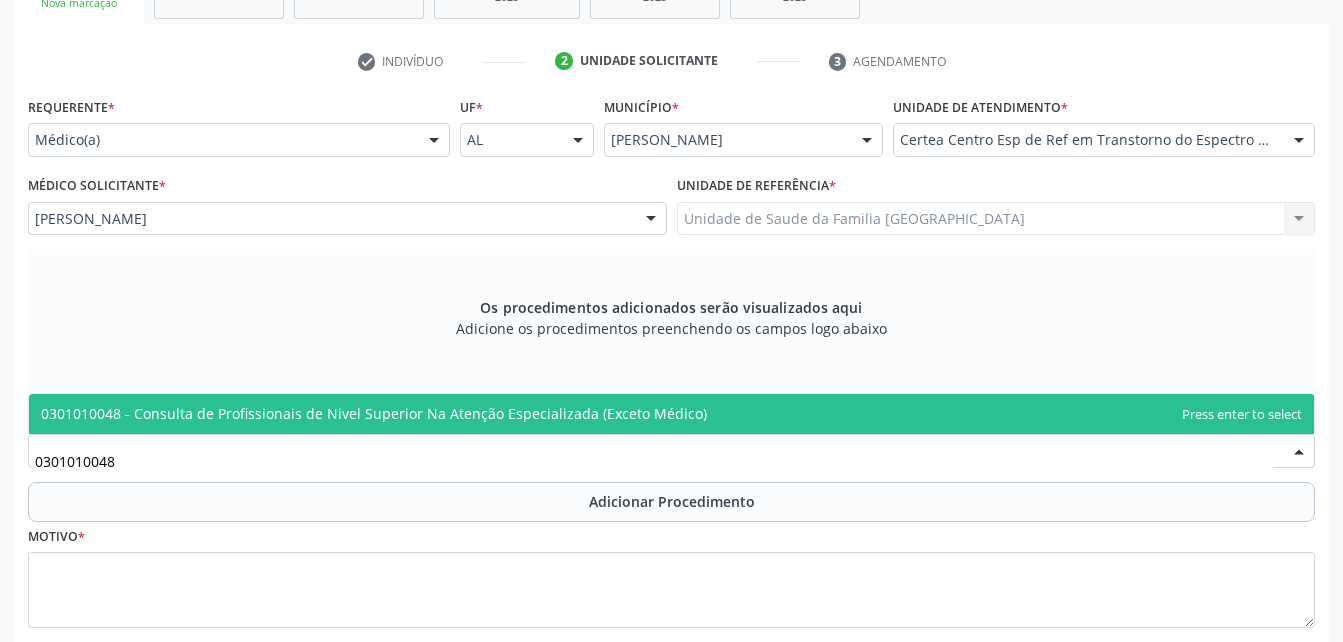 click on "0301010048 - Consulta de Profissionais de Nivel Superior Na Atenção Especializada (Exceto Médico)" at bounding box center [374, 413] 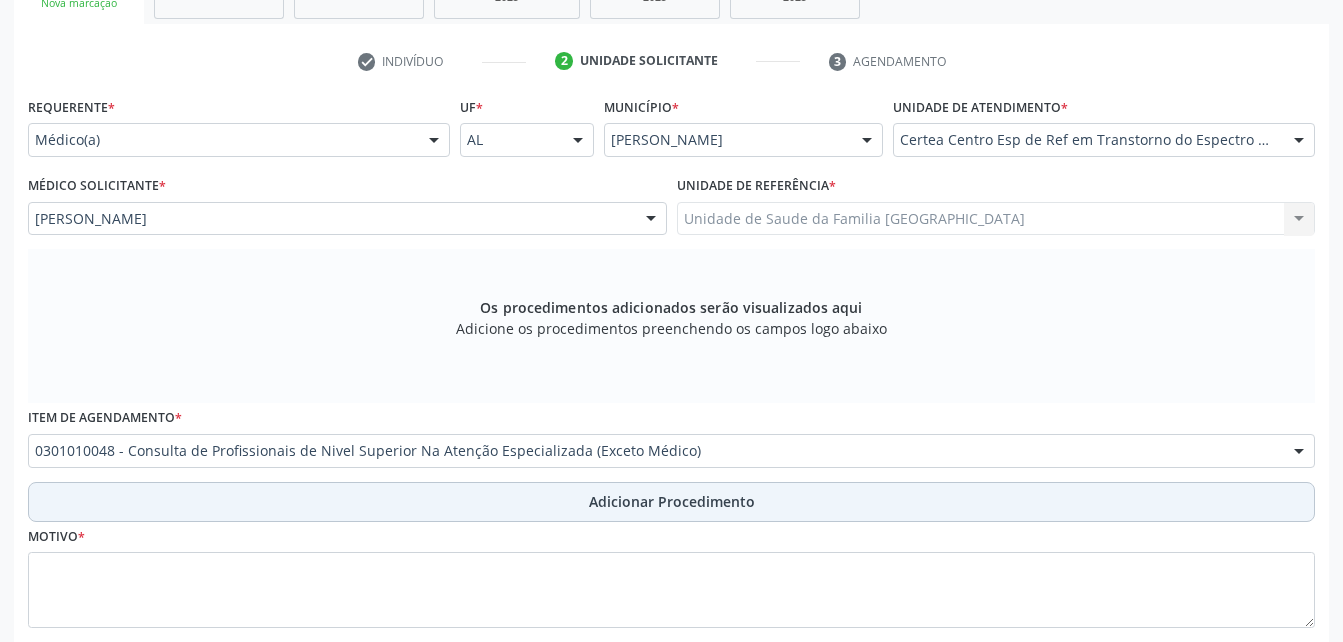 click on "Adicionar Procedimento" at bounding box center [672, 501] 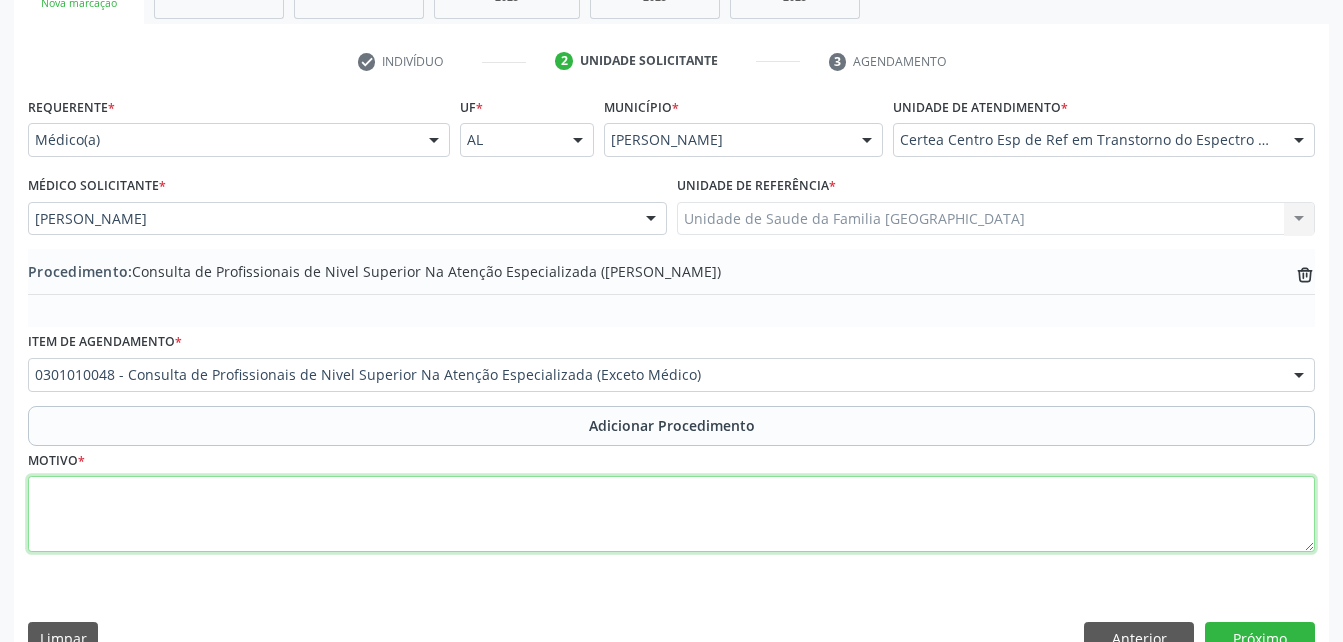 click at bounding box center [671, 514] 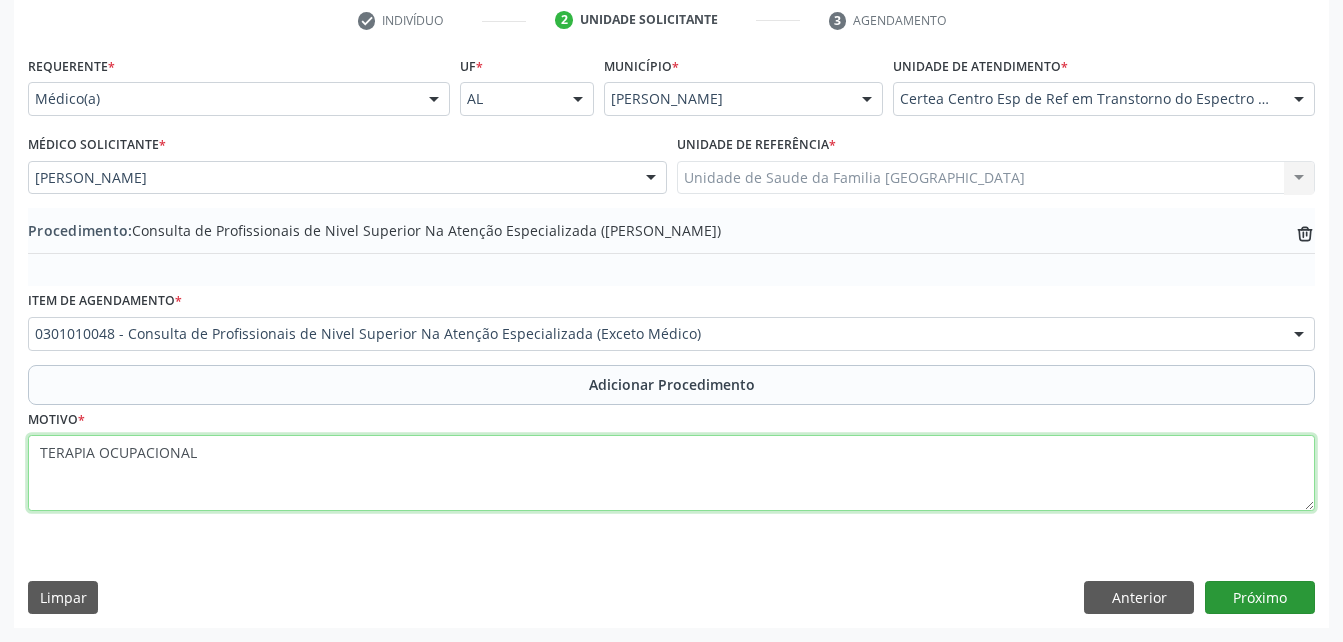 type on "TERAPIA OCUPACIONAL" 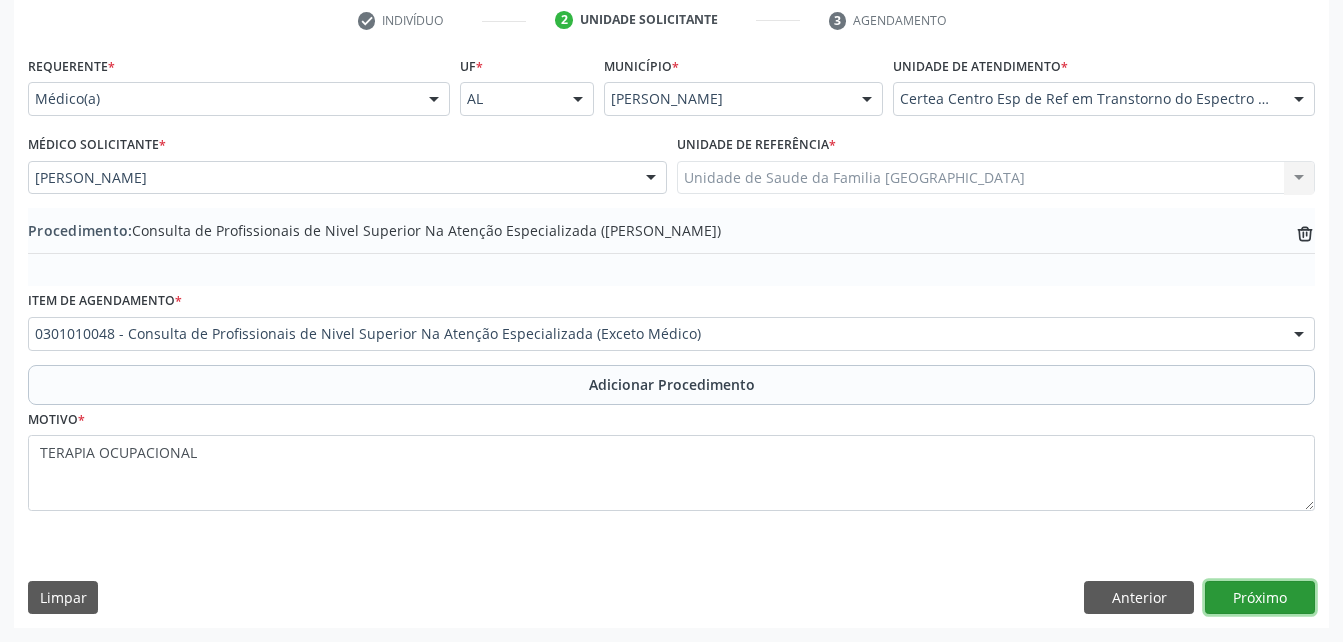 click on "Próximo" at bounding box center [1260, 598] 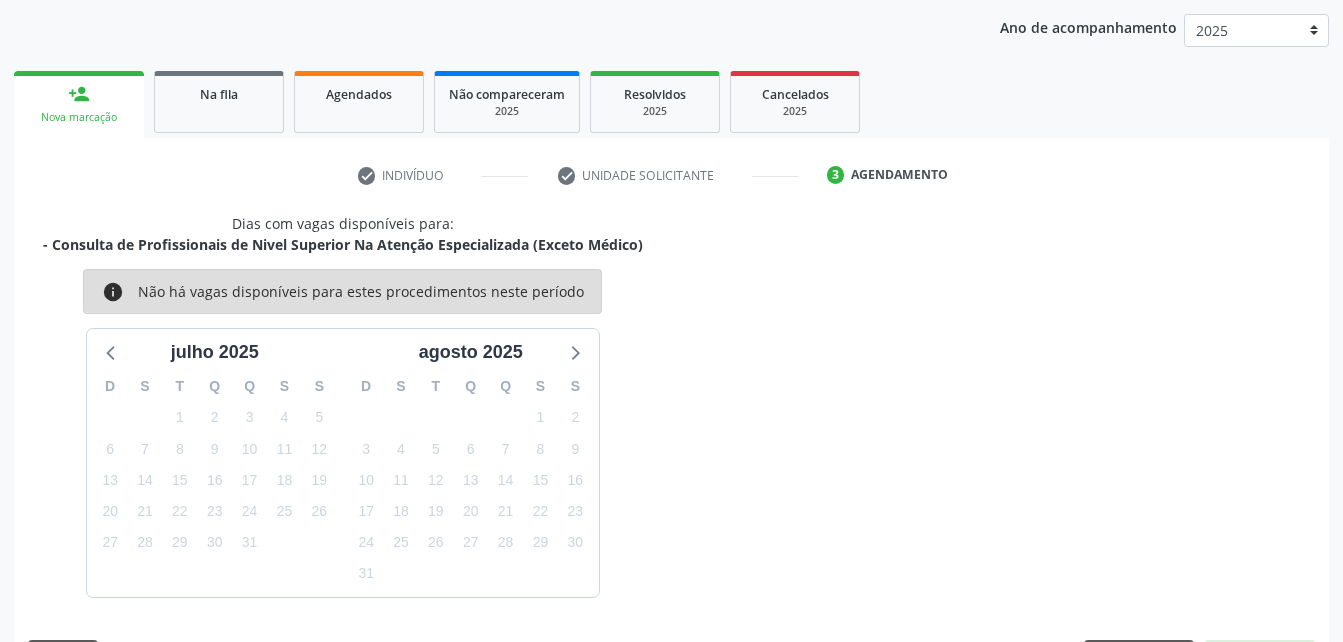 scroll, scrollTop: 315, scrollLeft: 0, axis: vertical 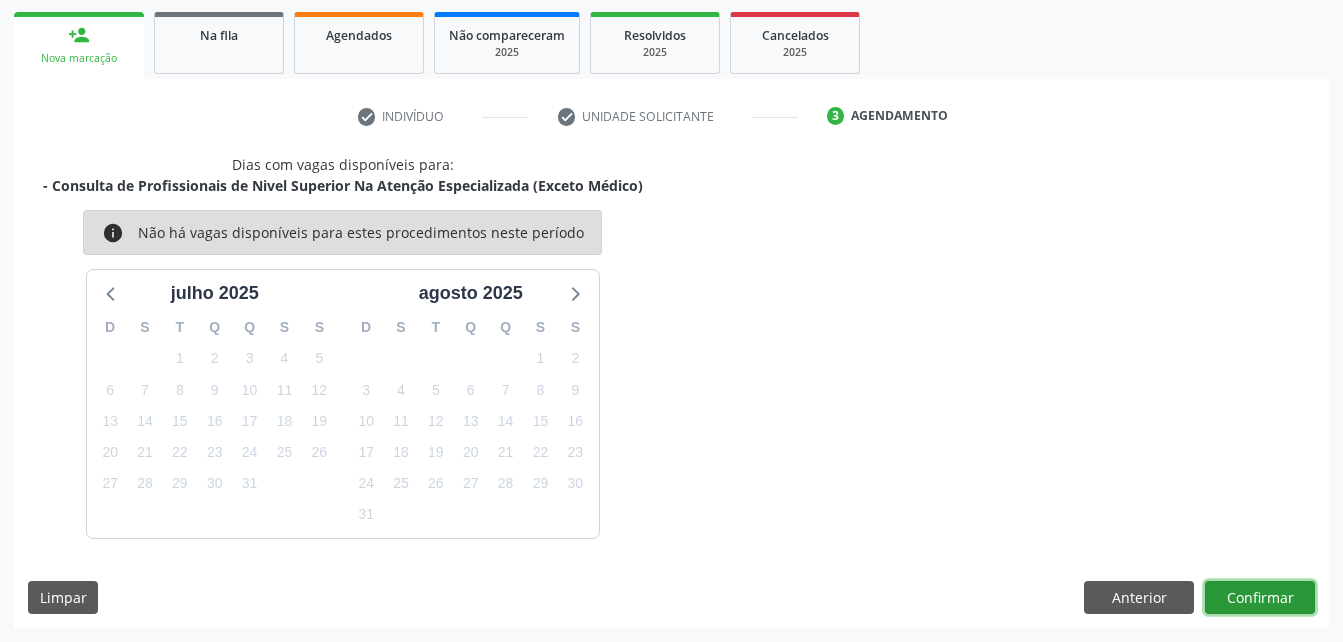 click on "Confirmar" at bounding box center (1260, 598) 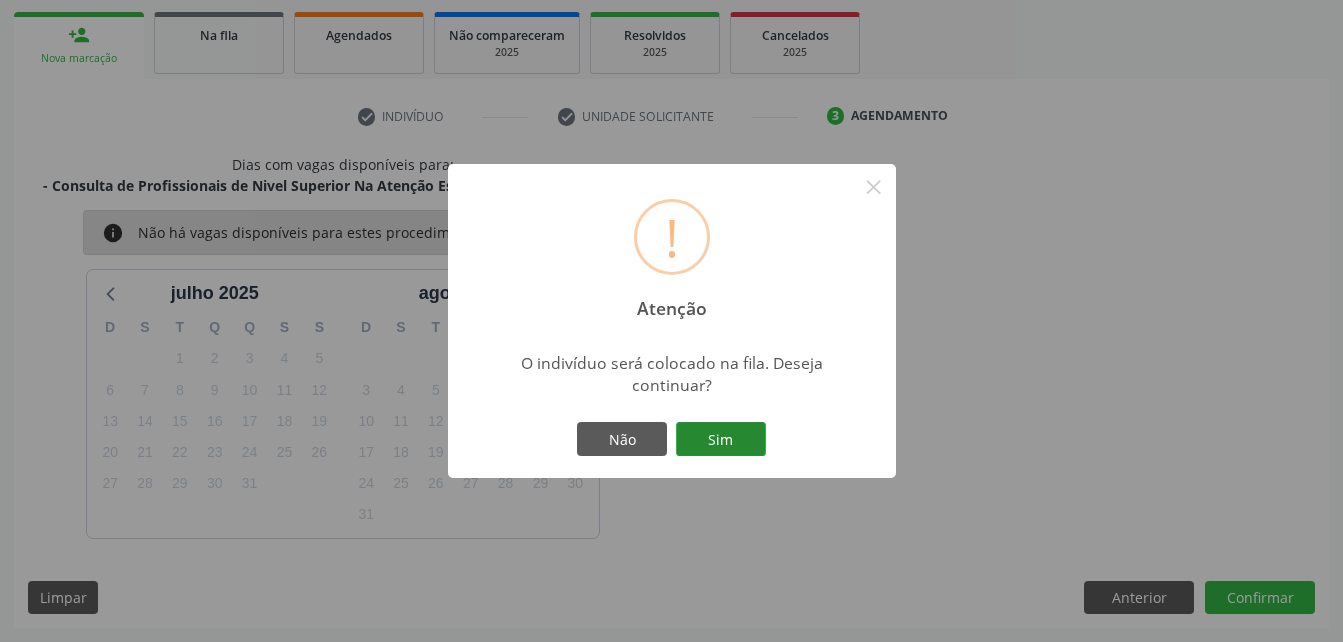 click on "Sim" at bounding box center [721, 439] 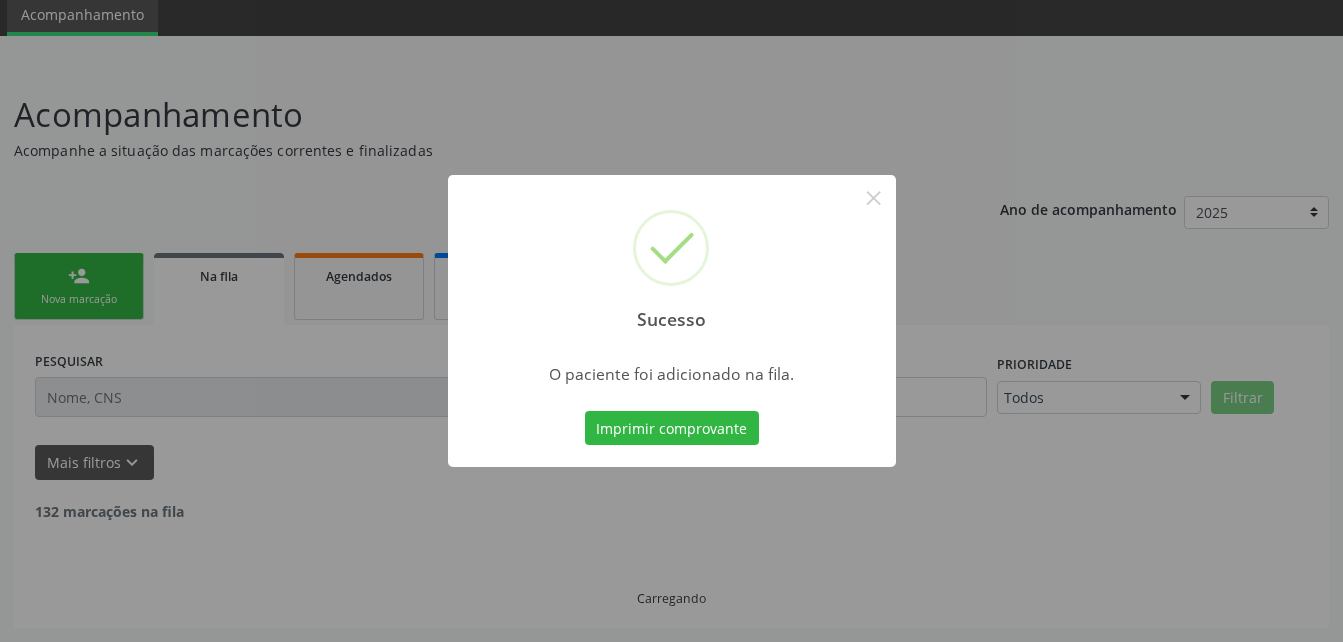 scroll, scrollTop: 53, scrollLeft: 0, axis: vertical 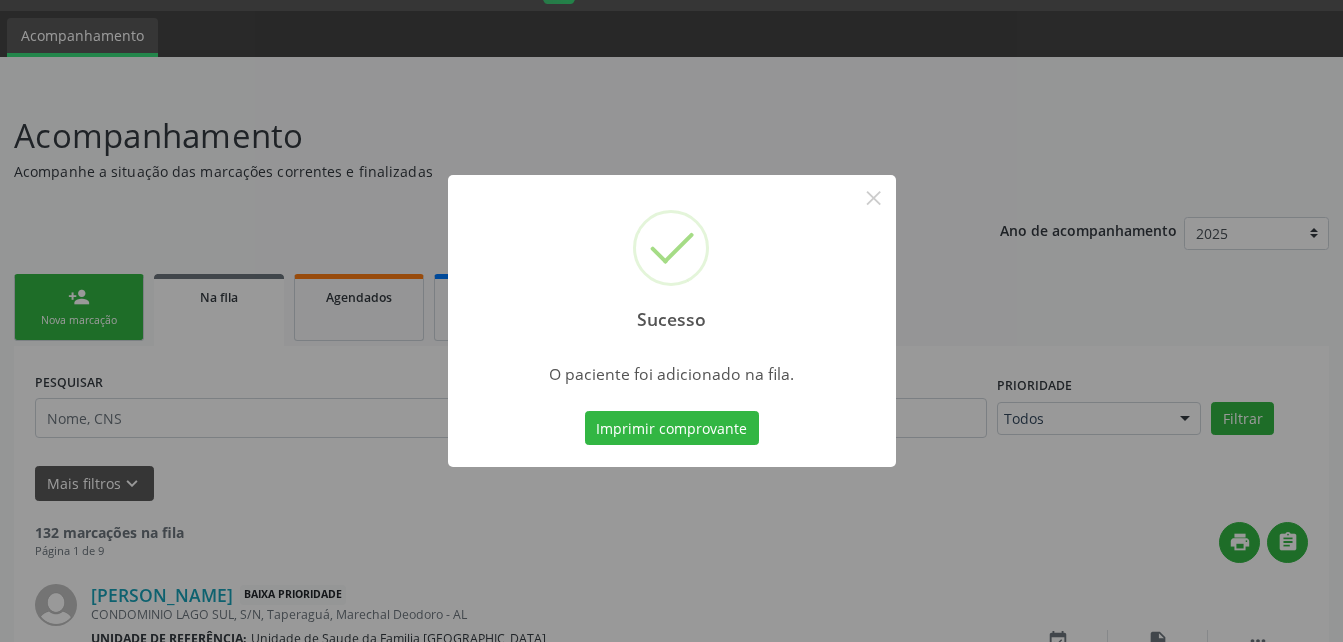 click on "Sucesso × O paciente foi adicionado na fila. Imprimir comprovante Cancel" at bounding box center (671, 321) 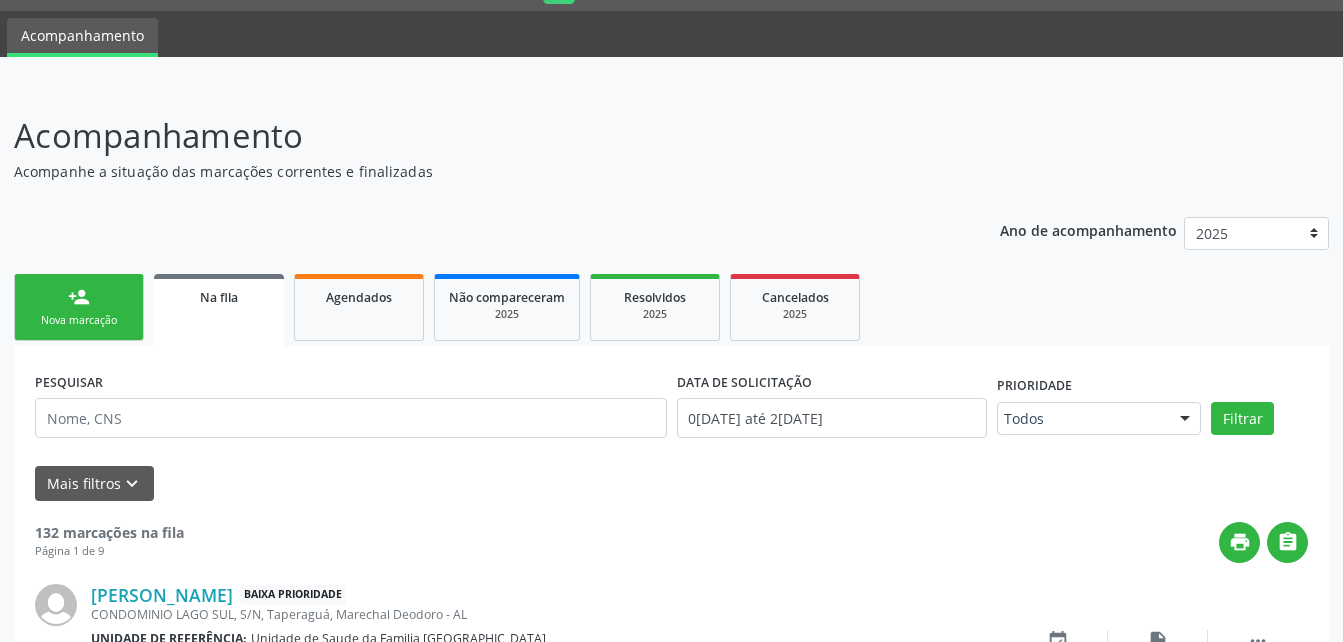 click on "person_add
Nova marcação" at bounding box center (79, 307) 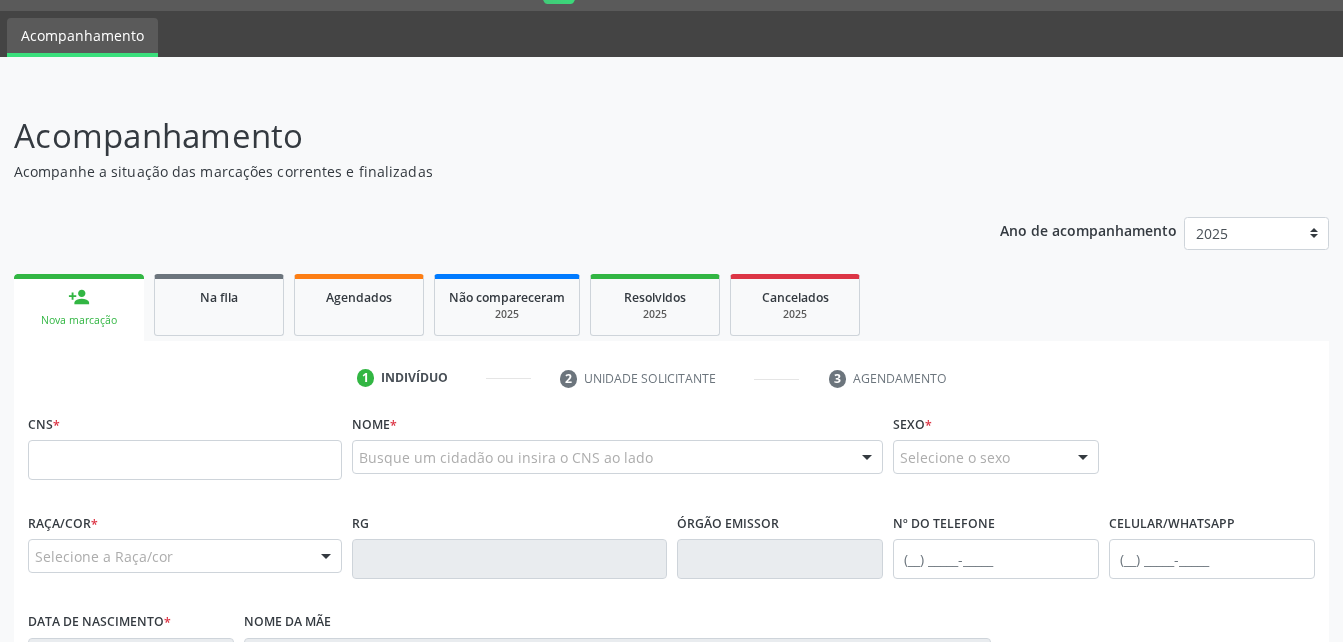 click on "Busque um cidadão ou insira o CNS ao lado" at bounding box center (617, 457) 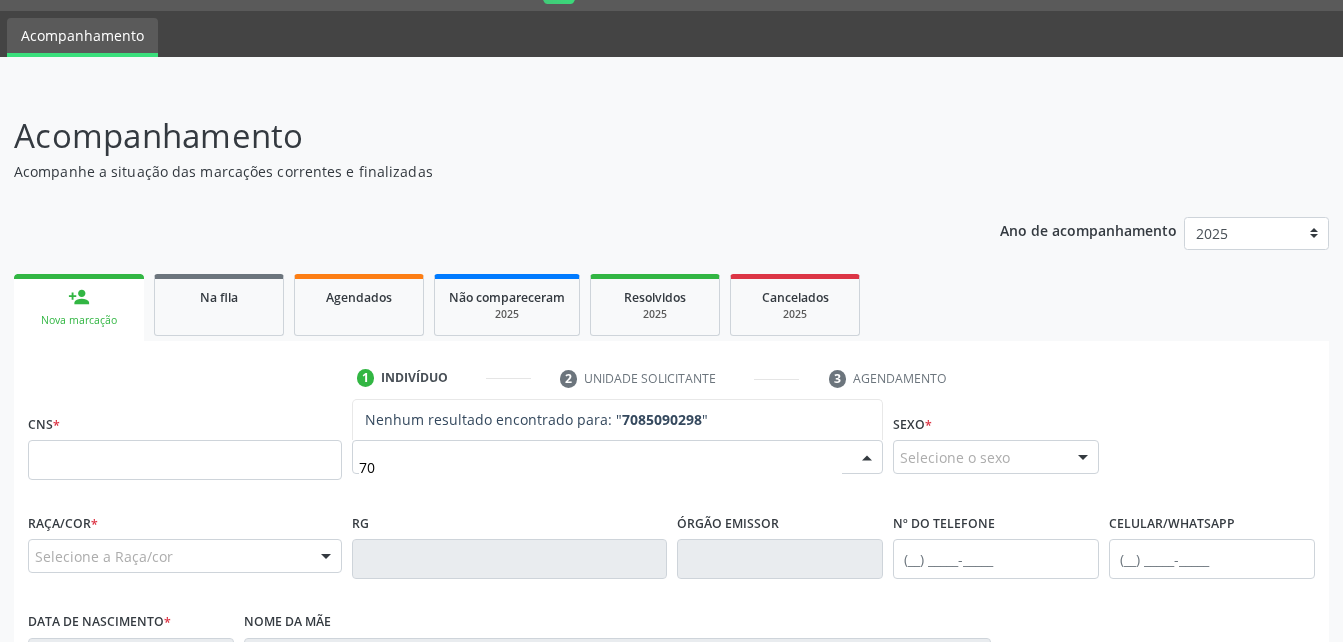 type on "7" 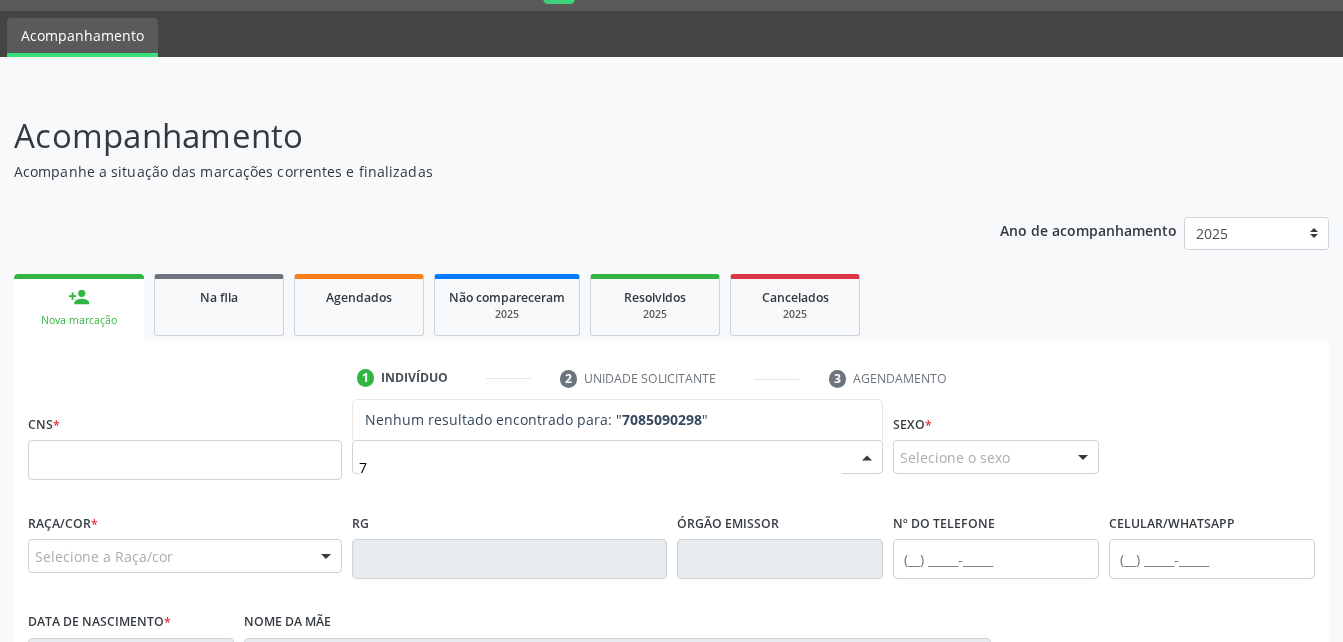 type 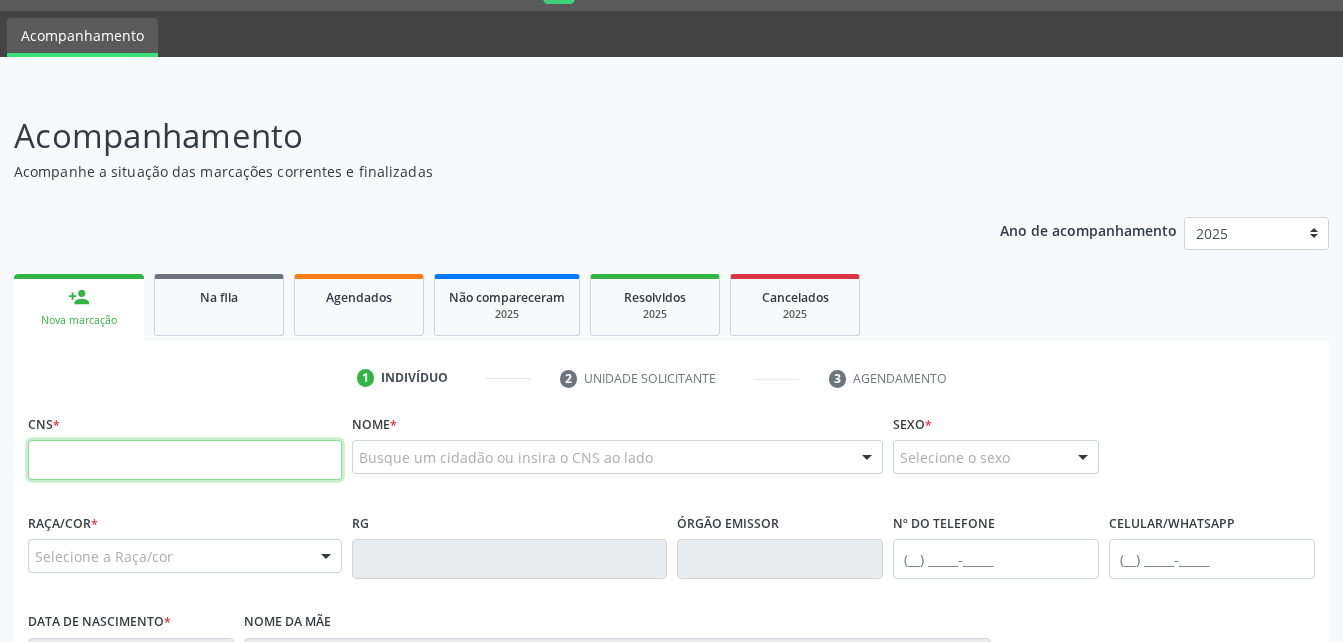 click at bounding box center [185, 460] 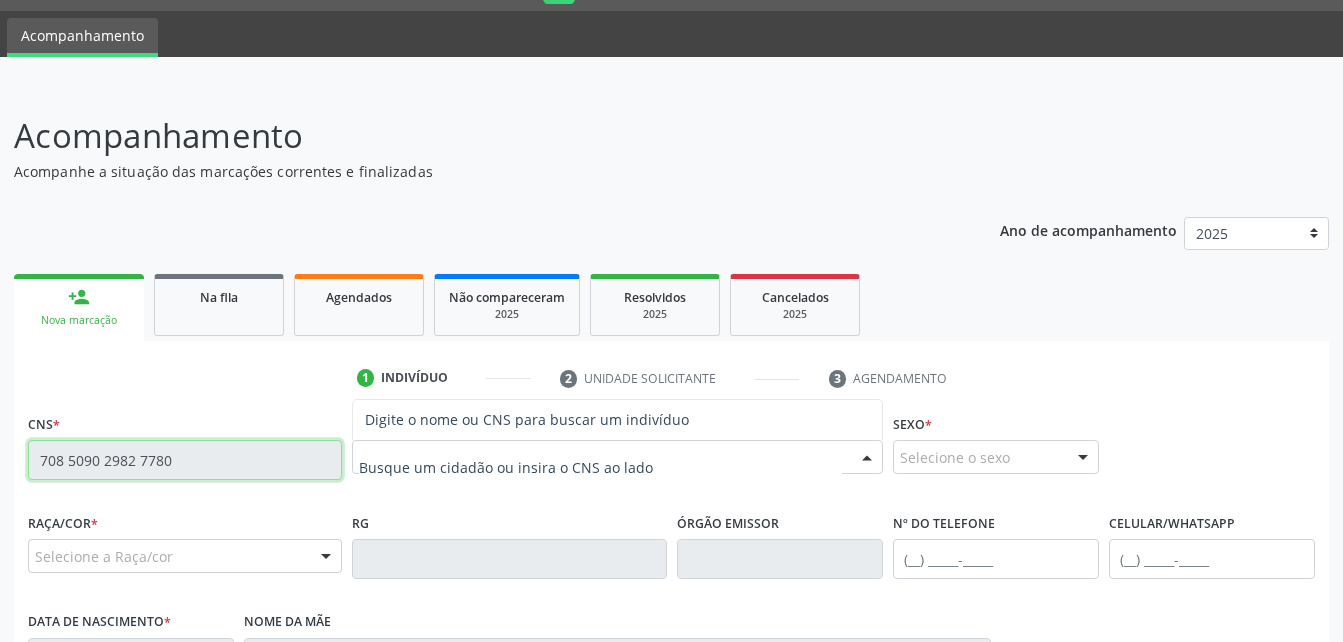 type on "708 5090 2982 7780" 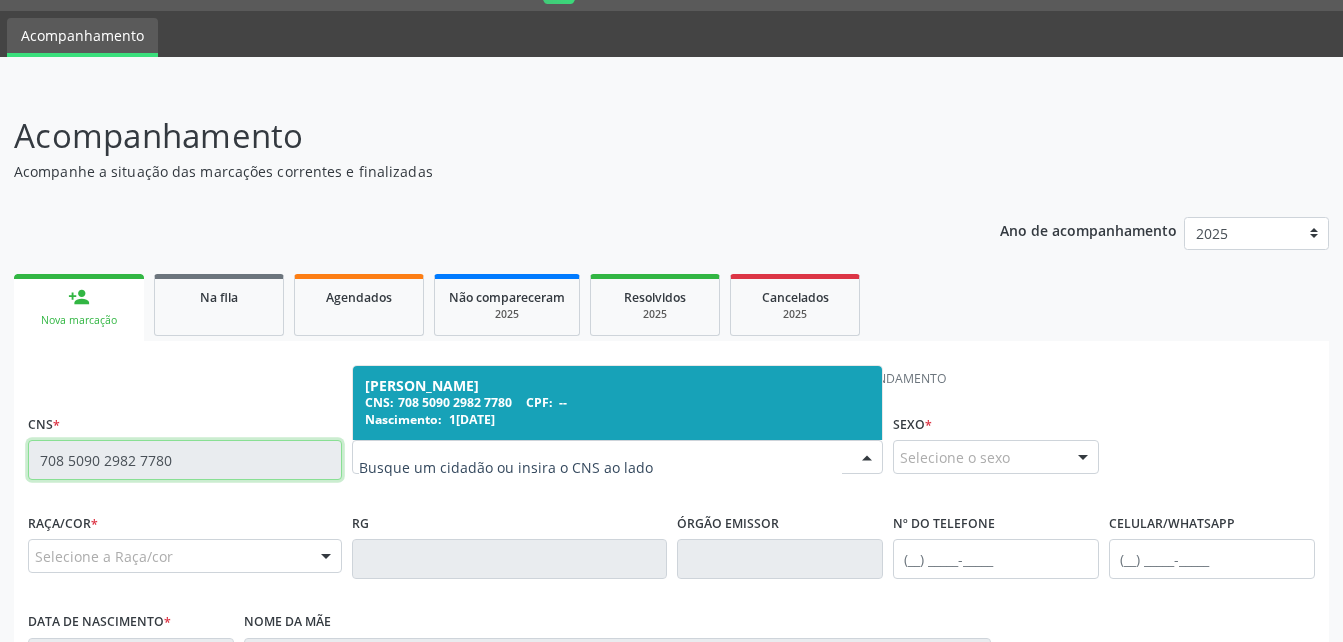 click on "[PERSON_NAME]" at bounding box center [617, 386] 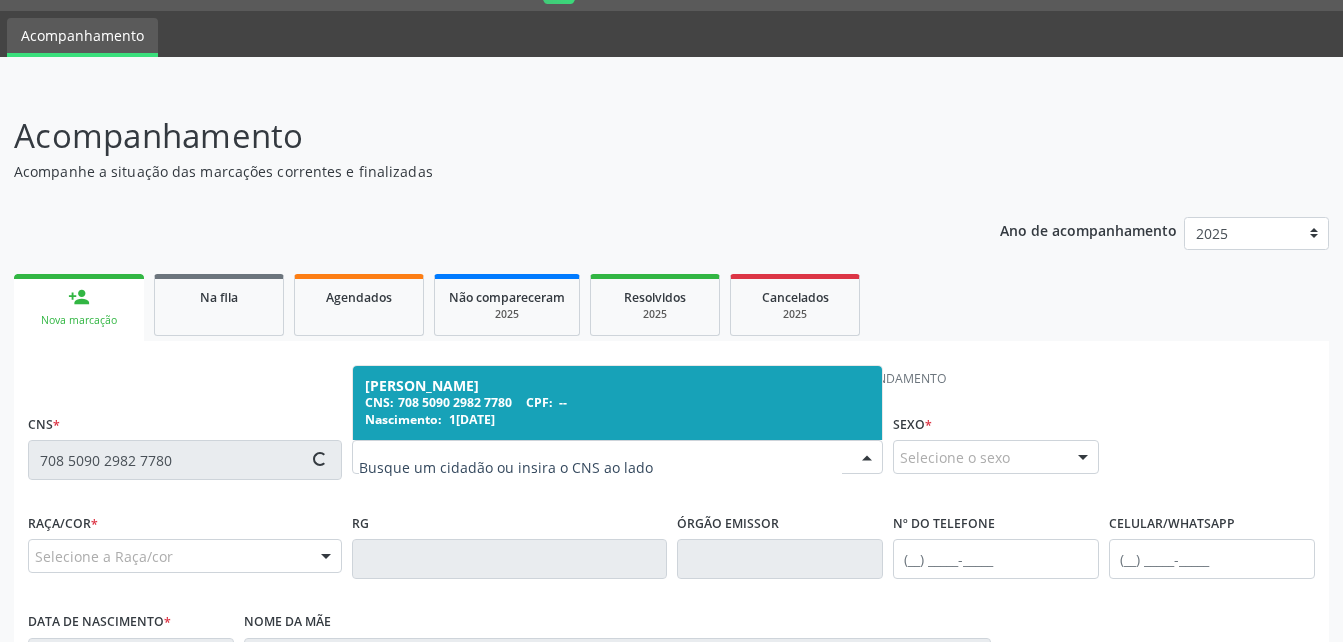 type on "[PHONE_NUMBER]" 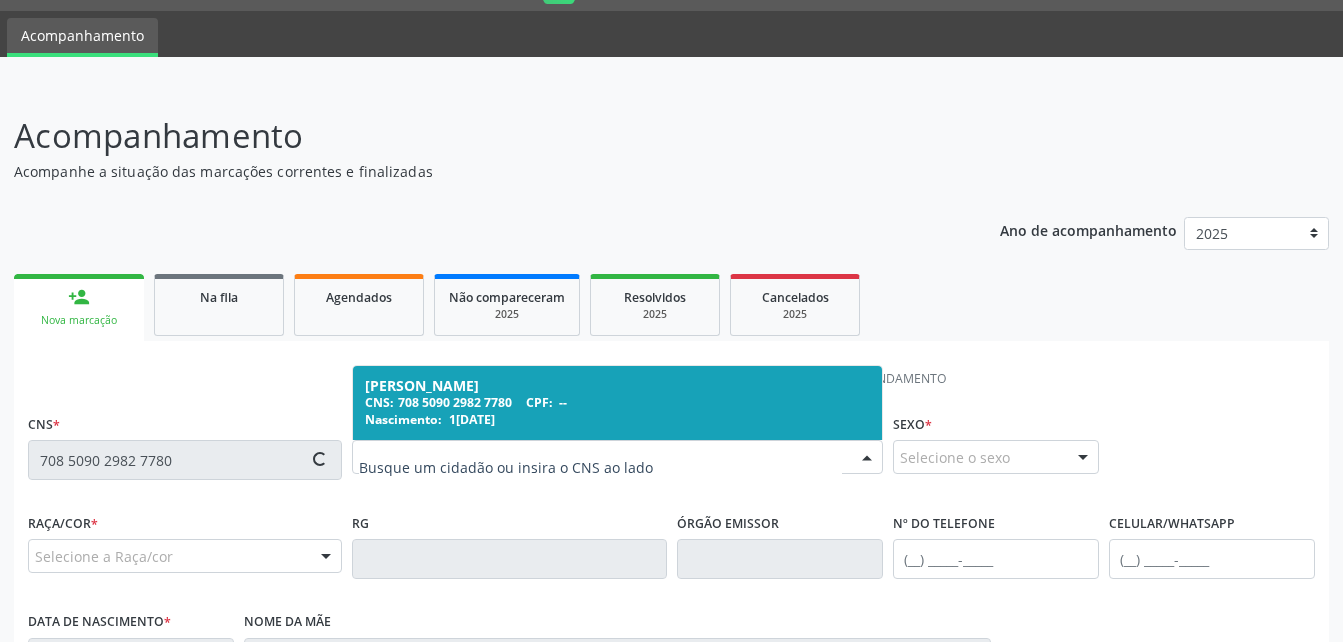 type on "1[DATE]" 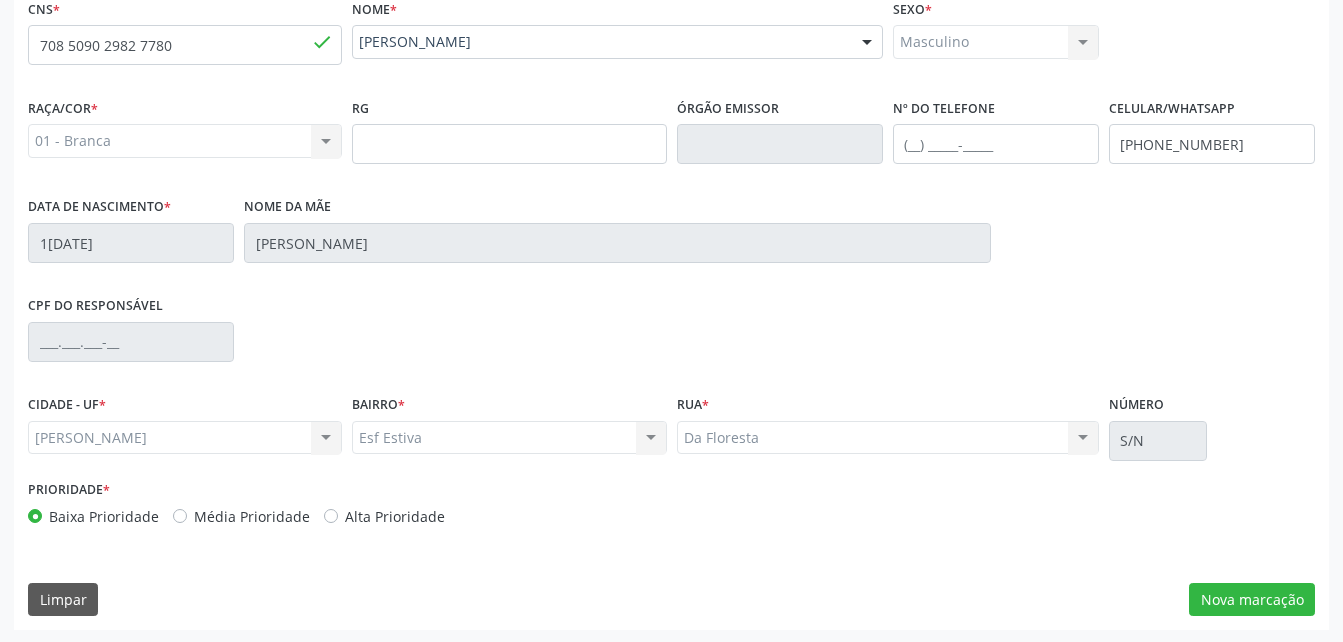 scroll, scrollTop: 470, scrollLeft: 0, axis: vertical 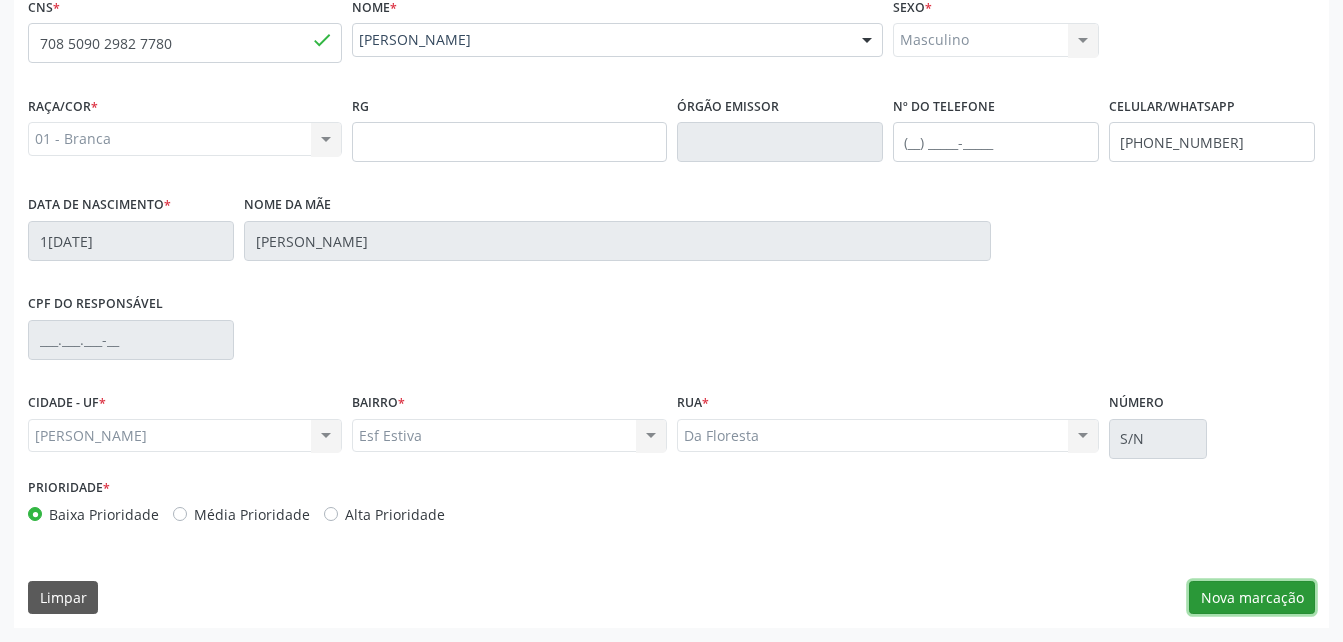 click on "Nova marcação" at bounding box center (1252, 598) 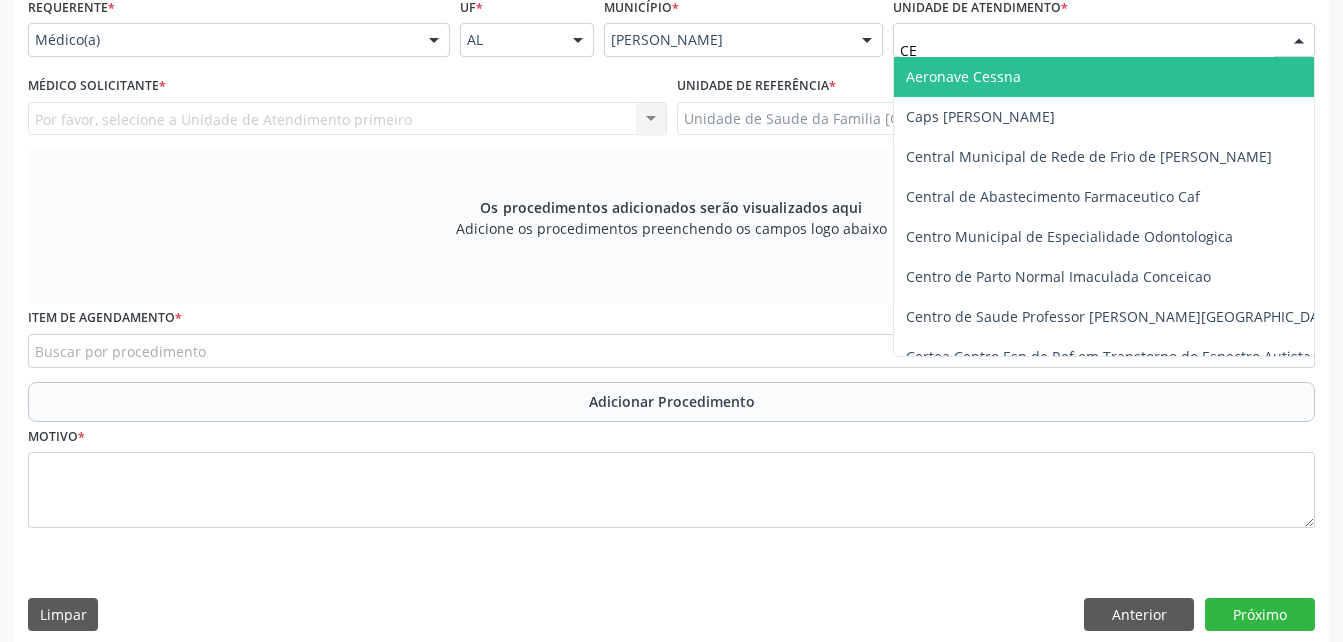type on "CEN" 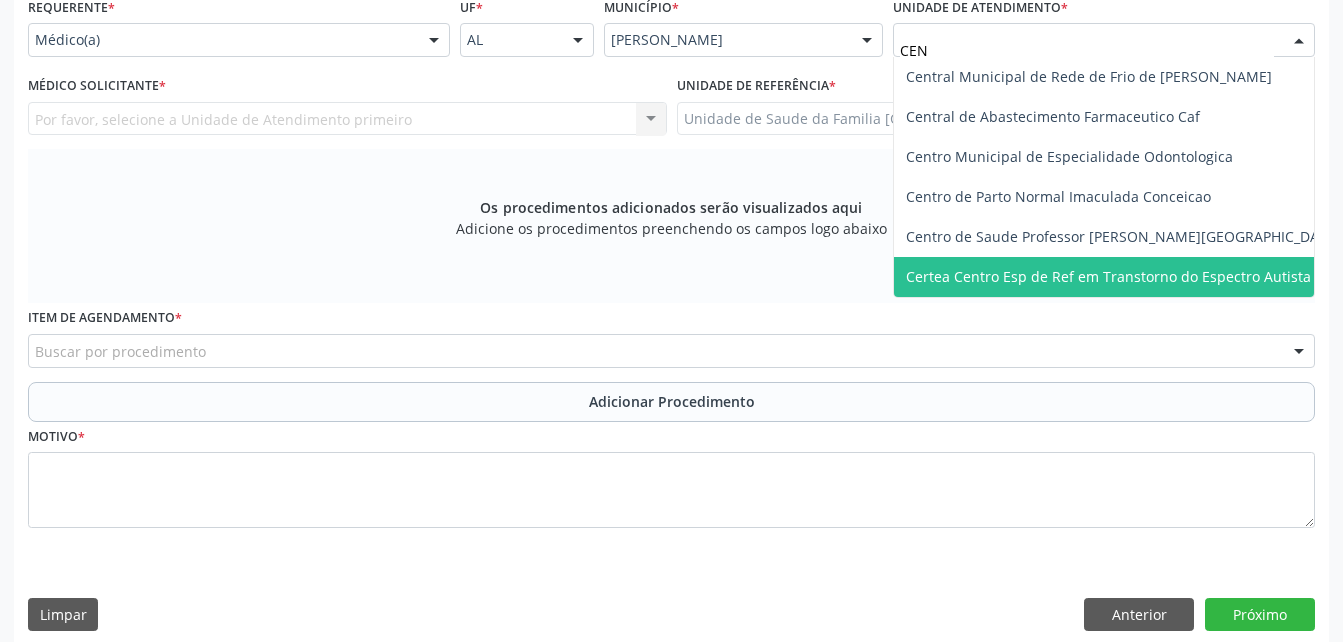 click on "Certea Centro Esp de Ref em Transtorno do Espectro Autista" at bounding box center (1123, 277) 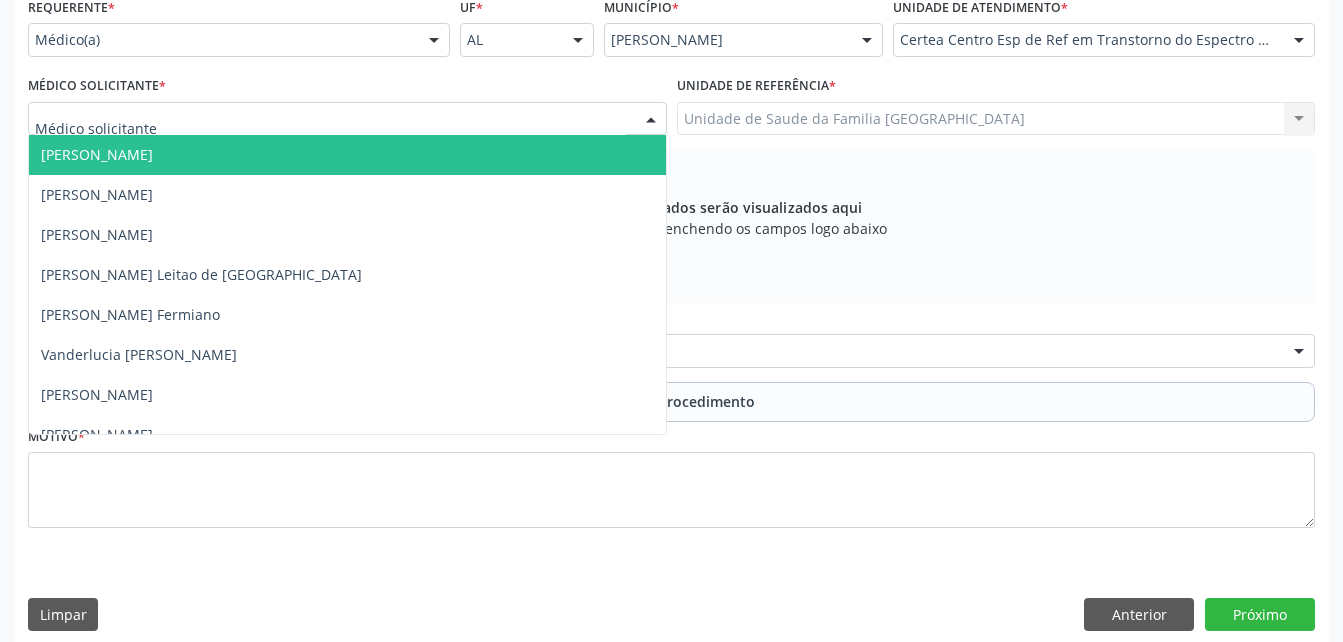 click at bounding box center [347, 119] 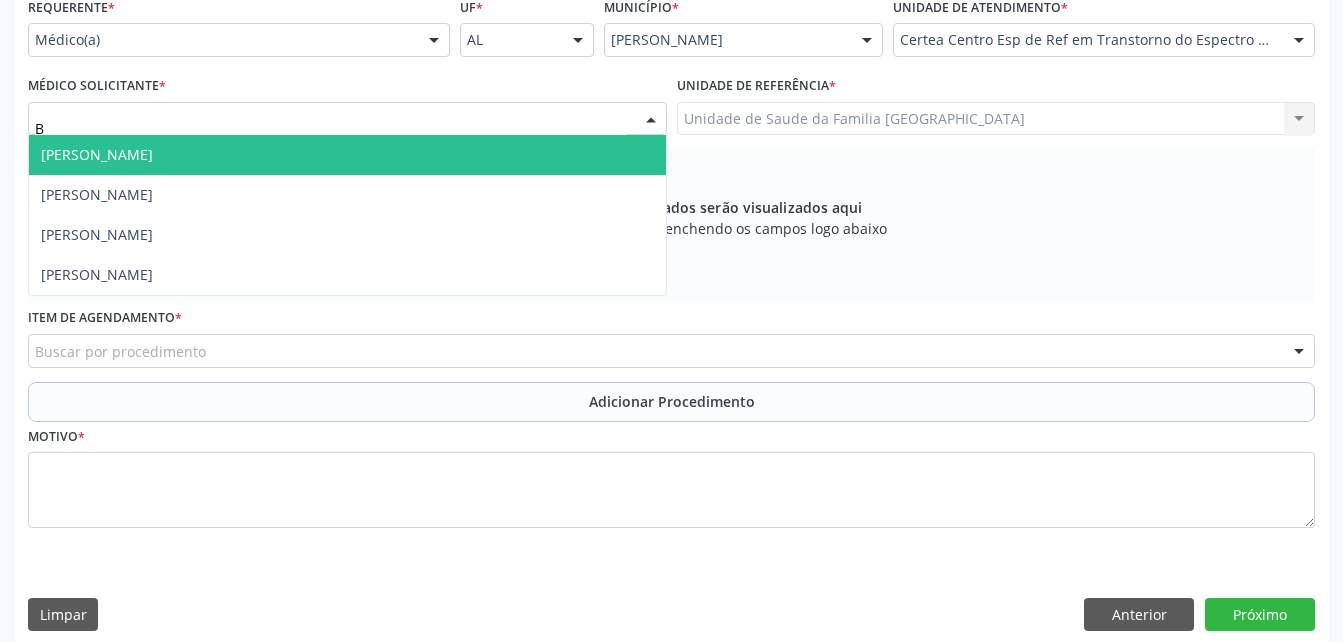 click on "[PERSON_NAME]" at bounding box center (347, 155) 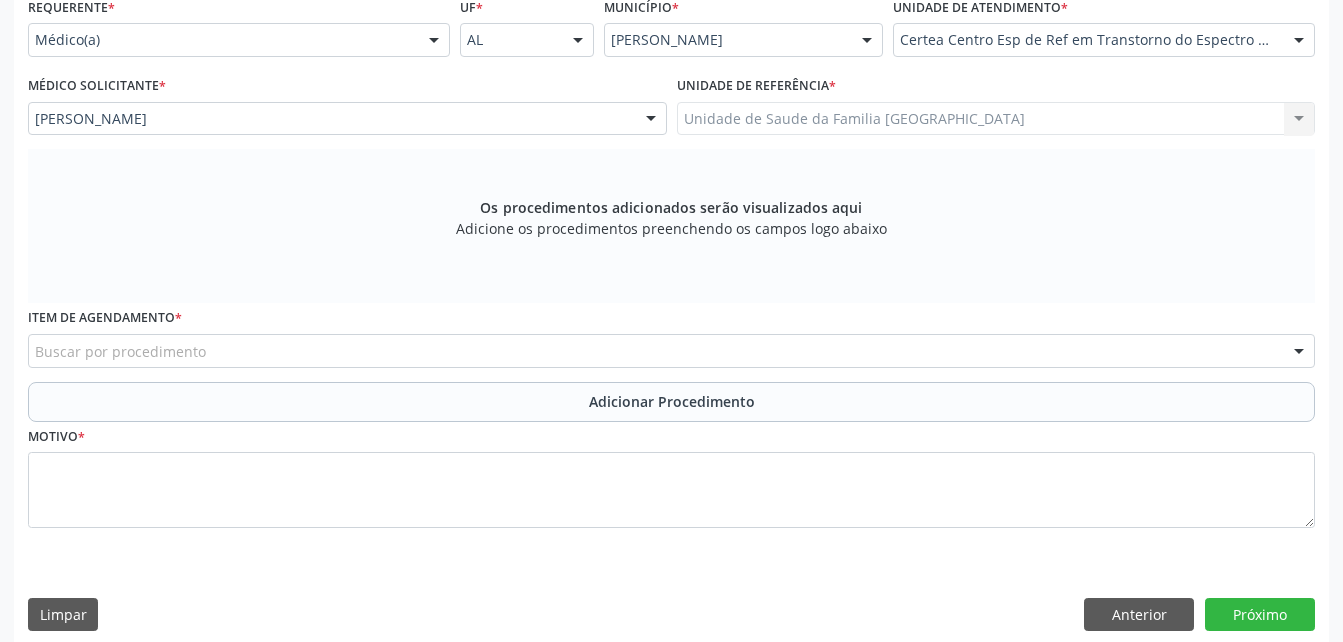click on "Buscar por procedimento" at bounding box center (671, 351) 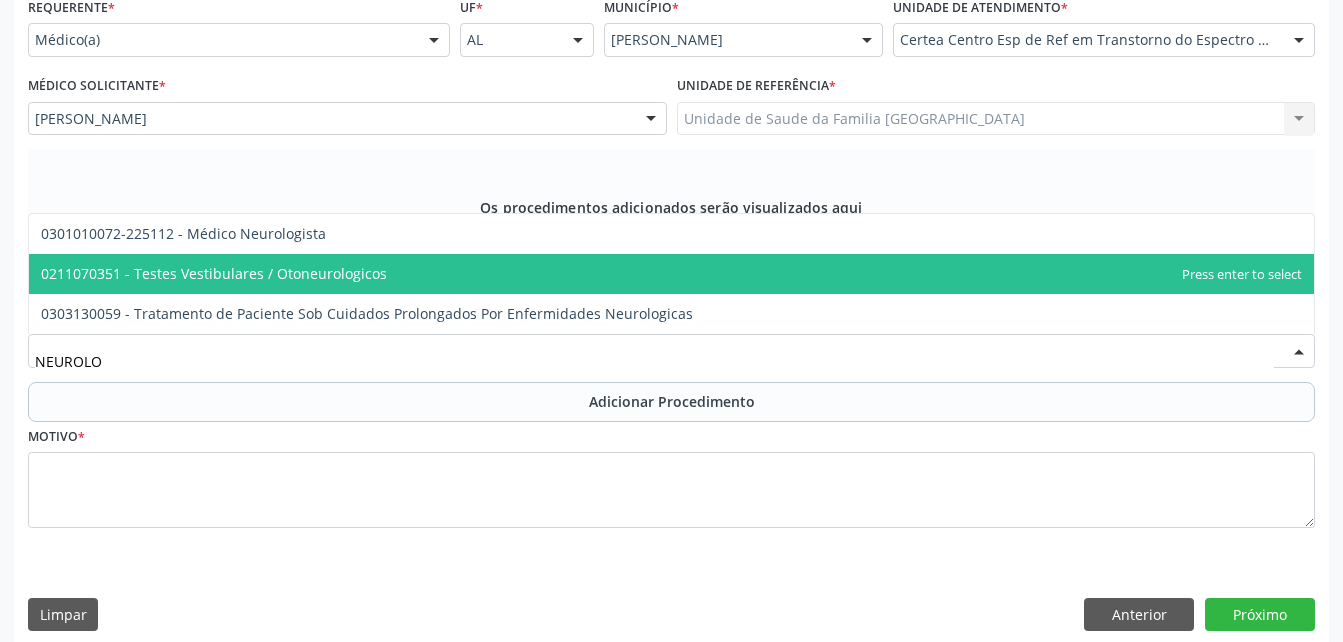 click on "0211070351 - Testes Vestibulares / Otoneurologicos" at bounding box center (671, 274) 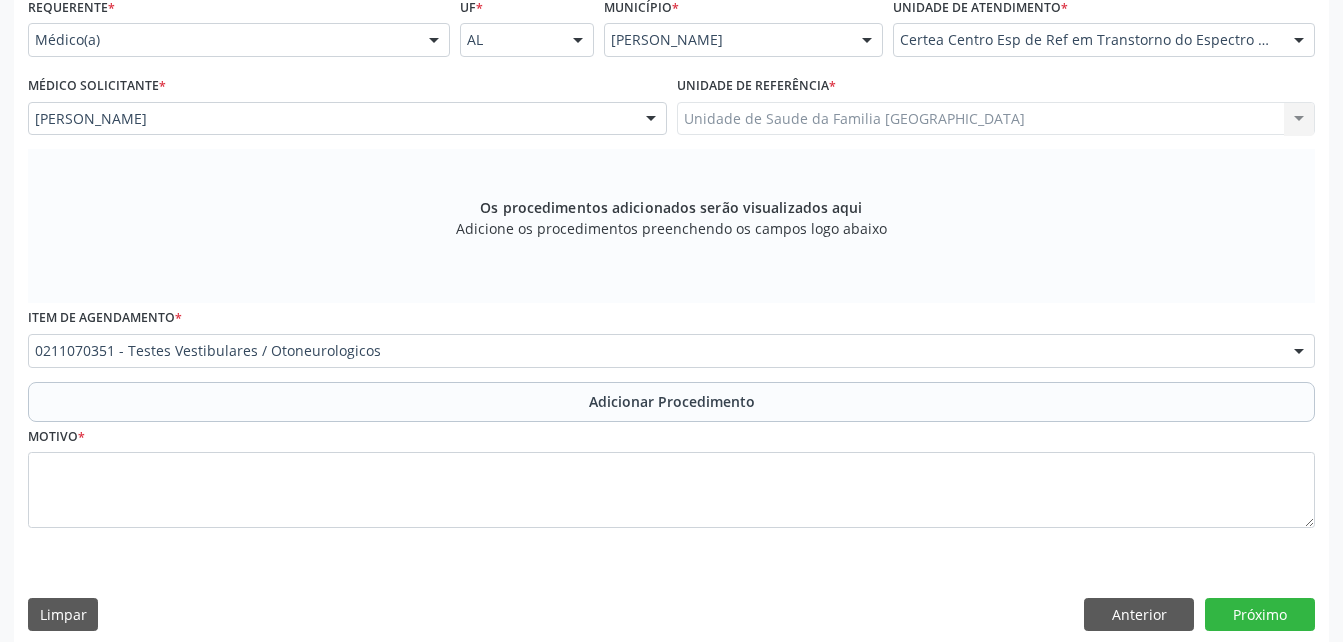 click on "Item de agendamento
*
0211070351 - Testes Vestibulares / Otoneurologicos         0304070076 - .Quimioterapia de Leucemia Linfoide/Linfoblástica Aguda, Leucemia Mieloide Aguda e Leucemia Promielocítica Aguda Na Infância e Adolescência - 1ª Linha - Fase de Manutenção   0604320140 - Abatacepte 125 Mg Injetável (Por Seringa Preenchida)   0604320124 - Abatacepte 250 Mg Injetável (Por Frasco Ampola).   0603050018 - Abciximabe   0406010013 - Abertura de Comunicação Inter-Atrial   0406010021 - Abertura de Estenose Aortica Valvar   0406011265 - Abertura de Estenose Aortica Valvar (Criança e Adolescente)   0406010030 - Abertura de Estenose Pulmonar Valvar   0406011273 - Abertura de Estenose Pulmonar Valvar (Criança e Adolescente)   0301080011 - Abordagem Cognitiva Comportamental do Fumante (Por Atendimento / Paciente)   0307020010 - Acesso A Polpa Dentaria e Medicacao (Por Dente)   0604660030 - Acetazolamida 250 Mg (Por Comprimido)" at bounding box center [671, 335] 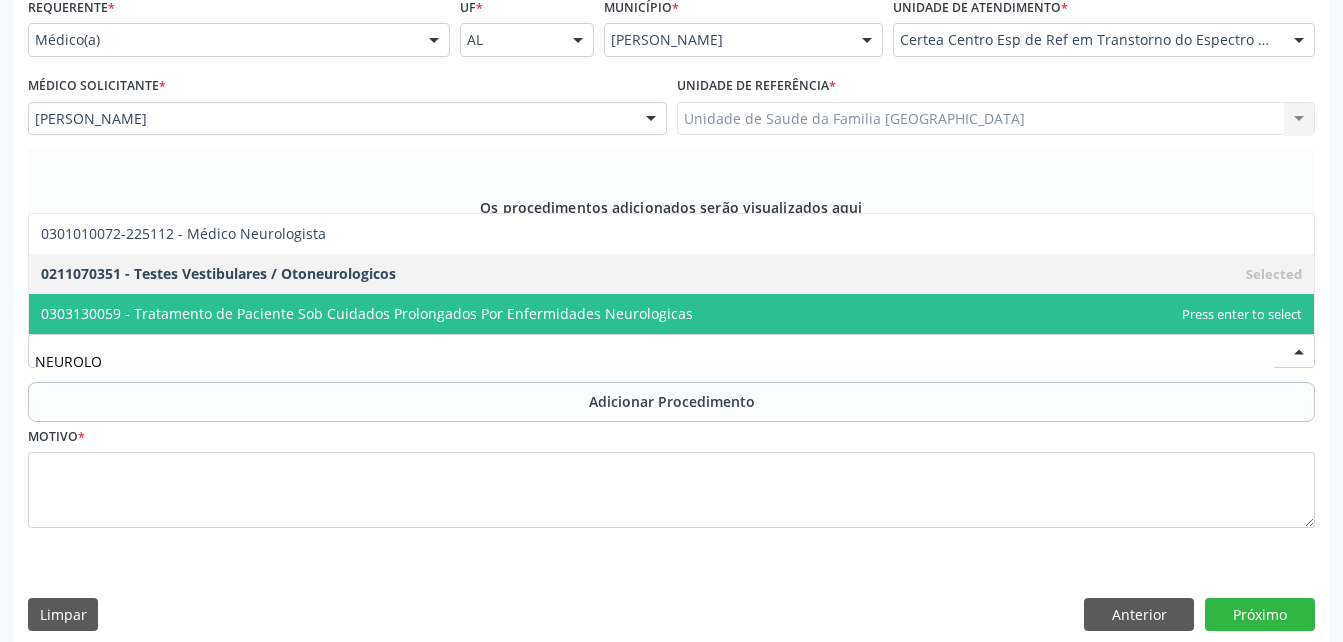 type on "NEUROLOG" 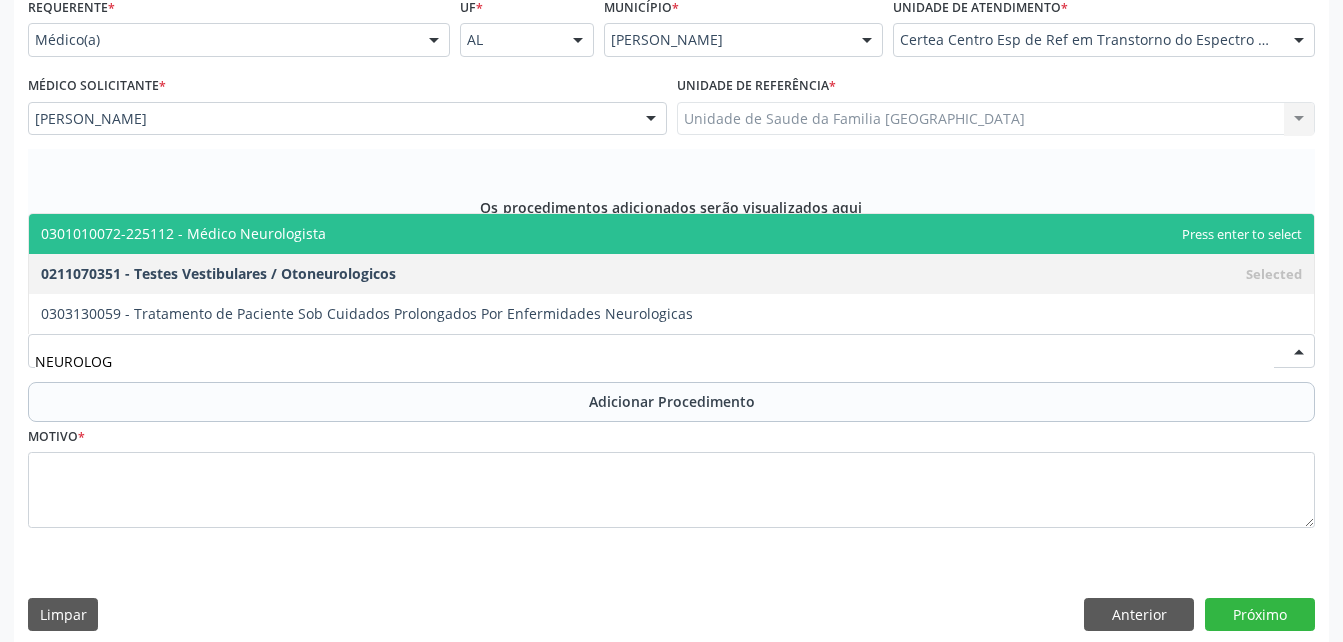 click on "0301010072-225112 - Médico Neurologista" at bounding box center [671, 234] 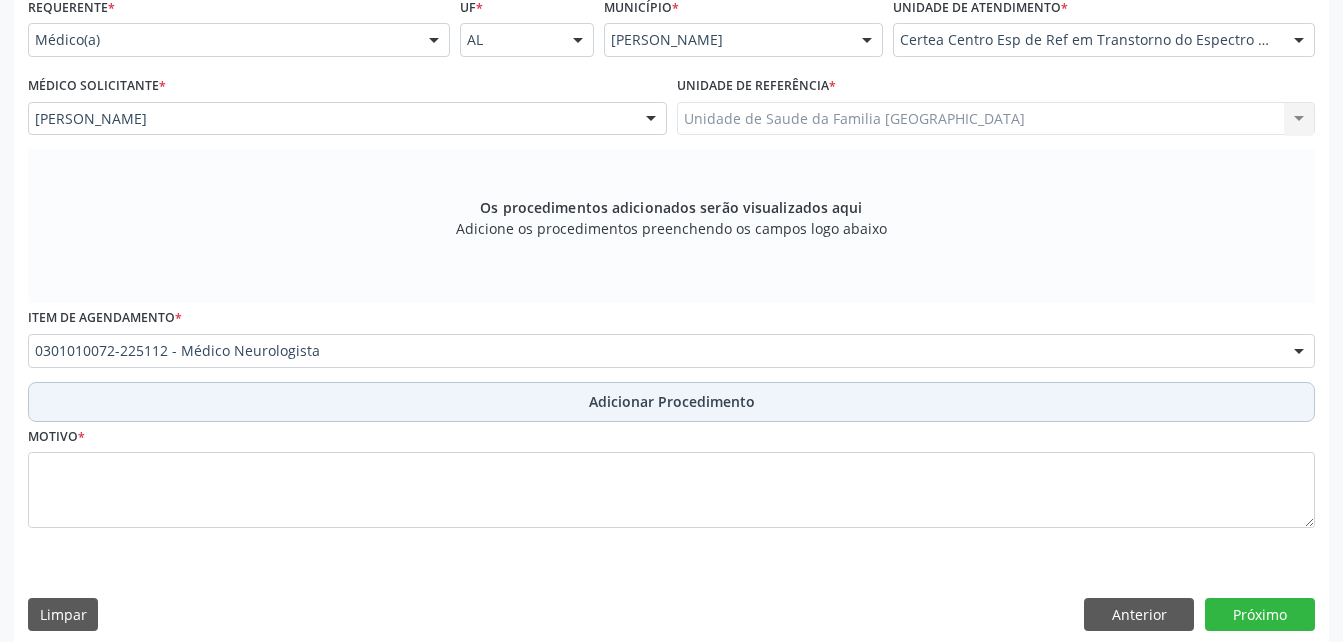 click on "Adicionar Procedimento" at bounding box center (672, 401) 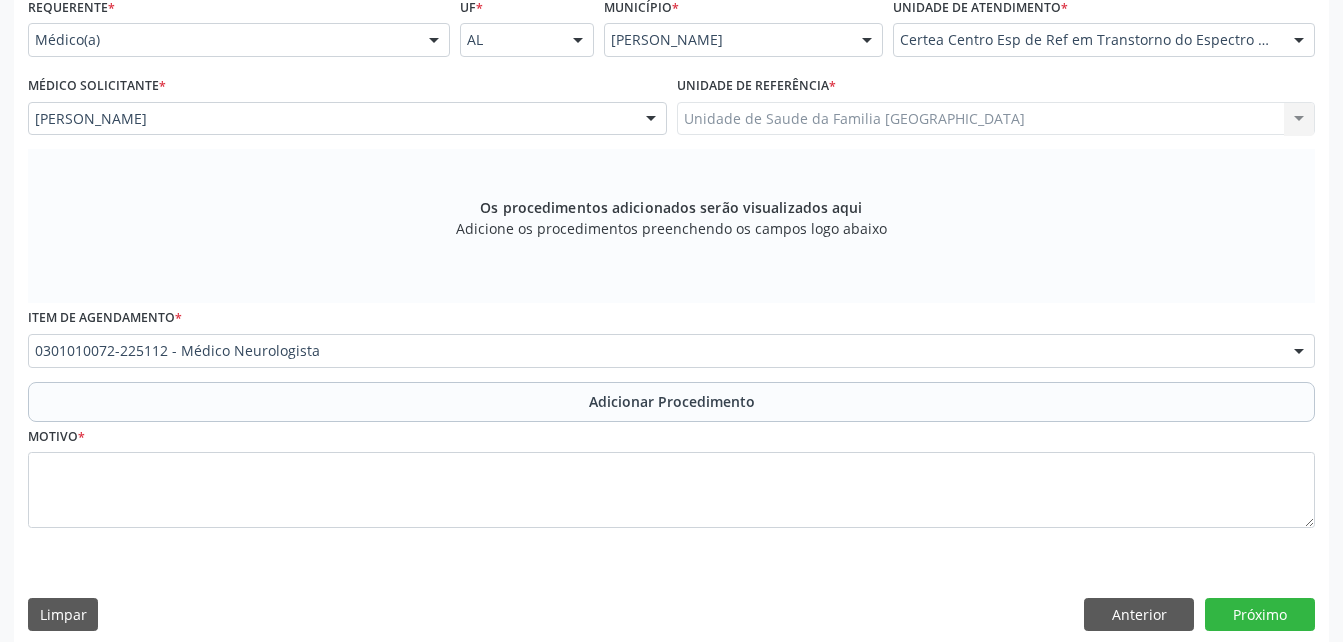 scroll, scrollTop: 411, scrollLeft: 0, axis: vertical 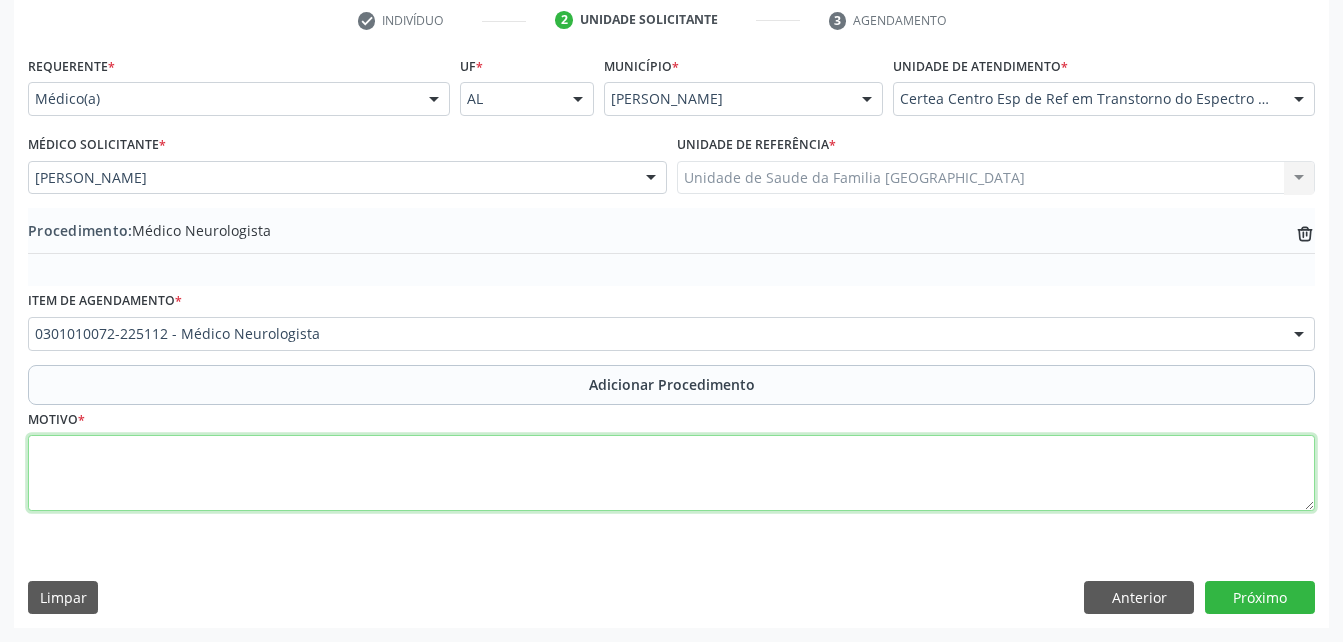 click at bounding box center (671, 473) 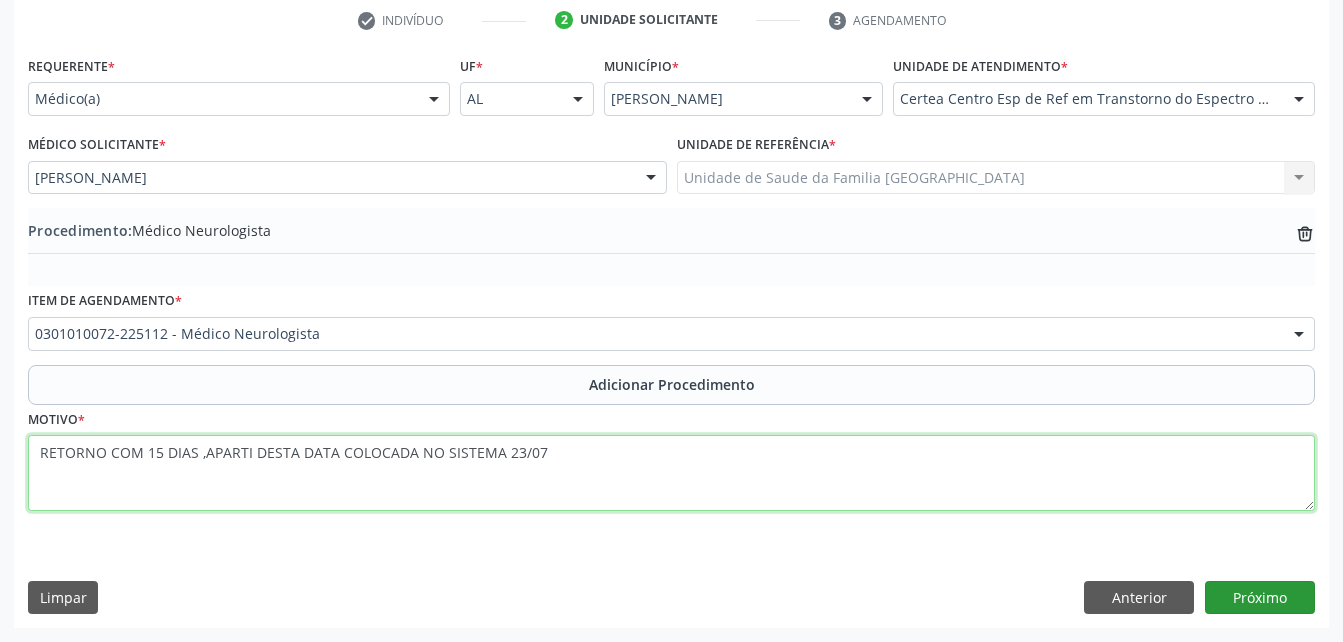 type on "RETORNO COM 15 DIAS ,APARTI DESTA DATA COLOCADA NO SISTEMA 23/07" 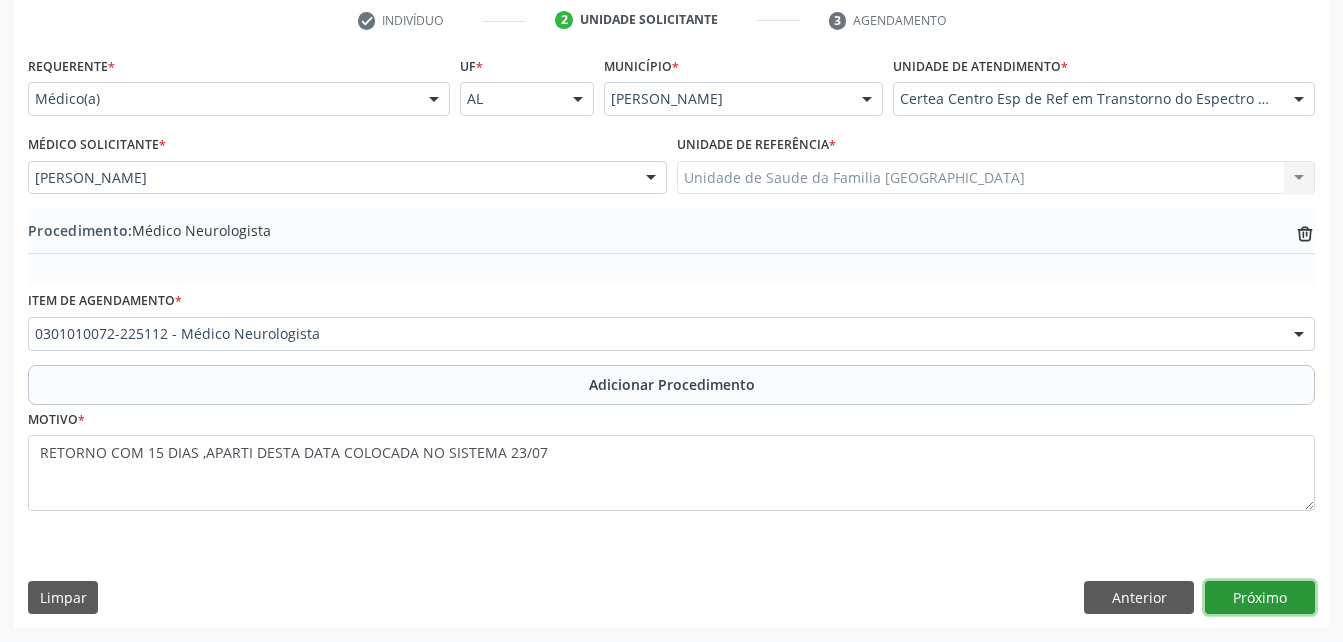 click on "Próximo" at bounding box center (1260, 598) 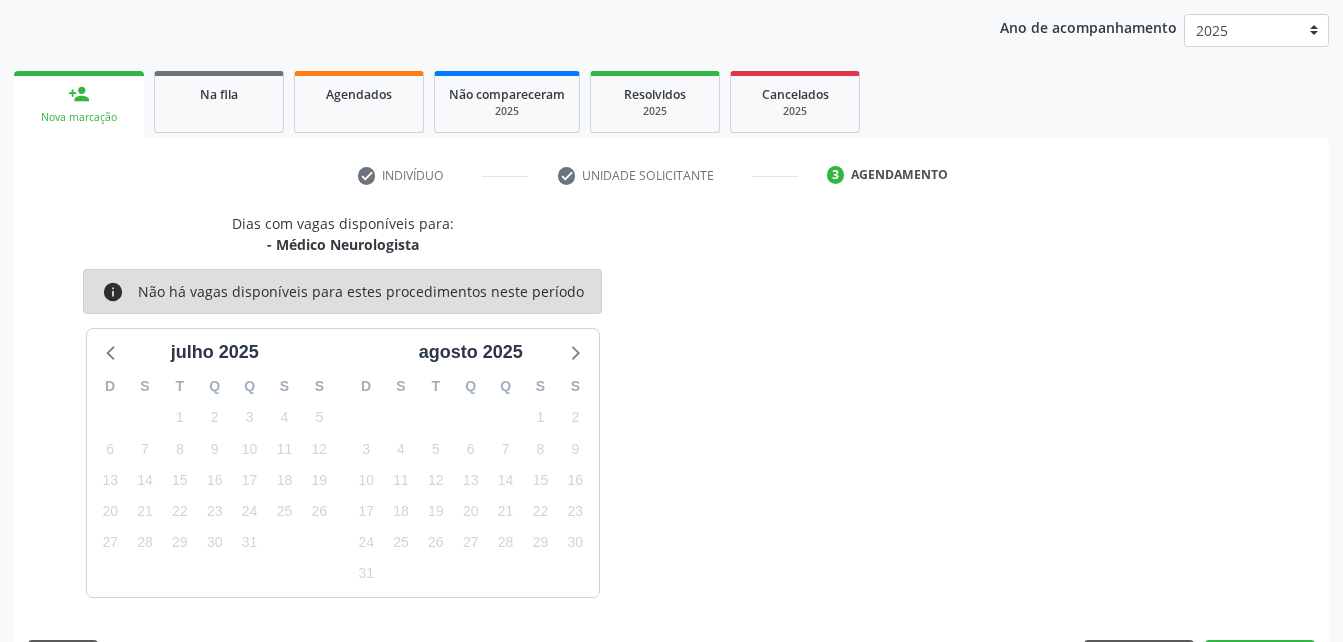 scroll, scrollTop: 315, scrollLeft: 0, axis: vertical 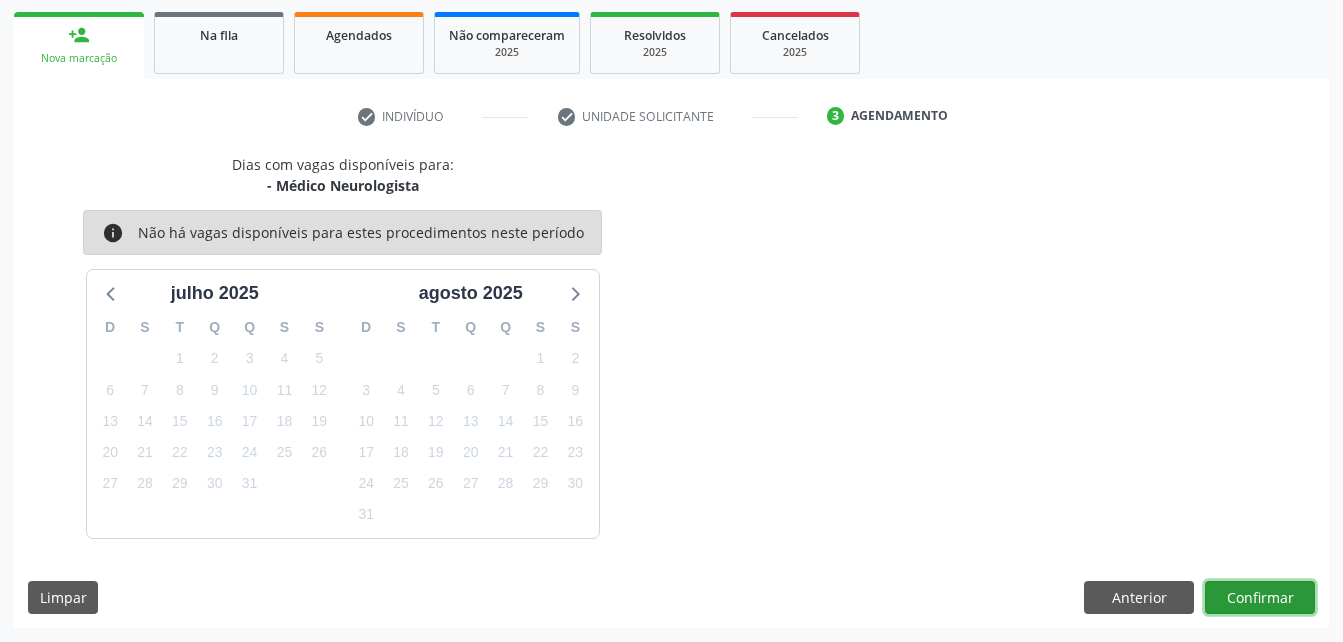 click on "Confirmar" at bounding box center [1260, 598] 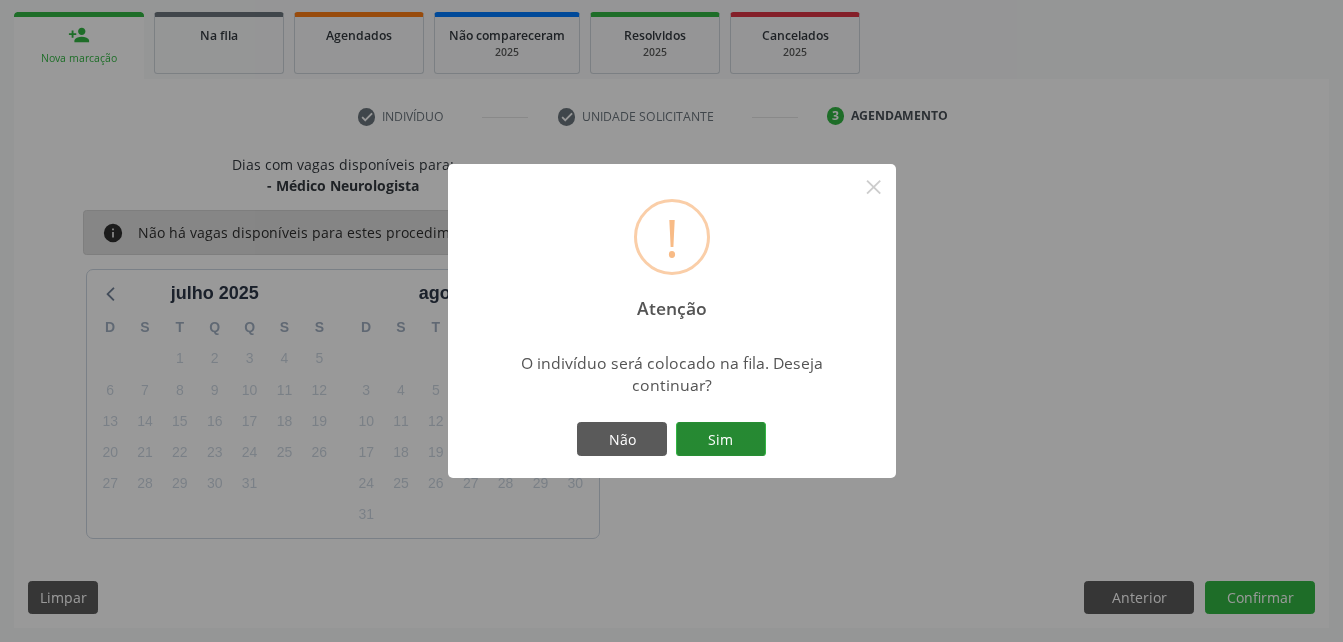 click on "Sim" at bounding box center (721, 439) 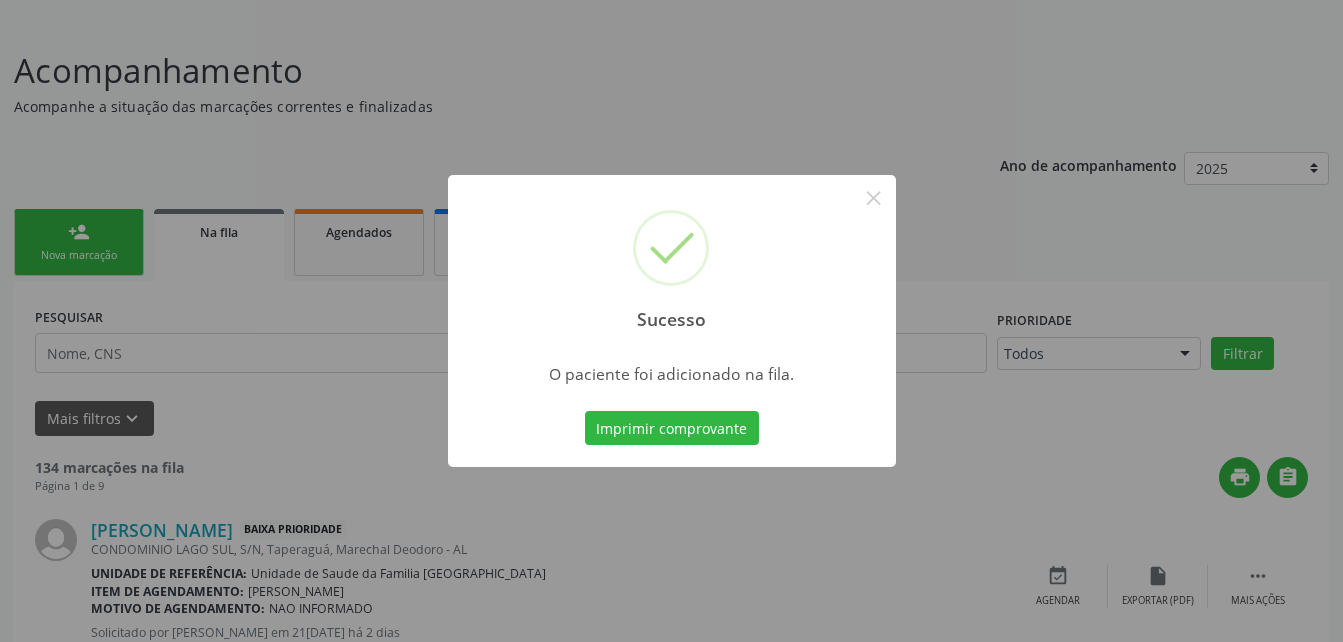 scroll, scrollTop: 153, scrollLeft: 0, axis: vertical 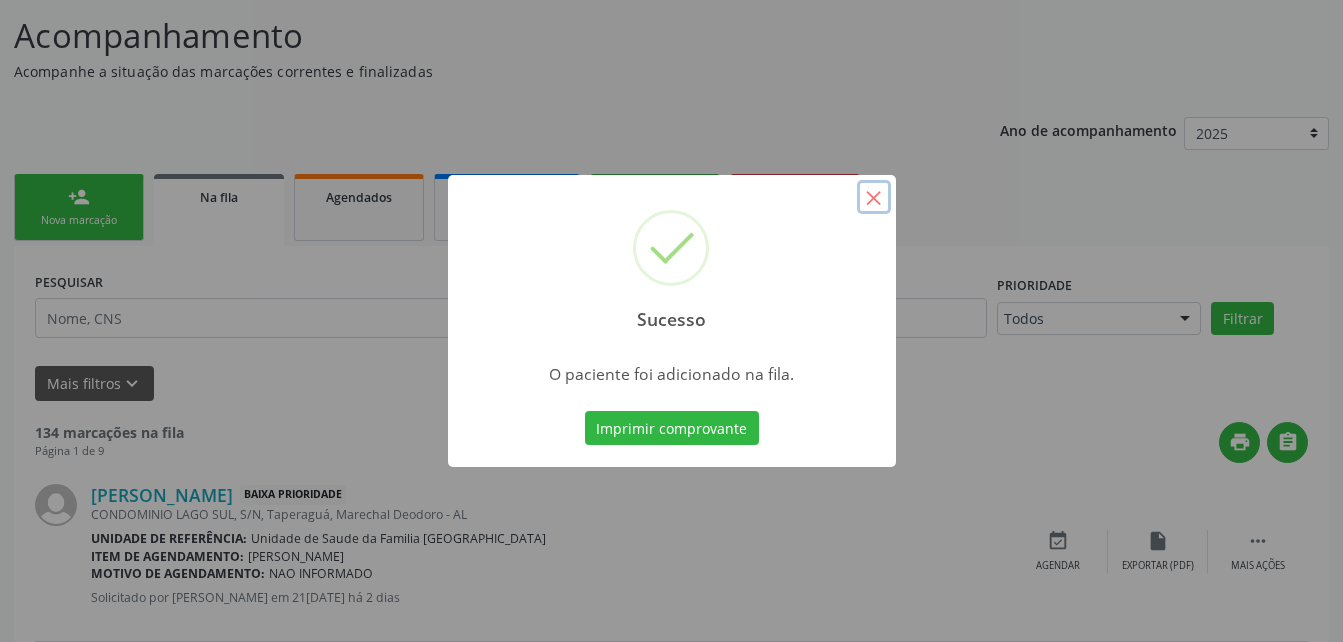 drag, startPoint x: 873, startPoint y: 198, endPoint x: 613, endPoint y: 261, distance: 267.52383 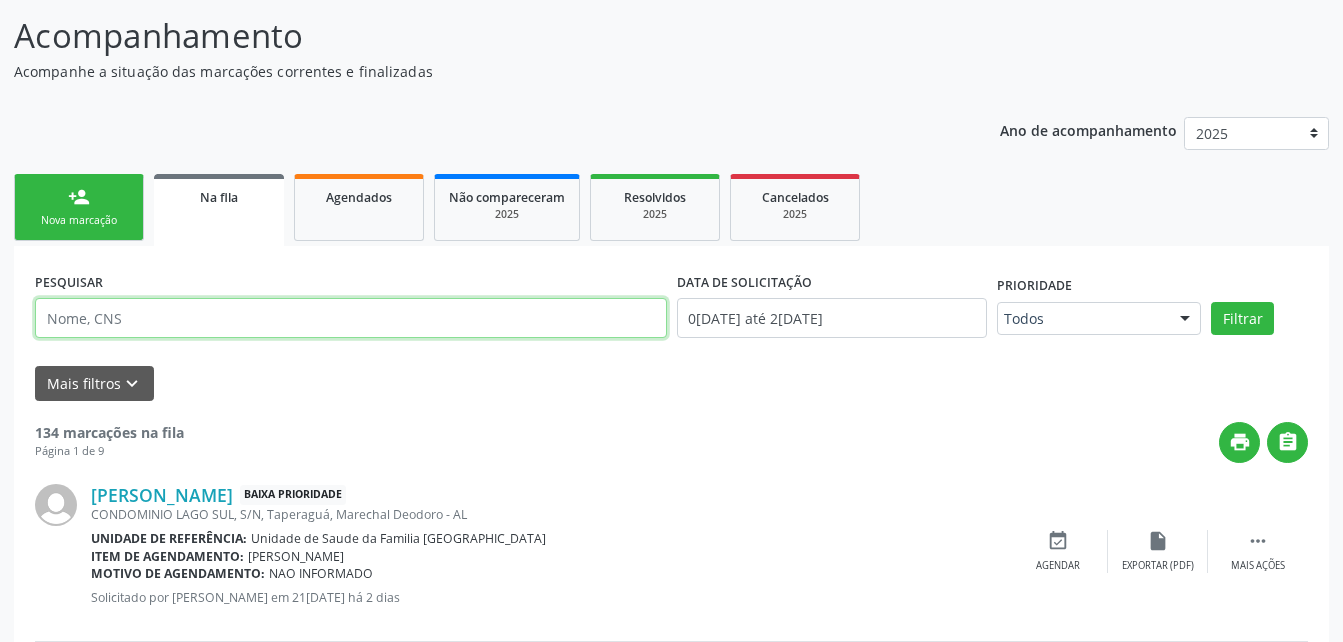 click at bounding box center (351, 318) 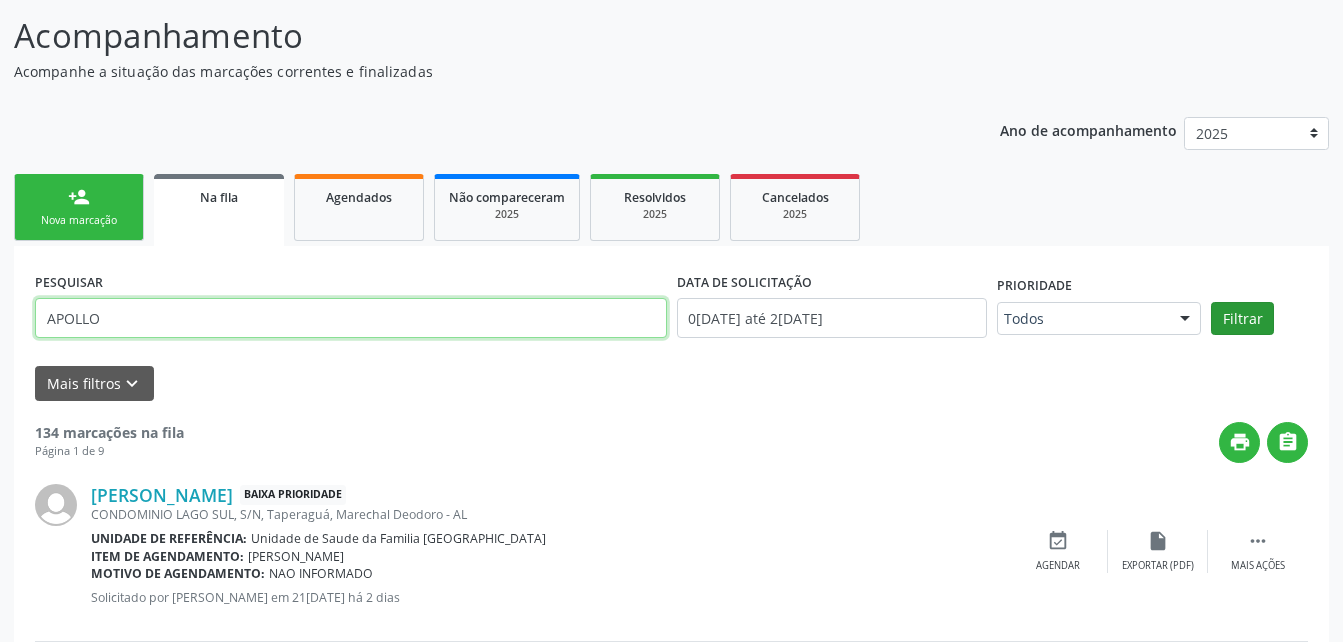 type on "APOLLO" 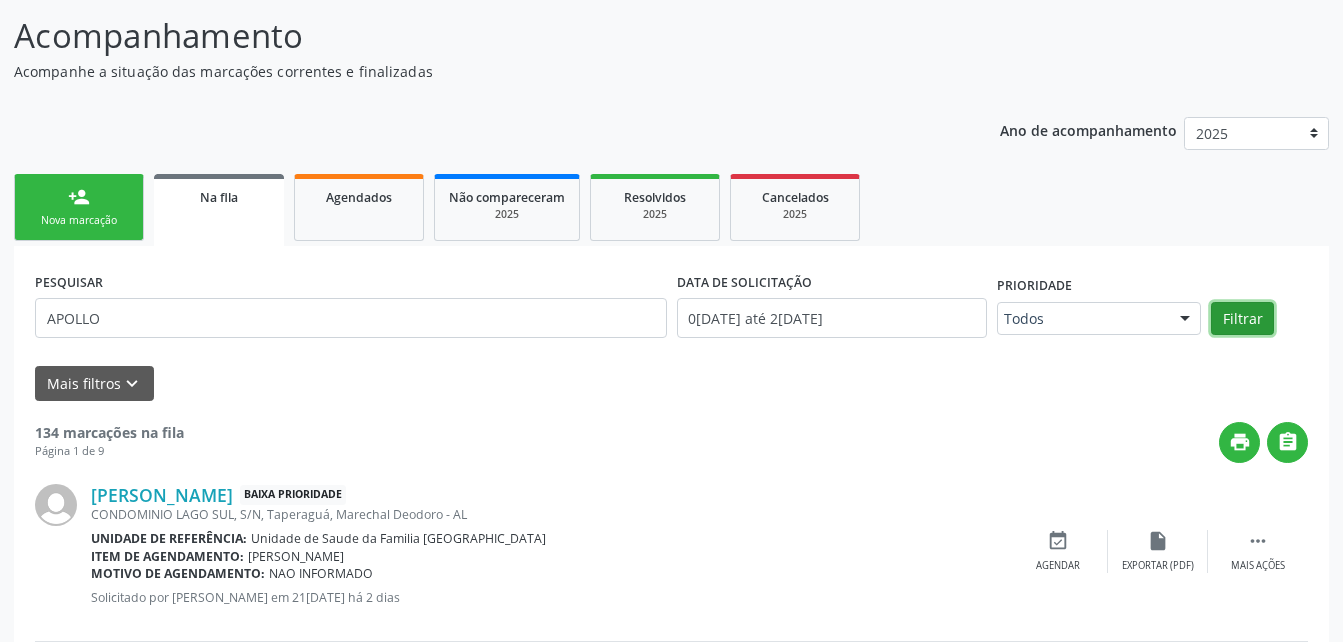 click on "Filtrar" at bounding box center [1242, 319] 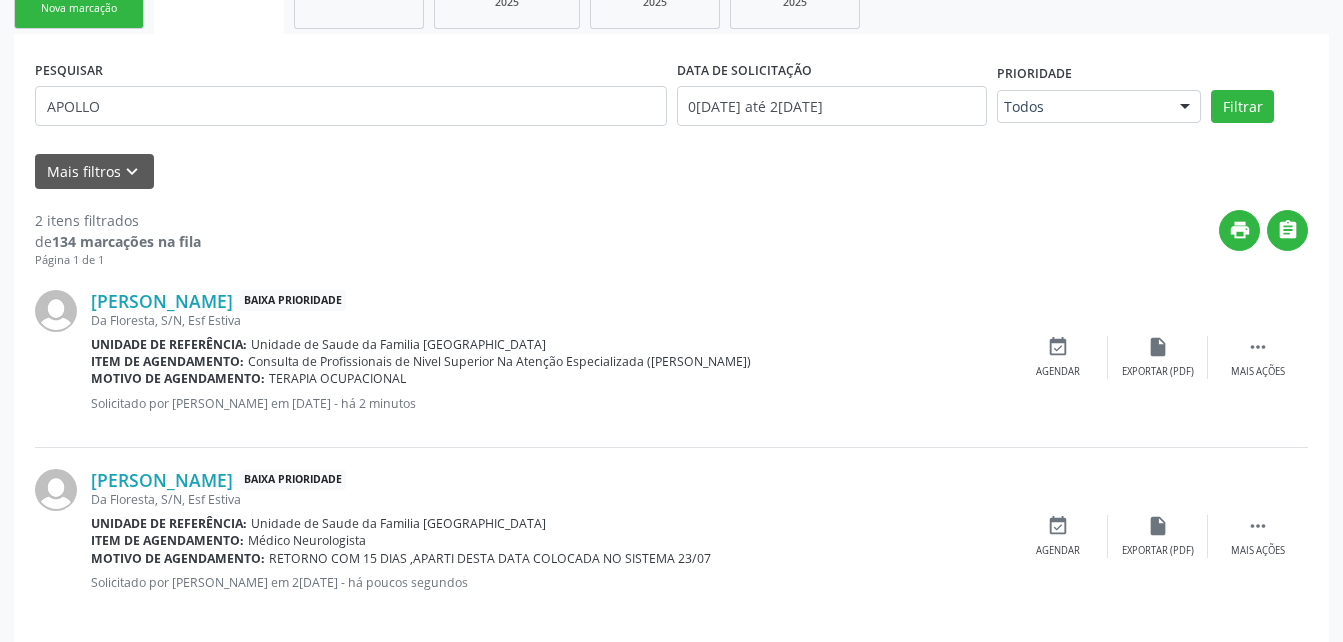 scroll, scrollTop: 384, scrollLeft: 0, axis: vertical 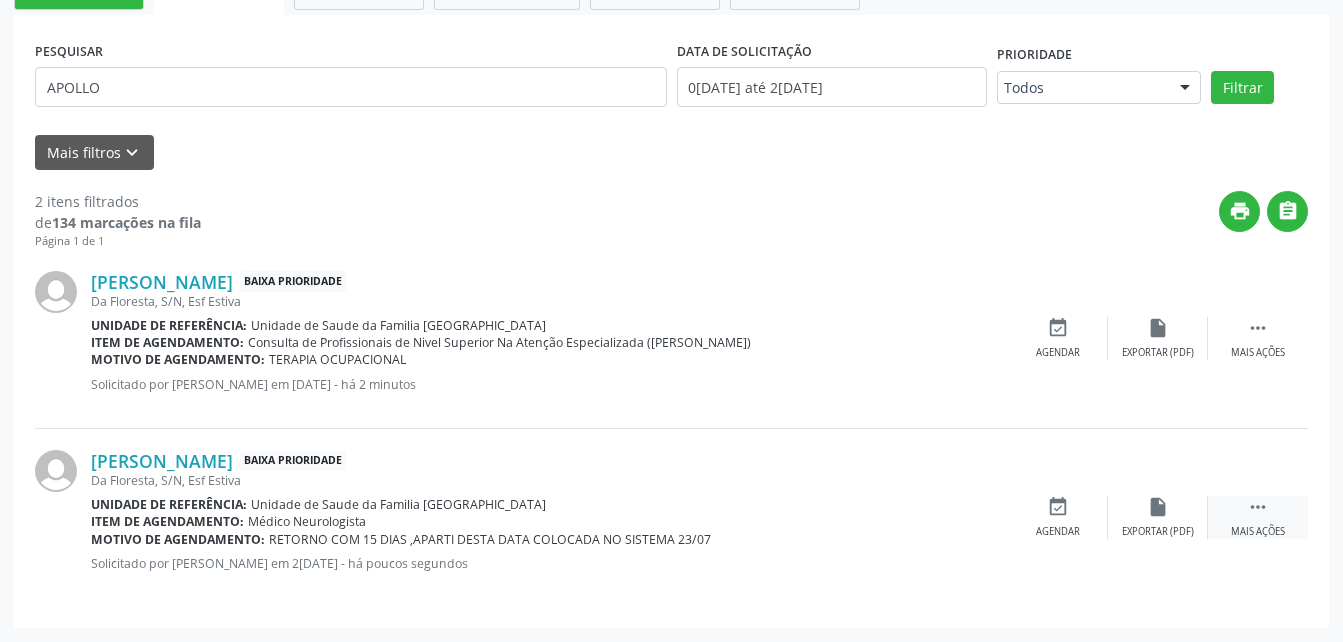 click on "
Mais ações" at bounding box center (1258, 517) 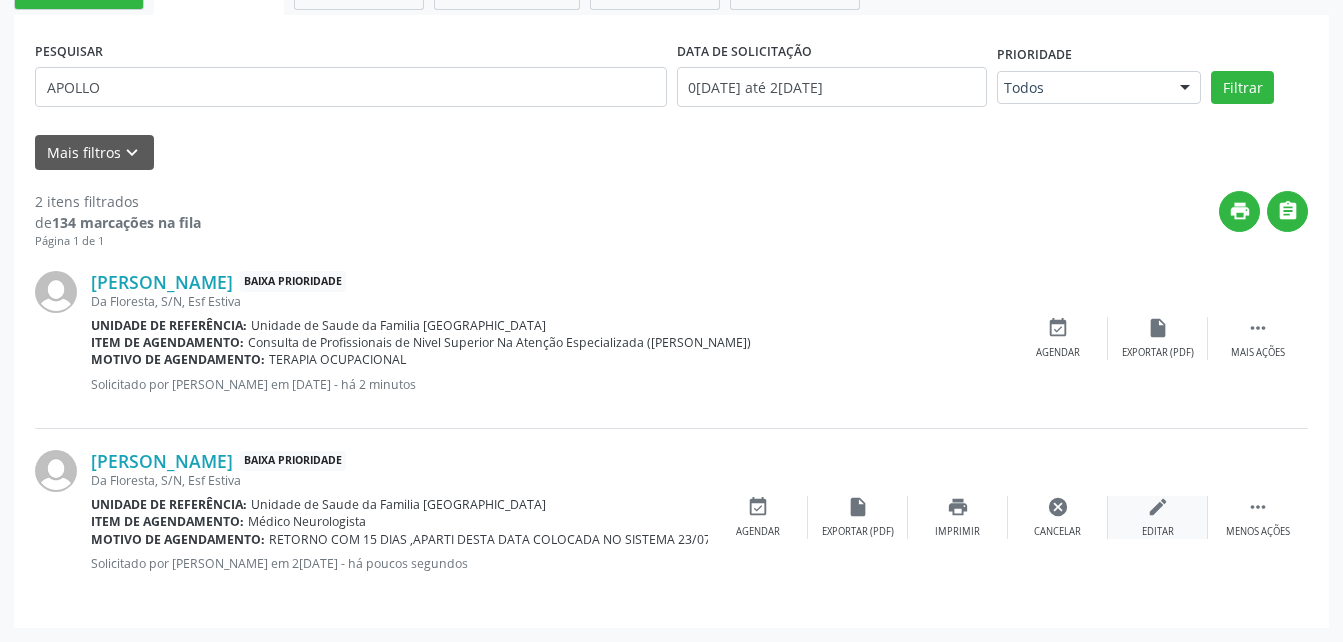 click on "edit" at bounding box center (1158, 507) 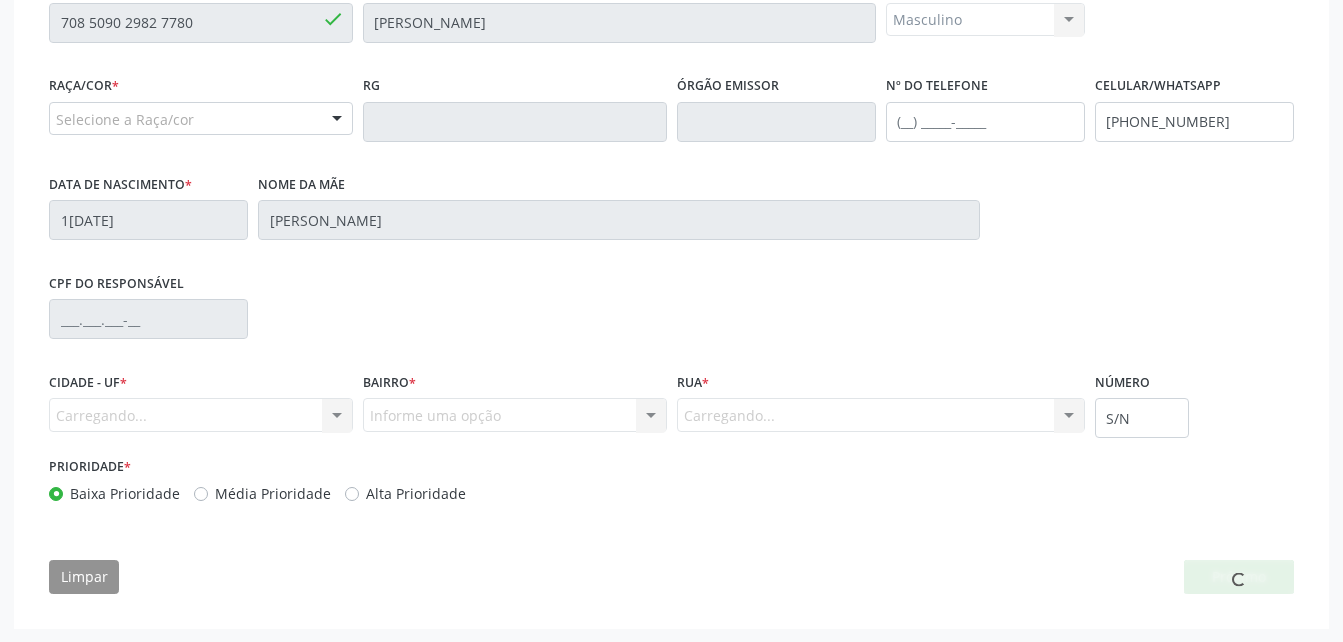scroll, scrollTop: 497, scrollLeft: 0, axis: vertical 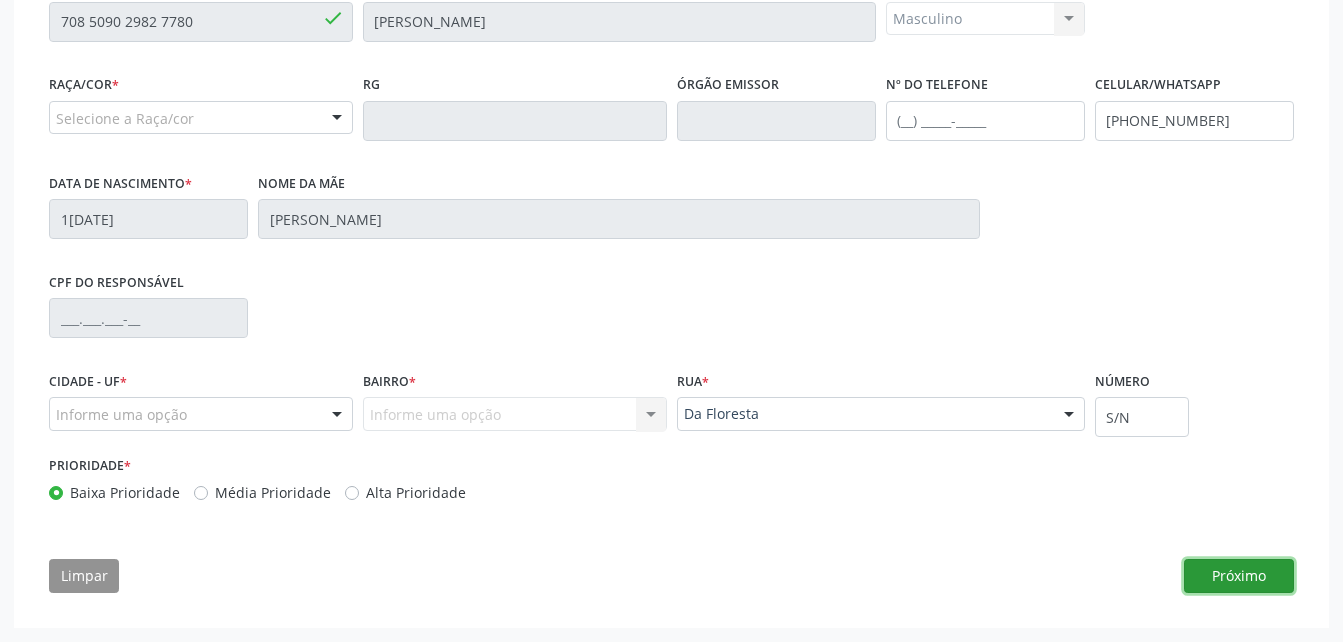 click on "Próximo" at bounding box center (1239, 576) 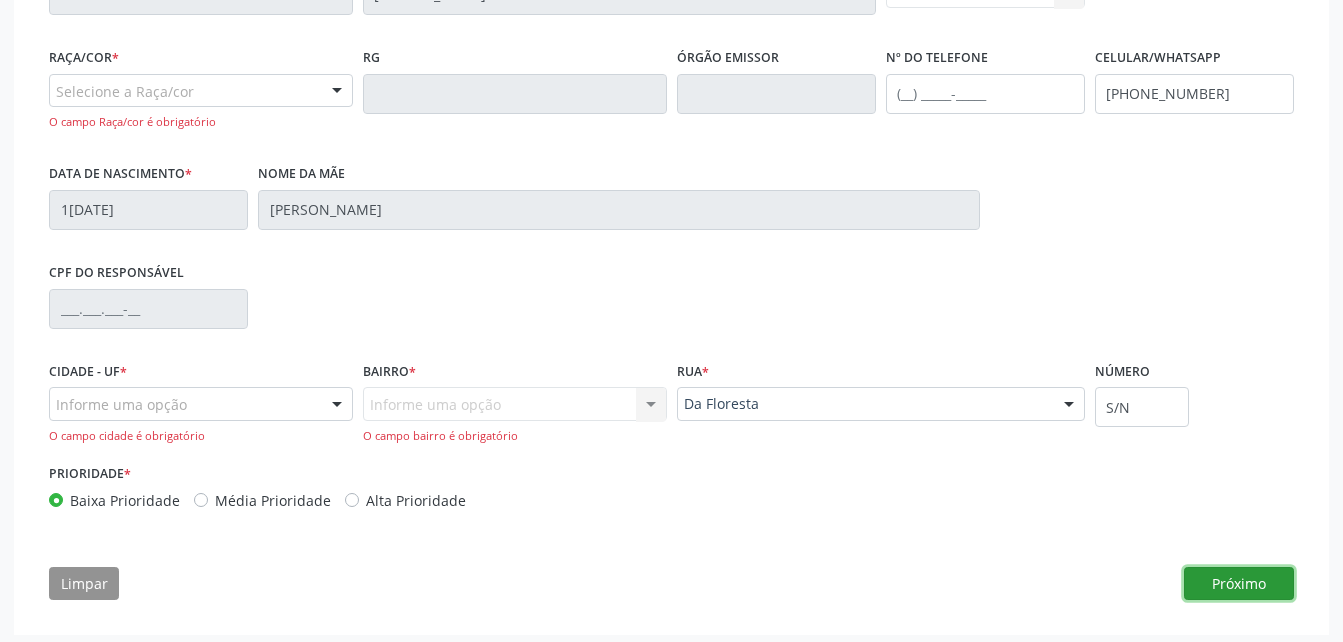 scroll, scrollTop: 531, scrollLeft: 0, axis: vertical 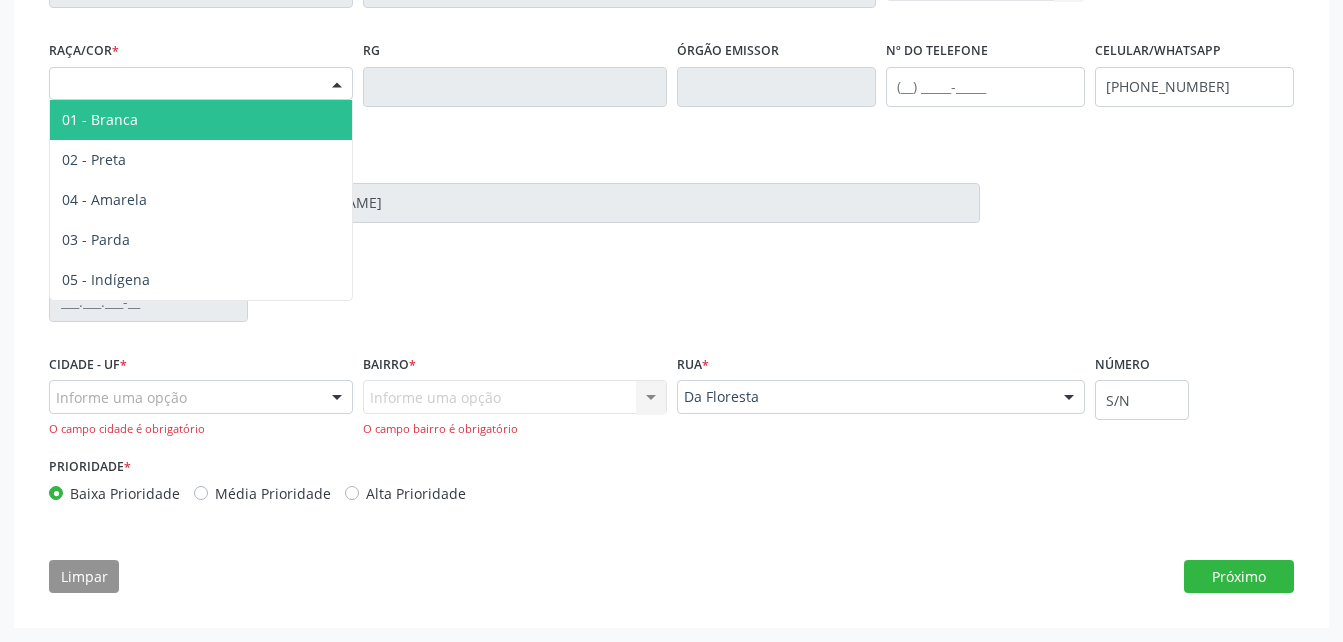 click at bounding box center (337, 85) 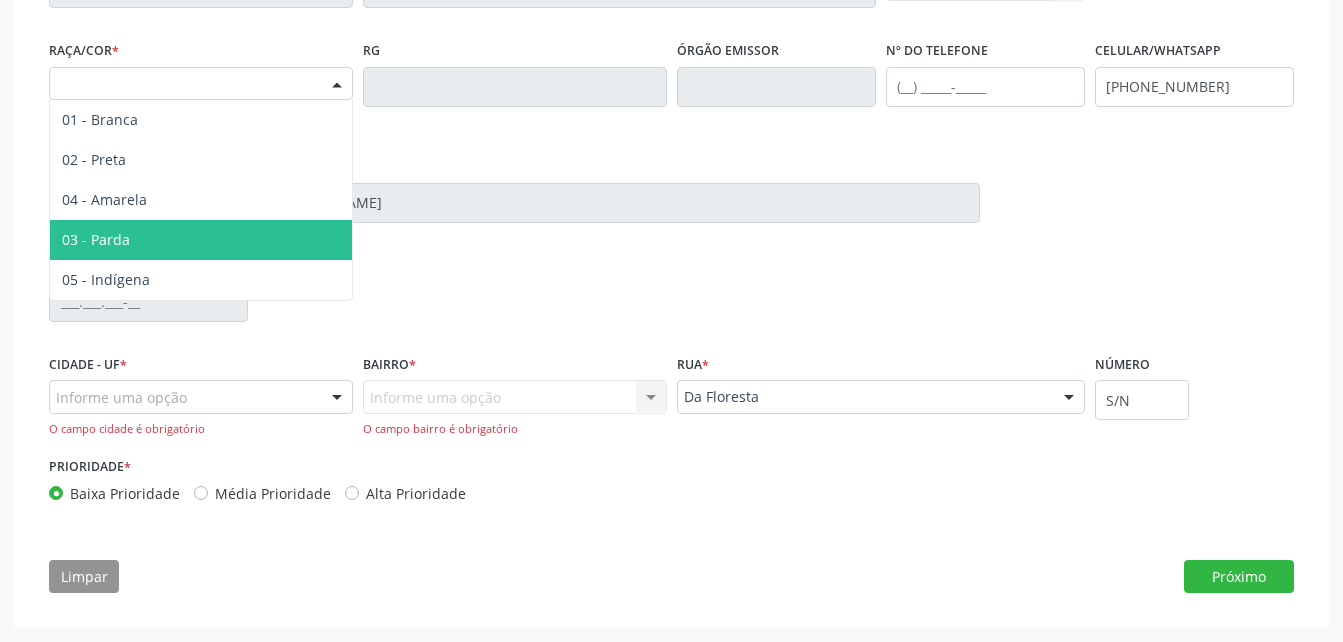 drag, startPoint x: 280, startPoint y: 229, endPoint x: 273, endPoint y: 318, distance: 89.27486 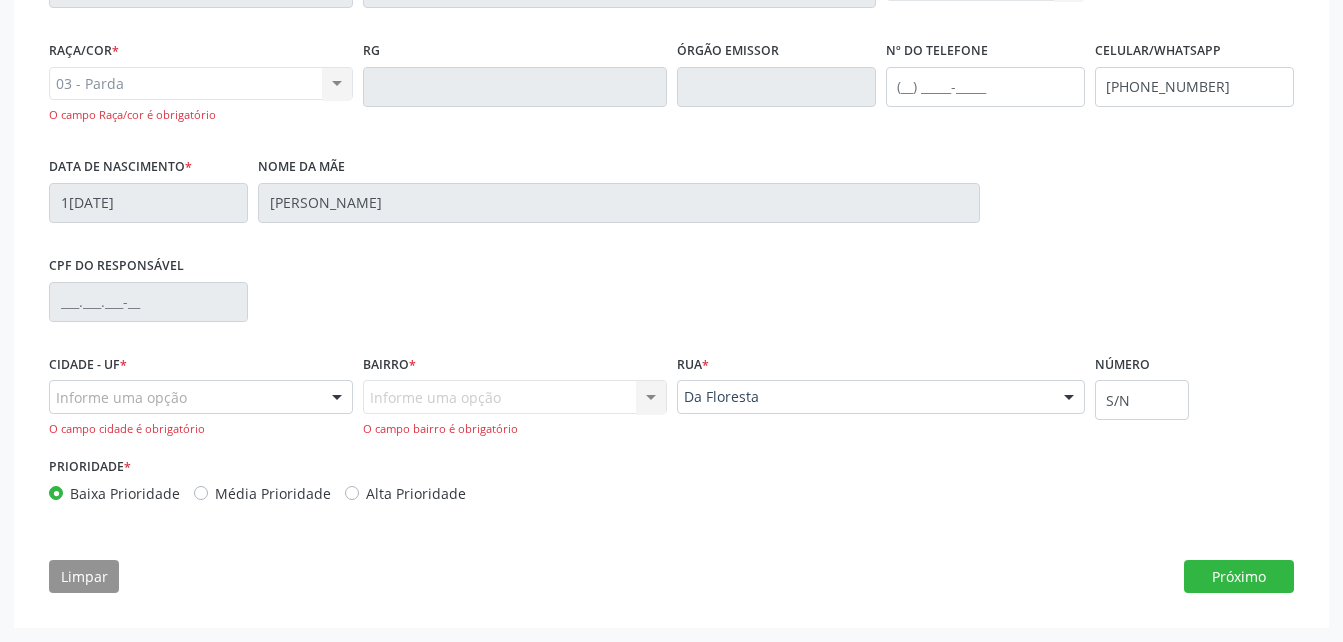 click on "Informe uma opção" at bounding box center [201, 397] 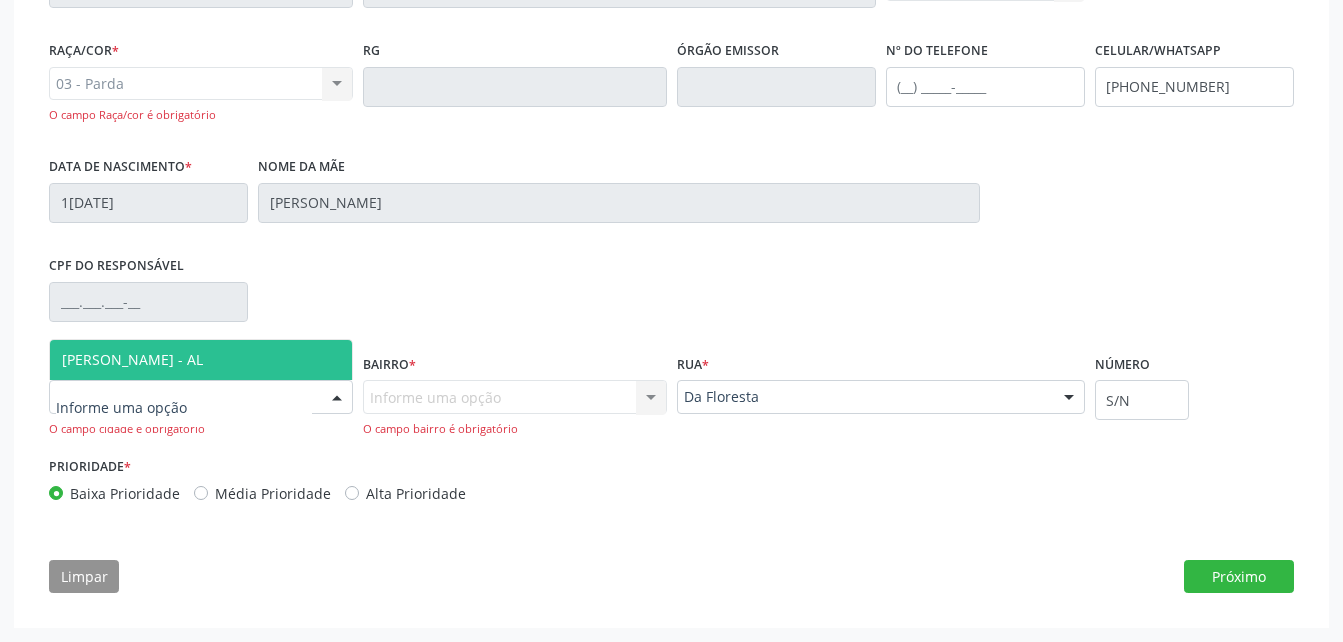 drag, startPoint x: 231, startPoint y: 354, endPoint x: 317, endPoint y: 368, distance: 87.13208 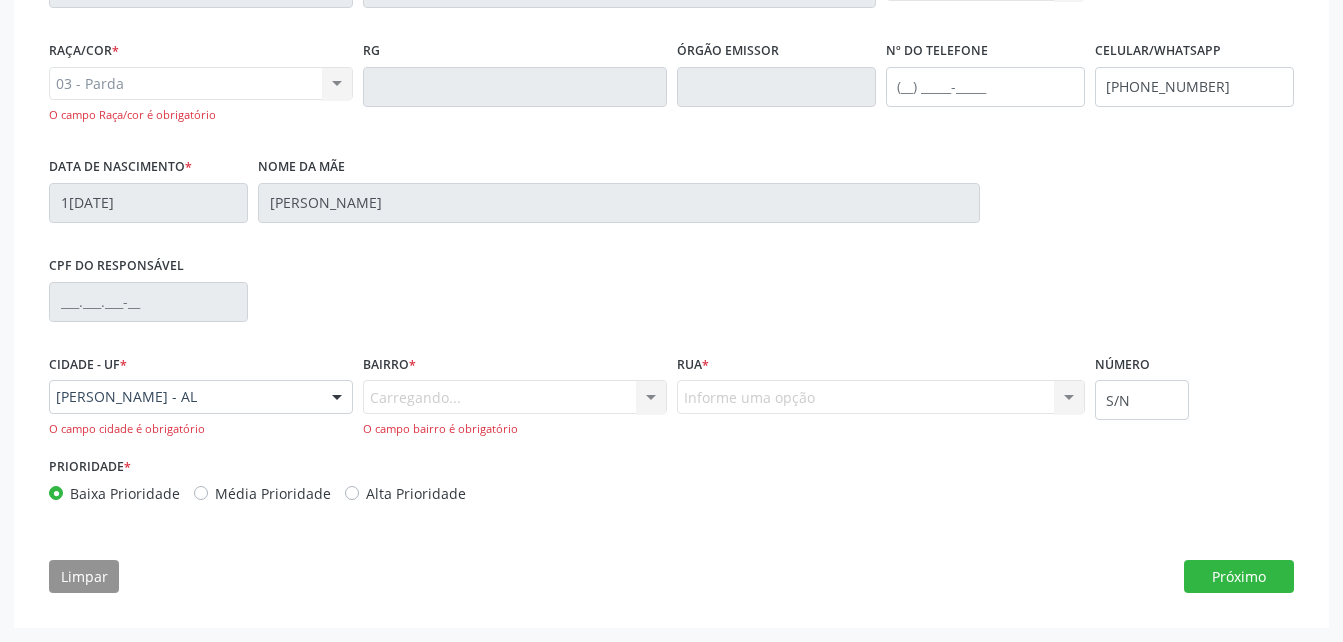 click on "Carregando...
Nenhum resultado encontrado para: "   "
Nenhuma opção encontrada. Digite para adicionar.
O campo bairro é obrigatório" at bounding box center (515, 408) 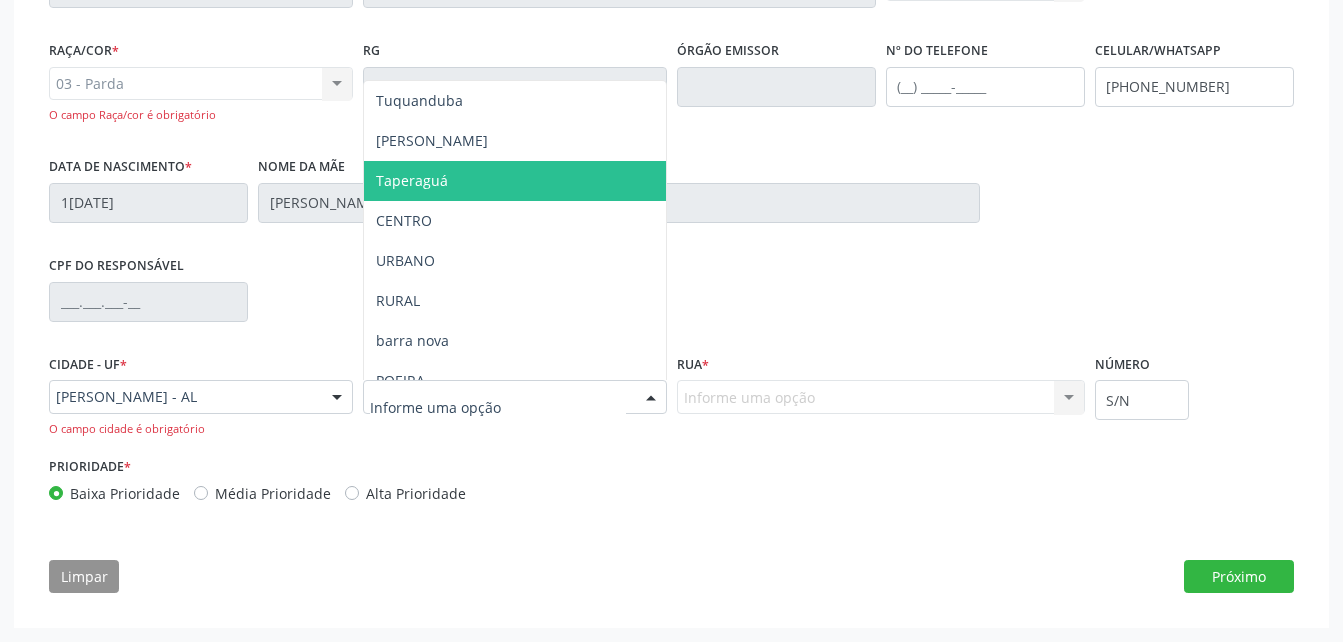 click on "Taperaguá" at bounding box center [515, 181] 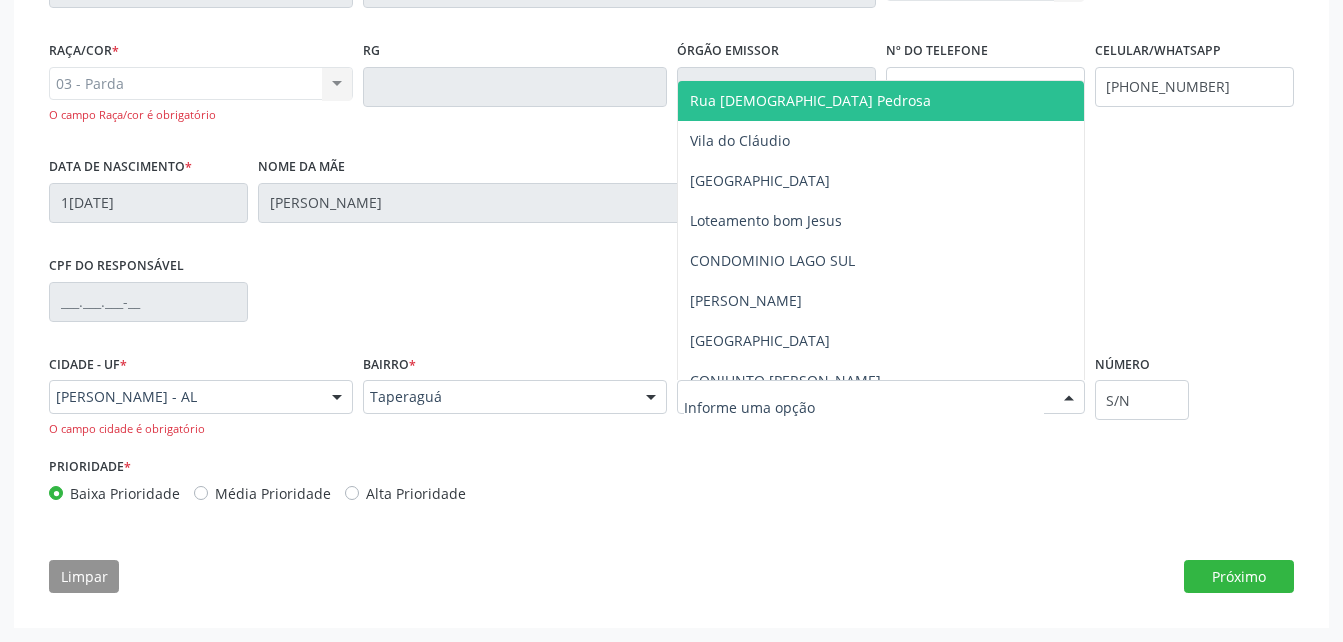 click at bounding box center (881, 397) 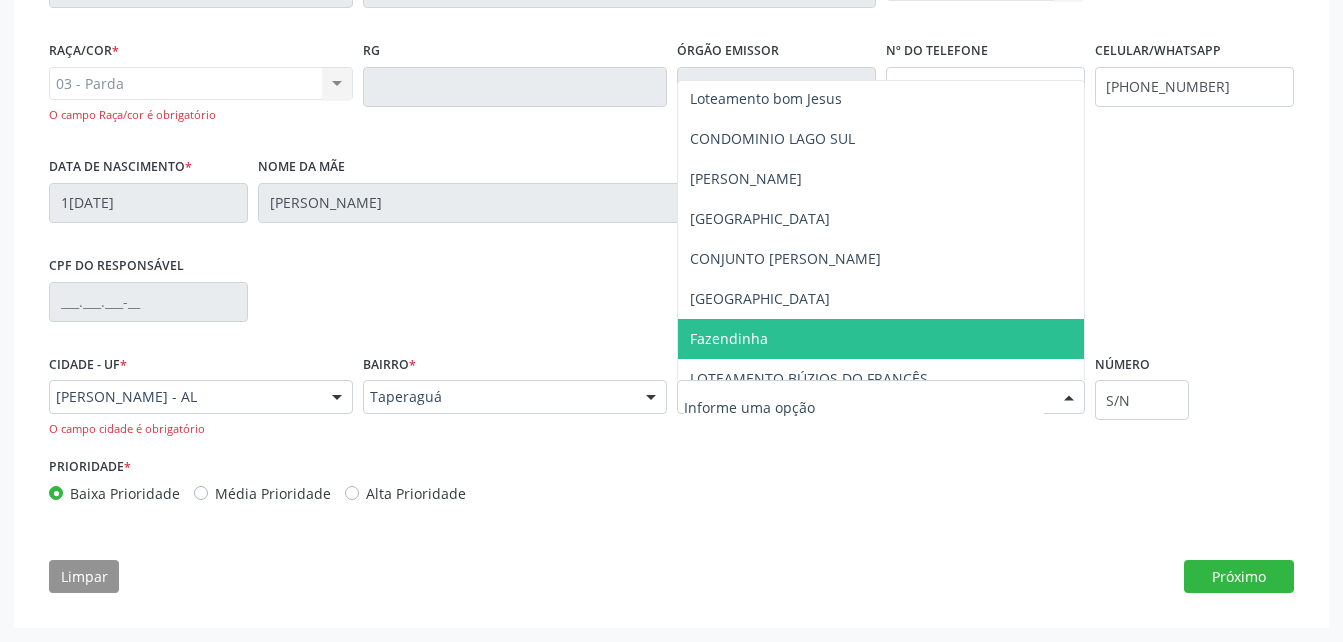 scroll, scrollTop: 300, scrollLeft: 0, axis: vertical 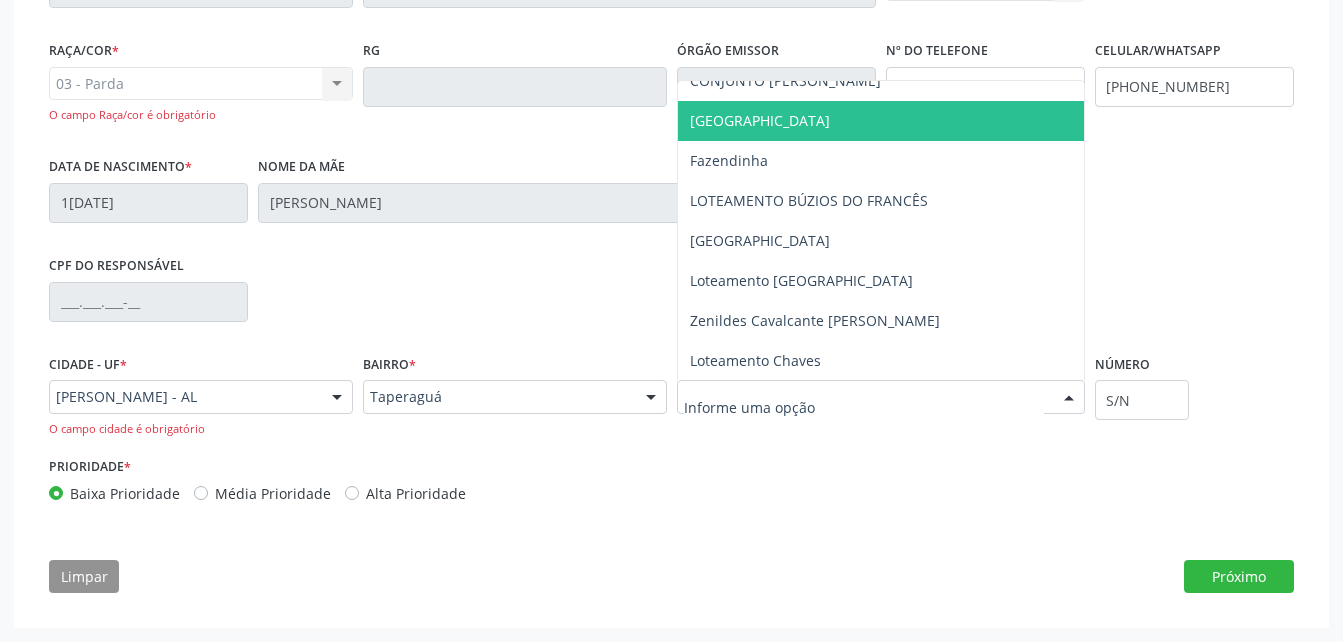 click on "[GEOGRAPHIC_DATA]" at bounding box center [881, 121] 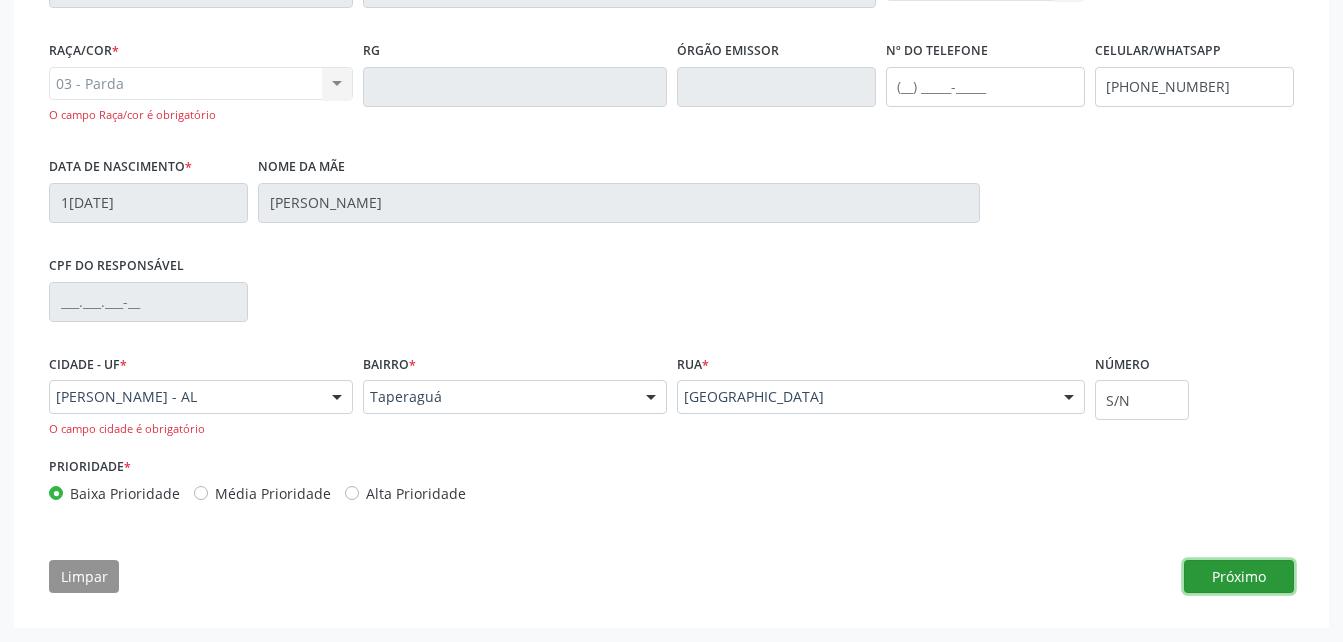 click on "Próximo" at bounding box center (1239, 577) 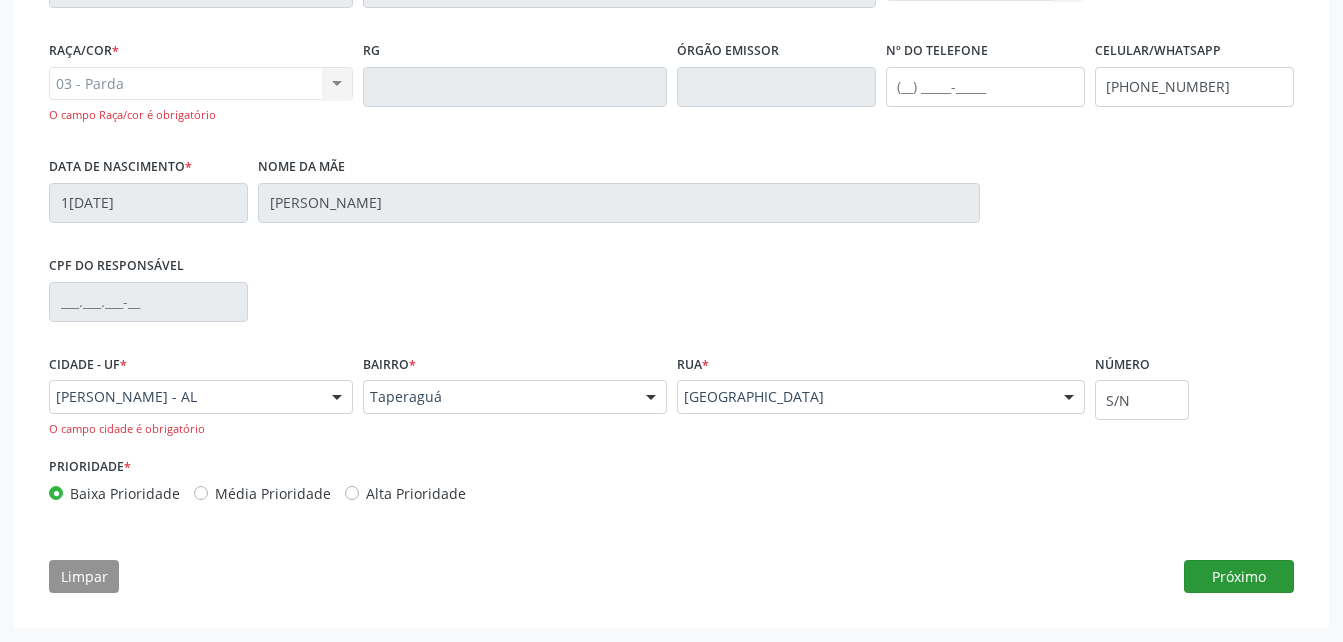 scroll, scrollTop: 514, scrollLeft: 0, axis: vertical 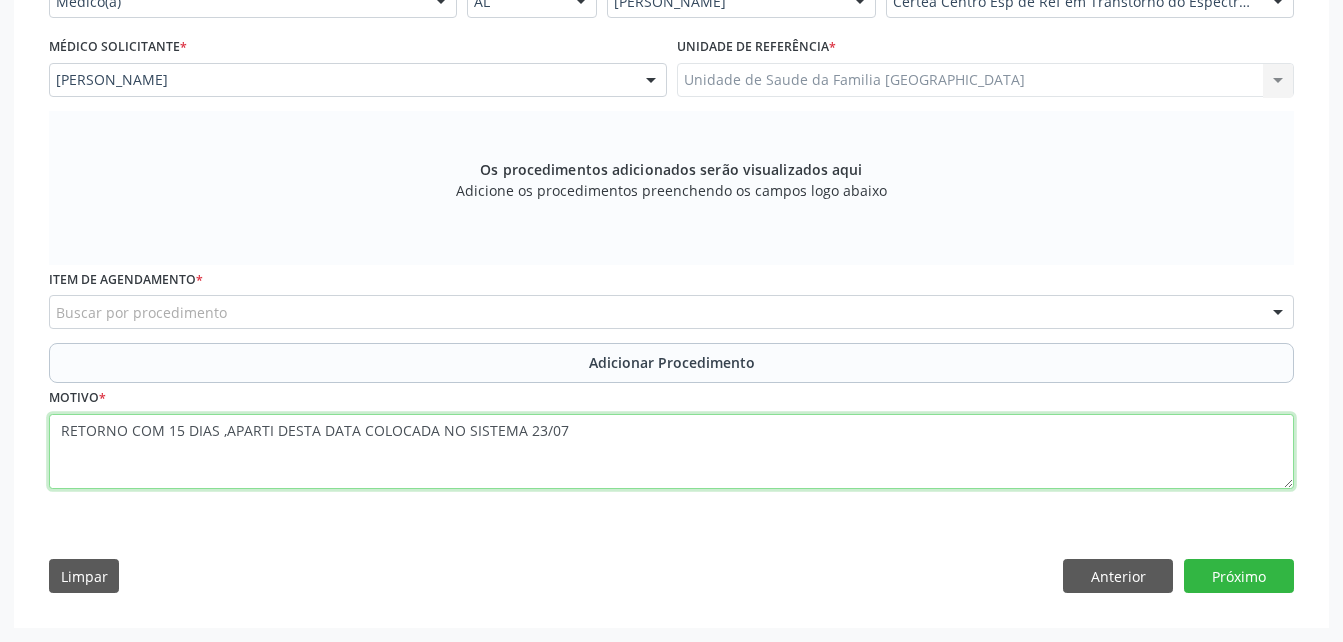 click on "RETORNO COM 15 DIAS ,APARTI DESTA DATA COLOCADA NO SISTEMA 23/07" at bounding box center (671, 452) 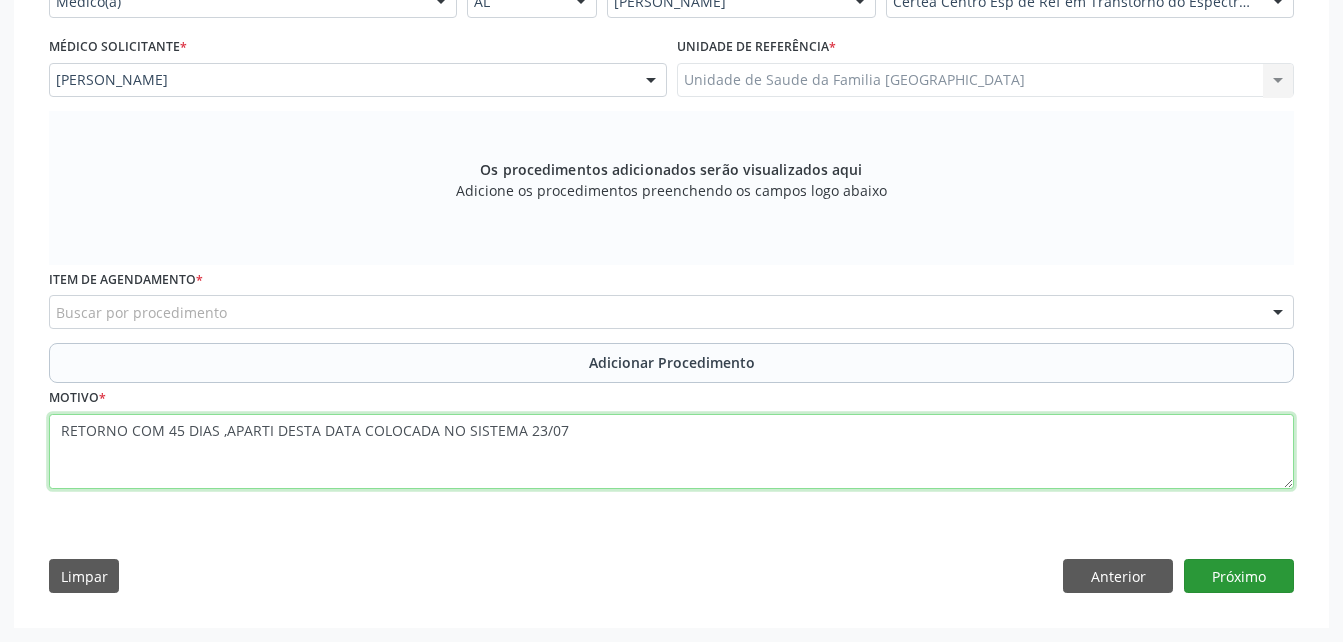 type on "RETORNO COM 45 DIAS ,APARTI DESTA DATA COLOCADA NO SISTEMA 23/07" 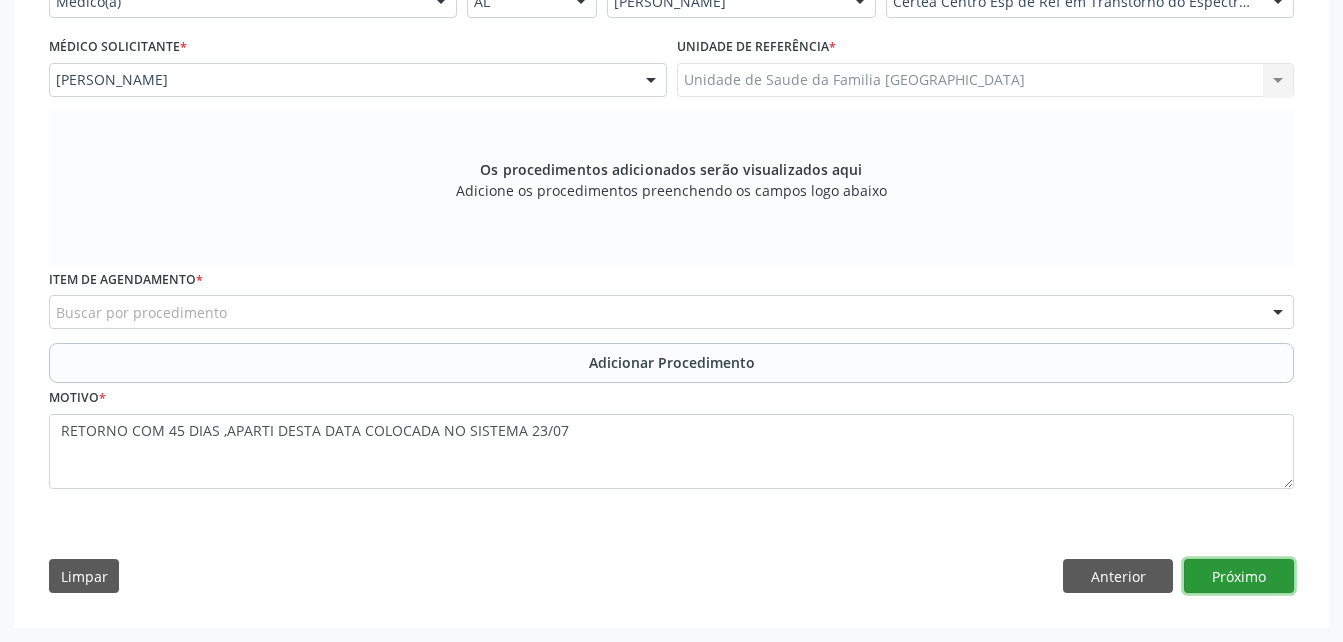 click on "Próximo" at bounding box center (1239, 576) 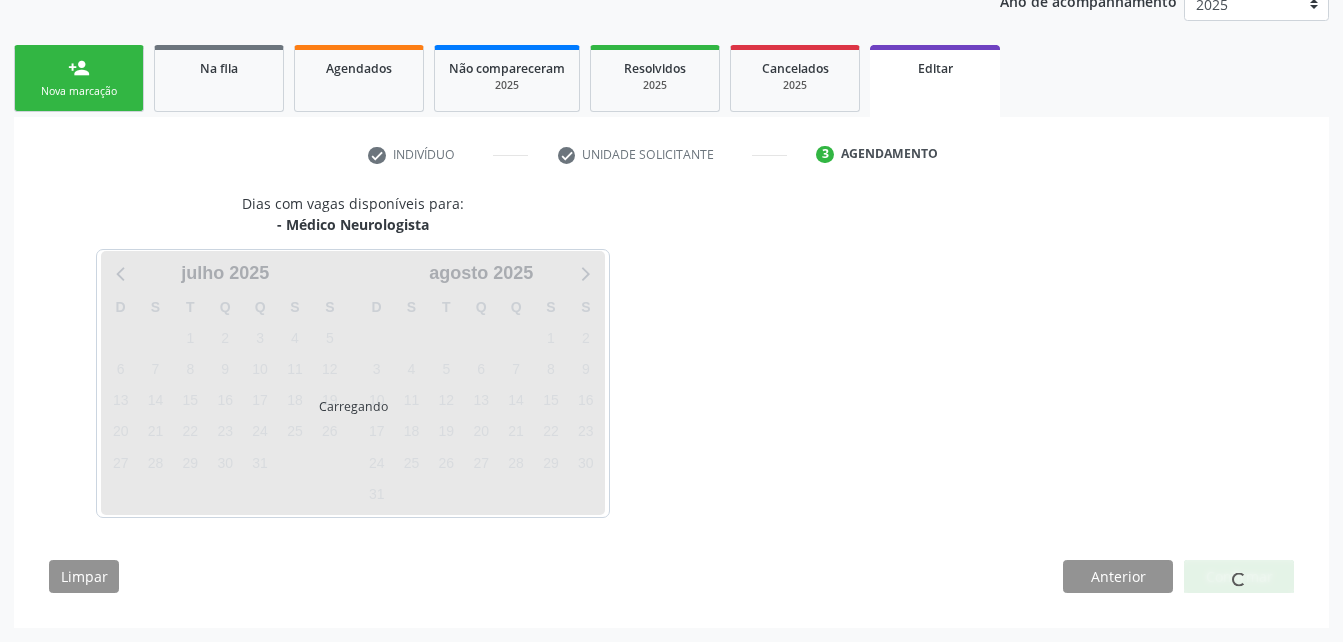 scroll, scrollTop: 341, scrollLeft: 0, axis: vertical 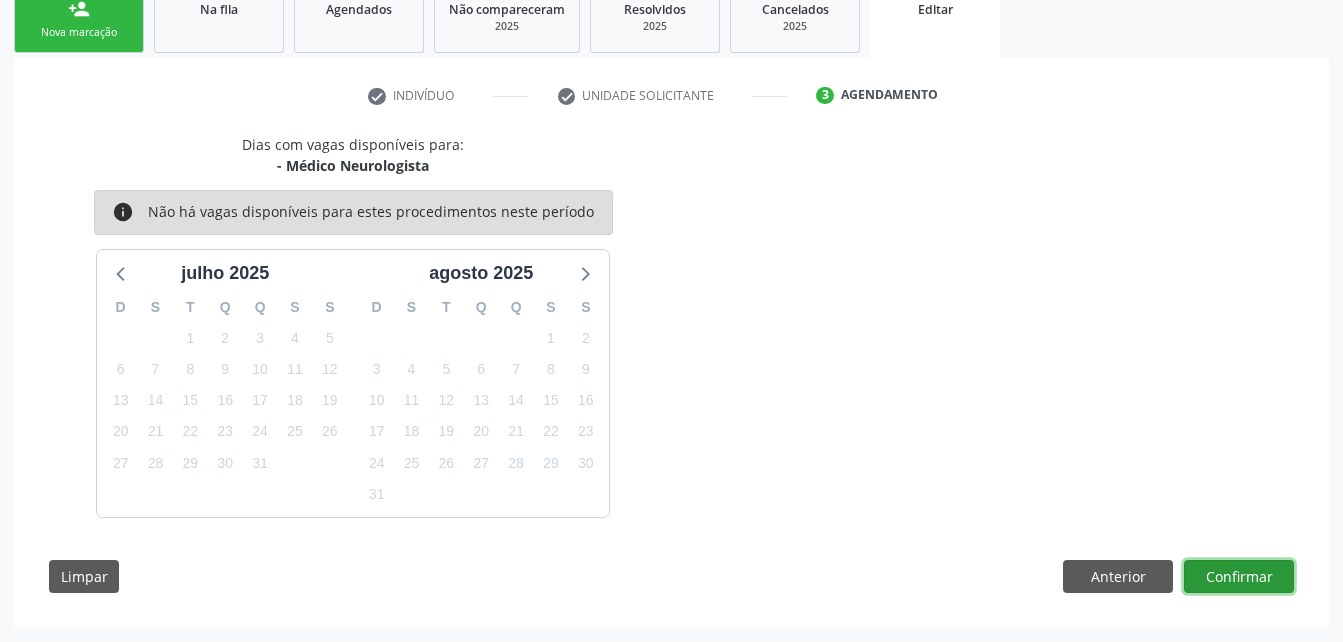 click on "Confirmar" at bounding box center (1239, 577) 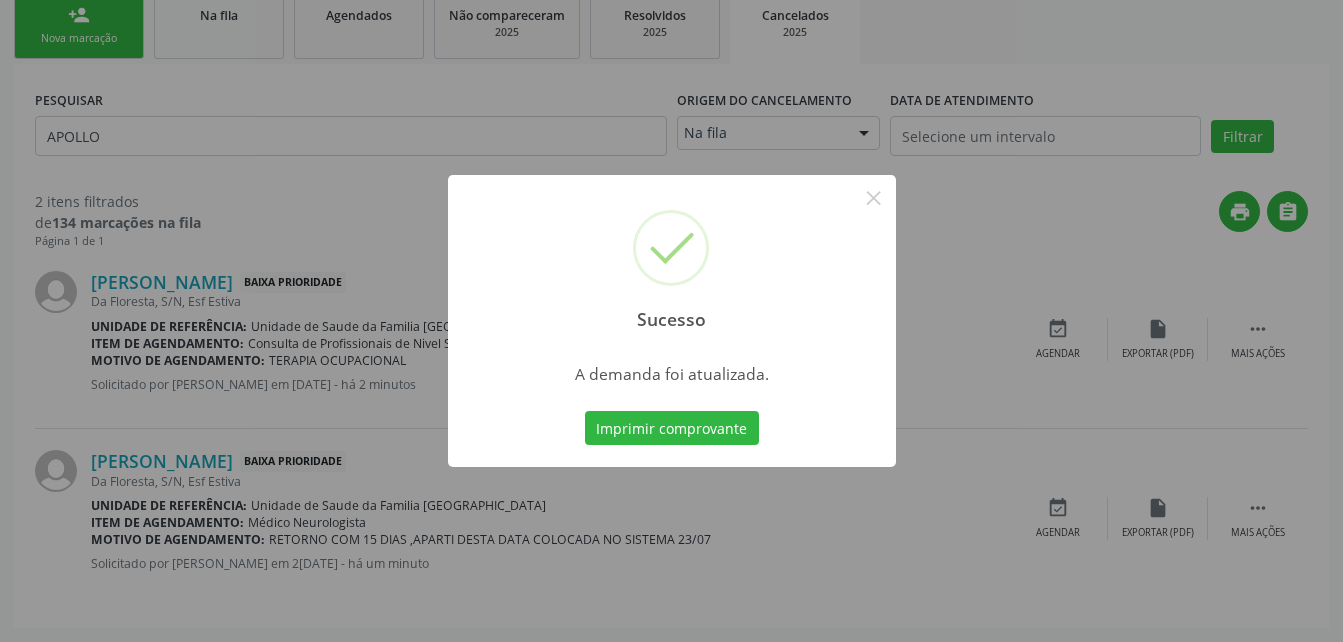 scroll, scrollTop: 0, scrollLeft: 0, axis: both 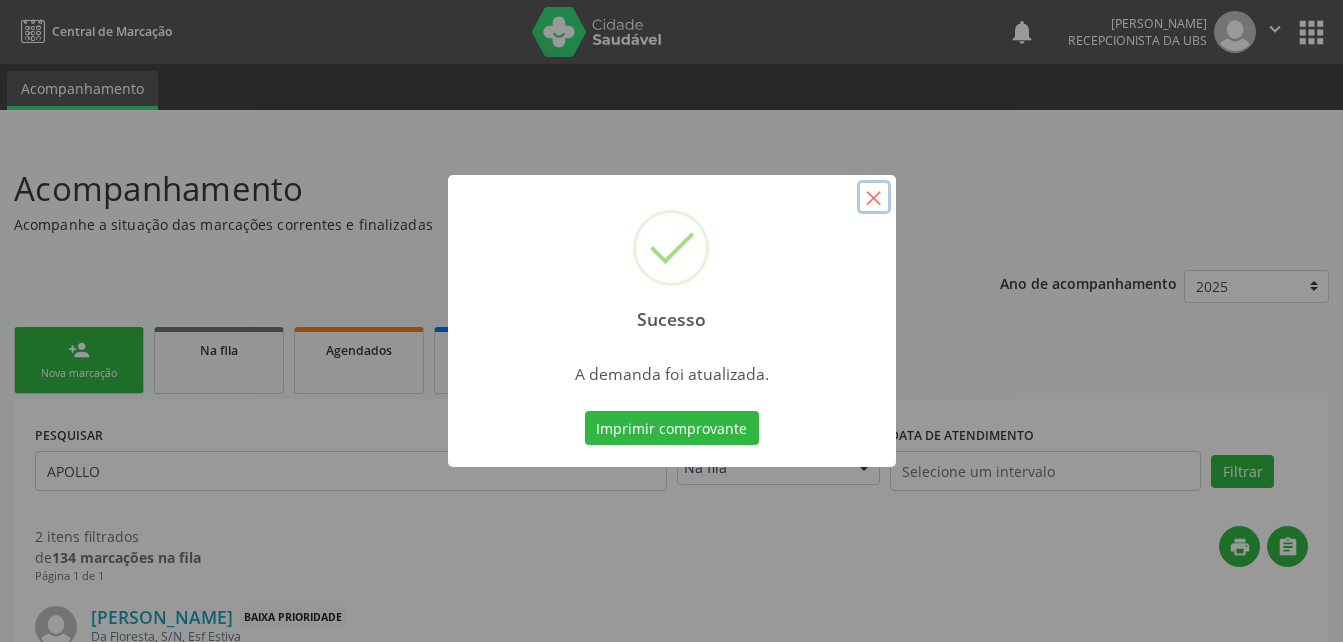 click on "×" at bounding box center [874, 197] 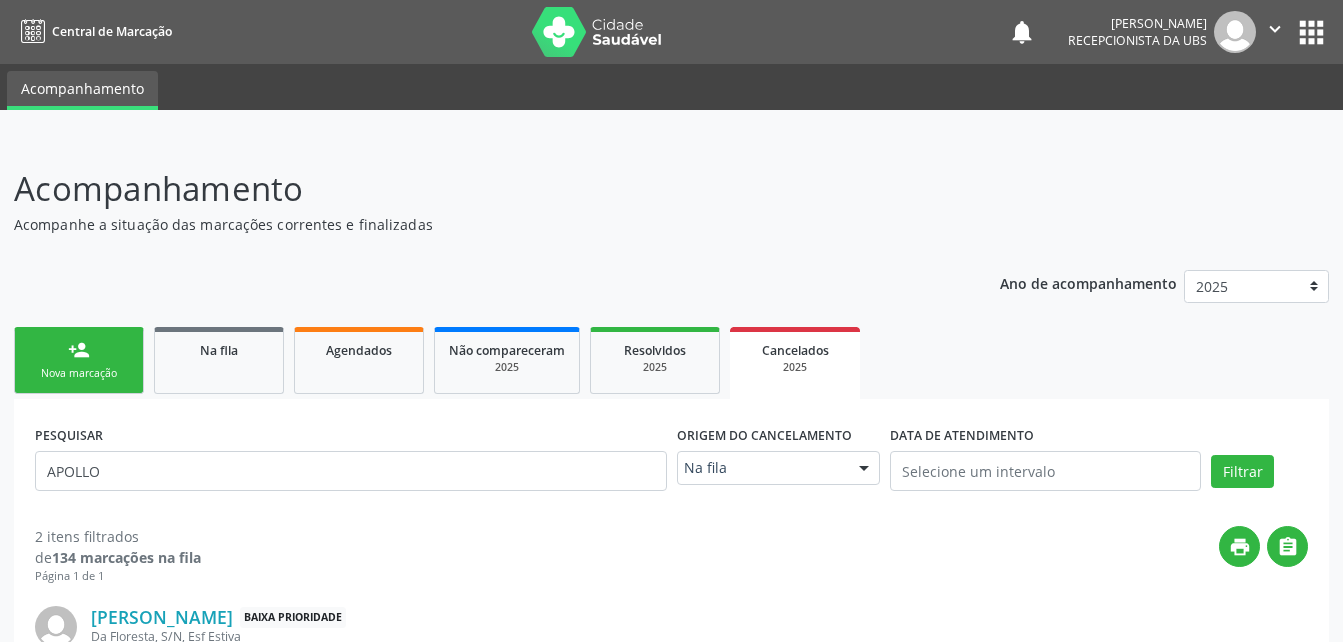 click on "person_add
Nova marcação" at bounding box center [79, 360] 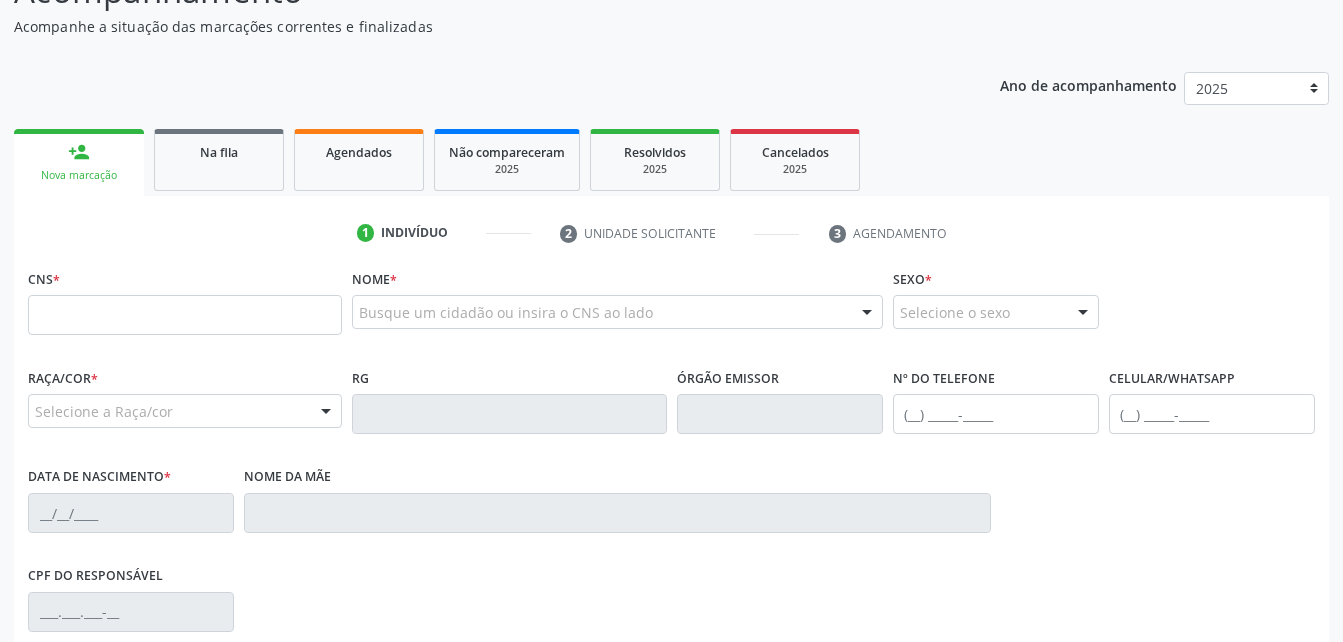 scroll, scrollTop: 200, scrollLeft: 0, axis: vertical 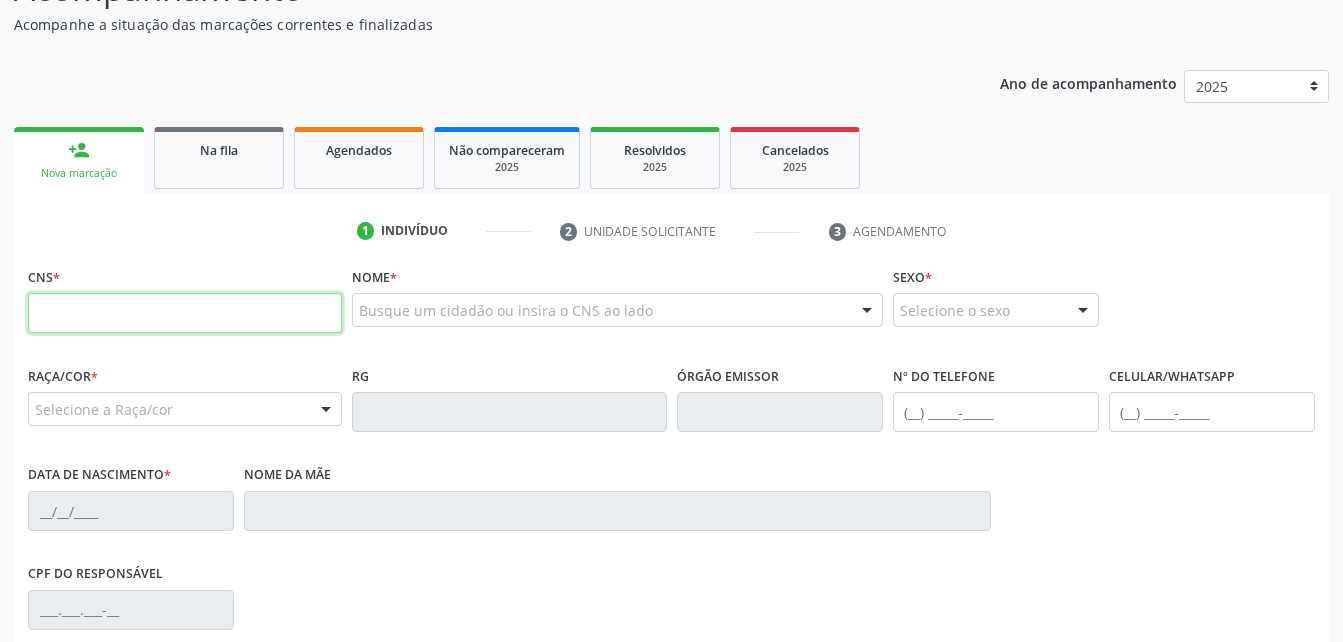 click at bounding box center (185, 313) 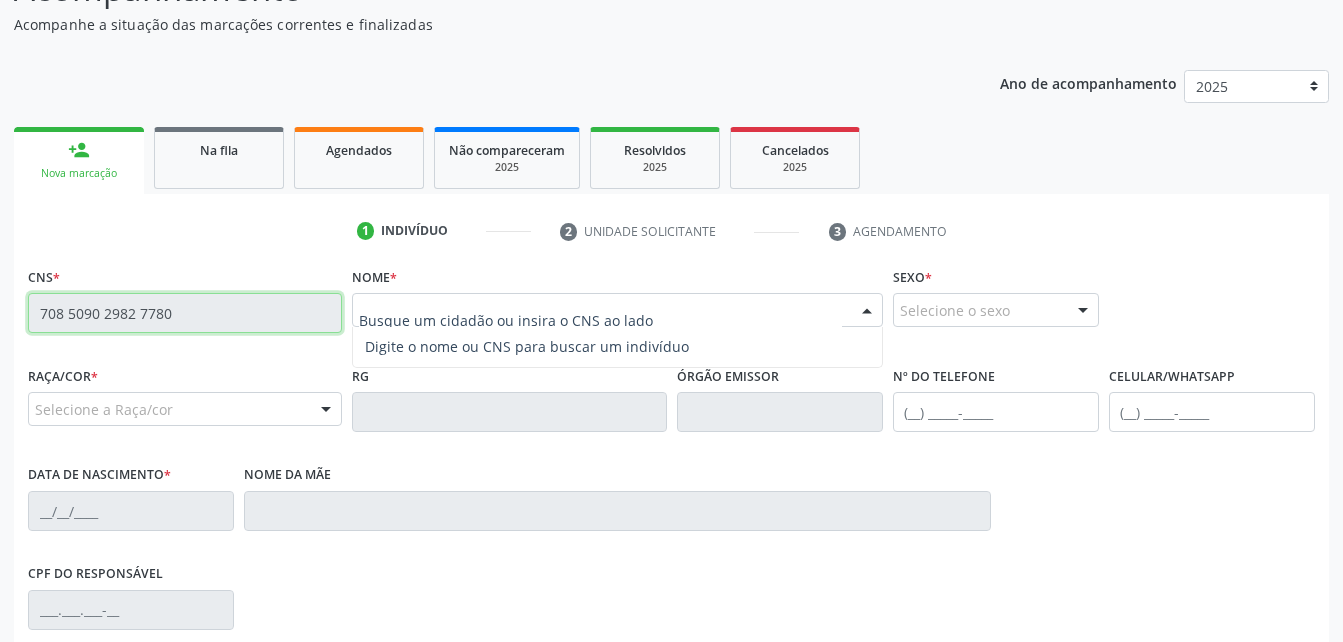 type on "708 5090 2982 7780" 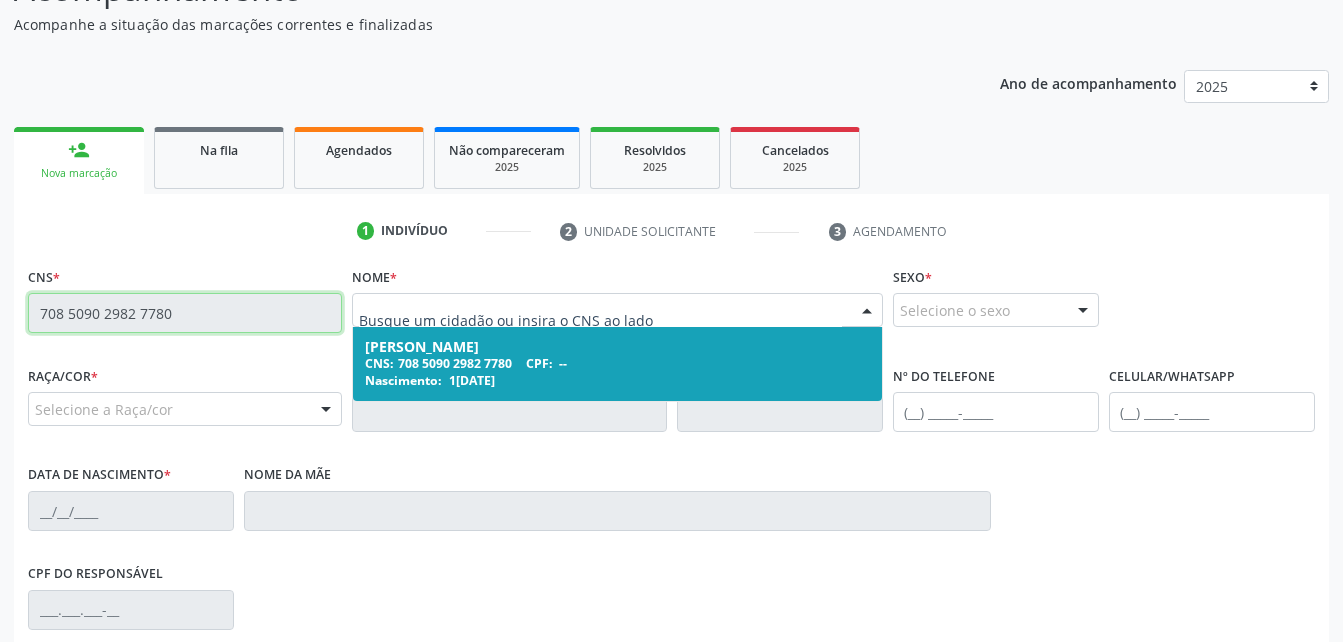 type on "[PHONE_NUMBER]" 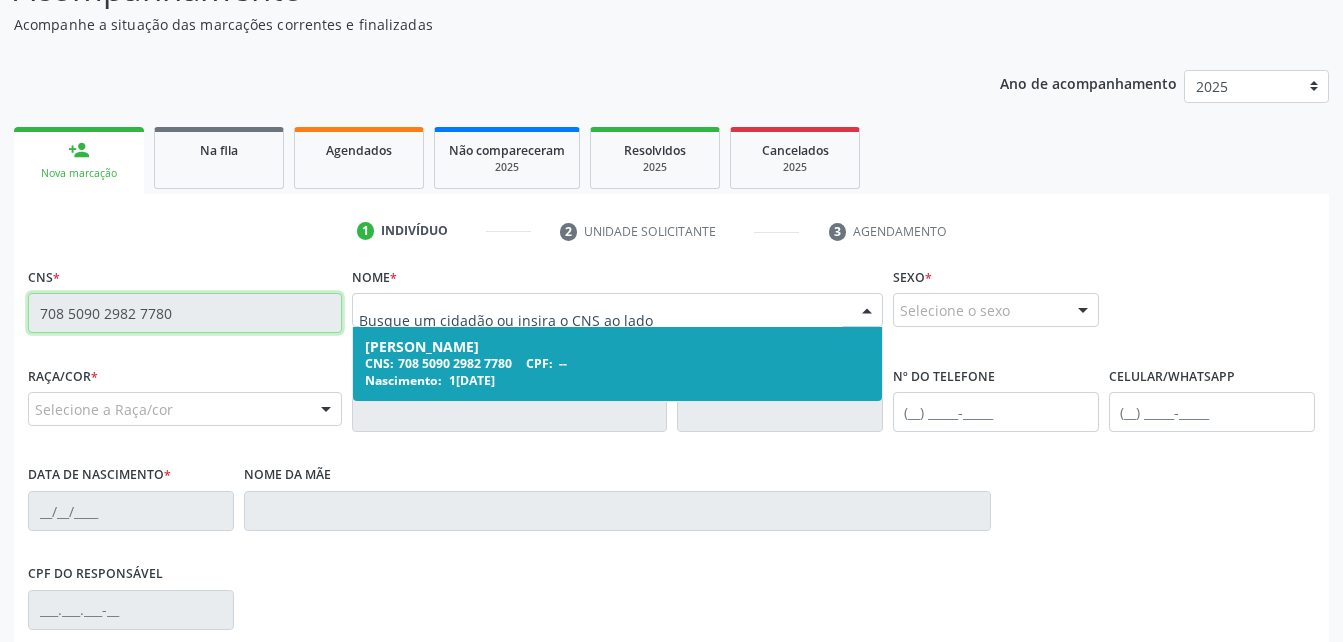 type on "1[DATE]" 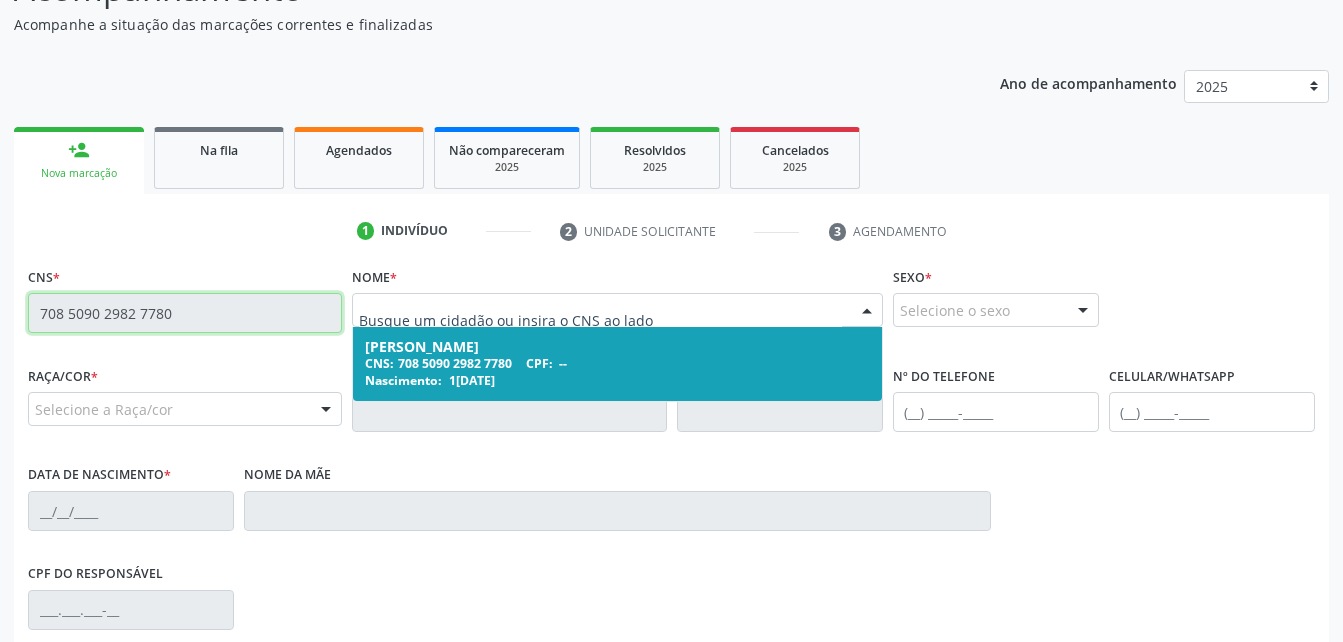 type on "S/N" 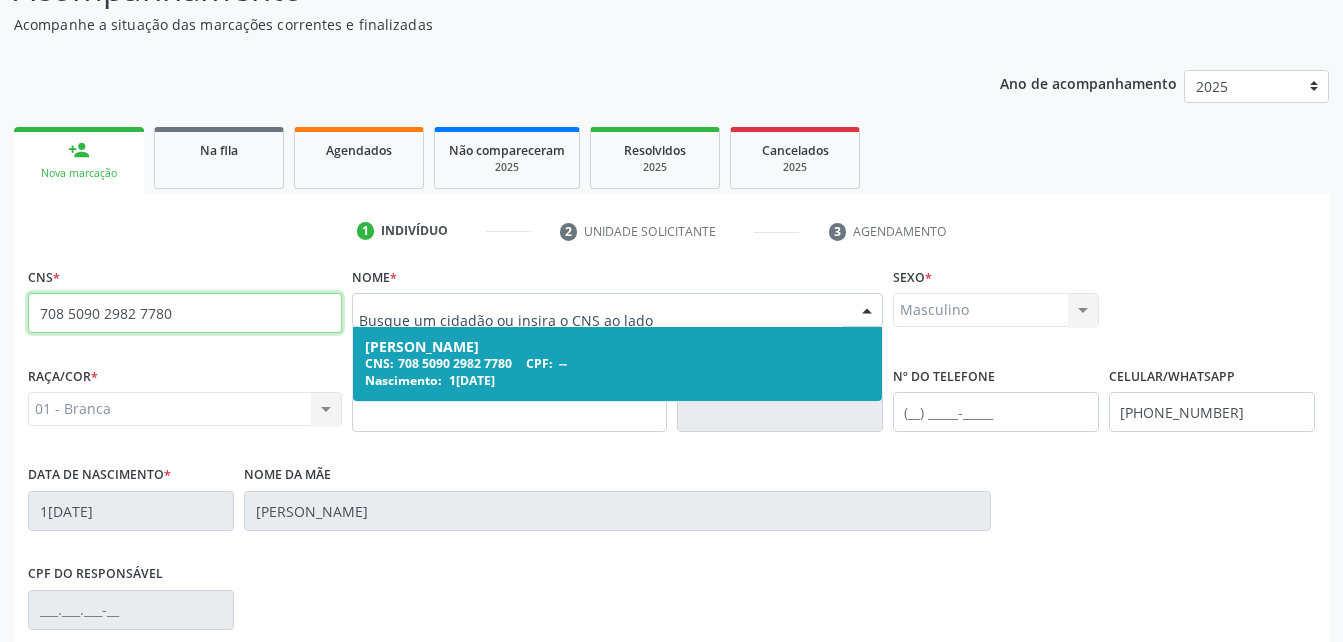 click on "CNS:
708 5090 2982 7780
CPF:    --" at bounding box center [617, 363] 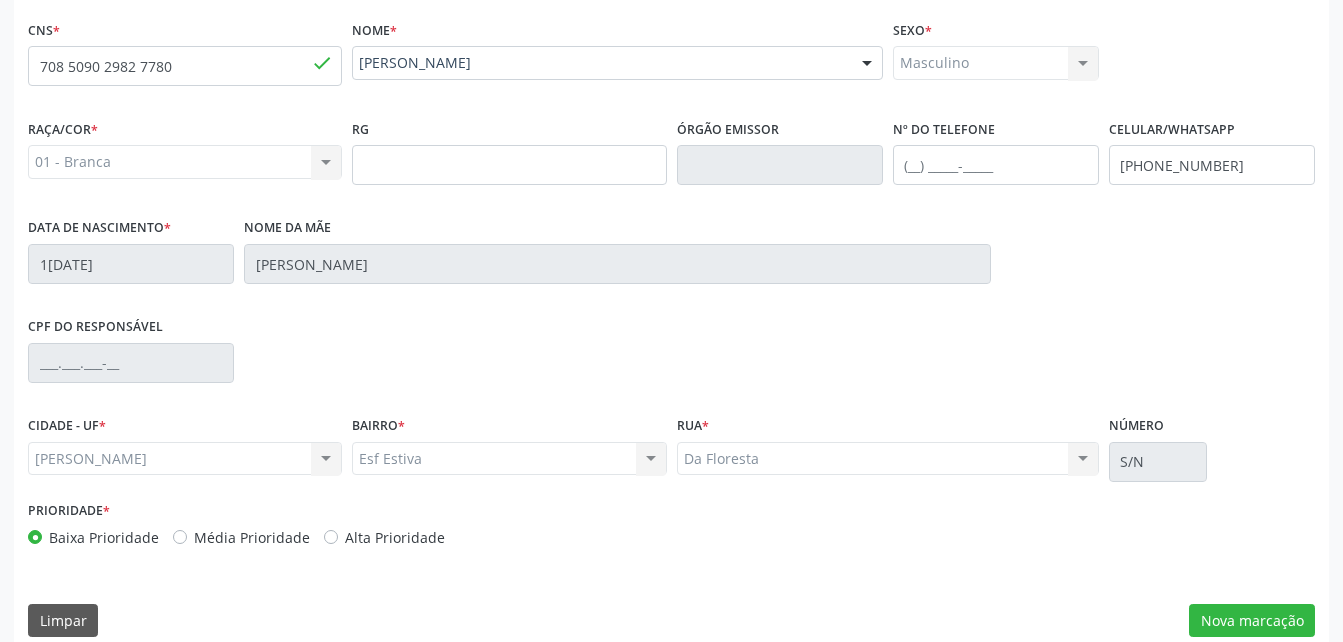 scroll, scrollTop: 470, scrollLeft: 0, axis: vertical 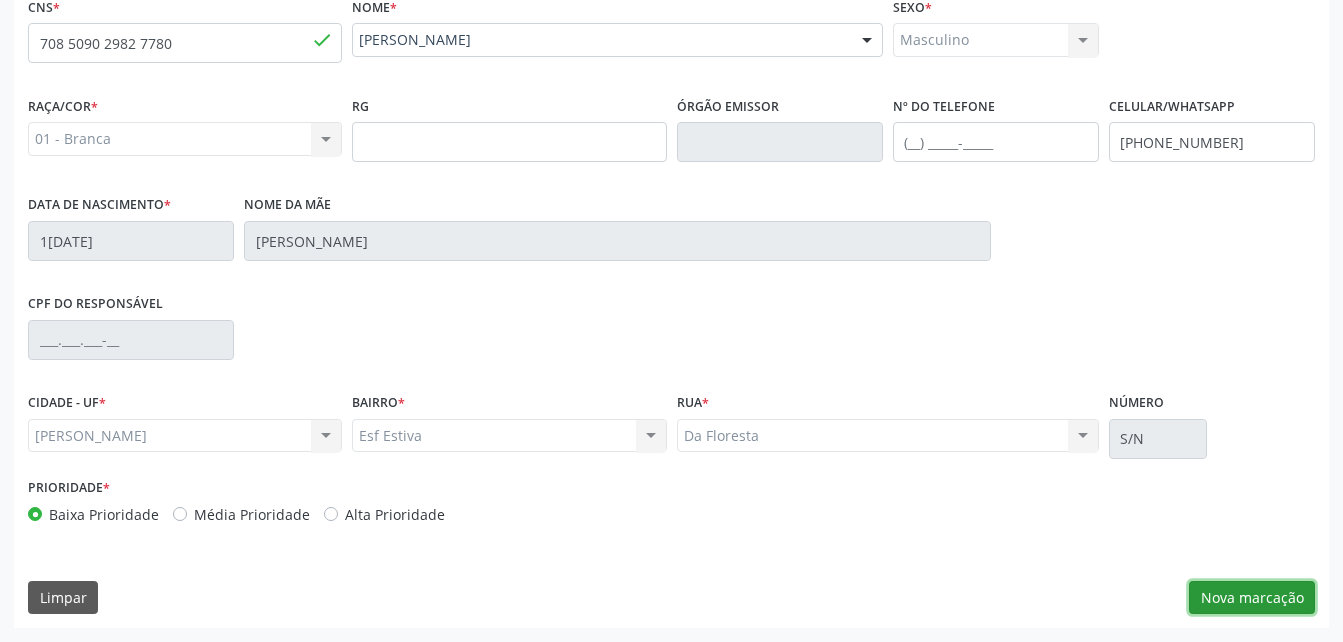 click on "Nova marcação" at bounding box center (1252, 598) 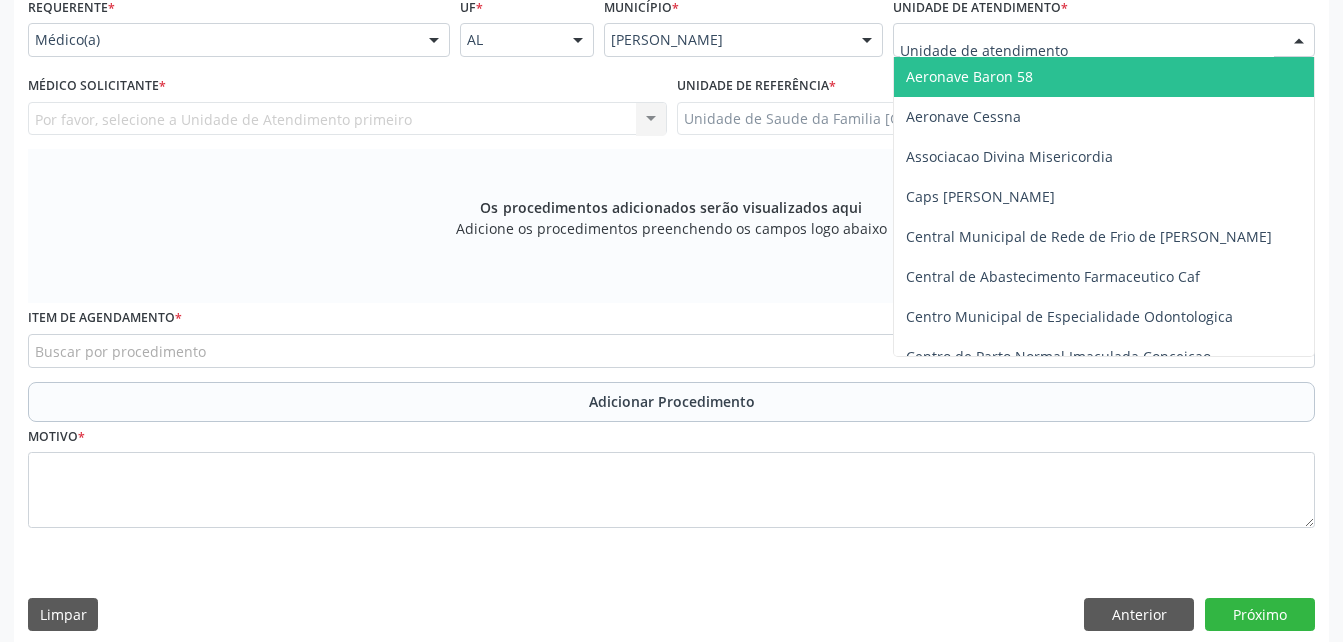 click at bounding box center [1104, 40] 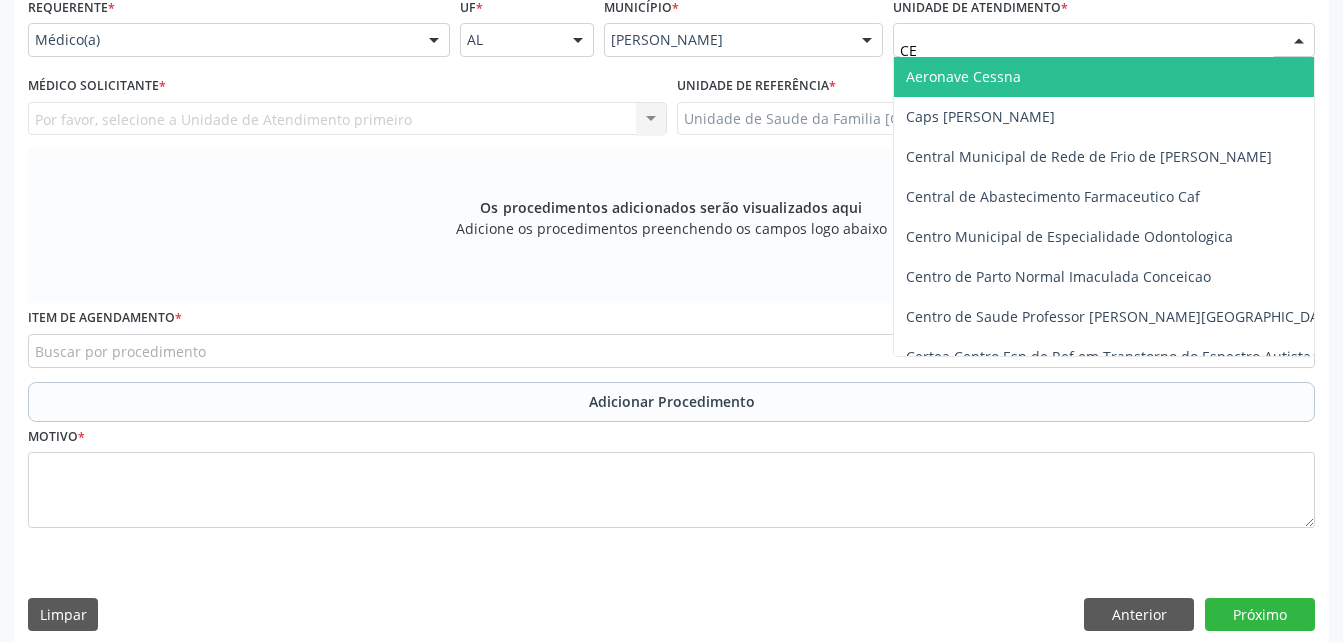 type on "CEN" 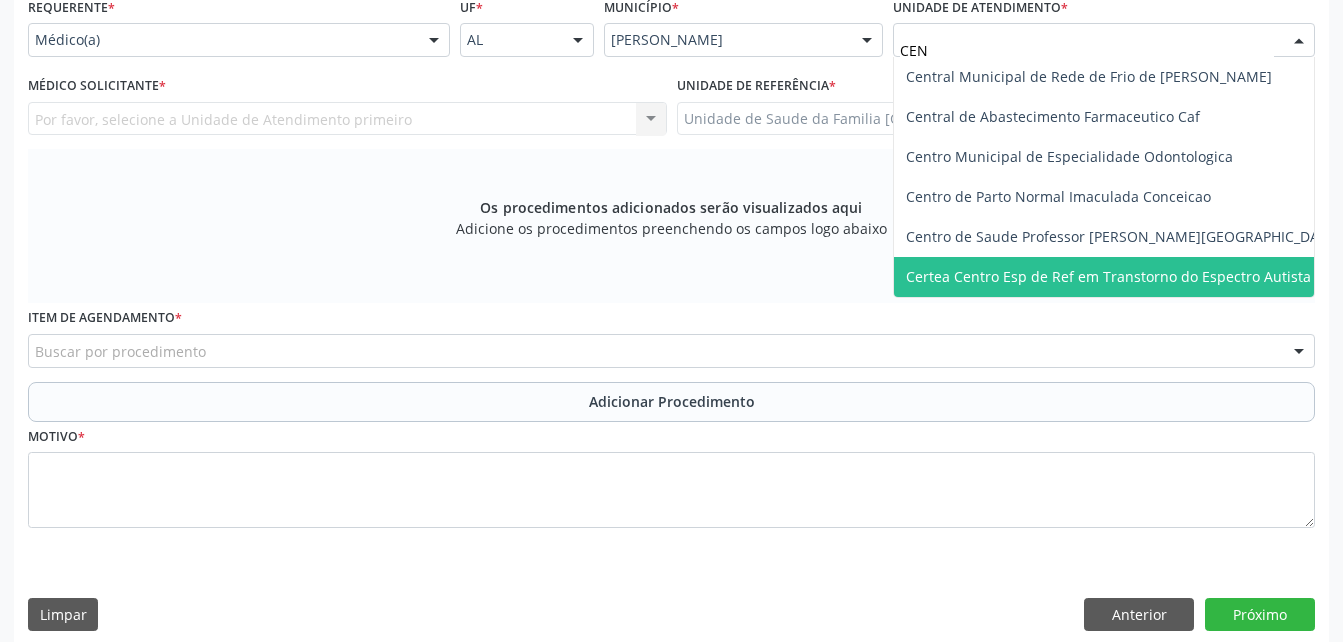 click on "Certea Centro Esp de Ref em Transtorno do Espectro Autista" at bounding box center (1108, 276) 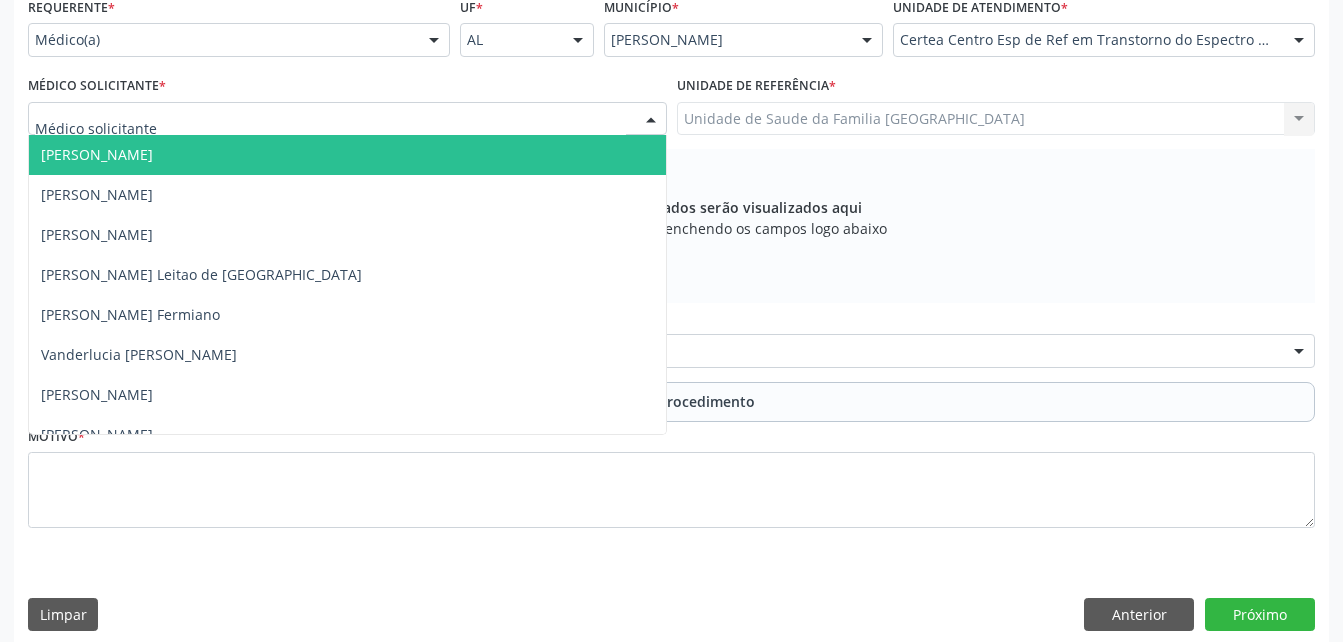 click at bounding box center (347, 119) 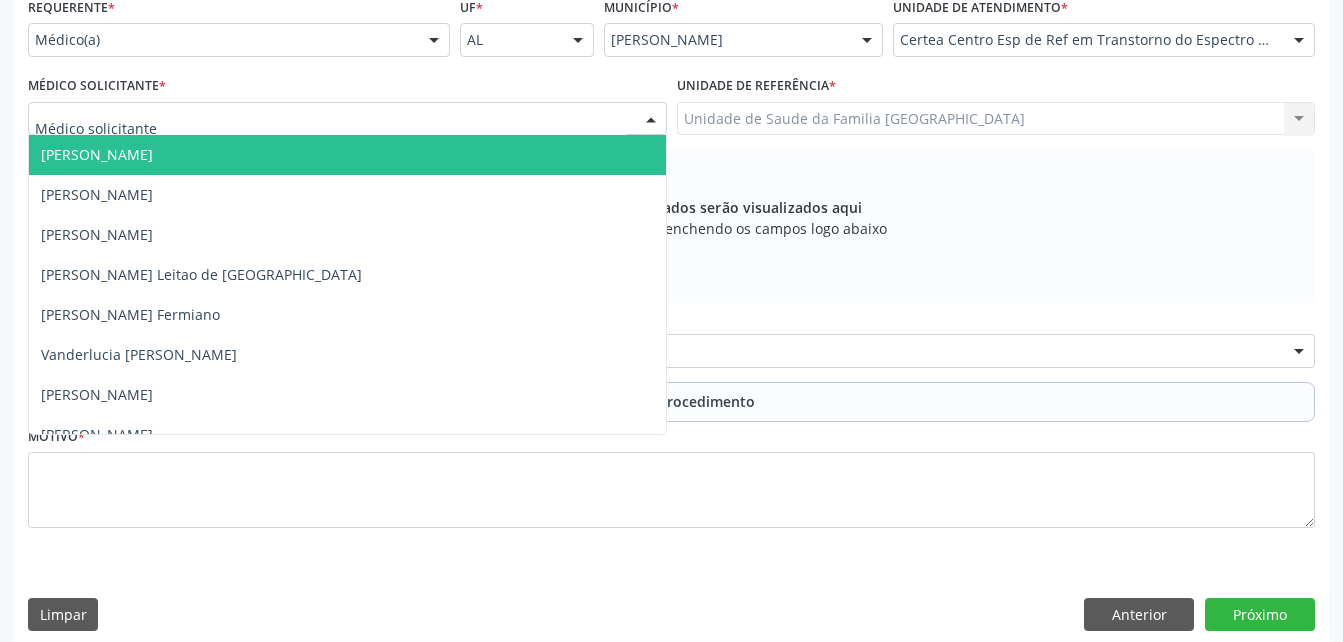 click on "[PERSON_NAME]" at bounding box center (347, 155) 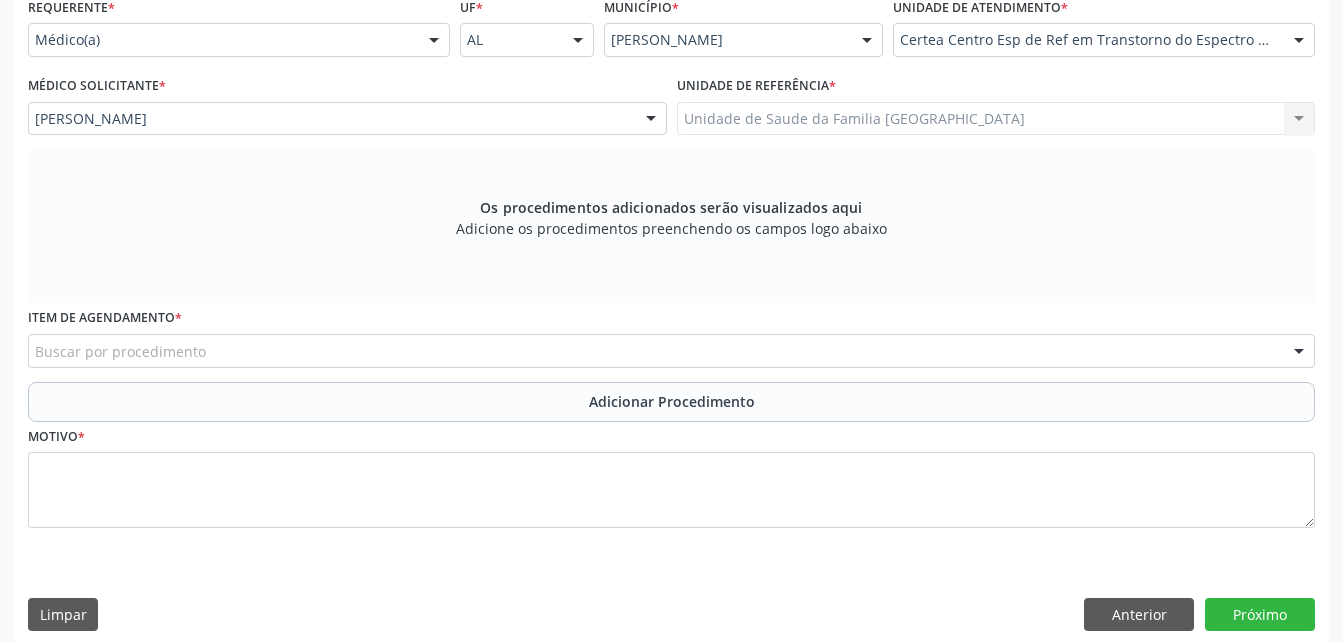 click on "Buscar por procedimento" at bounding box center [671, 351] 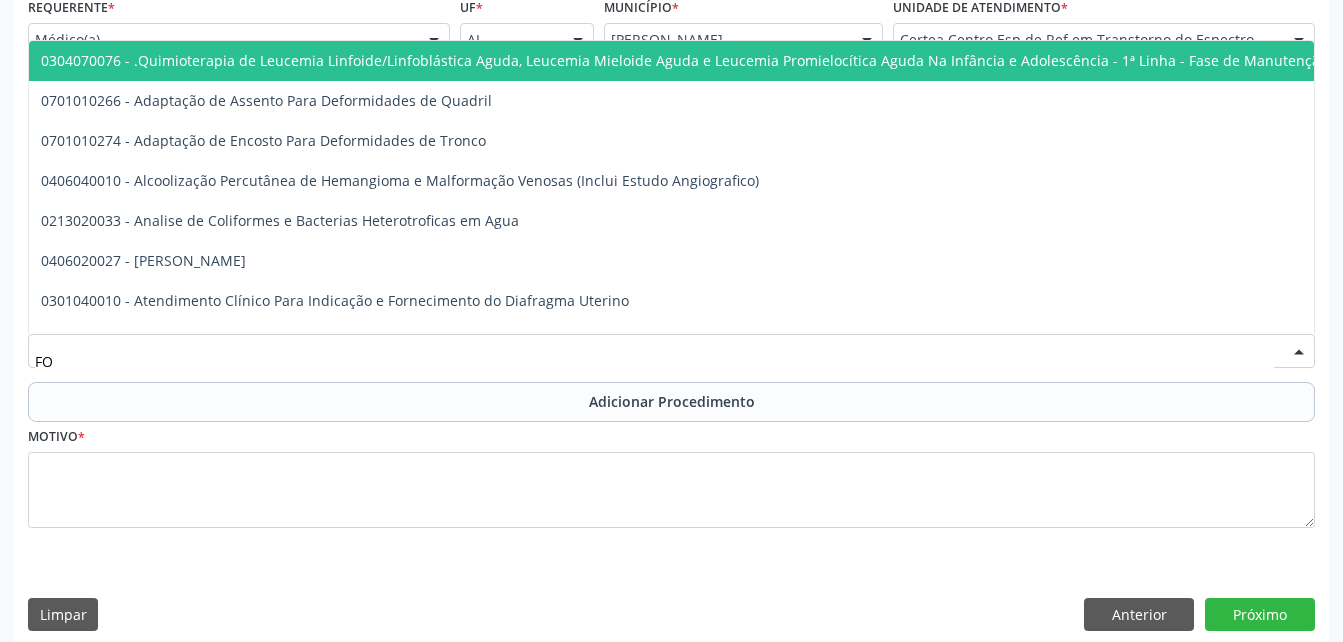 type on "F" 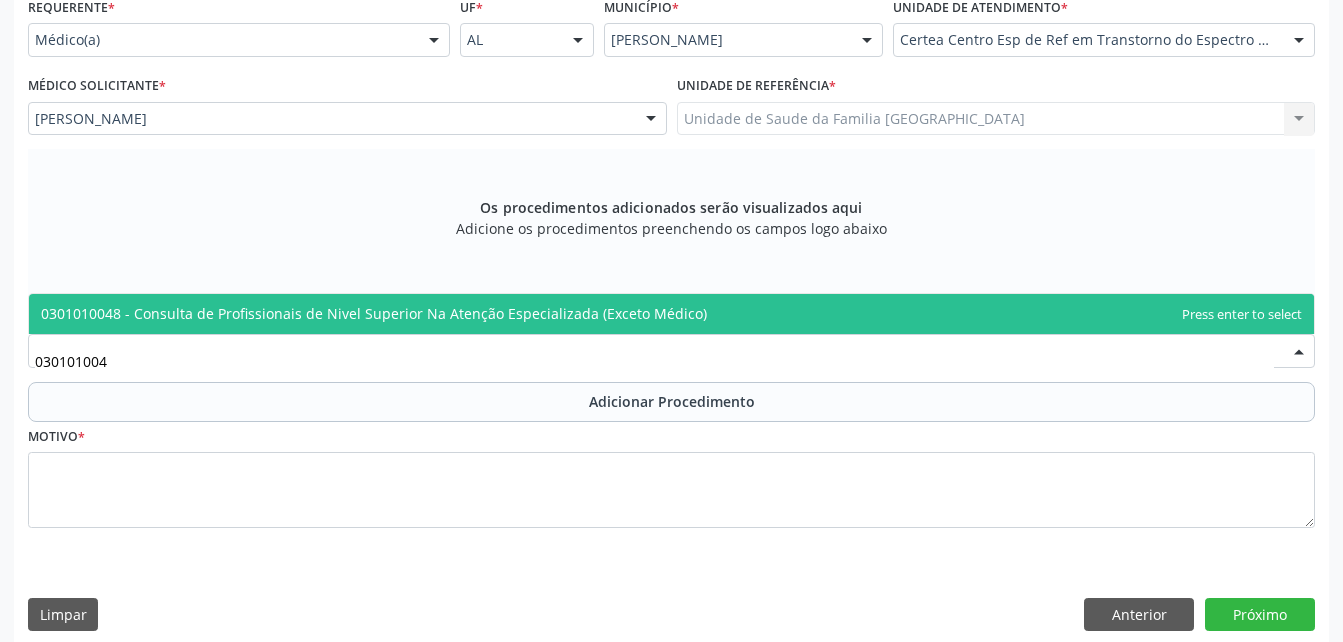 type on "0301010048" 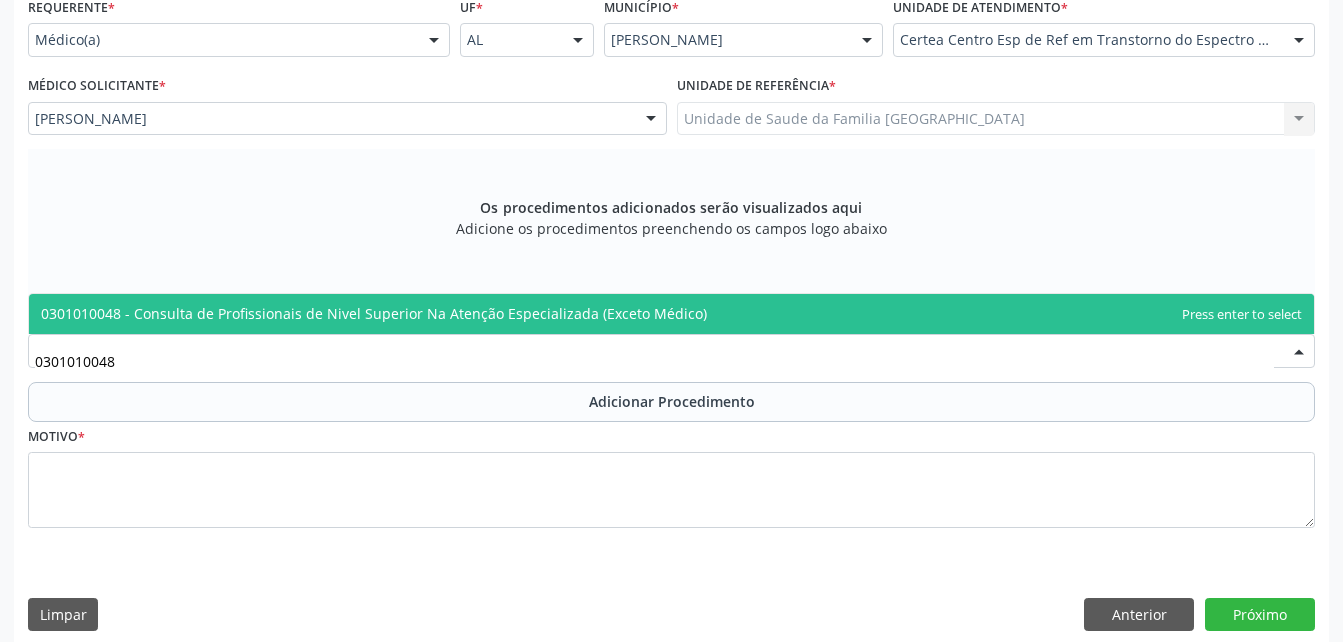click on "0301010048 - Consulta de Profissionais de Nivel Superior Na Atenção Especializada (Exceto Médico)" at bounding box center (671, 314) 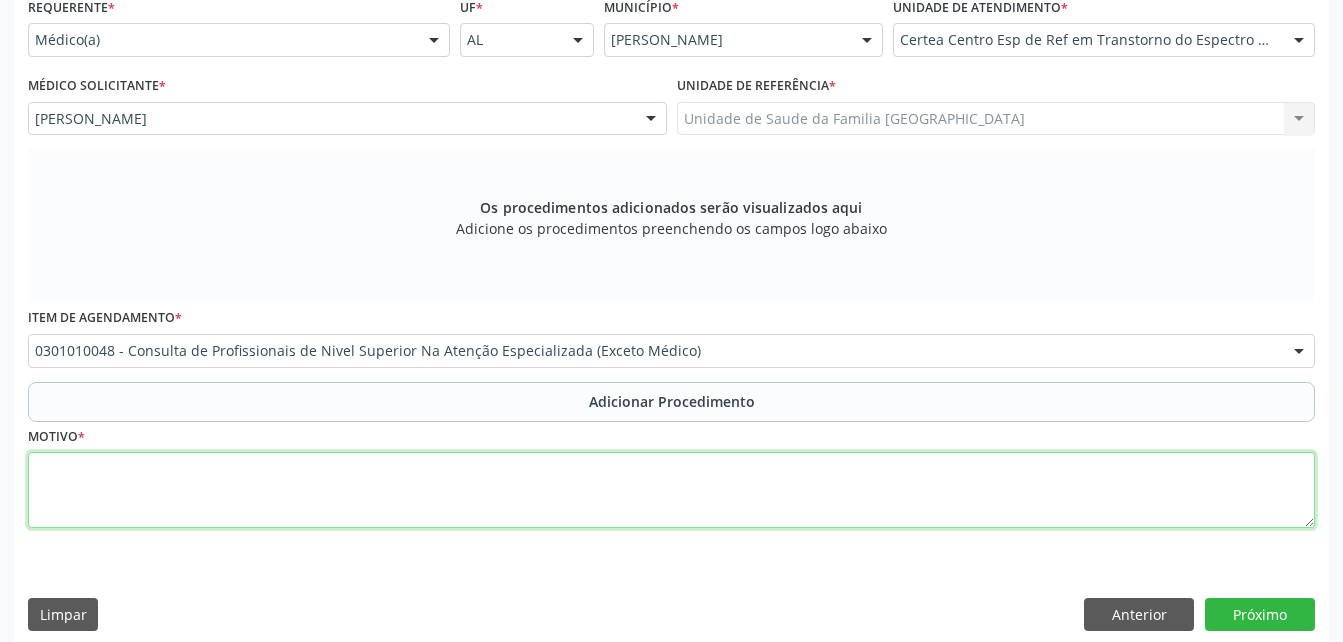 click at bounding box center (671, 490) 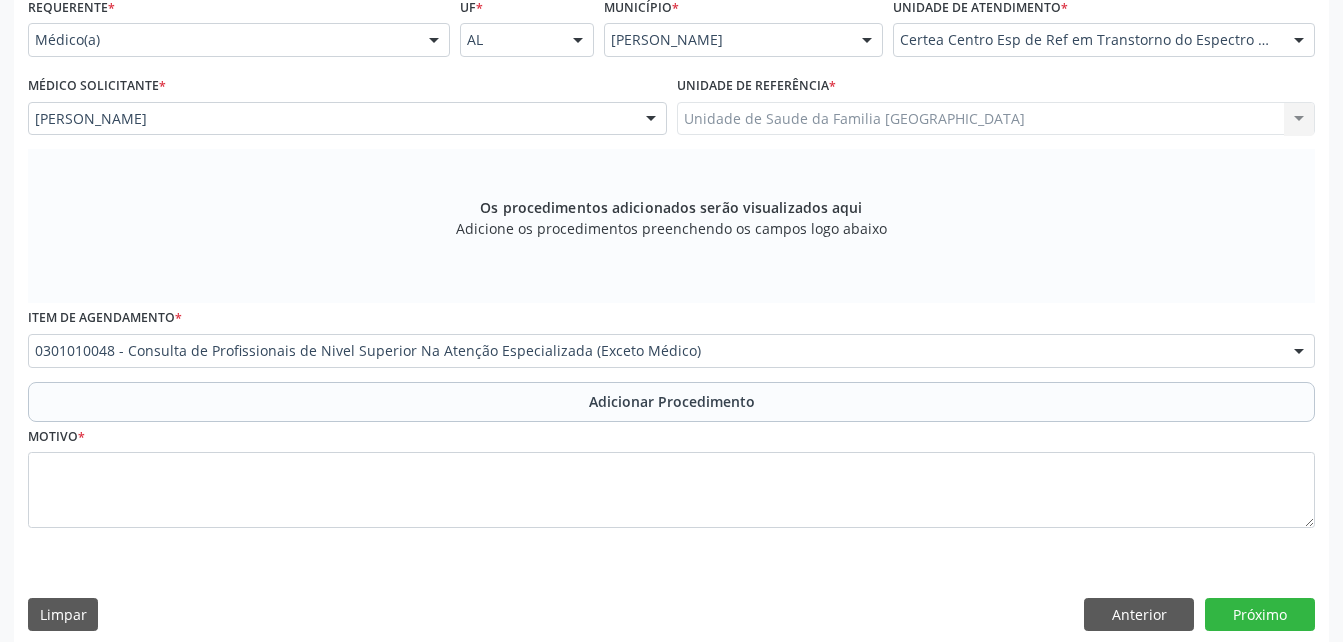 click on "Adicionar Procedimento" at bounding box center (671, 402) 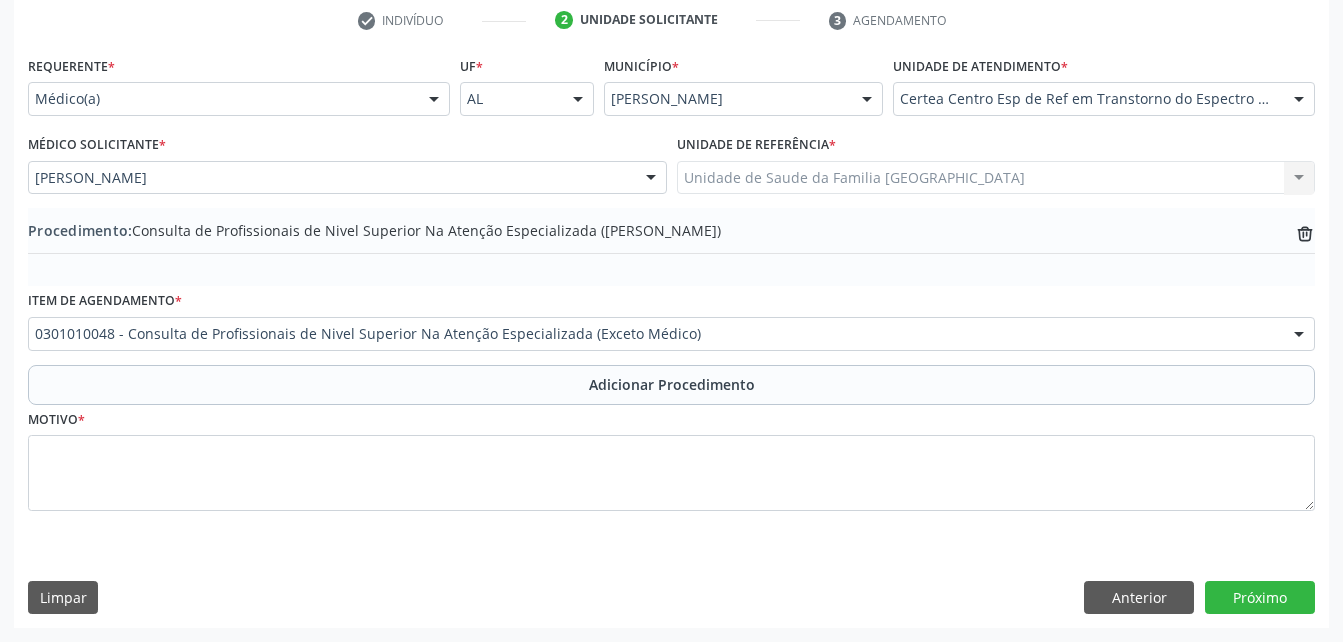 click on "Motivo
*" at bounding box center (671, 458) 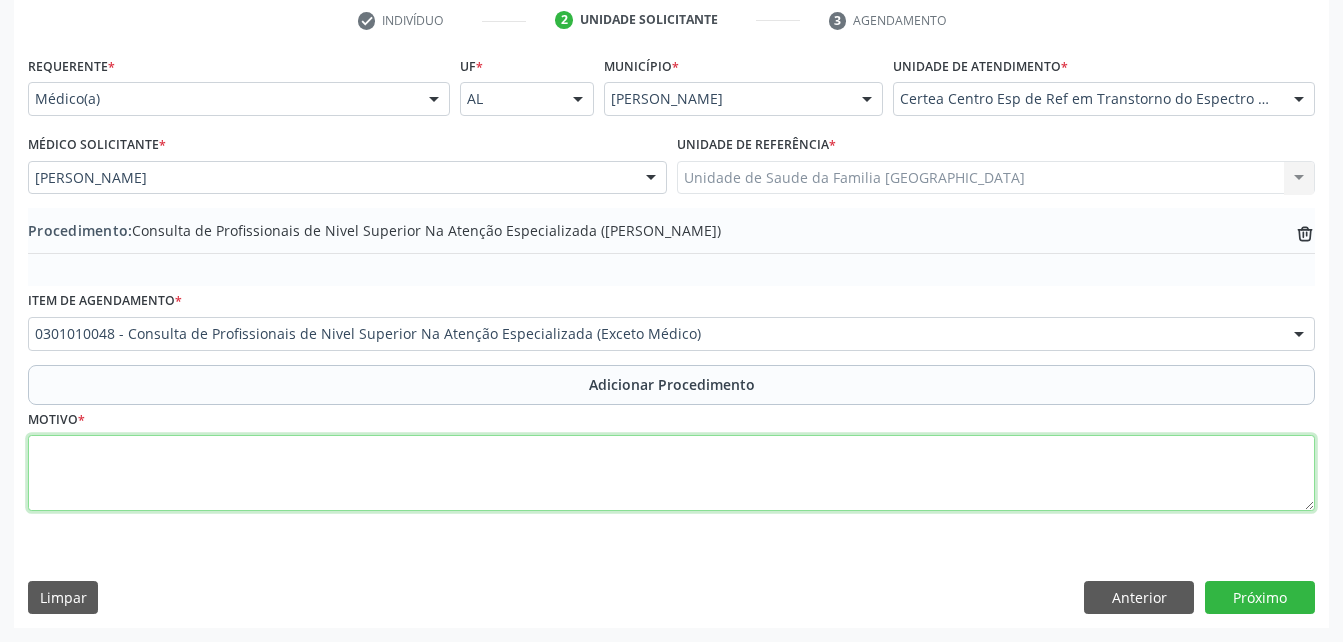 click at bounding box center [671, 473] 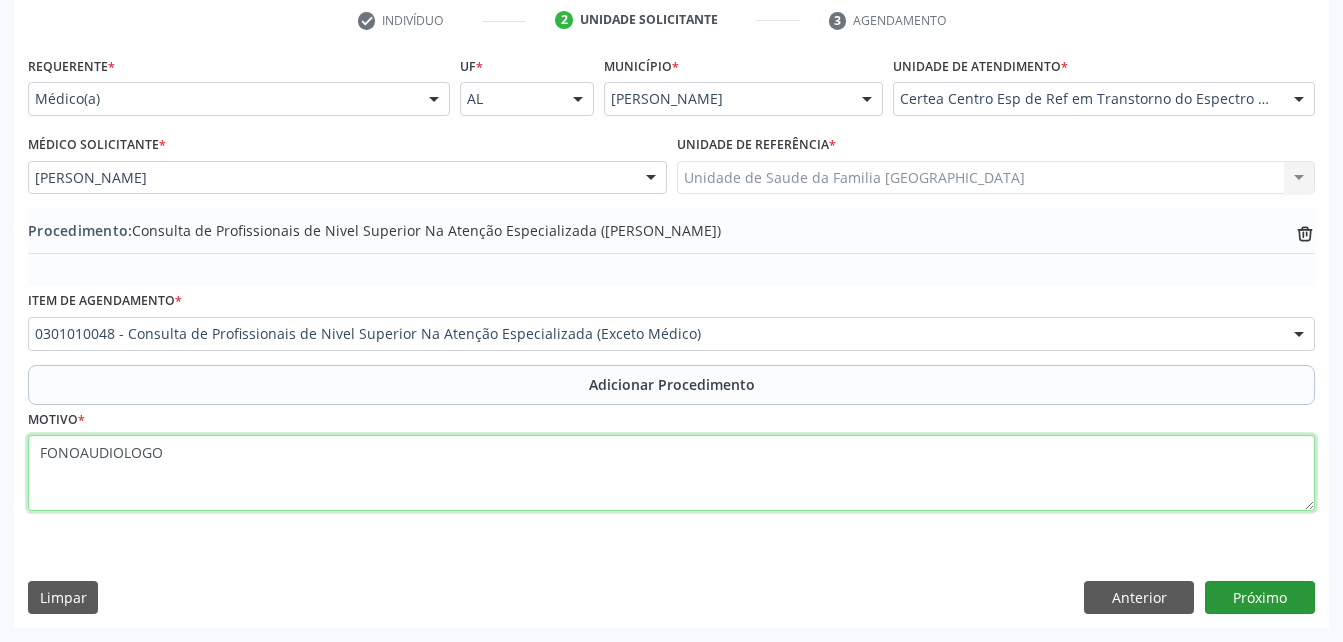 type on "FONOAUDIOLOGO" 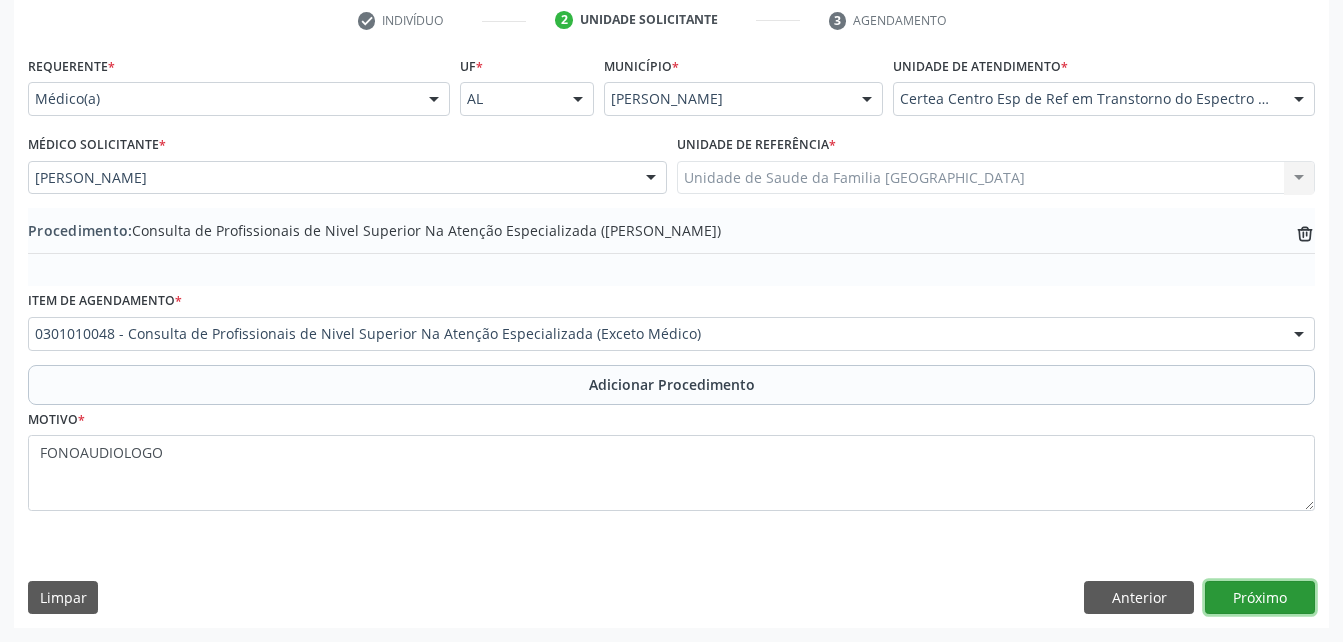 click on "Próximo" at bounding box center [1260, 598] 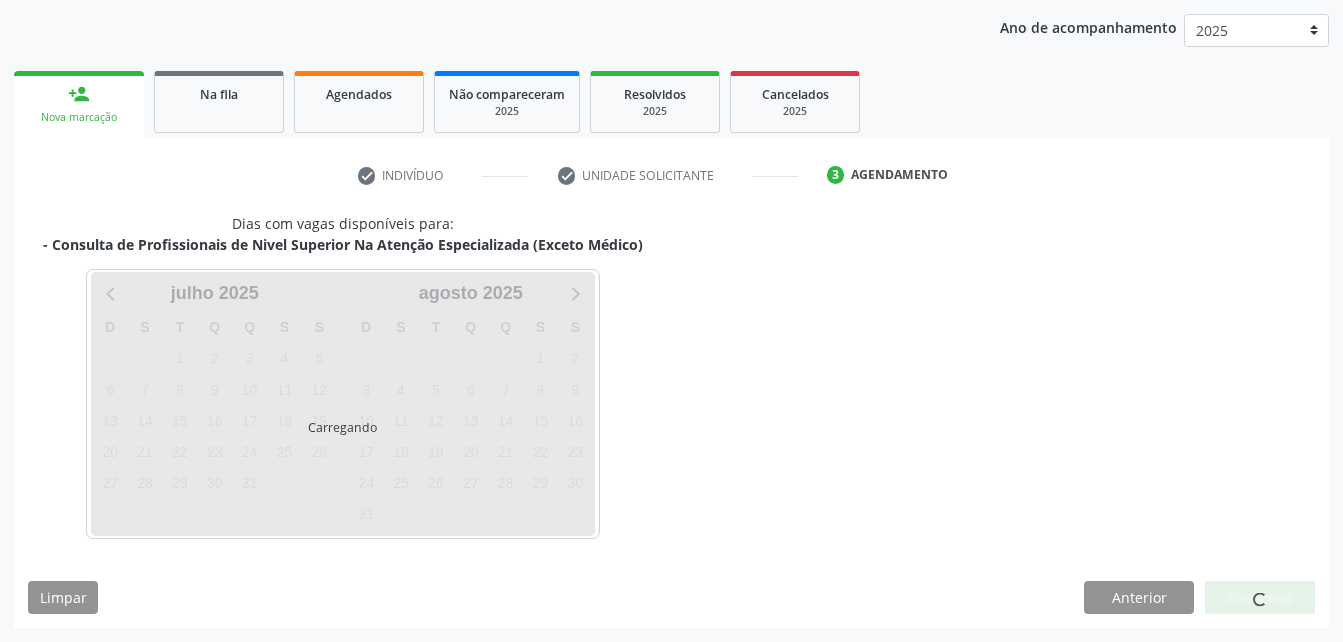scroll, scrollTop: 315, scrollLeft: 0, axis: vertical 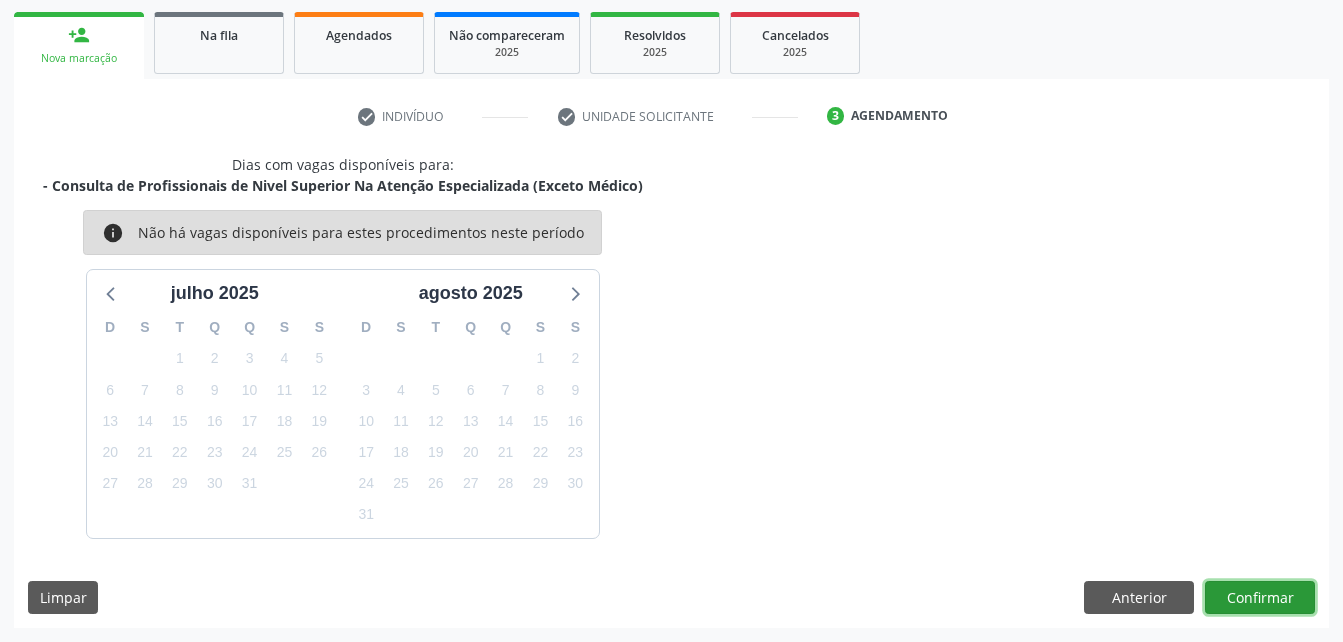 click on "Confirmar" at bounding box center [1260, 598] 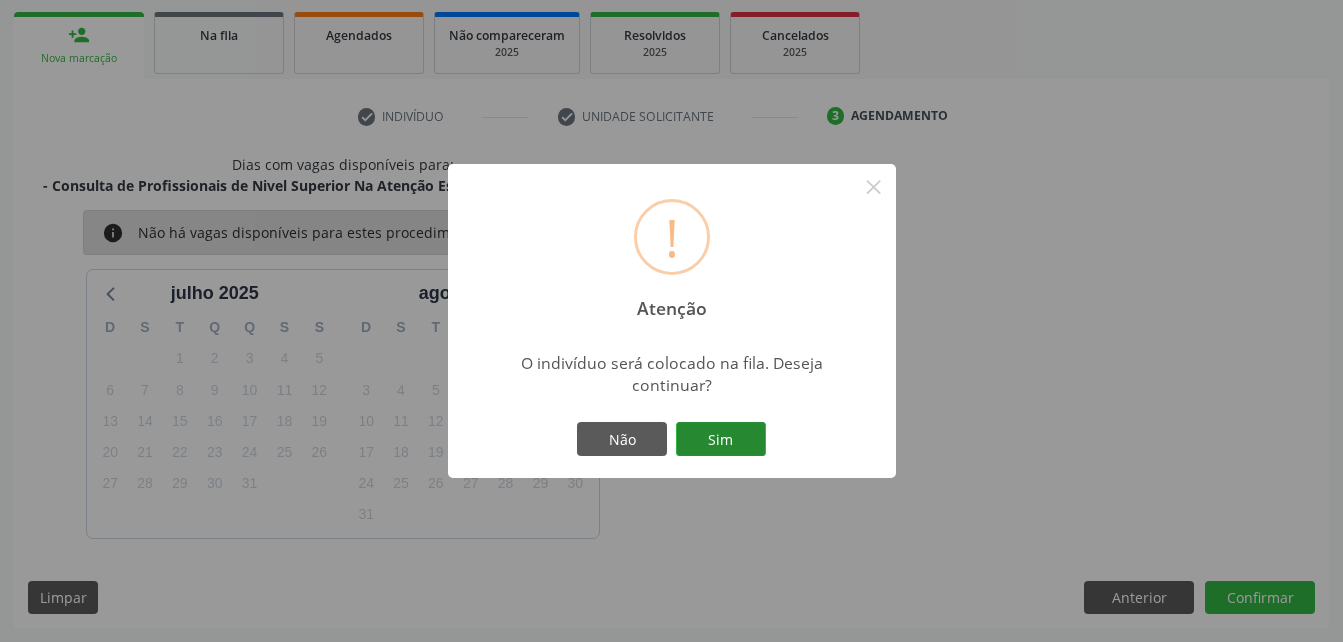 click on "Sim" at bounding box center [721, 439] 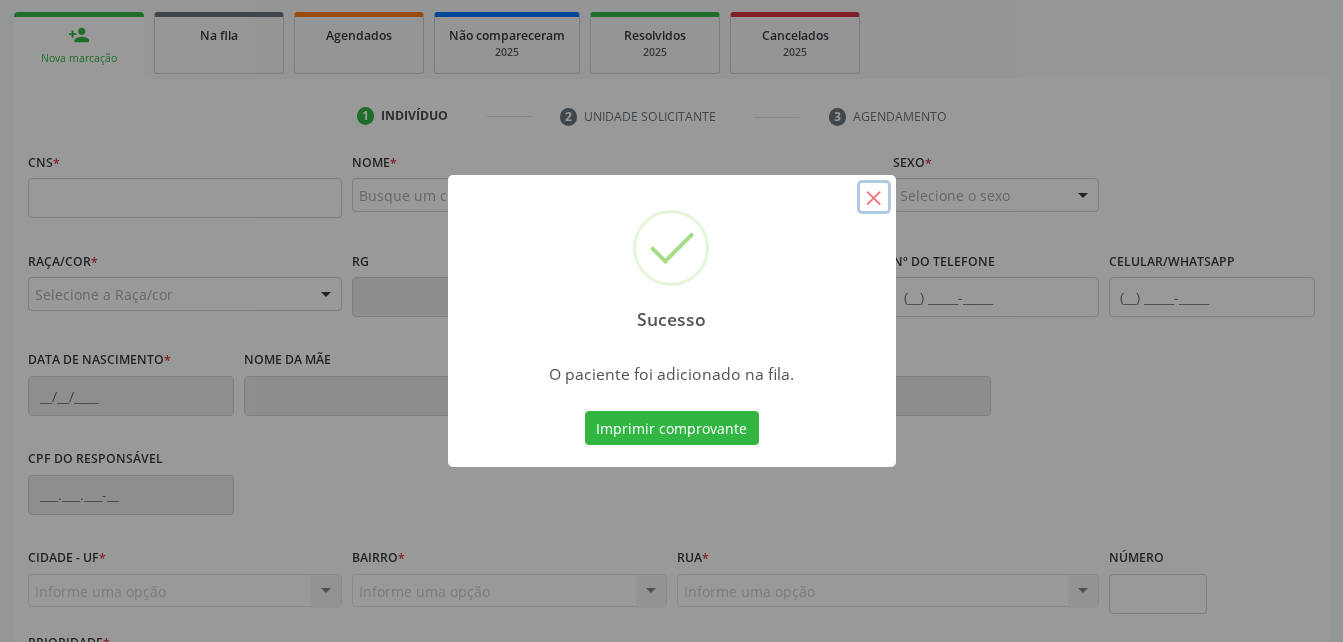 click on "×" at bounding box center [874, 197] 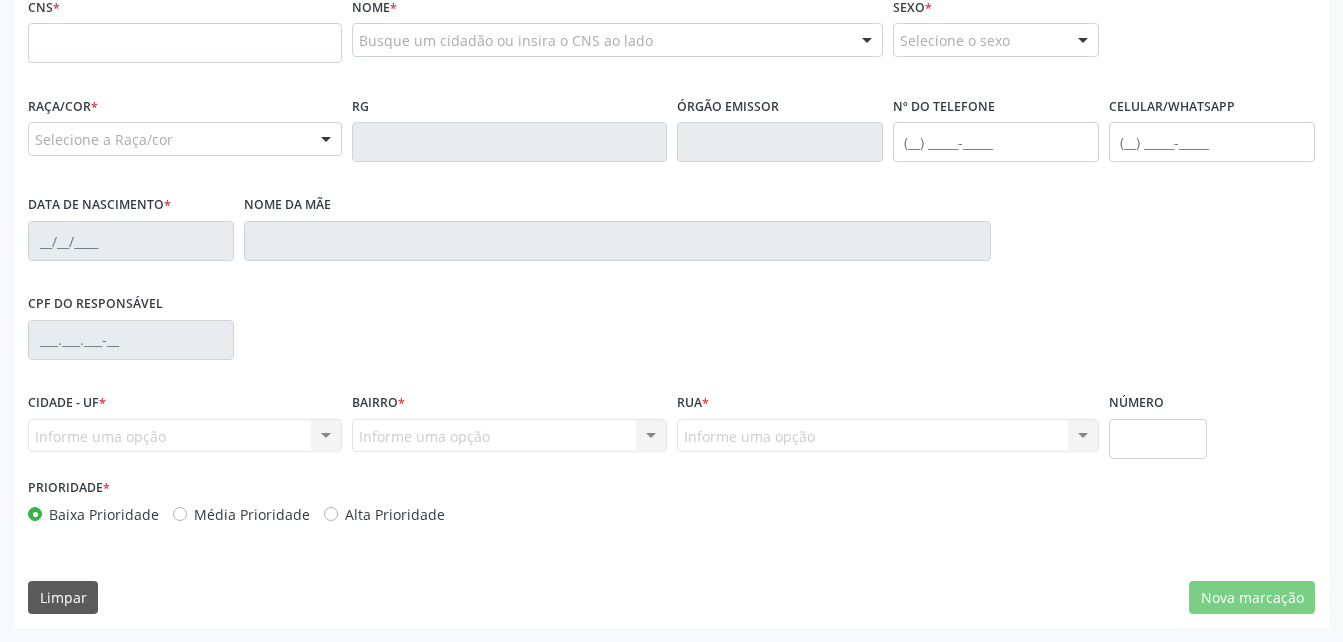 scroll, scrollTop: 270, scrollLeft: 0, axis: vertical 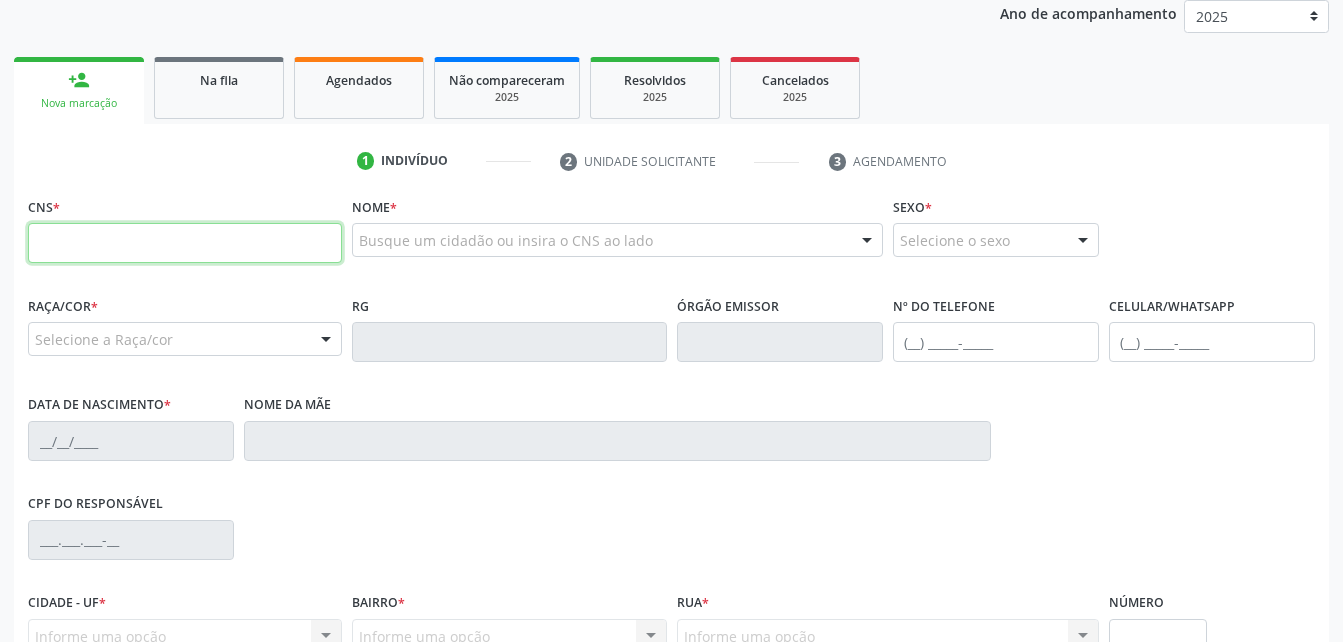 click at bounding box center [185, 243] 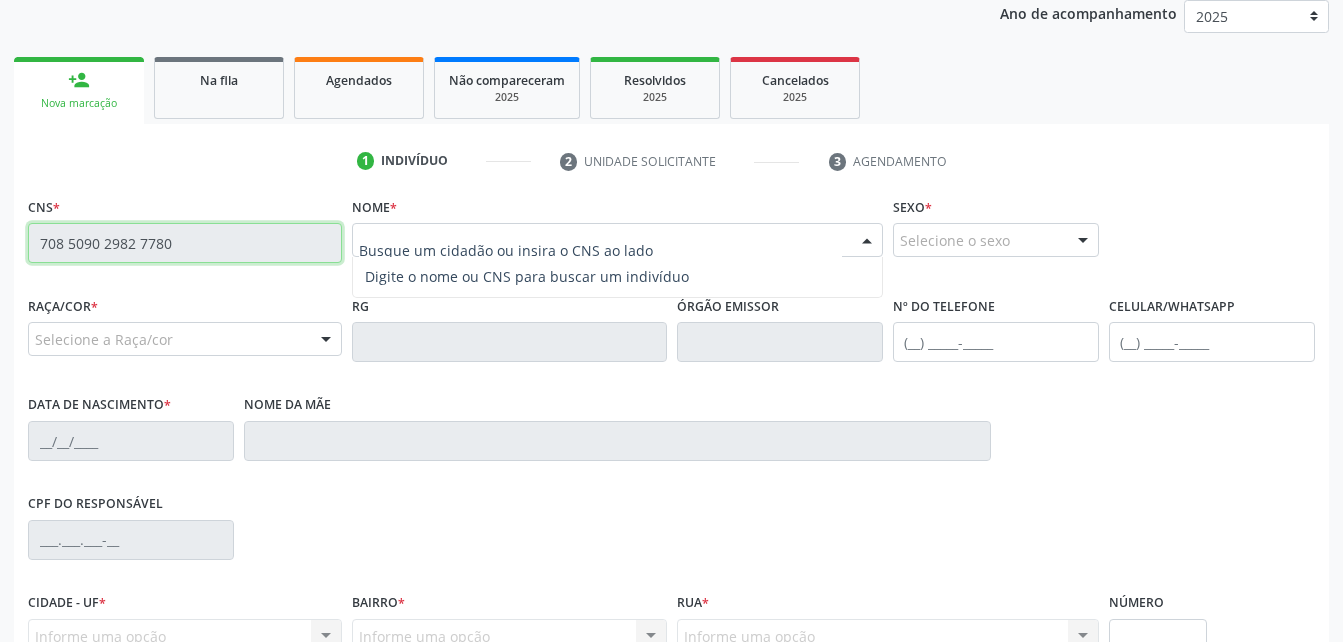 type on "708 5090 2982 7780" 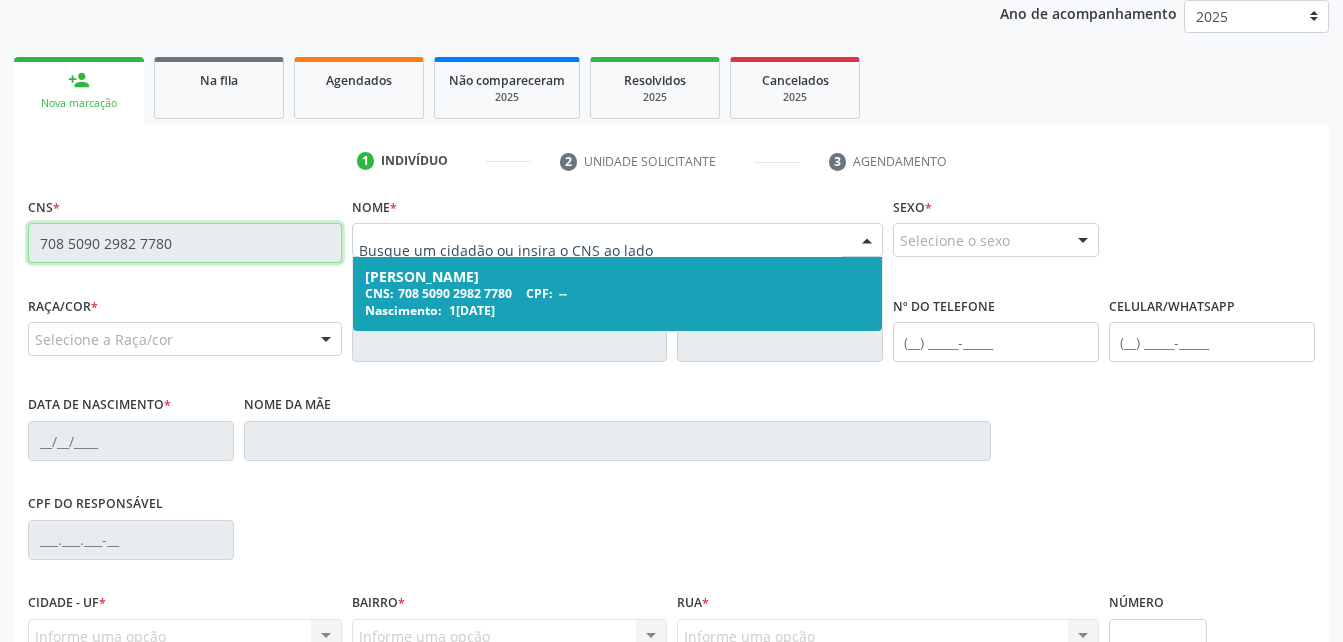 click on "CNS:
708 5090 2982 7780
CPF:    --" at bounding box center (617, 293) 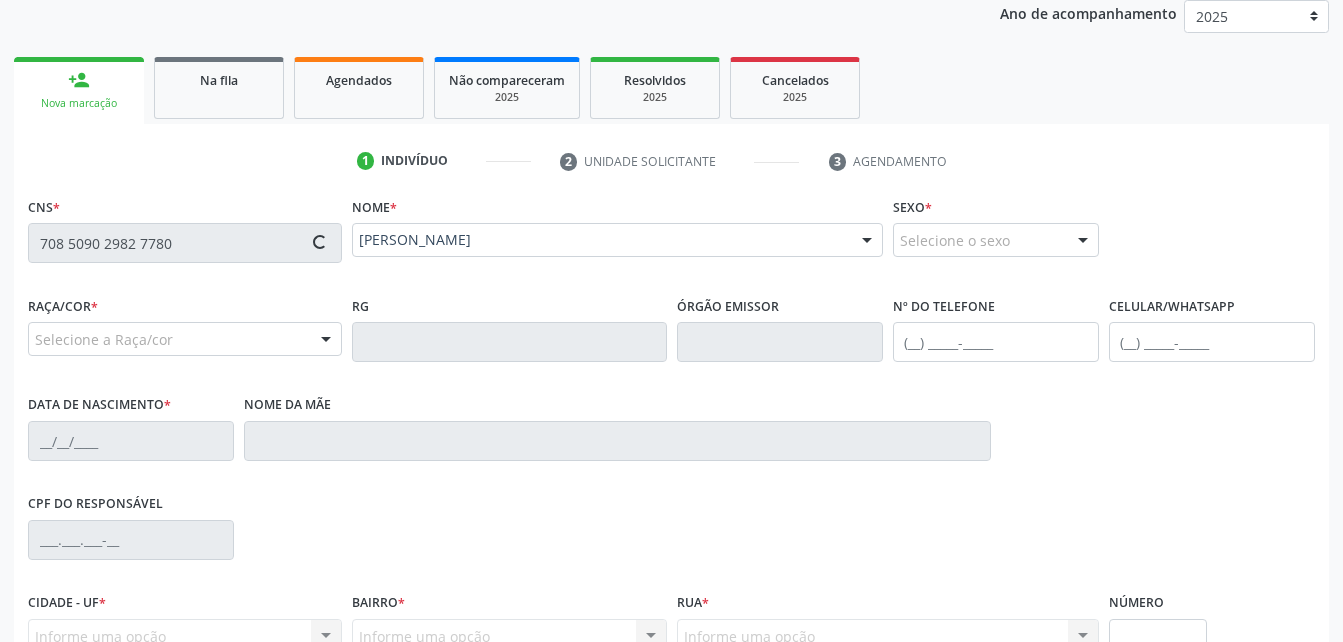 type on "[PHONE_NUMBER]" 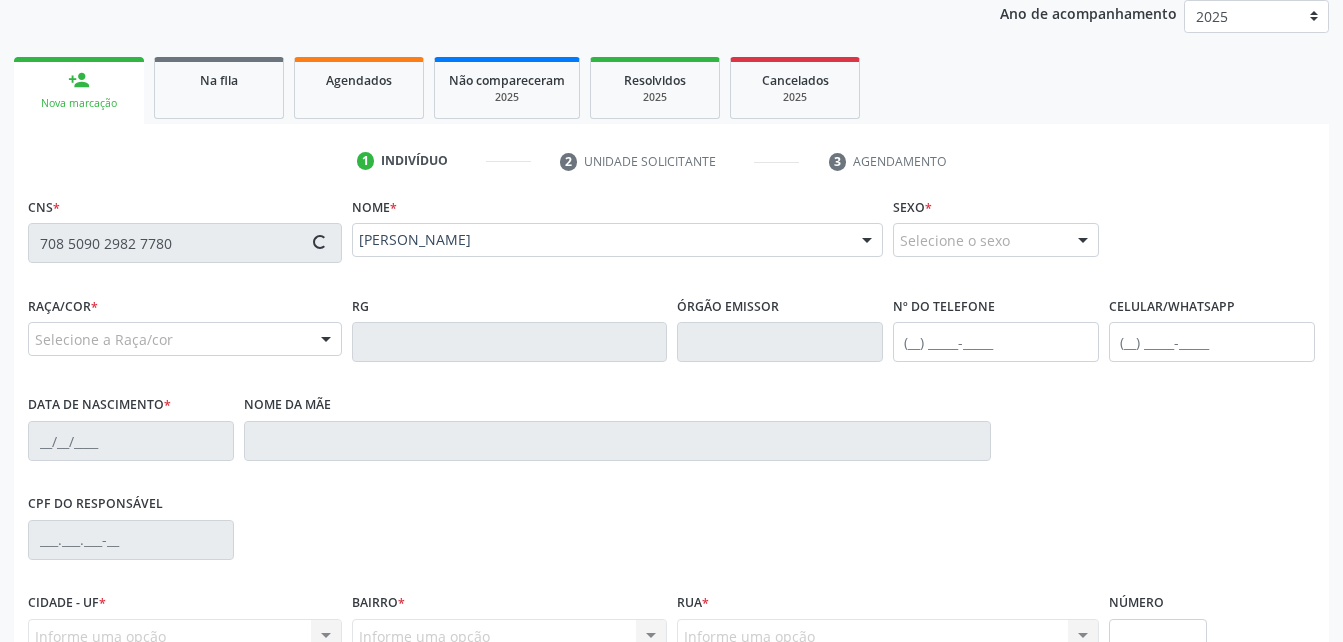 type on "1[DATE]" 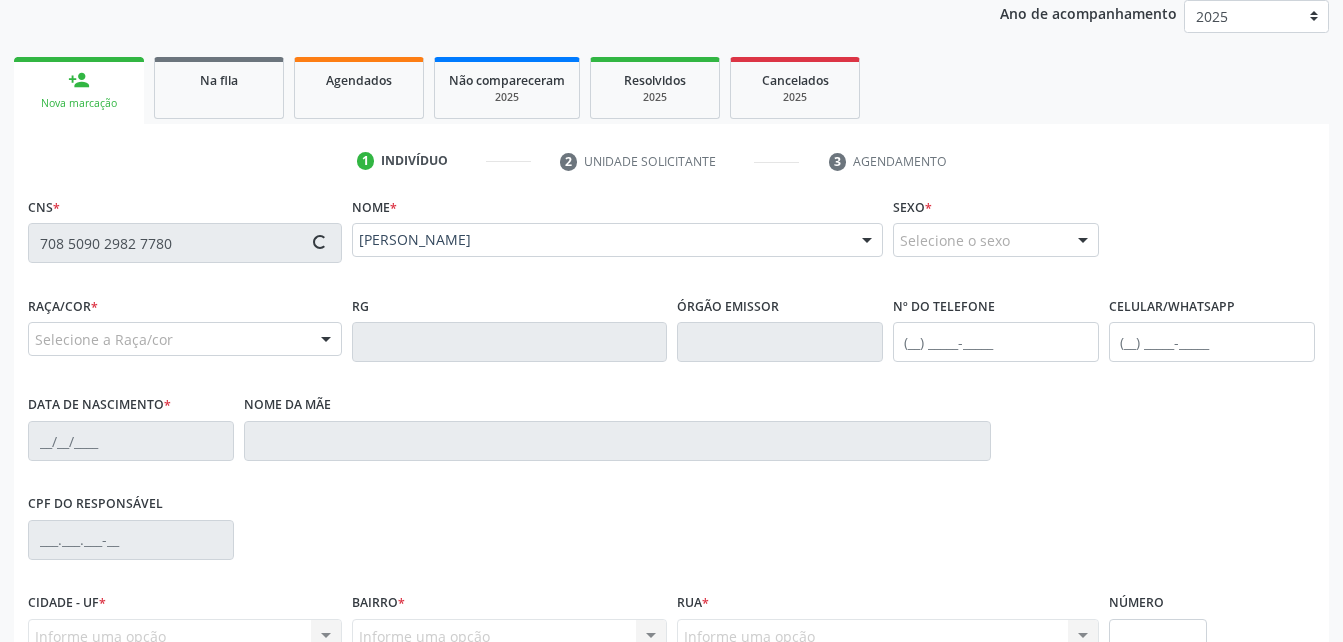 type on "[PERSON_NAME]" 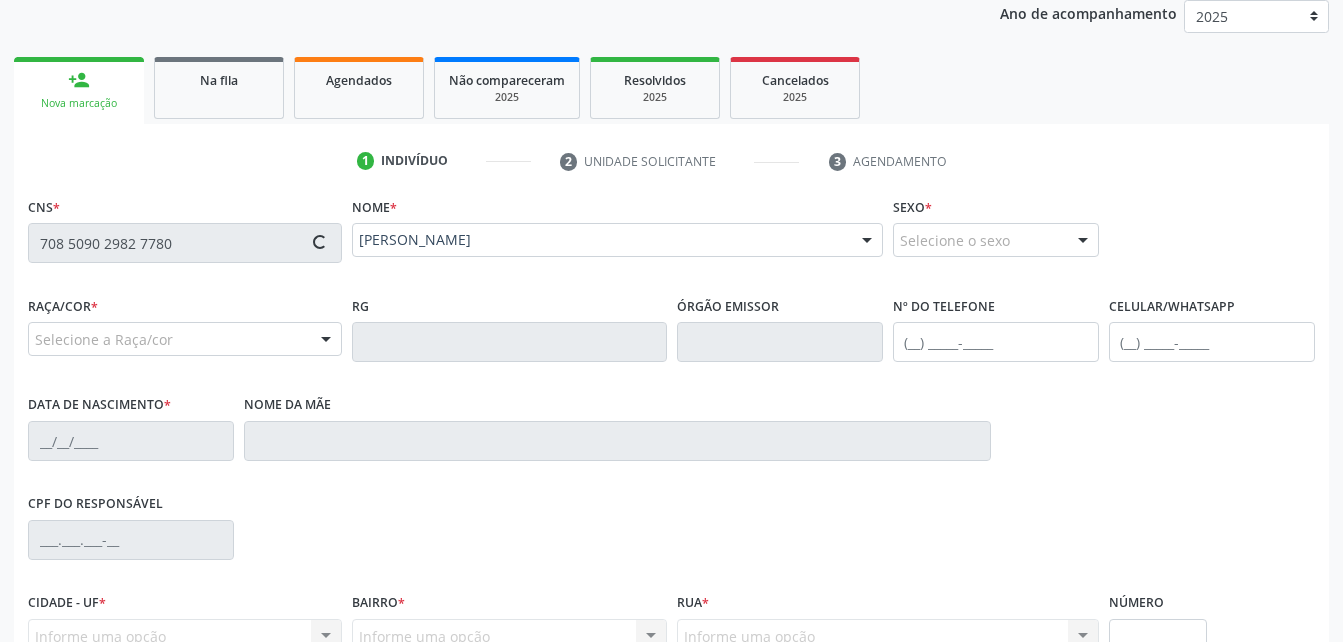type on "S/N" 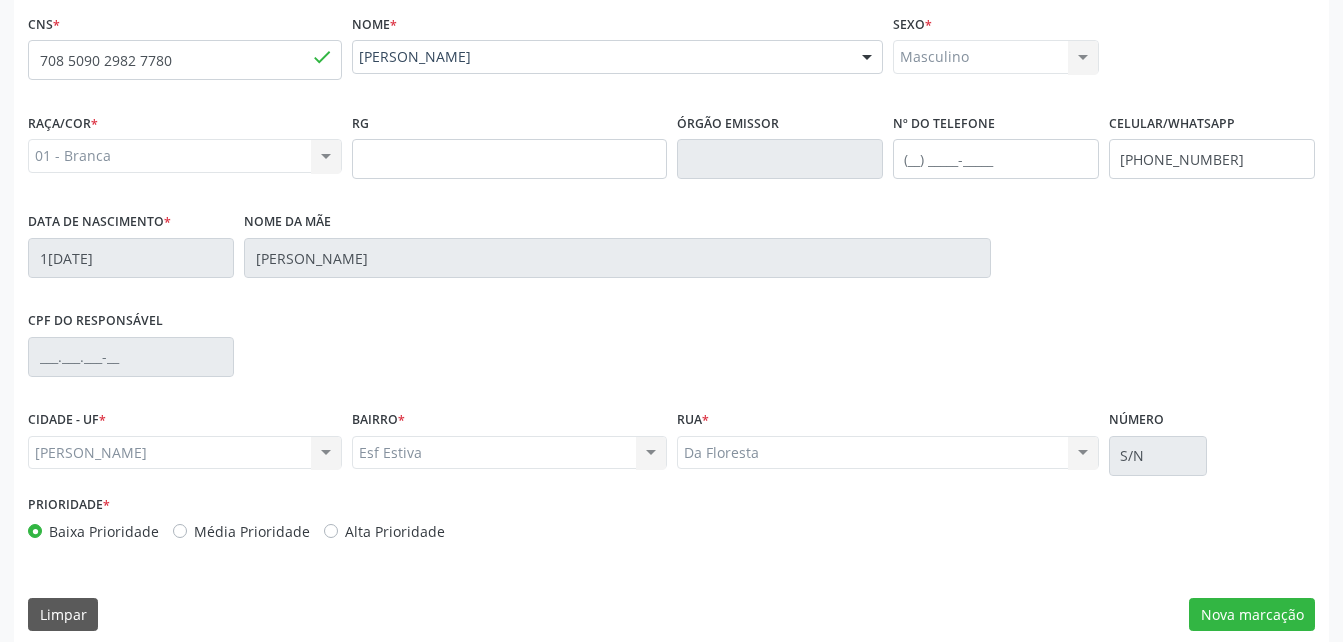scroll, scrollTop: 470, scrollLeft: 0, axis: vertical 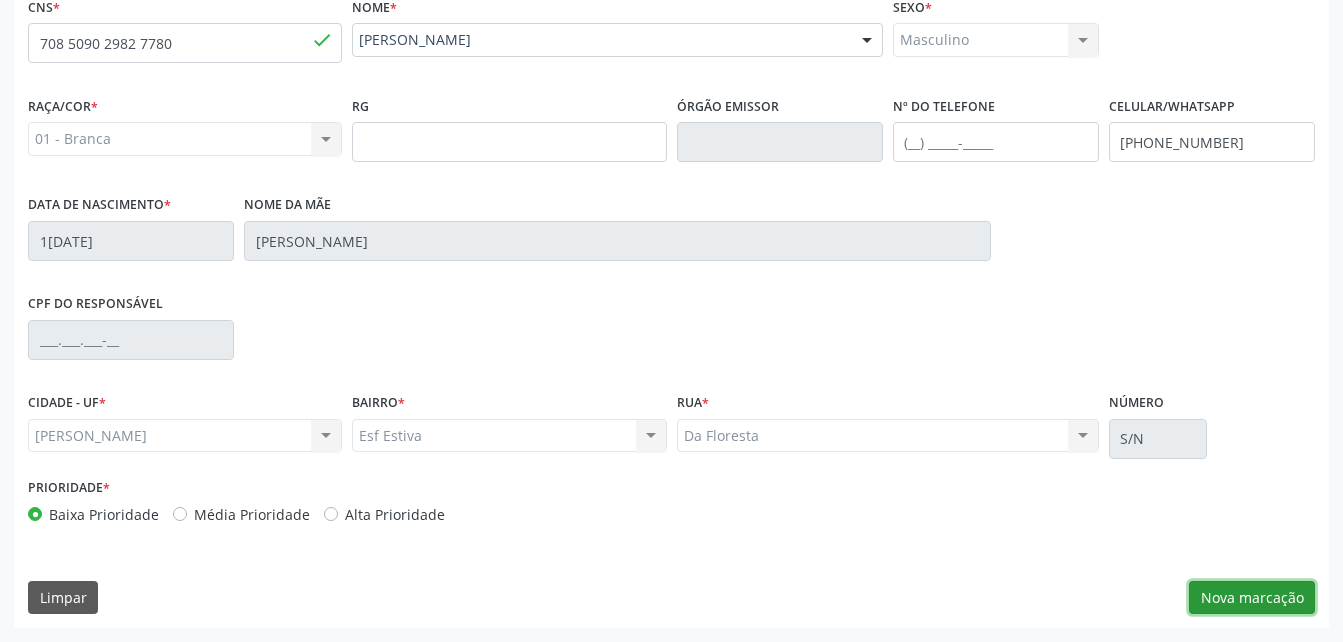 click on "Nova marcação" at bounding box center (1252, 598) 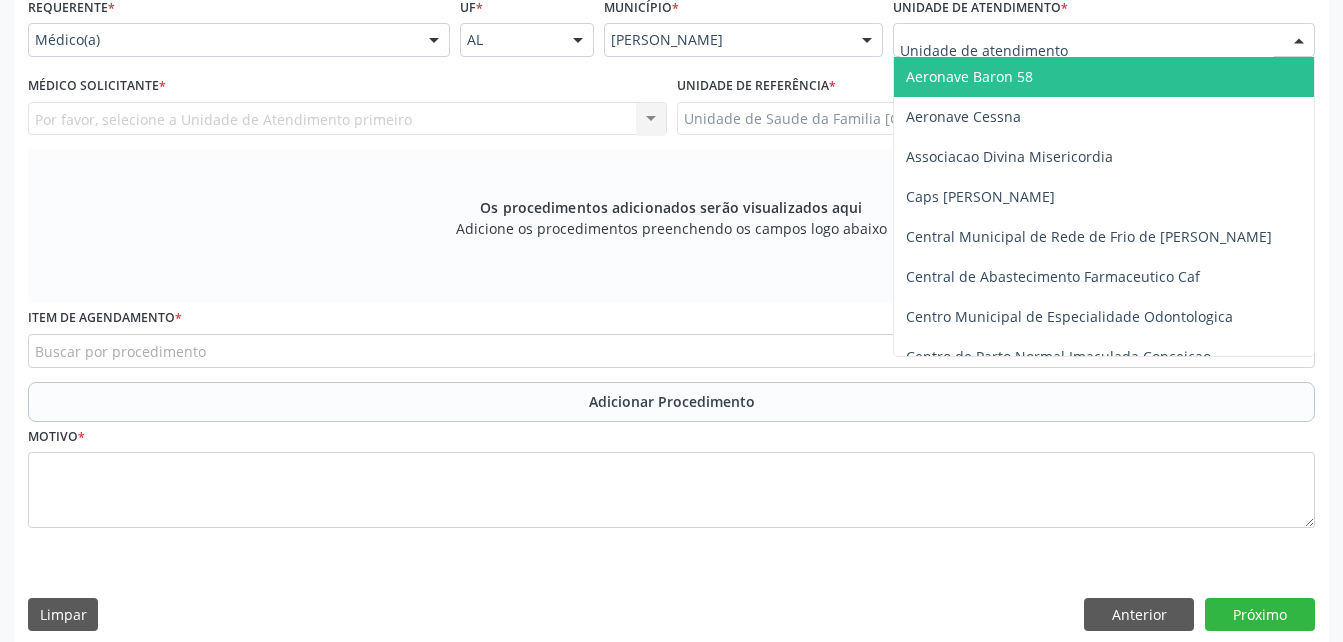 click at bounding box center [1104, 40] 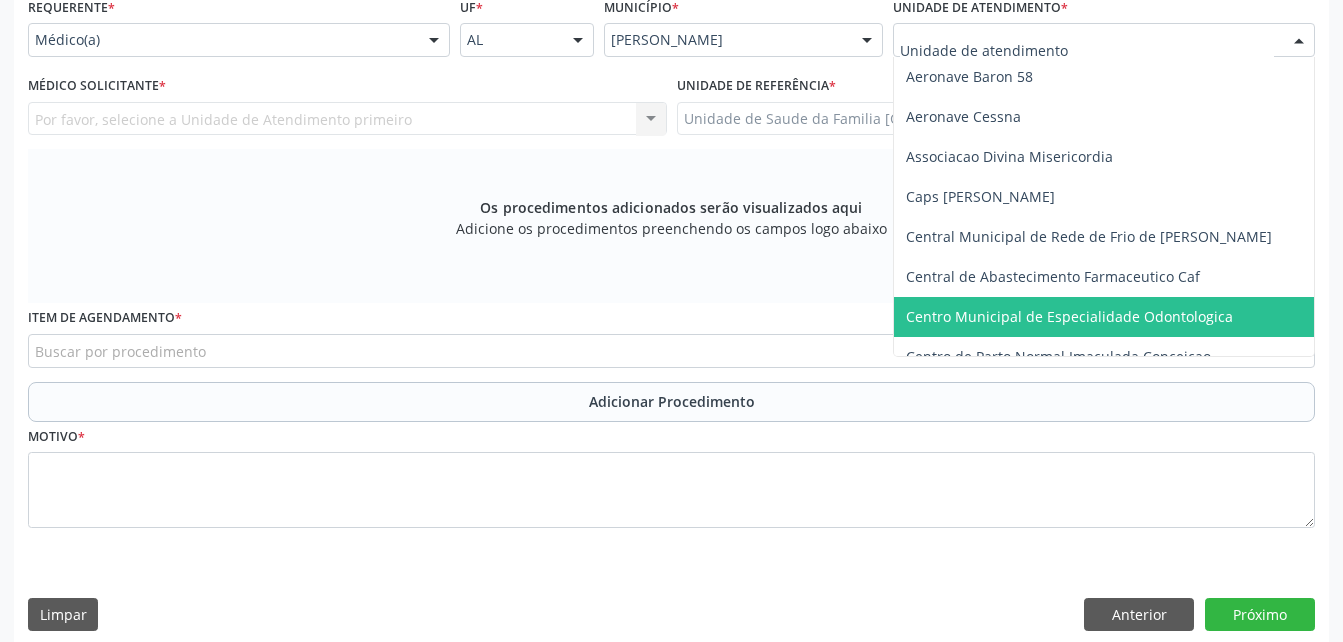 drag, startPoint x: 1125, startPoint y: 321, endPoint x: 737, endPoint y: 185, distance: 411.14474 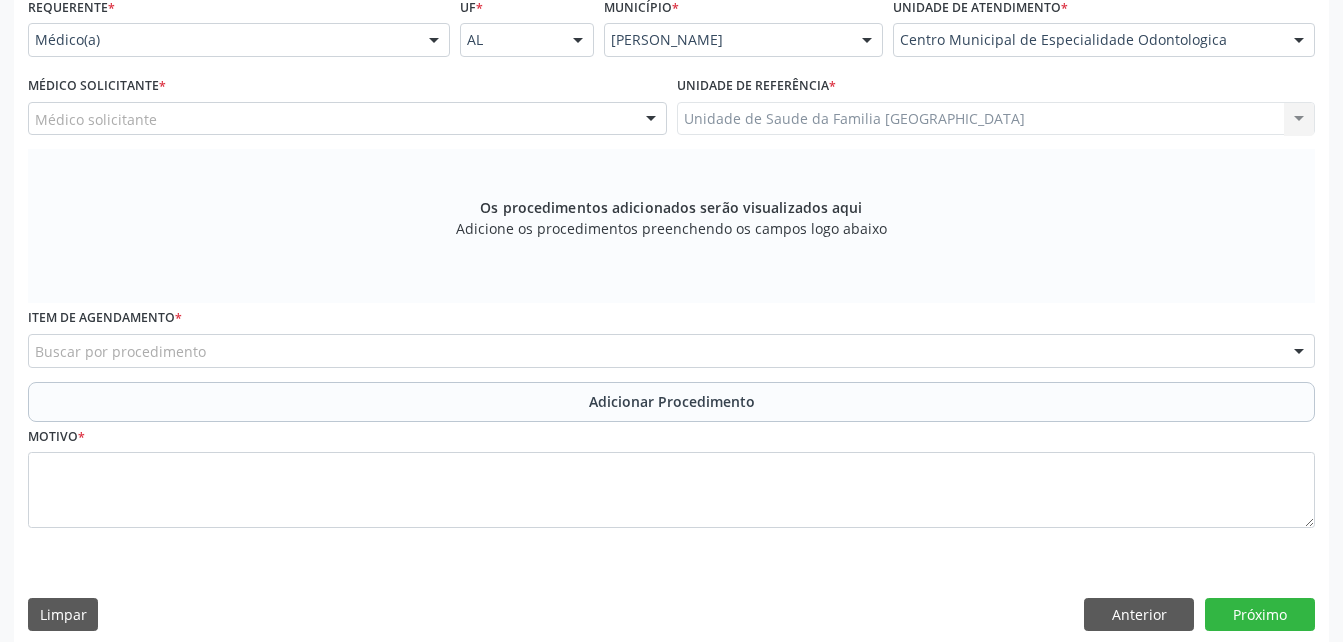click on "Médico solicitante
[PERSON_NAME] do Nascimento
Nenhum resultado encontrado para: "   "
Não há nenhuma opção para ser exibida." at bounding box center (347, 119) 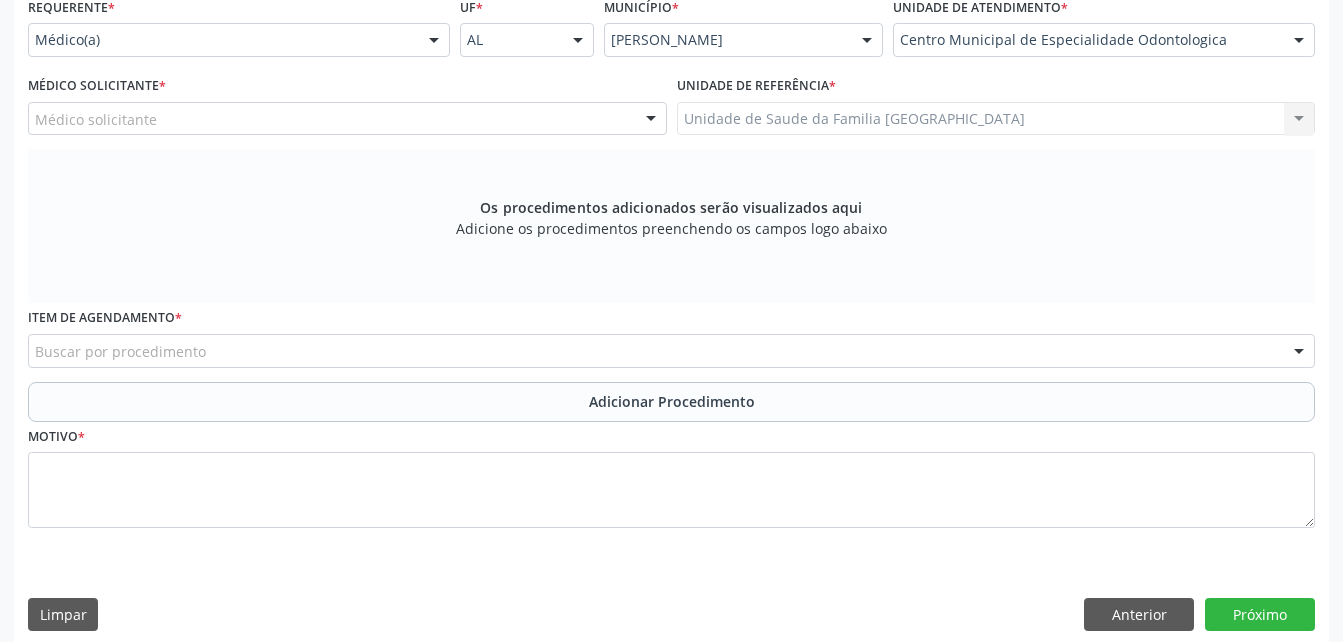 click at bounding box center (651, 120) 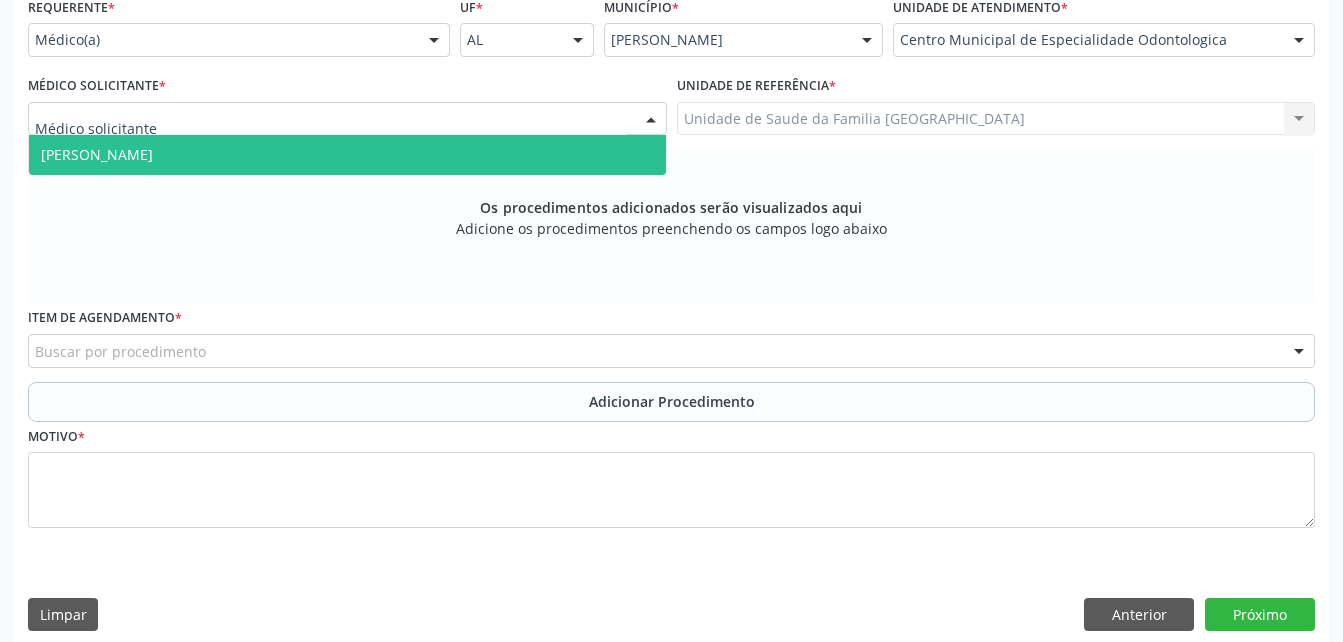 type on "B" 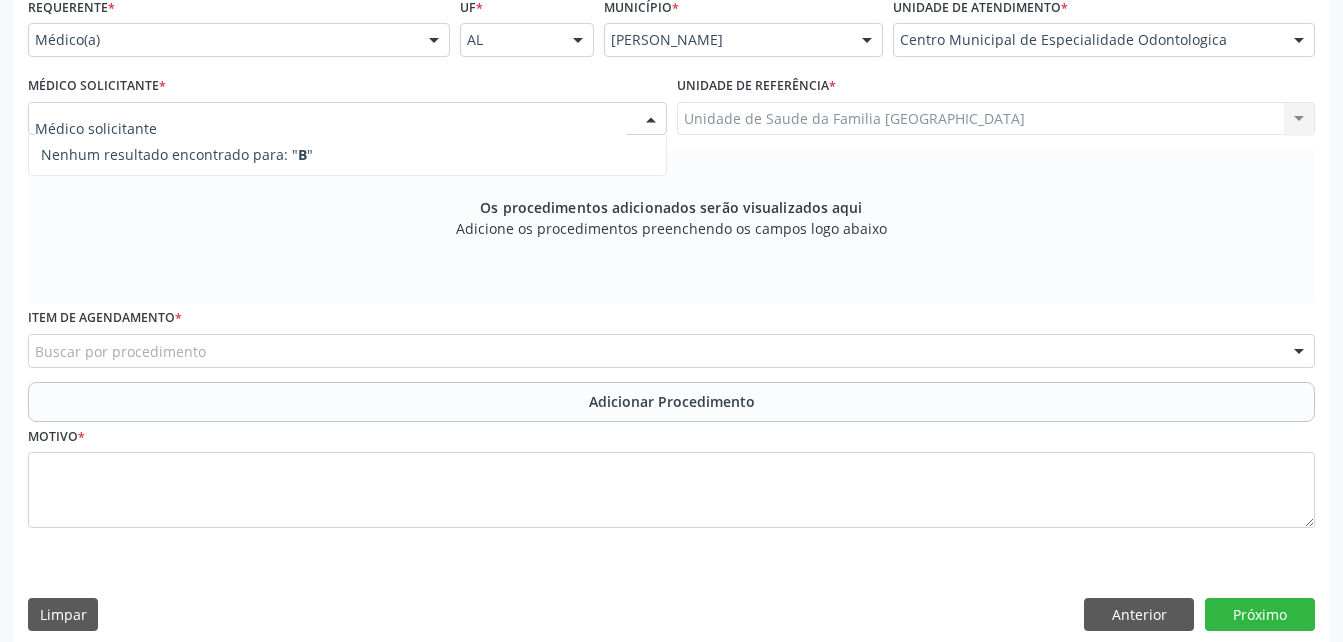 click on "Centro Municipal de Especialidade Odontologica         Aeronave Baron 58   Aeronave Cessna   Associacao Divina Misericordia   Caps [PERSON_NAME] Sarmento   Central Municipal de Rede de Frio de Marechal Deodoro   Central de Abastecimento Farmaceutico Caf   Centro Municipal de Especialidade Odontologica   Centro de Parto Normal Imaculada Conceicao   Centro de Saude Professor Estacio de [GEOGRAPHIC_DATA]   Certea Centro Esp de Ref em Transtorno do Espectro Autista   Clinica Escola de Medicina Veterinaria do Cesmac   Clinica de Reestruturacao Renovar Crer   Consultorio Odontologico [PERSON_NAME]   Crescer Espaco Terapeutico   Espaco Klecia Ribeiro   Fazenda da Esperanca [GEOGRAPHIC_DATA]   Helicoptero Falcao 5   Labmar   Laboratorio Marechal   Laboratorio Marechal Deodoro   Laboratorio de Protese Dentaria Marechal Deodoro   Melhor em Casa   Posto de Apoio Mucuri   Posto de Saude Saco   Posto de Saude do Riacho Velho   Secretaria Municipal de Saude   Unidade Municipal de [GEOGRAPHIC_DATA]" at bounding box center [1104, 40] 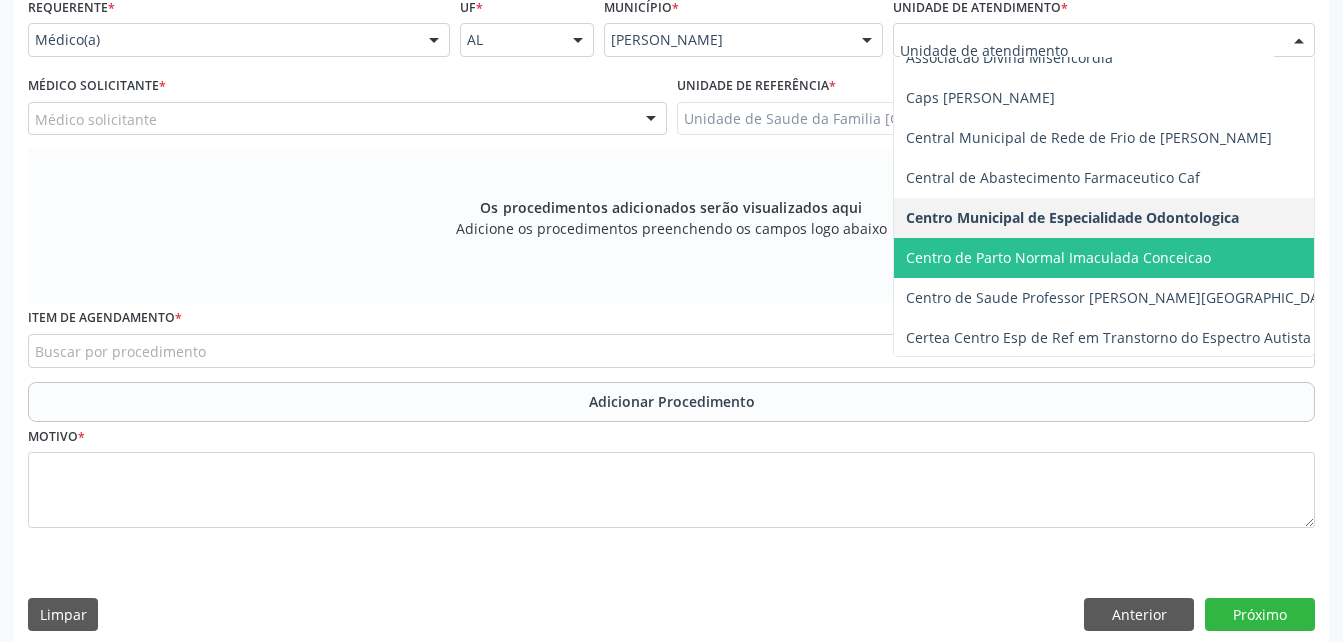 scroll, scrollTop: 100, scrollLeft: 0, axis: vertical 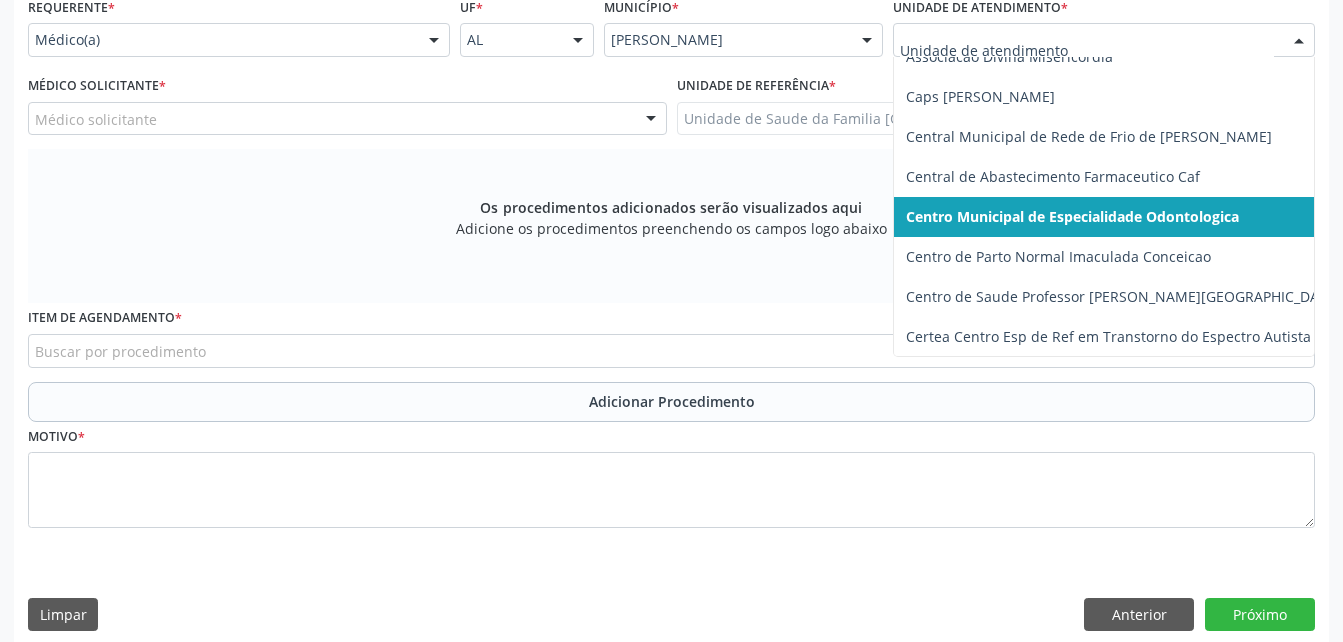click on "Centro Municipal de Especialidade Odontologica" at bounding box center (1072, 216) 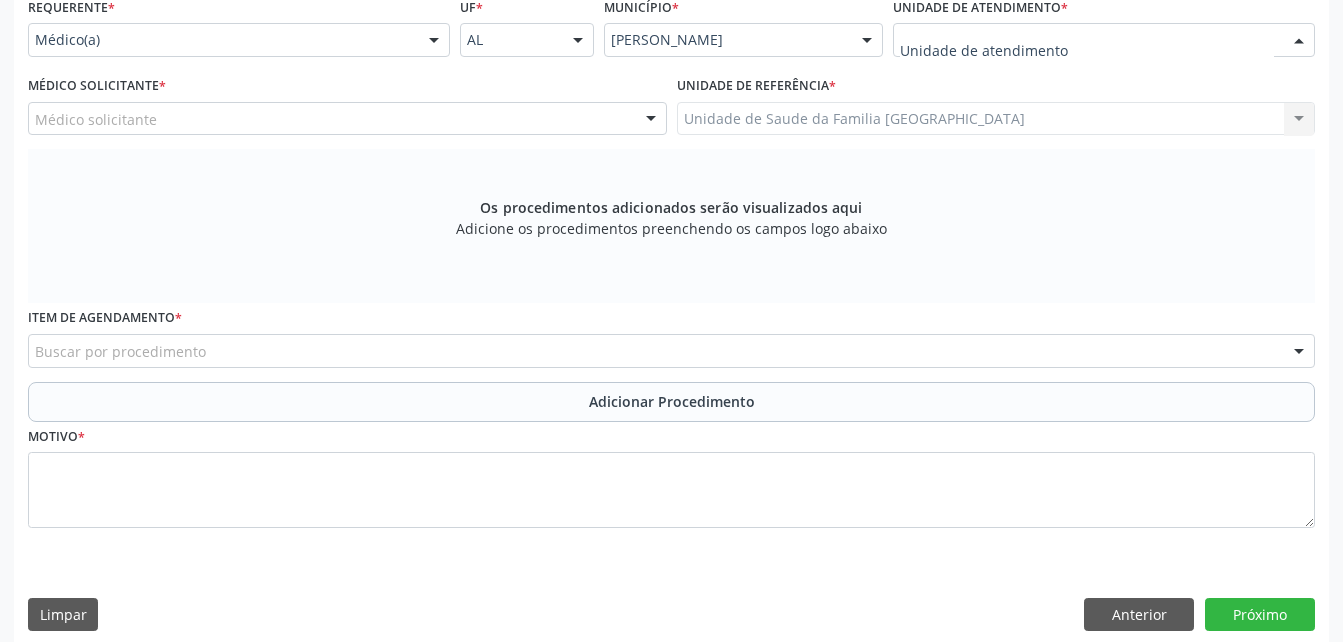 click at bounding box center (1299, 41) 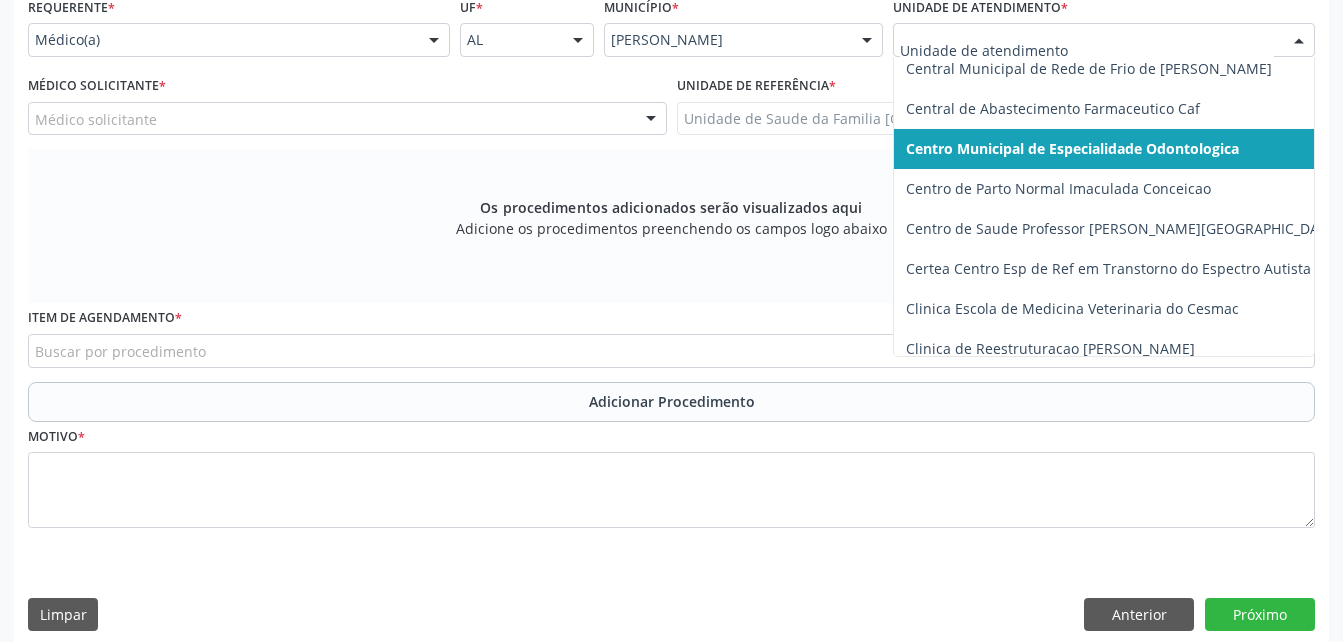 scroll, scrollTop: 200, scrollLeft: 0, axis: vertical 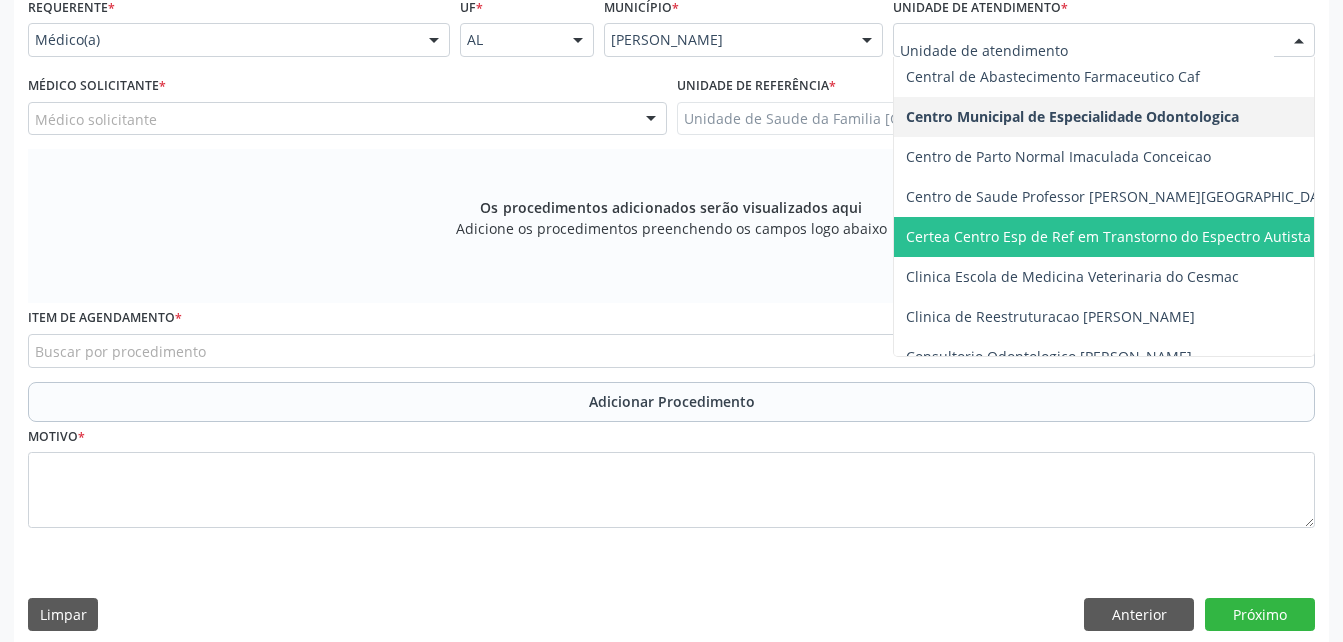 click on "Certea Centro Esp de Ref em Transtorno do Espectro Autista" at bounding box center (1108, 236) 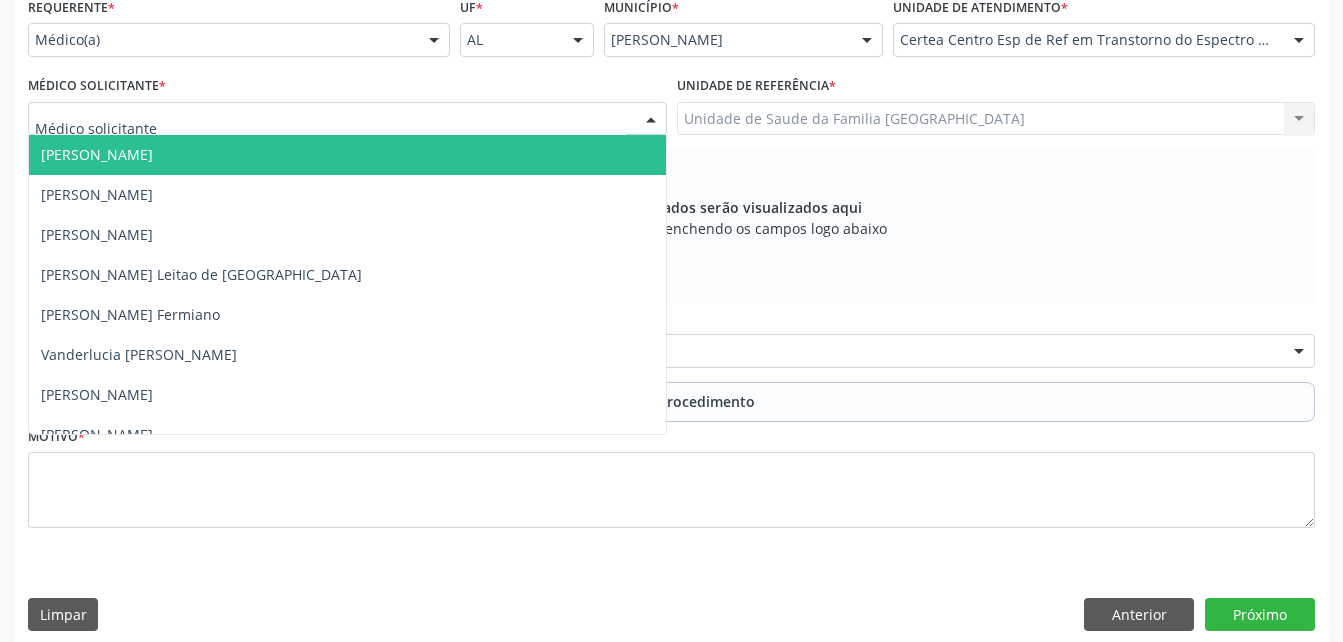 click at bounding box center (347, 119) 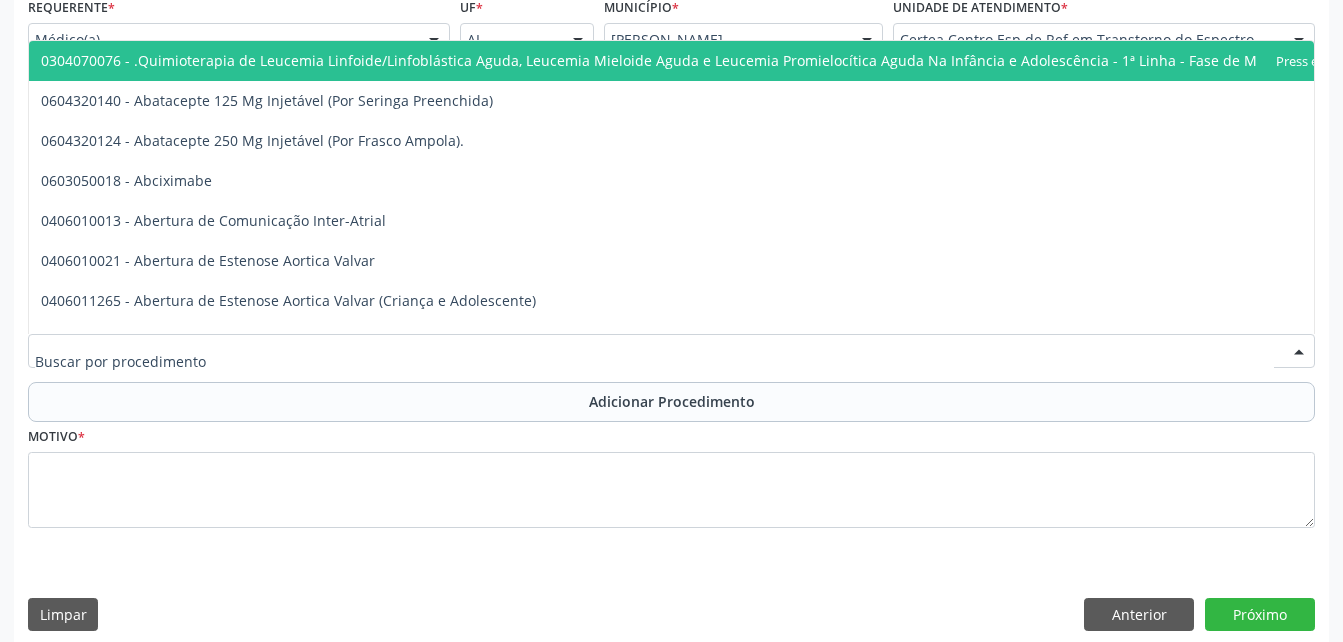 click at bounding box center [671, 351] 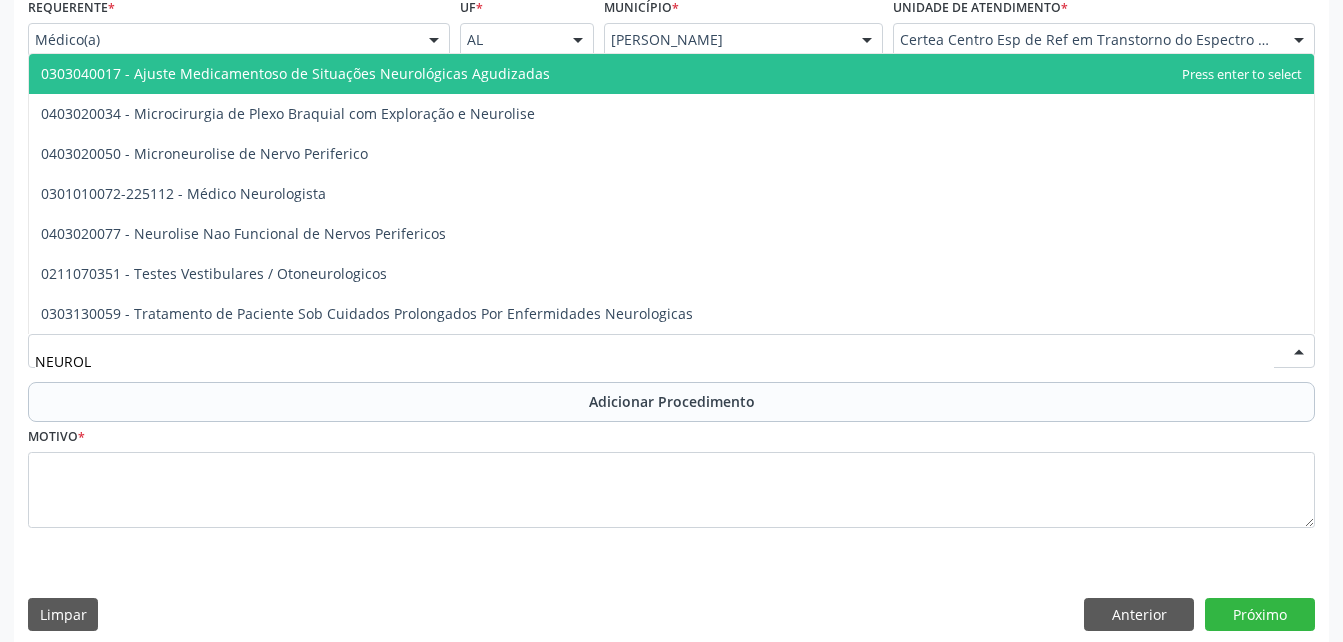 type on "NEUROLO" 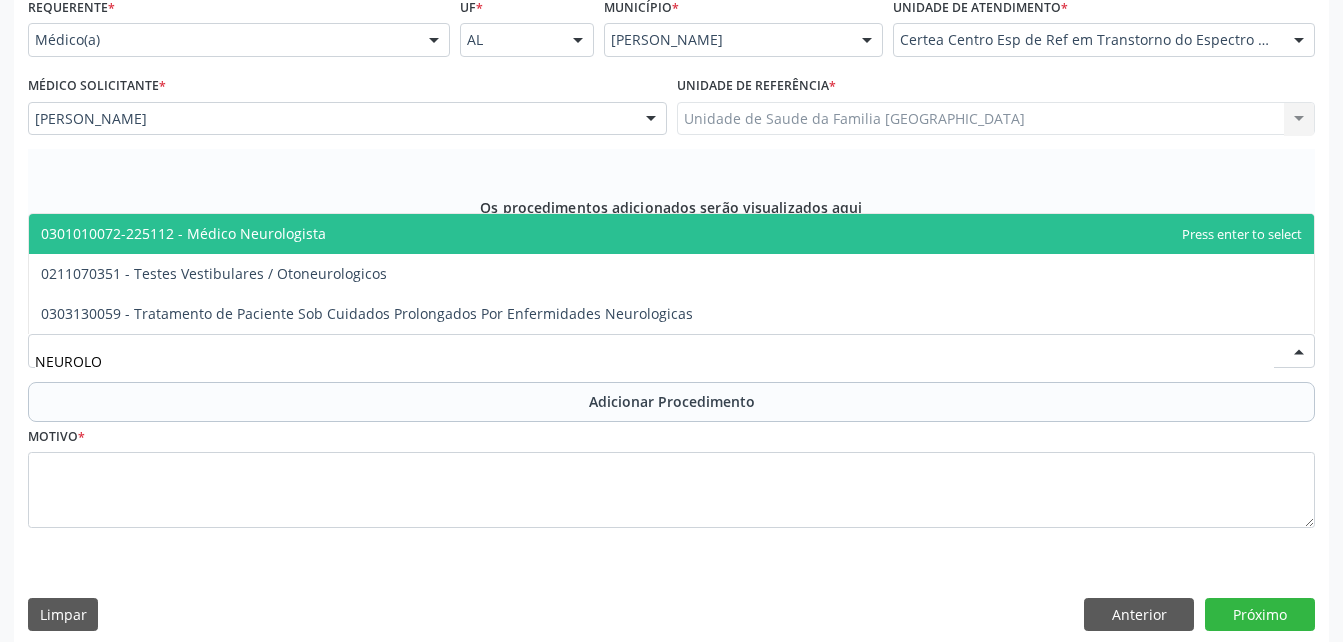 click on "0301010072-225112 - Médico Neurologista" at bounding box center [671, 234] 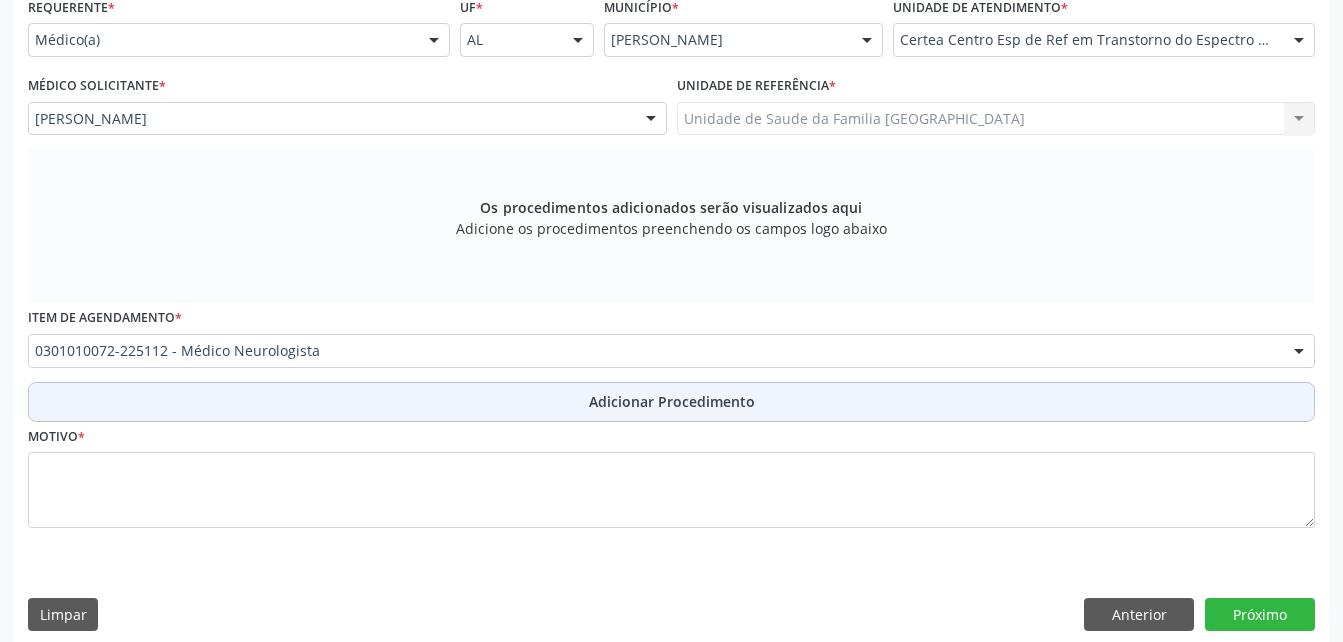 click on "Adicionar Procedimento" at bounding box center (671, 402) 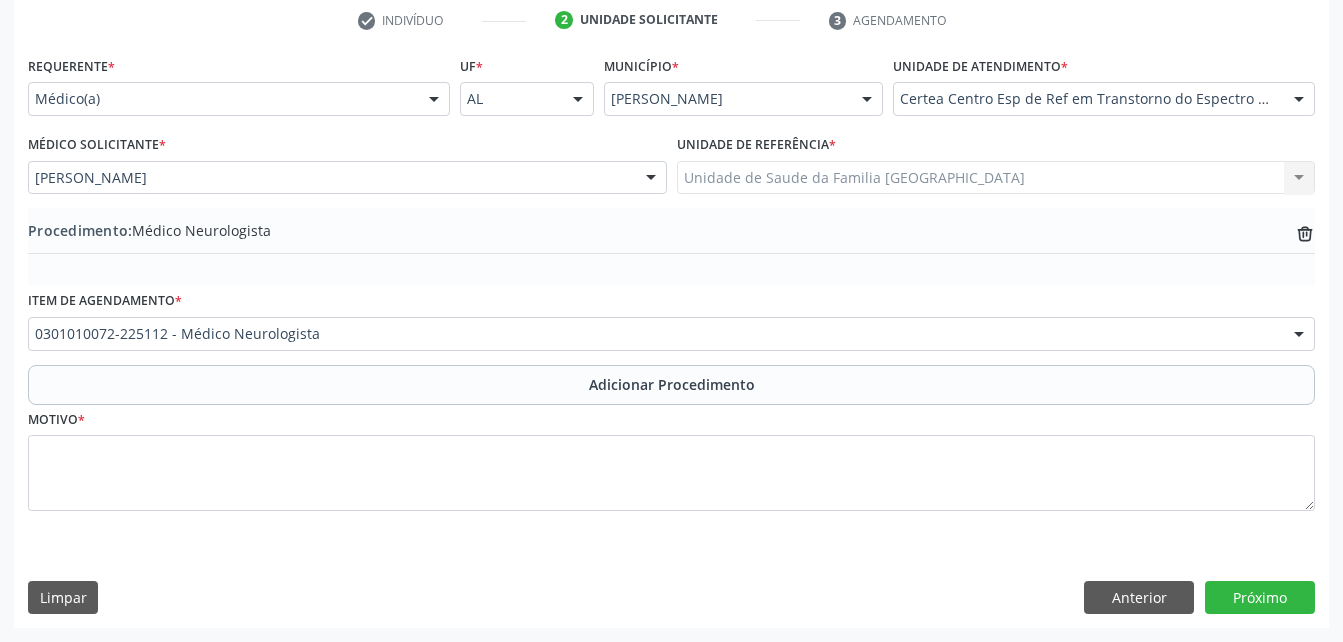 scroll, scrollTop: 411, scrollLeft: 0, axis: vertical 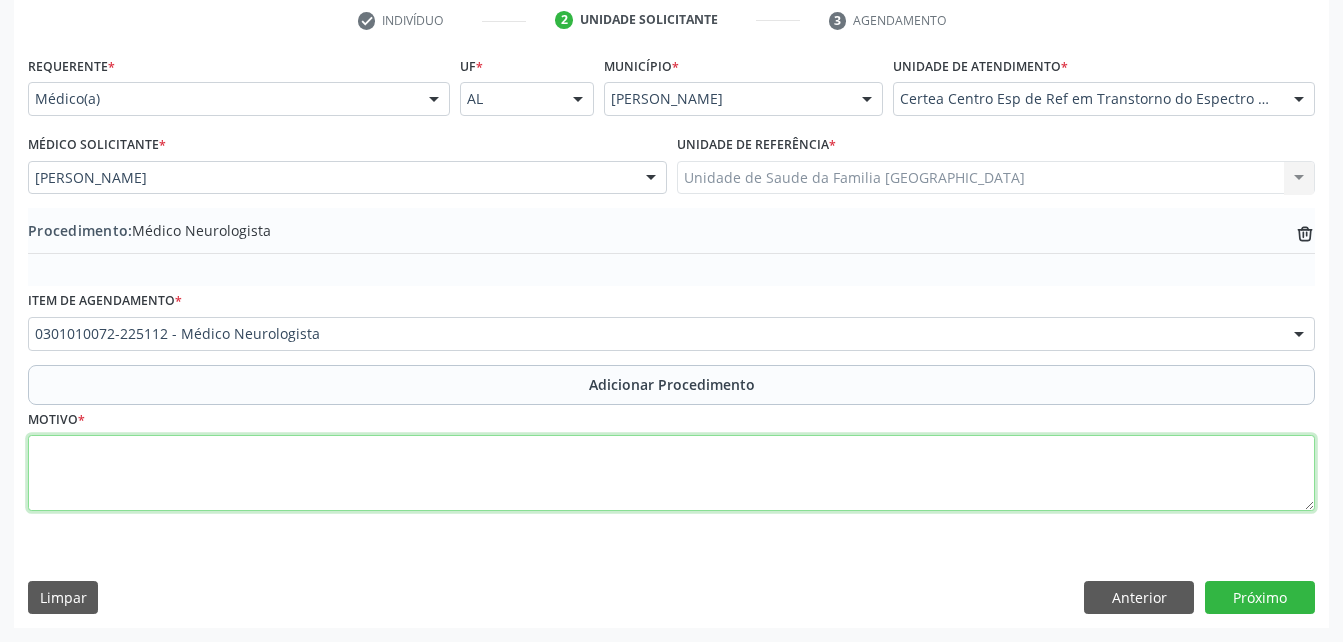 drag, startPoint x: 815, startPoint y: 487, endPoint x: 834, endPoint y: 477, distance: 21.470911 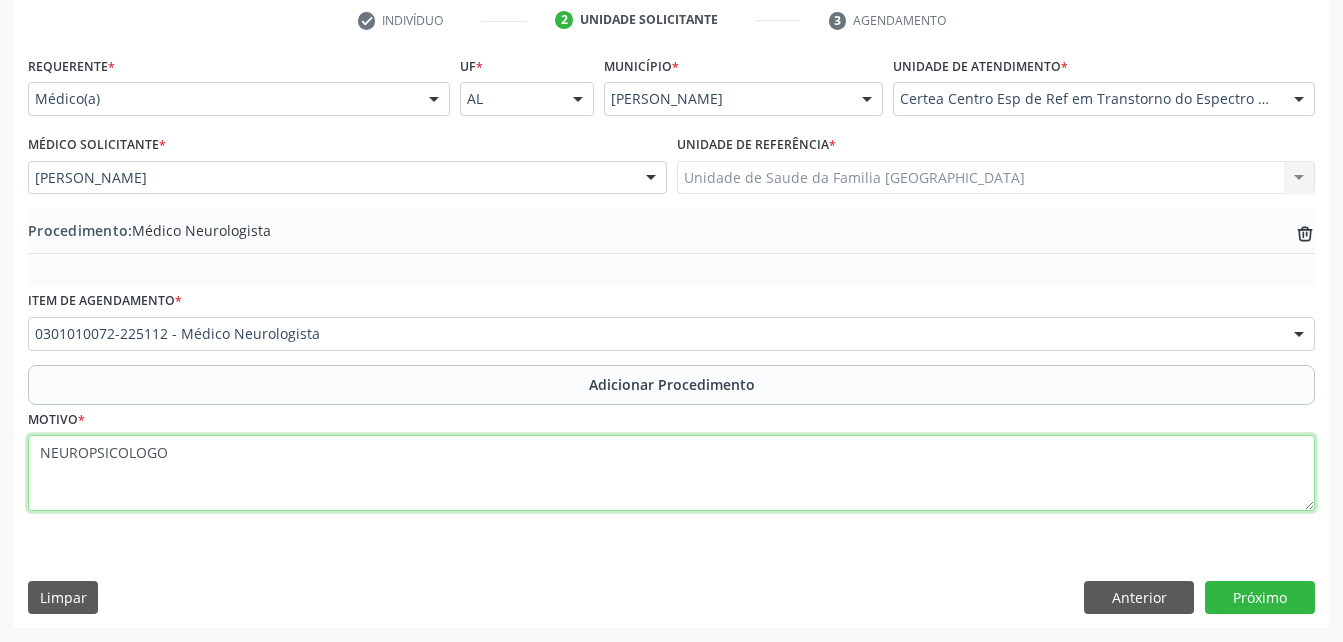 click on "NEUROPSICOLOGO" at bounding box center [671, 473] 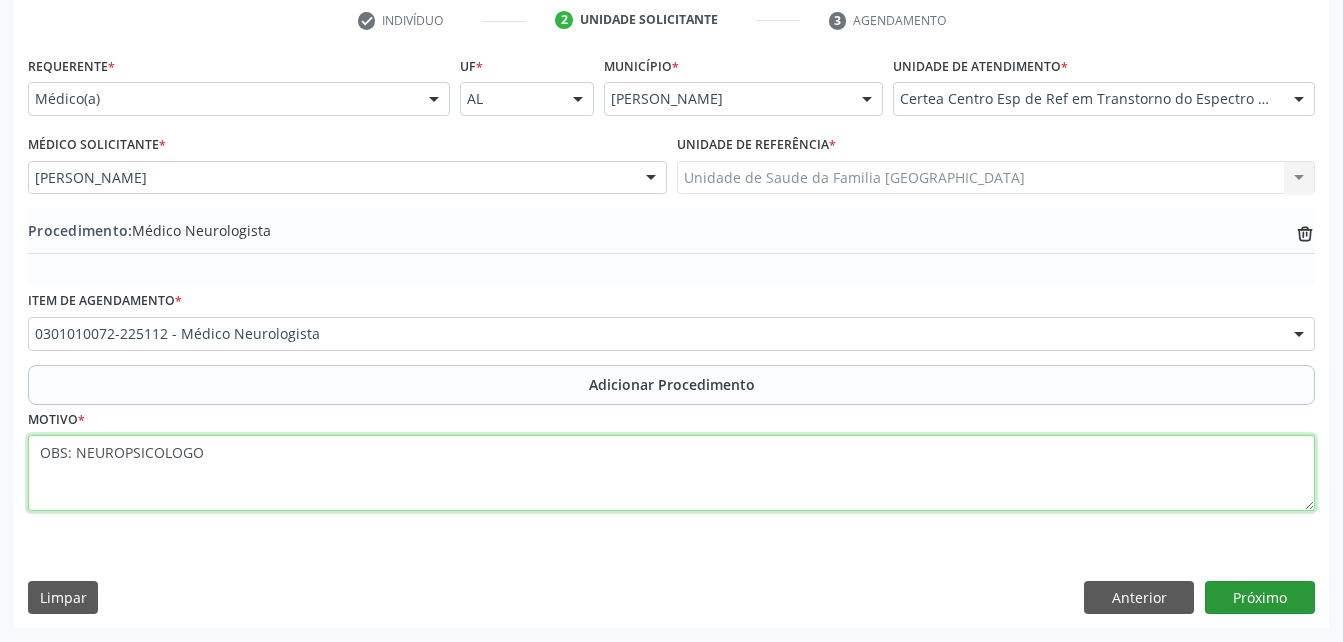 type on "OBS: NEUROPSICOLOGO" 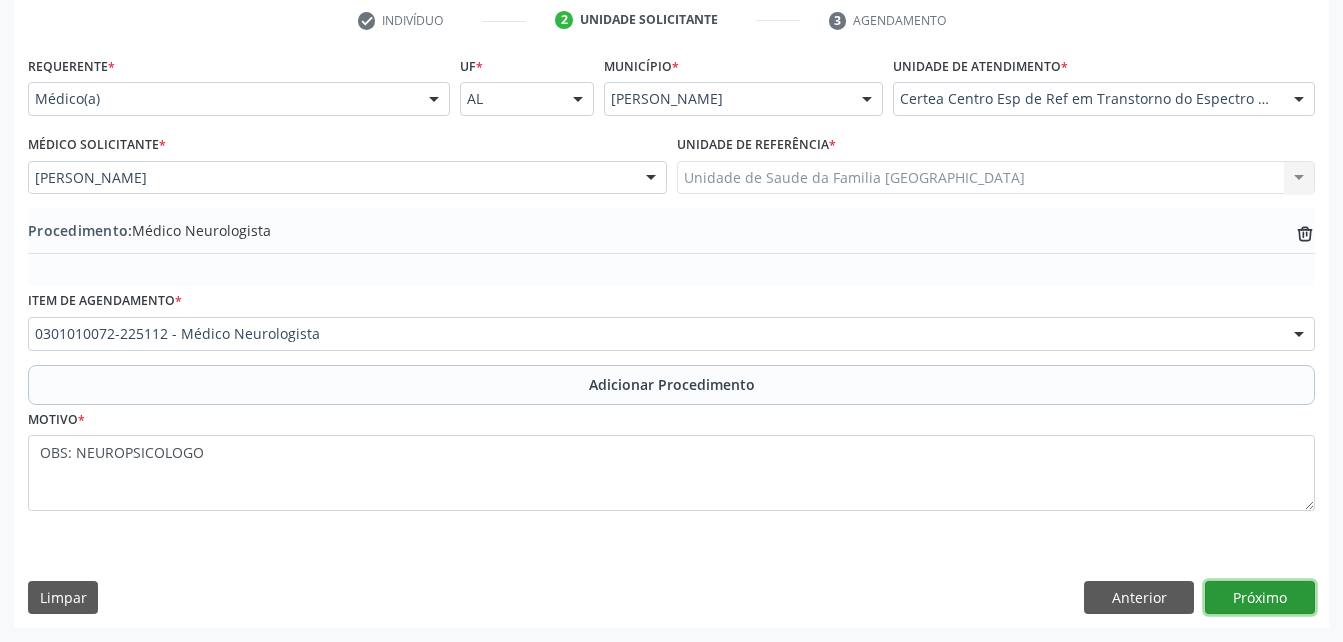 click on "Próximo" at bounding box center [1260, 598] 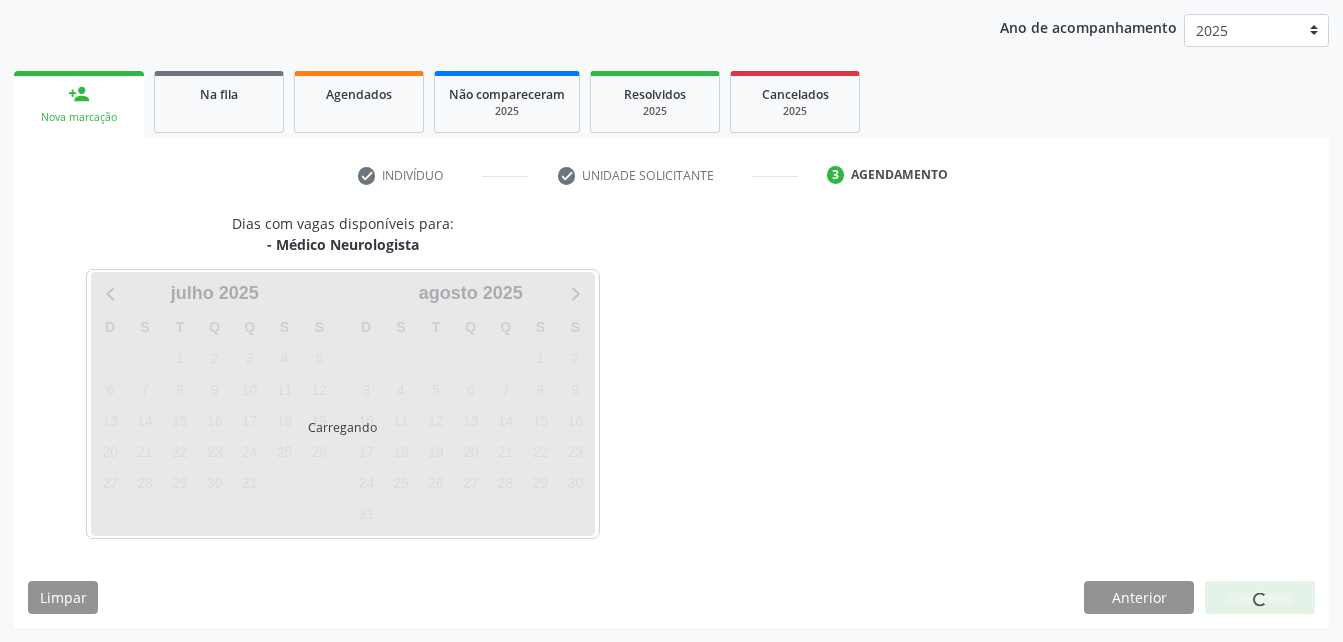 scroll, scrollTop: 315, scrollLeft: 0, axis: vertical 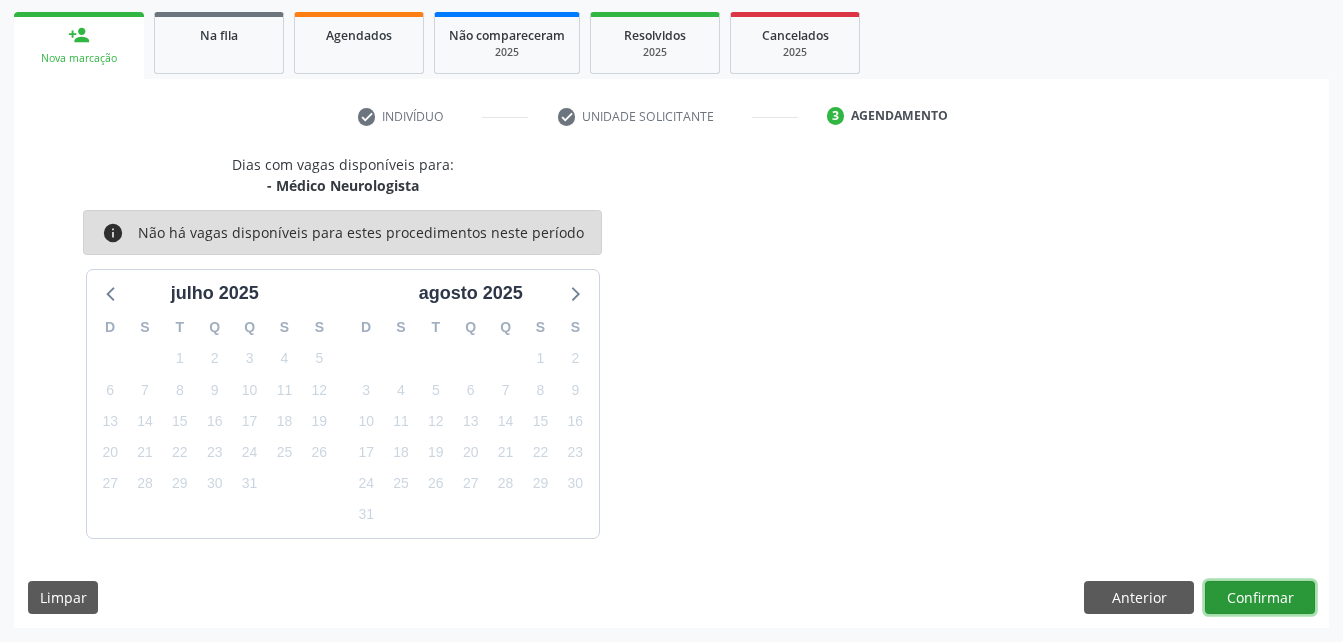 click on "Confirmar" at bounding box center (1260, 598) 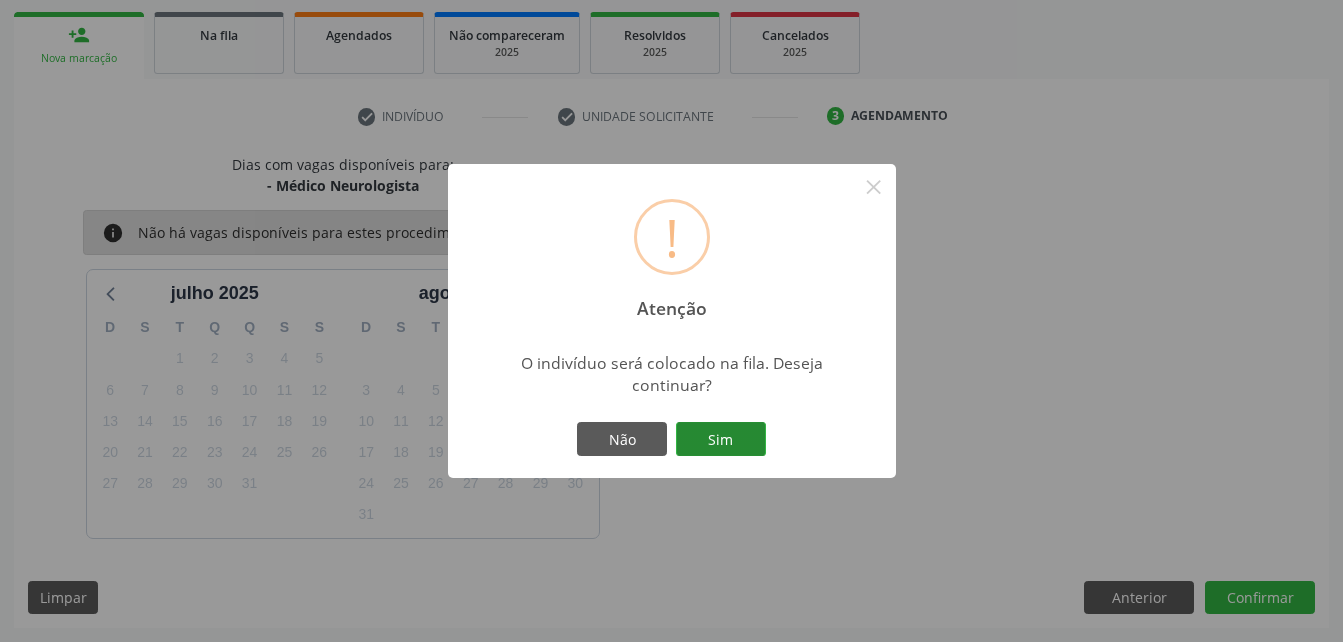 click on "Sim" at bounding box center (721, 439) 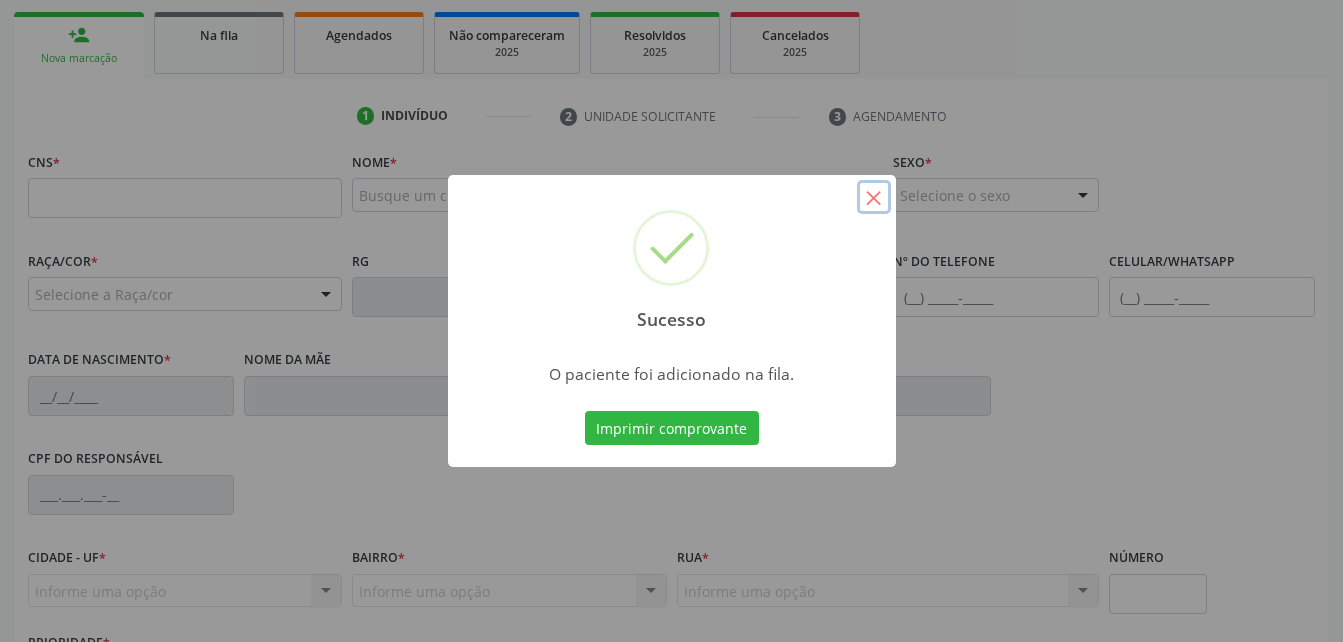 click on "×" at bounding box center (874, 197) 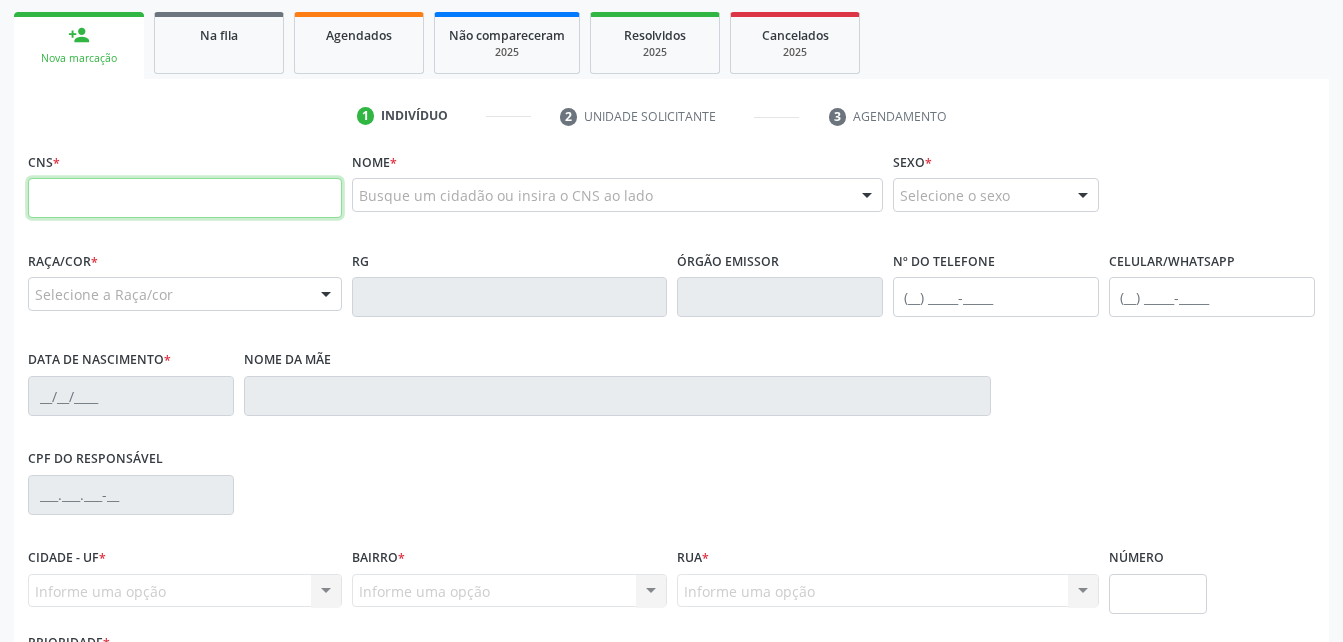 click at bounding box center [185, 198] 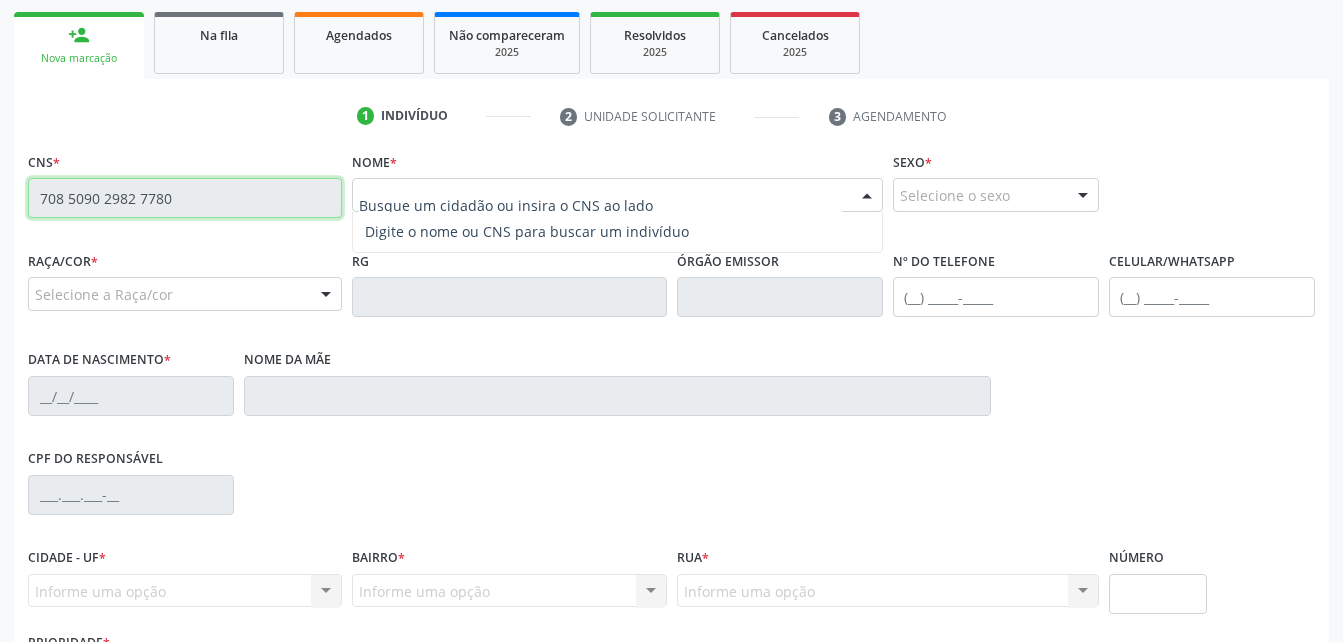 type on "708 5090 2982 7780" 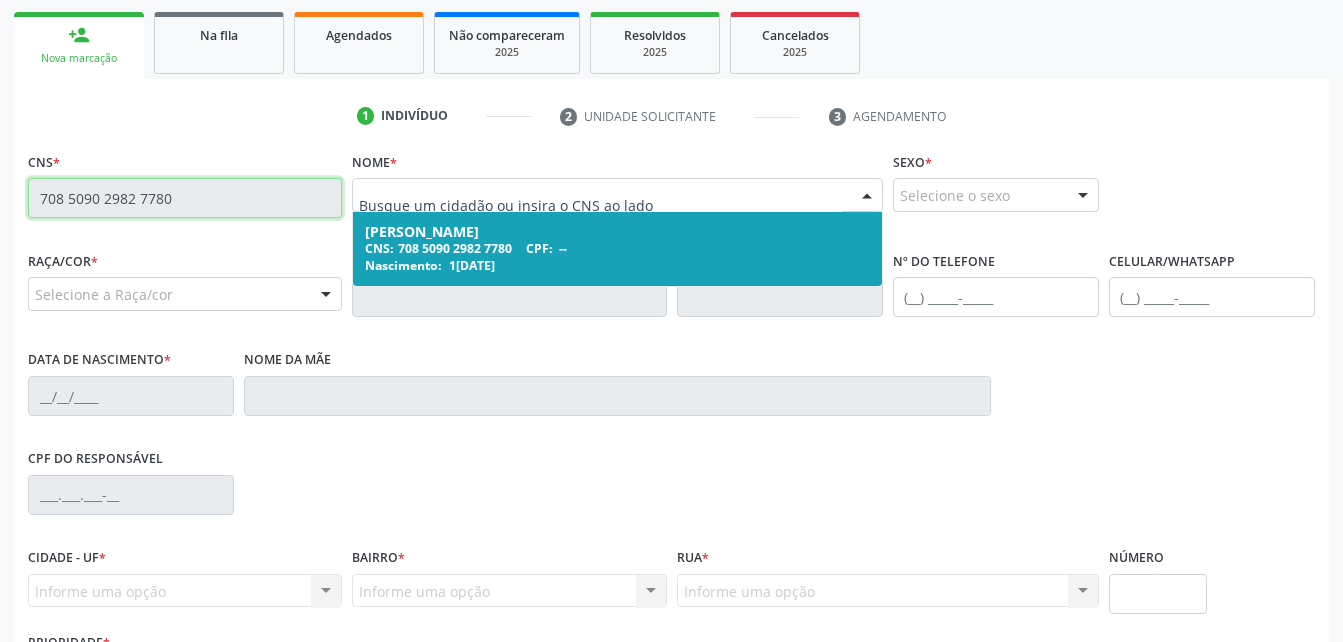 type on "[PHONE_NUMBER]" 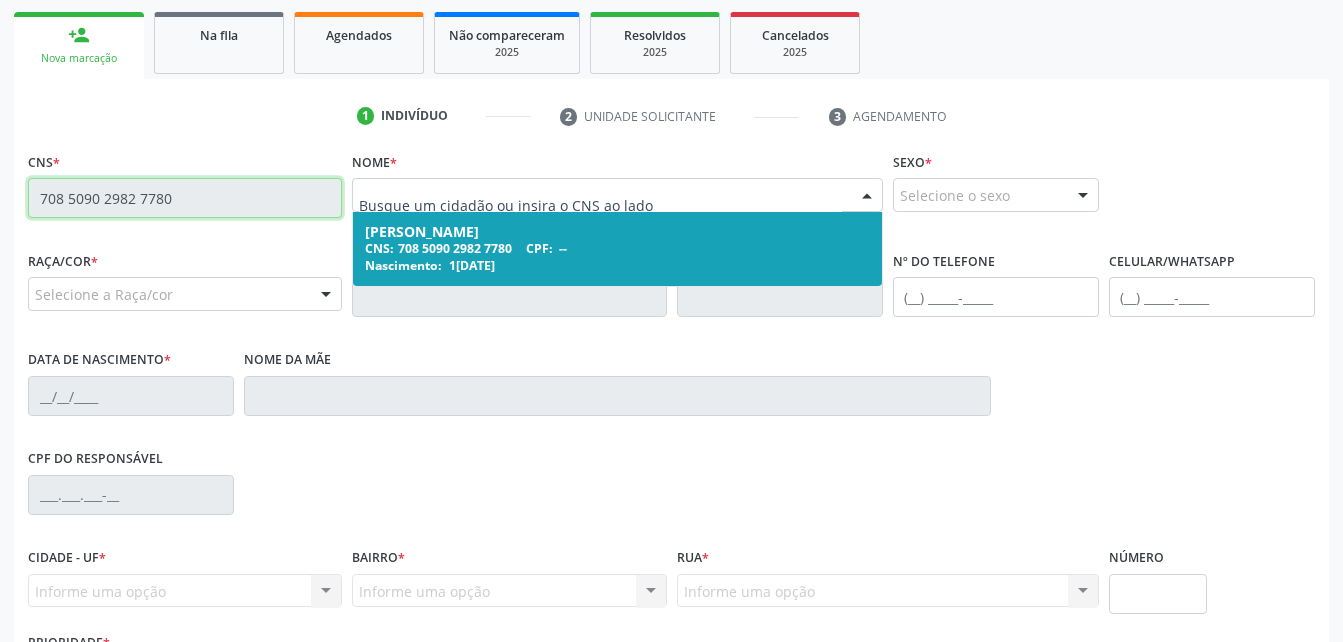 type on "1[DATE]" 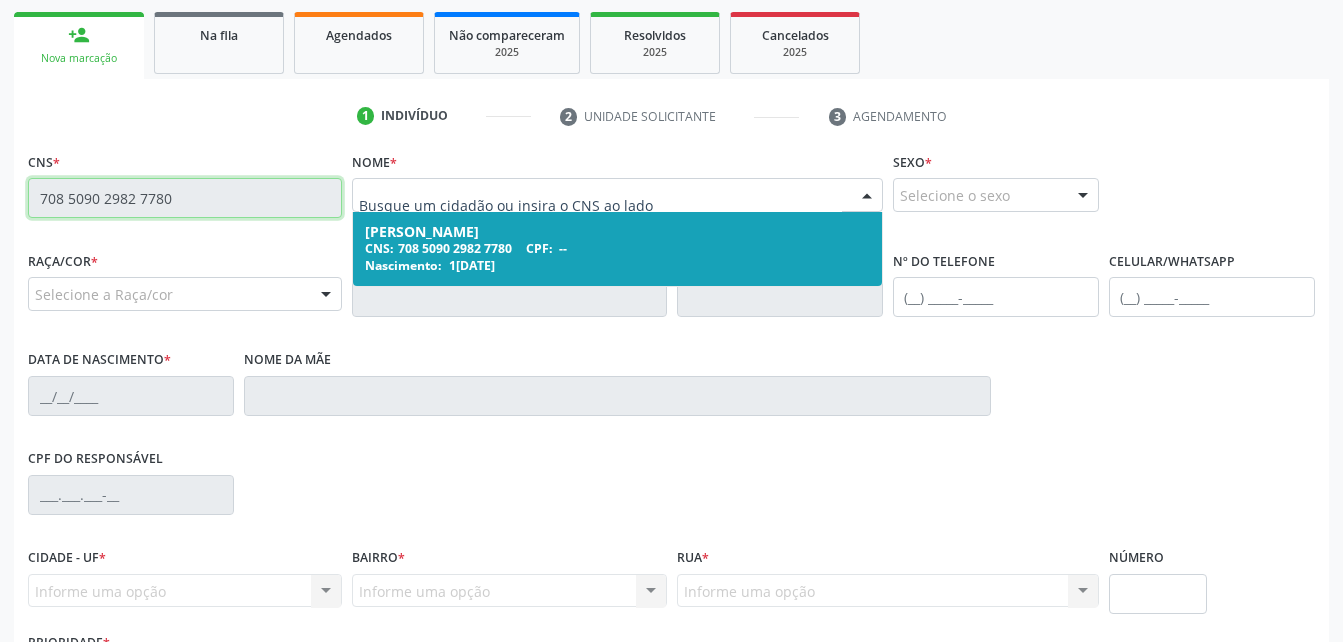 type on "S/N" 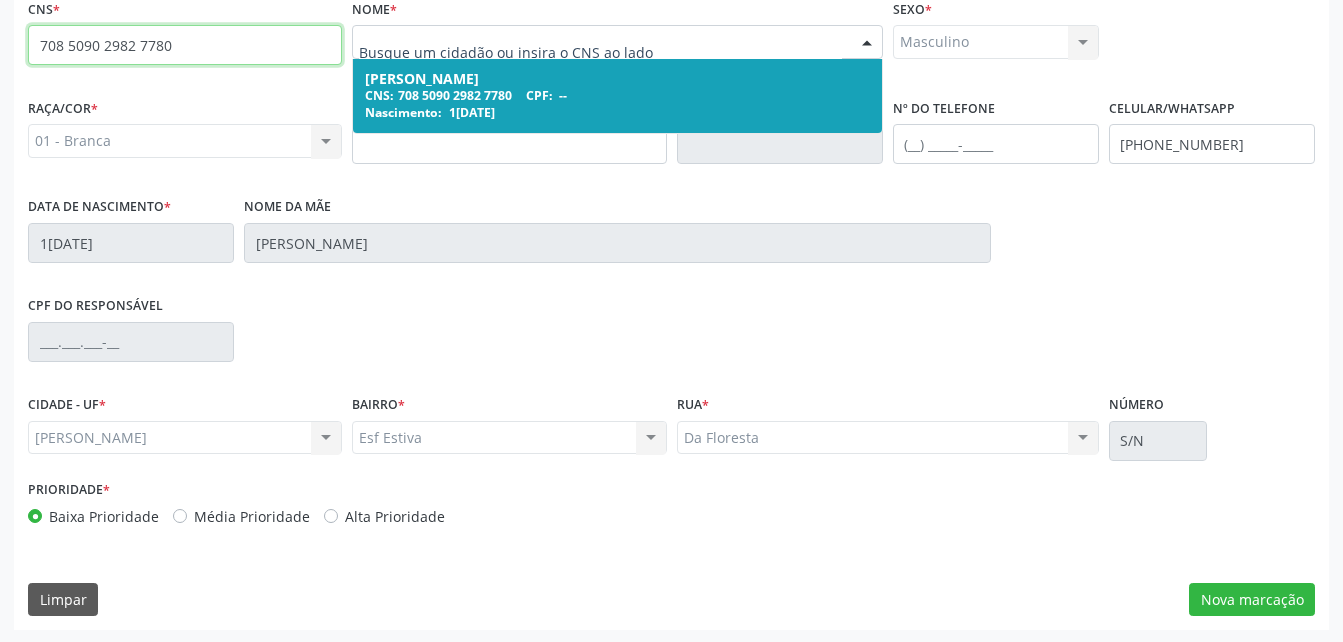 scroll, scrollTop: 470, scrollLeft: 0, axis: vertical 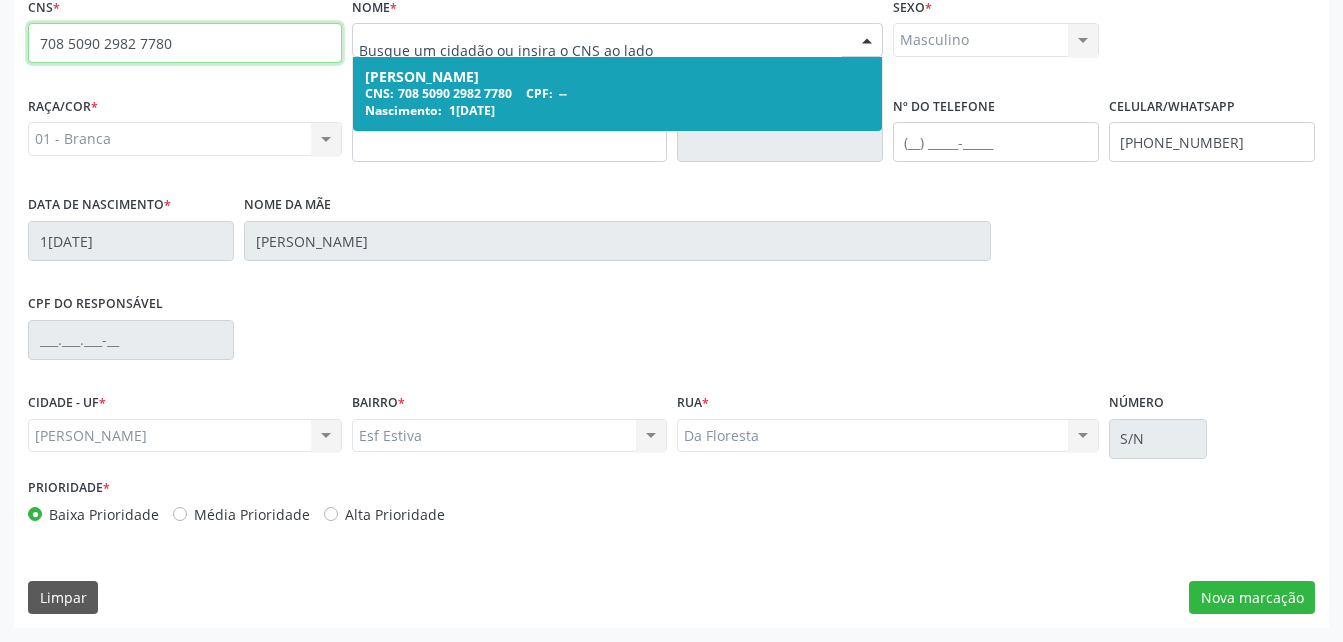 drag, startPoint x: 650, startPoint y: 96, endPoint x: 804, endPoint y: 193, distance: 182.00275 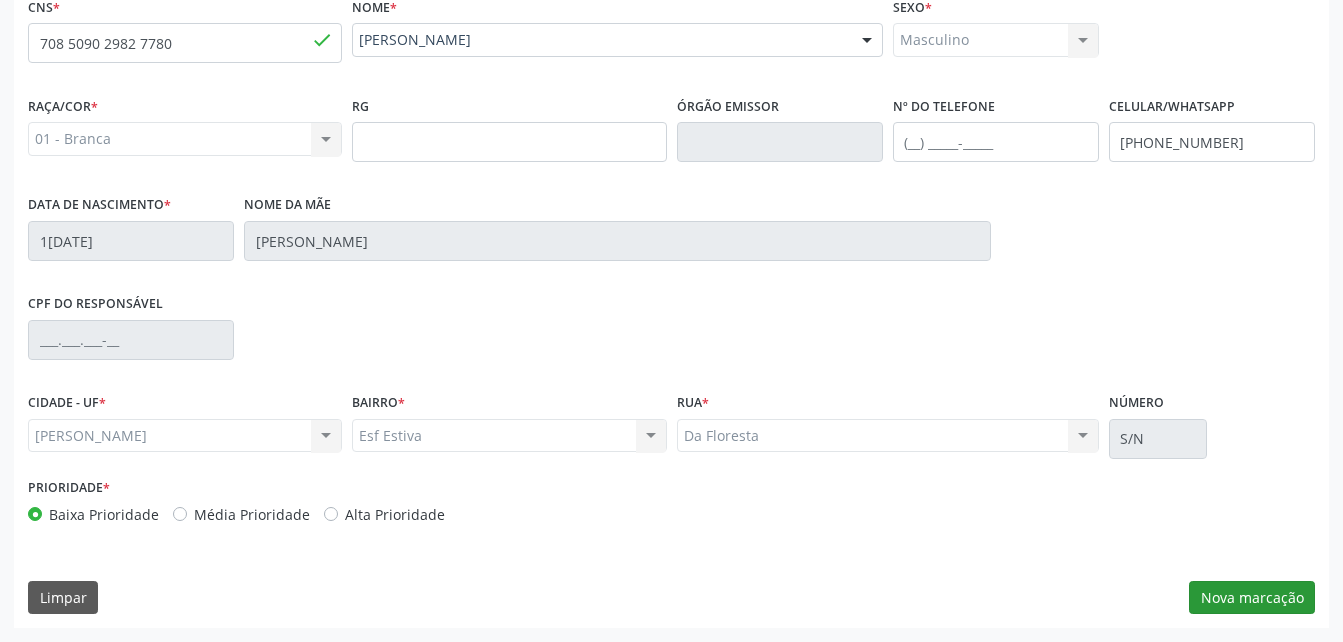 drag, startPoint x: 1228, startPoint y: 573, endPoint x: 1230, endPoint y: 587, distance: 14.142136 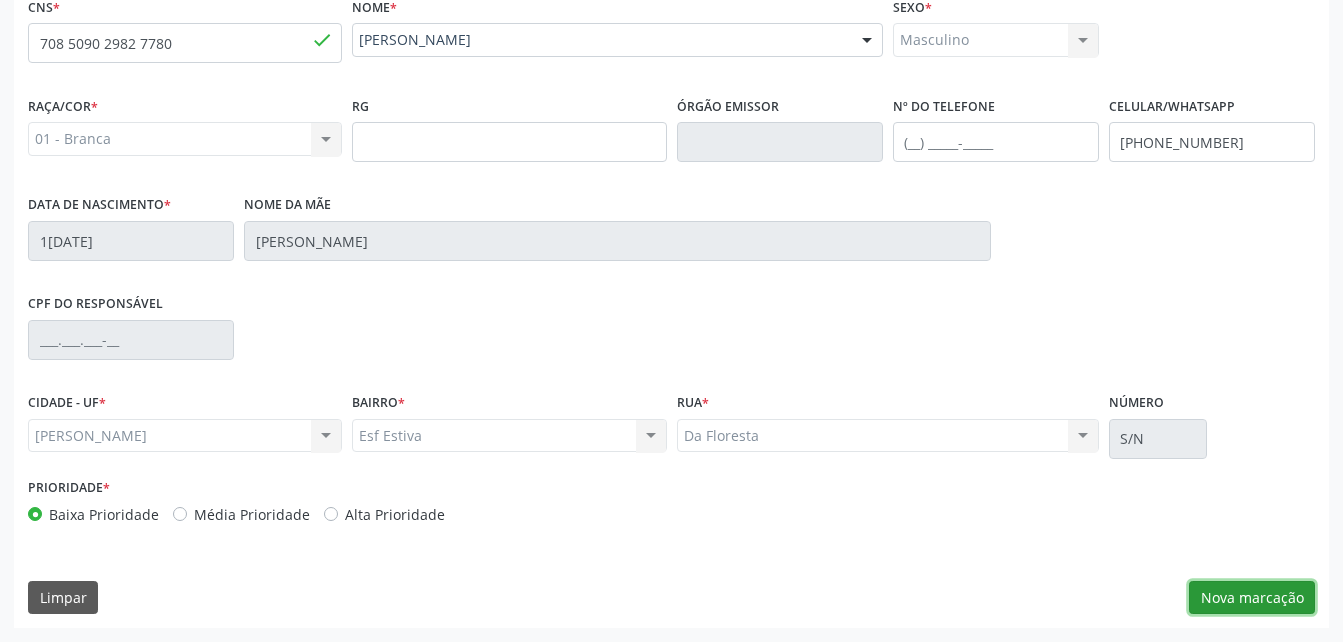 click on "Nova marcação" at bounding box center [1252, 598] 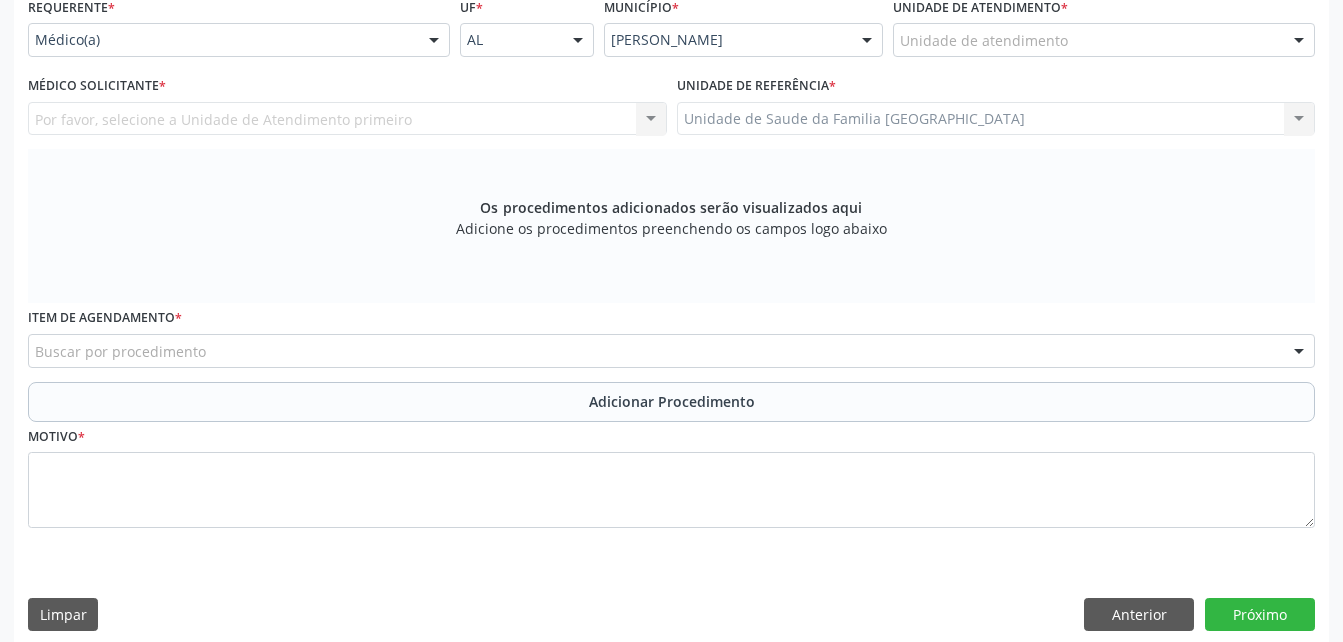 click on "Unidade de atendimento" at bounding box center [1104, 40] 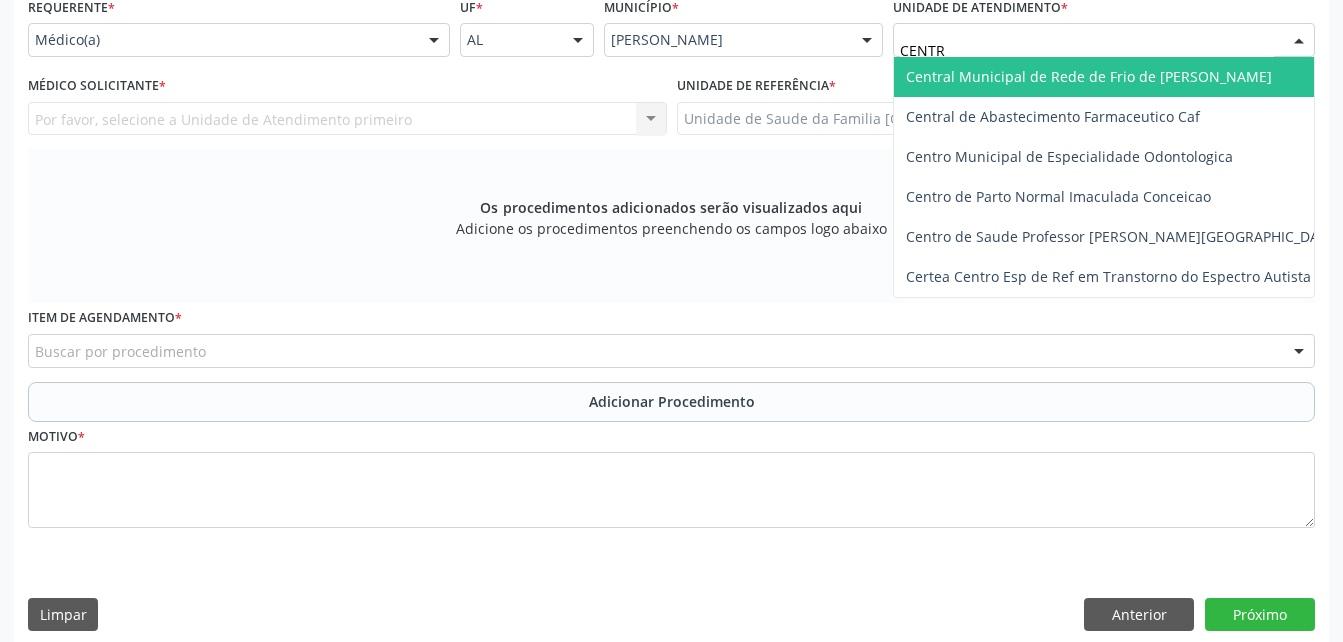 type on "CENTRO" 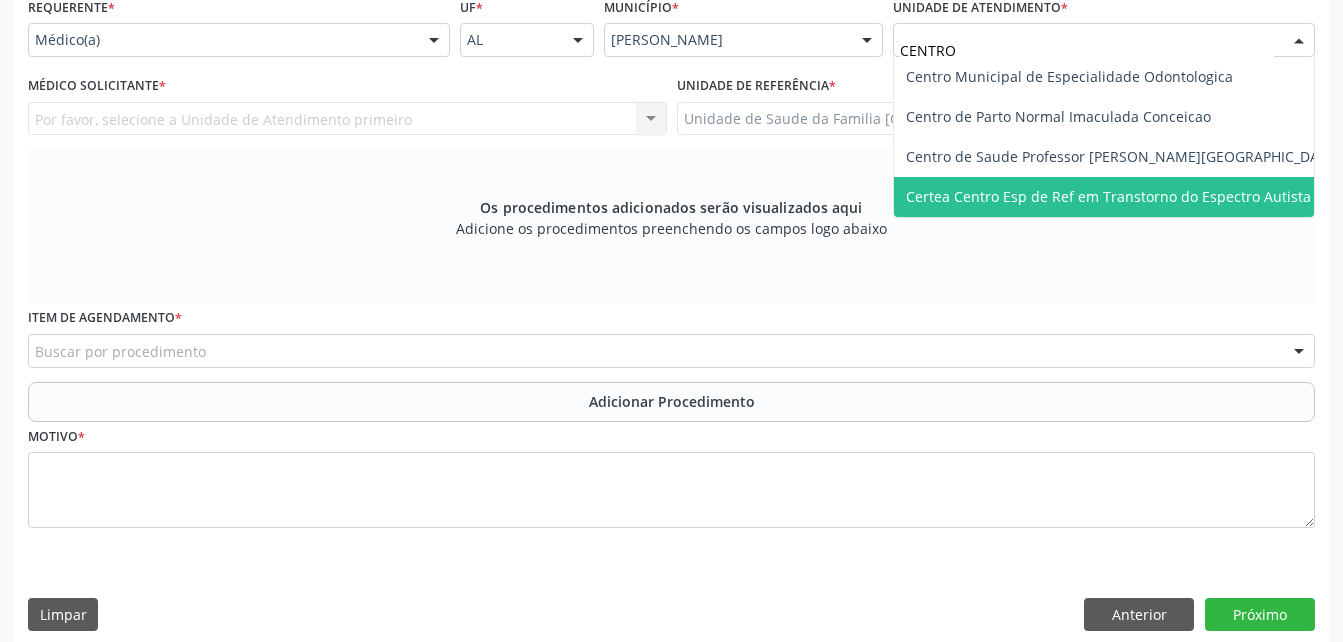 drag, startPoint x: 1172, startPoint y: 196, endPoint x: 796, endPoint y: 184, distance: 376.19144 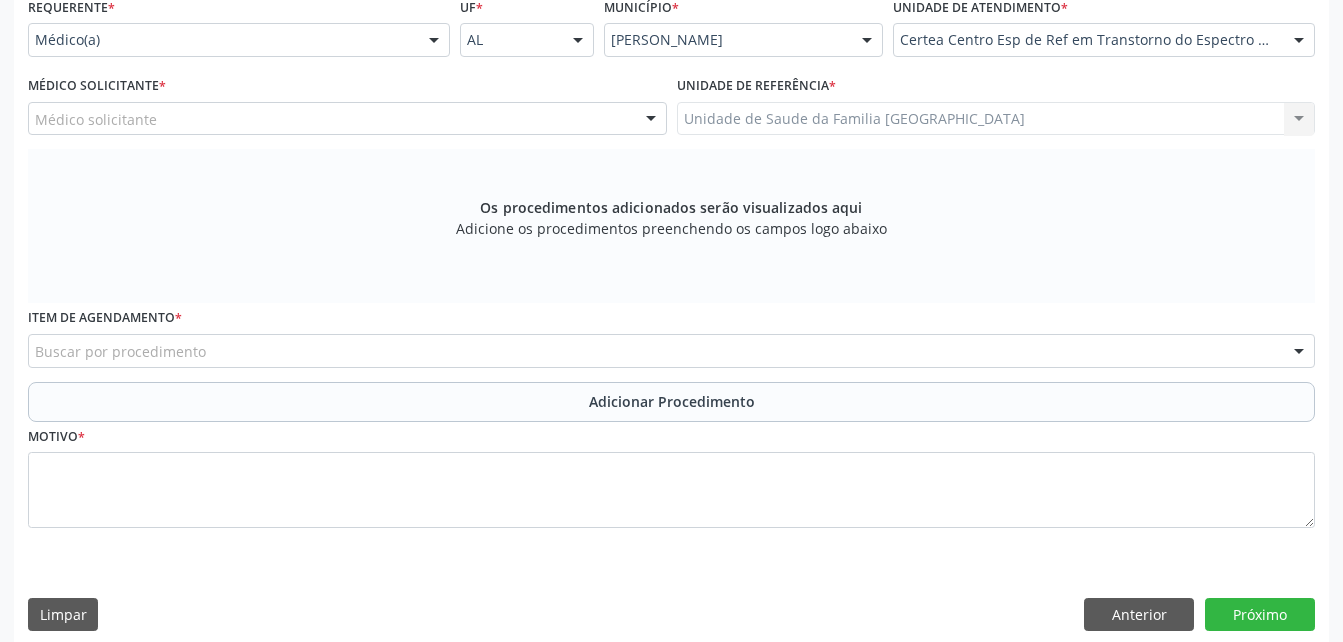 click on "Médico solicitante
[PERSON_NAME]   [PERSON_NAME] da Costa   [PERSON_NAME]   [PERSON_NAME] [PERSON_NAME]   [PERSON_NAME] [PERSON_NAME]   [PERSON_NAME] resultado encontrado para: "   "
Não há nenhuma opção para ser exibida." at bounding box center (347, 119) 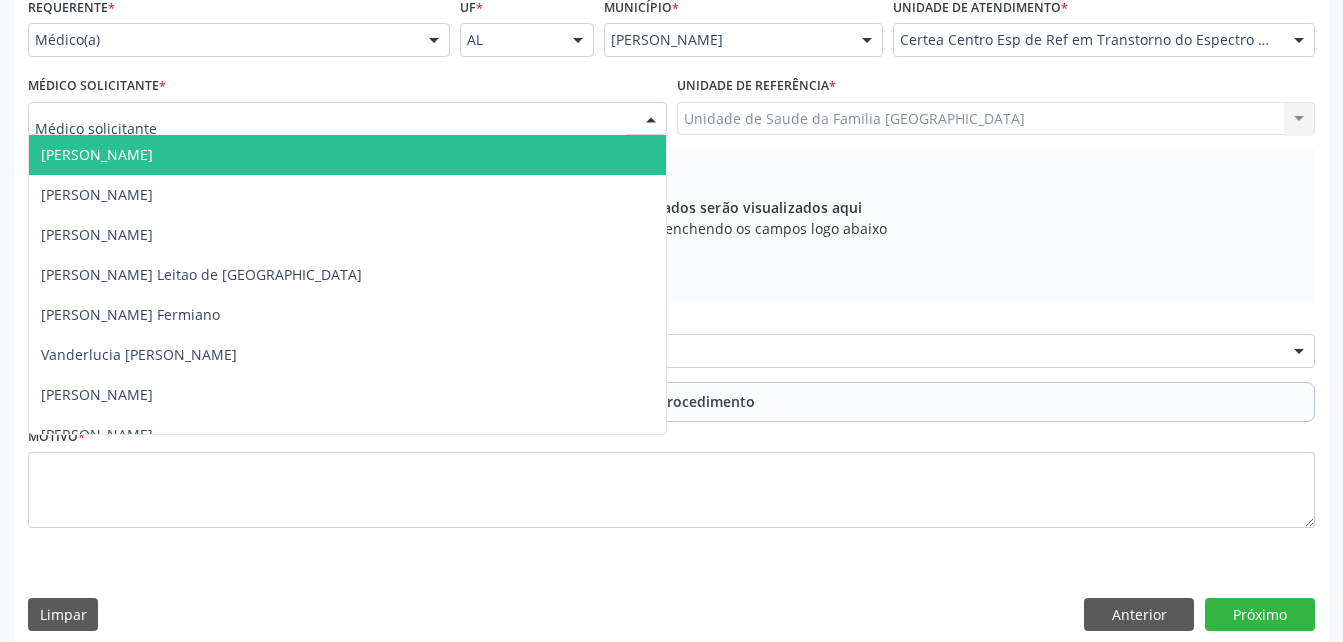click at bounding box center [347, 119] 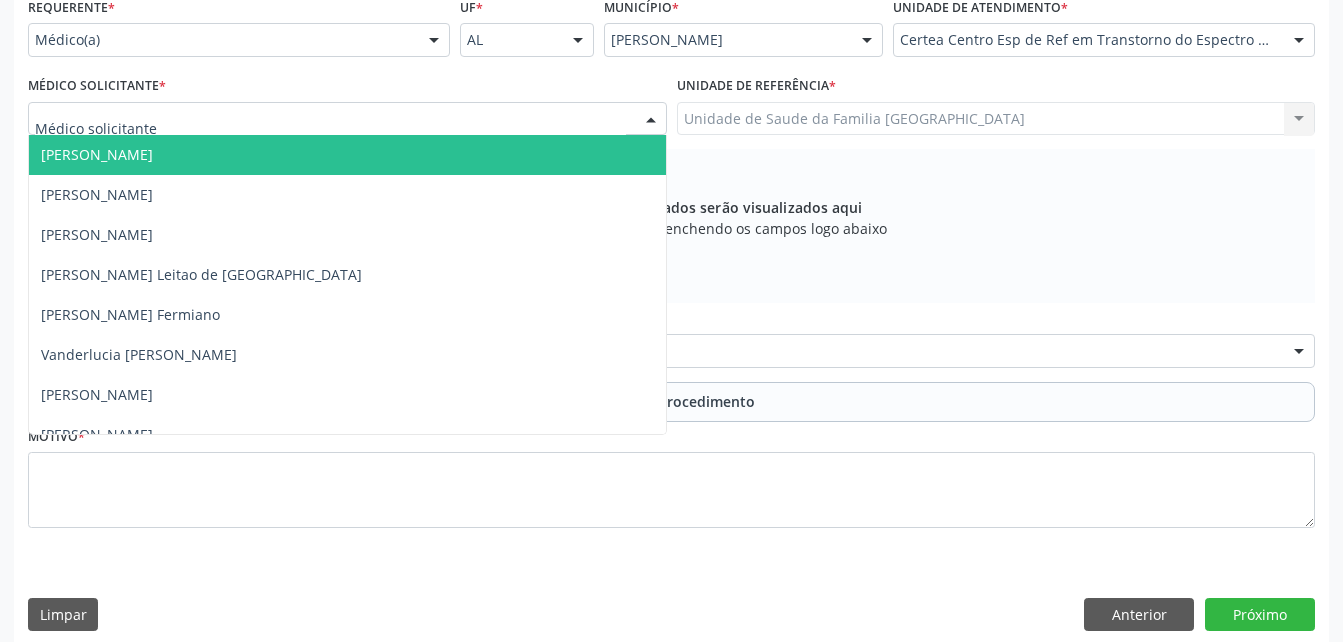 click on "[PERSON_NAME]" at bounding box center (347, 155) 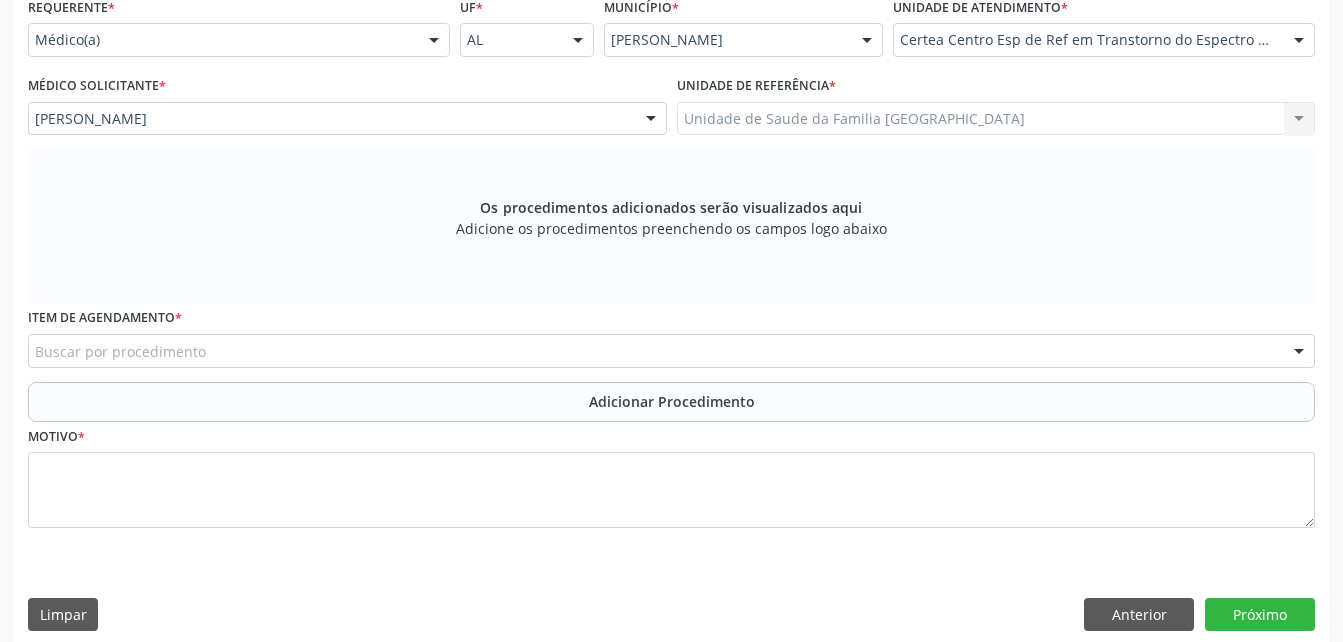 click on "Buscar por procedimento" at bounding box center (671, 351) 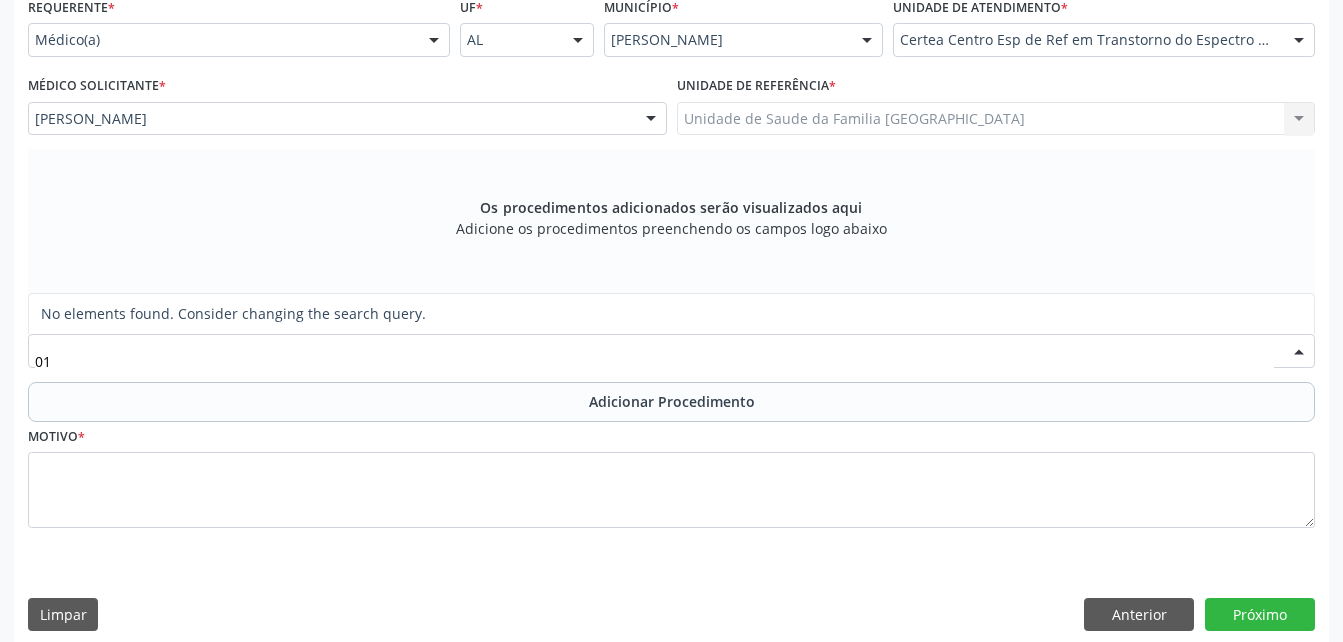 type on "0" 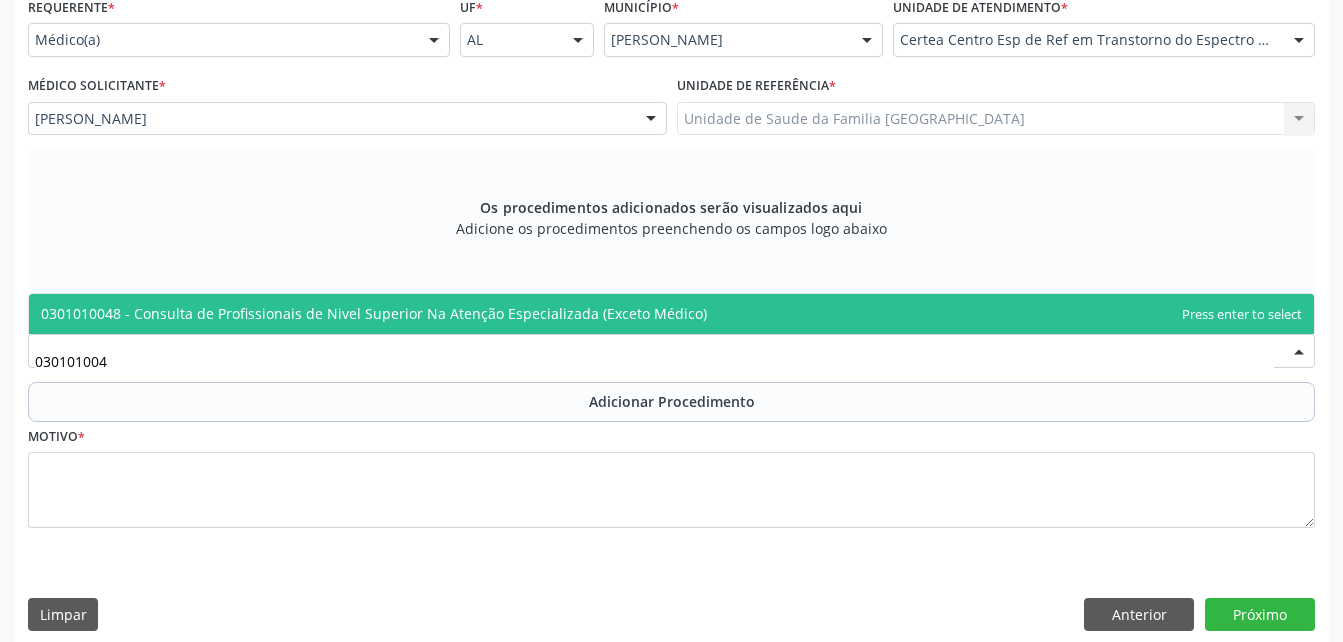 type on "0301010048" 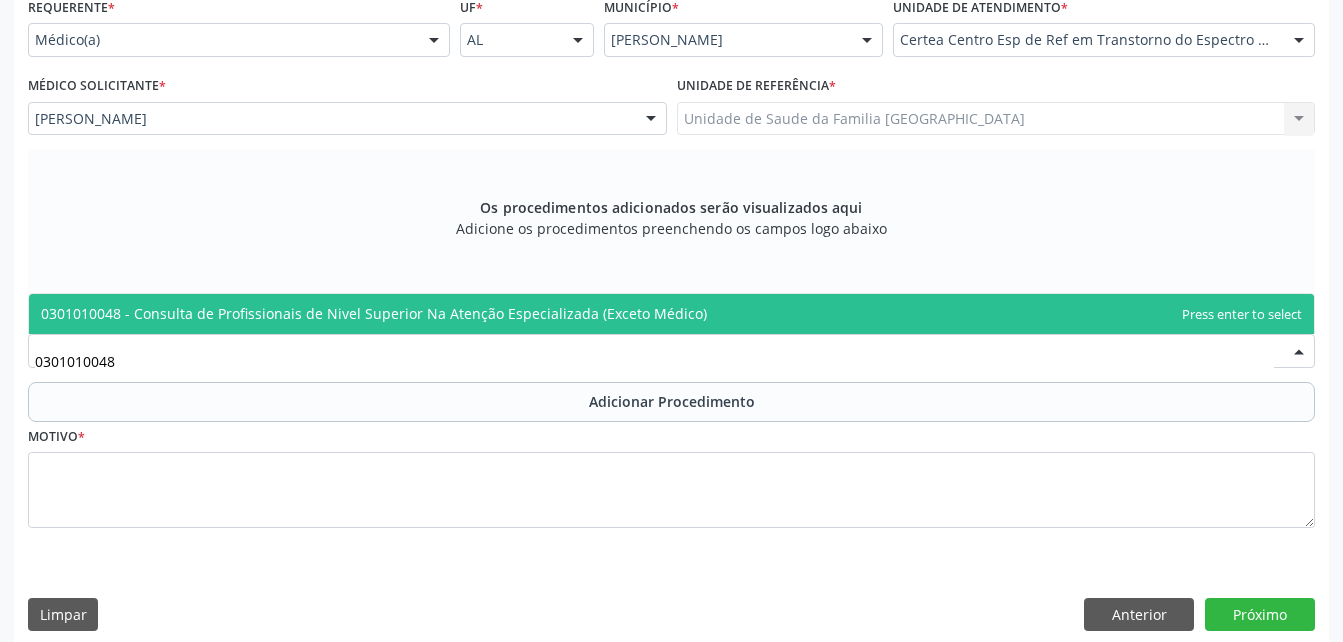 click on "0301010048 - Consulta de Profissionais de Nivel Superior Na Atenção Especializada (Exceto Médico)" at bounding box center [671, 314] 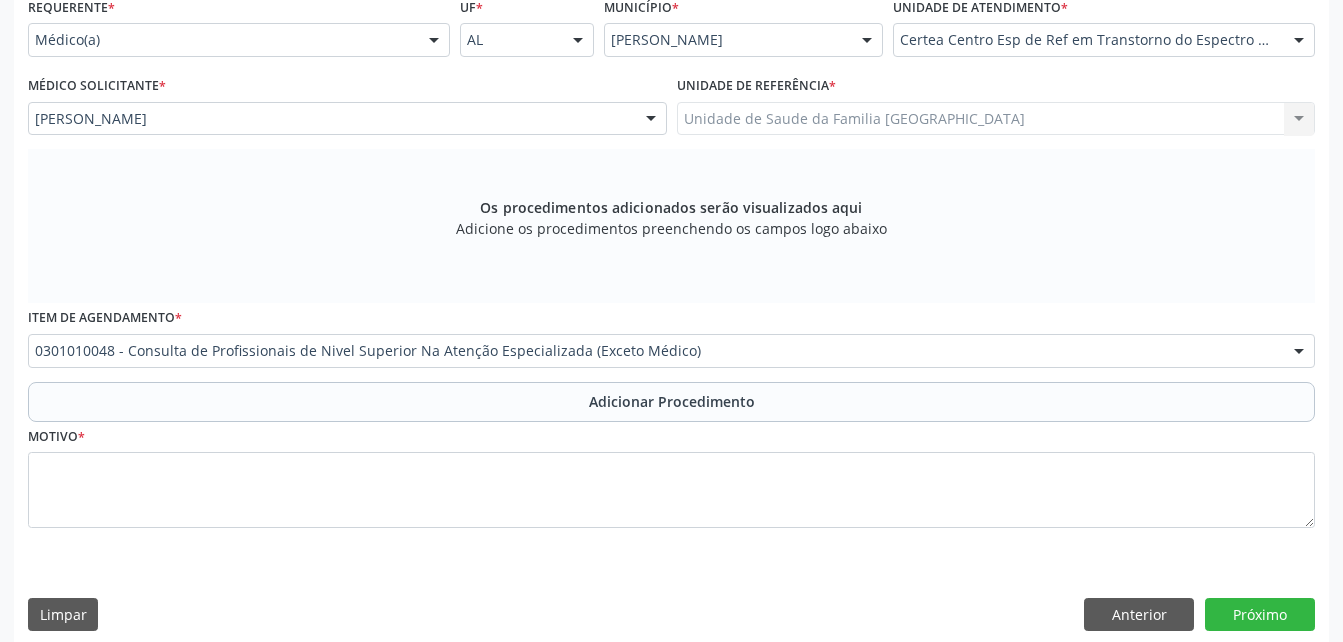 drag, startPoint x: 529, startPoint y: 405, endPoint x: 527, endPoint y: 459, distance: 54.037025 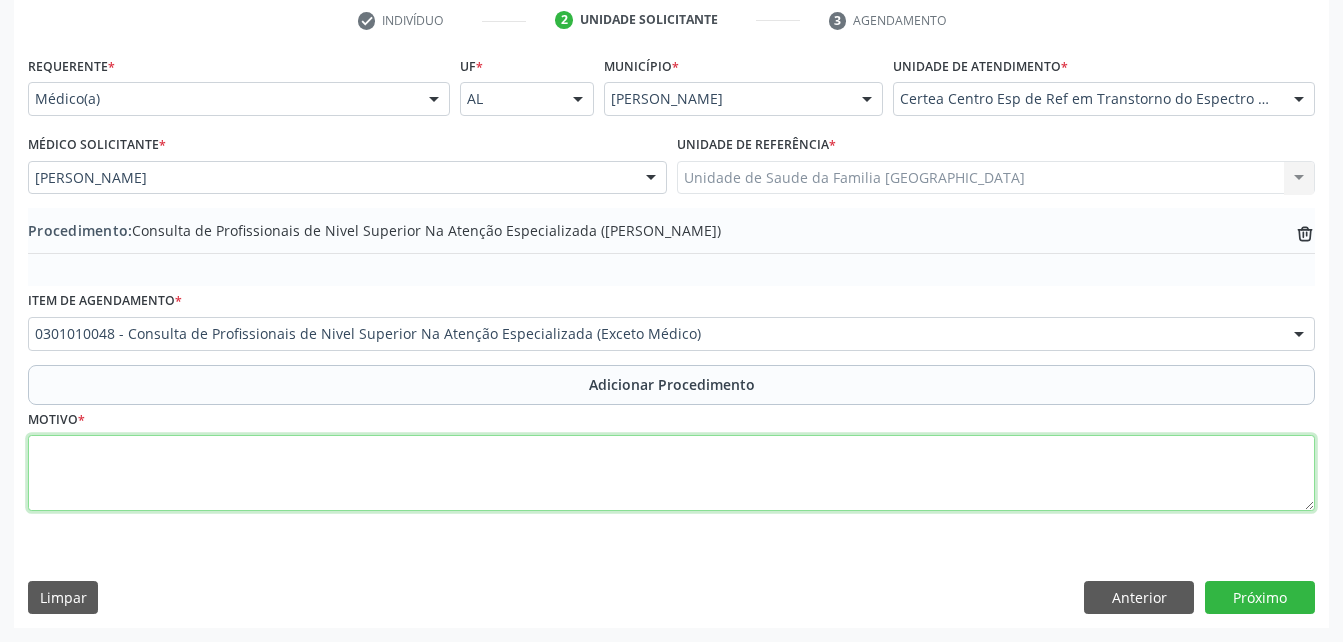 click at bounding box center [671, 473] 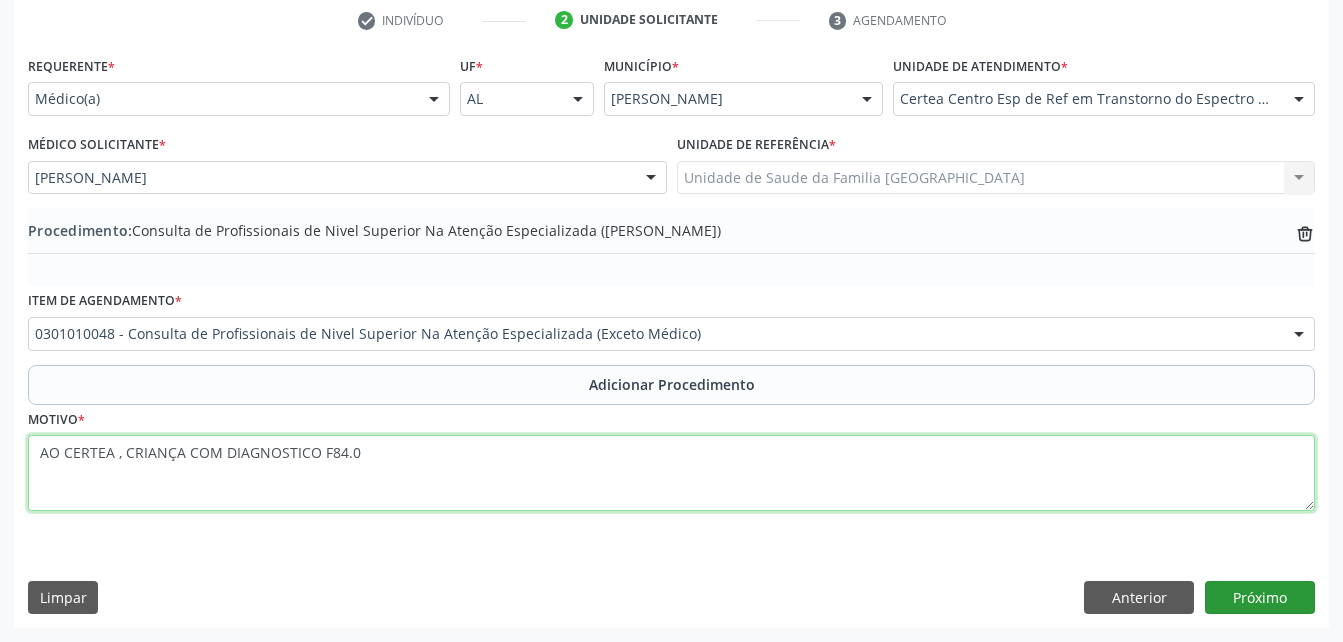 type on "AO CERTEA , CRIANÇA COM DIAGNOSTICO F84.0" 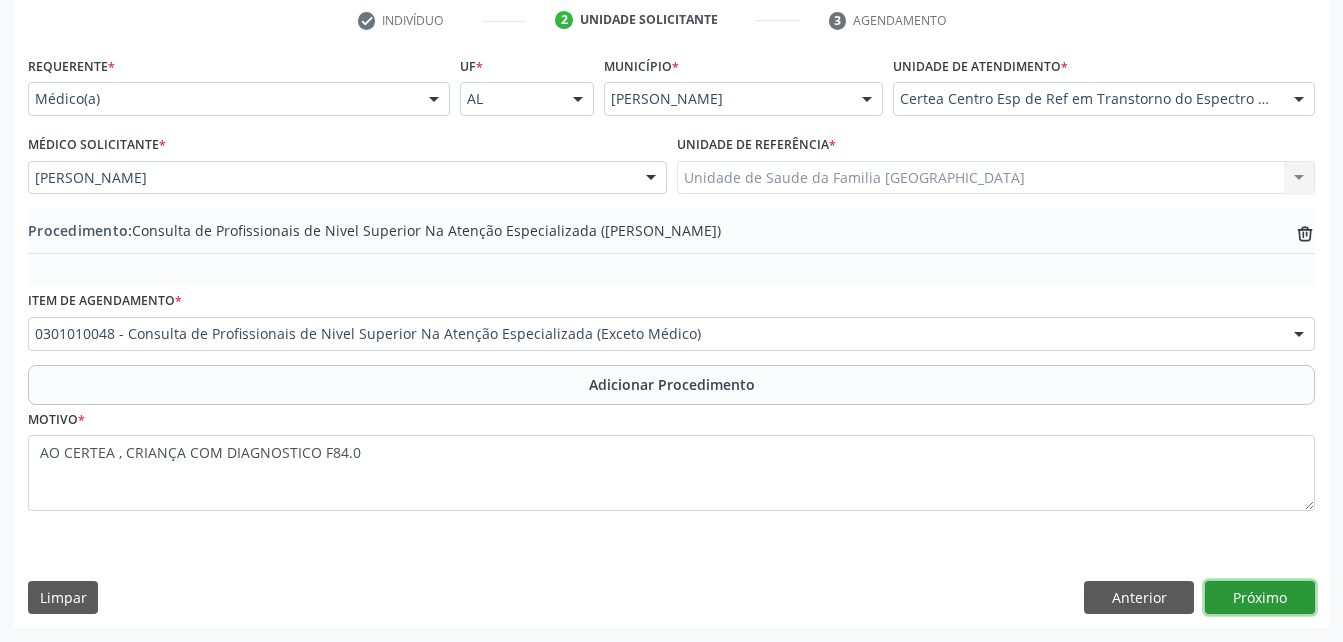 click on "Próximo" at bounding box center [1260, 598] 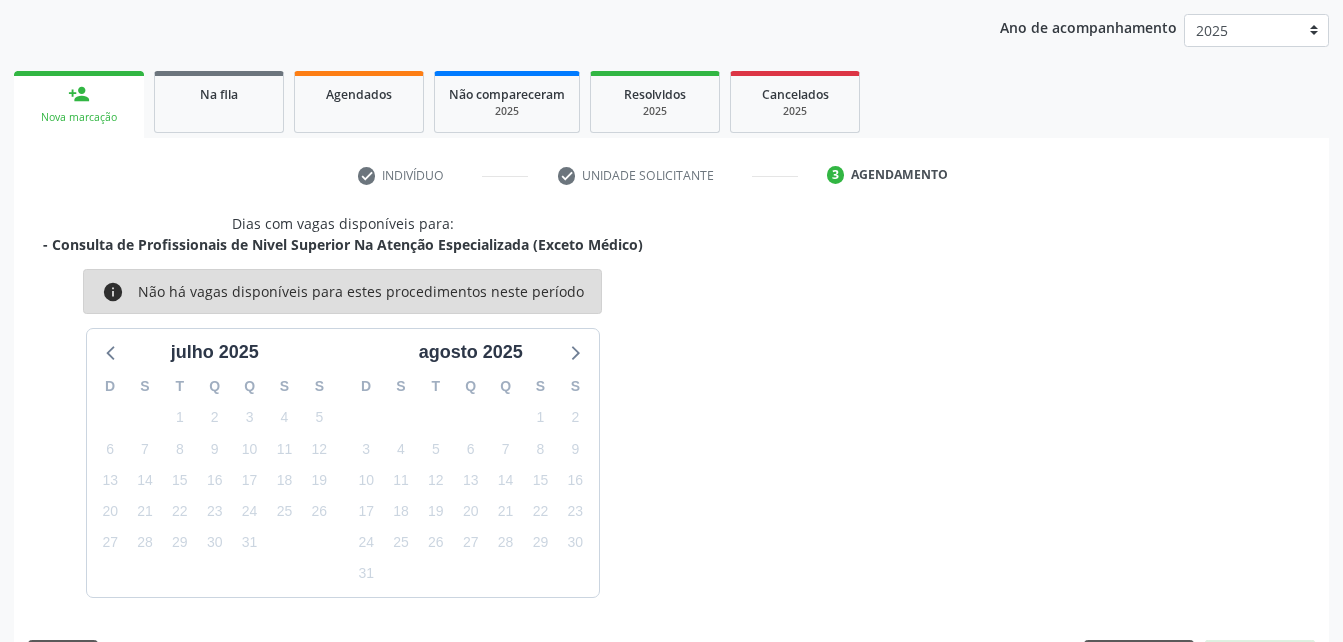 scroll, scrollTop: 315, scrollLeft: 0, axis: vertical 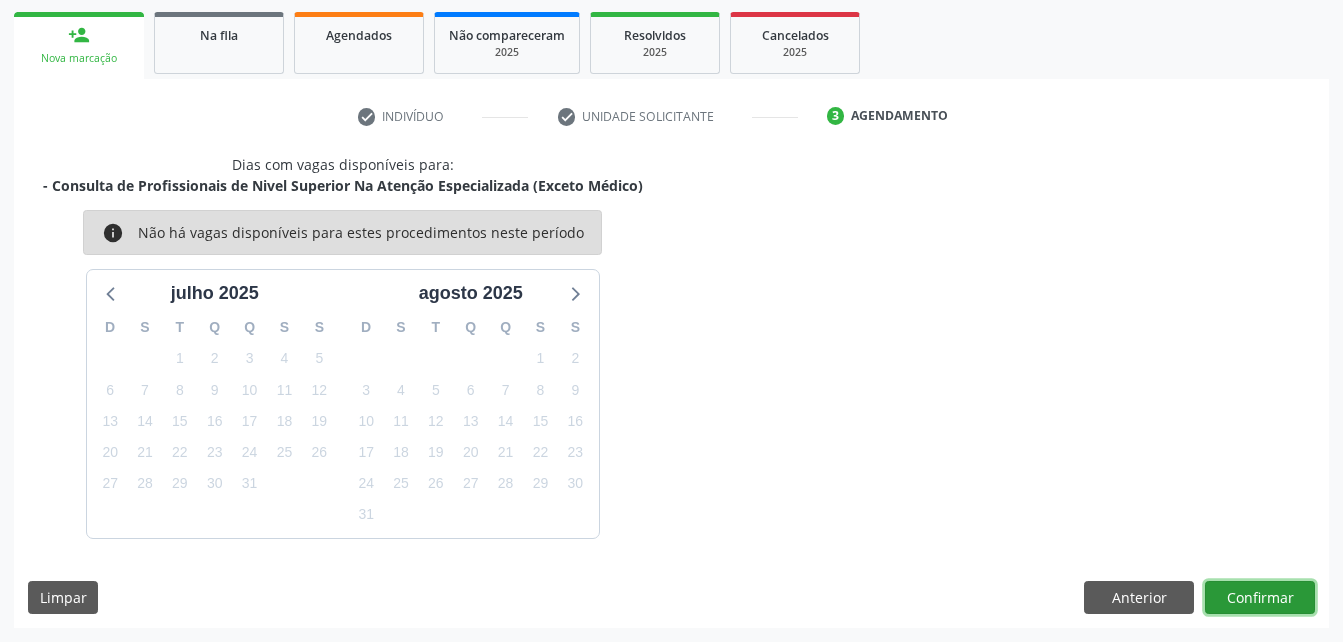 click on "Confirmar" at bounding box center (1260, 598) 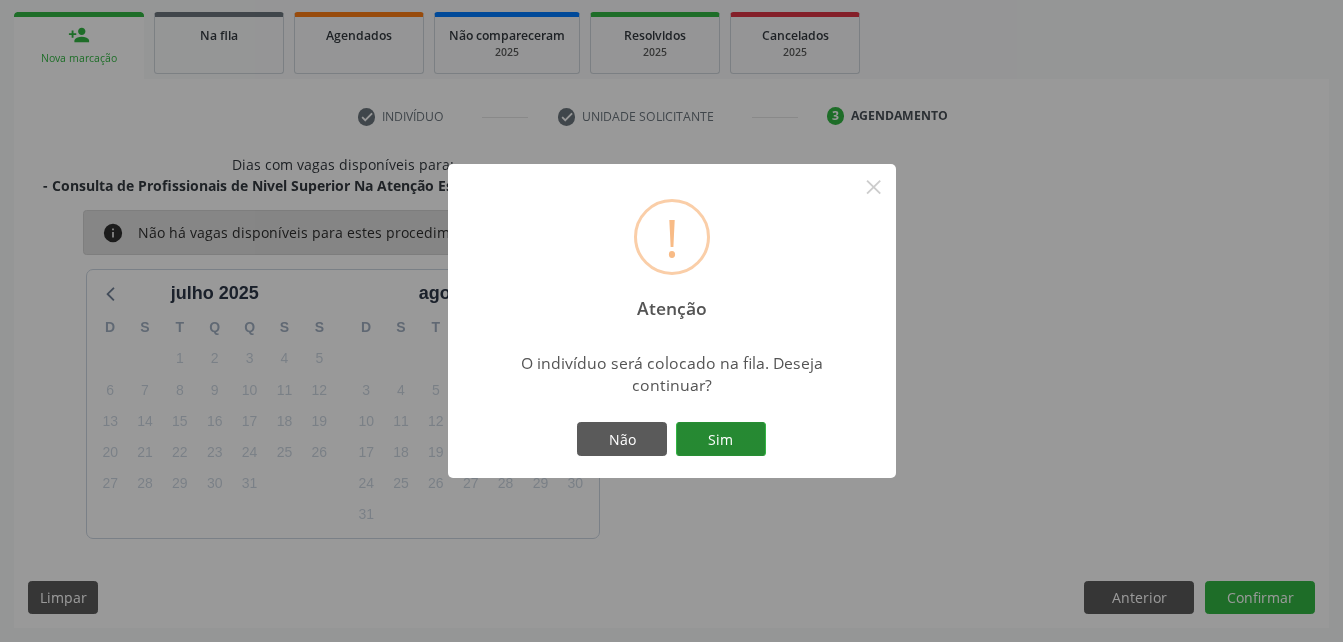 click on "Sim" at bounding box center [721, 439] 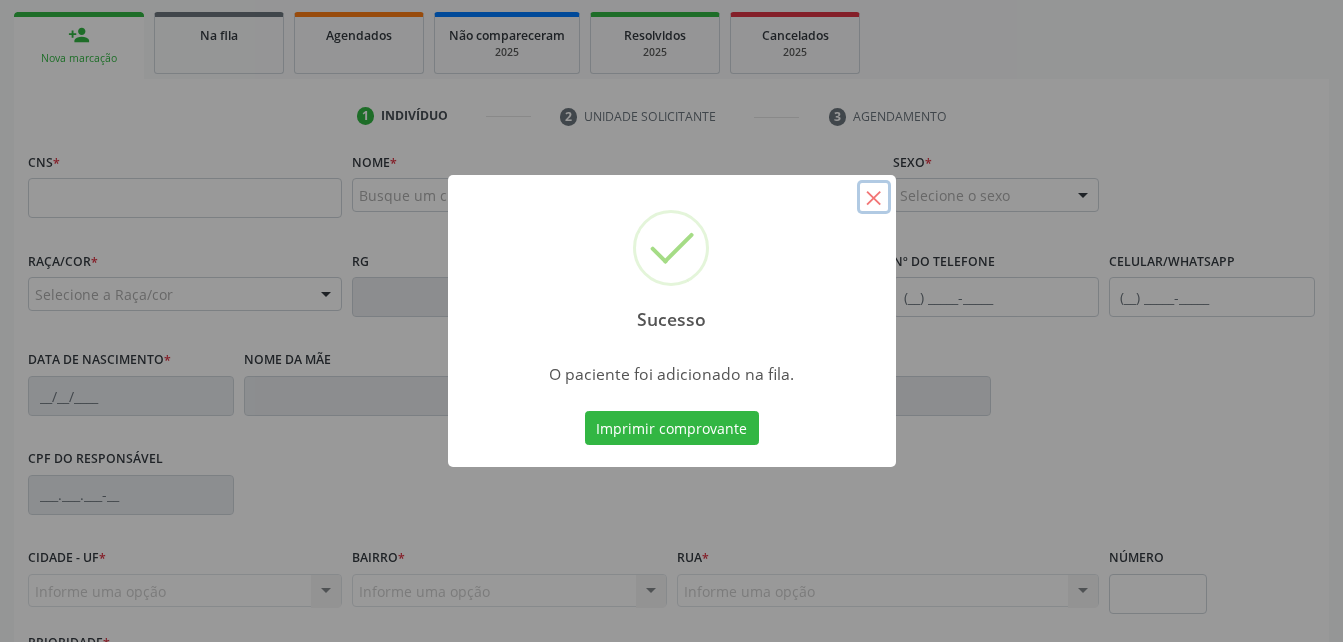 click on "×" at bounding box center [874, 197] 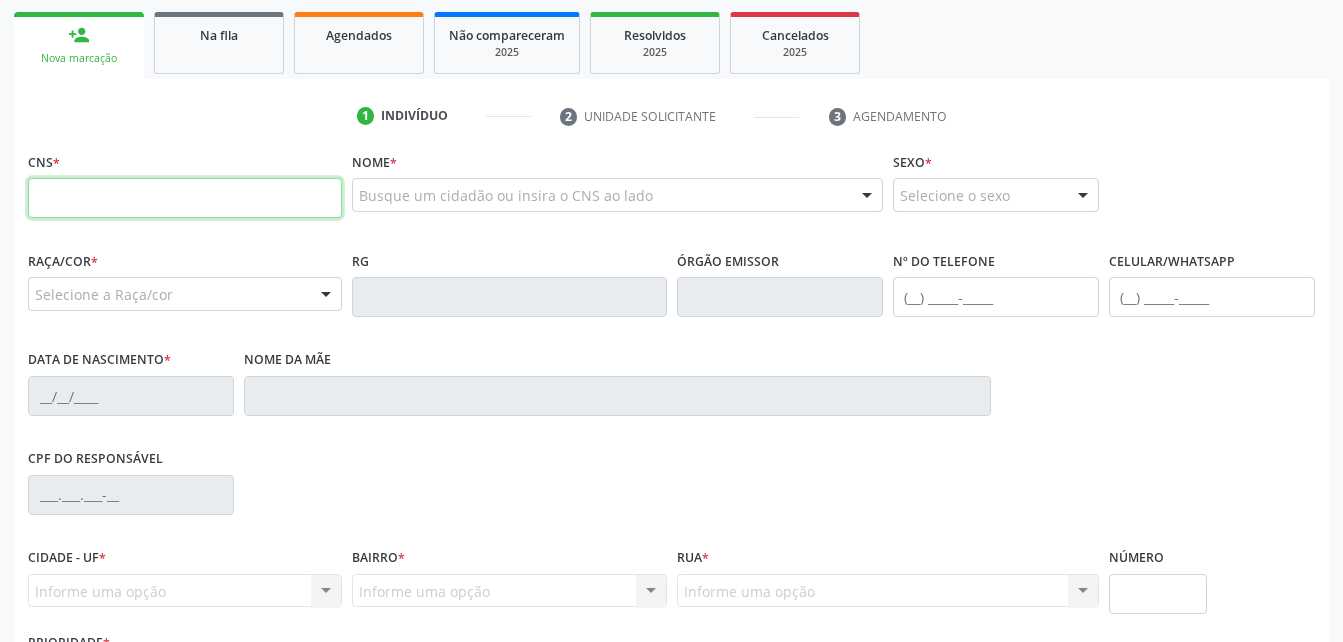 click at bounding box center (185, 198) 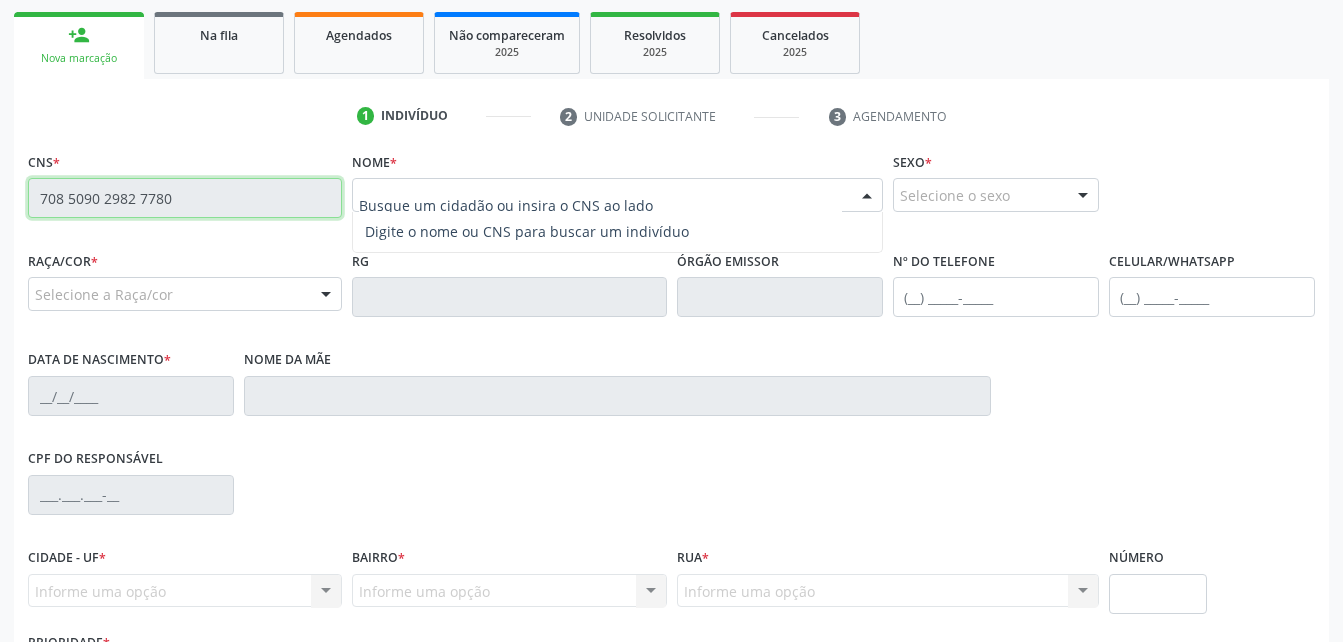 type on "708 5090 2982 7780" 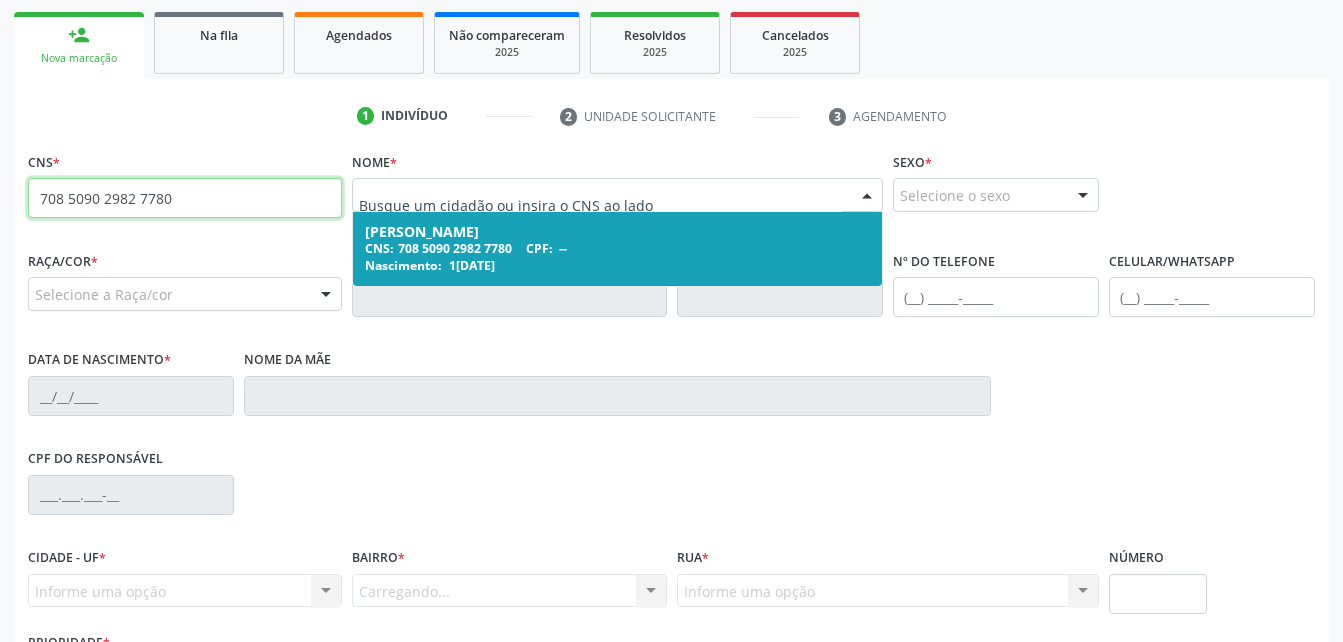 click on "--" at bounding box center (563, 248) 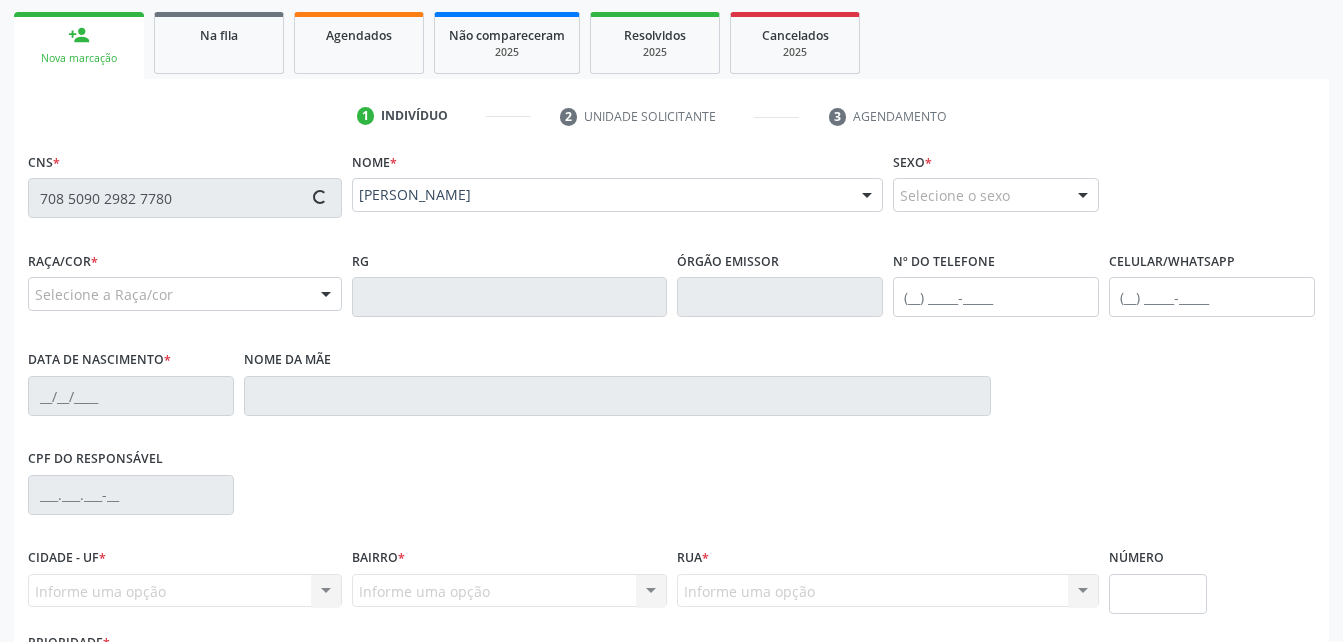 scroll, scrollTop: 470, scrollLeft: 0, axis: vertical 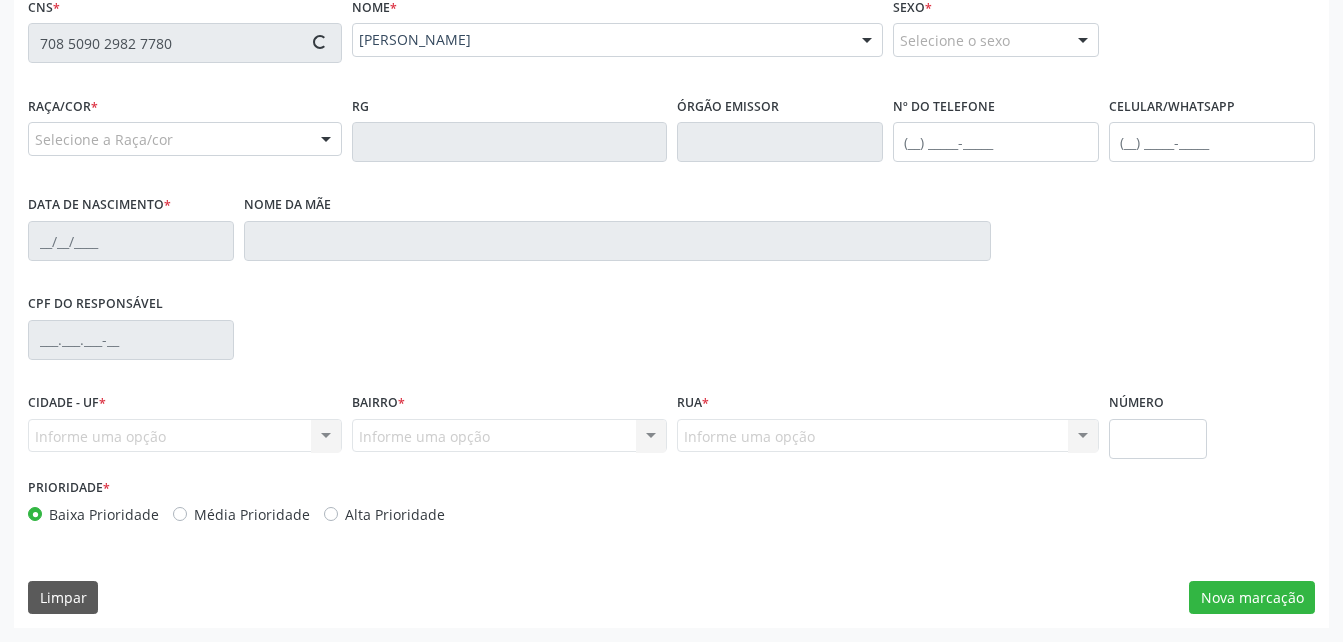 type on "[PHONE_NUMBER]" 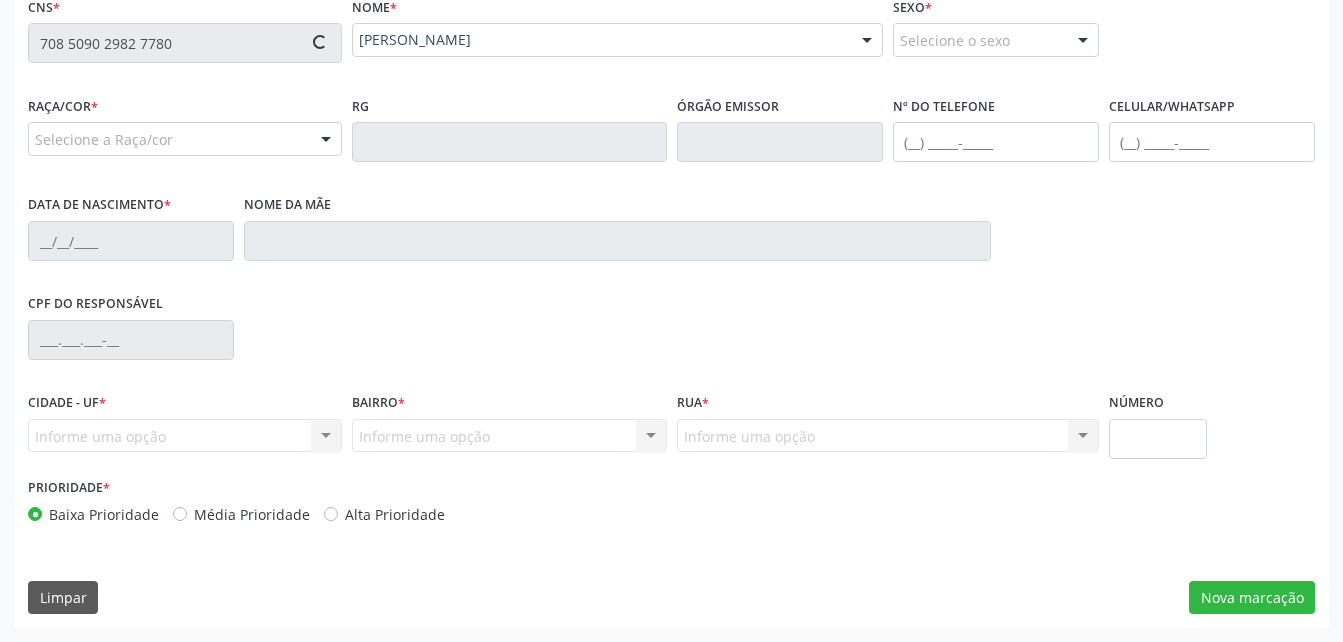 type on "1[DATE]" 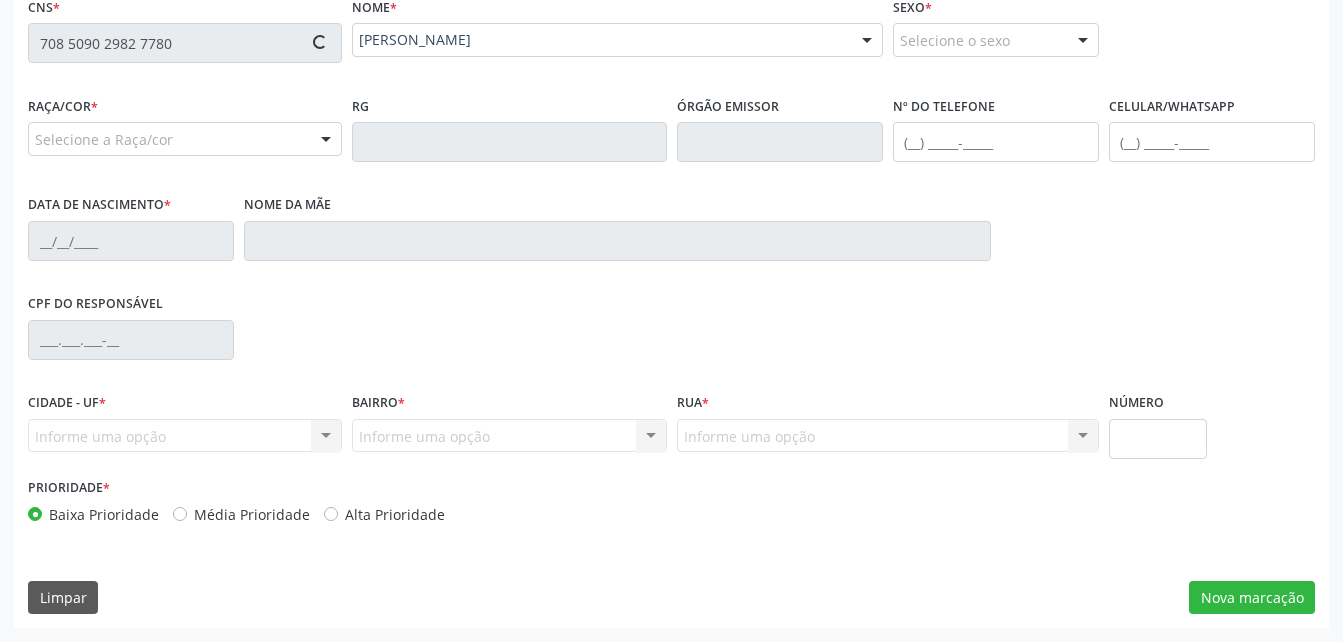 type on "S/N" 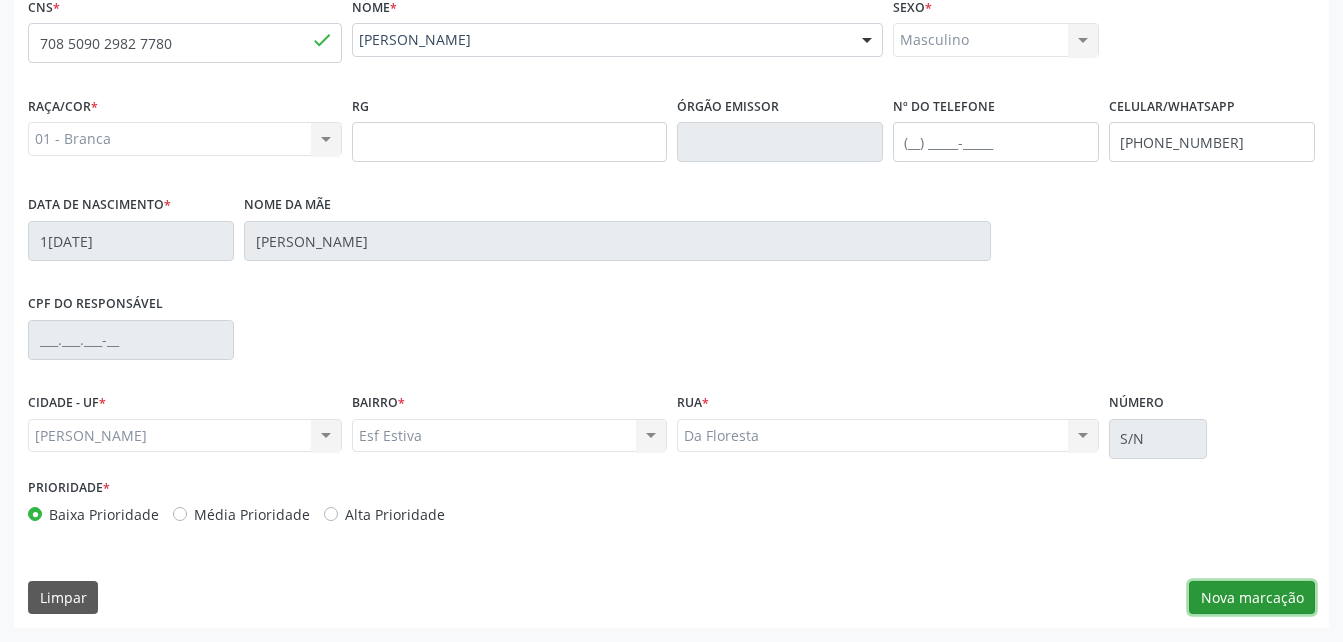 click on "Nova marcação" at bounding box center [1252, 598] 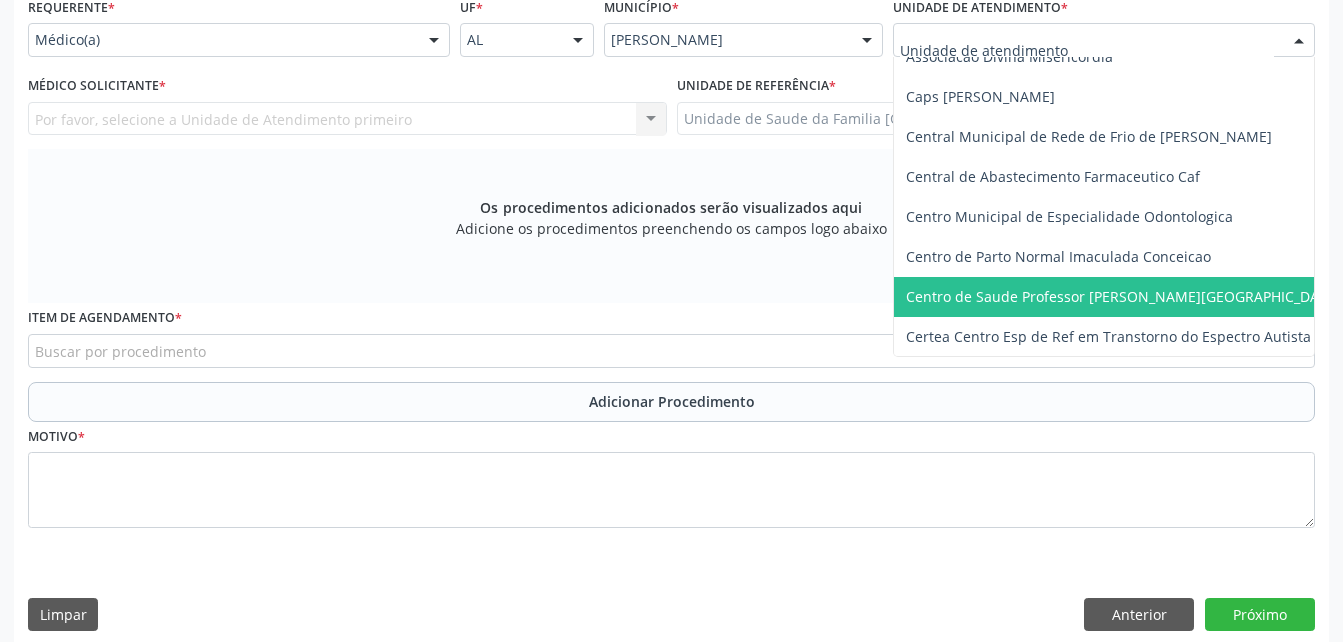 scroll, scrollTop: 200, scrollLeft: 0, axis: vertical 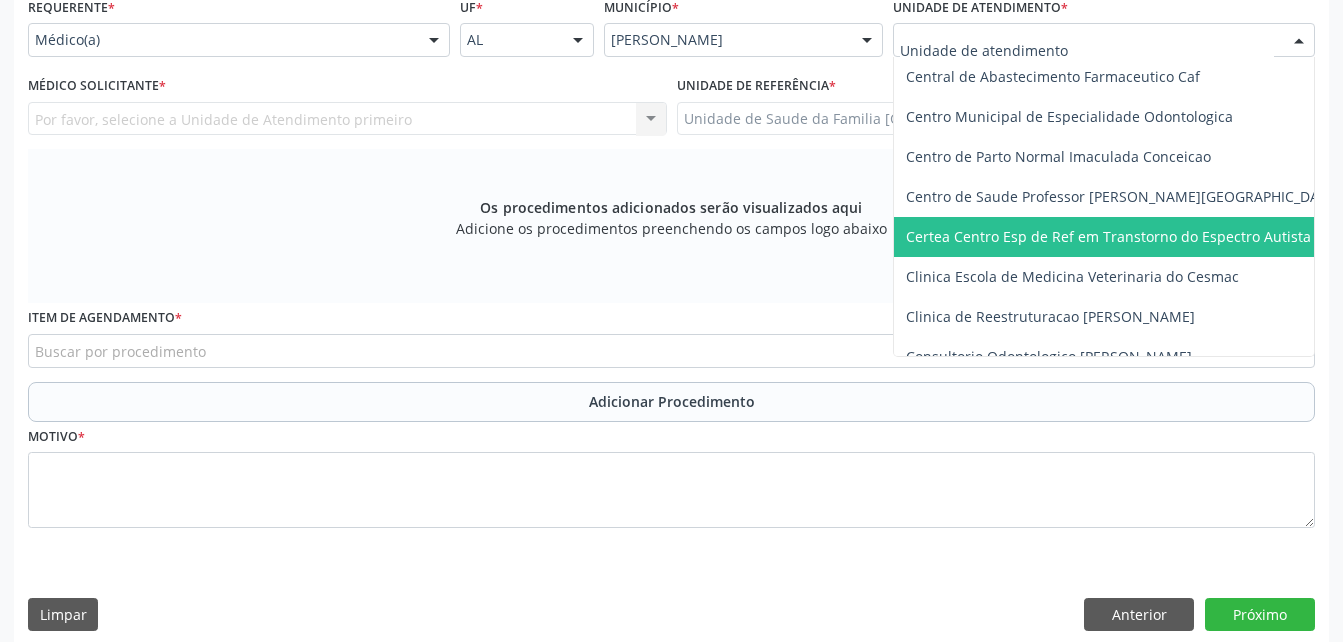 click on "Certea Centro Esp de Ref em Transtorno do Espectro Autista" at bounding box center (1108, 236) 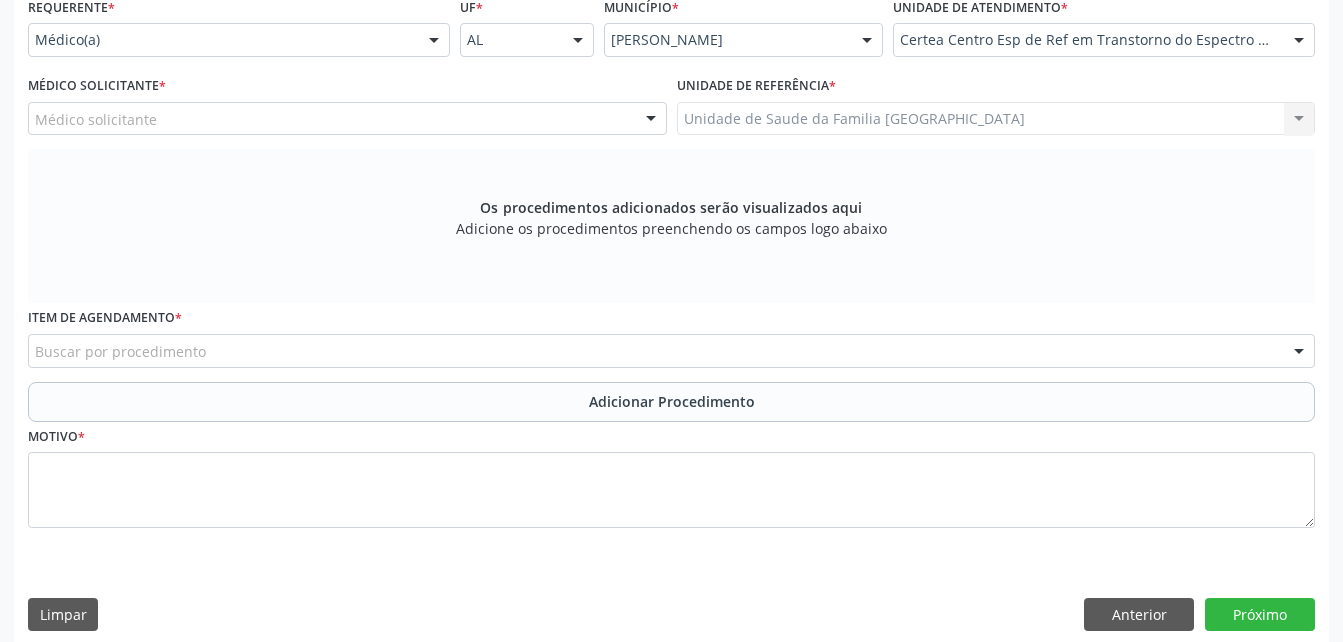 click on "Médico Solicitante
*
Médico solicitante
[PERSON_NAME]   [PERSON_NAME] da Costa   [PERSON_NAME]   [PERSON_NAME] [PERSON_NAME]   [PERSON_NAME]   [PERSON_NAME]
Nenhum resultado encontrado para: "   "
Não há nenhuma opção para ser exibida." at bounding box center (347, 110) 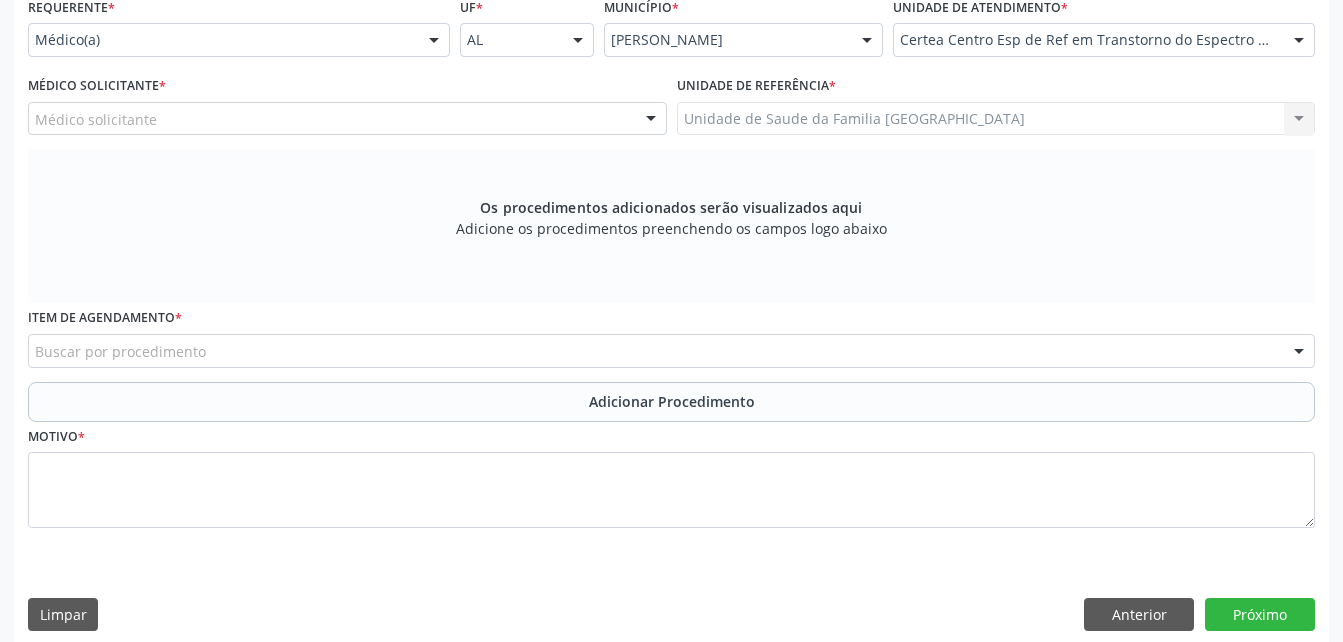 click on "Médico solicitante" at bounding box center [347, 119] 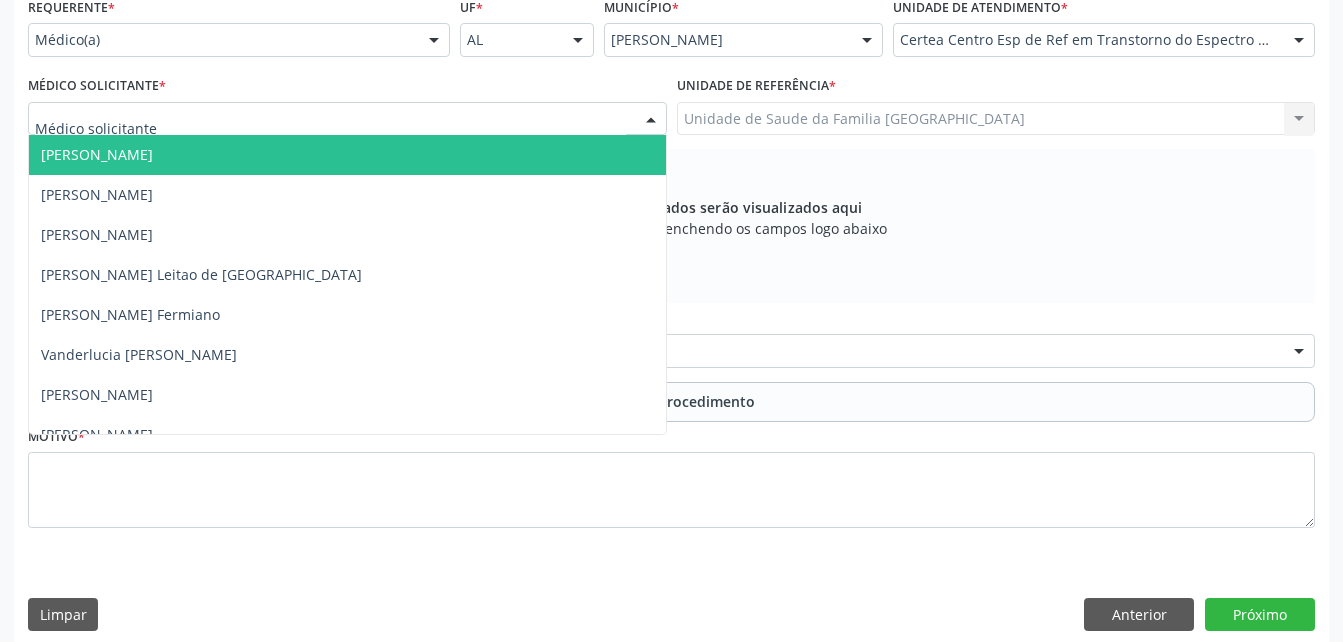 click on "[PERSON_NAME]" at bounding box center (347, 155) 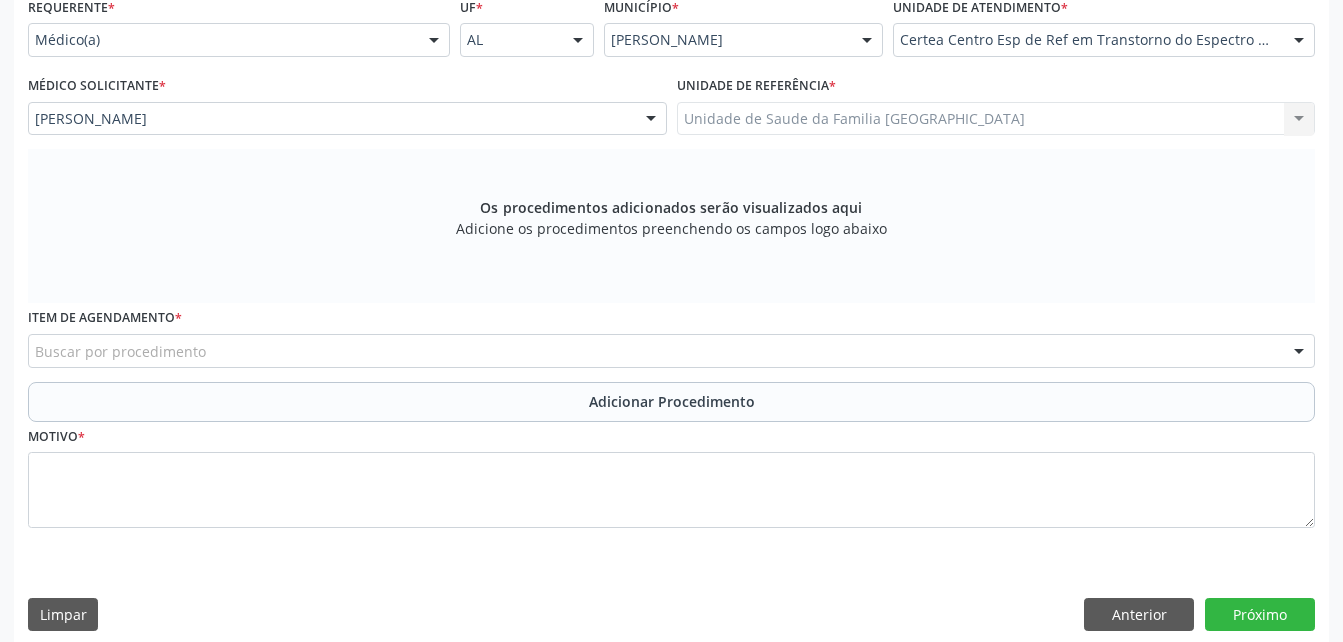 click on "Item de agendamento
*
Buscar por procedimento
0304070076 - .Quimioterapia de Leucemia Linfoide/Linfoblástica Aguda, Leucemia Mieloide Aguda e Leucemia Promielocítica Aguda Na Infância e Adolescência - 1ª Linha - Fase de Manutenção   0604320140 - Abatacepte 125 Mg Injetável (Por Seringa Preenchida)   0604320124 - Abatacepte 250 Mg Injetável (Por Frasco Ampola).   0603050018 - Abciximabe   0406010013 - Abertura de Comunicação Inter-Atrial   0406010021 - Abertura de Estenose Aortica Valvar   0406011265 - Abertura de Estenose Aortica Valvar (Criança e Adolescente)   0406010030 - Abertura de Estenose Pulmonar Valvar   0406011273 - Abertura de Estenose Pulmonar Valvar (Criança e Adolescente)   0301080011 - Abordagem Cognitiva Comportamental do Fumante (Por Atendimento / Paciente)   0307020010 - Acesso A Polpa Dentaria e Medicacao (Por Dente)   0604660030 - Acetazolamida 250 Mg (Por Comprimido)     0604600011 - Acitretina 10 Mg (Por Capsula)" at bounding box center (671, 335) 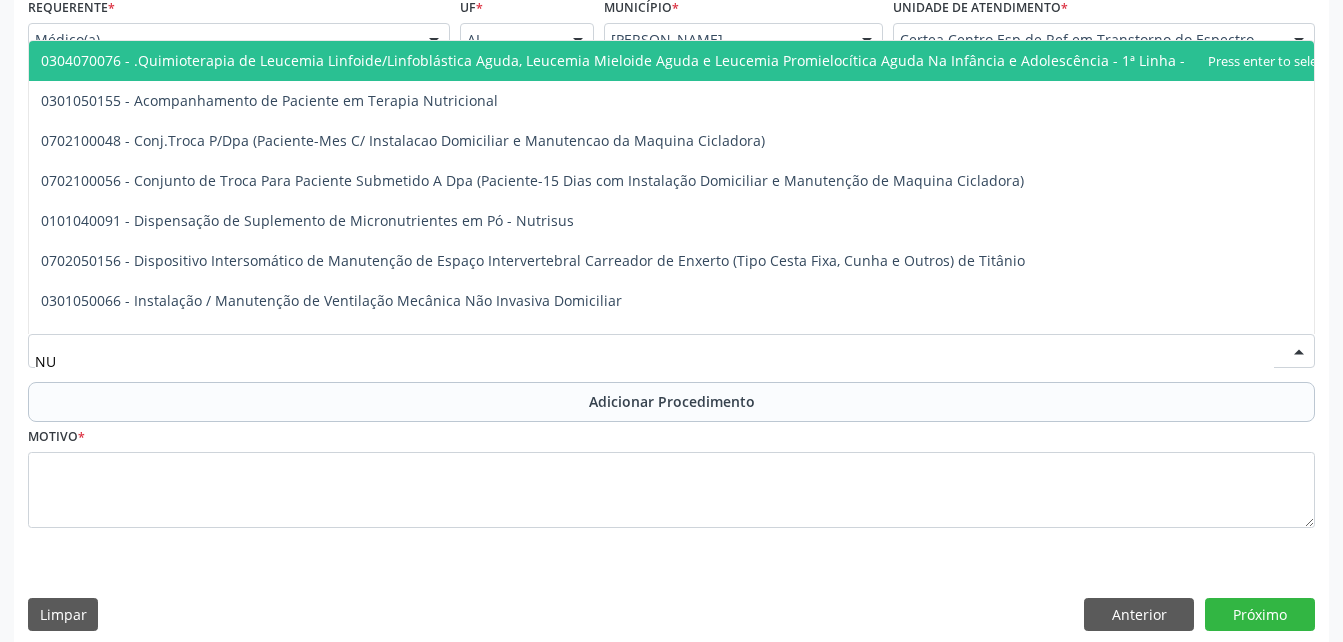 type on "N" 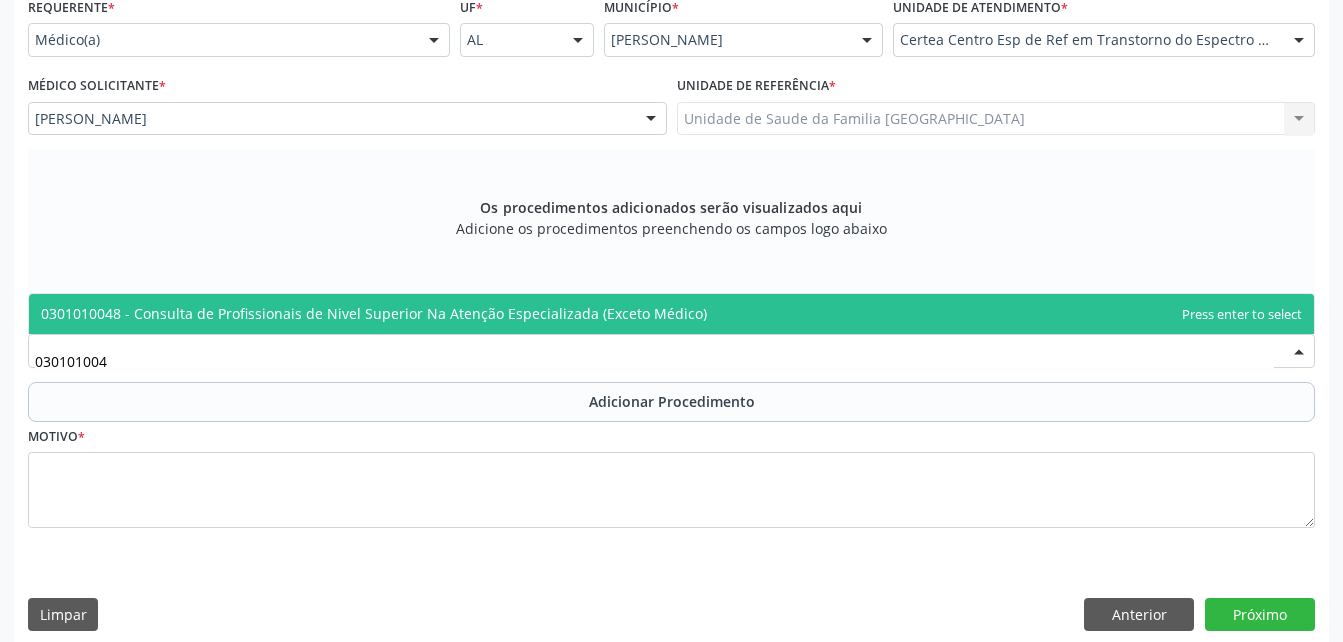 type on "0301010048" 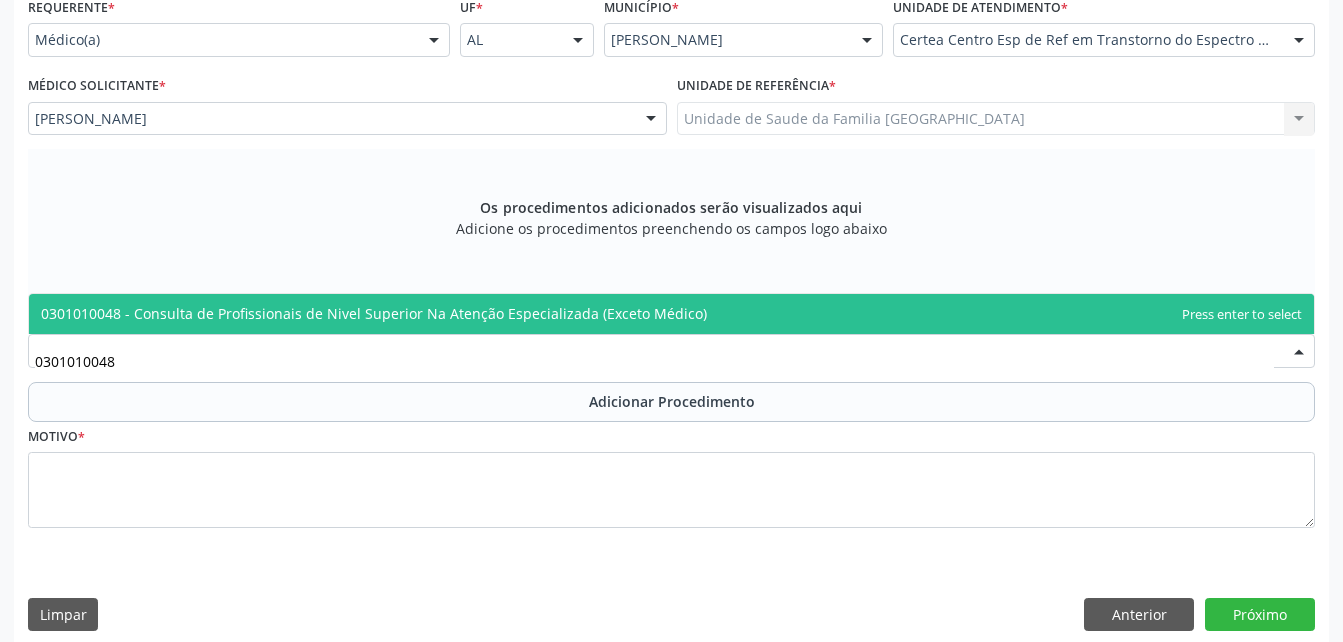 click on "0301010048 - Consulta de Profissionais de Nivel Superior Na Atenção Especializada (Exceto Médico)" at bounding box center [671, 314] 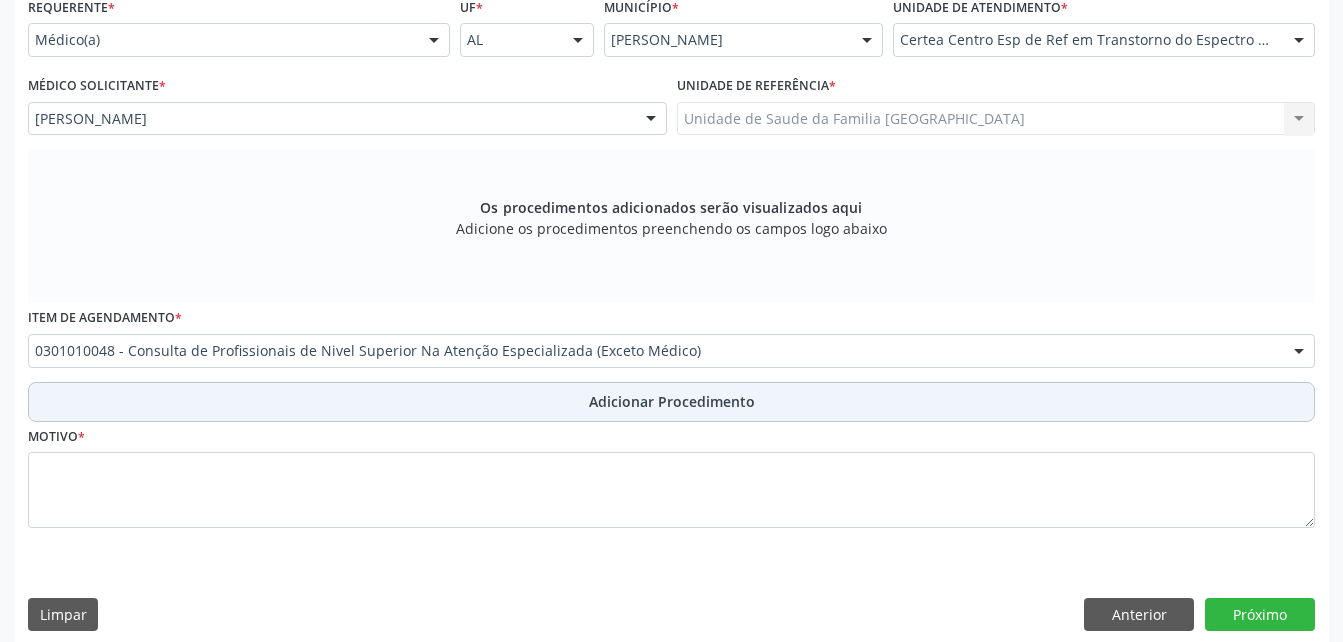 drag, startPoint x: 600, startPoint y: 386, endPoint x: 605, endPoint y: 401, distance: 15.811388 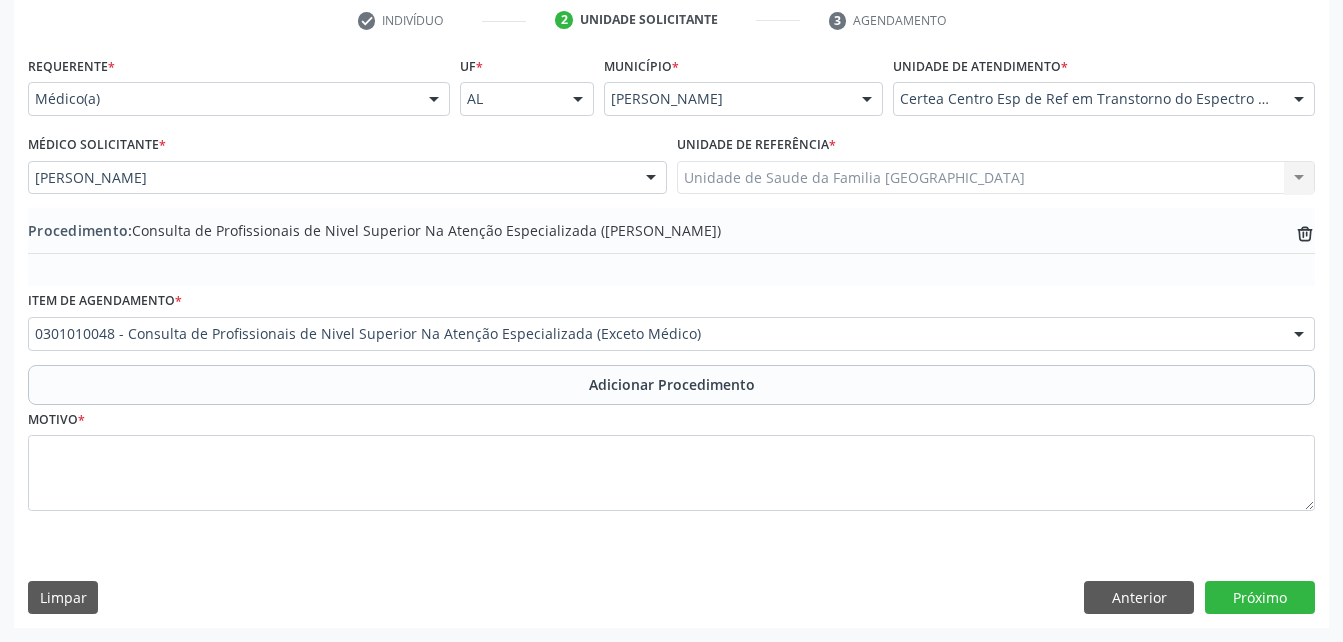scroll, scrollTop: 411, scrollLeft: 0, axis: vertical 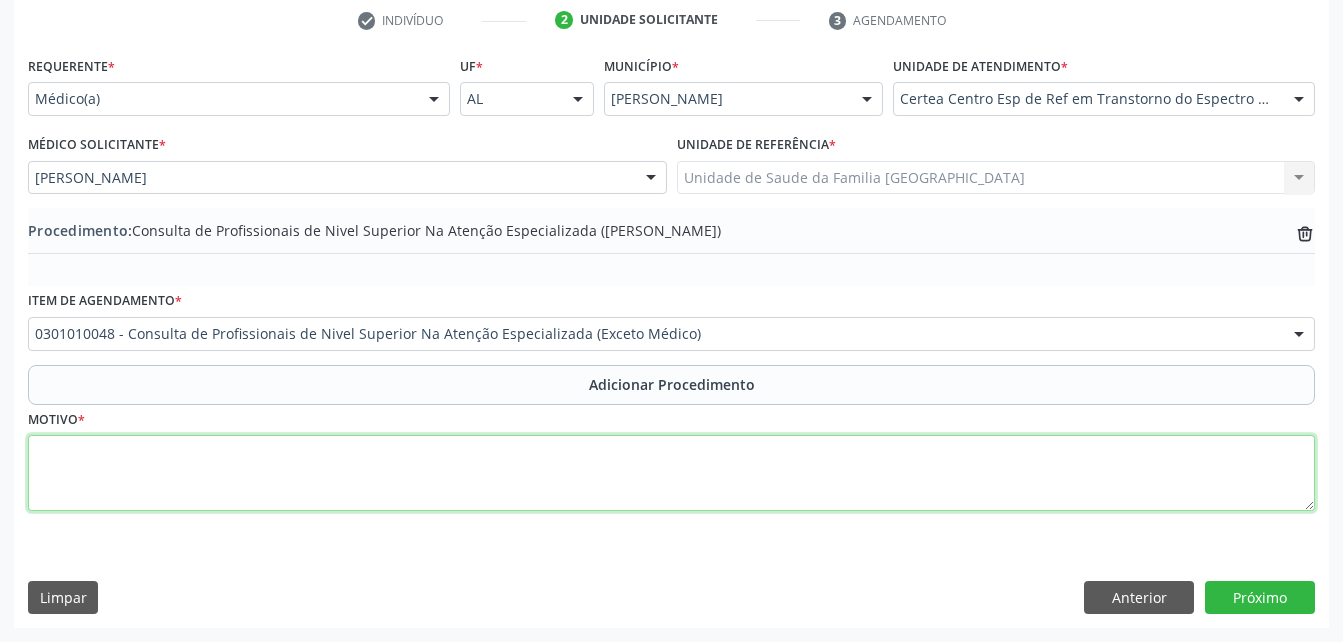 click at bounding box center (671, 473) 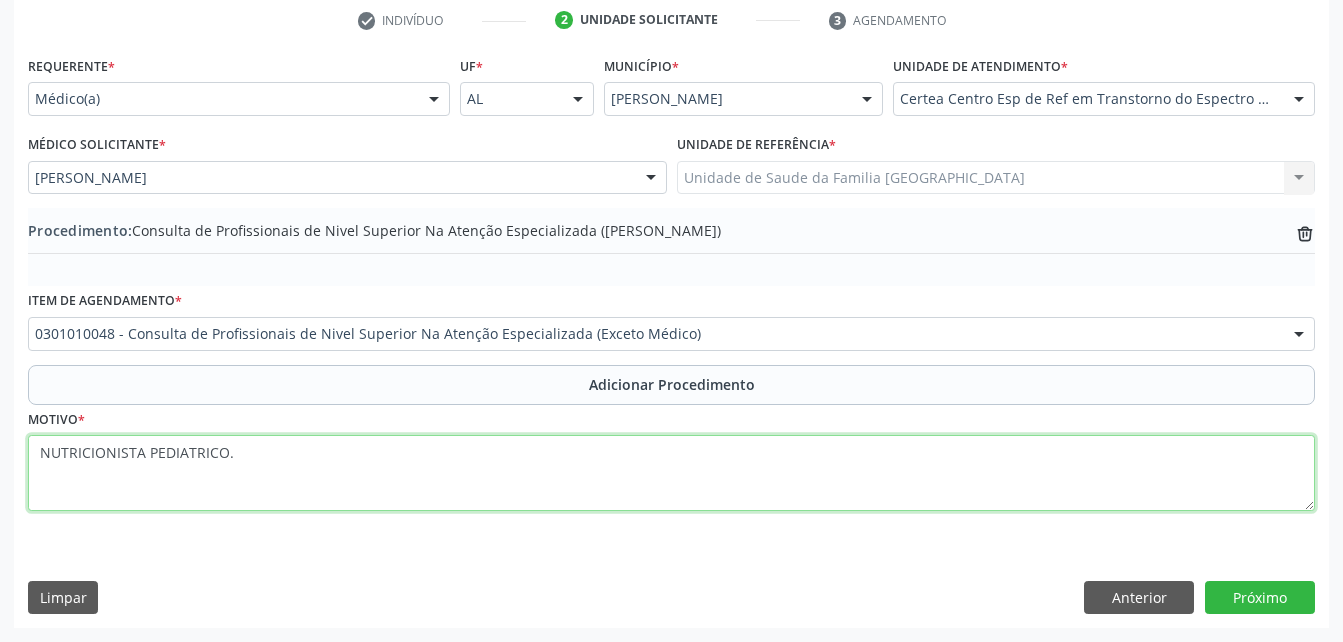 scroll, scrollTop: 311, scrollLeft: 0, axis: vertical 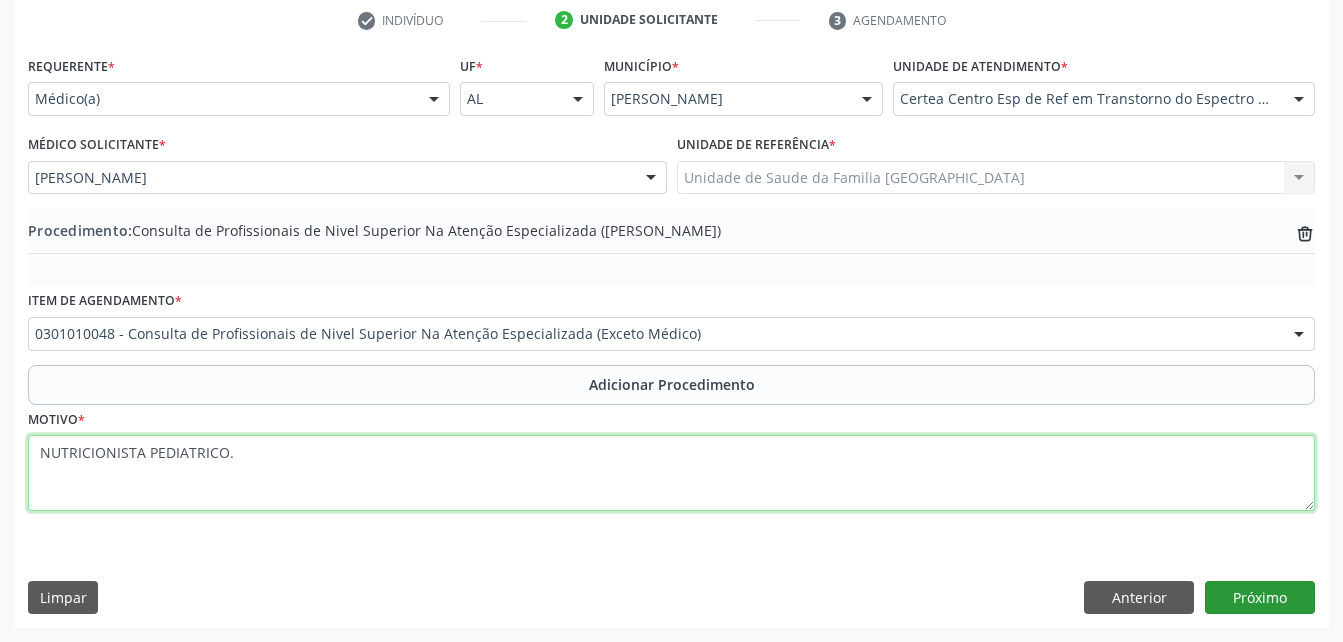 type on "NUTRICIONISTA PEDIATRICO." 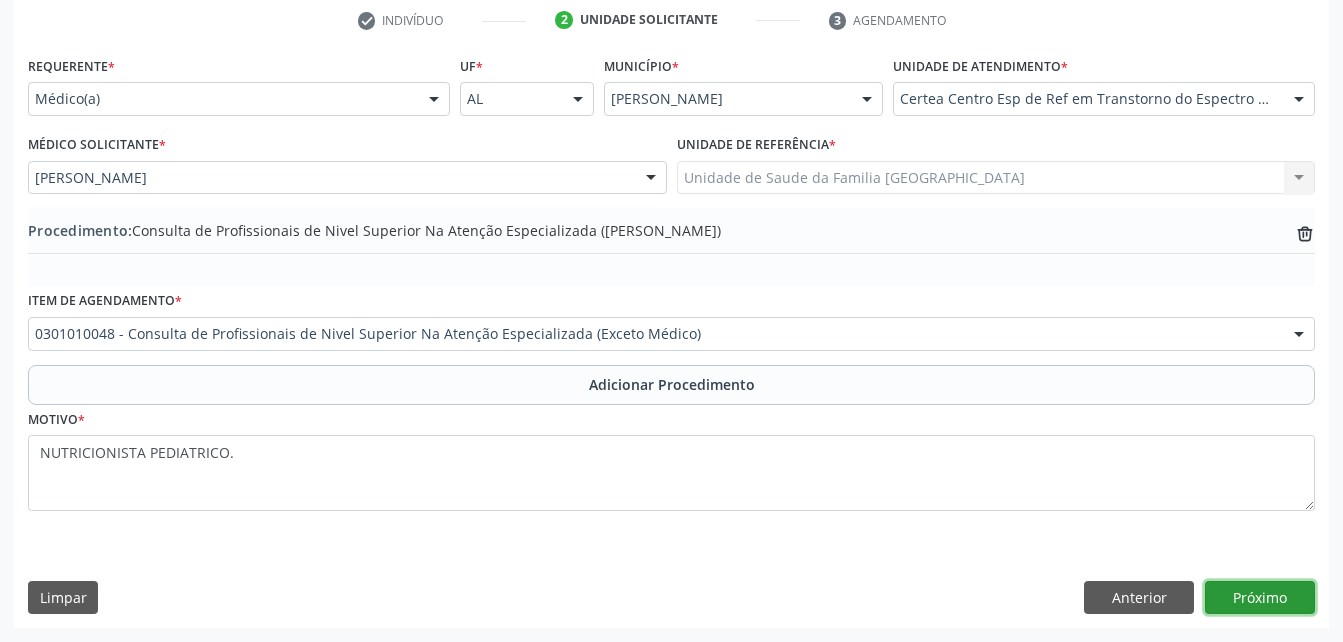 click on "Próximo" at bounding box center [1260, 598] 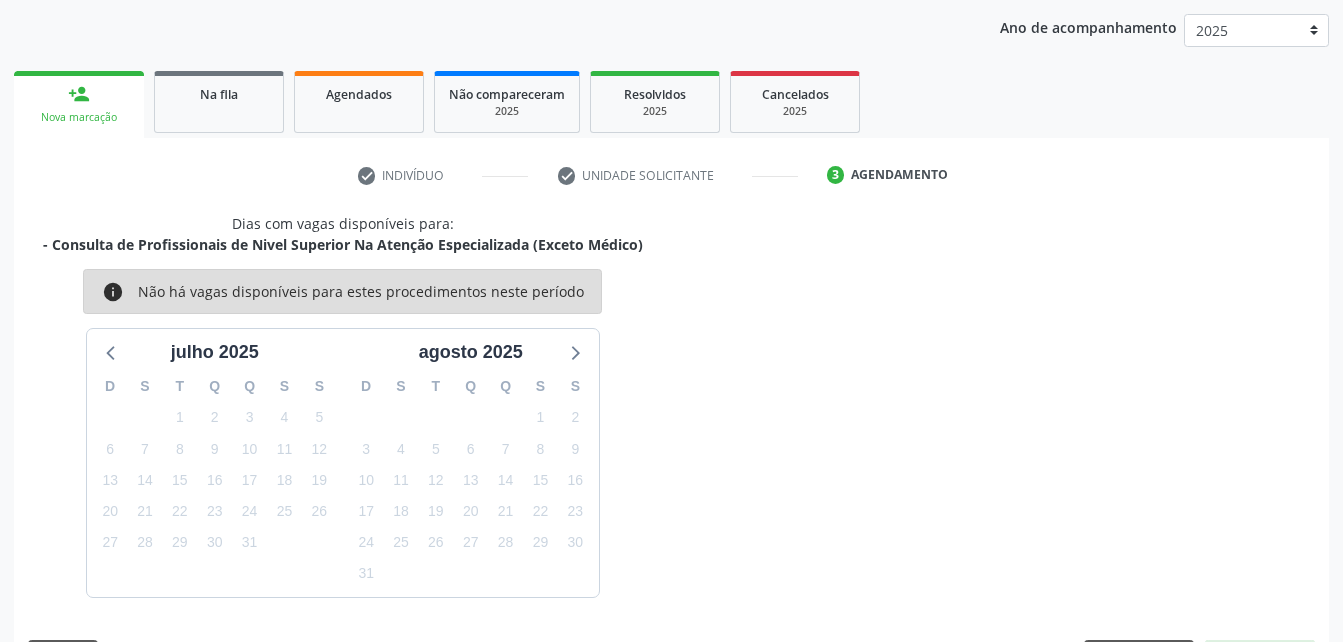 scroll, scrollTop: 315, scrollLeft: 0, axis: vertical 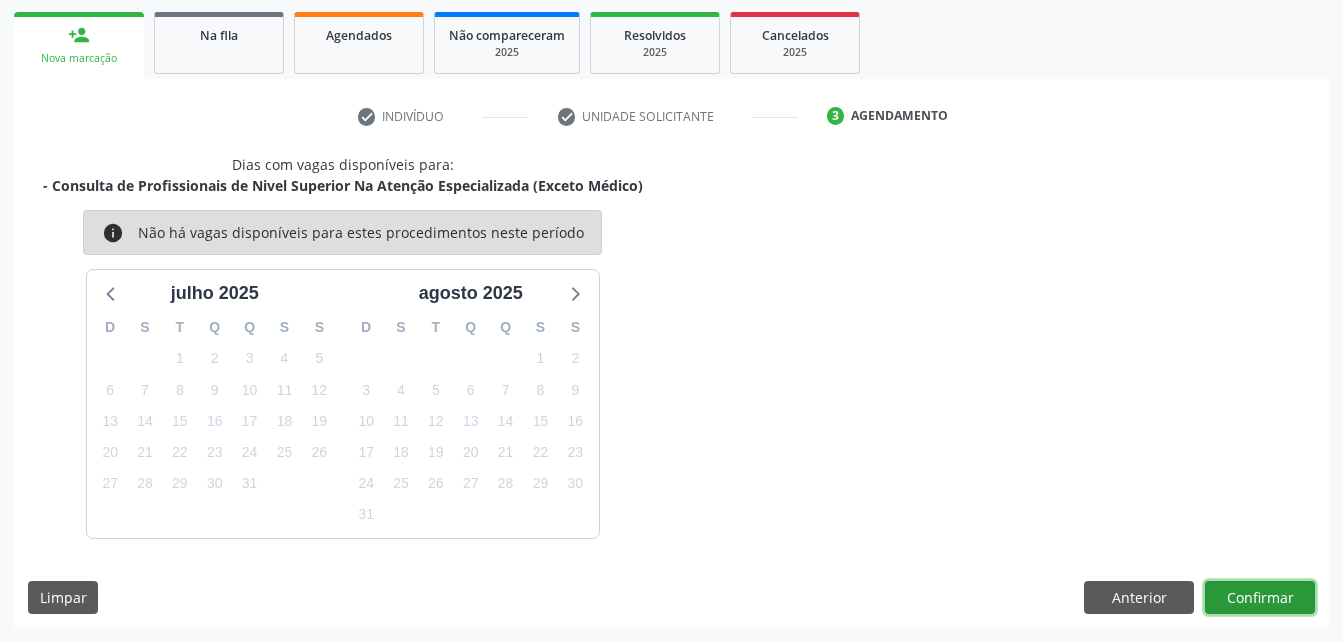click on "Confirmar" at bounding box center (1260, 598) 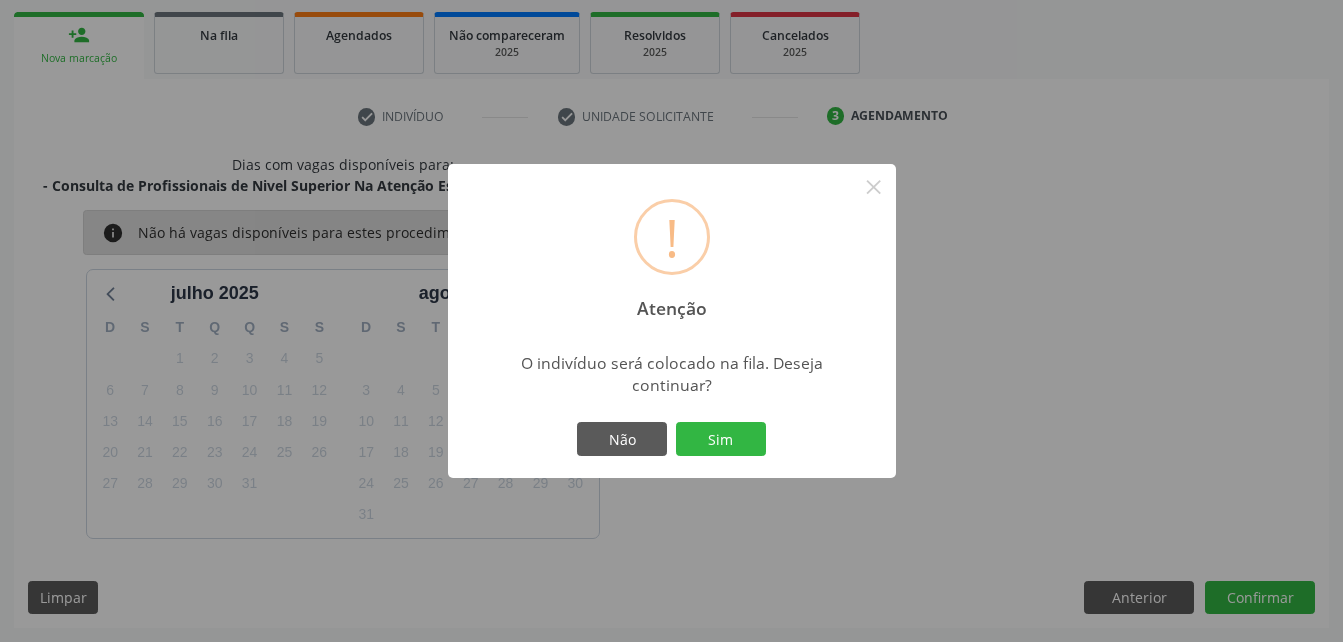 drag, startPoint x: 739, startPoint y: 444, endPoint x: 758, endPoint y: 415, distance: 34.669872 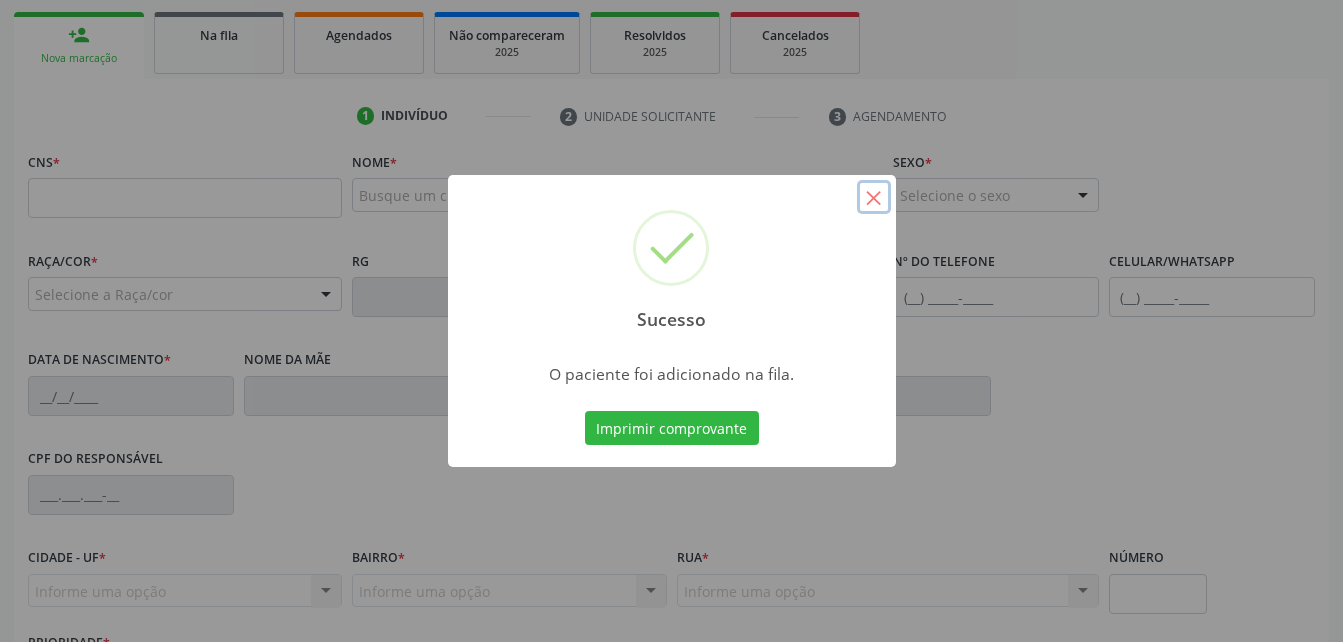 click on "×" at bounding box center [874, 197] 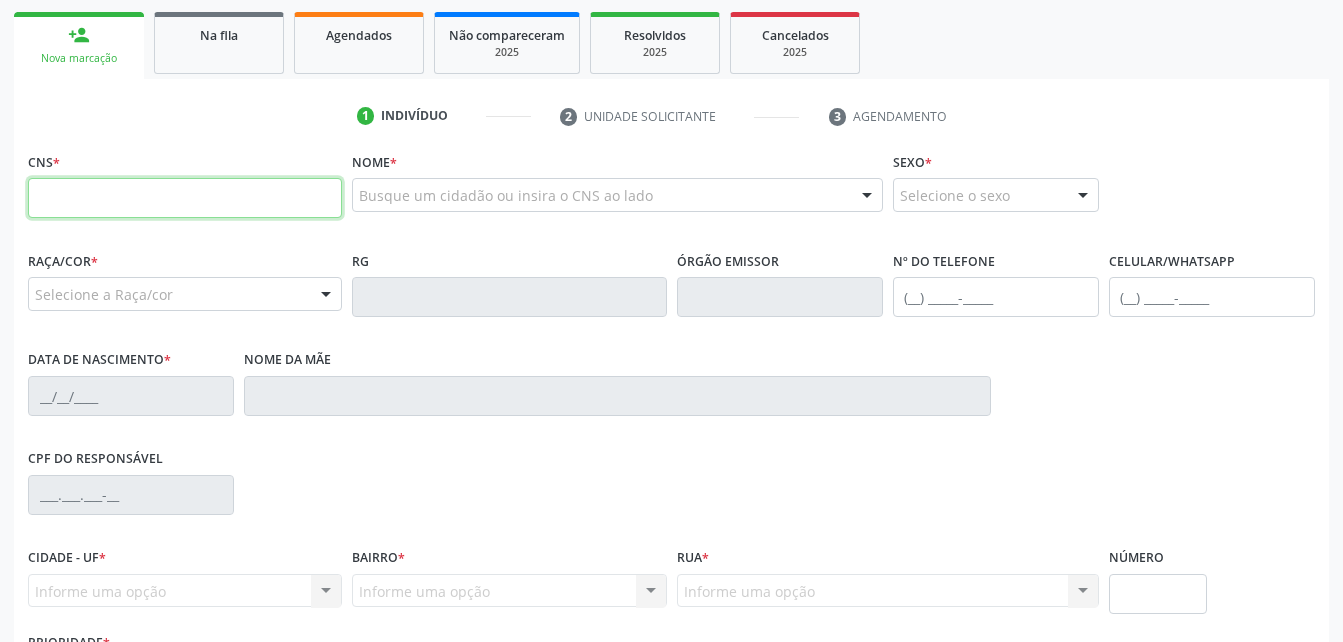 click at bounding box center [185, 198] 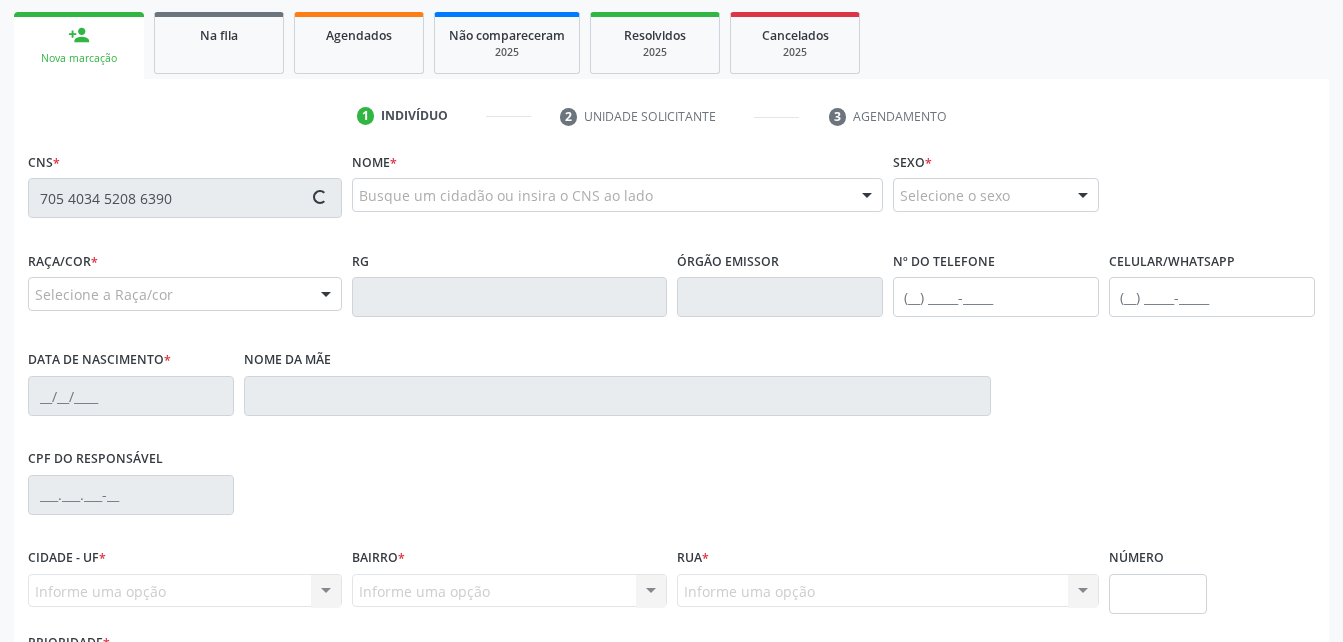 type on "705 4034 5208 6390" 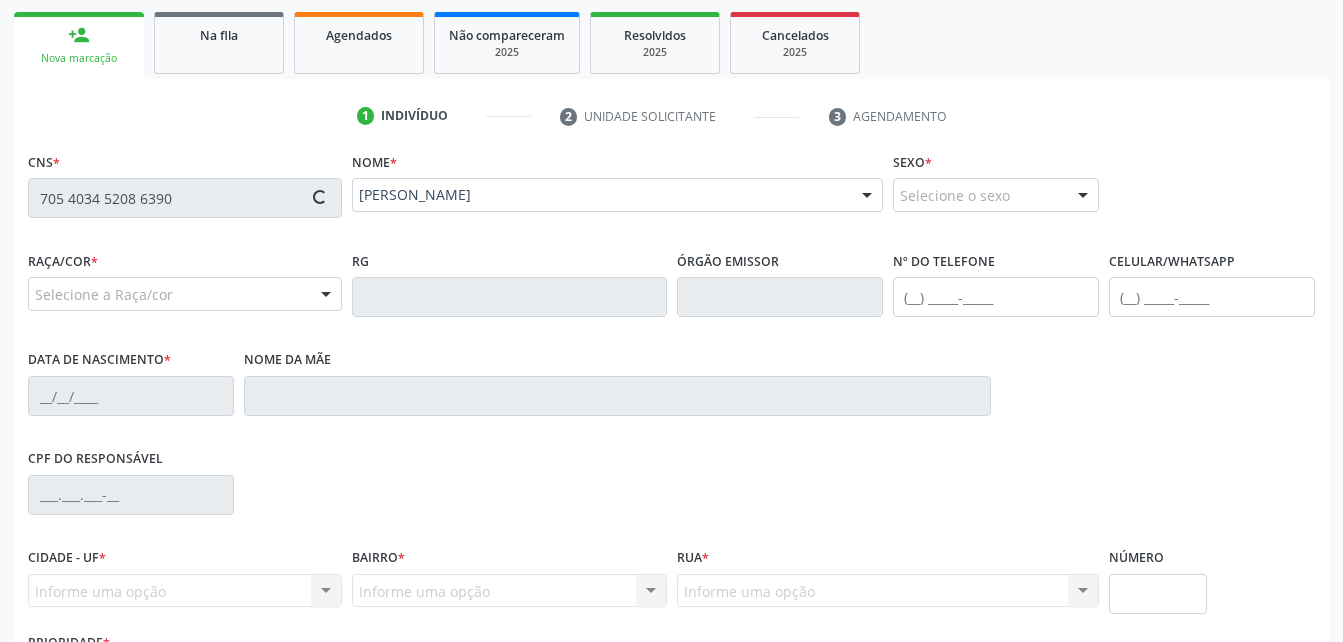 type on "[PHONE_NUMBER]" 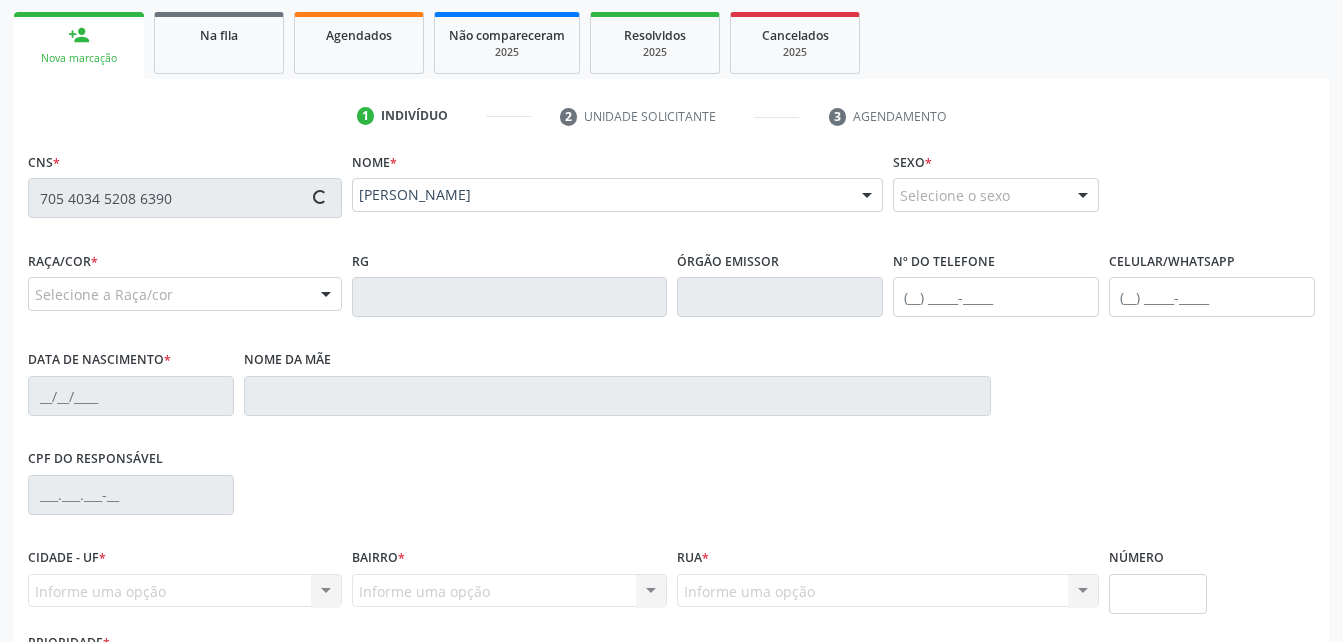 type on "[DATE]" 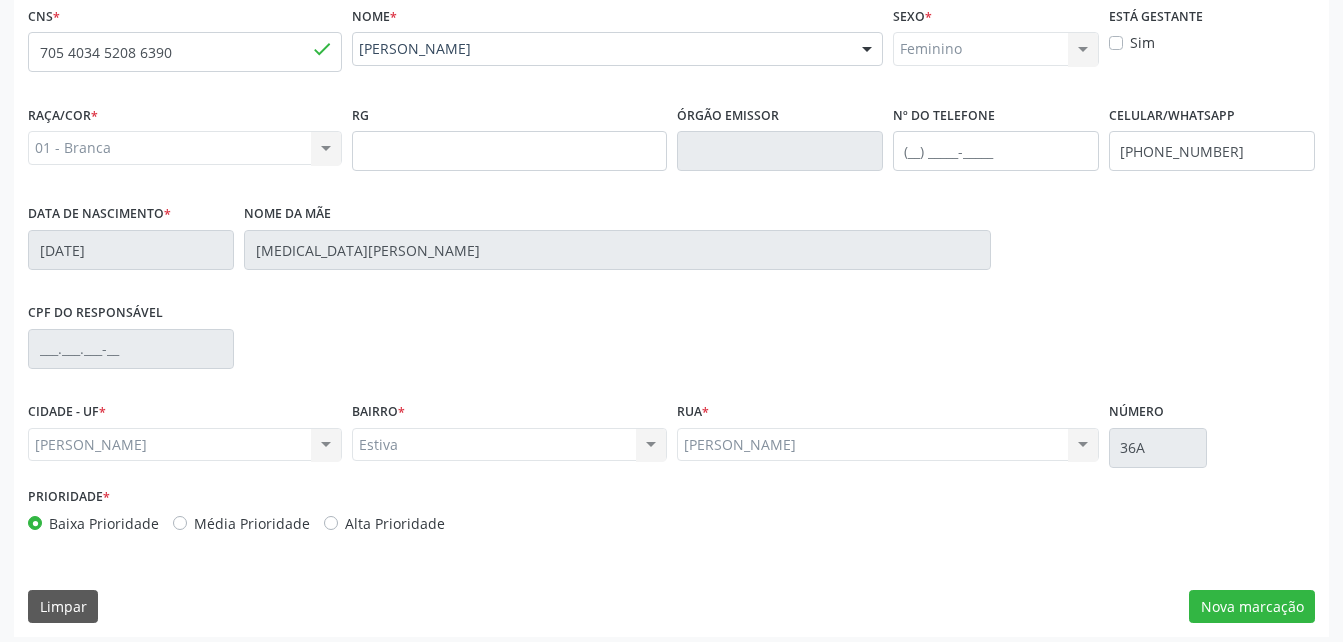 scroll, scrollTop: 470, scrollLeft: 0, axis: vertical 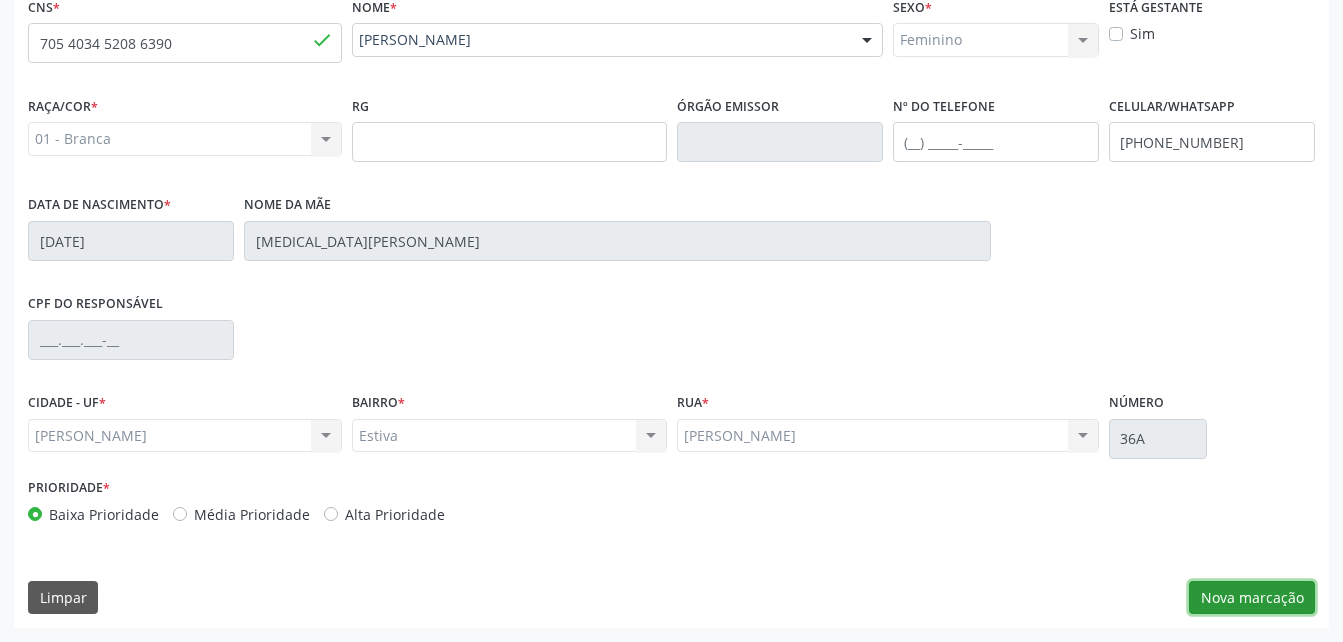 click on "Nova marcação" at bounding box center (1252, 598) 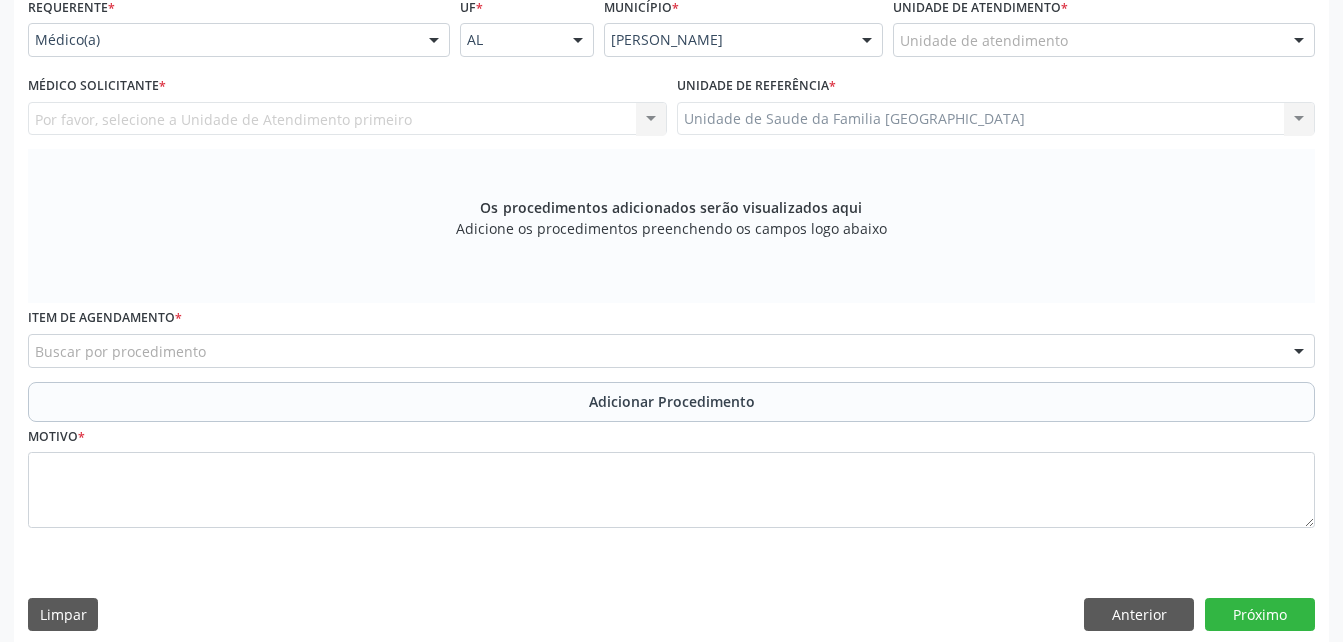 click on "Unidade de atendimento" at bounding box center [1104, 40] 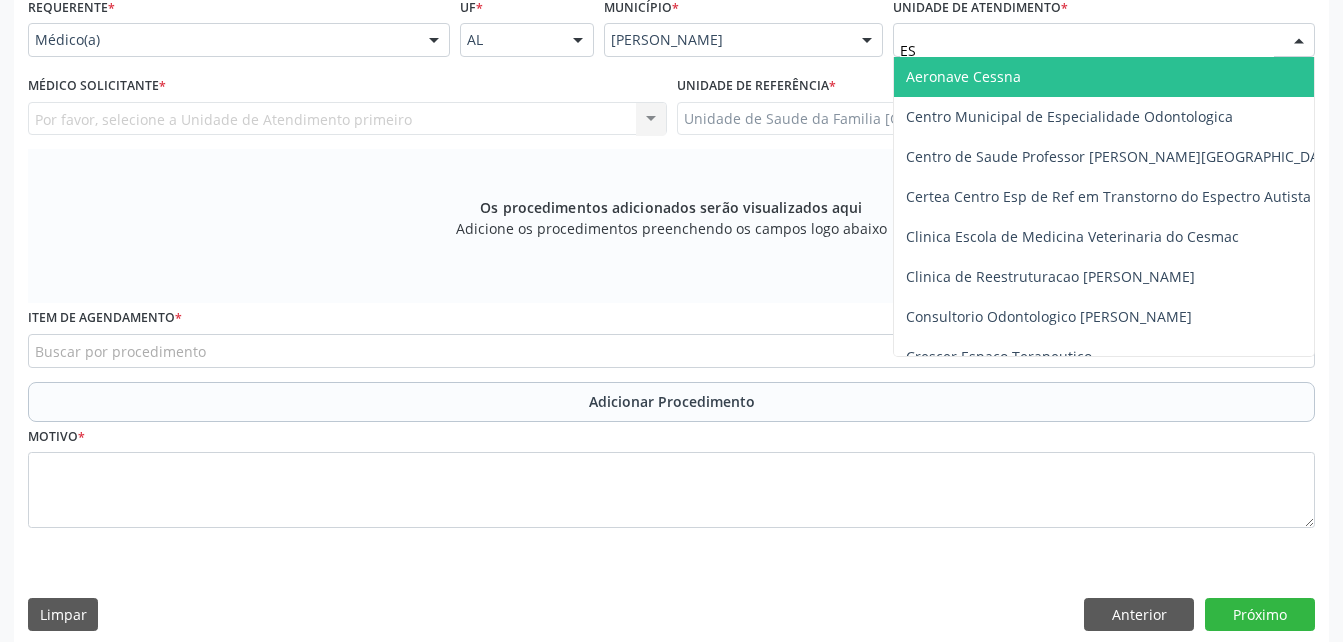 type on "EST" 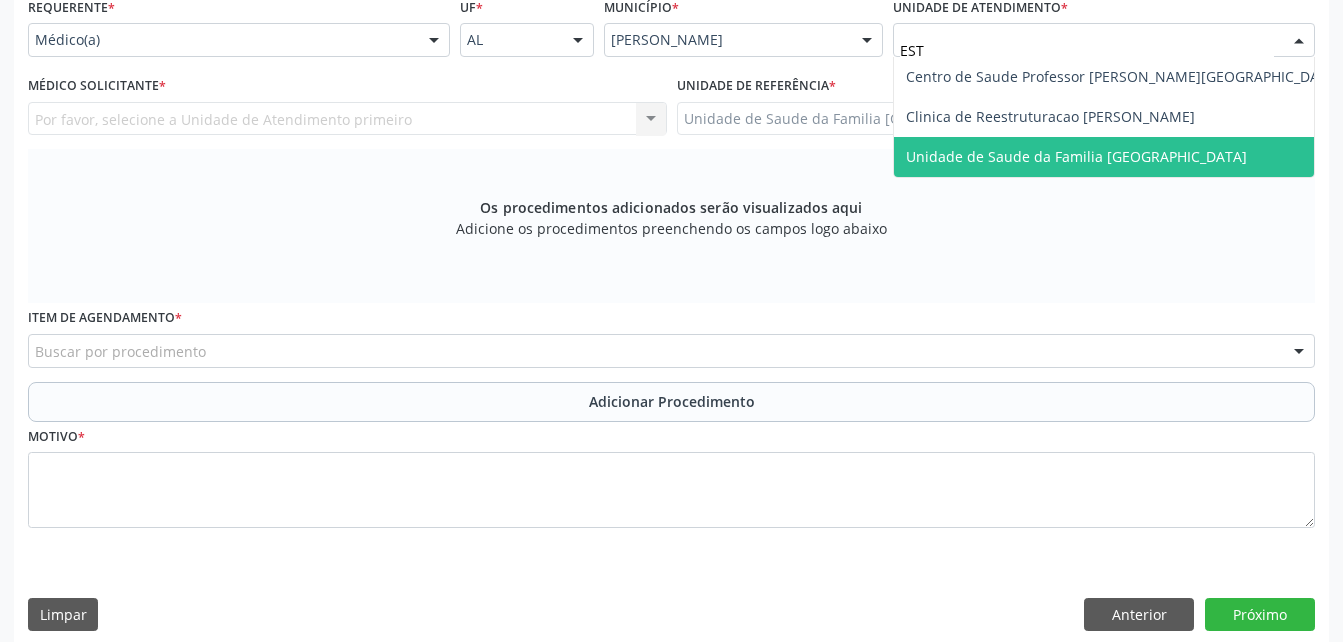 drag, startPoint x: 1054, startPoint y: 154, endPoint x: 895, endPoint y: 111, distance: 164.71187 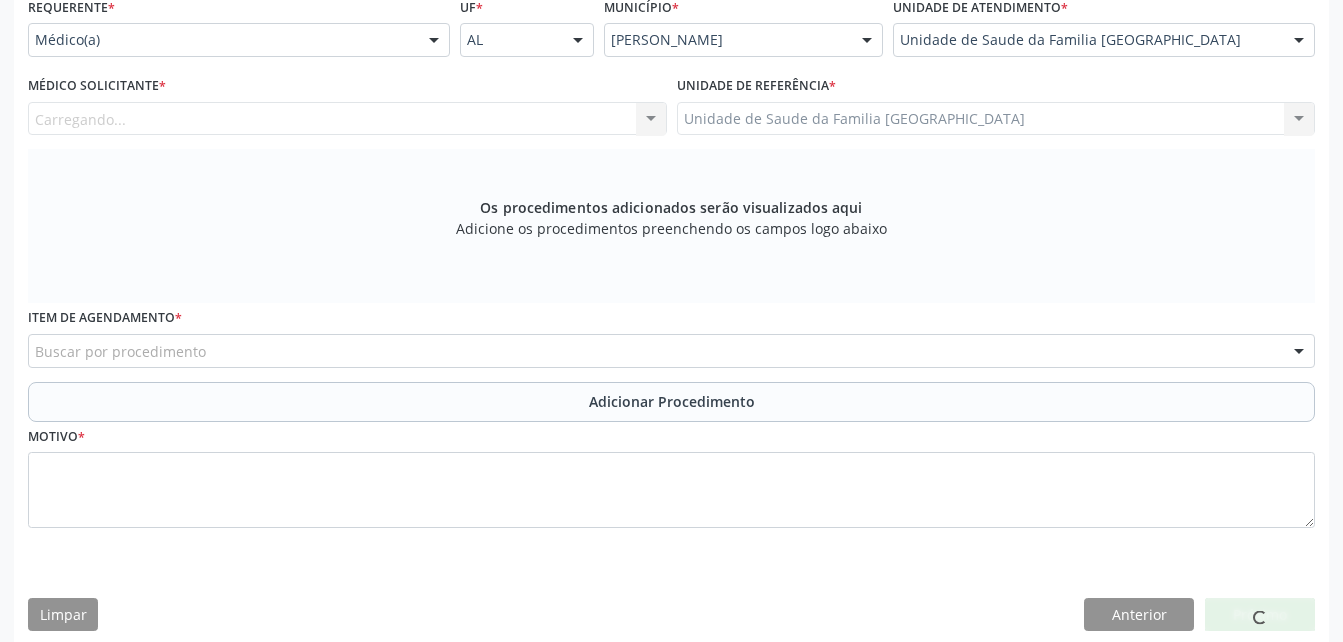 click at bounding box center [651, 120] 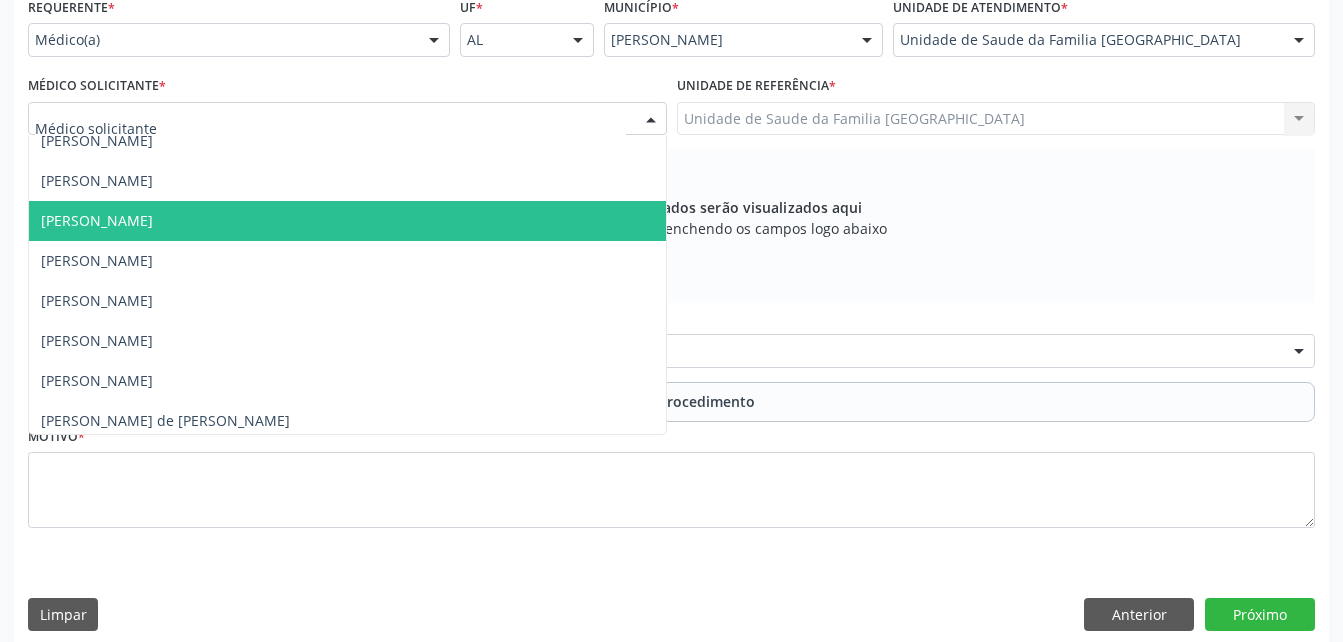 scroll, scrollTop: 300, scrollLeft: 0, axis: vertical 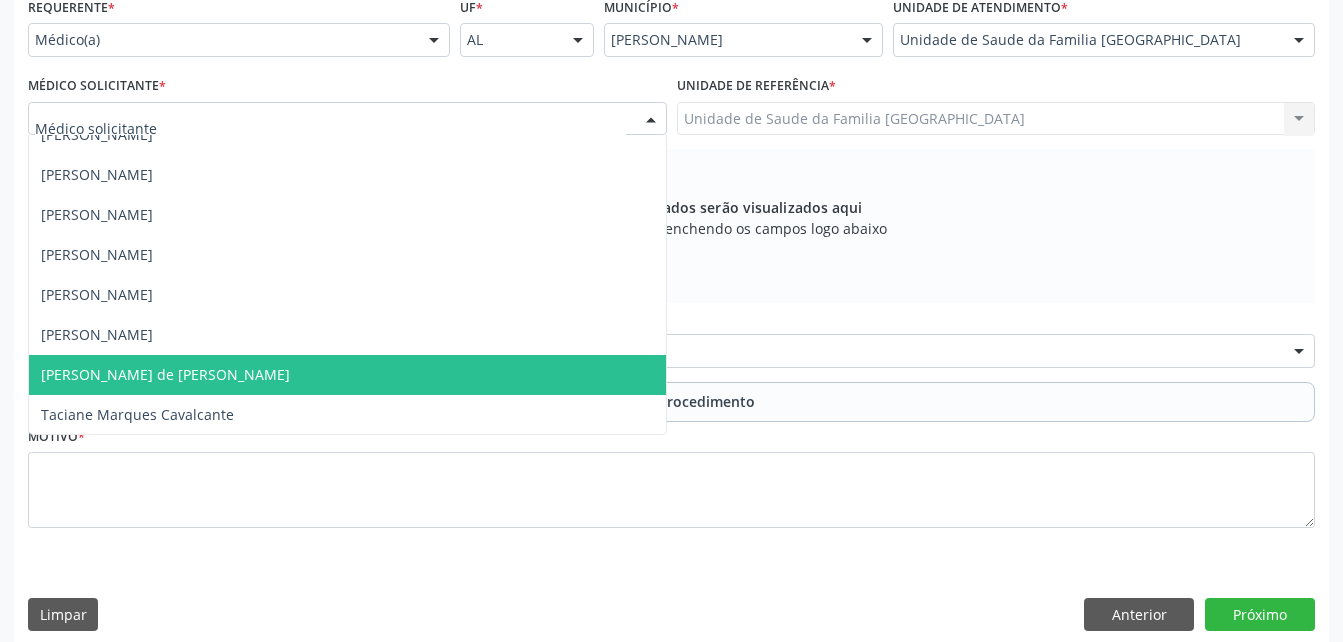 click on "[PERSON_NAME] de [PERSON_NAME]" at bounding box center (347, 375) 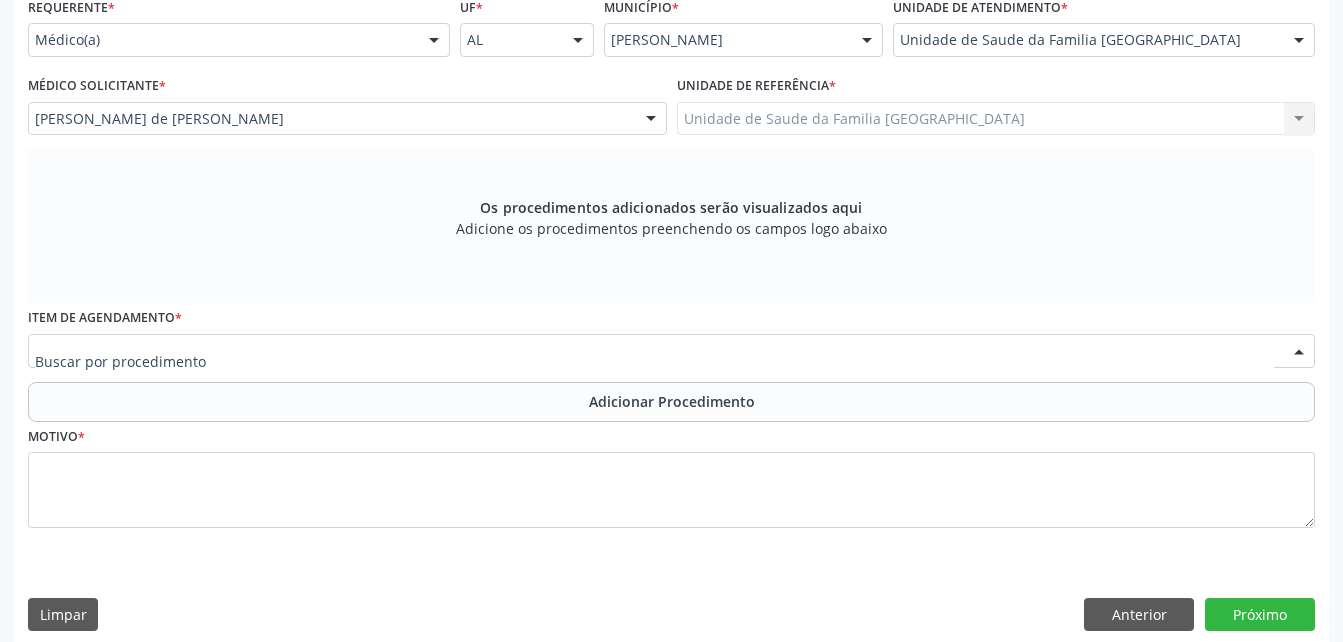 click at bounding box center [671, 351] 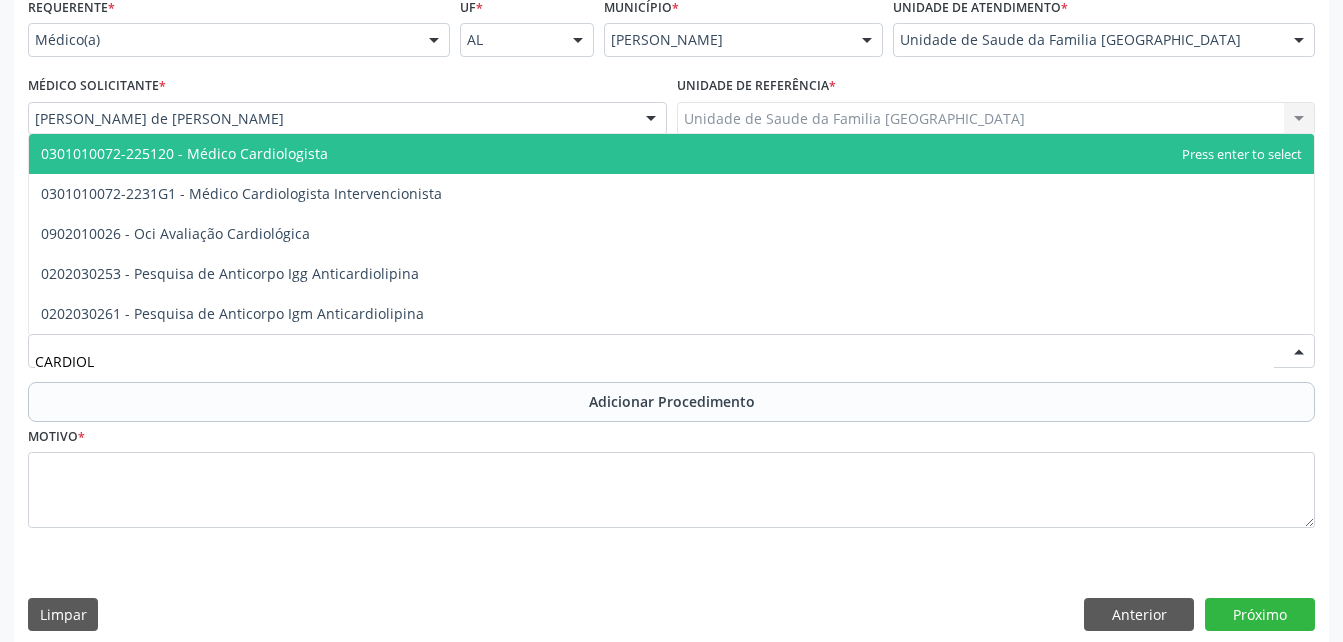 type on "CARDIOLO" 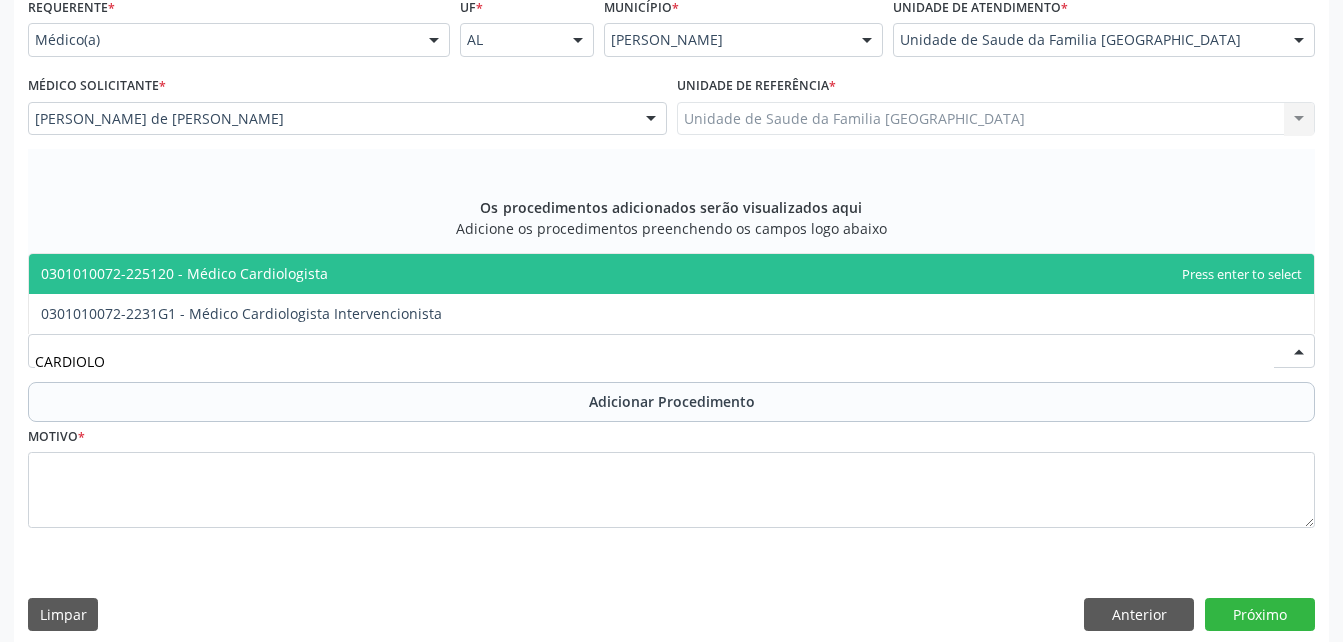 click on "0301010072-225120 - Médico Cardiologista" at bounding box center [671, 274] 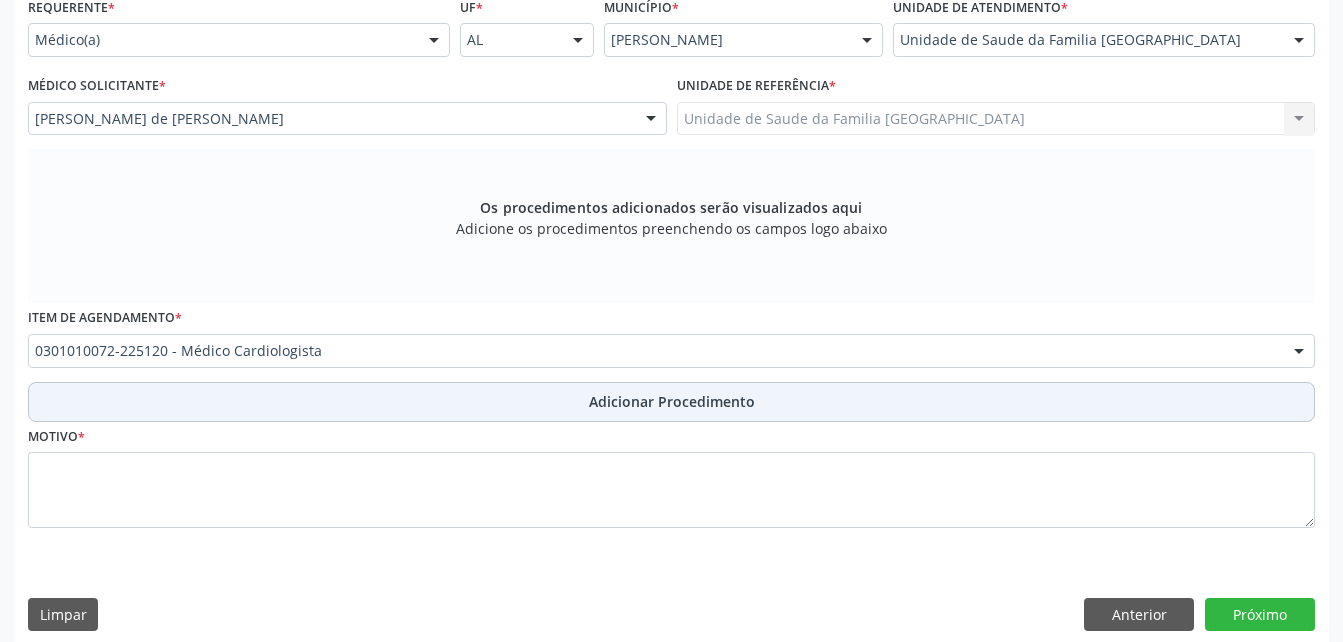 click on "Adicionar Procedimento" at bounding box center (671, 402) 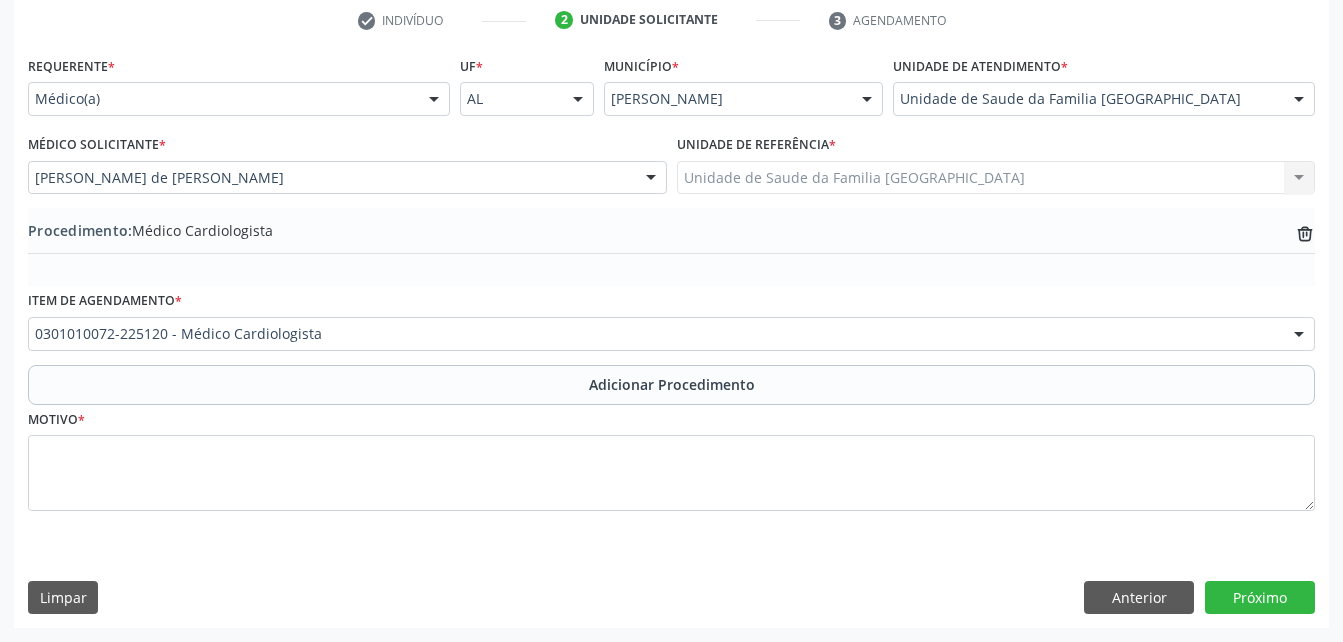 scroll, scrollTop: 411, scrollLeft: 0, axis: vertical 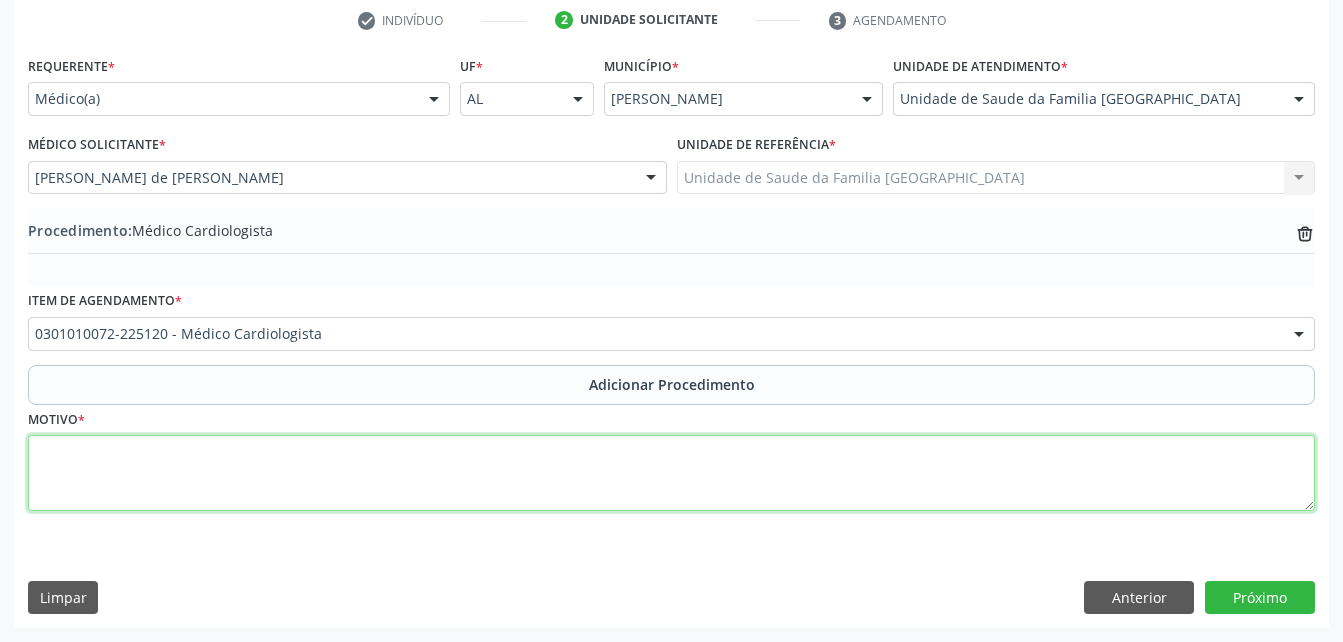 click at bounding box center (671, 473) 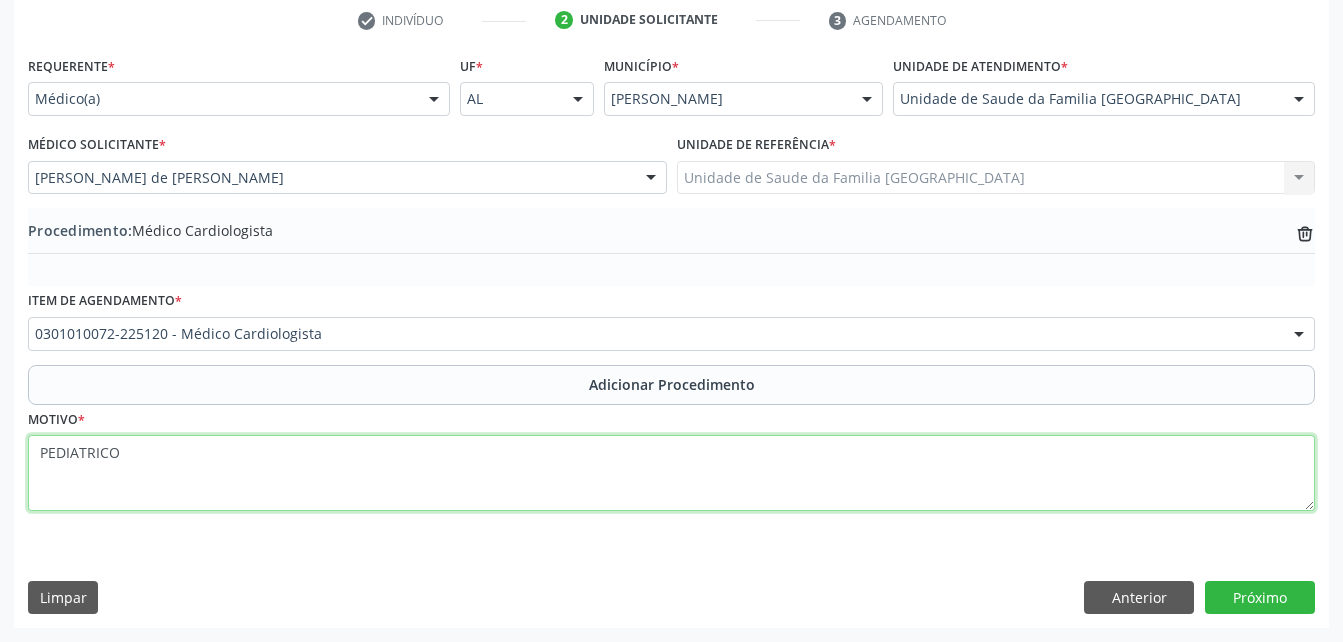 click on "PEDIATRICO" at bounding box center (671, 473) 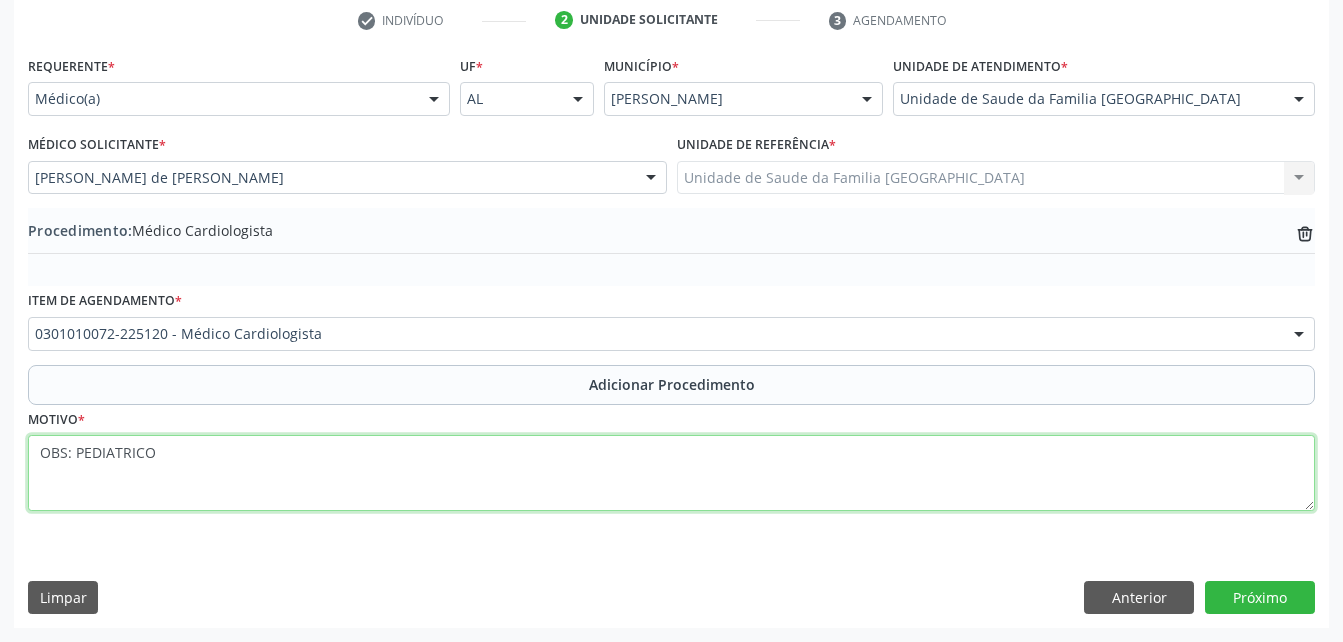 click on "OBS: PEDIATRICO" at bounding box center [671, 473] 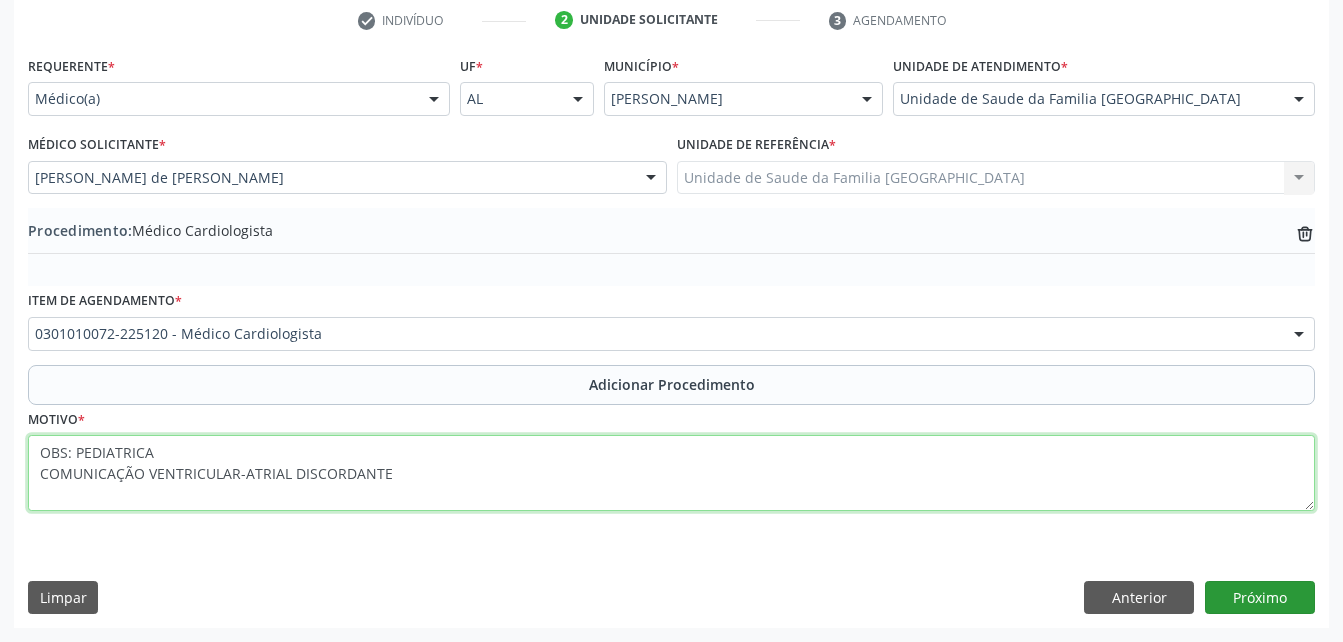 type on "OBS: PEDIATRICA
COMUNICAÇÃO VENTRICULAR-ATRIAL DISCORDANTE" 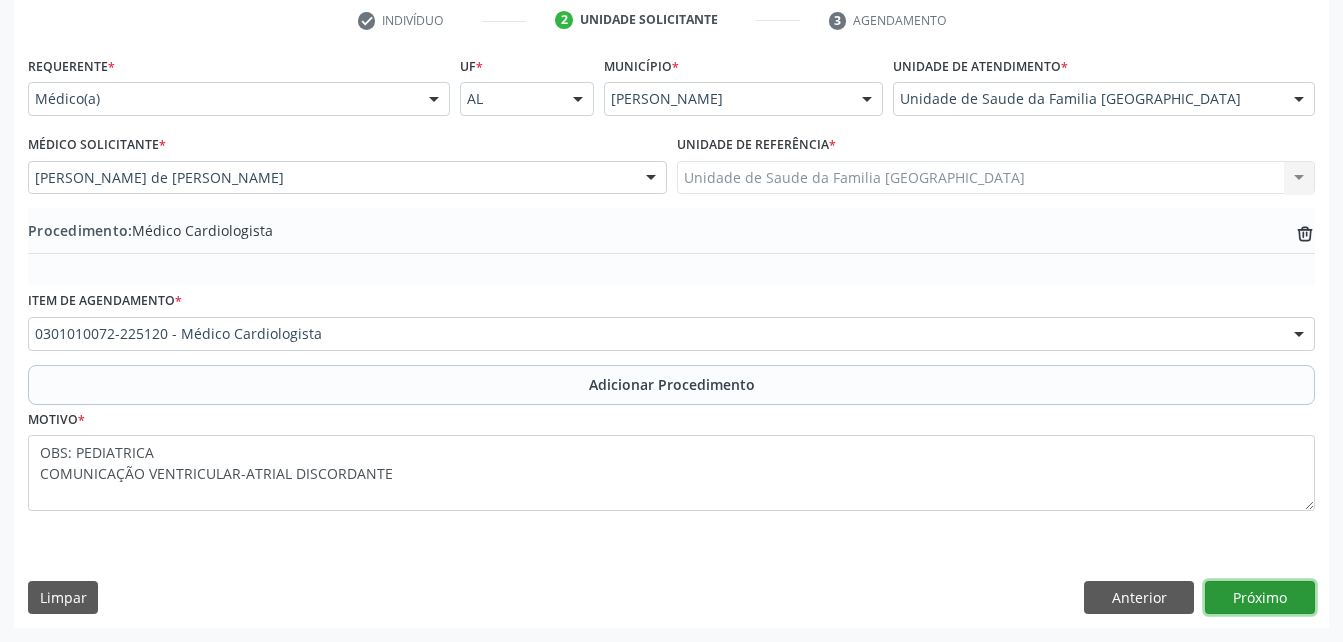 click on "Próximo" at bounding box center (1260, 598) 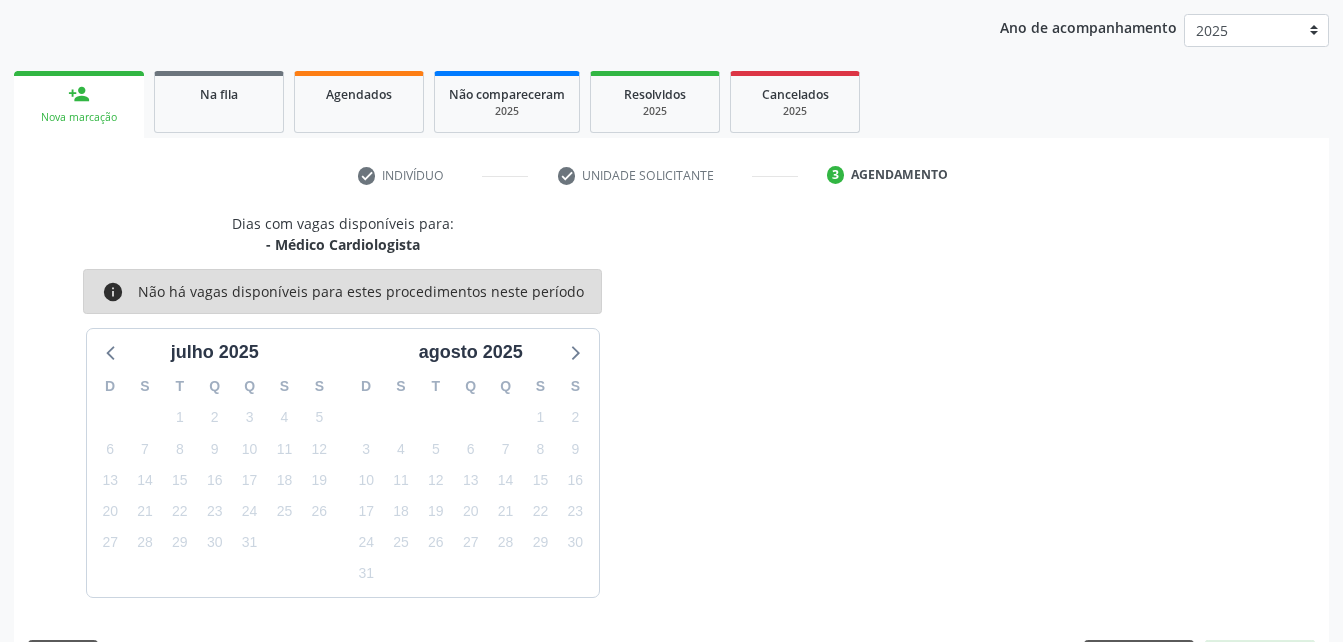 scroll, scrollTop: 315, scrollLeft: 0, axis: vertical 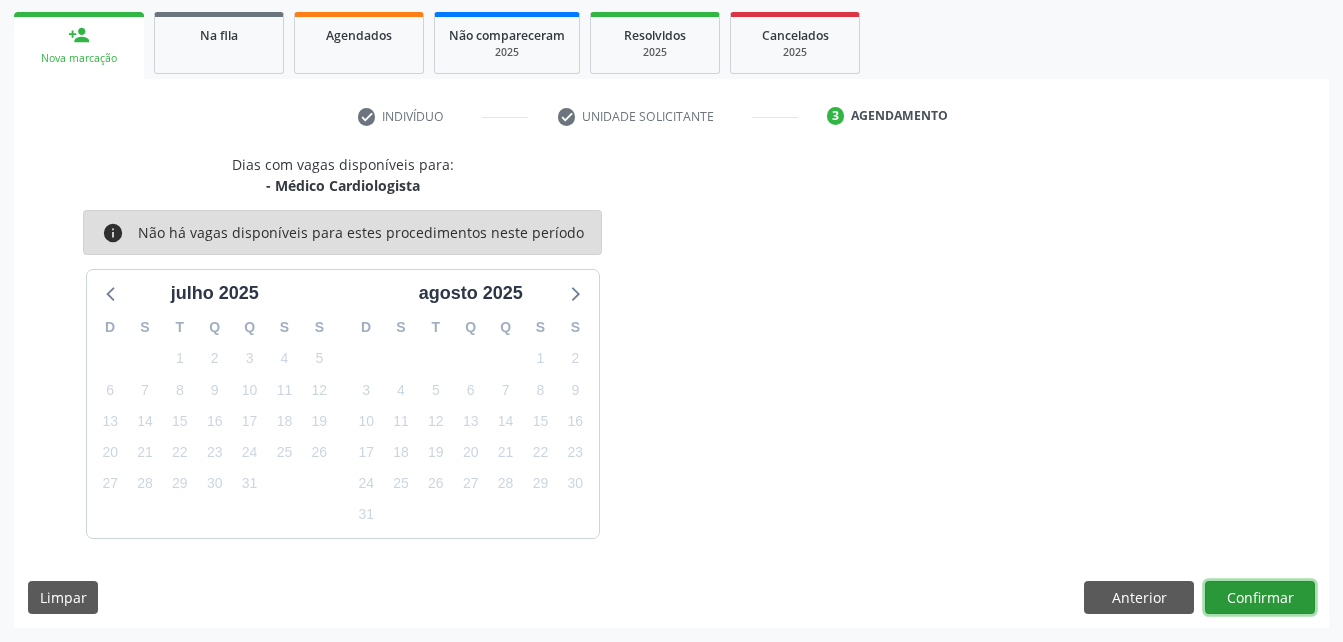 click on "Confirmar" at bounding box center (1260, 598) 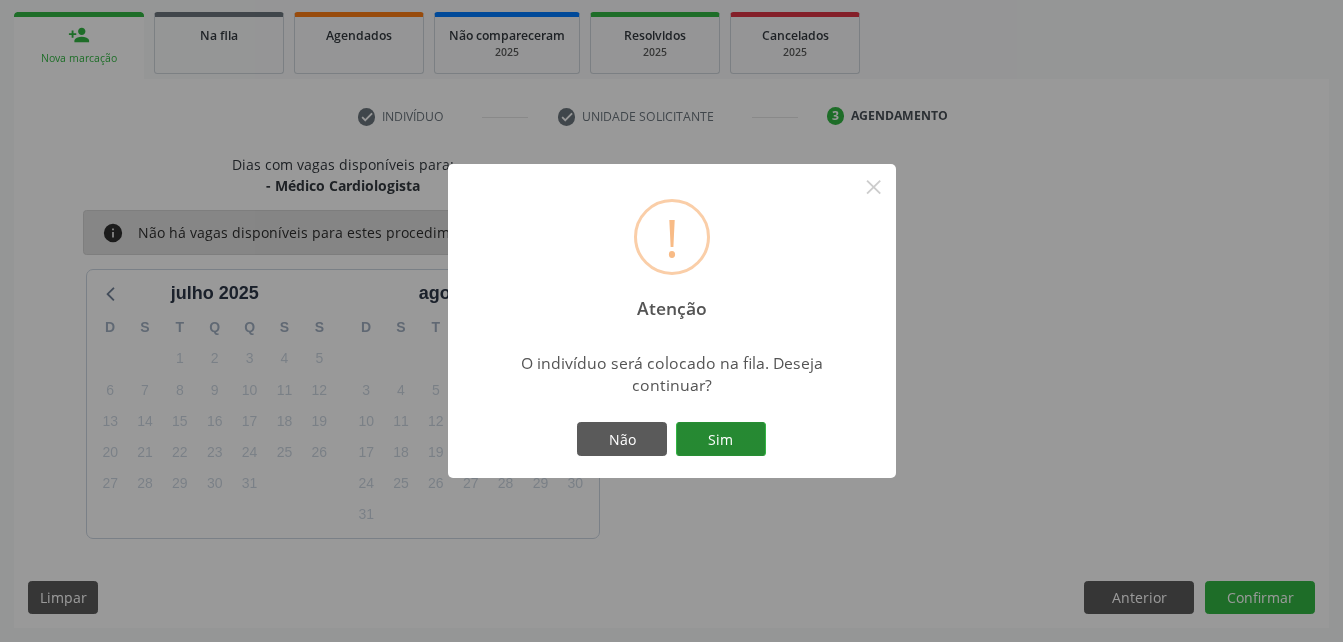 drag, startPoint x: 686, startPoint y: 433, endPoint x: 696, endPoint y: 417, distance: 18.867962 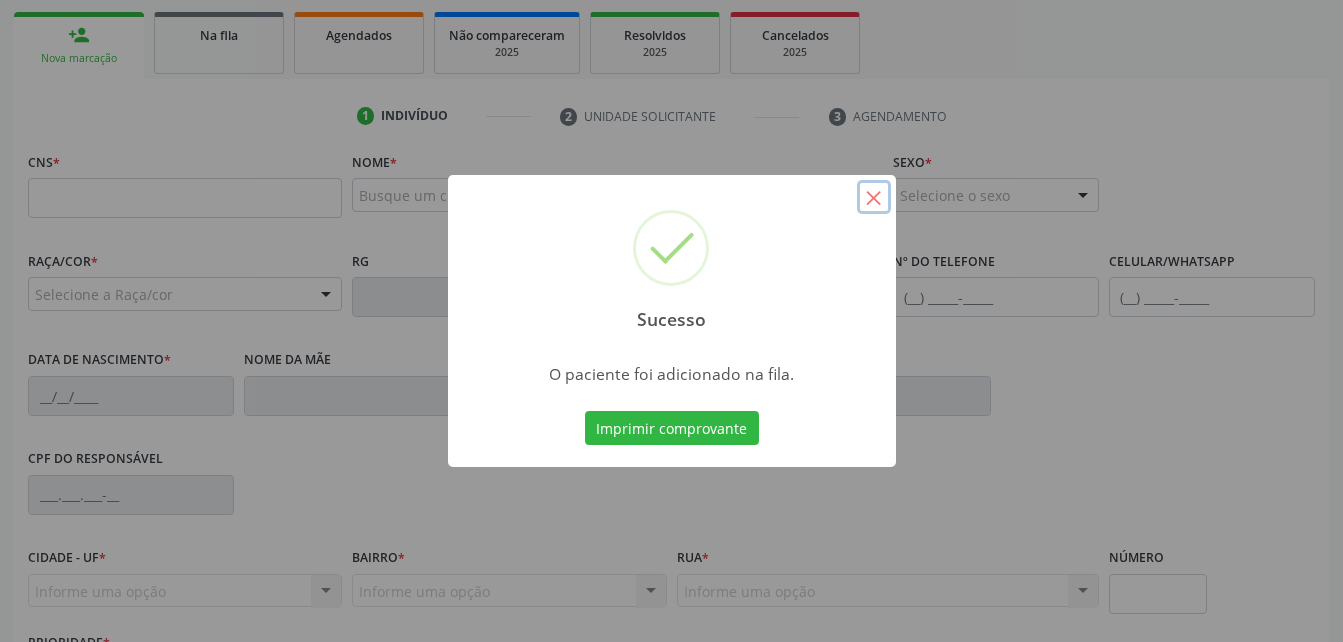 click on "×" at bounding box center [874, 197] 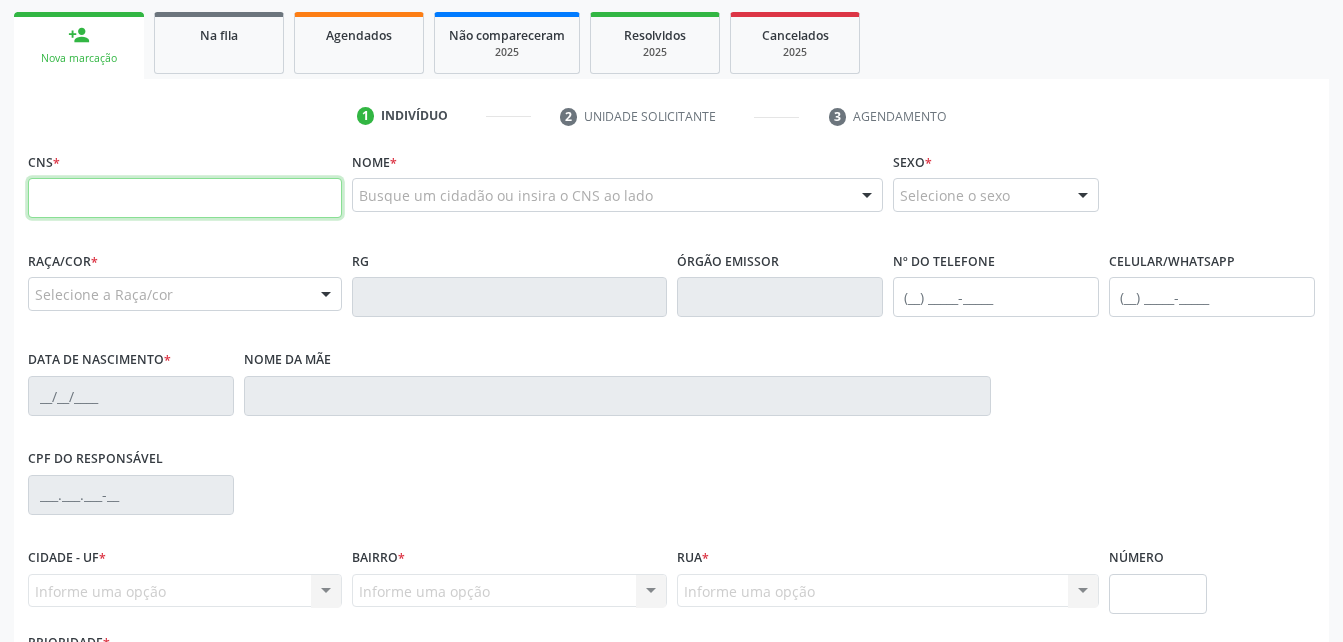 click at bounding box center (185, 198) 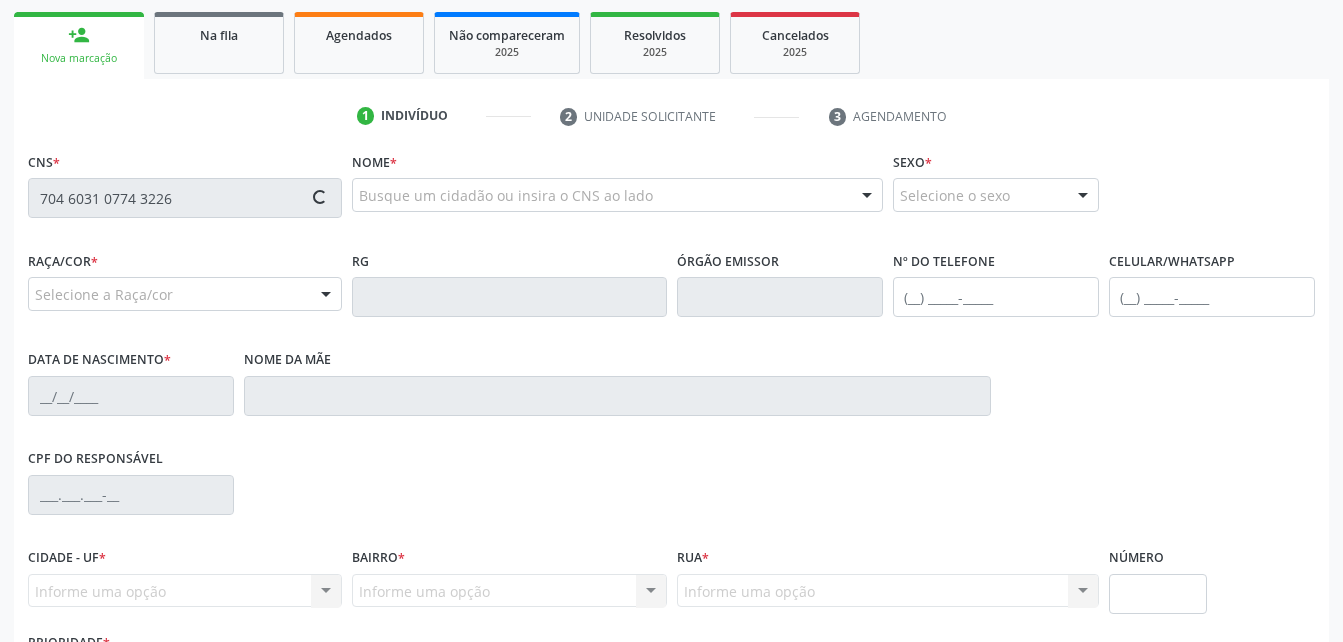 type on "704 6031 0774 3226" 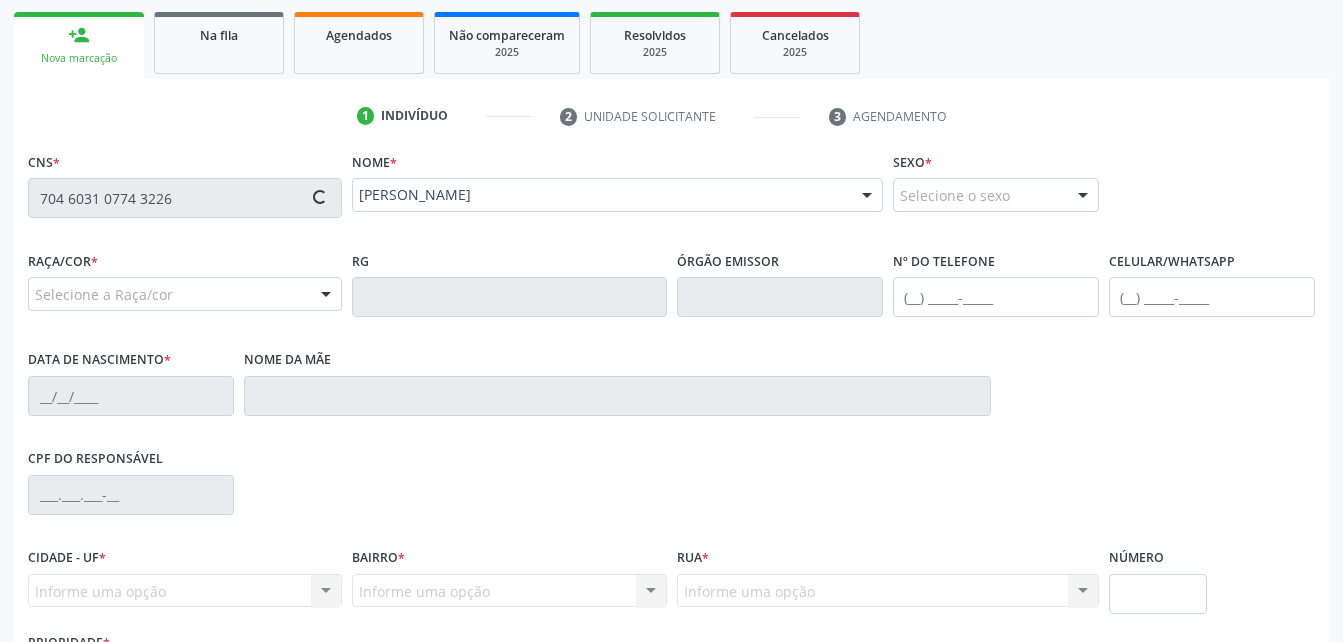 type on "[PHONE_NUMBER]" 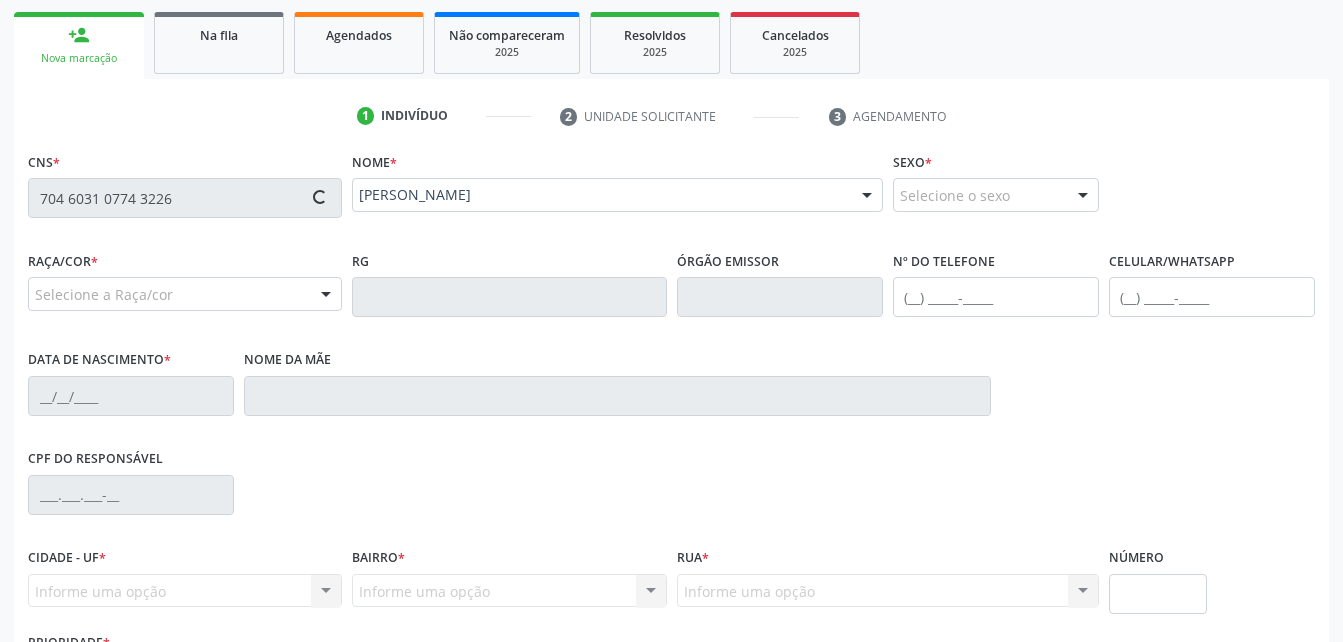 type on "[DATE]" 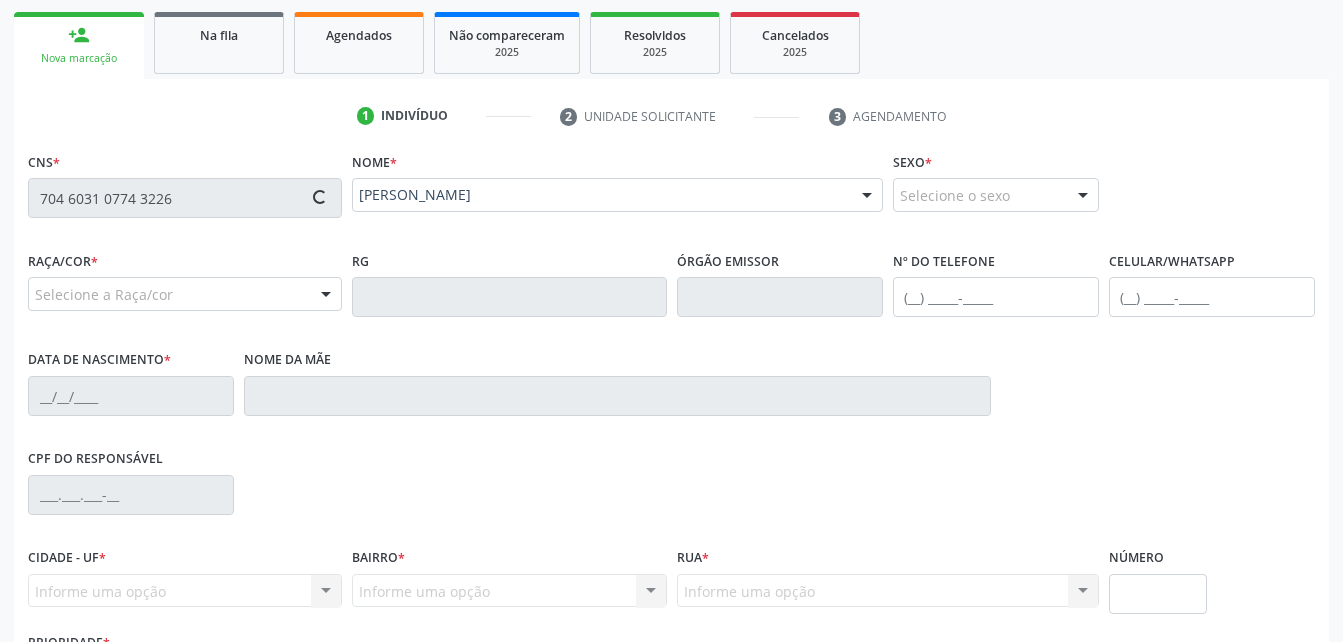 type on "[PERSON_NAME]" 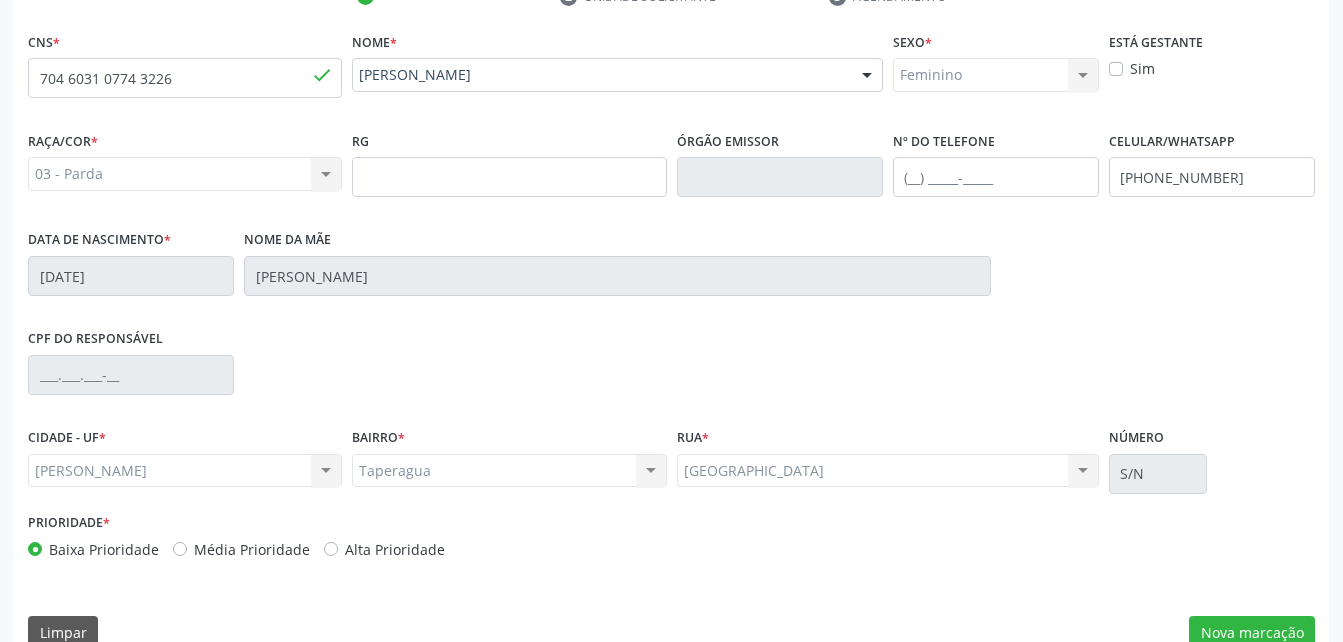 scroll, scrollTop: 470, scrollLeft: 0, axis: vertical 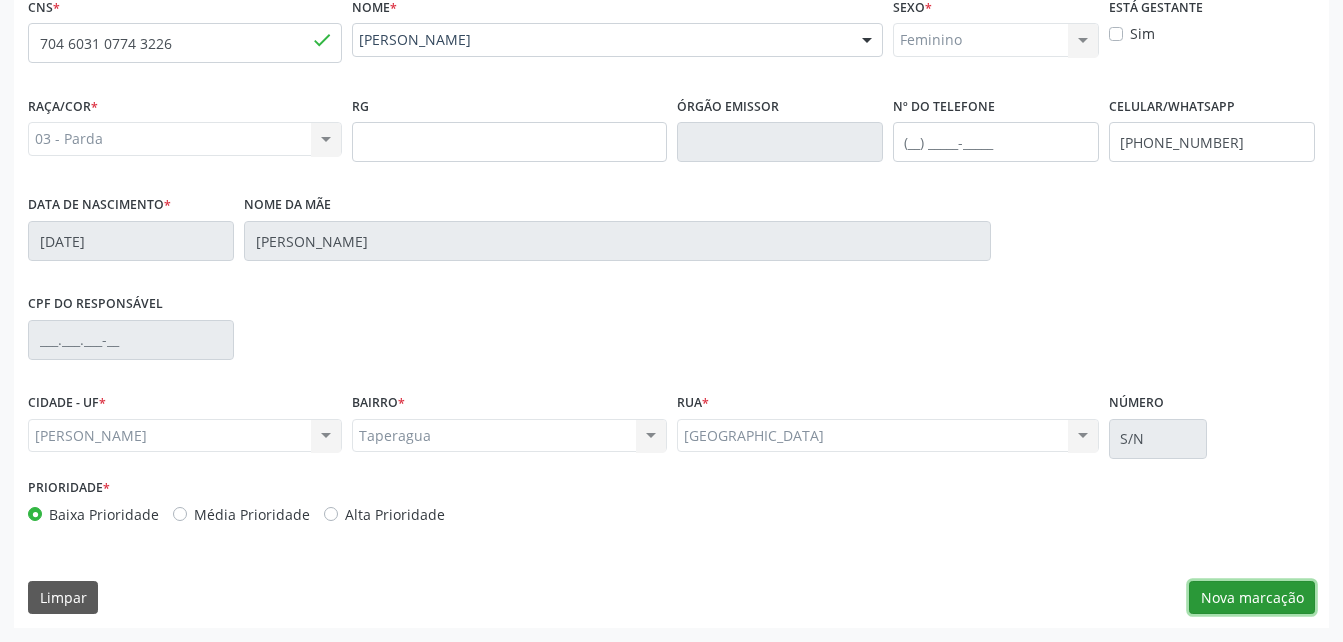 click on "Nova marcação" at bounding box center [1252, 598] 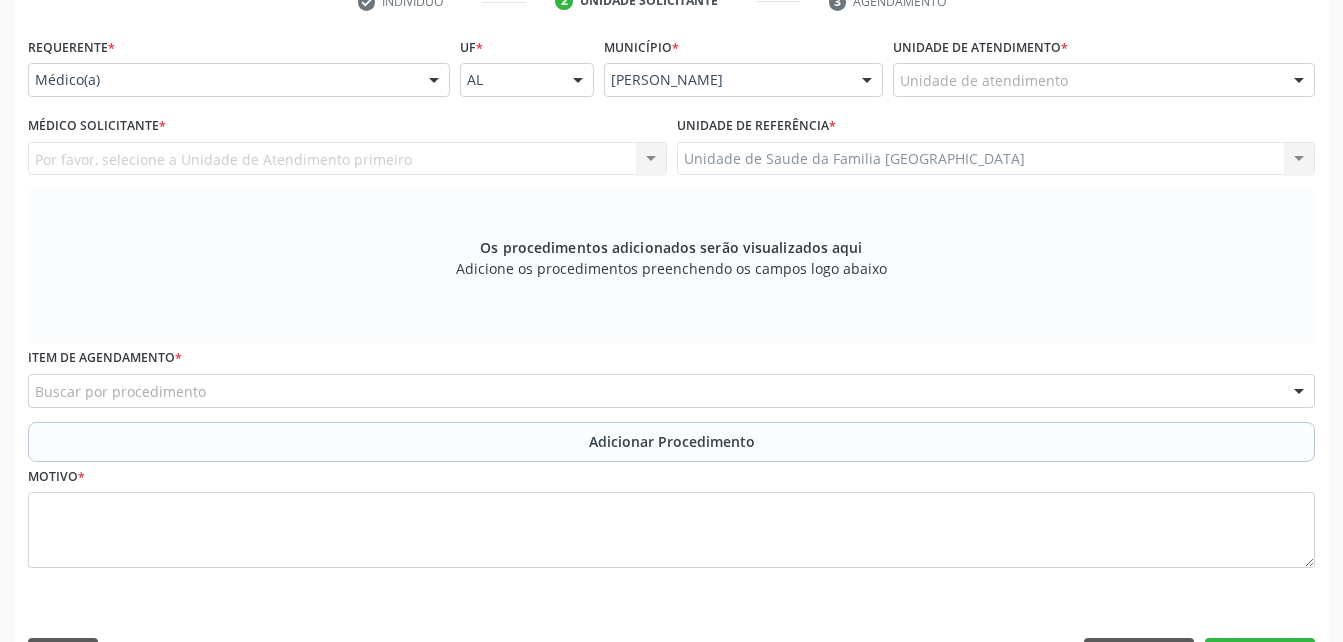 scroll, scrollTop: 370, scrollLeft: 0, axis: vertical 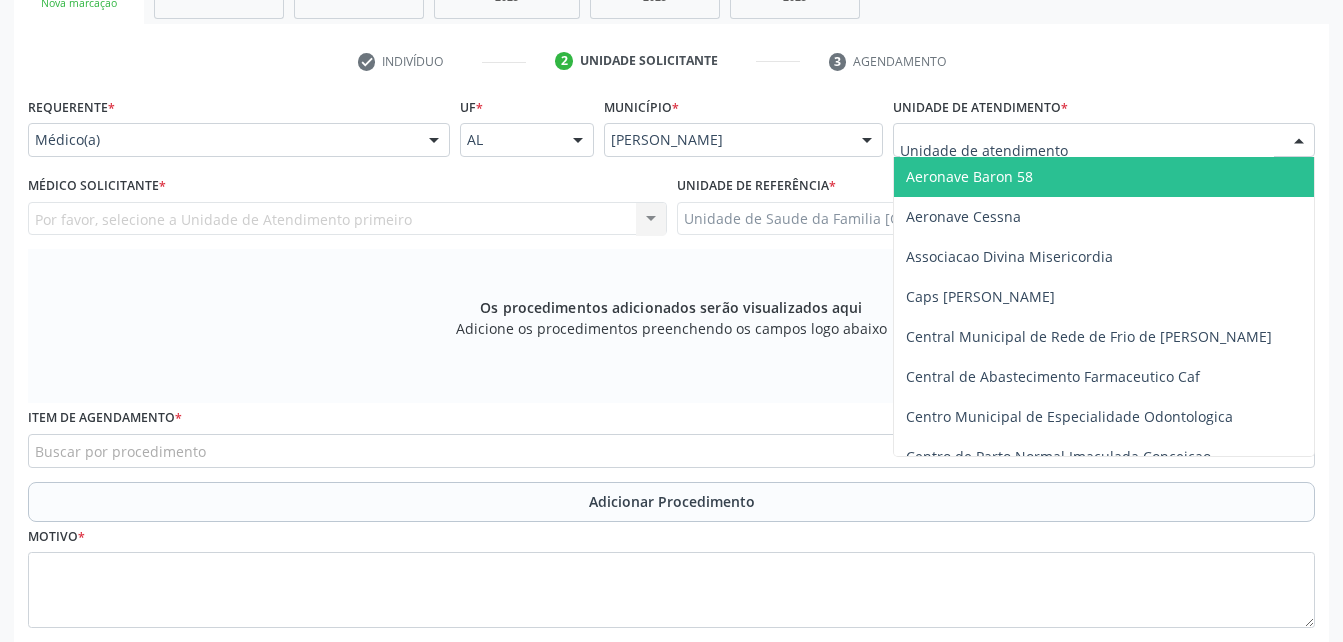 click at bounding box center [1104, 140] 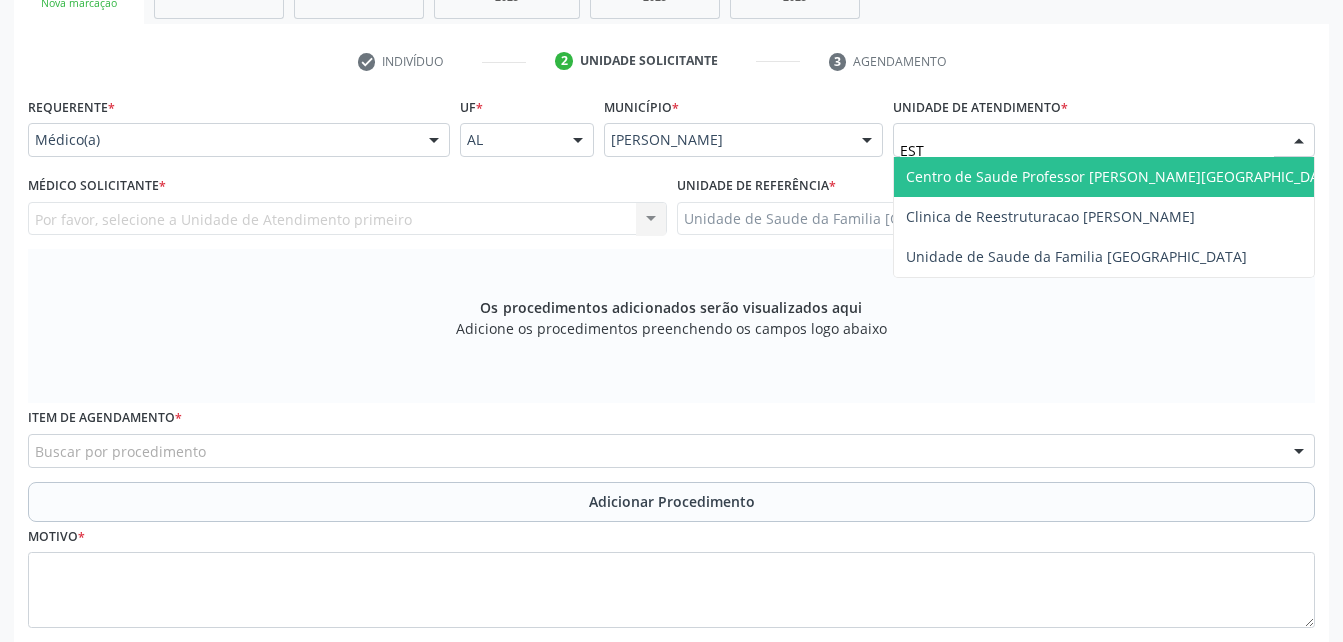 type on "ESTI" 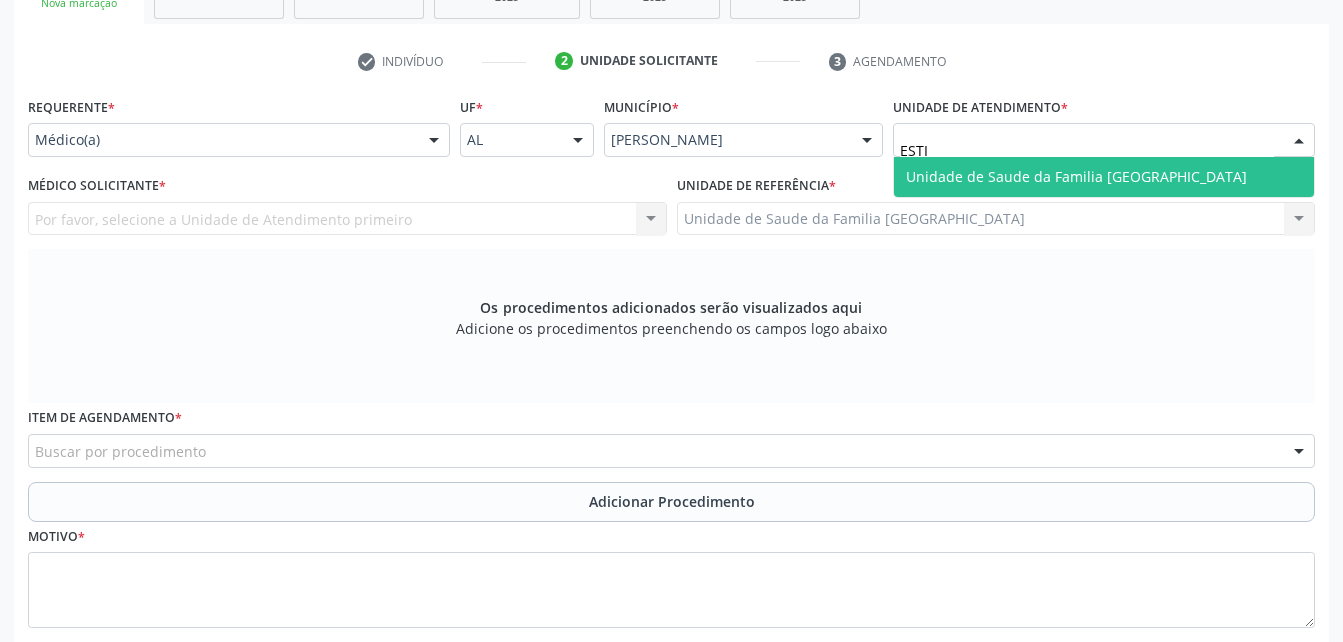 drag, startPoint x: 934, startPoint y: 178, endPoint x: 664, endPoint y: 178, distance: 270 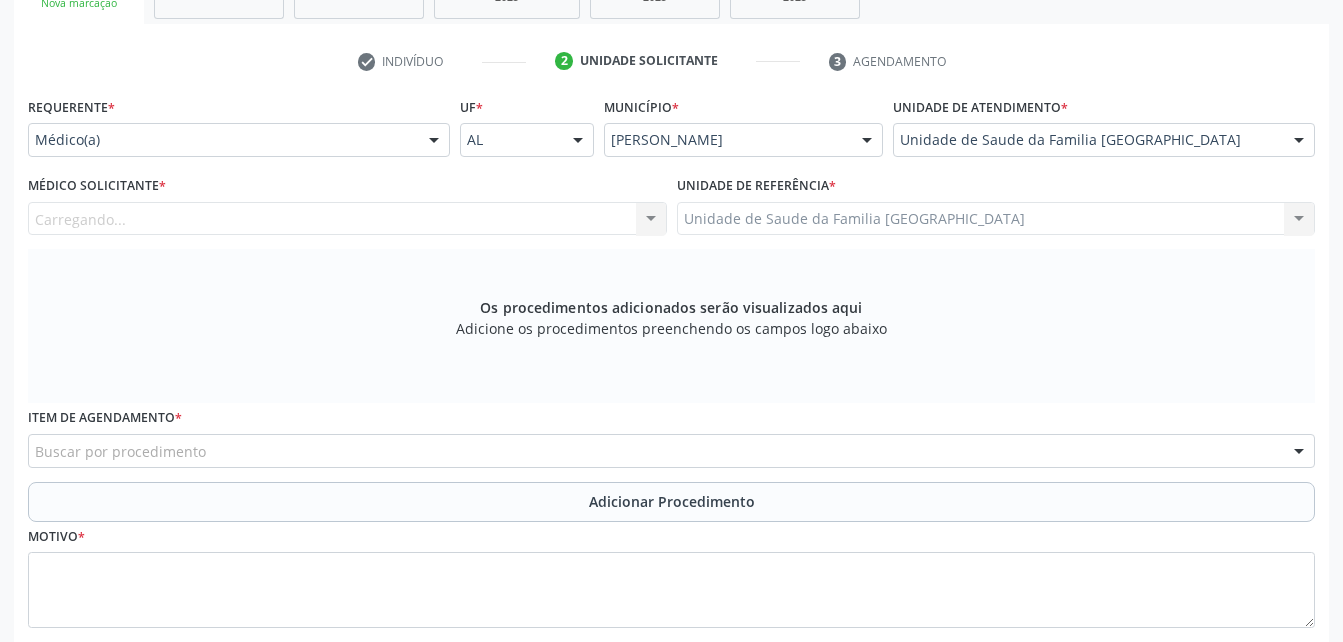 click on "Carregando...
Nenhum resultado encontrado para: "   "
Não há nenhuma opção para ser exibida." at bounding box center (347, 219) 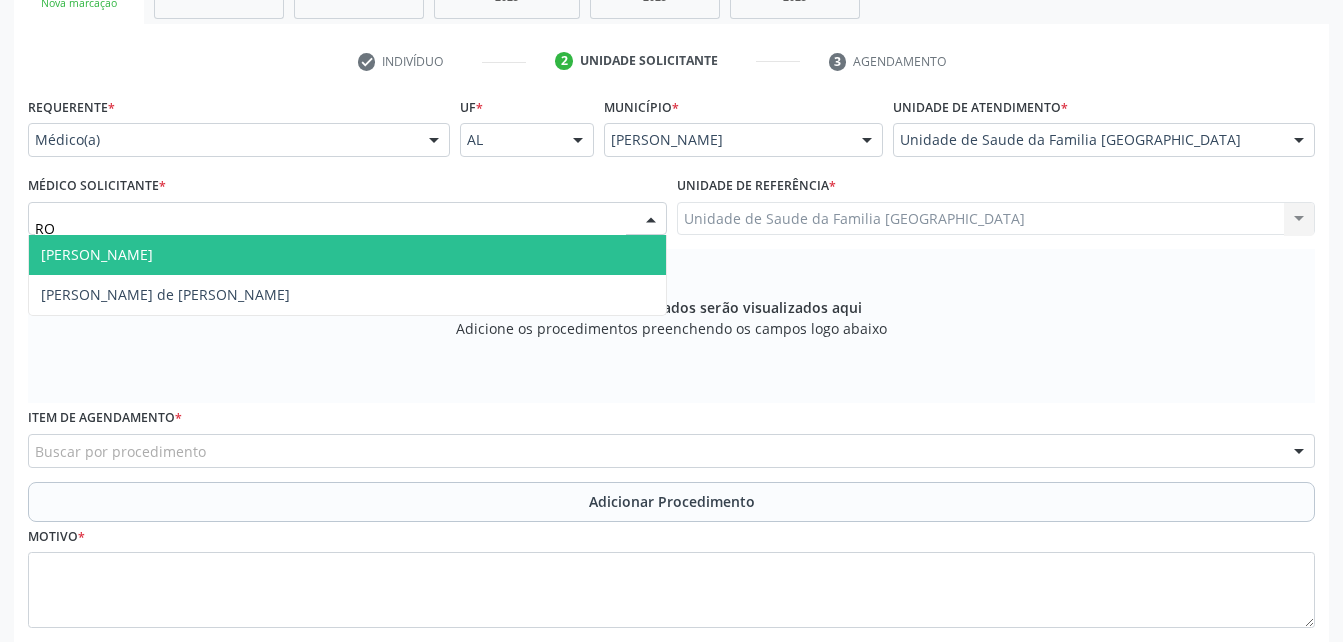 type on "ROD" 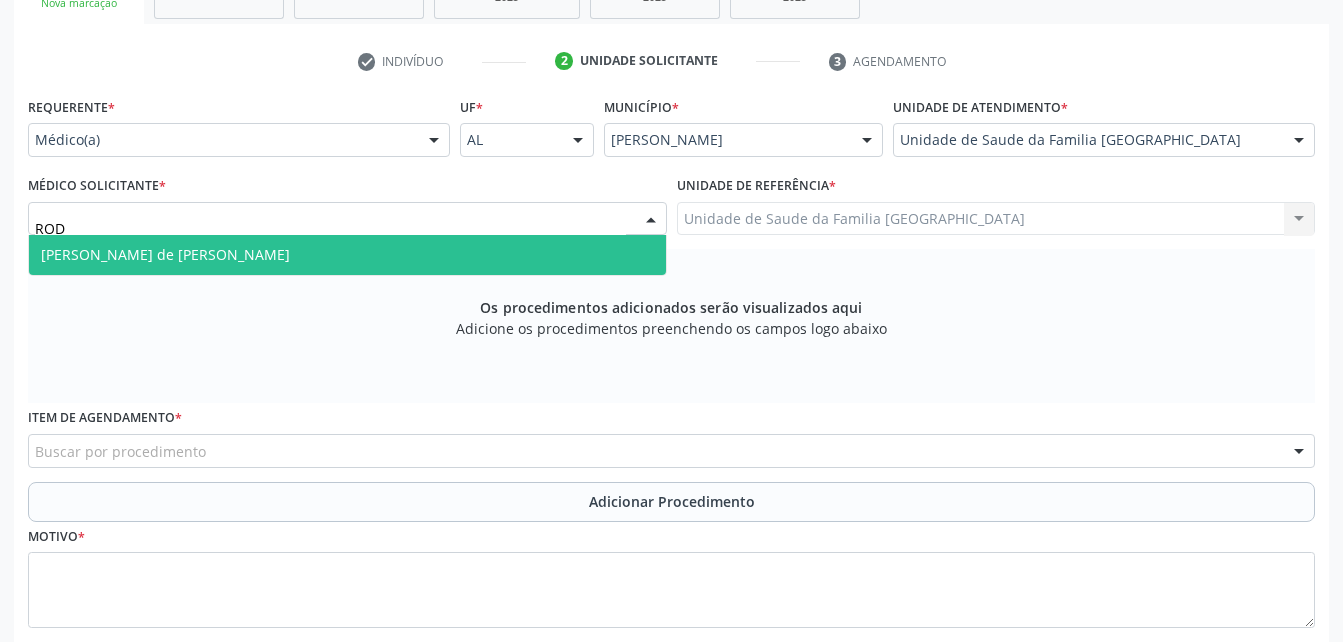 click on "[PERSON_NAME] de [PERSON_NAME]" at bounding box center (347, 255) 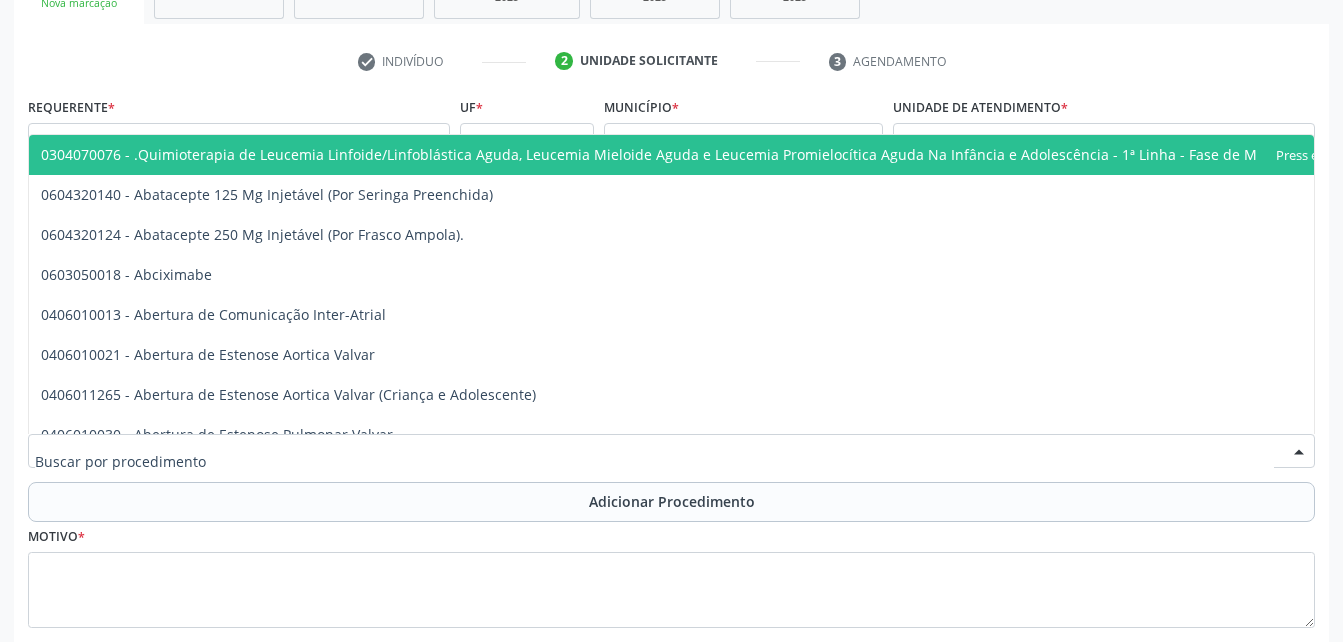 click at bounding box center [671, 451] 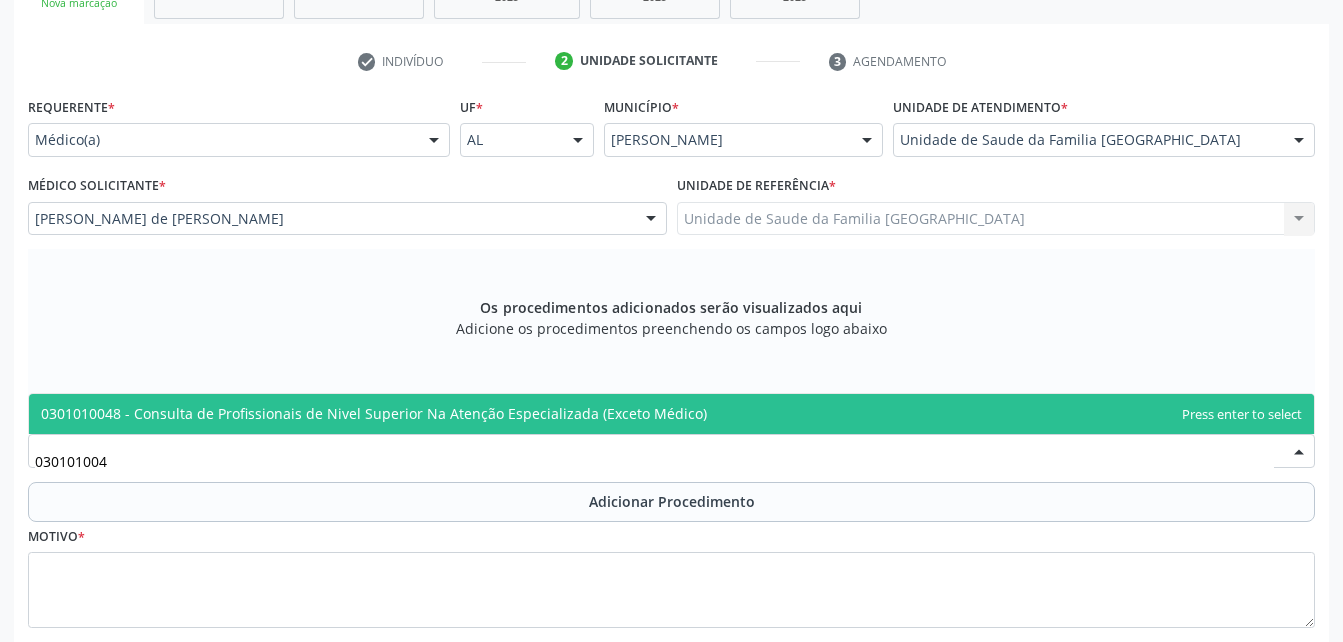 type on "0301010048" 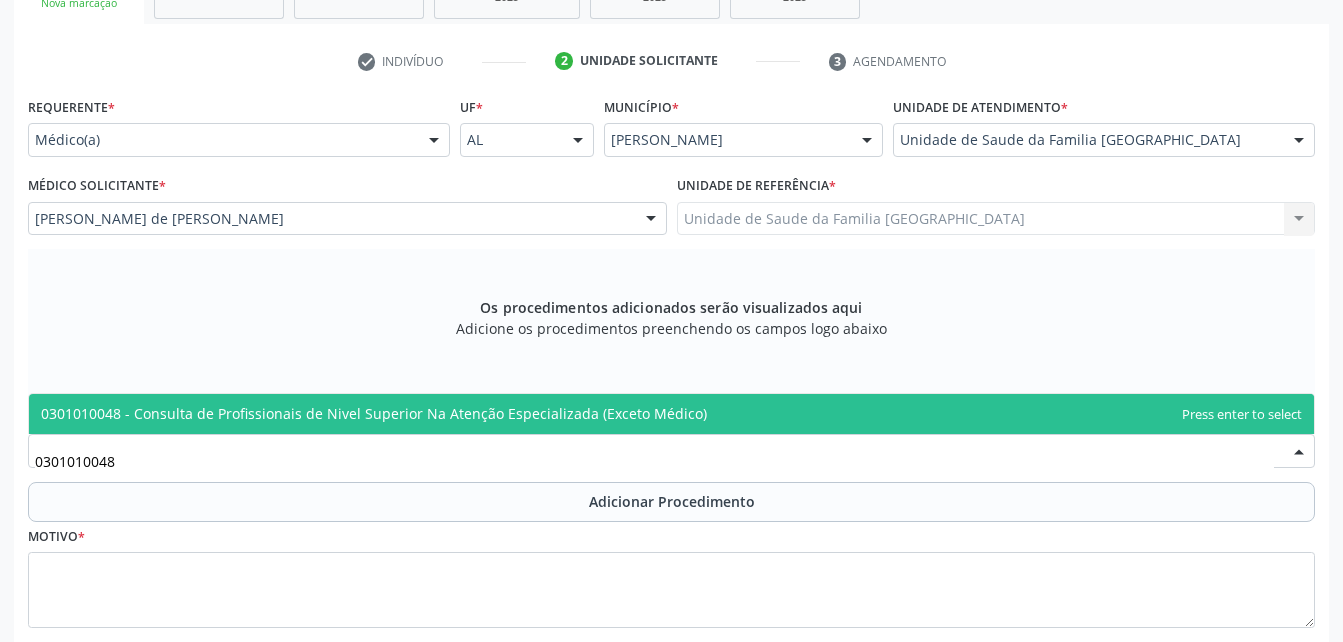 click on "0301010048 - Consulta de Profissionais de Nivel Superior Na Atenção Especializada (Exceto Médico)" at bounding box center (374, 413) 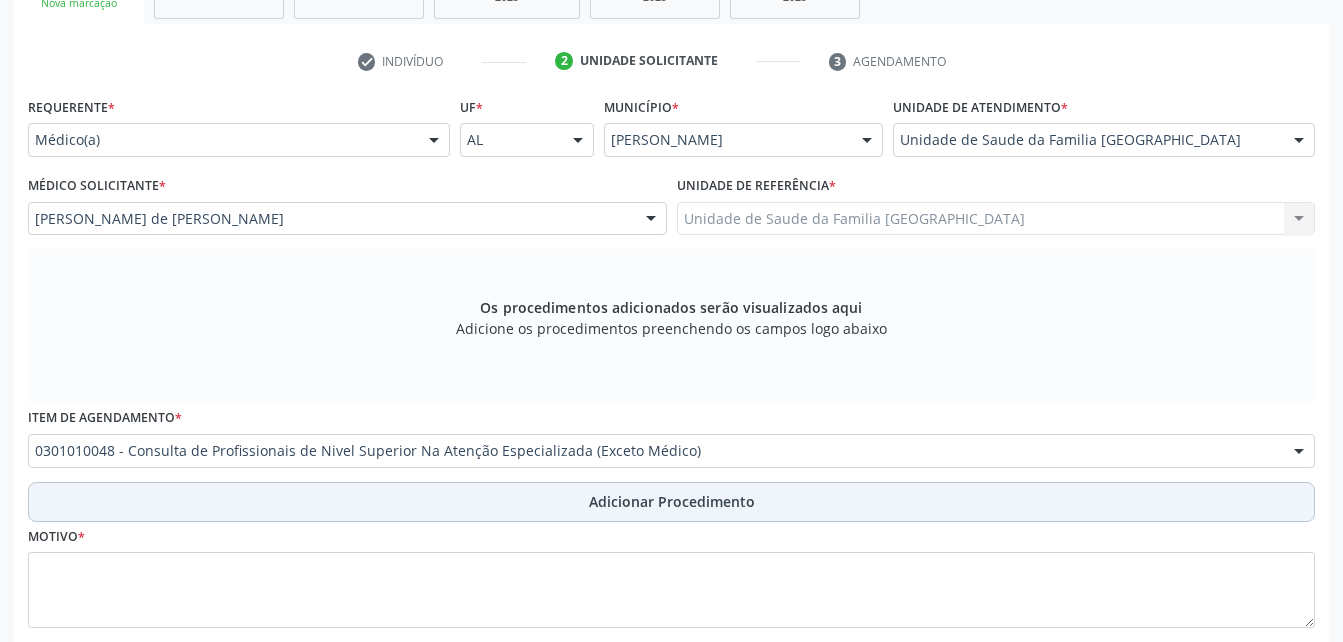 click on "Adicionar Procedimento" at bounding box center (671, 502) 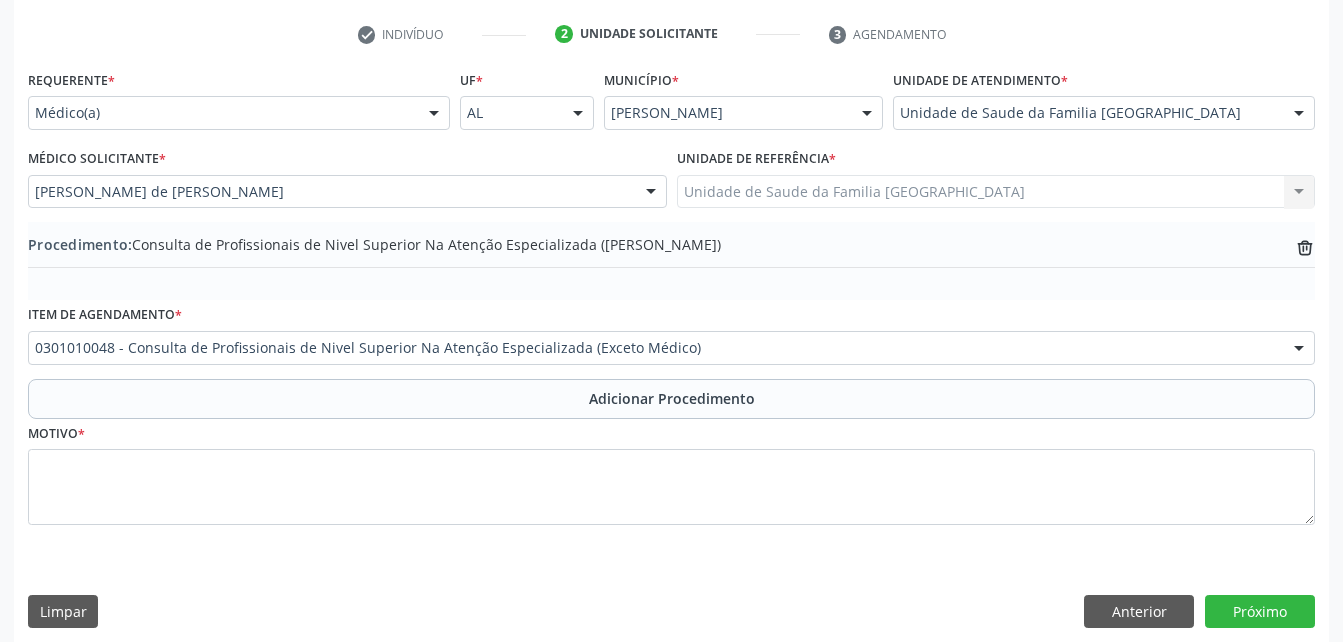 scroll, scrollTop: 411, scrollLeft: 0, axis: vertical 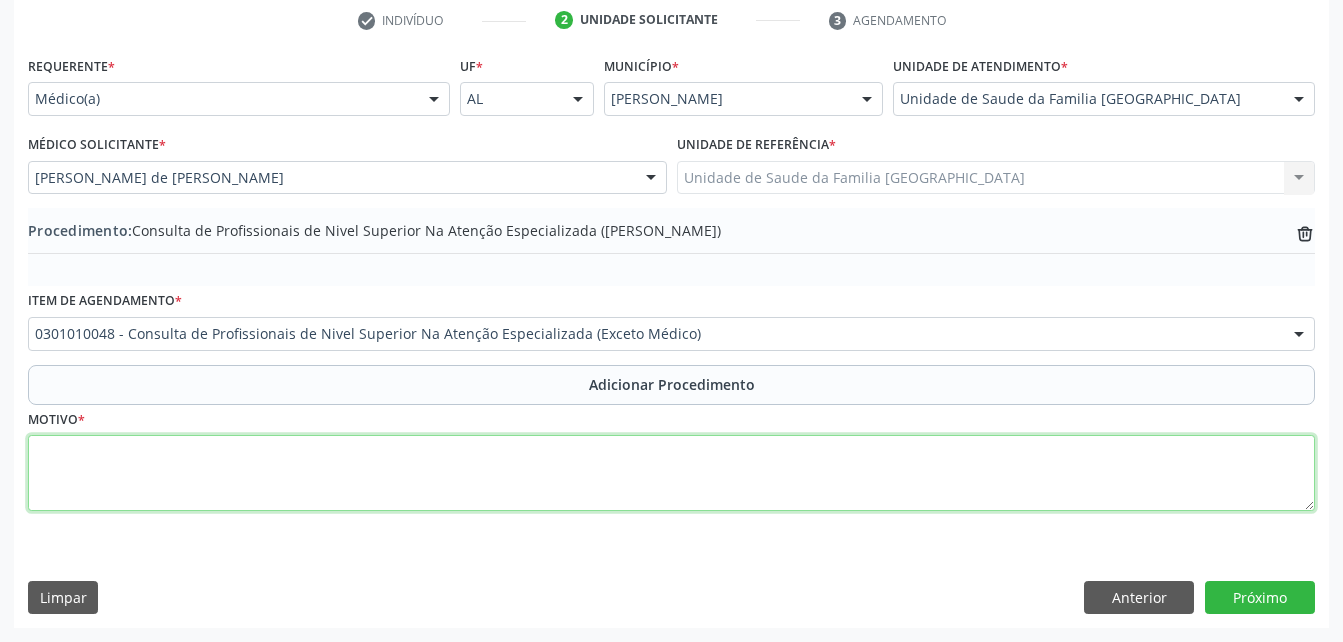 click at bounding box center (671, 473) 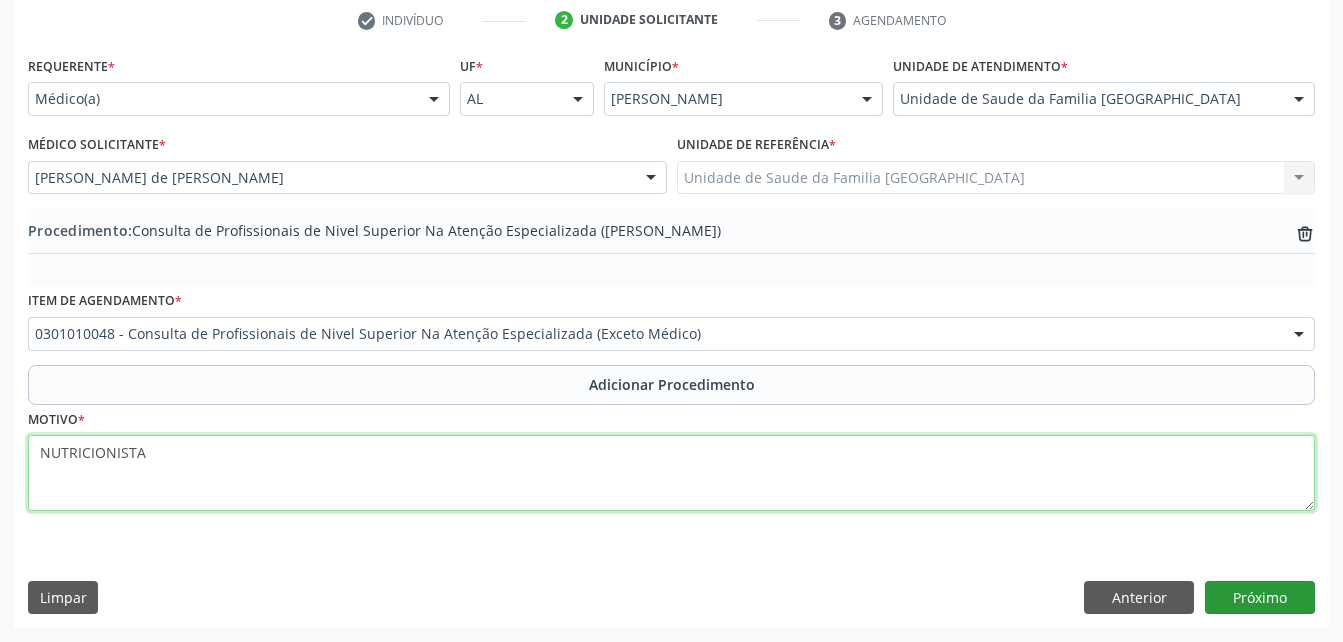type on "NUTRICIONISTA" 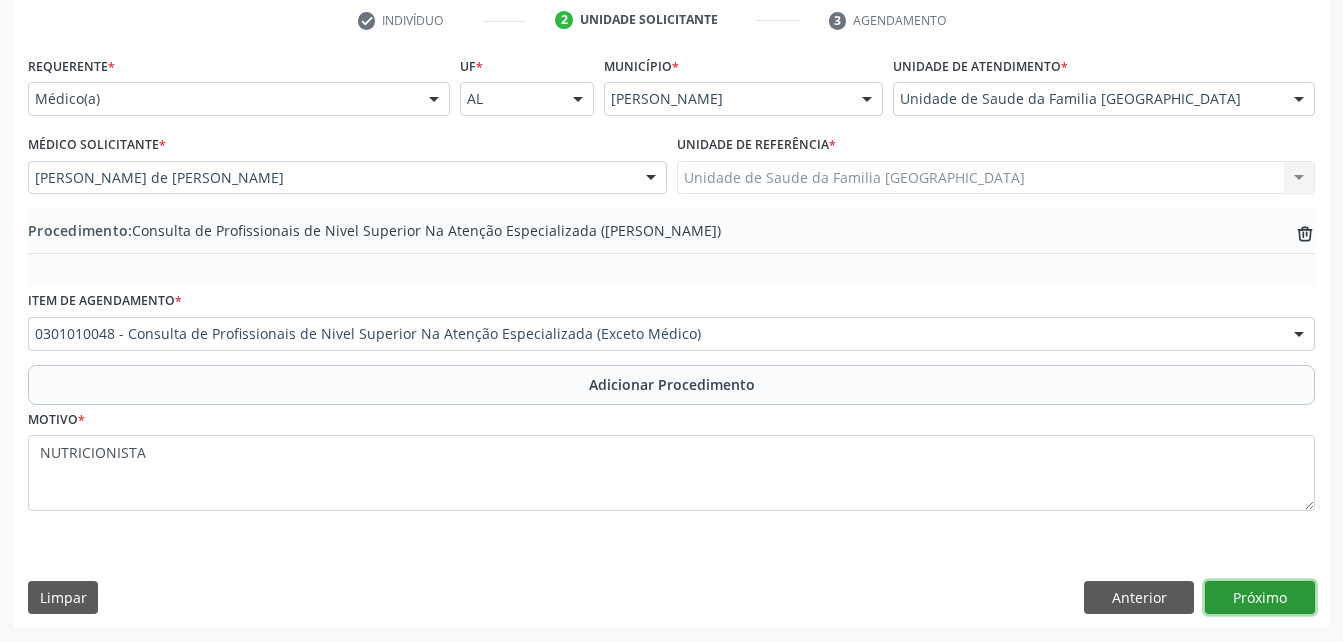 click on "Próximo" at bounding box center [1260, 598] 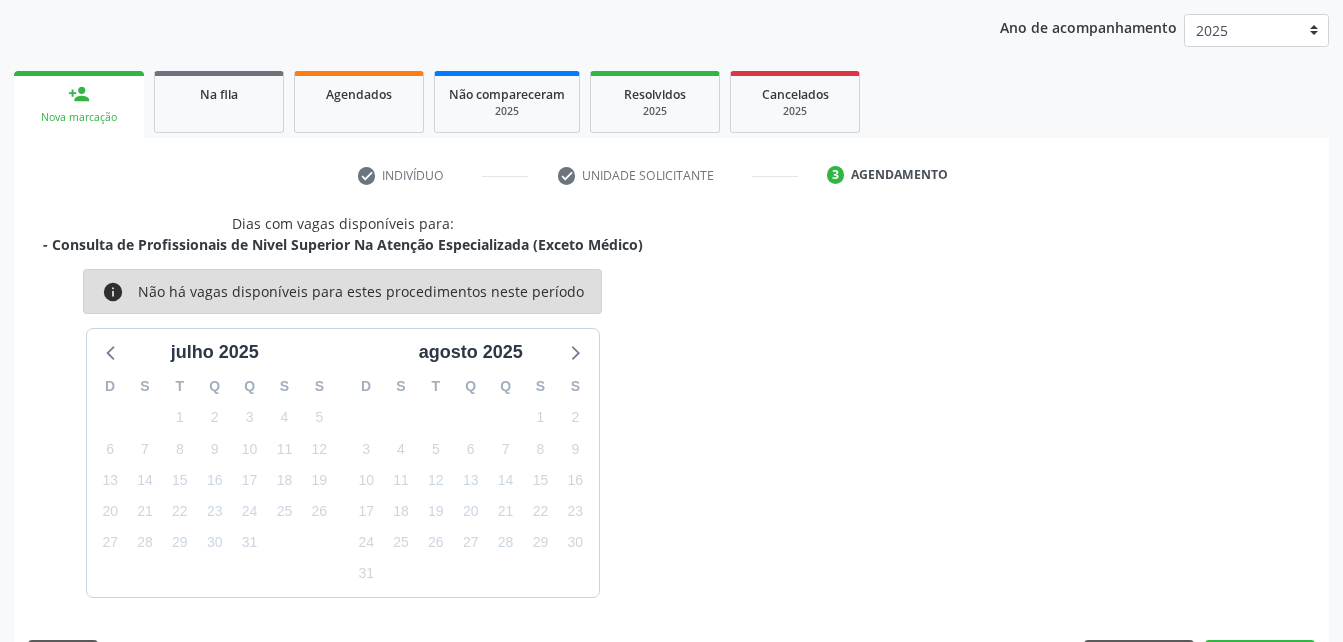 scroll, scrollTop: 315, scrollLeft: 0, axis: vertical 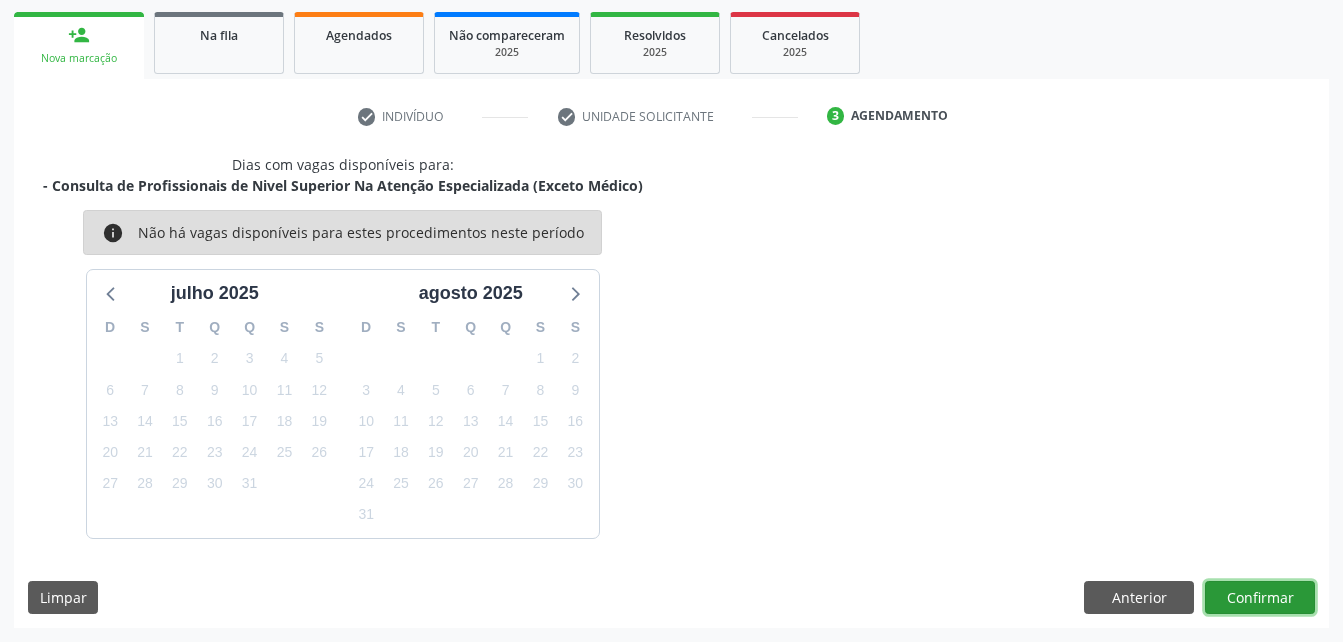 click on "Confirmar" at bounding box center (1260, 598) 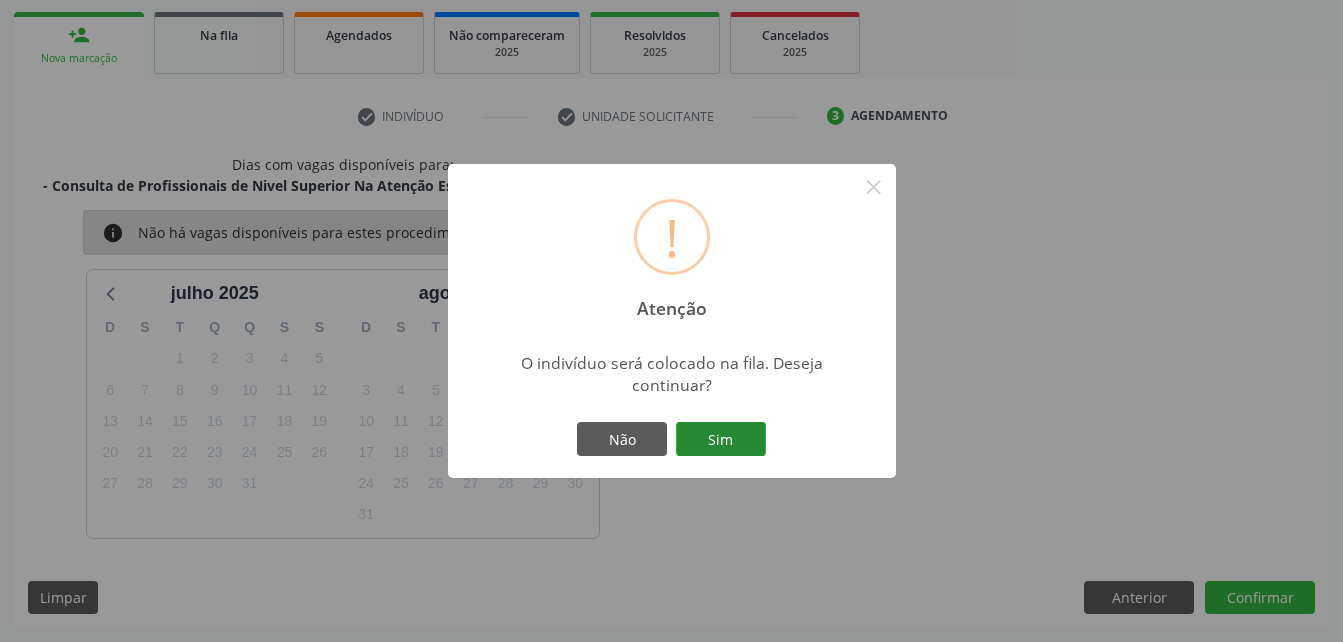 click on "Sim" at bounding box center (721, 439) 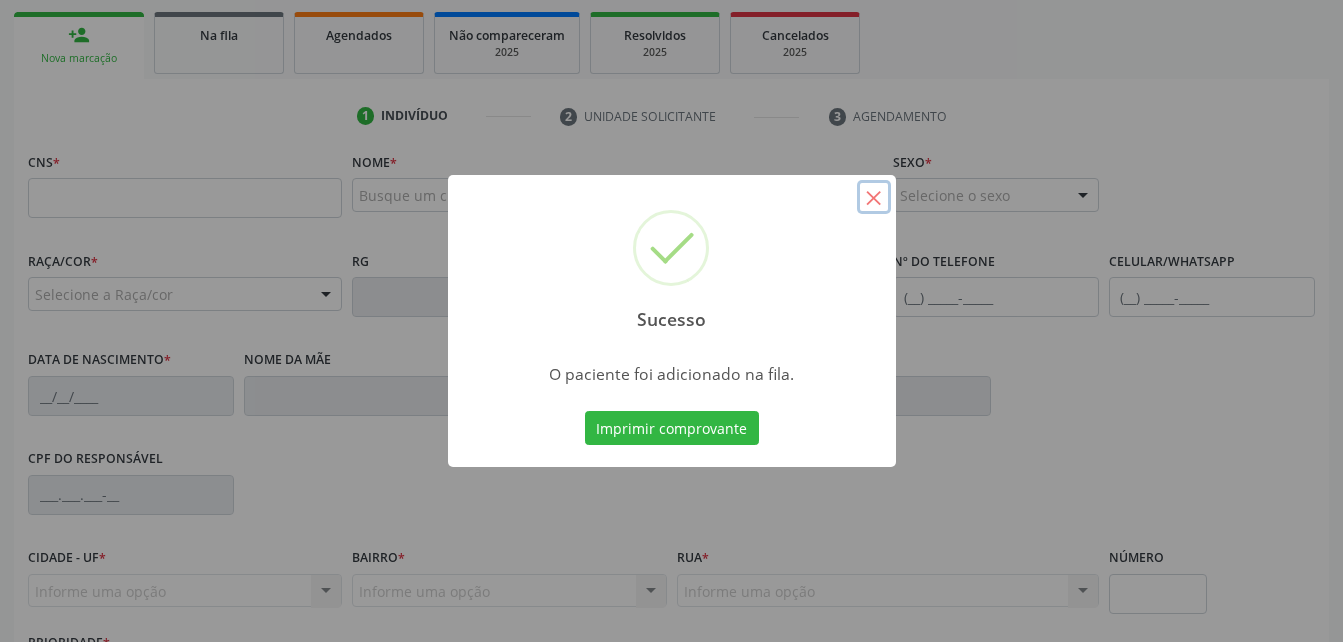 click on "×" at bounding box center [874, 197] 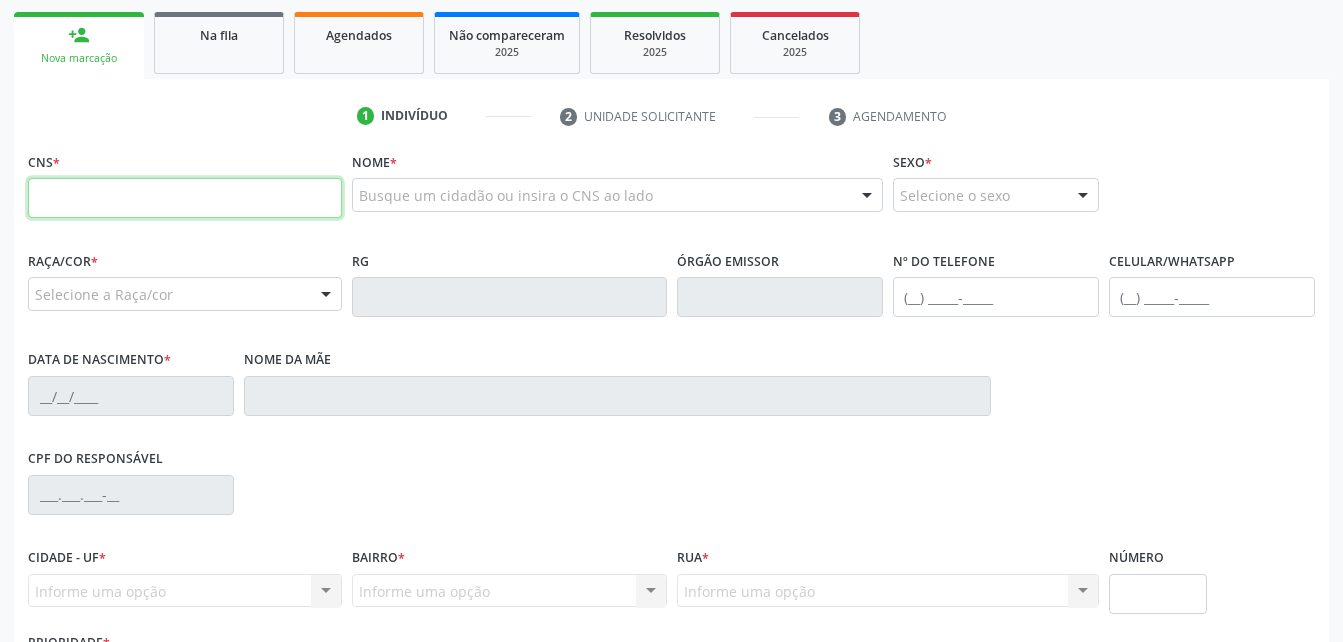 click at bounding box center [185, 198] 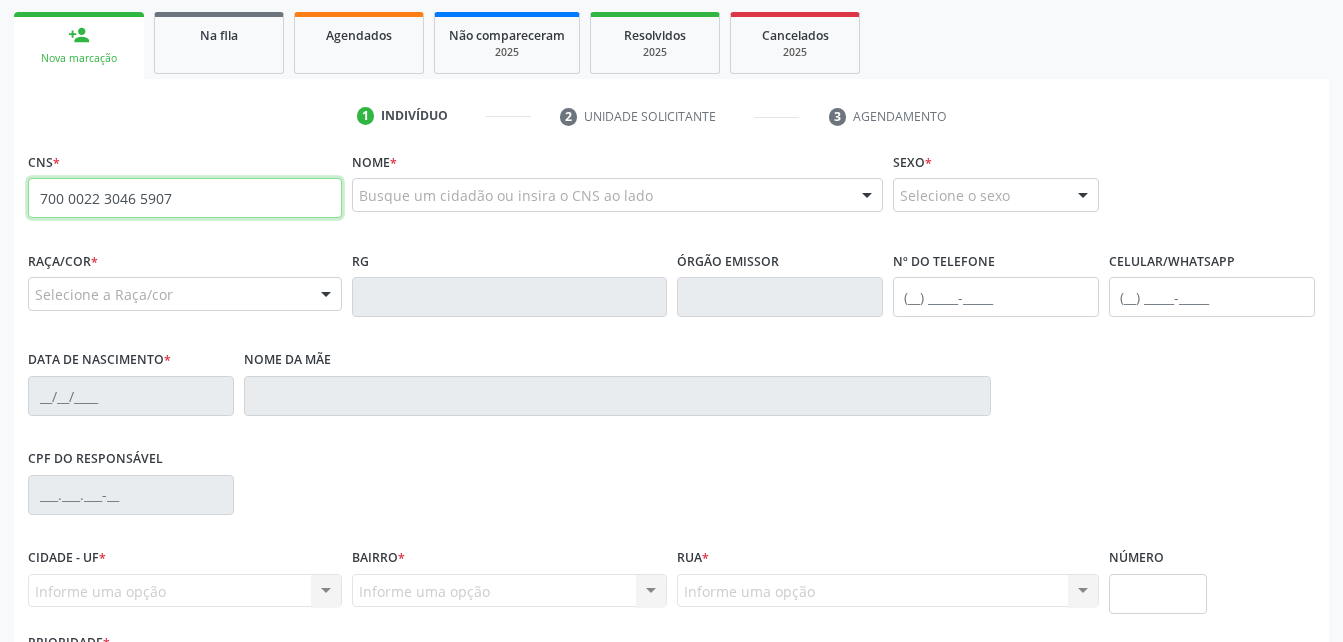 type on "700 0022 3046 5907" 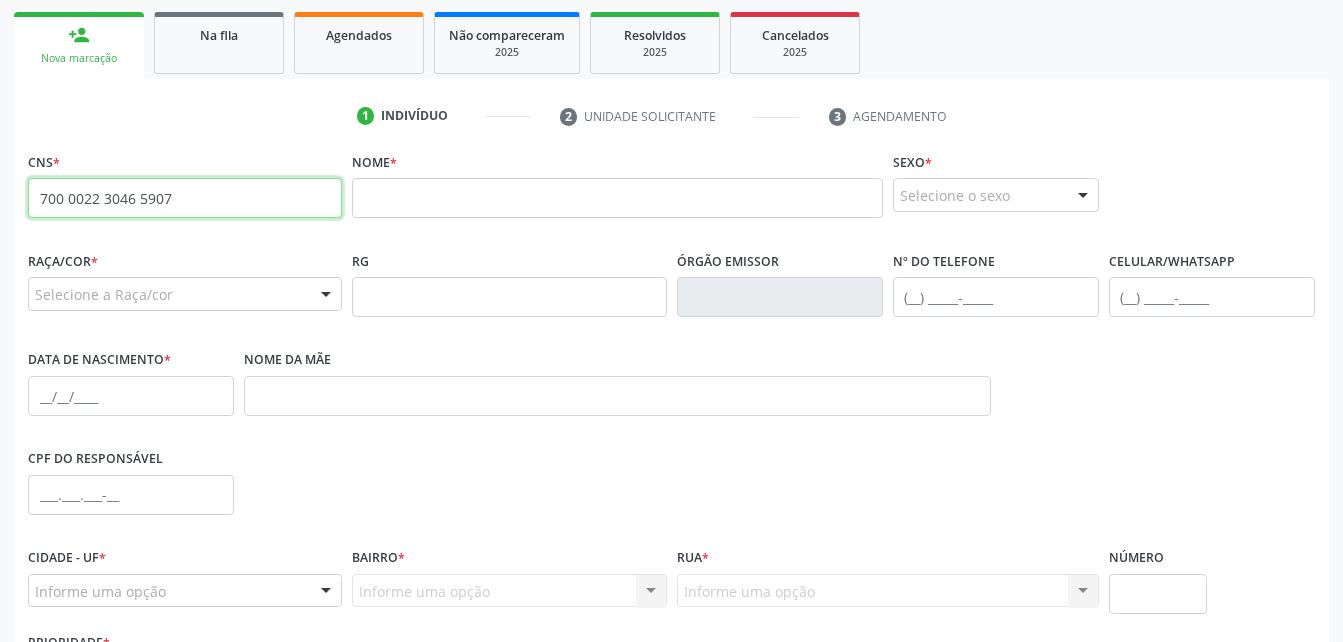 click on "700 0022 3046 5907" at bounding box center (185, 198) 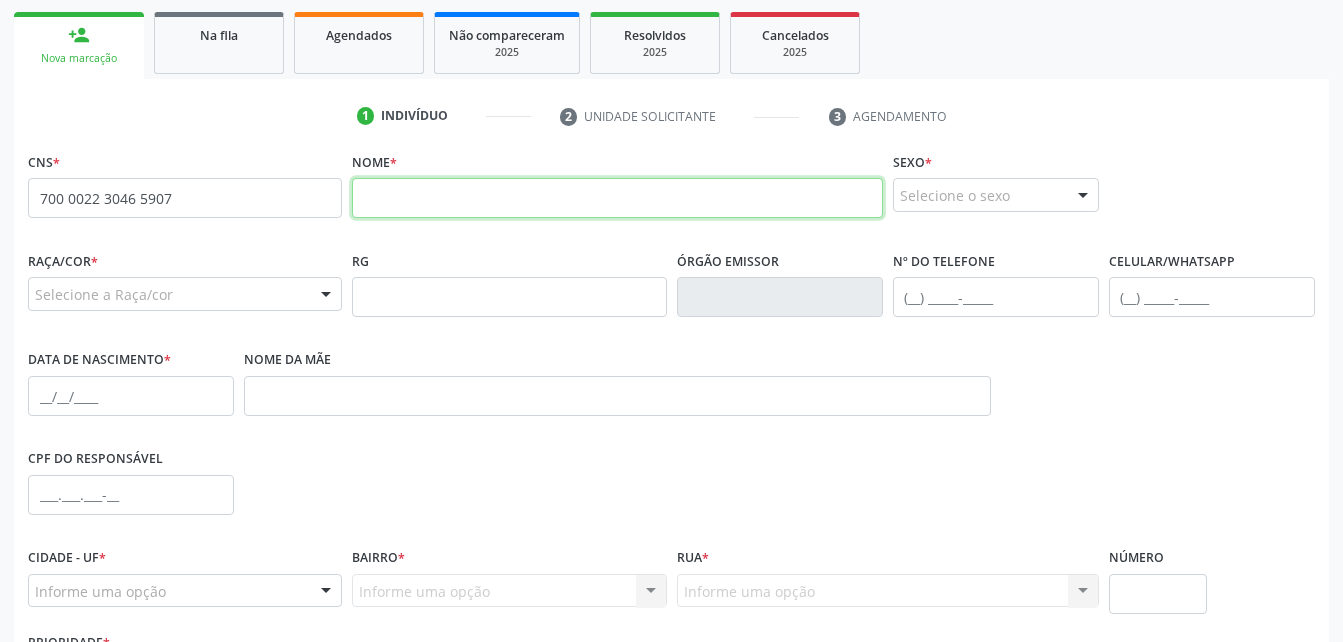 click at bounding box center [617, 198] 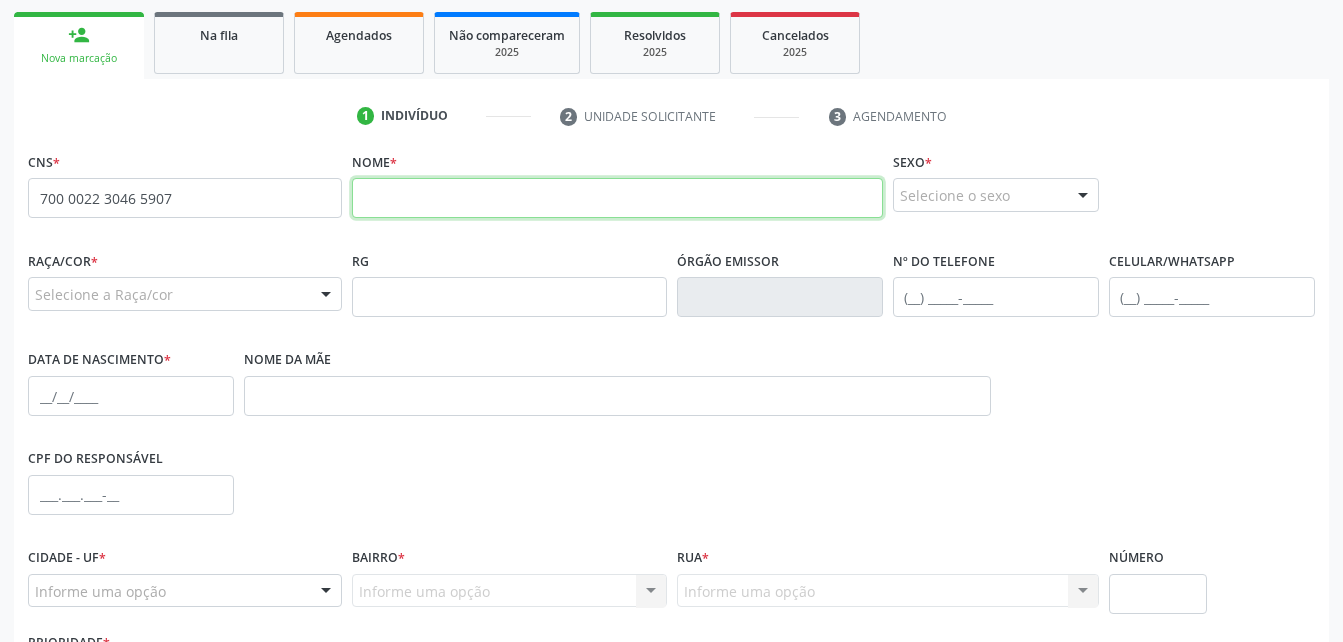 click at bounding box center [617, 198] 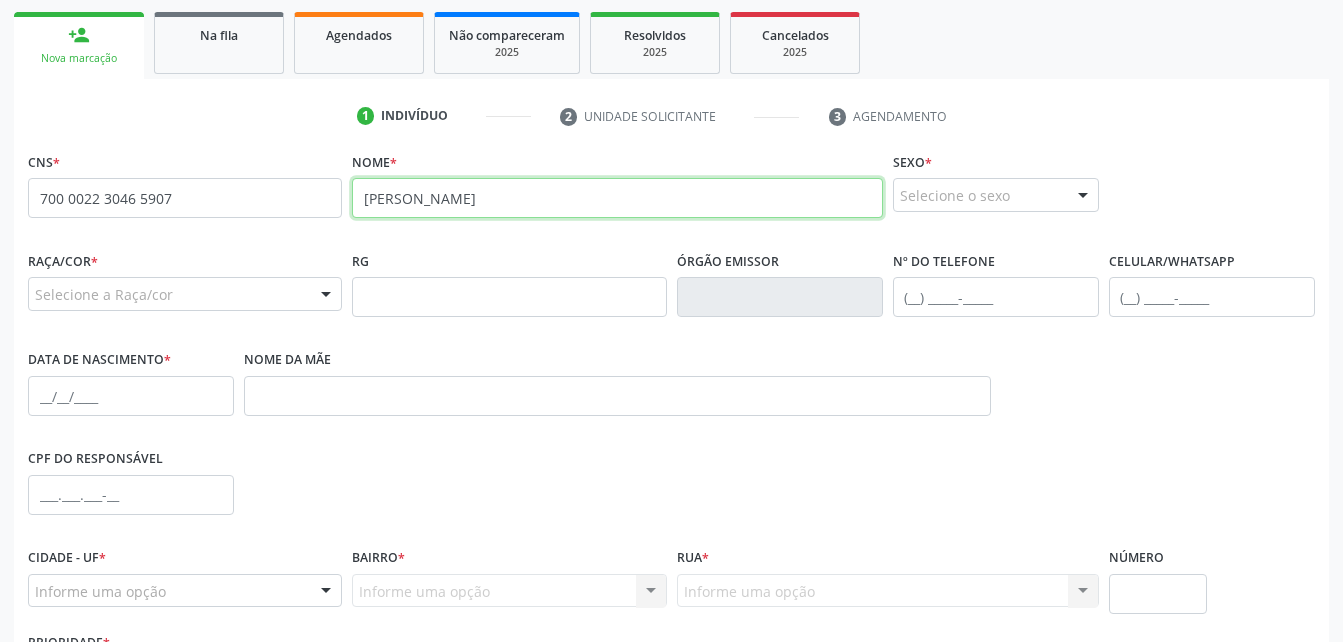 type on "[PERSON_NAME]" 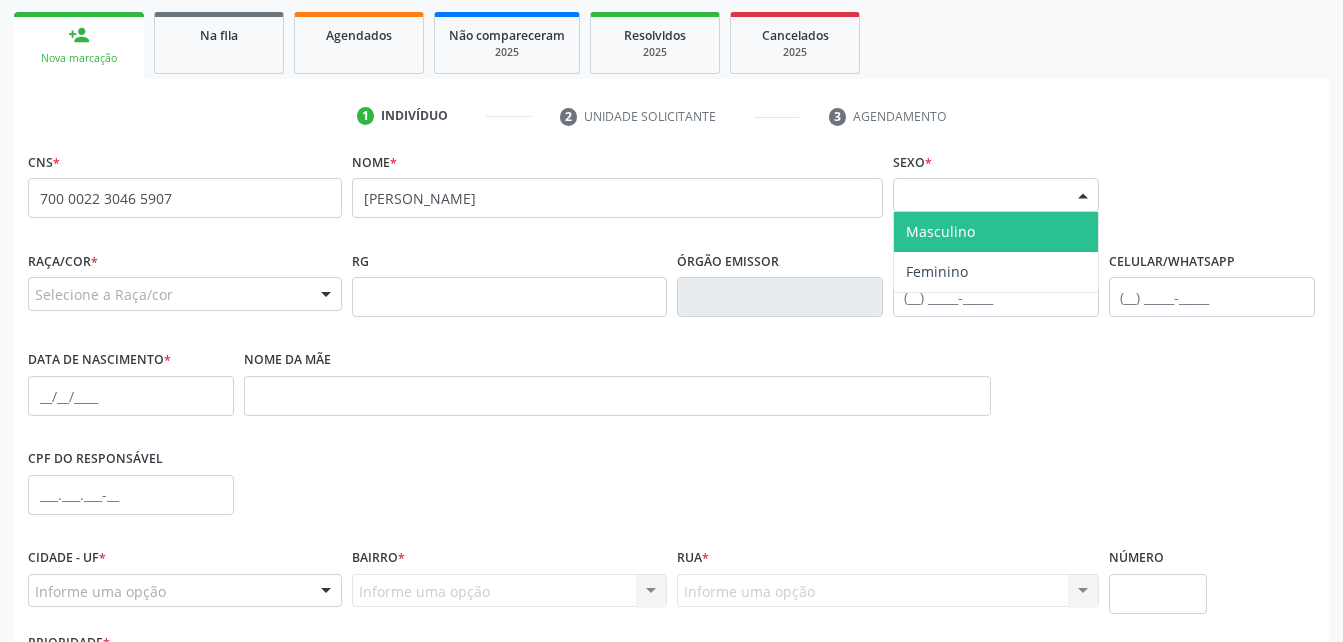 click on "Selecione o sexo" at bounding box center [996, 195] 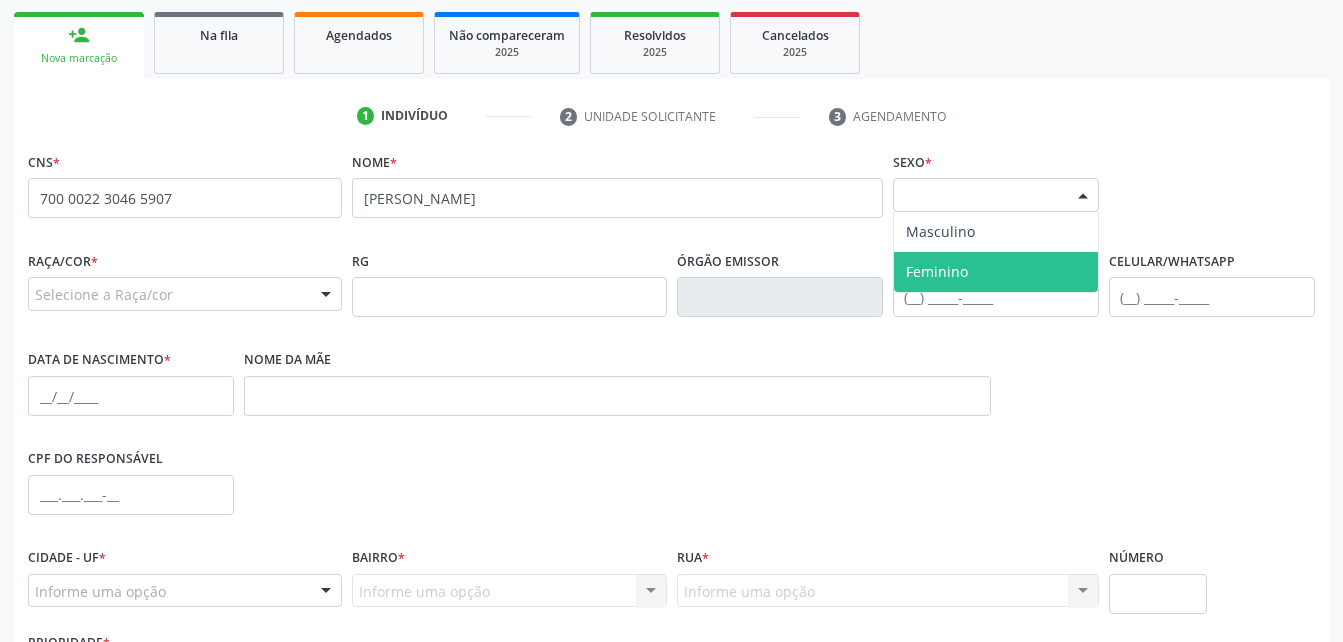 click on "Feminino" at bounding box center [996, 272] 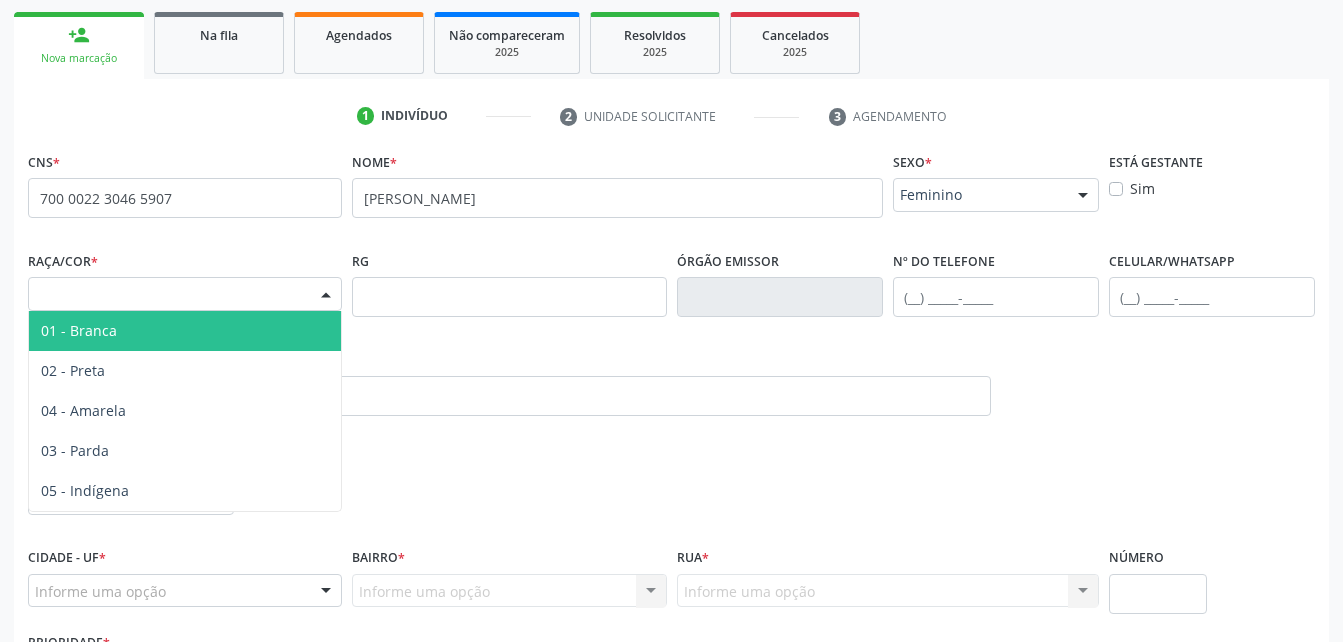 click on "Selecione a Raça/cor" at bounding box center [185, 294] 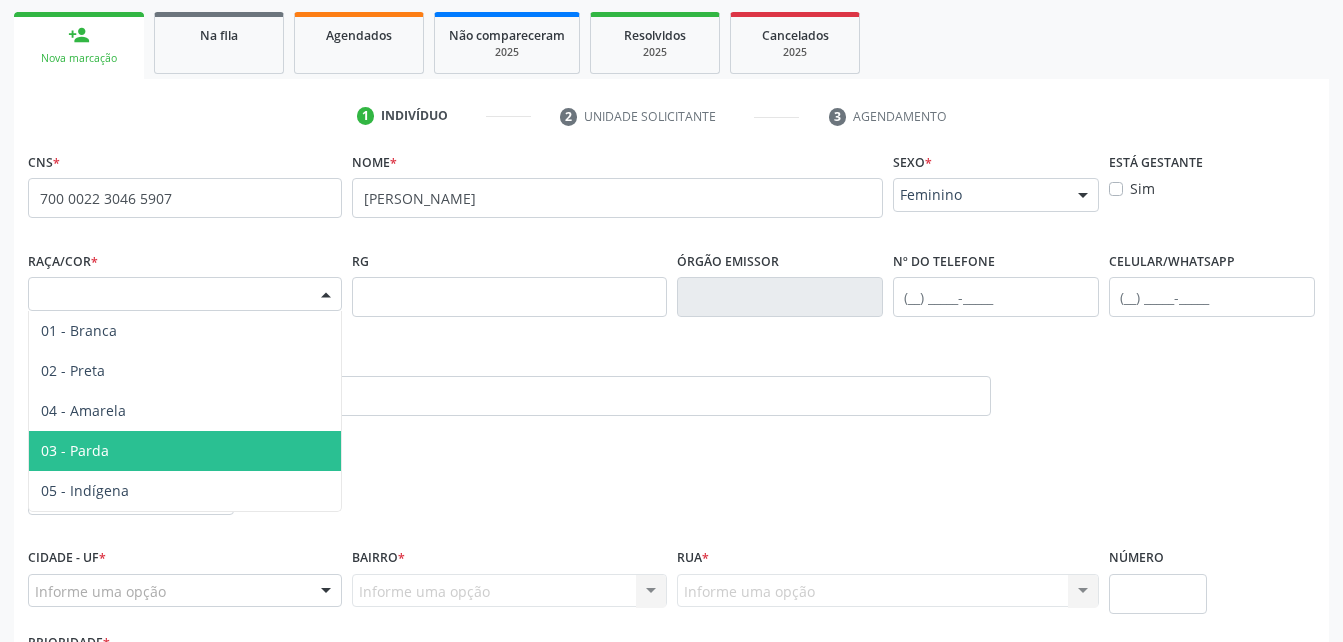 click on "03 - Parda" at bounding box center (185, 451) 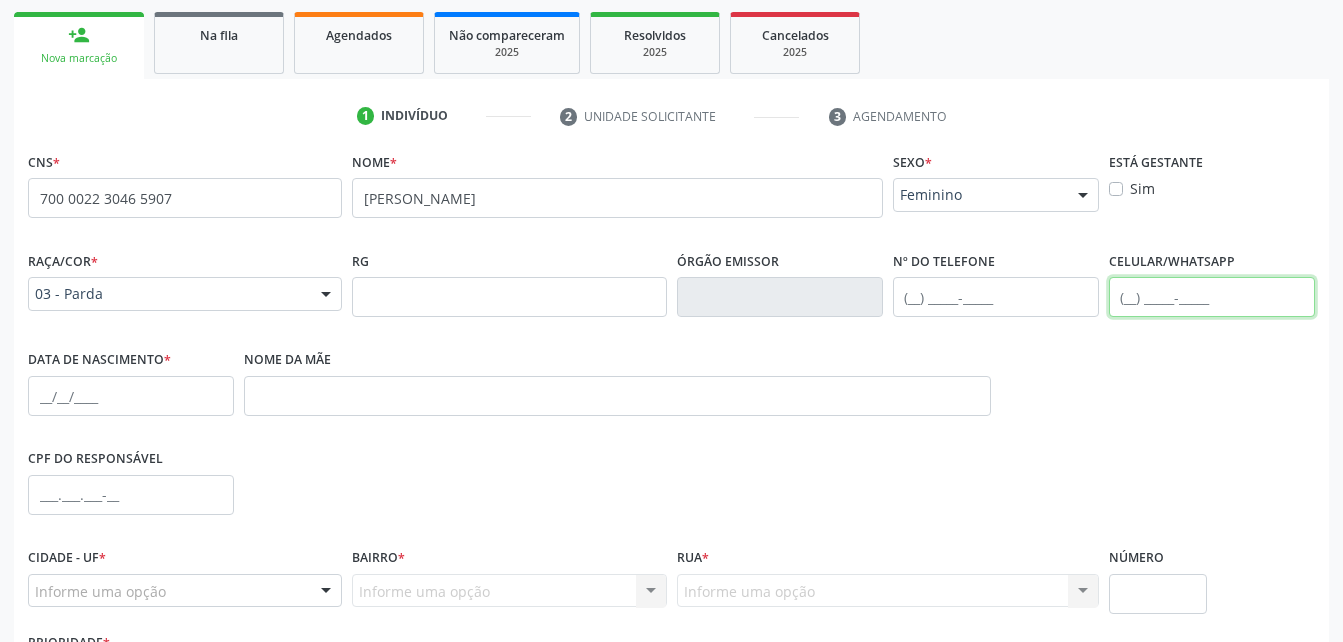 click at bounding box center (1212, 297) 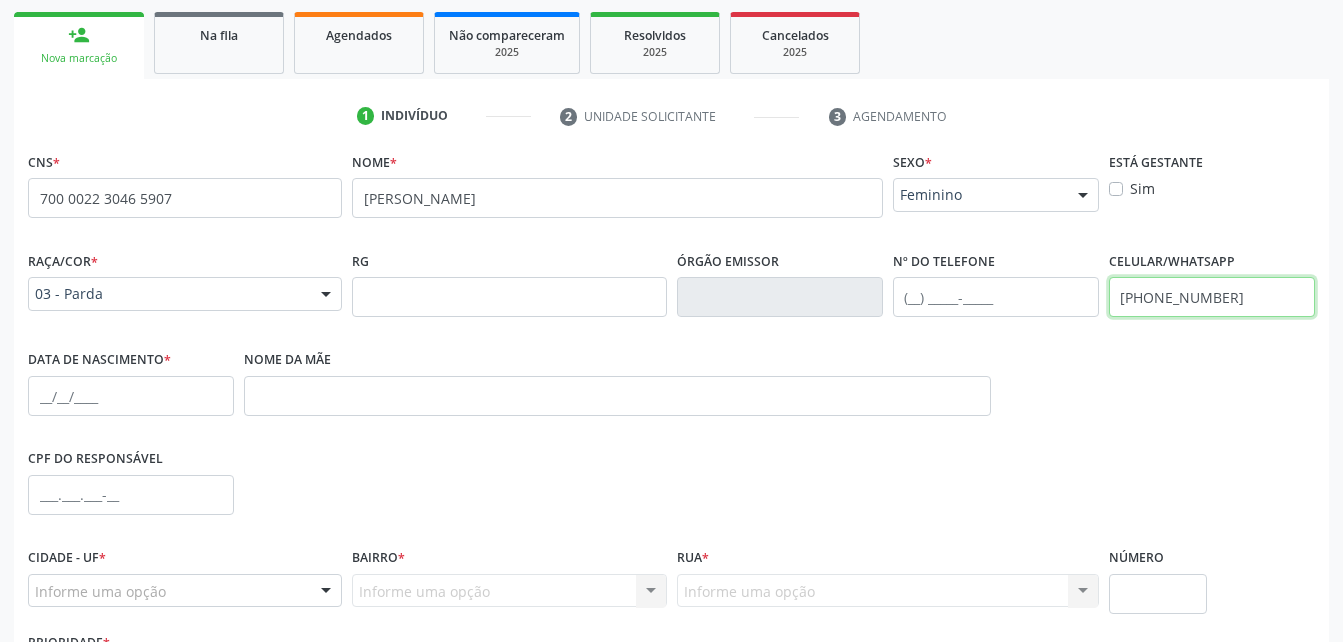 type on "[PHONE_NUMBER]" 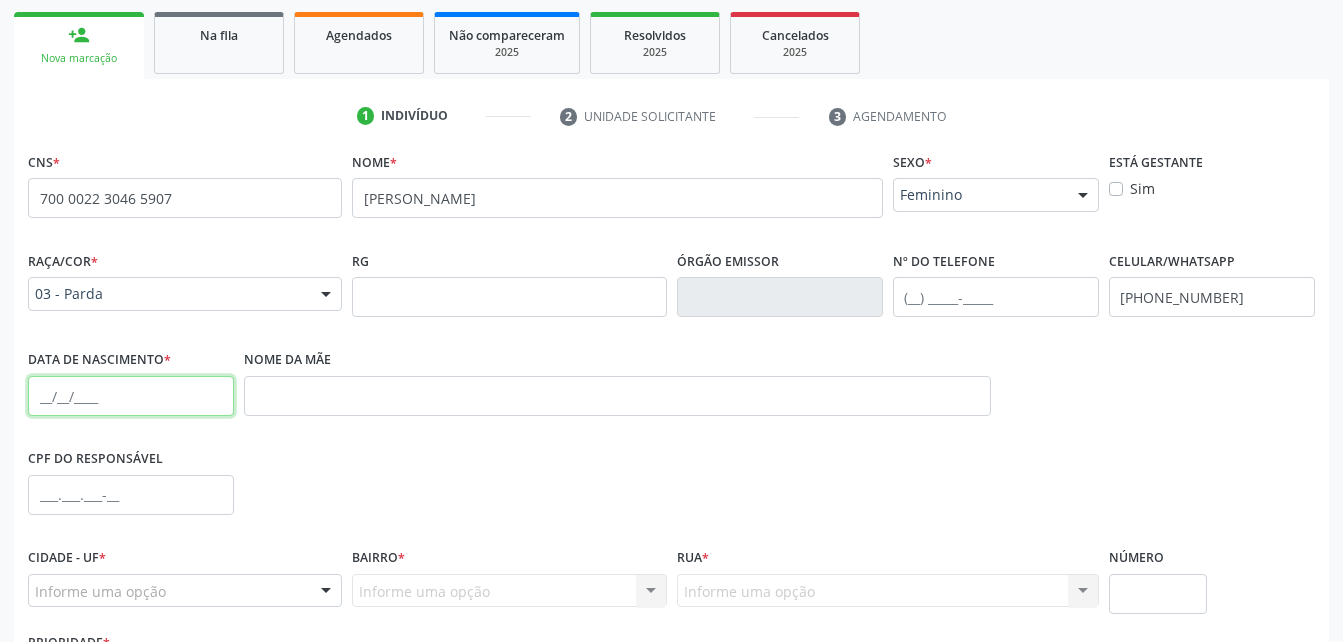 drag, startPoint x: 147, startPoint y: 411, endPoint x: 131, endPoint y: 386, distance: 29.681644 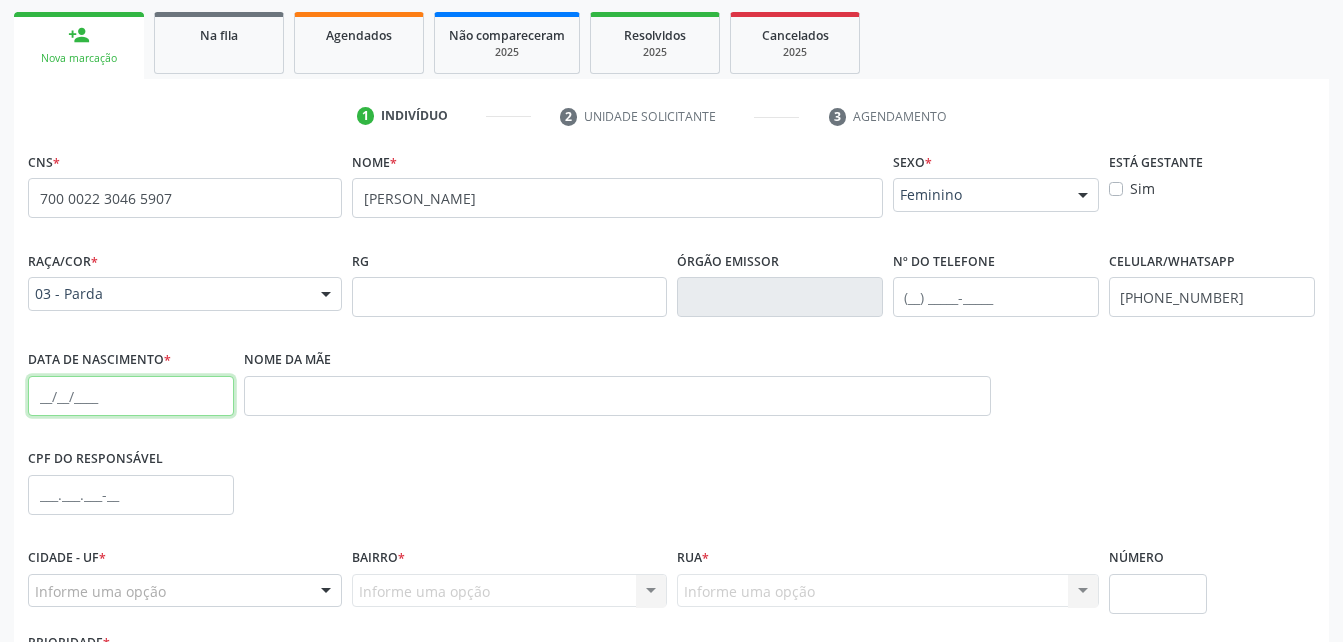 click at bounding box center (131, 396) 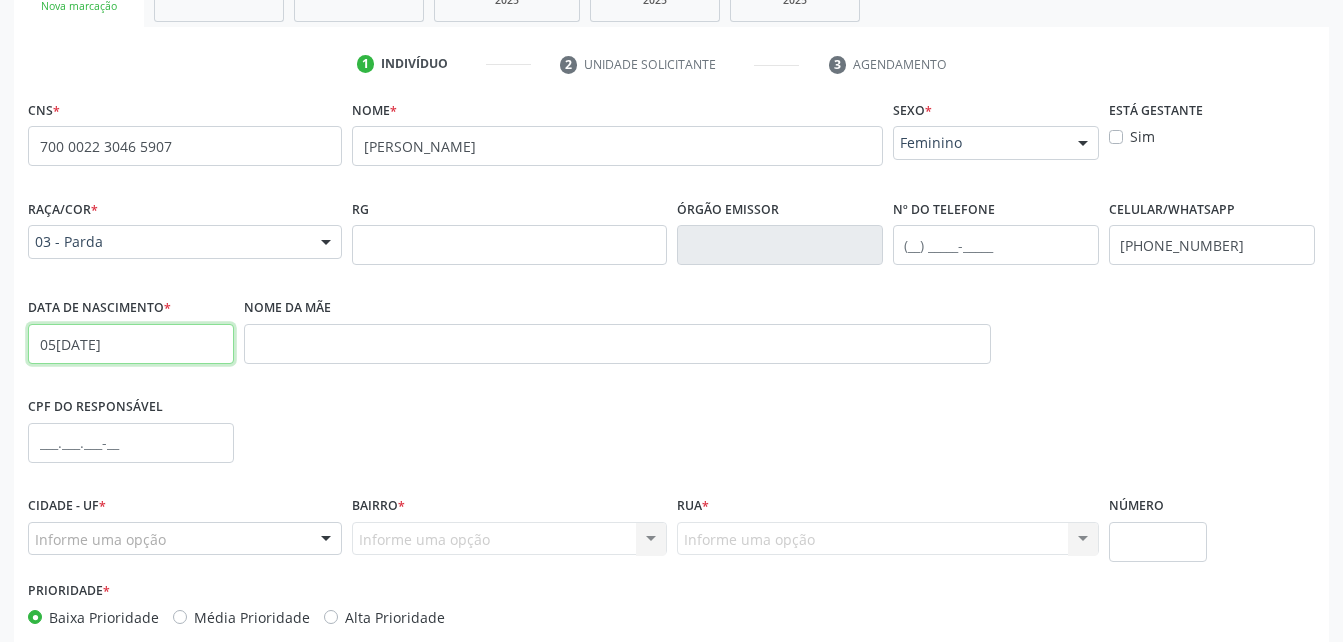 scroll, scrollTop: 415, scrollLeft: 0, axis: vertical 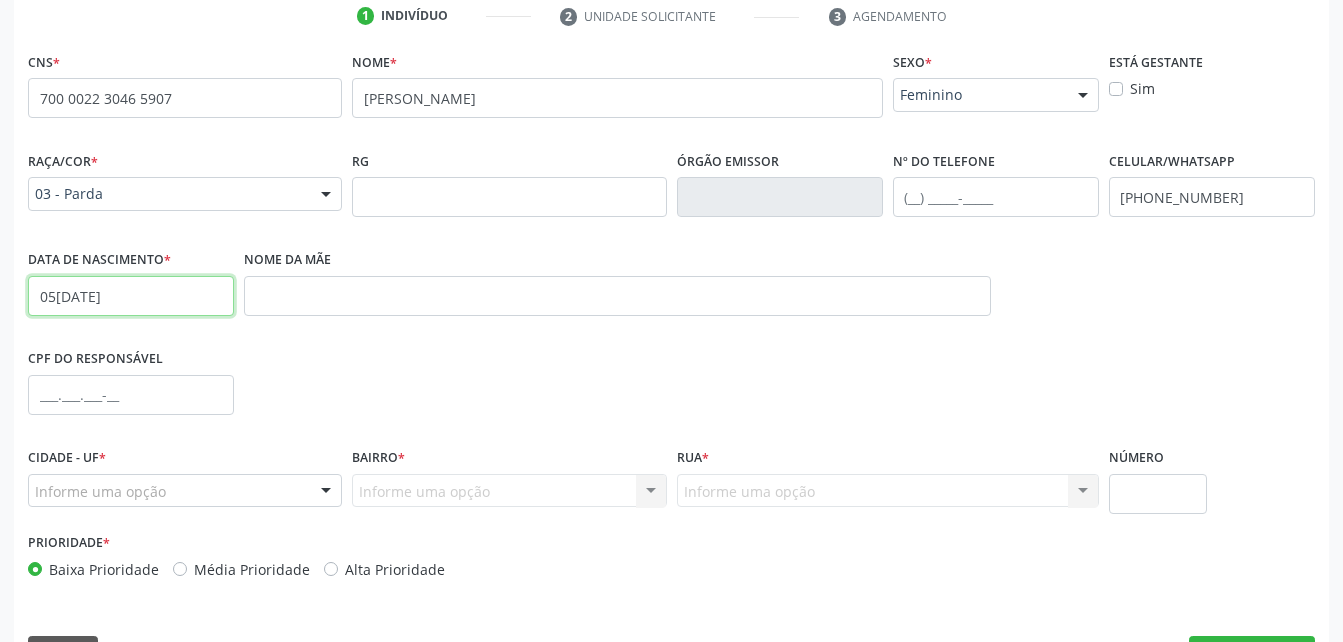 type on "05[DATE]" 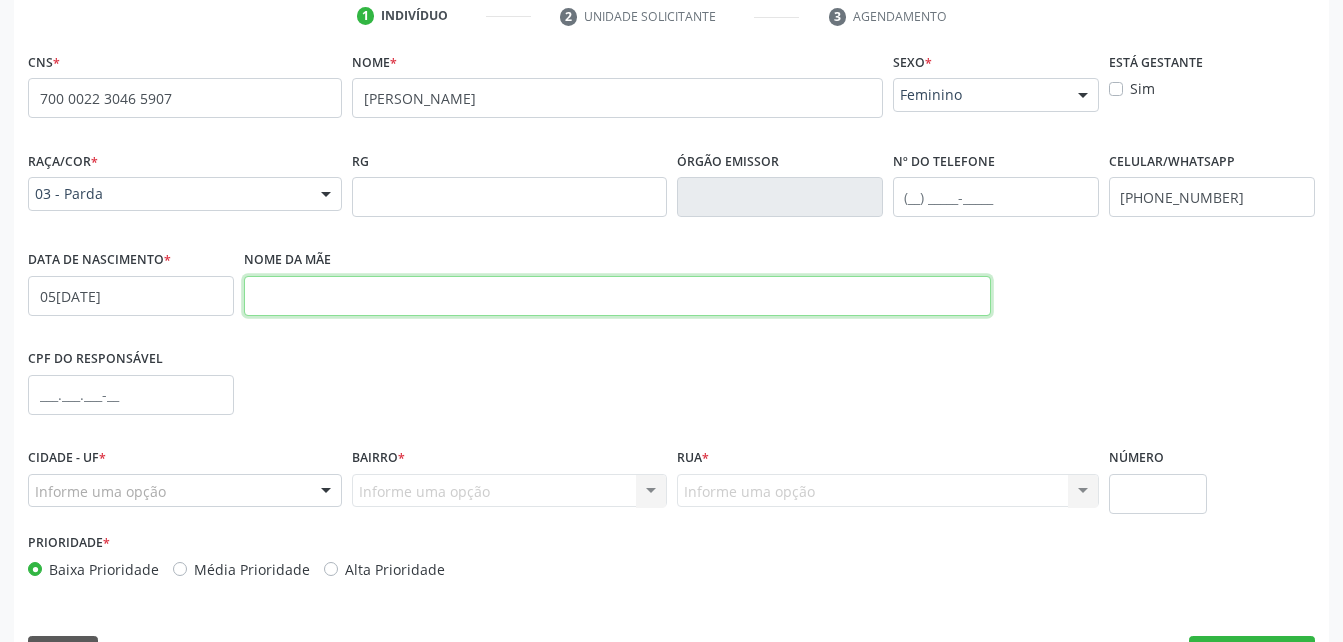 click at bounding box center (617, 296) 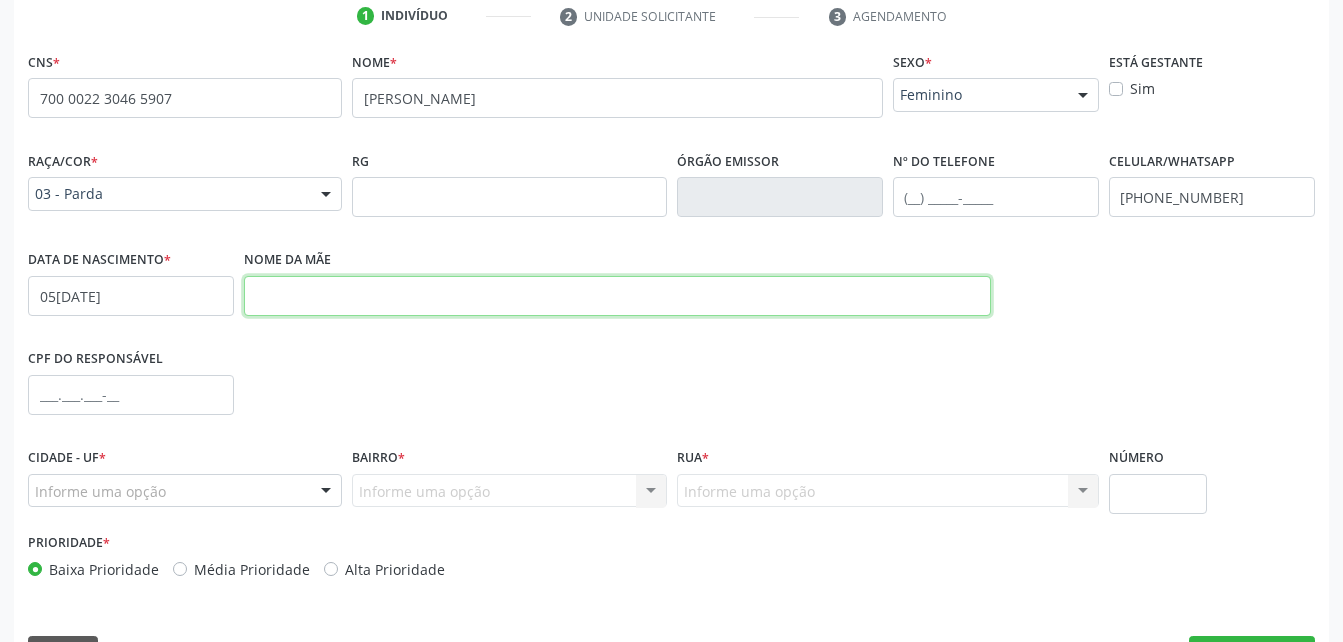 click at bounding box center (617, 296) 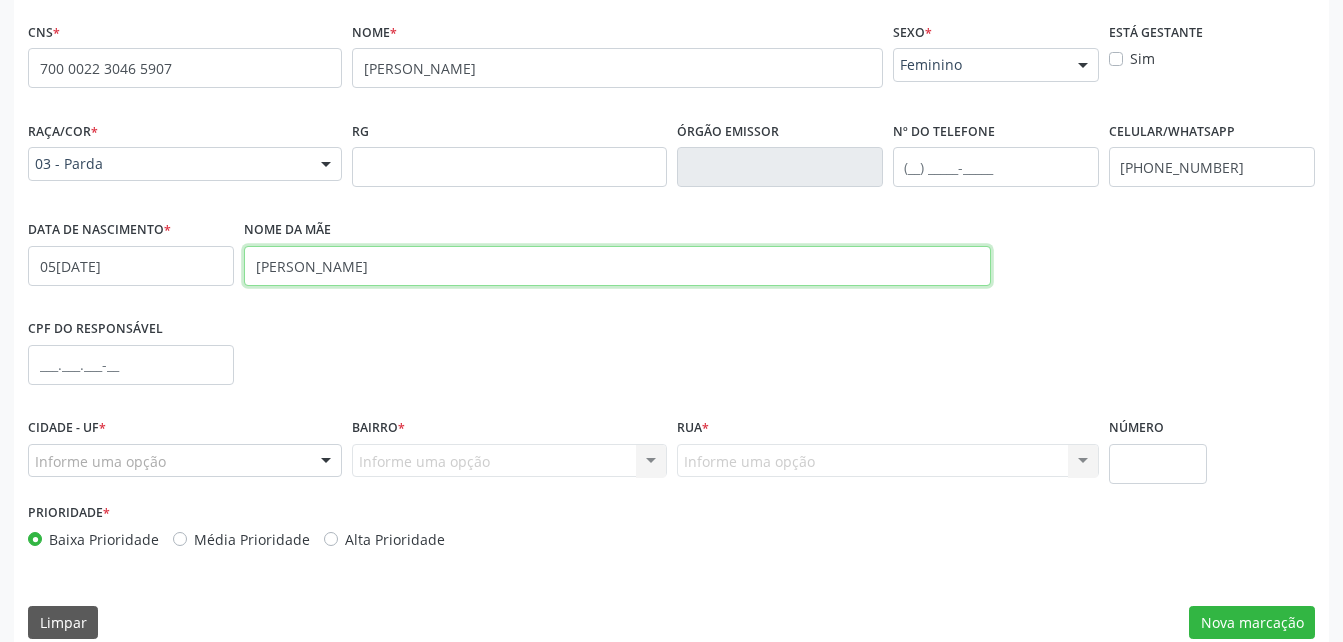 scroll, scrollTop: 470, scrollLeft: 0, axis: vertical 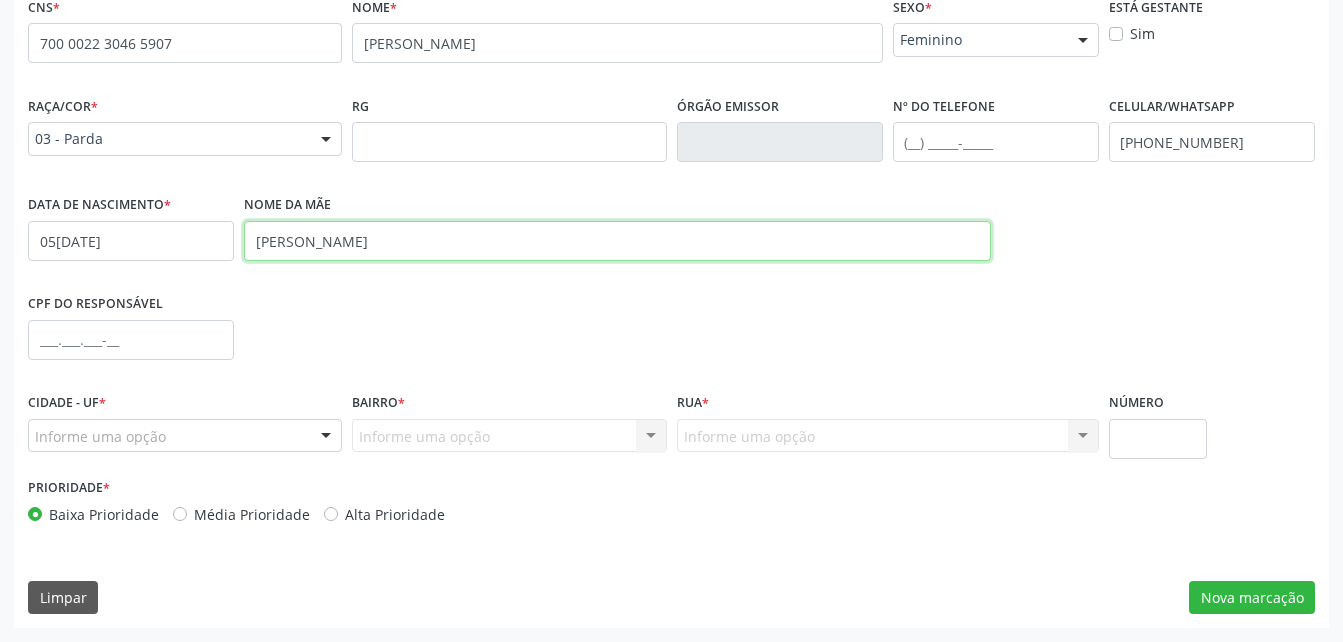 type on "[PERSON_NAME]" 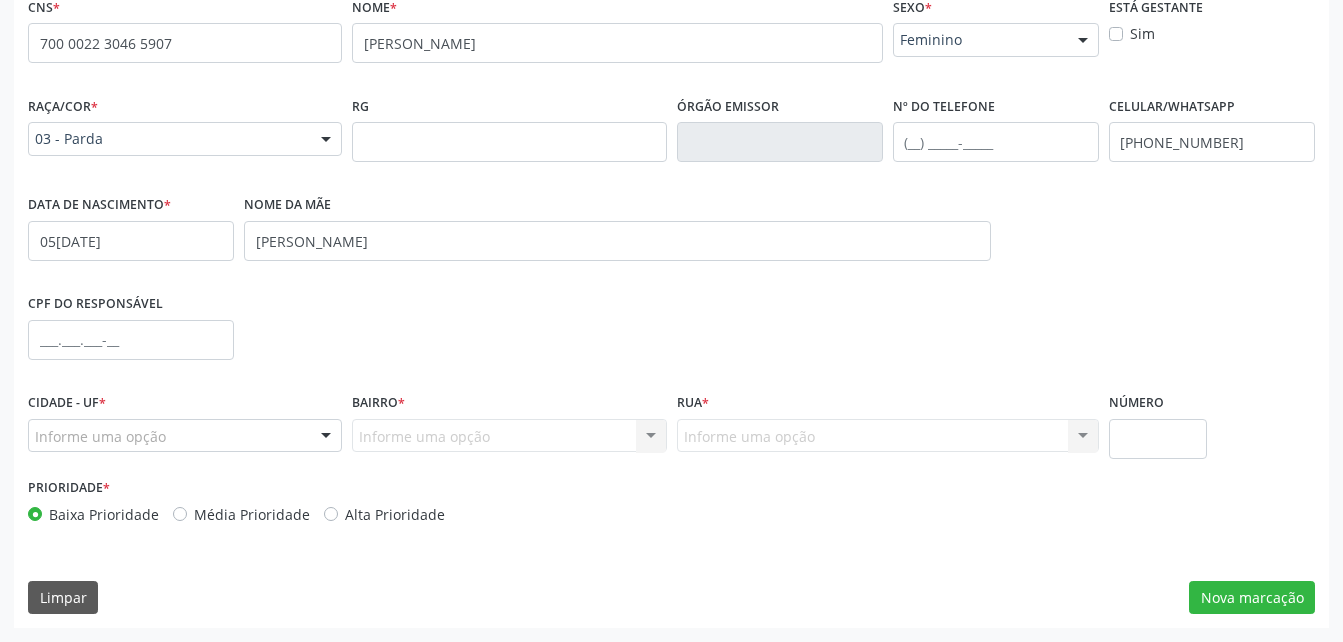 click on "Informe uma opção" at bounding box center (185, 436) 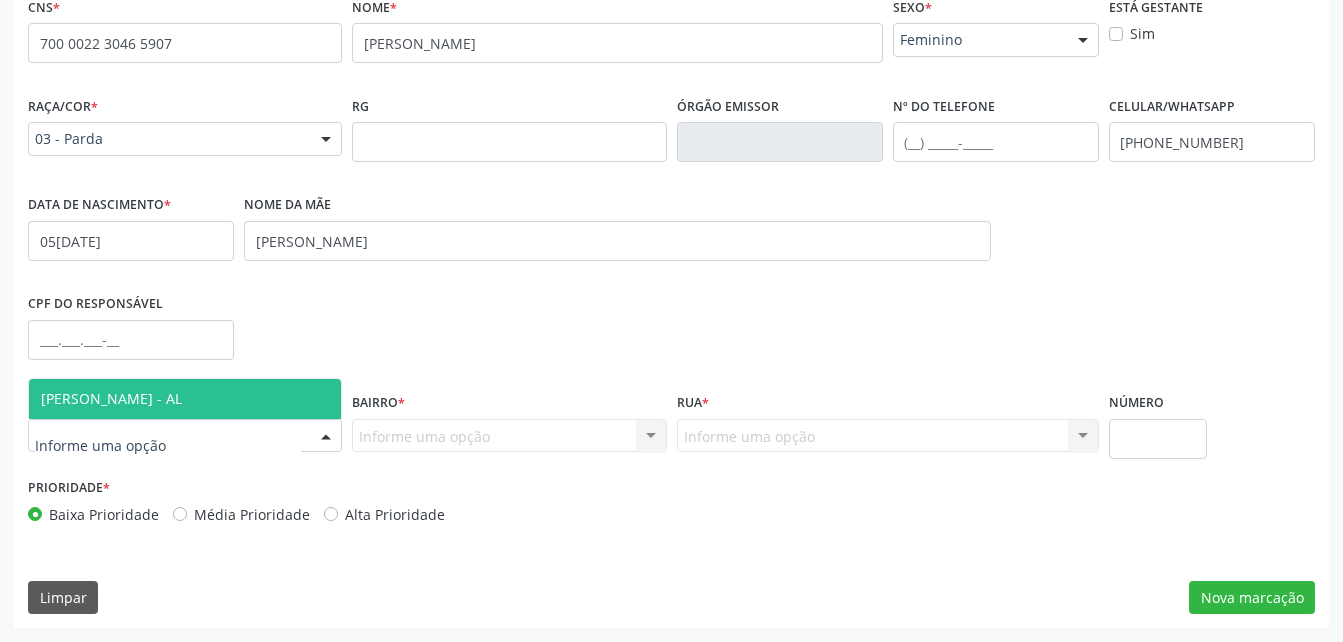 click on "[PERSON_NAME] - AL" at bounding box center [185, 399] 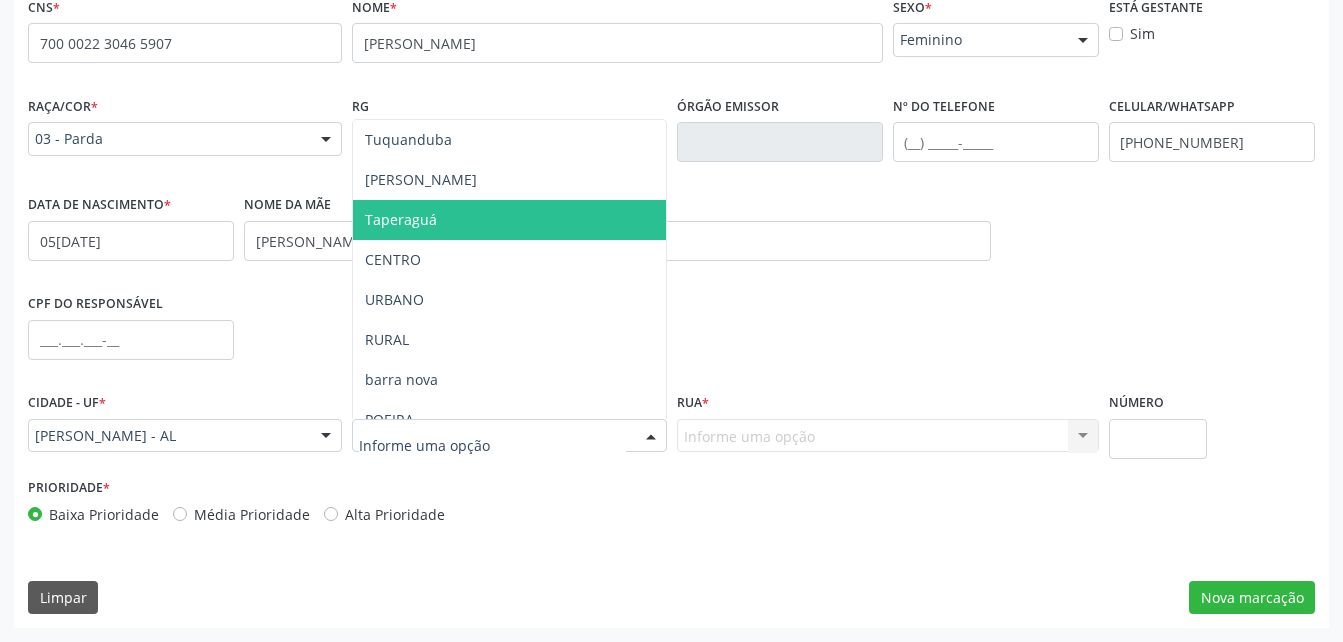 click on "Taperaguá" at bounding box center [509, 220] 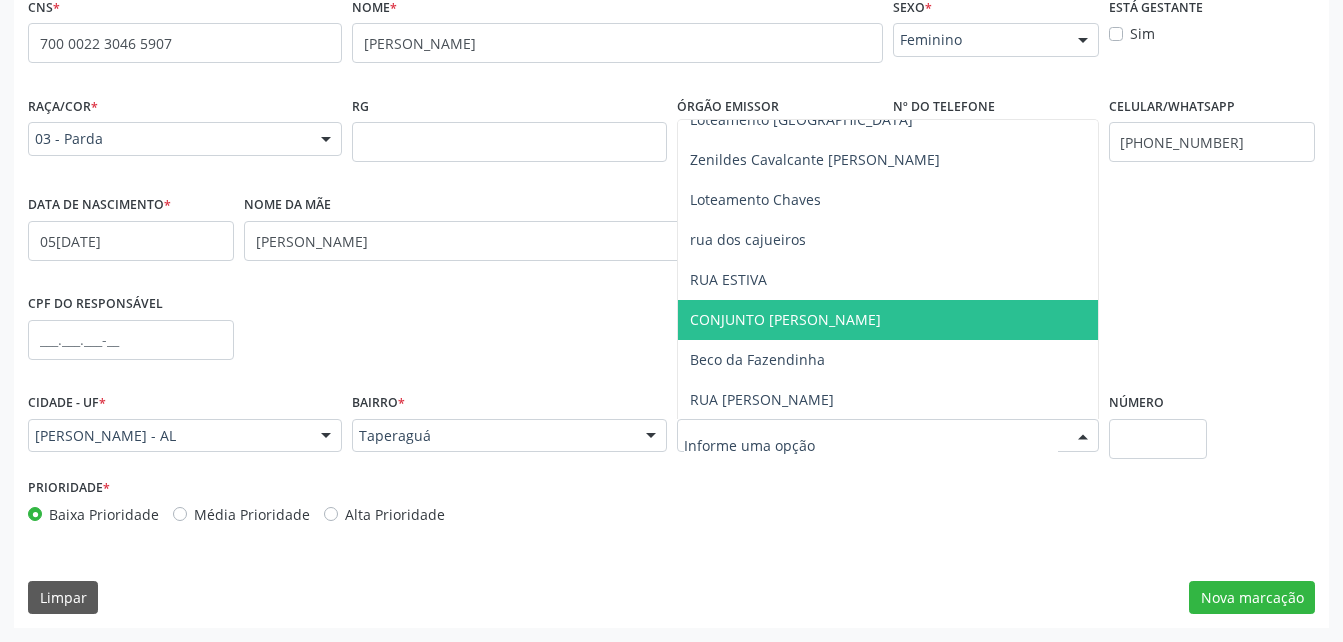 scroll, scrollTop: 501, scrollLeft: 0, axis: vertical 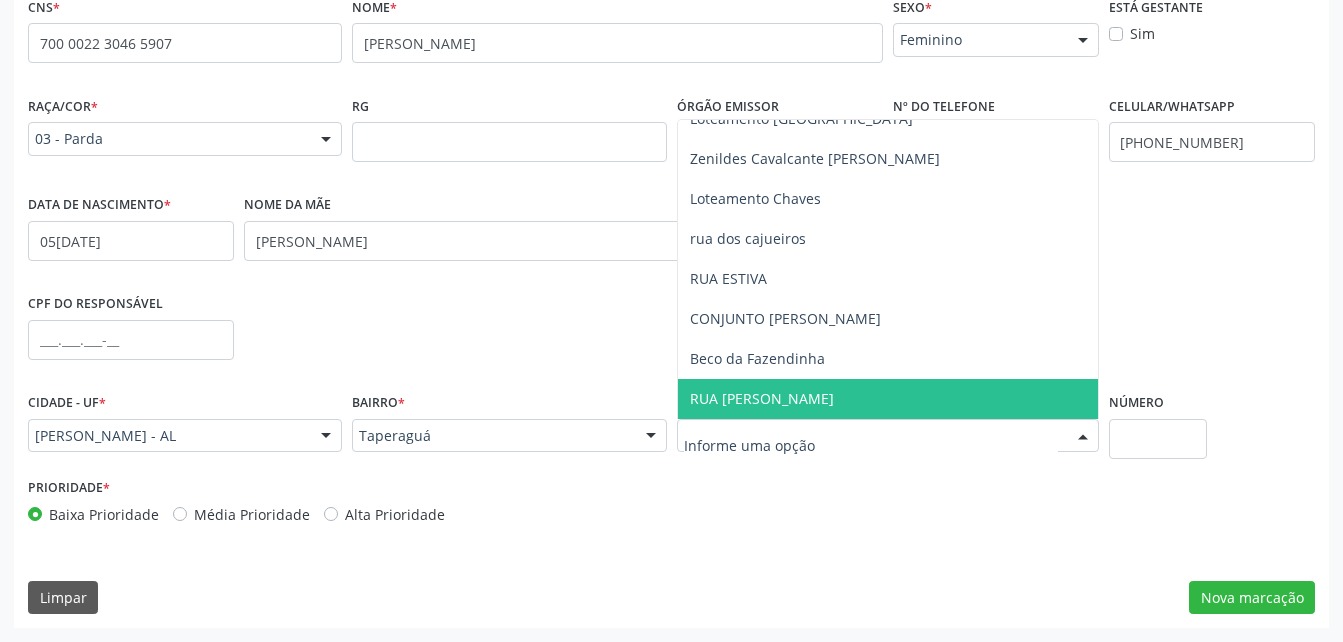 click on "RUA [PERSON_NAME]" at bounding box center [762, 398] 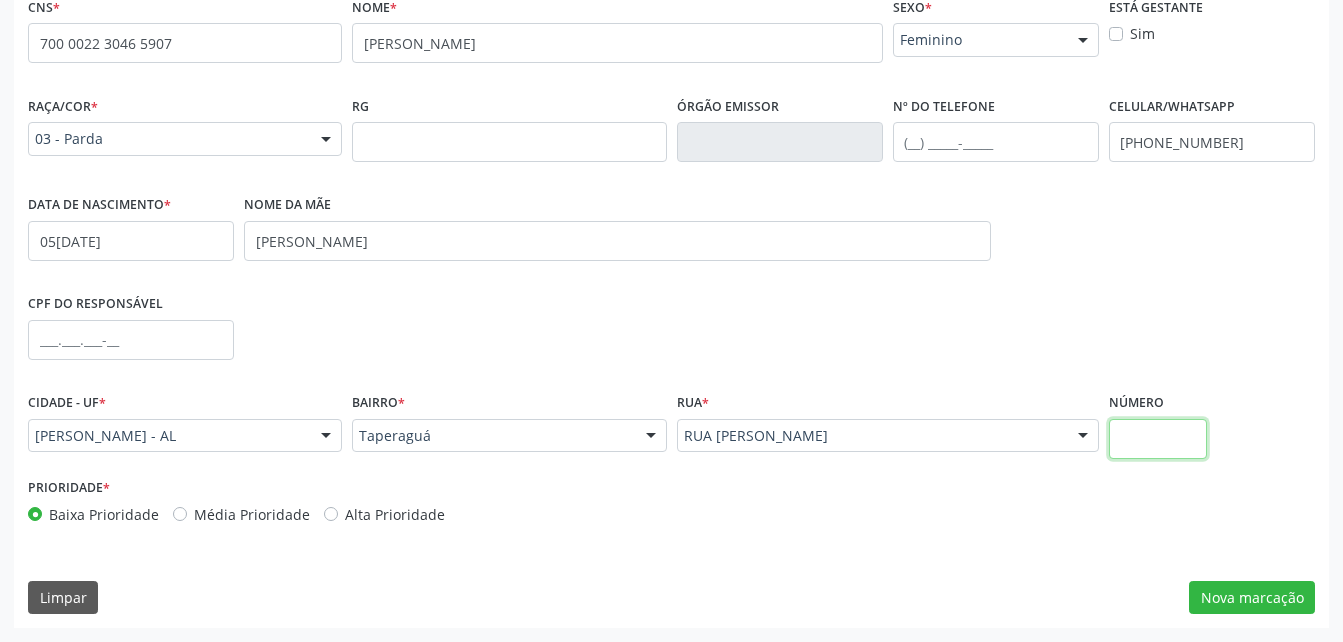 click at bounding box center (1158, 439) 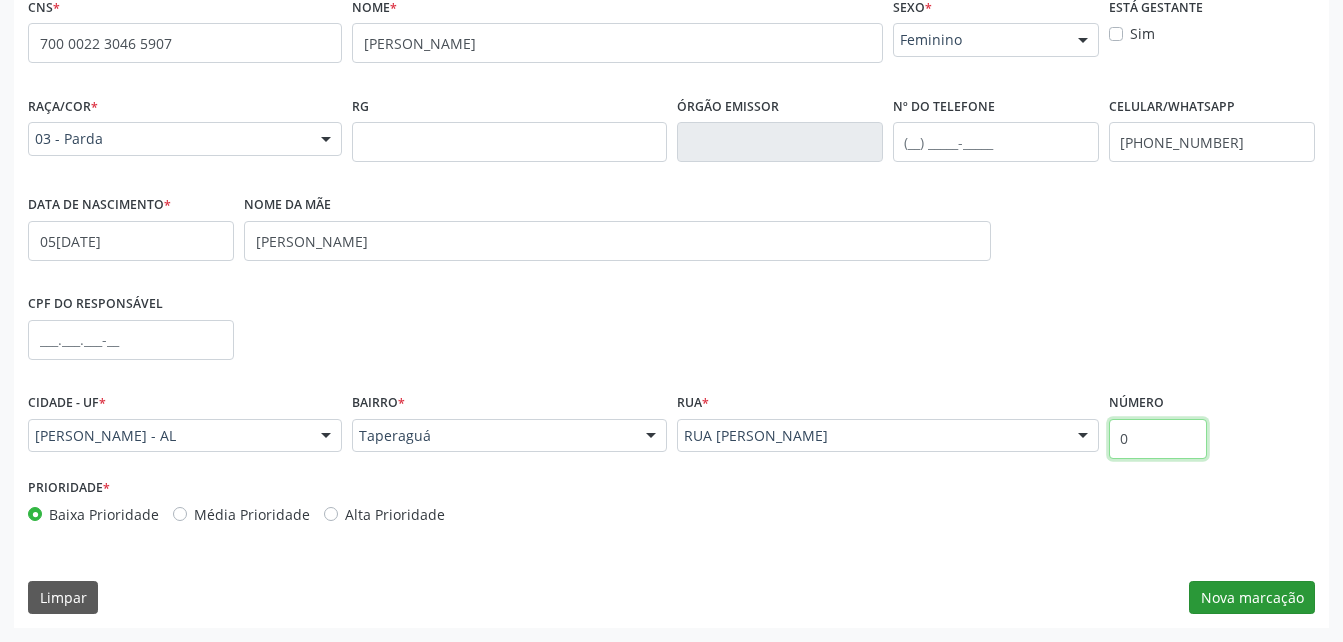 type on "0" 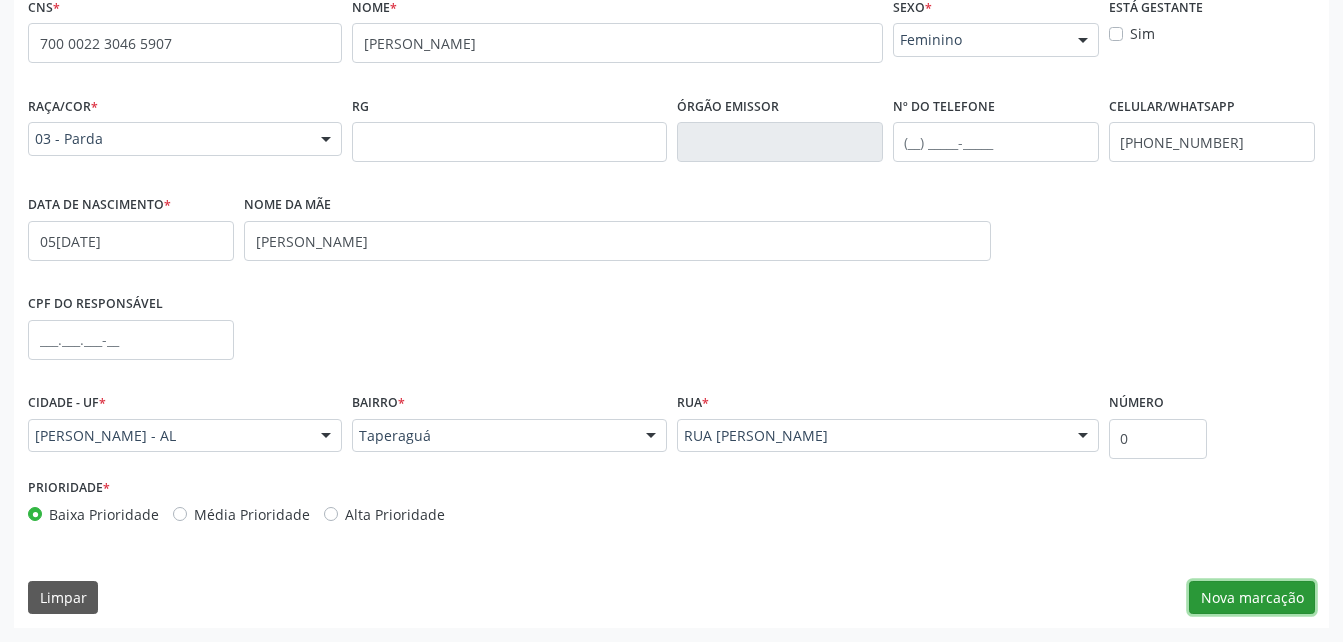click on "Nova marcação" at bounding box center (1252, 598) 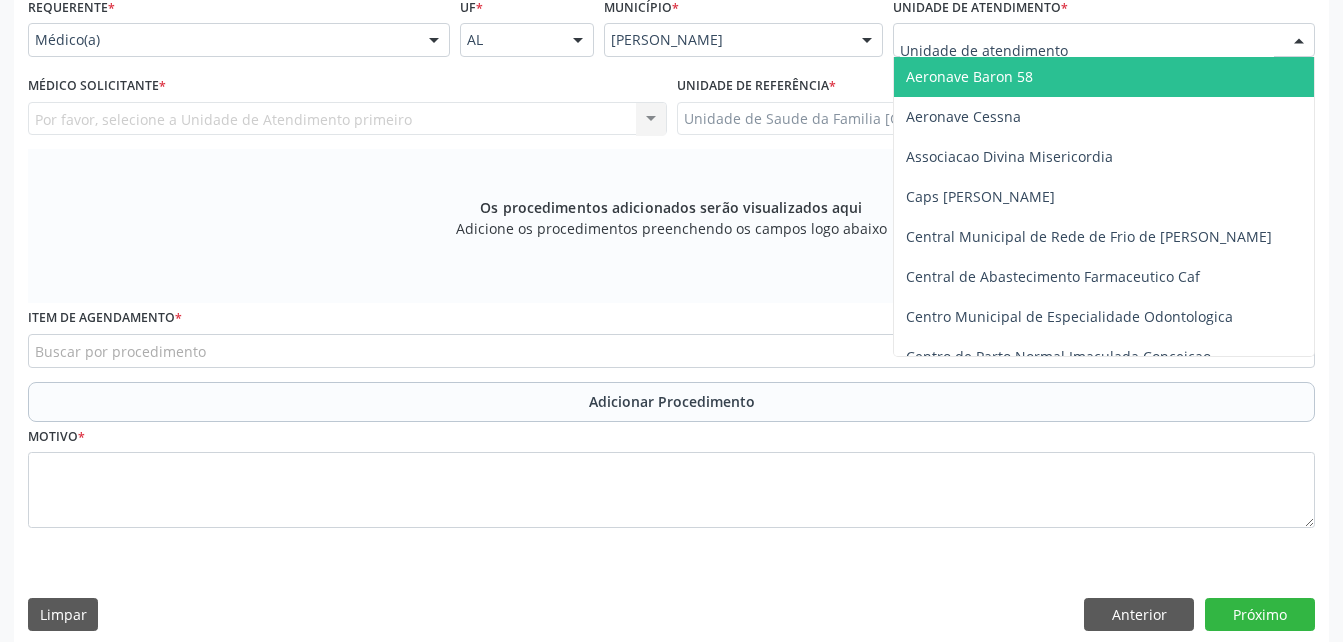 click at bounding box center [1087, 50] 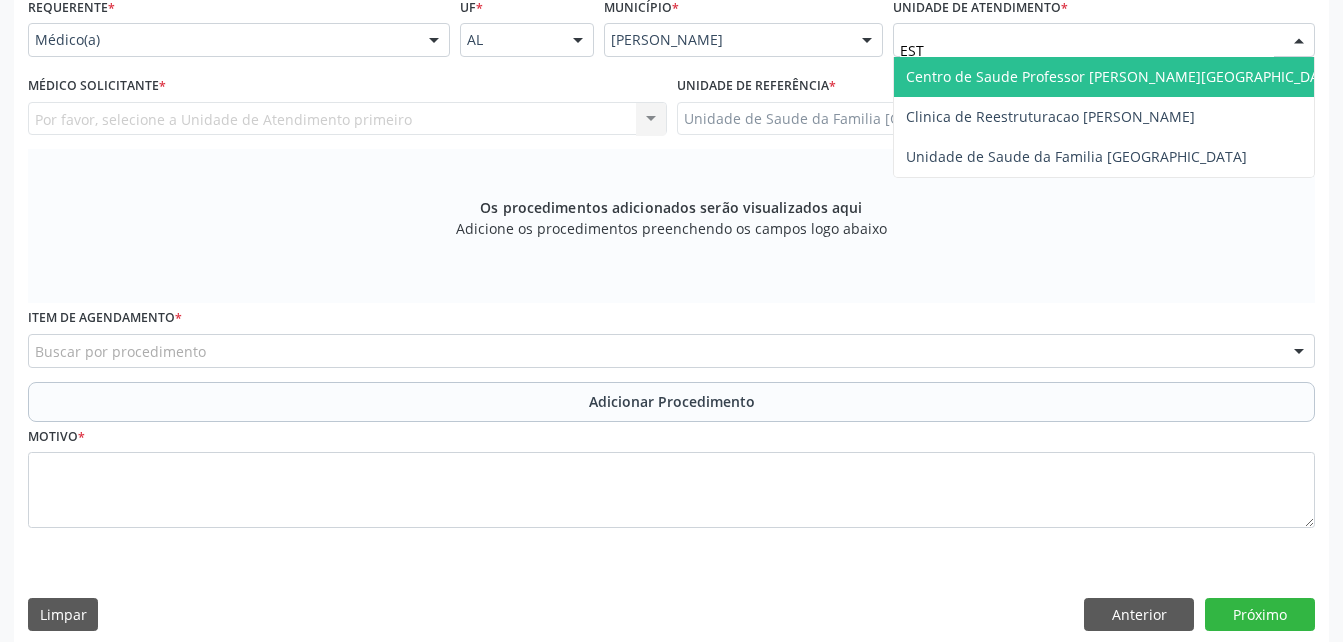 type on "ESTI" 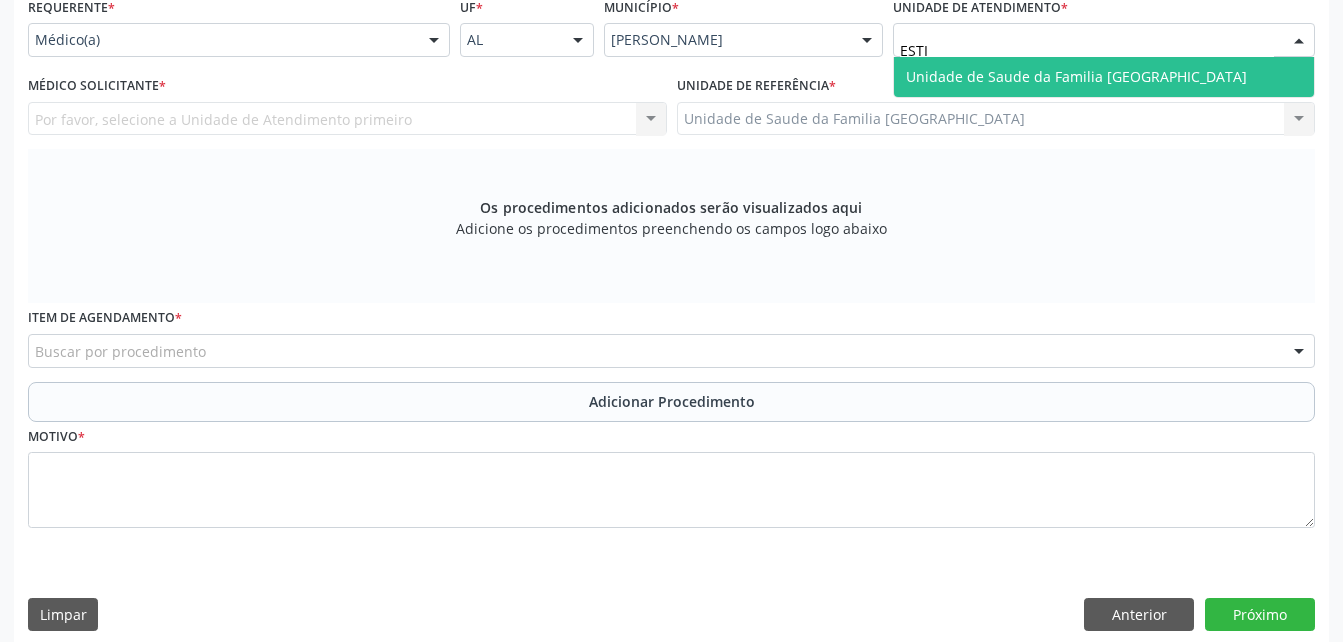 click on "Unidade de Saude da Familia [GEOGRAPHIC_DATA]" at bounding box center (1076, 76) 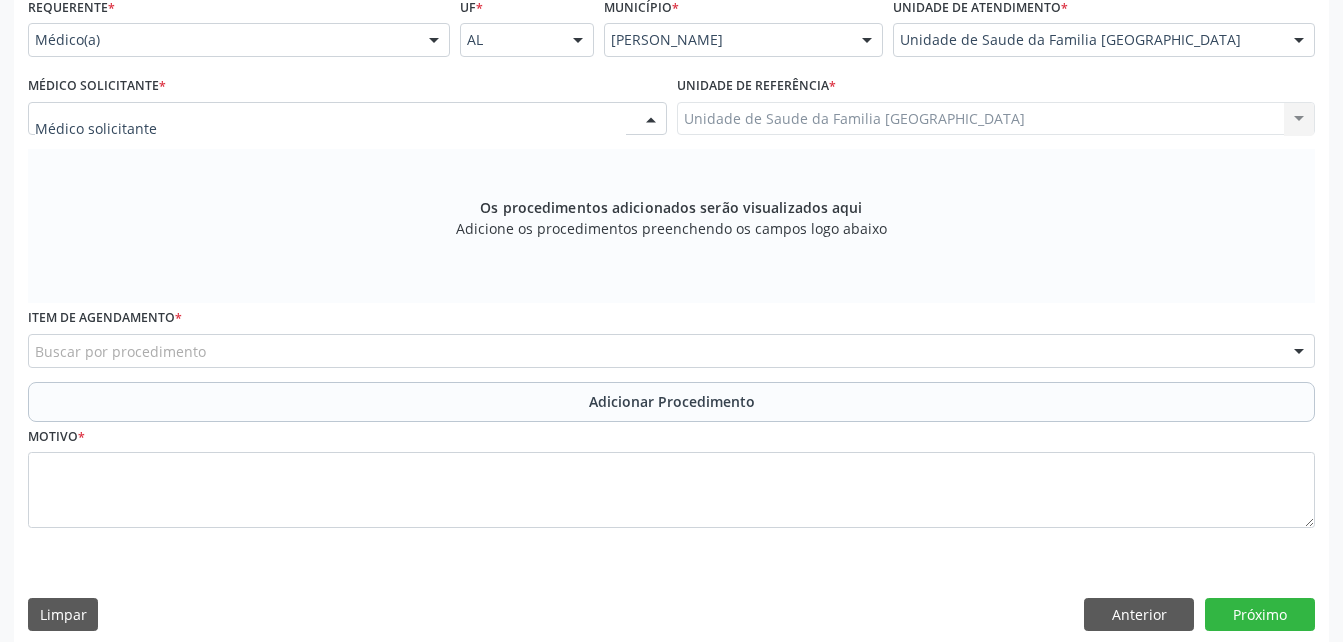 click at bounding box center (347, 119) 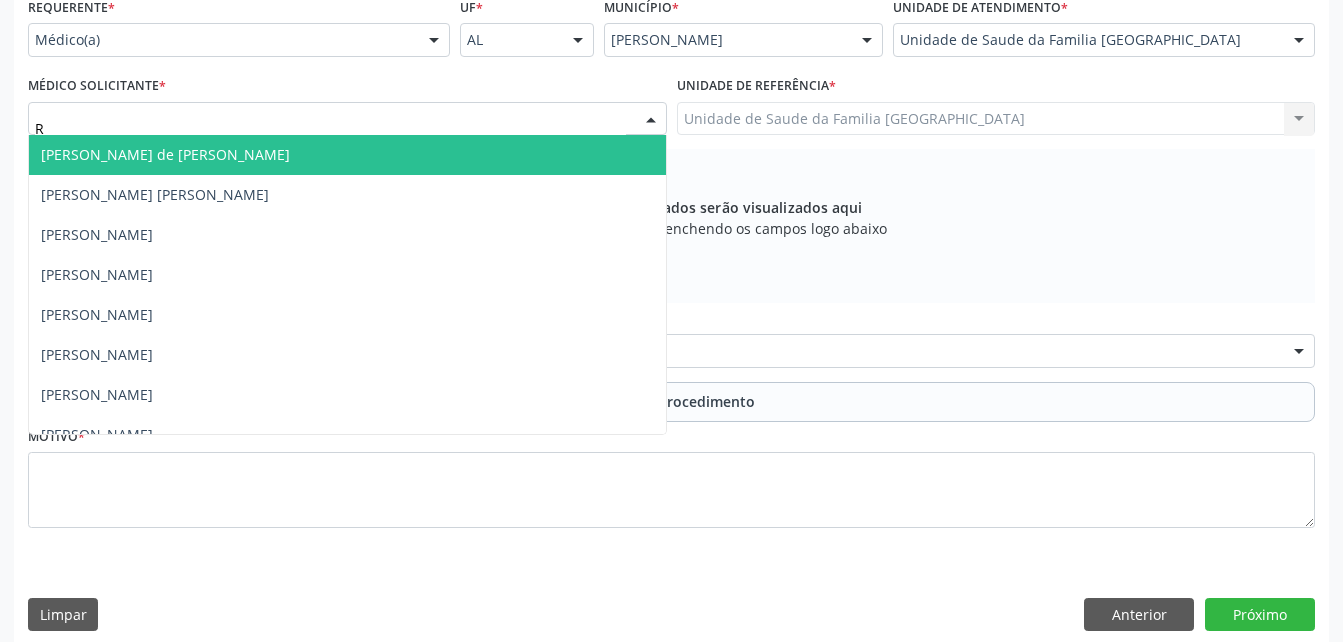 type on "RO" 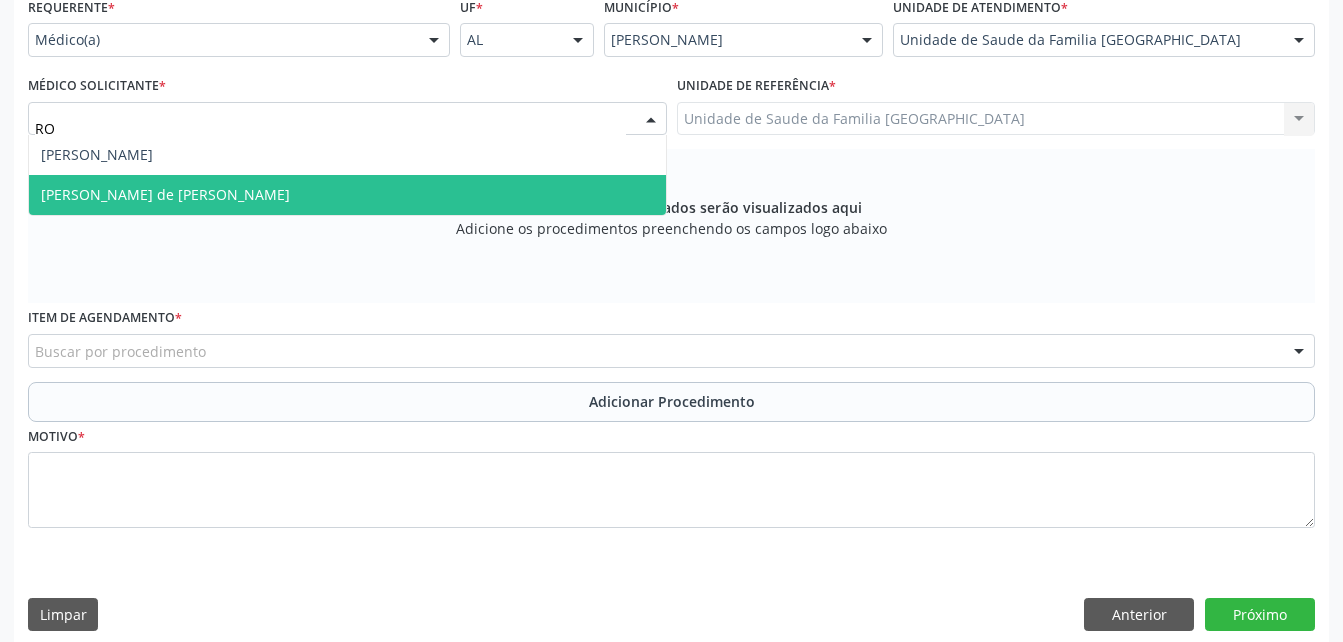 click on "[PERSON_NAME] de [PERSON_NAME]" at bounding box center [347, 195] 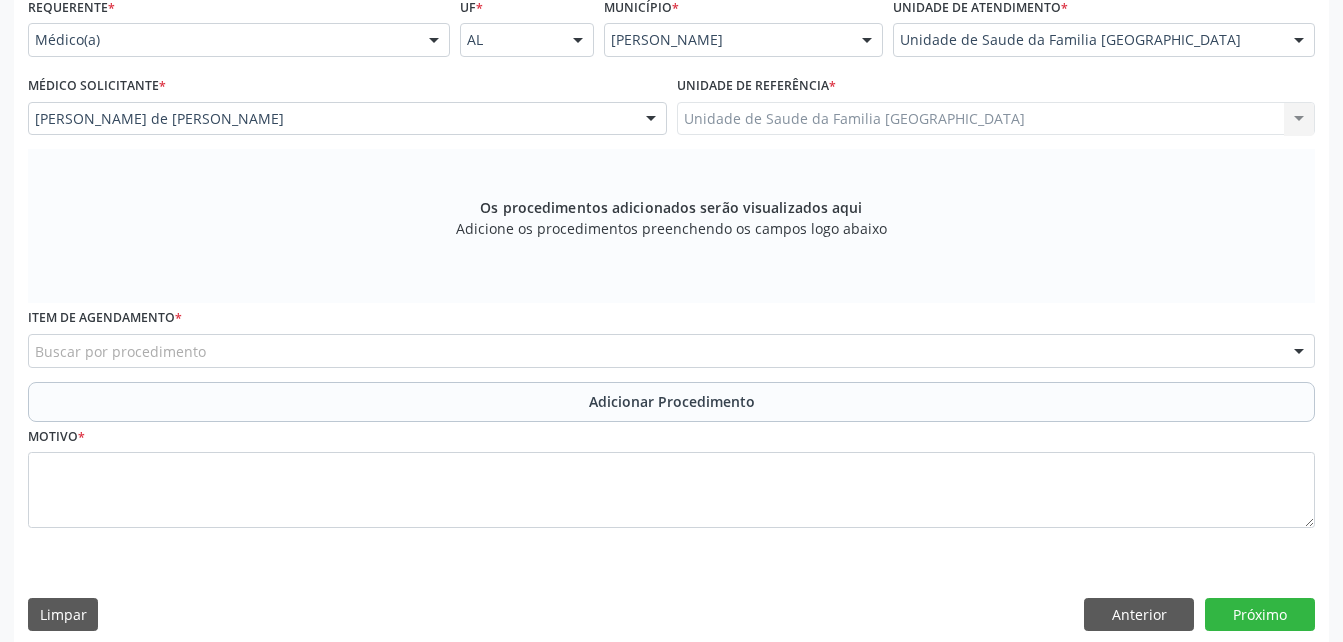 click on "Buscar por procedimento" at bounding box center [671, 351] 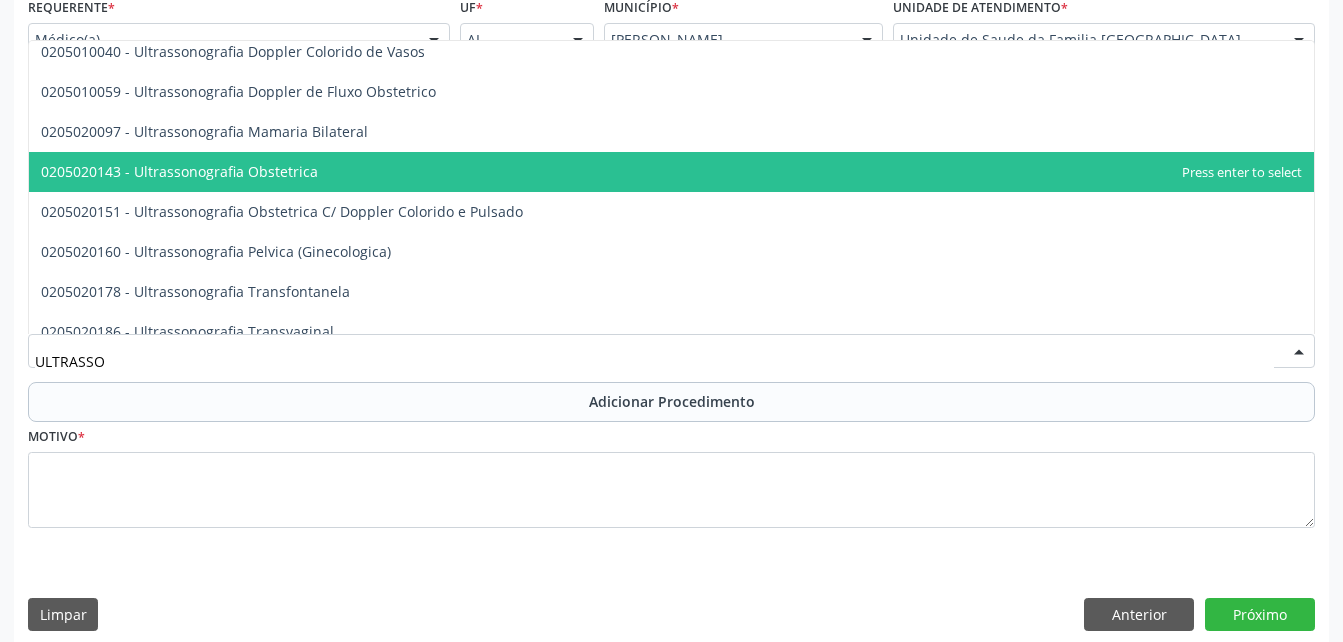scroll, scrollTop: 200, scrollLeft: 0, axis: vertical 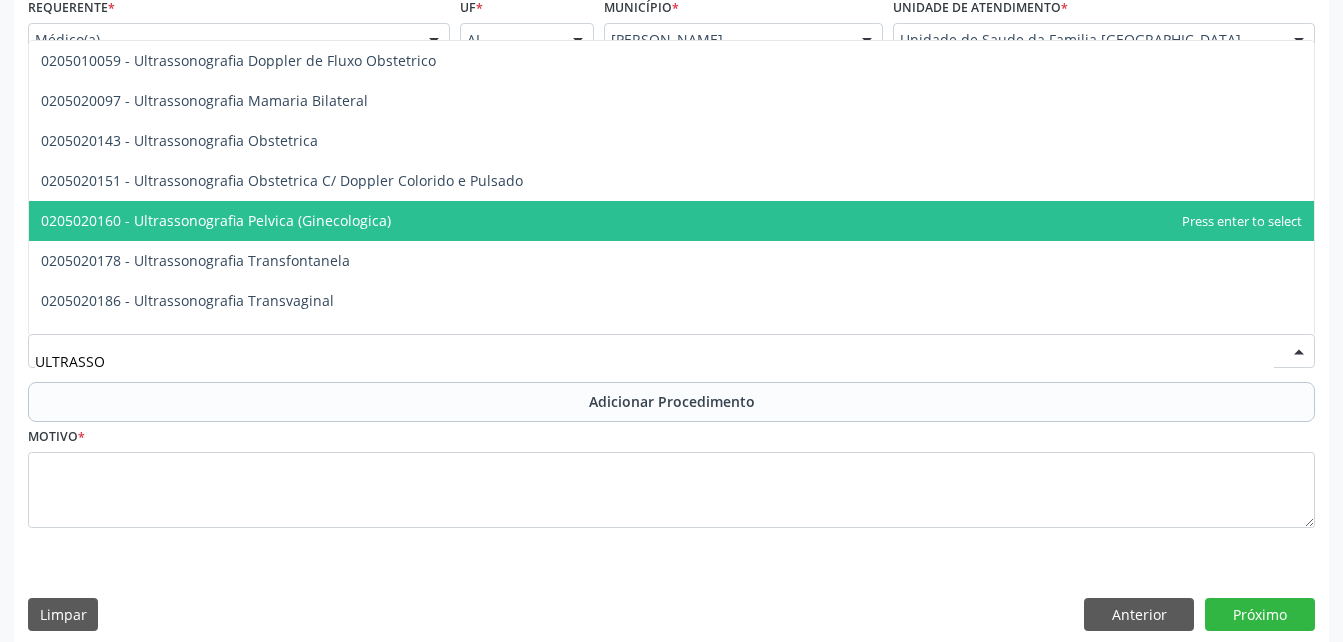 click on "0205020160 - Ultrassonografia Pelvica (Ginecologica)" at bounding box center [671, 221] 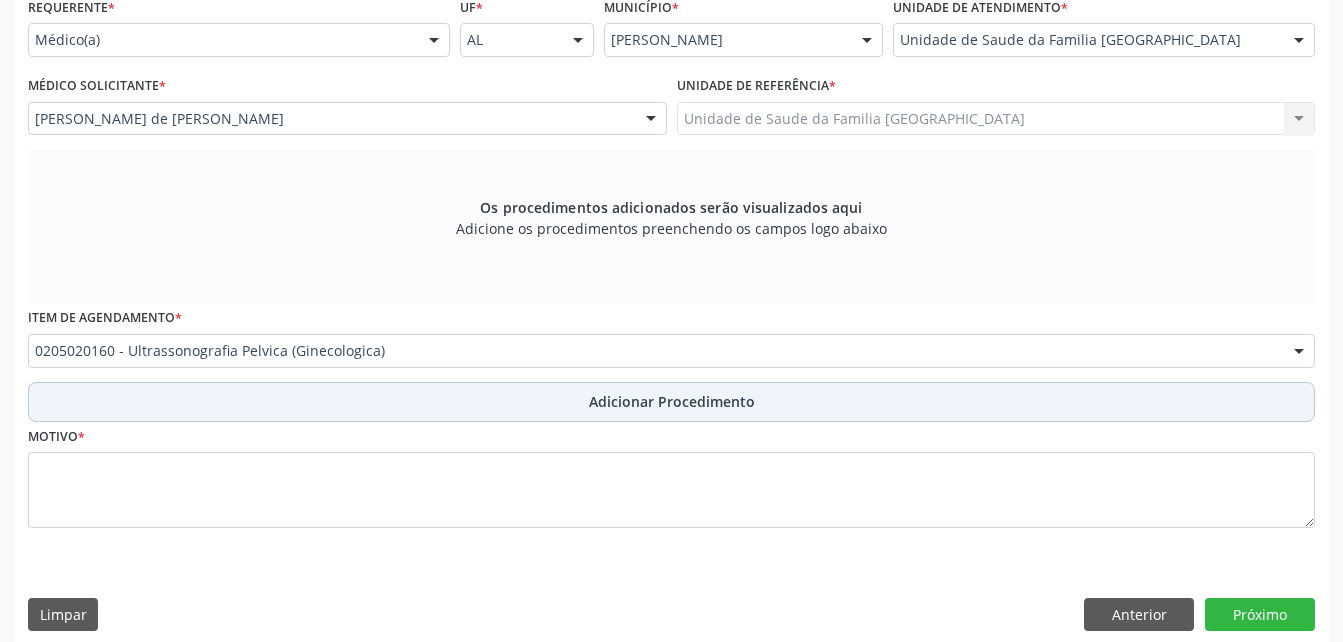 click on "Adicionar Procedimento" at bounding box center (672, 401) 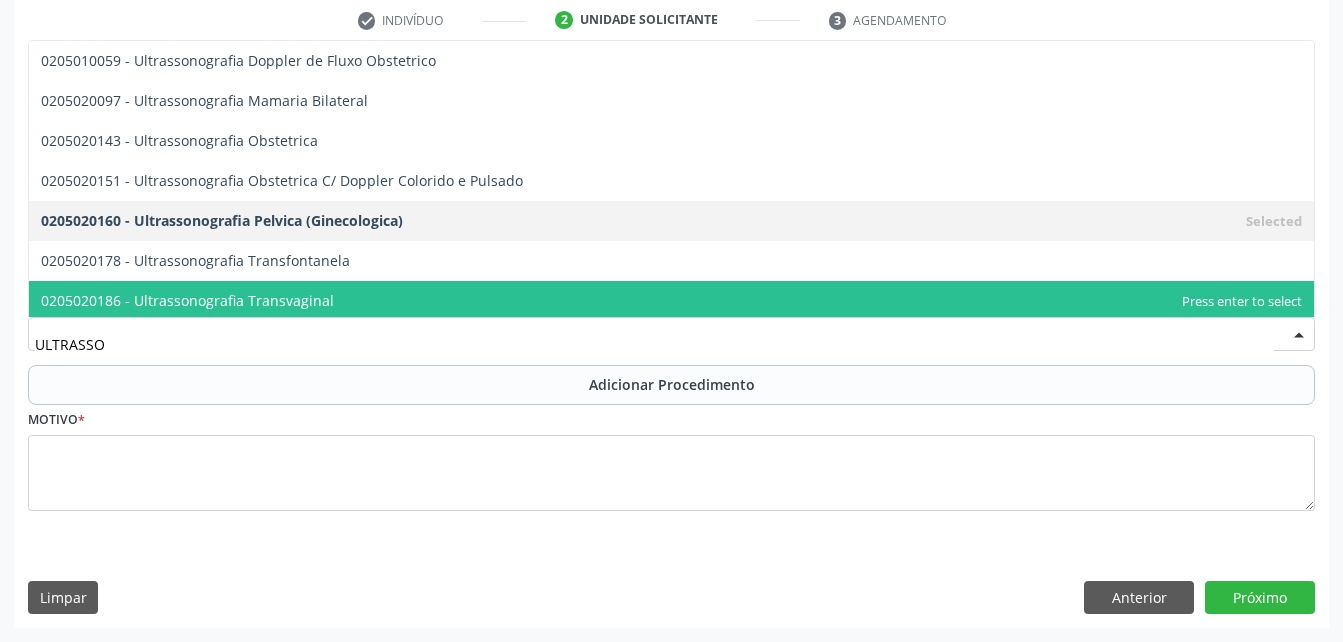 type on "ULTRASSON" 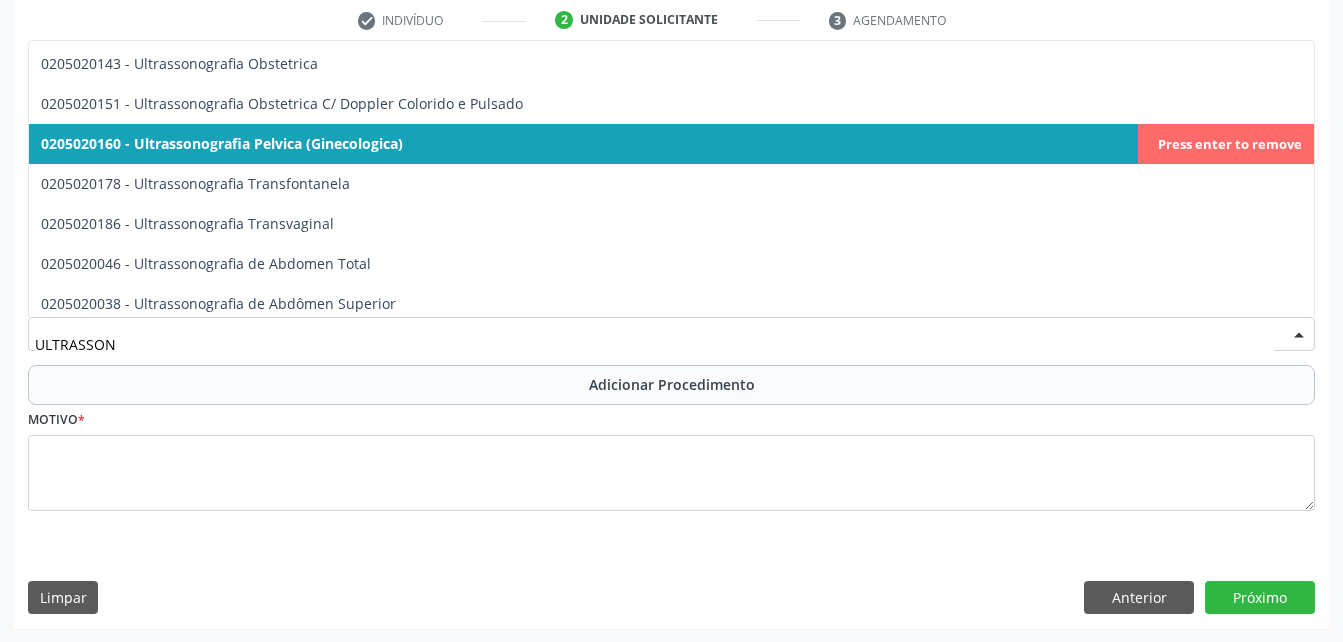 scroll, scrollTop: 300, scrollLeft: 0, axis: vertical 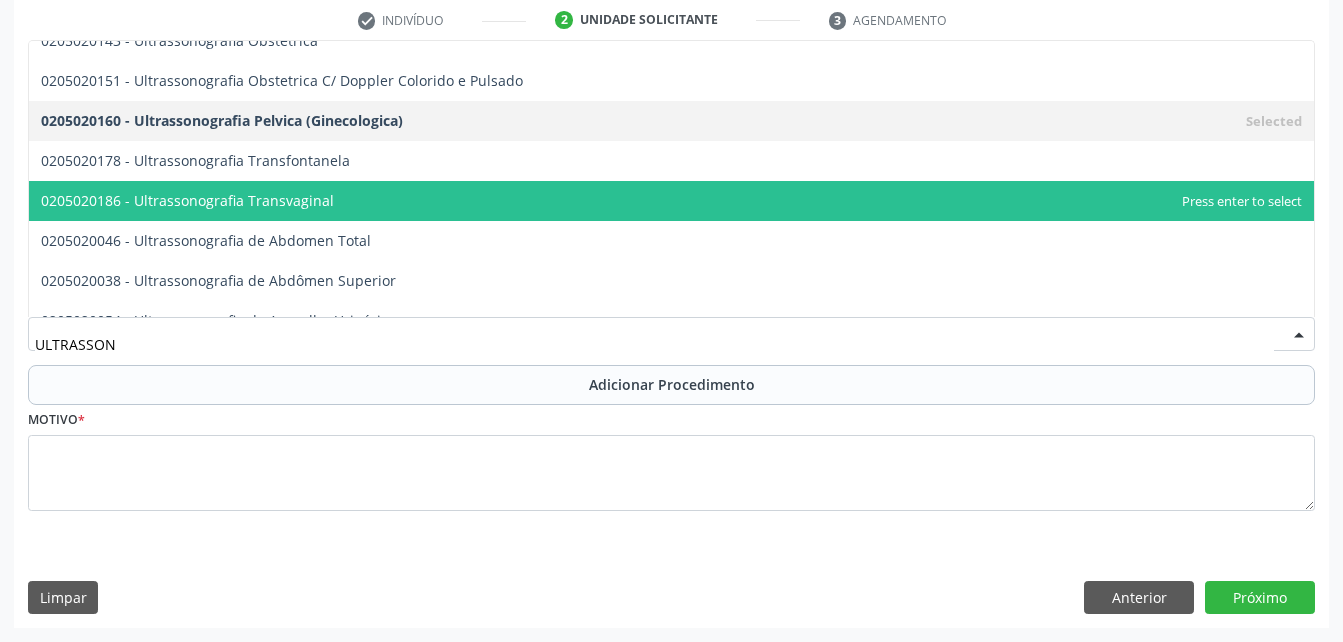 click on "0205020186 - Ultrassonografia Transvaginal" at bounding box center (671, 201) 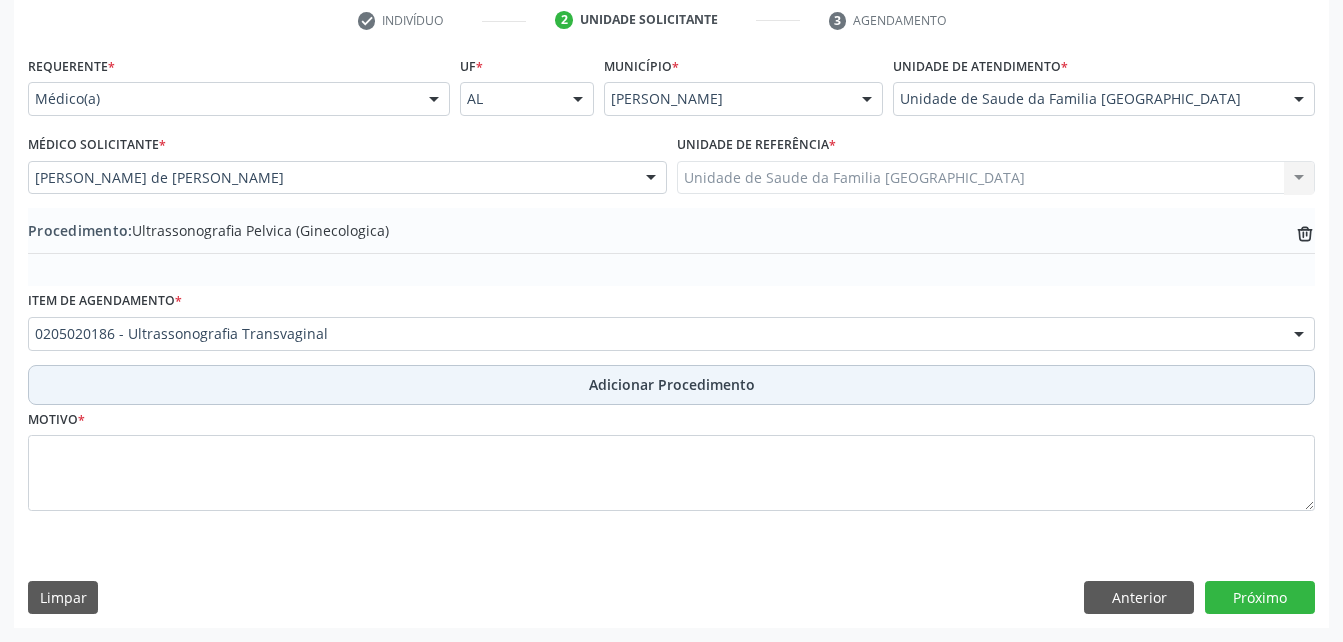 click on "Adicionar Procedimento" at bounding box center (671, 385) 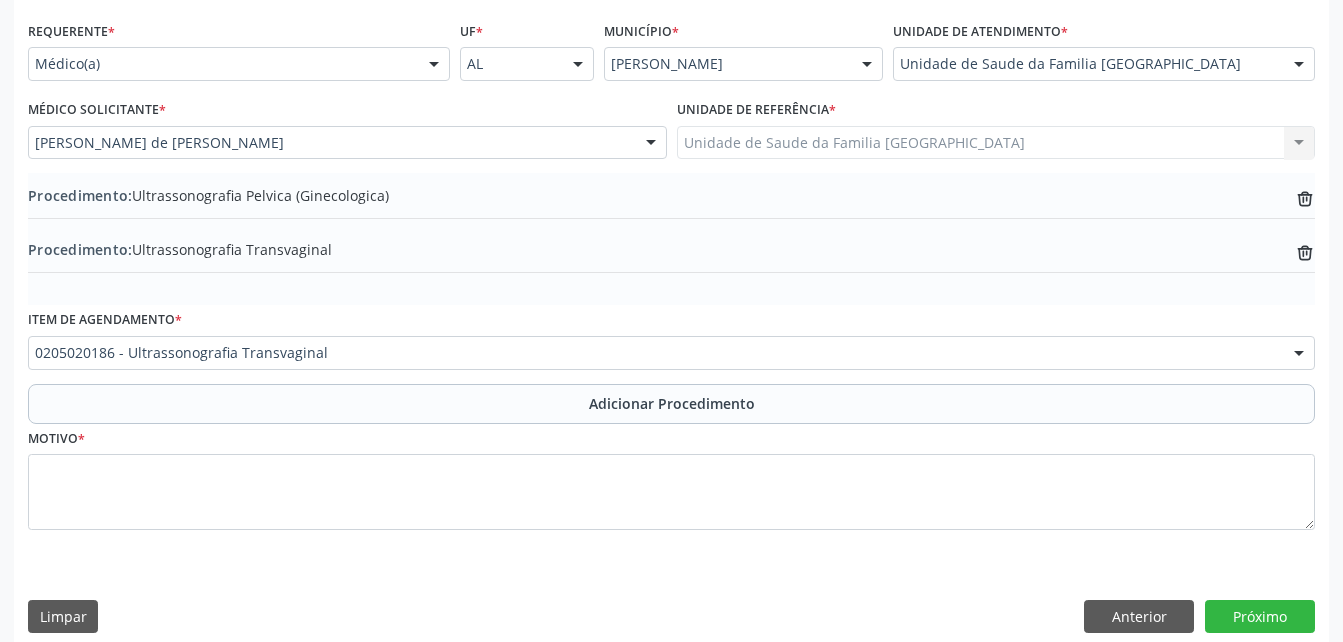 scroll, scrollTop: 465, scrollLeft: 0, axis: vertical 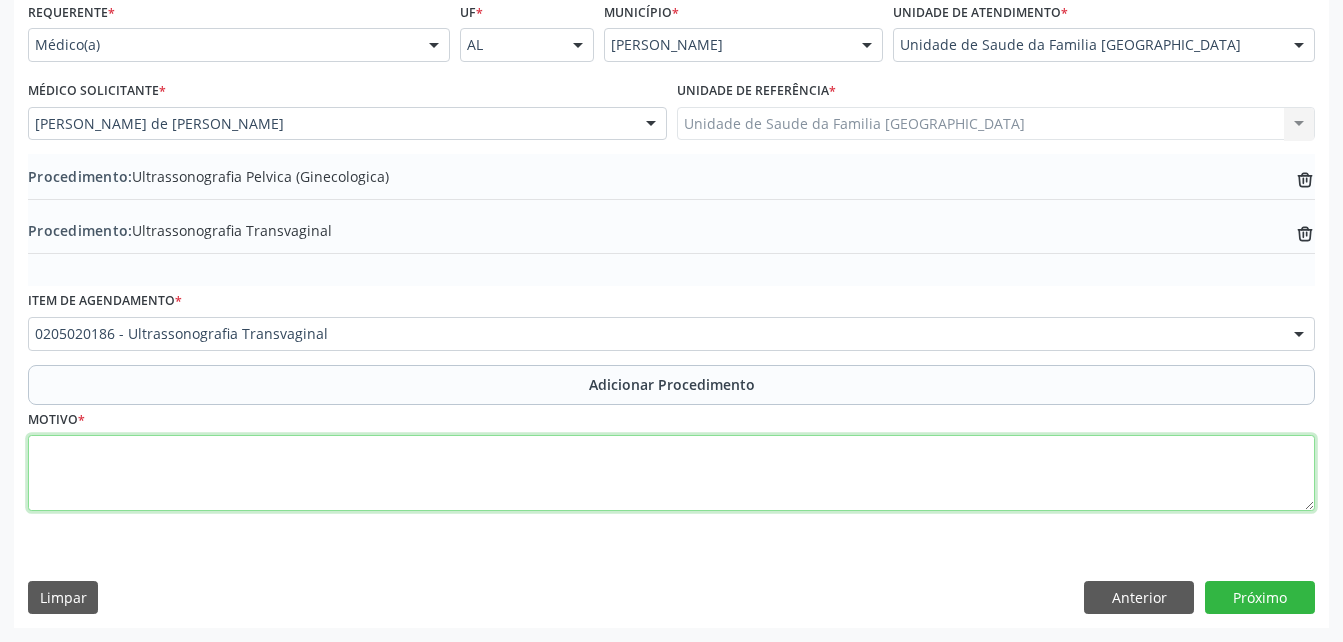 click at bounding box center (671, 473) 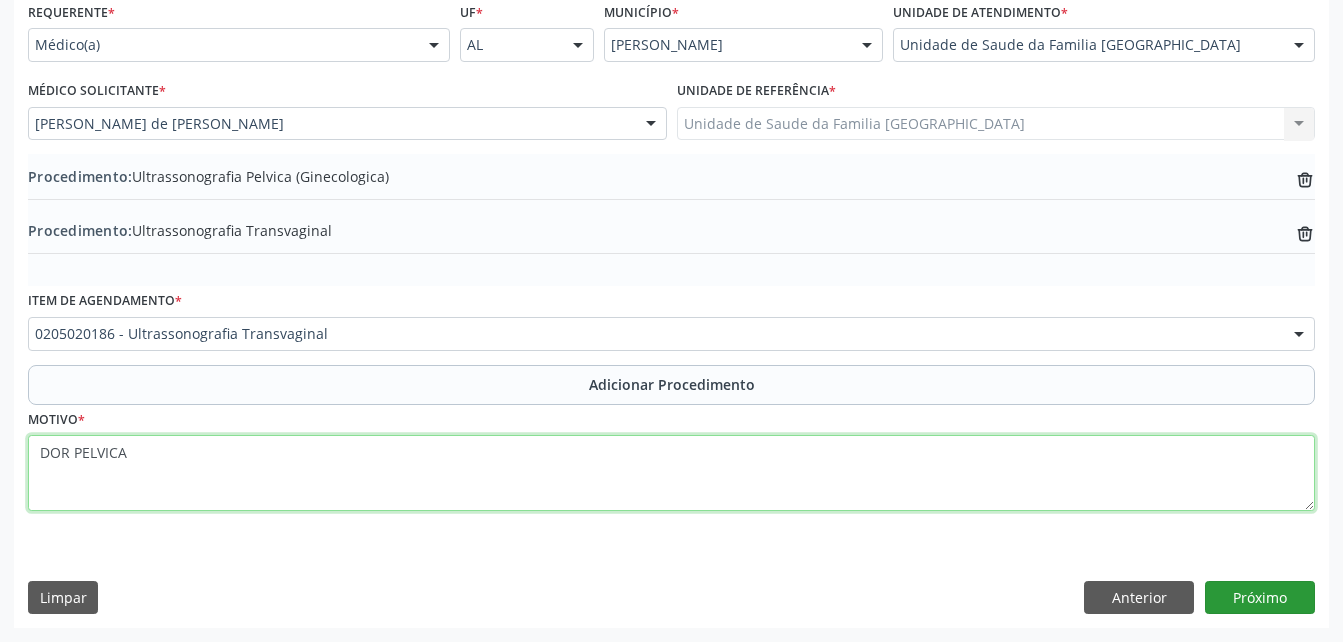 type on "DOR PELVICA" 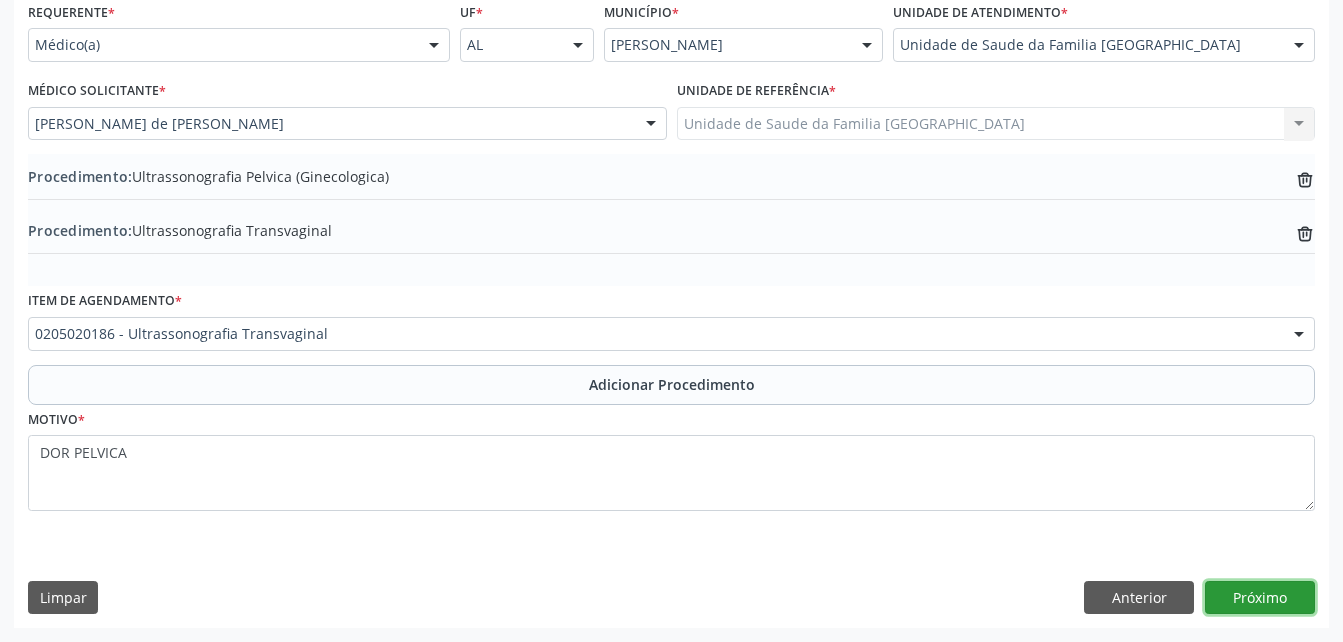 click on "Próximo" at bounding box center (1260, 598) 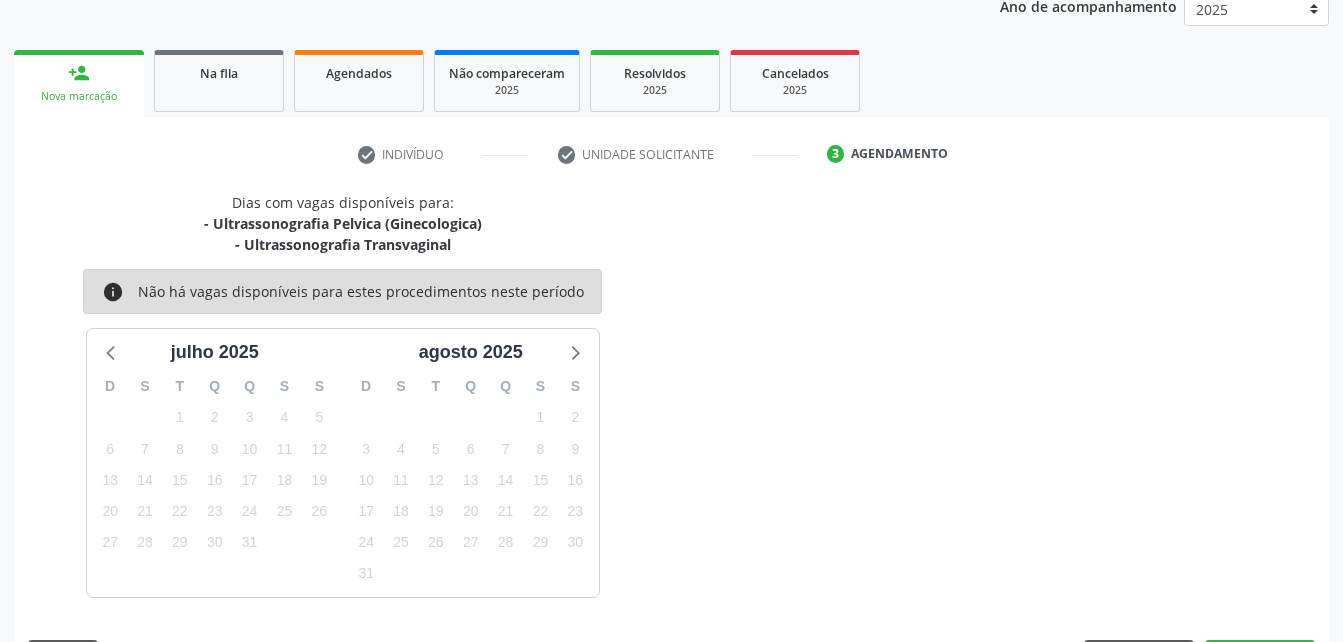 scroll, scrollTop: 336, scrollLeft: 0, axis: vertical 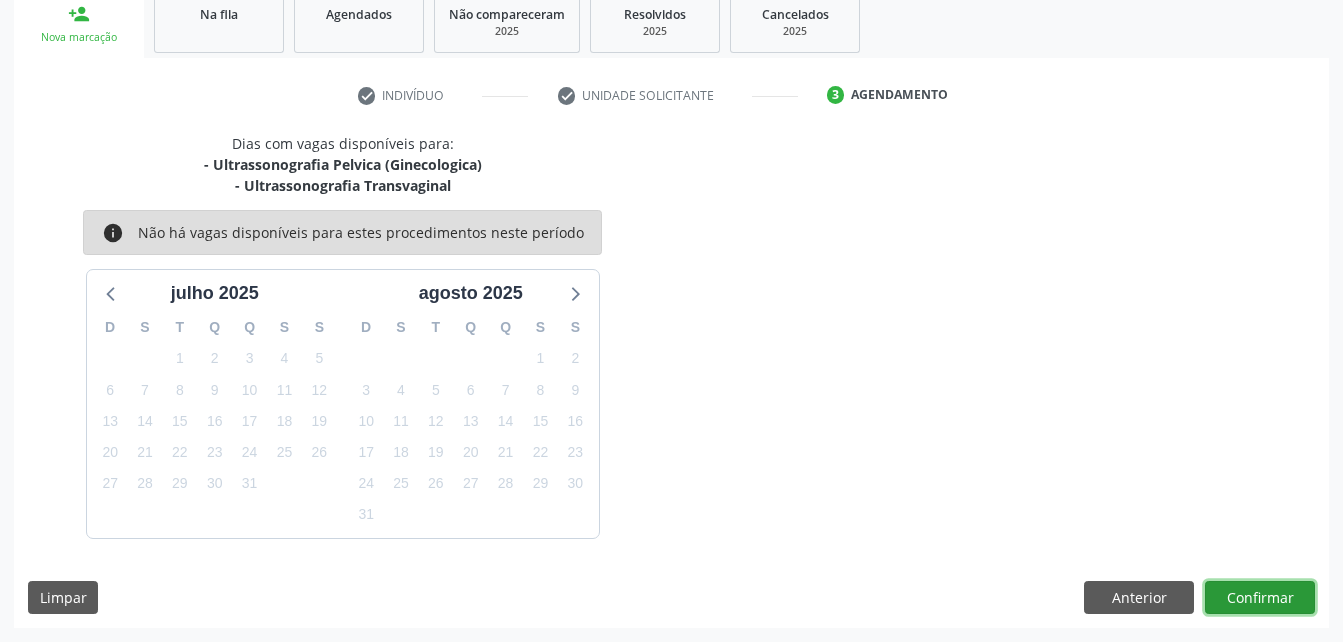 click on "Confirmar" at bounding box center [1260, 598] 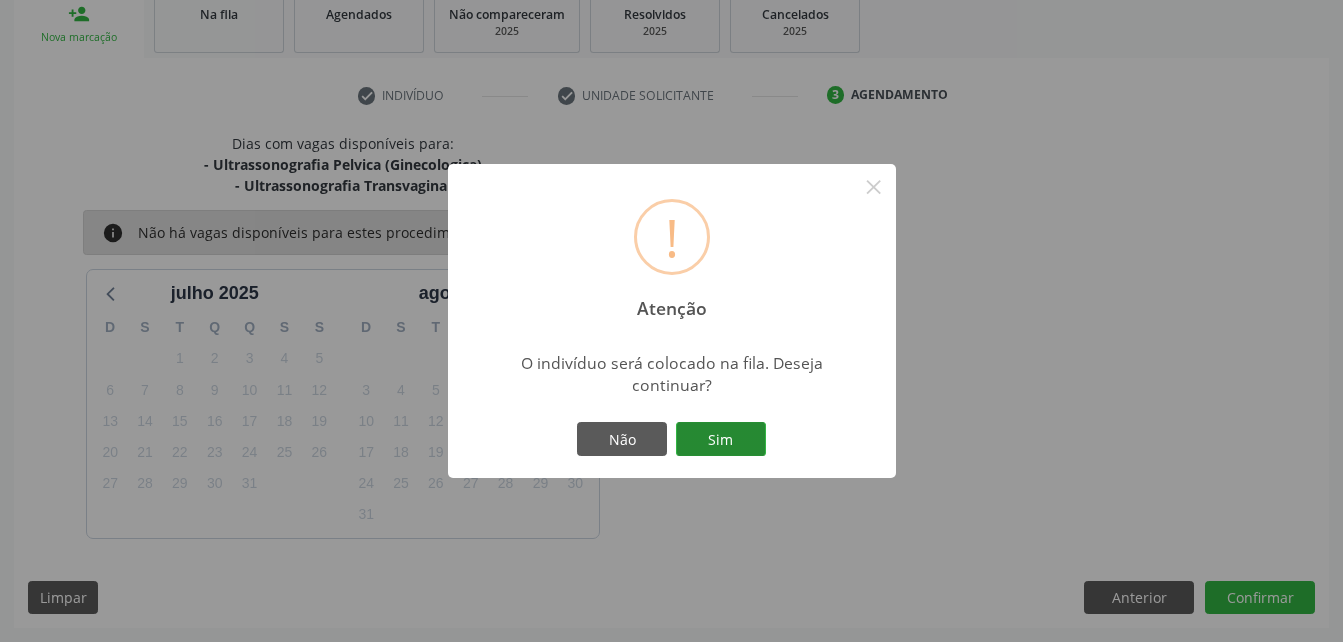 click on "Sim" at bounding box center (721, 439) 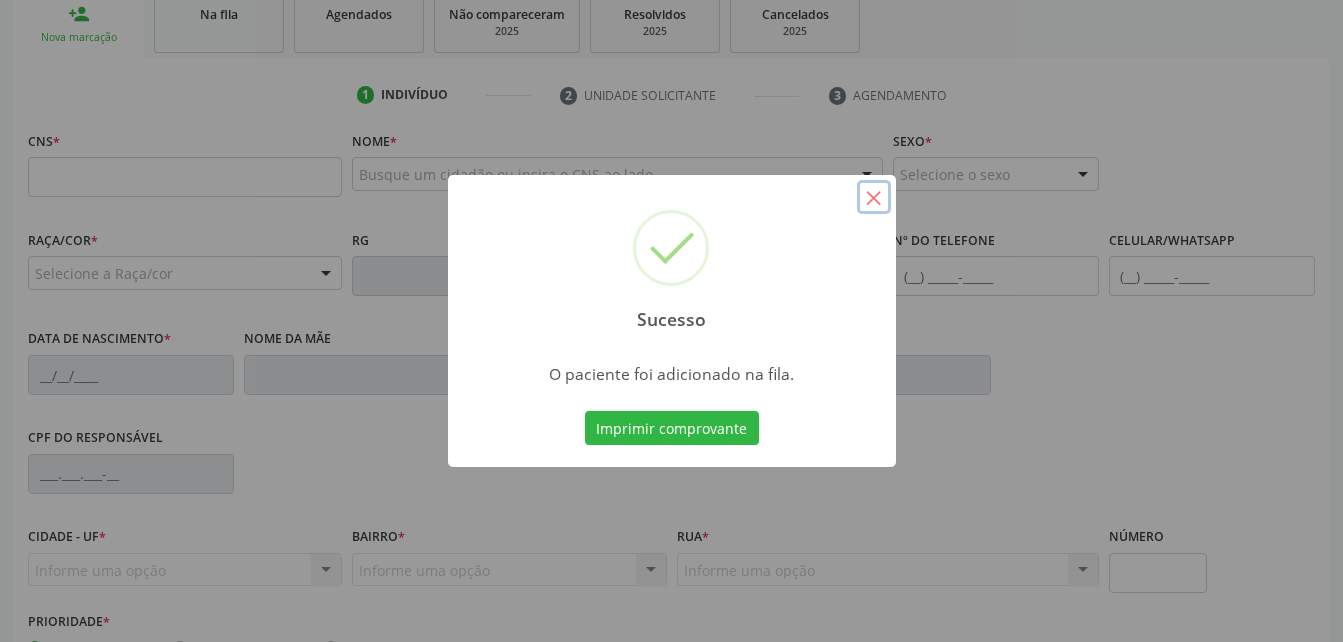 click on "×" at bounding box center [874, 197] 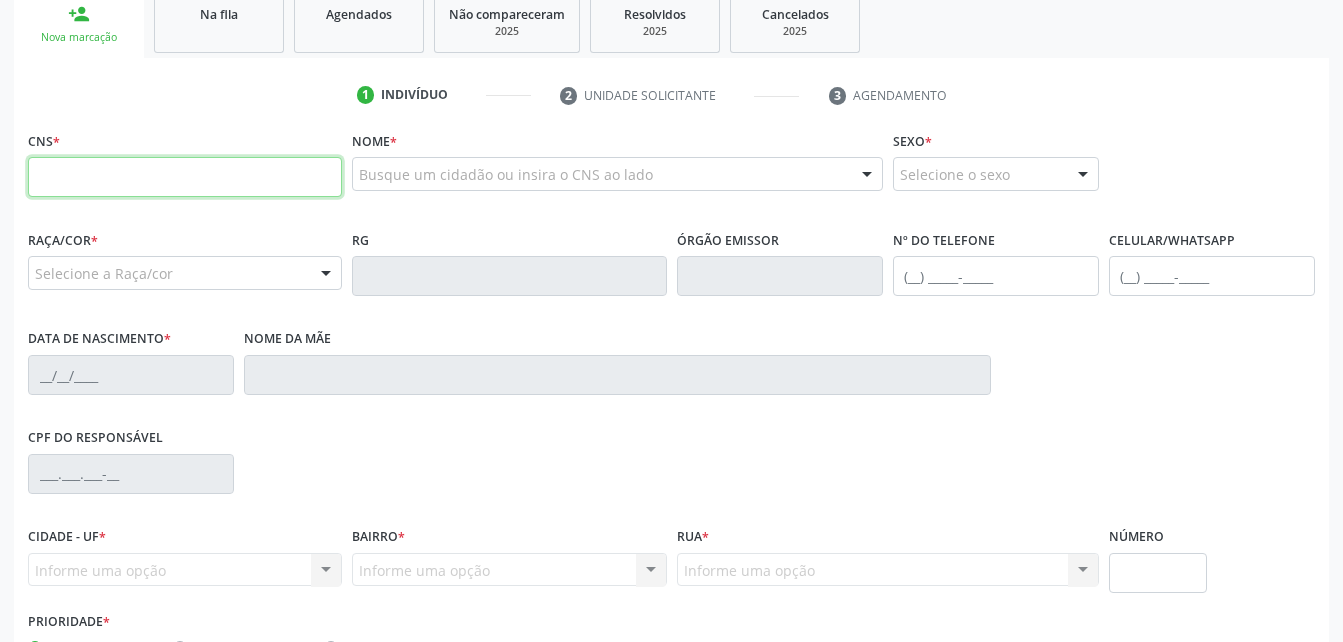 click at bounding box center [185, 177] 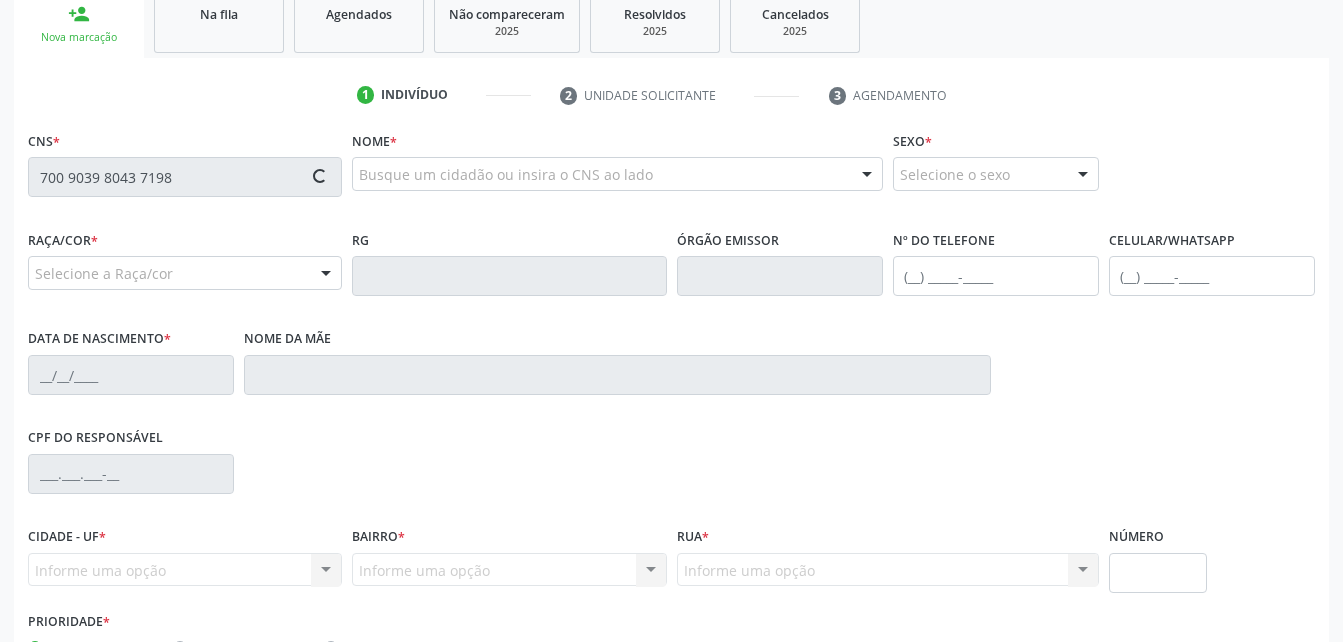 type on "700 9039 8043 7198" 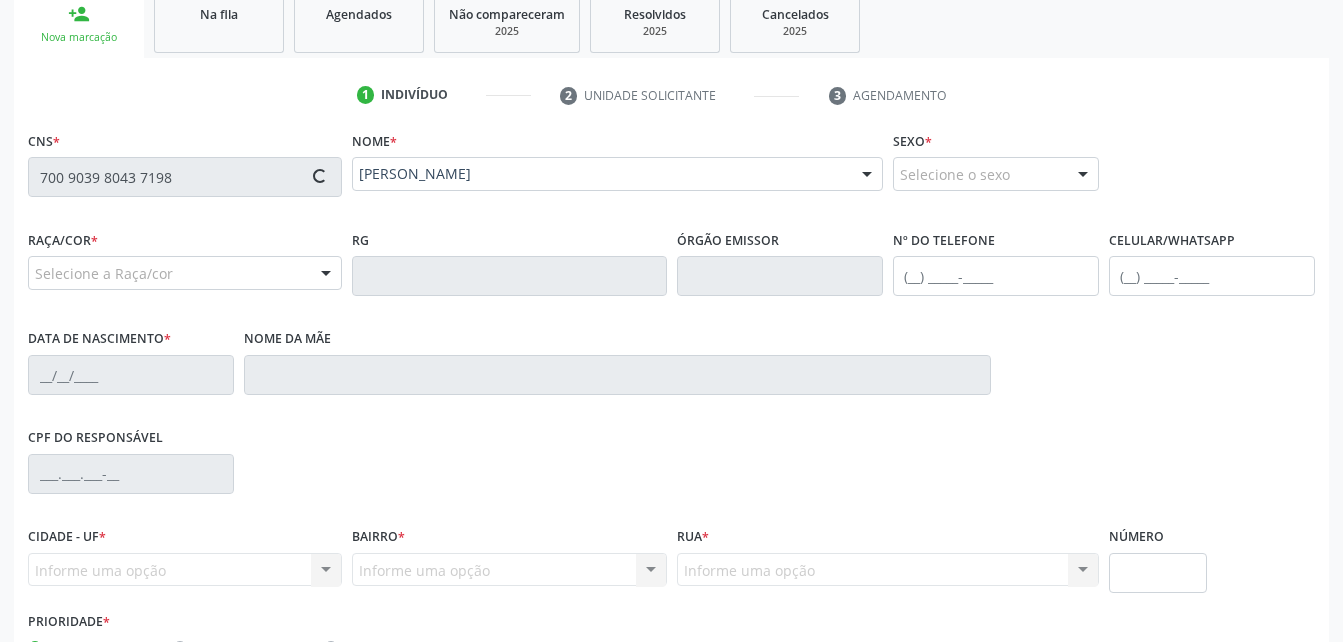 type on "[PHONE_NUMBER]" 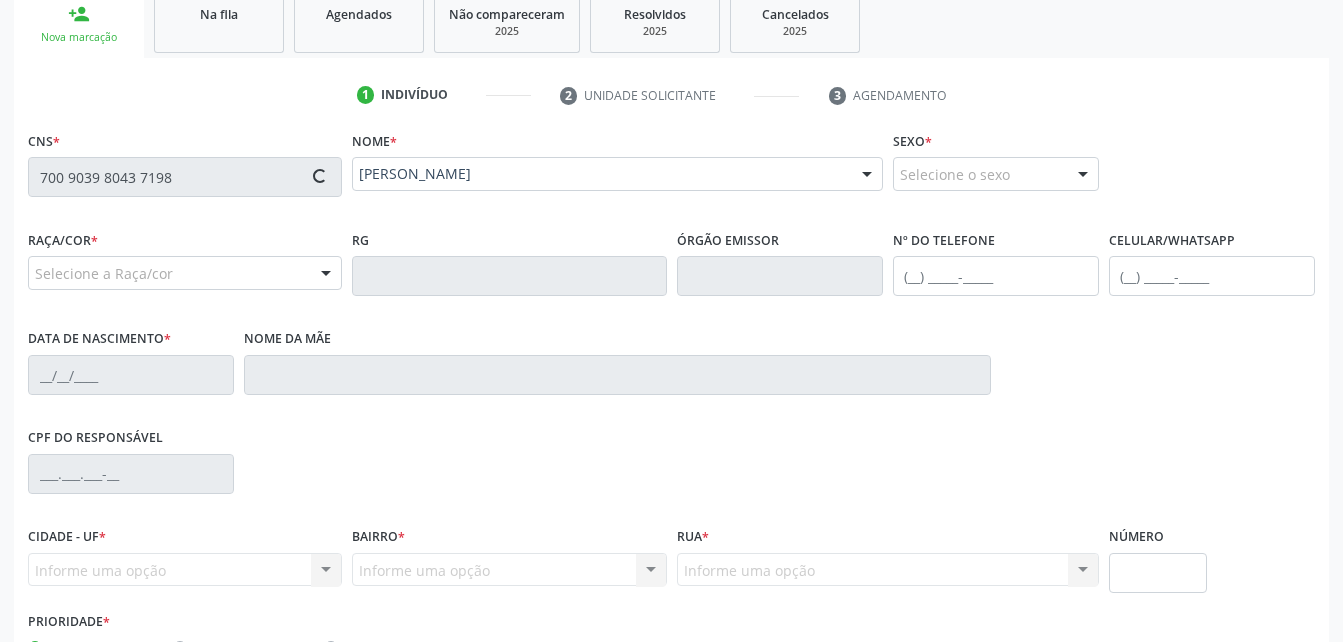 type on "[DATE]" 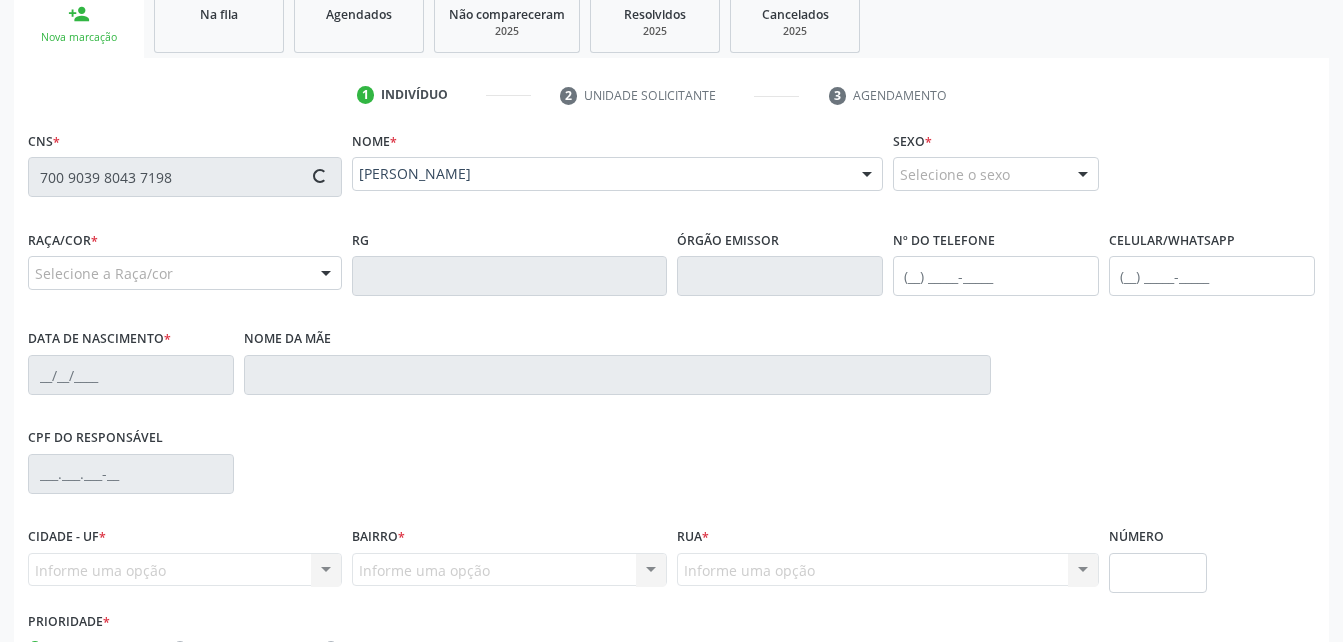 type on "[PERSON_NAME]" 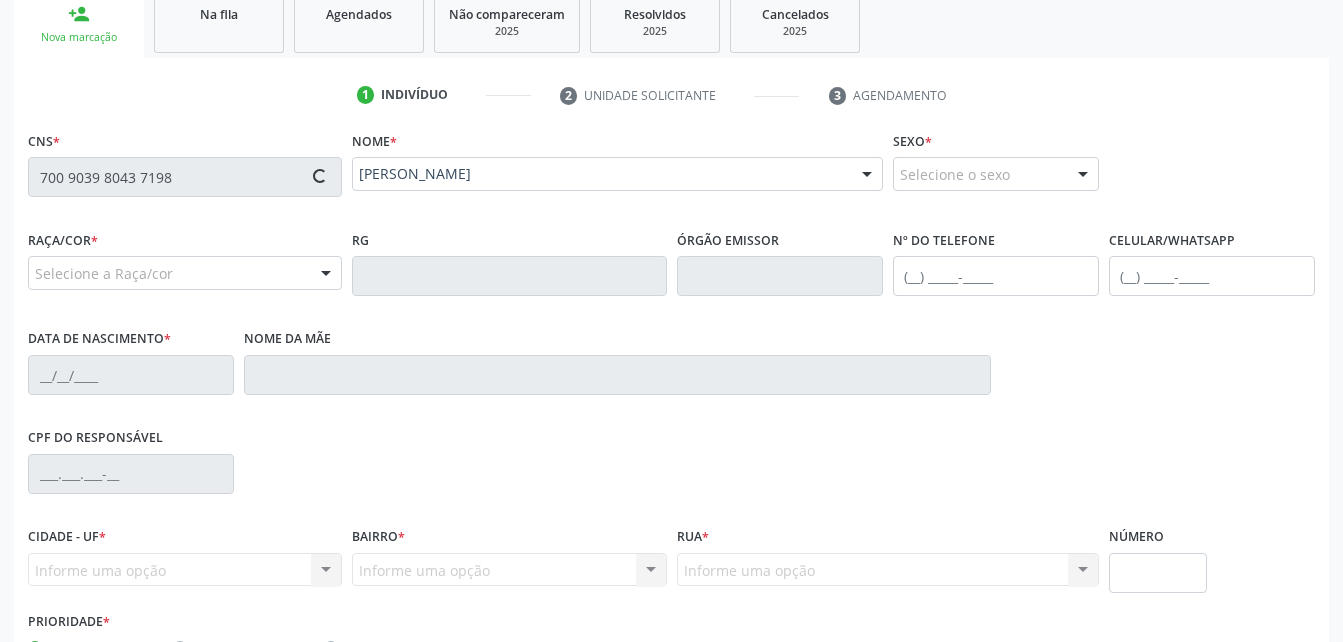 type on "S/N" 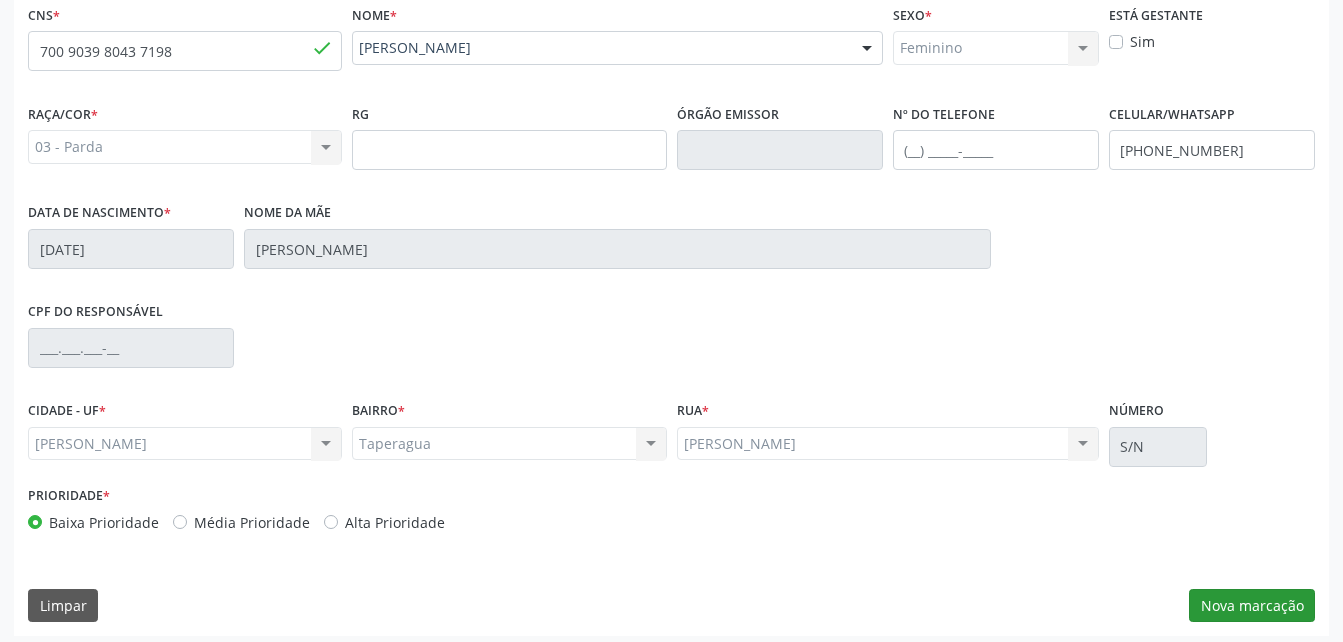 scroll, scrollTop: 470, scrollLeft: 0, axis: vertical 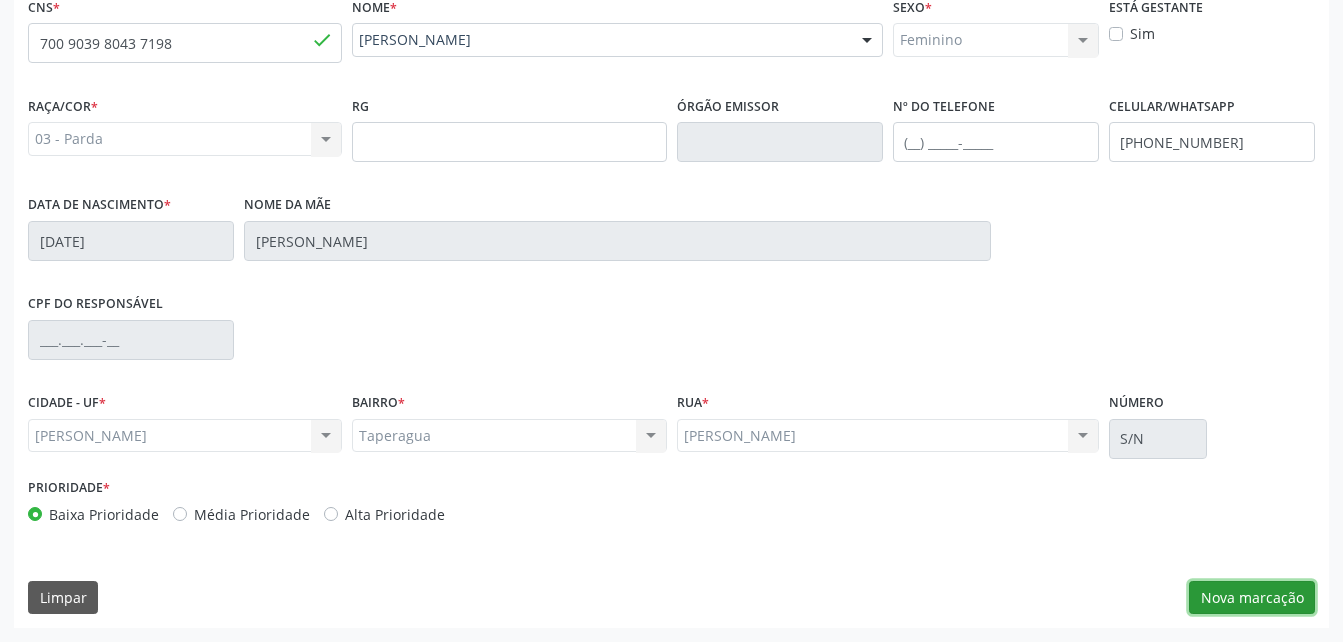 click on "Nova marcação" at bounding box center [1252, 598] 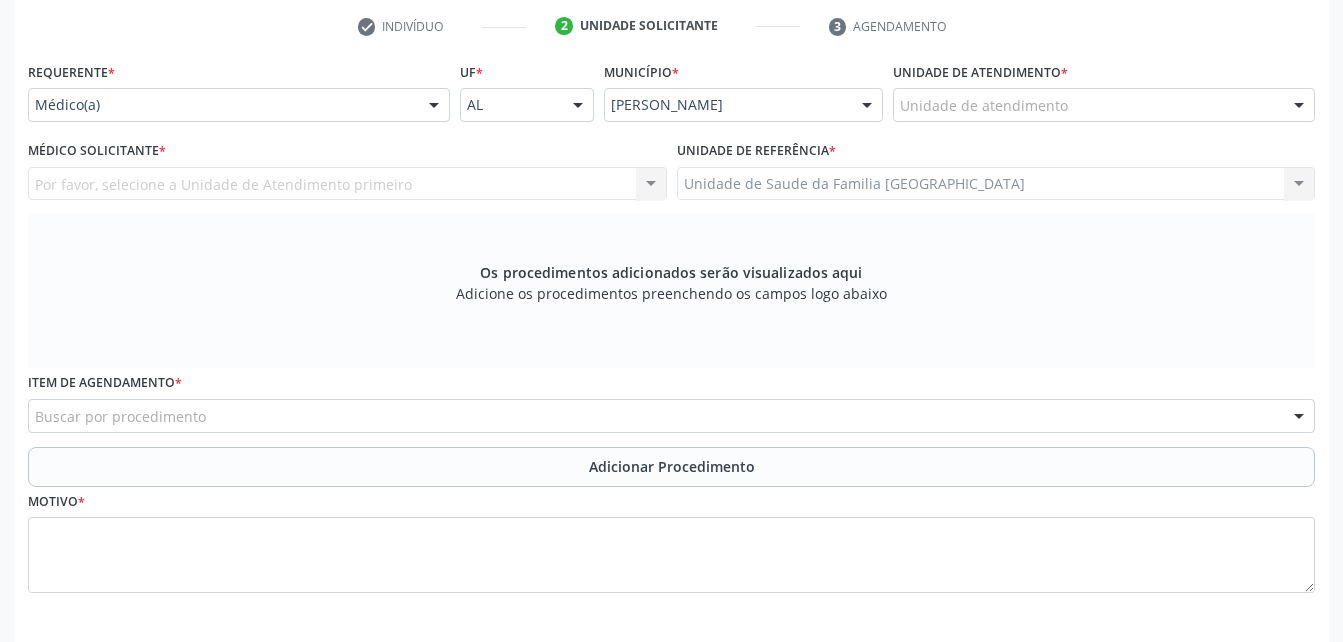 scroll, scrollTop: 370, scrollLeft: 0, axis: vertical 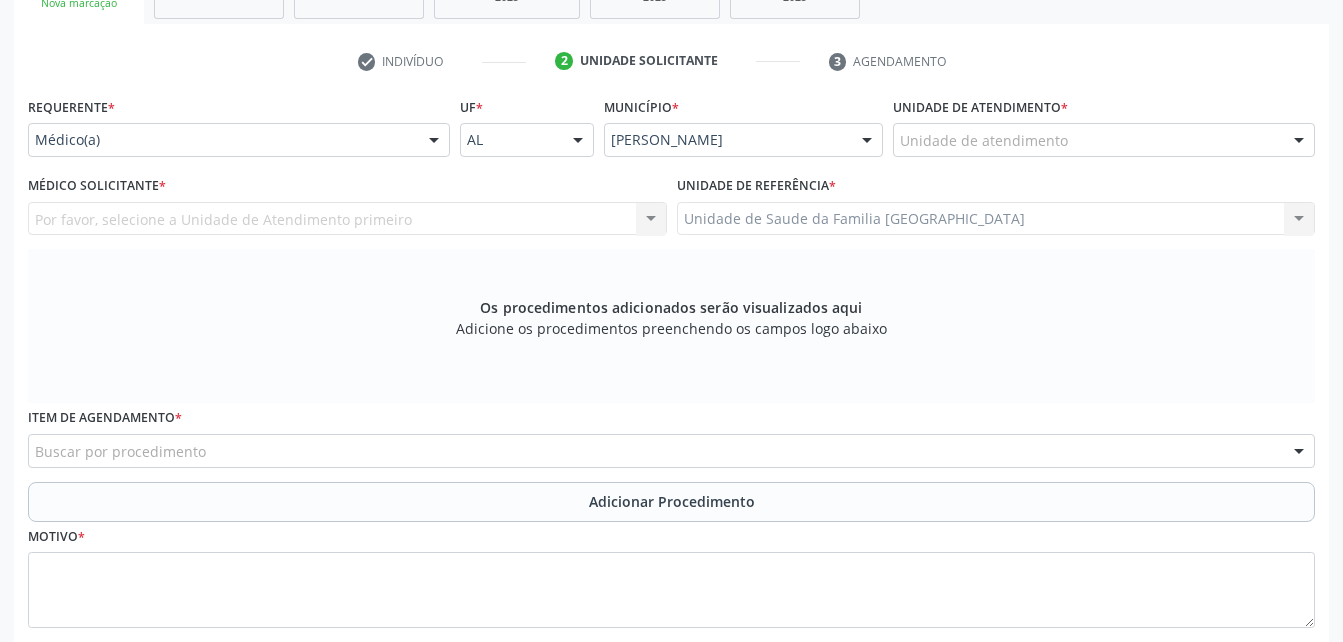 click on "Unidade de atendimento" at bounding box center [1104, 140] 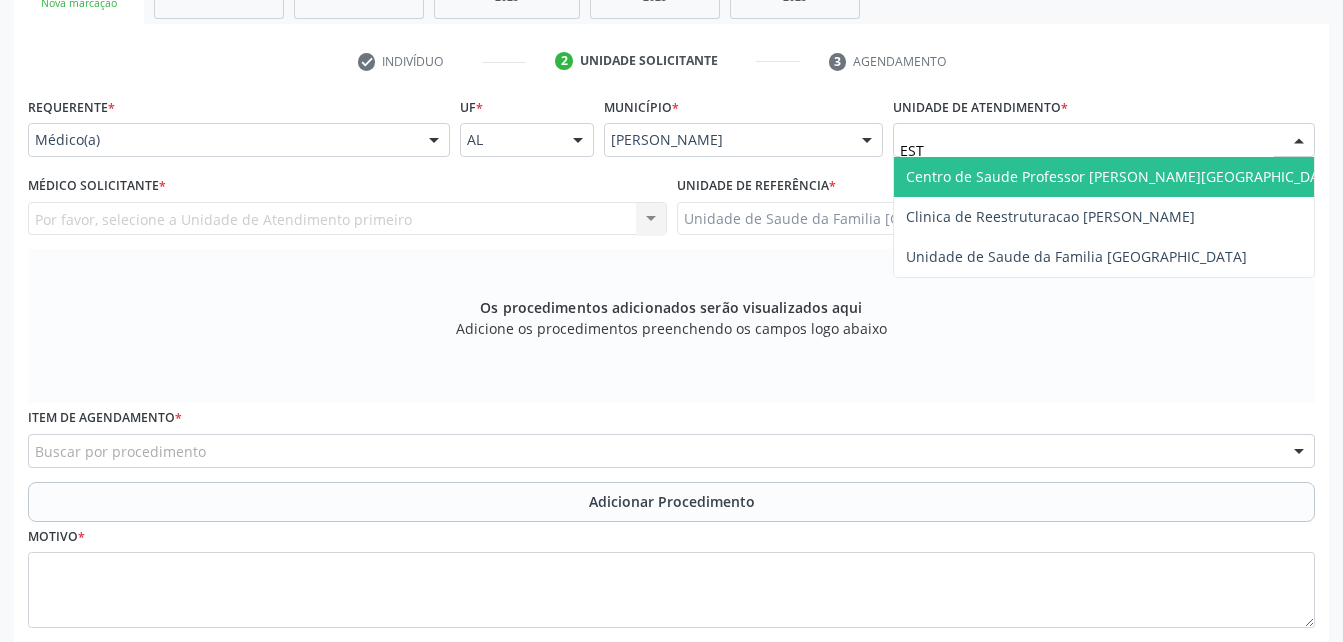 type on "ESTI" 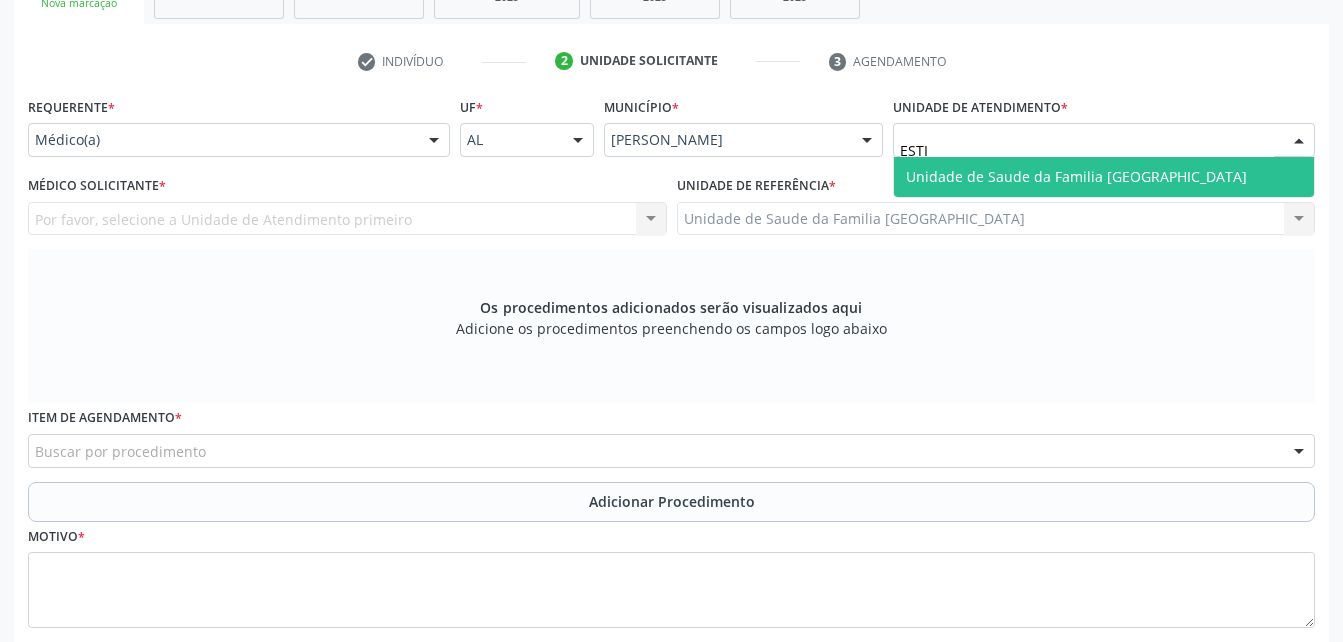 drag, startPoint x: 1183, startPoint y: 187, endPoint x: 504, endPoint y: 186, distance: 679.00073 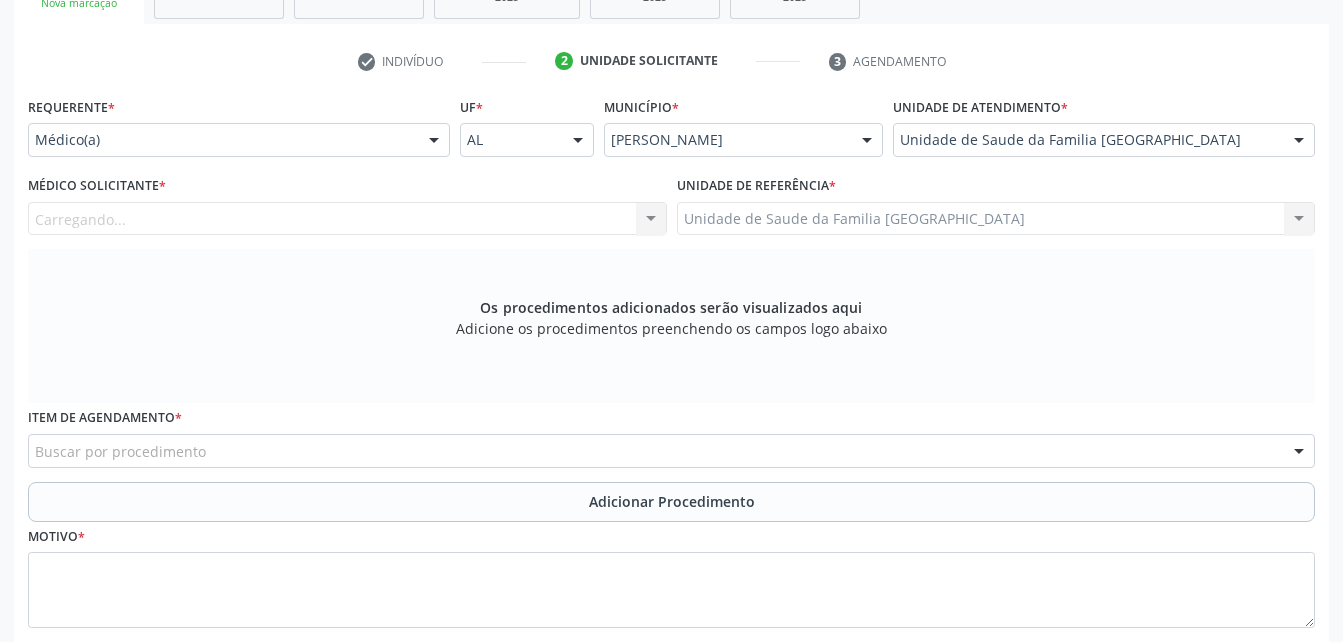 click on "Carregando...
Nenhum resultado encontrado para: "   "
Não há nenhuma opção para ser exibida." at bounding box center (347, 219) 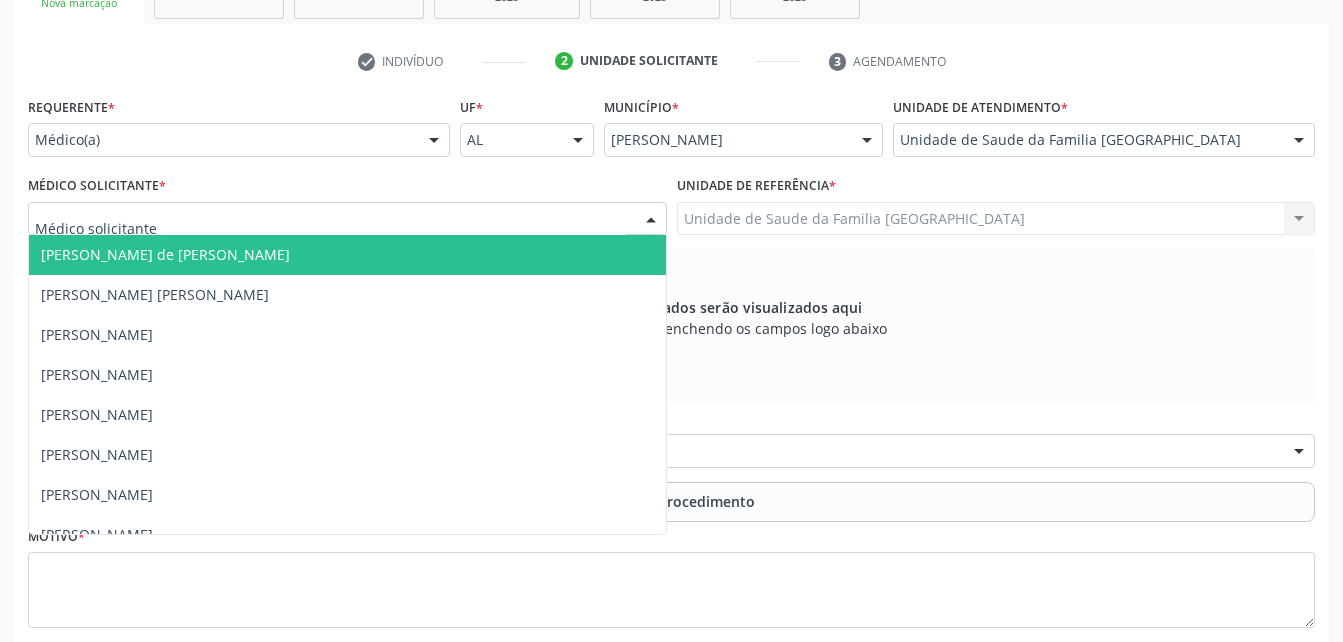 click at bounding box center [347, 219] 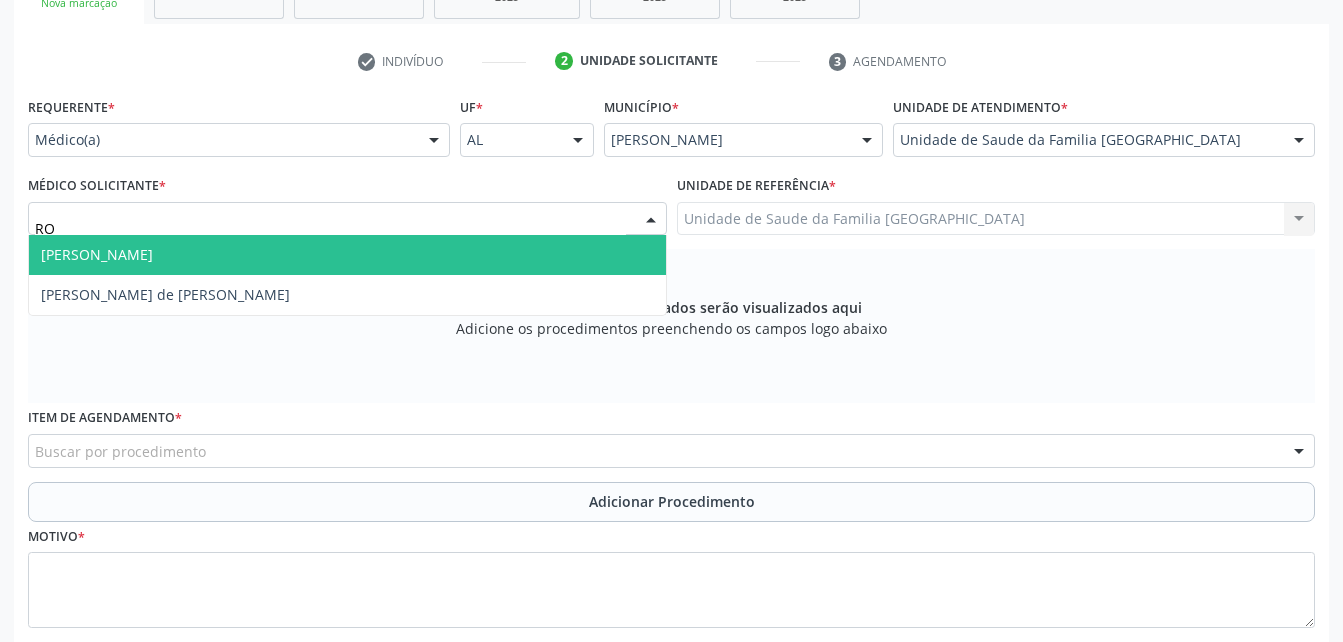 type on "ROD" 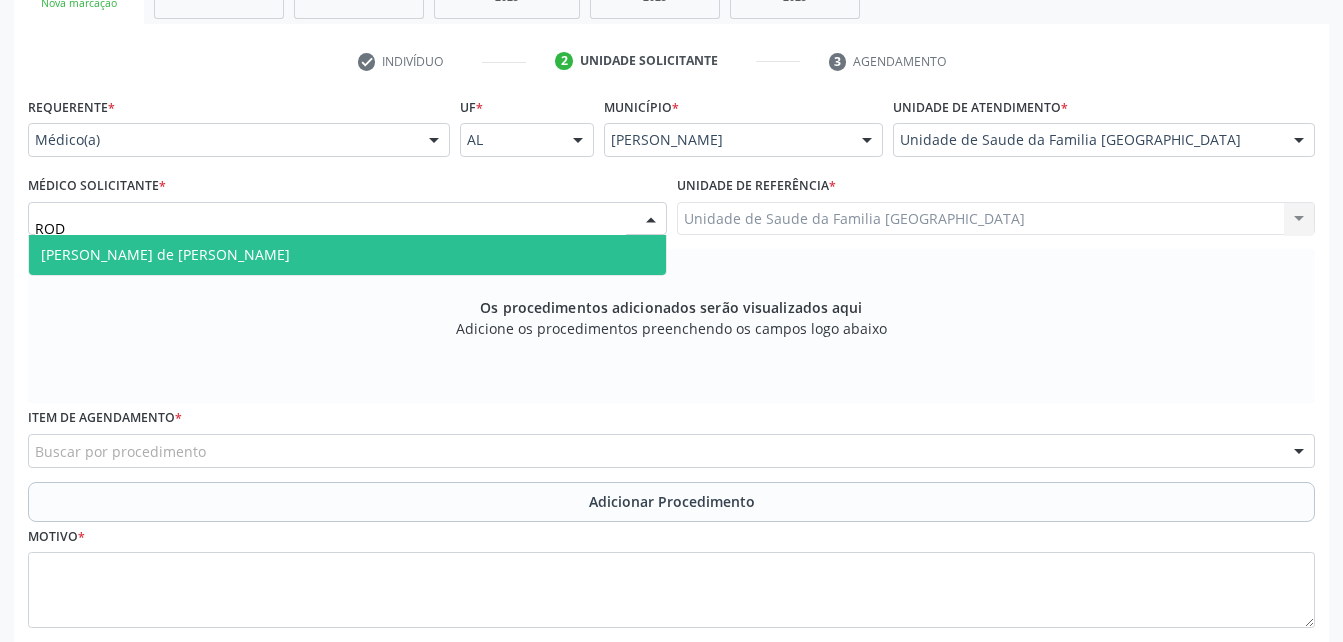 click on "[PERSON_NAME] de [PERSON_NAME]" at bounding box center (347, 255) 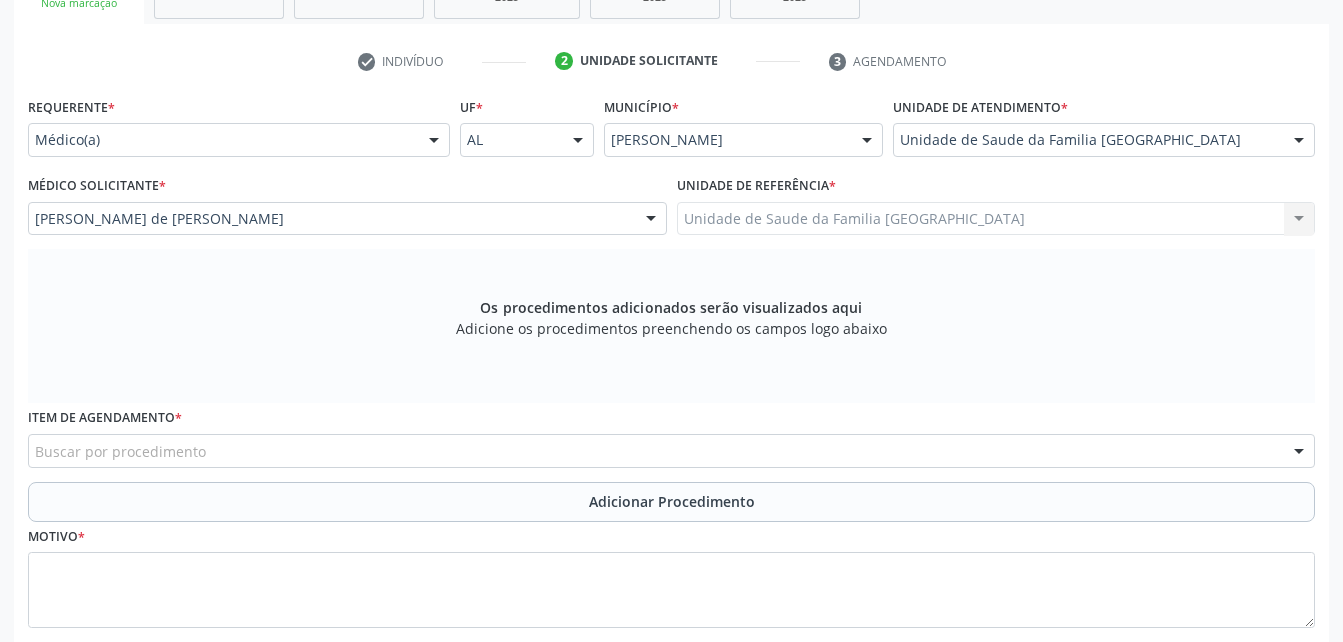 click on "Buscar por procedimento" at bounding box center [671, 451] 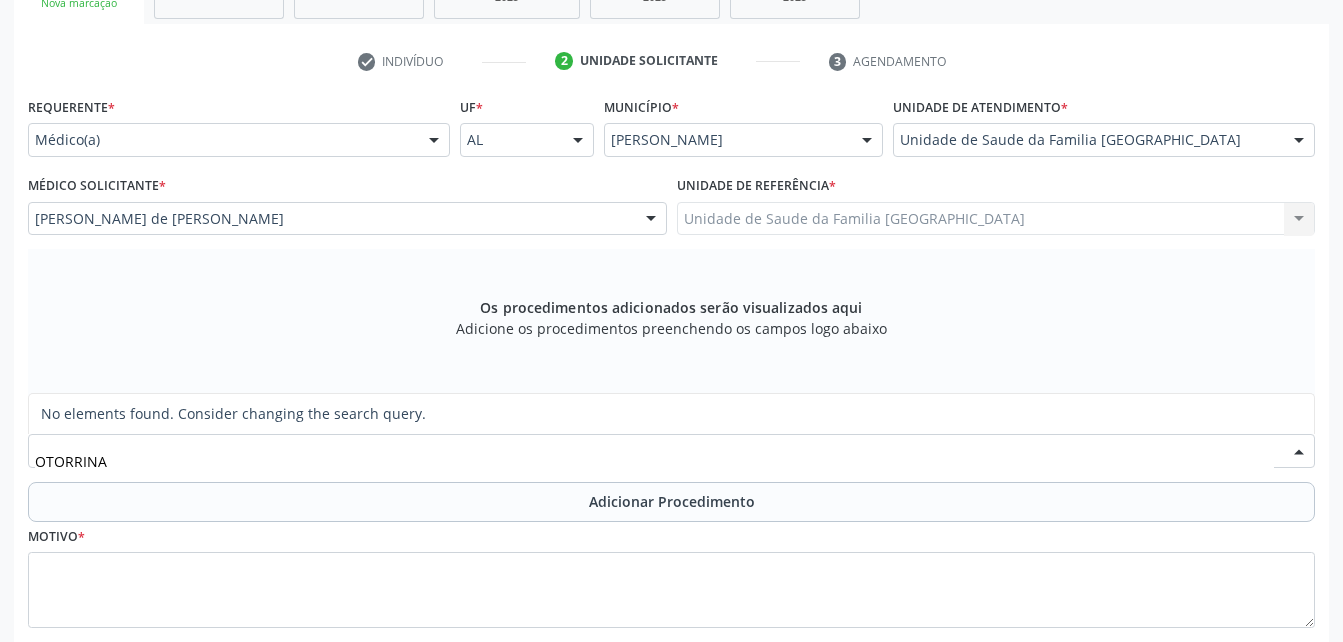 type on "OTORRIN" 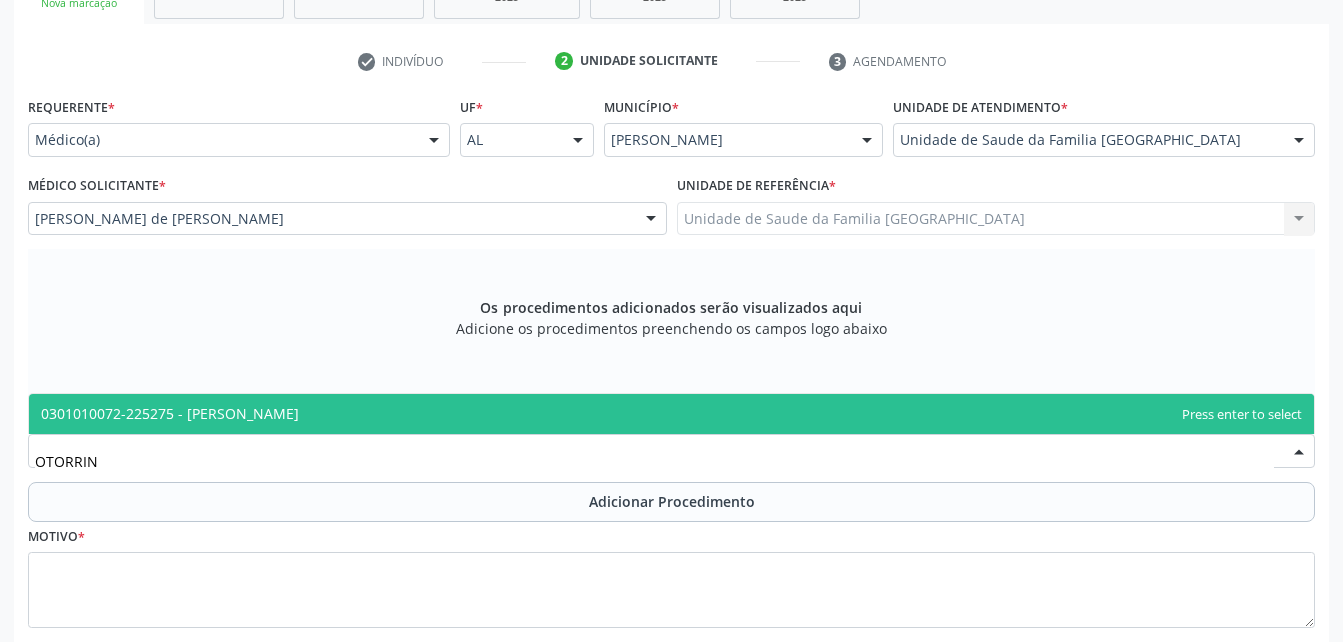 click on "0301010072-225275 - [PERSON_NAME]" at bounding box center (671, 414) 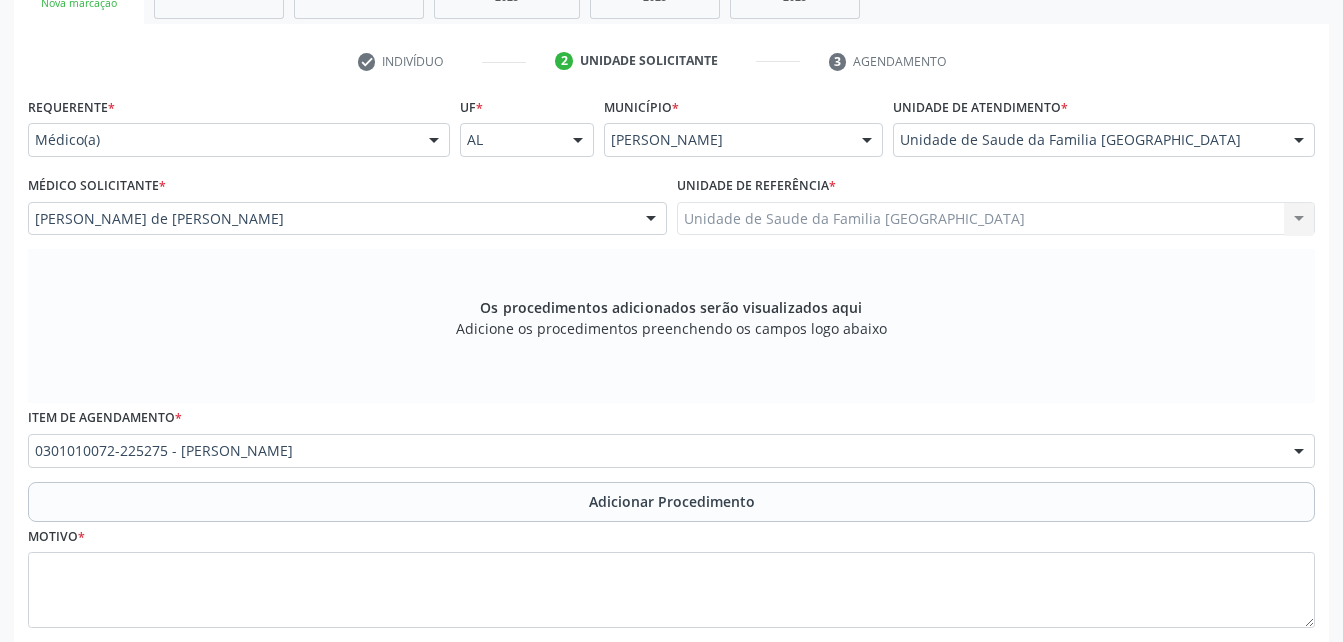 click on "Adicionar Procedimento" at bounding box center (672, 501) 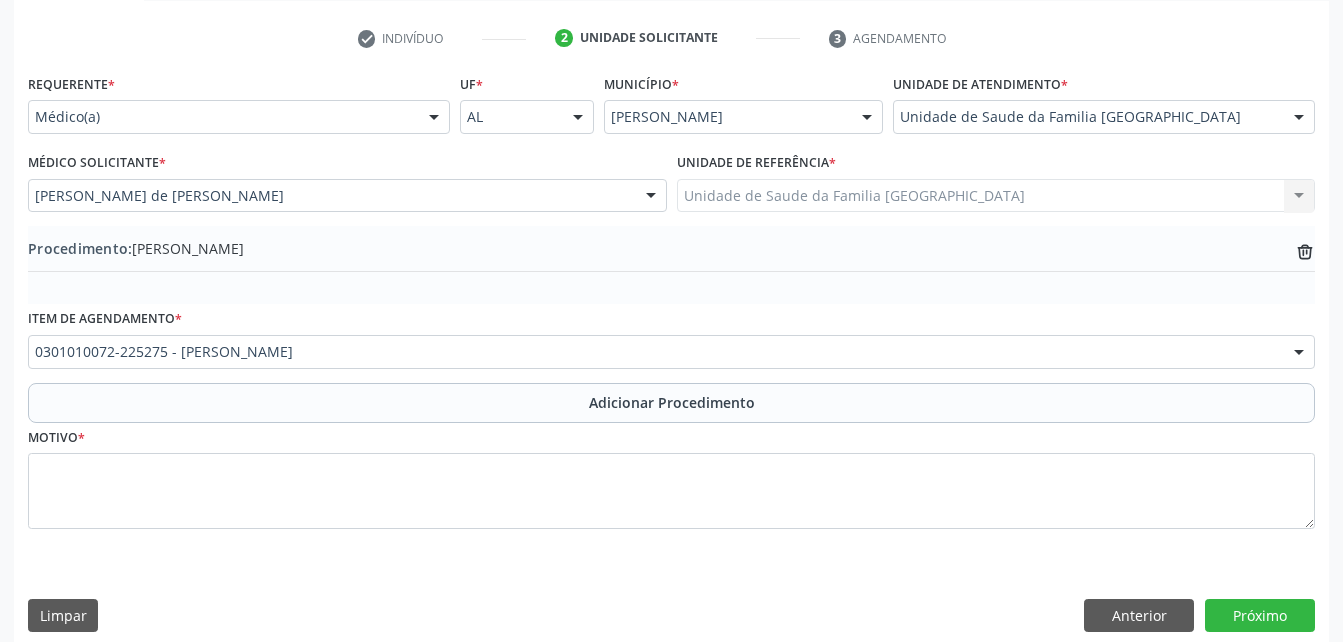 scroll, scrollTop: 411, scrollLeft: 0, axis: vertical 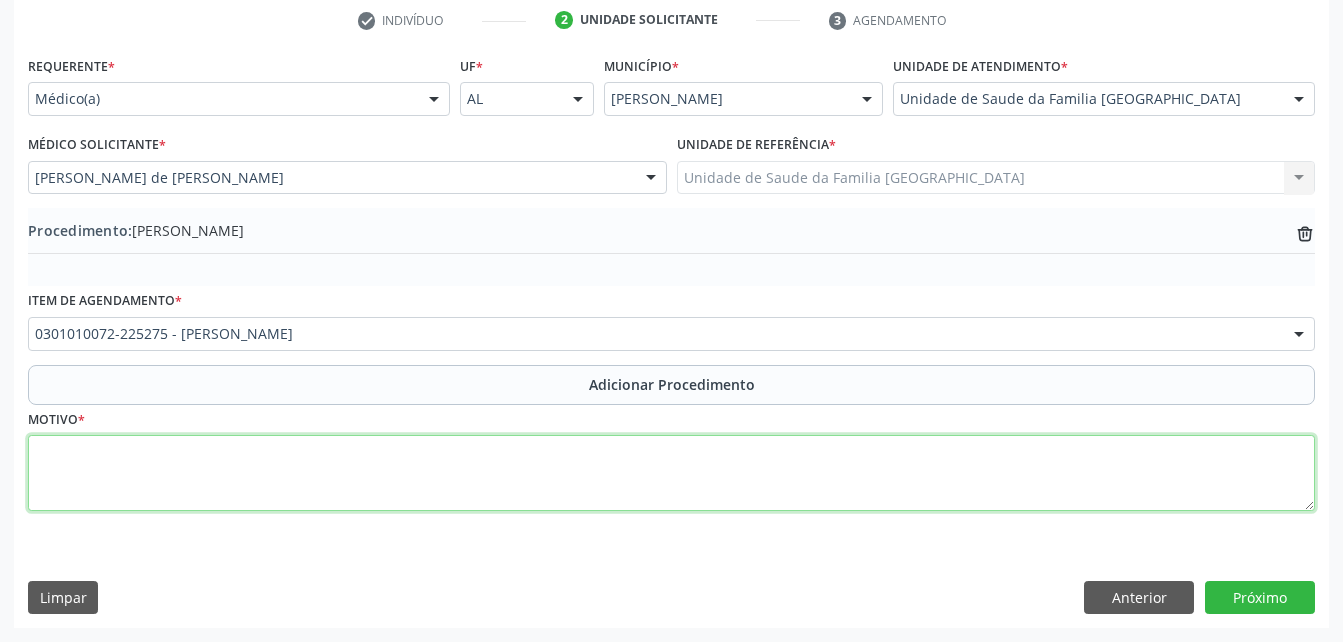 click at bounding box center (671, 473) 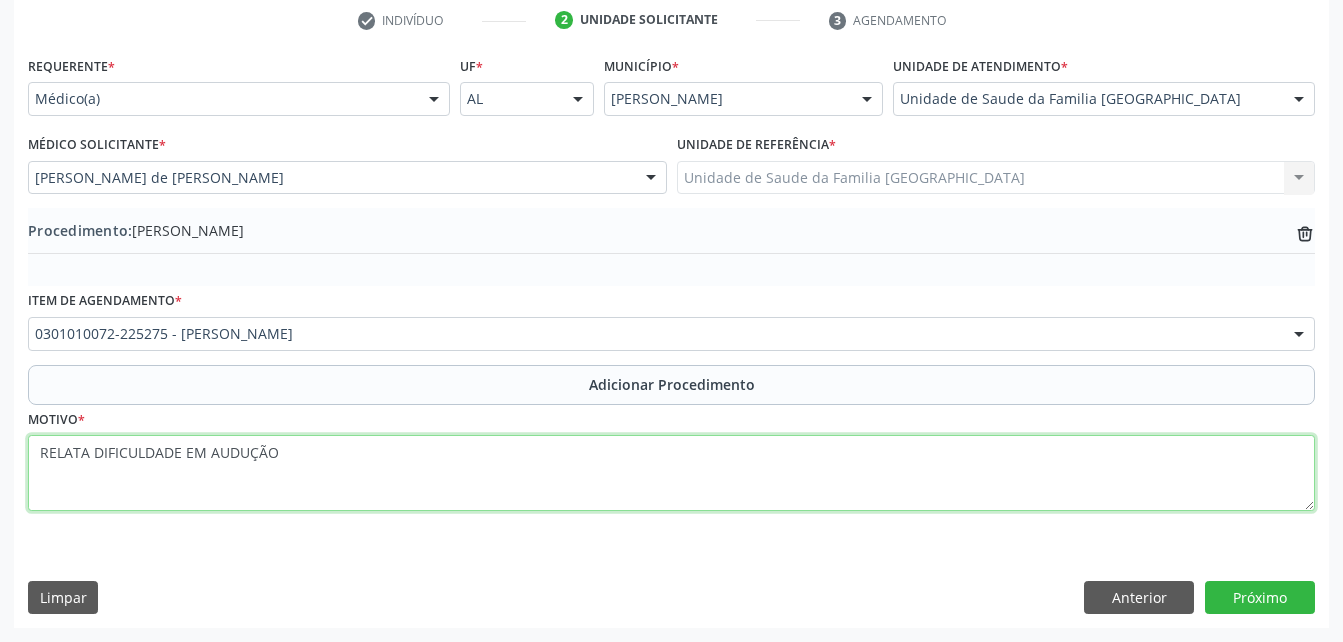 click on "RELATA DIFICULDADE EM AUDUÇÃO" at bounding box center [671, 473] 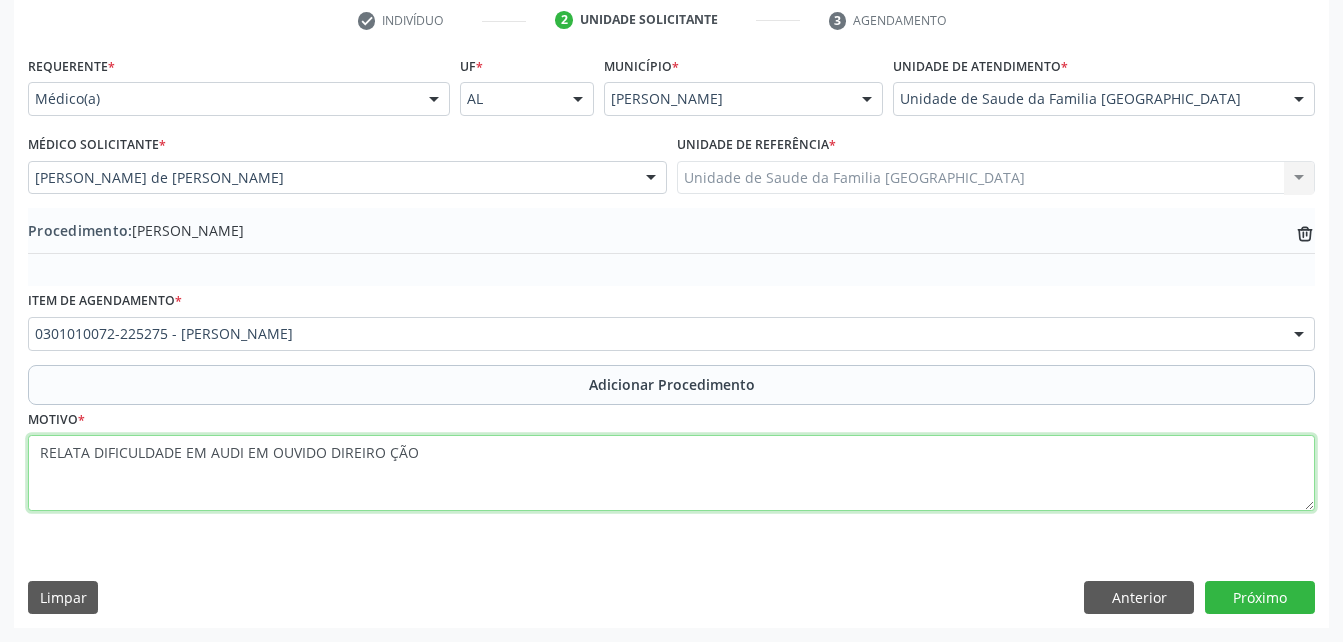 click on "RELATA DIFICULDADE EM AUDI EM OUVIDO DIREIRO ÇÃO" at bounding box center (671, 473) 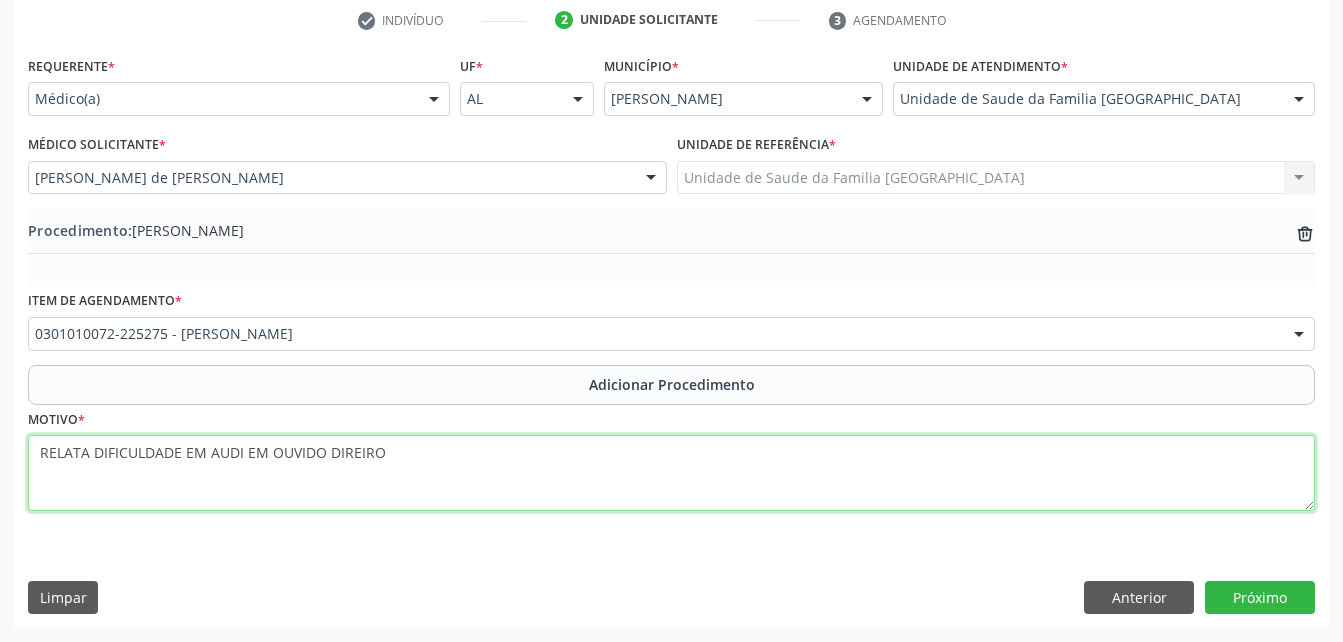 click on "RELATA DIFICULDADE EM AUDI EM OUVIDO DIREIRO" at bounding box center (671, 473) 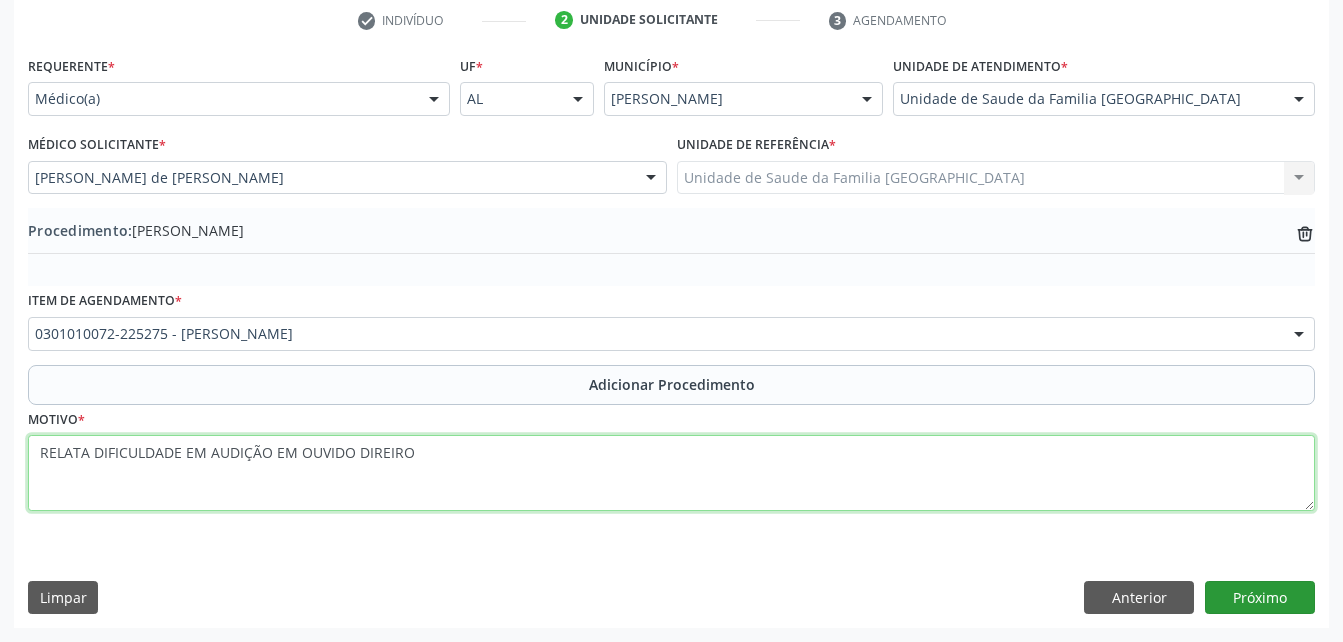 type on "RELATA DIFICULDADE EM AUDIÇÃO EM OUVIDO DIREIRO" 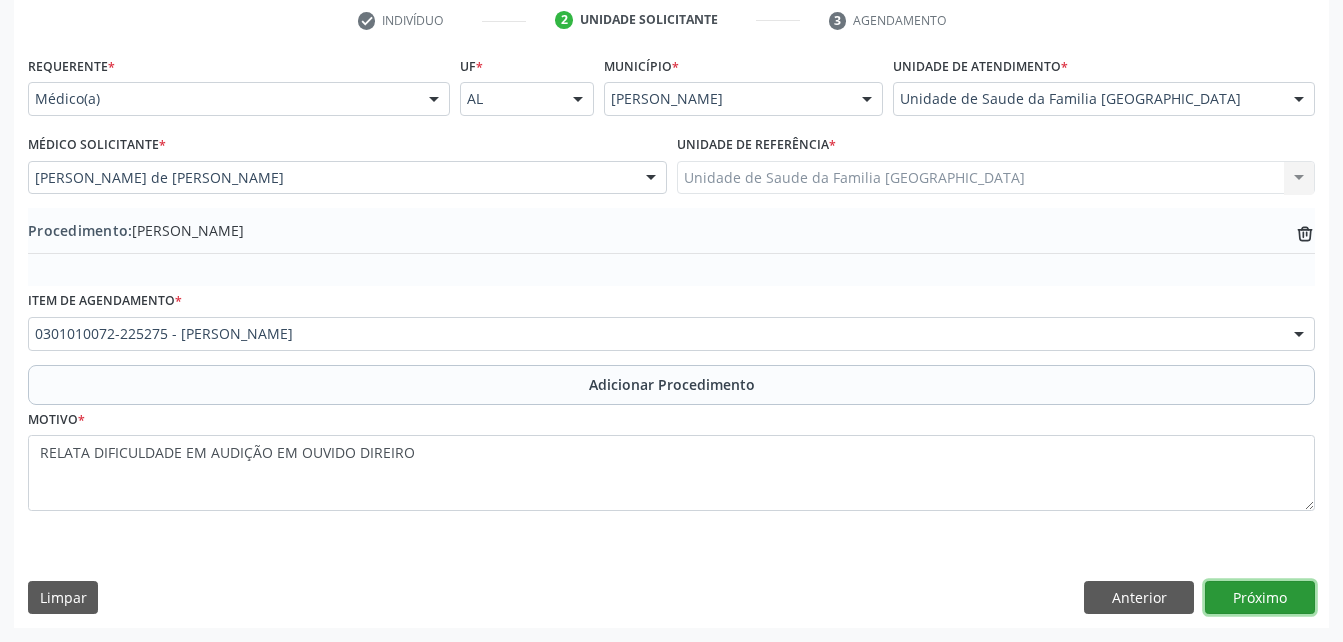 click on "Próximo" at bounding box center [1260, 598] 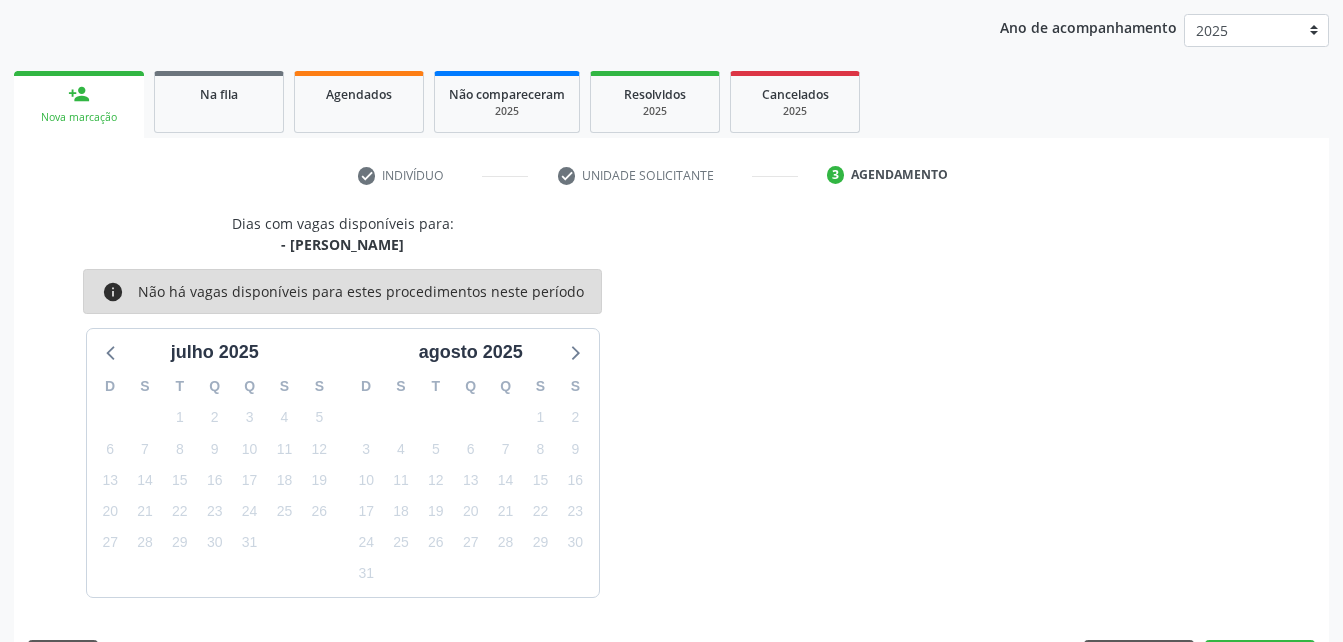 scroll, scrollTop: 315, scrollLeft: 0, axis: vertical 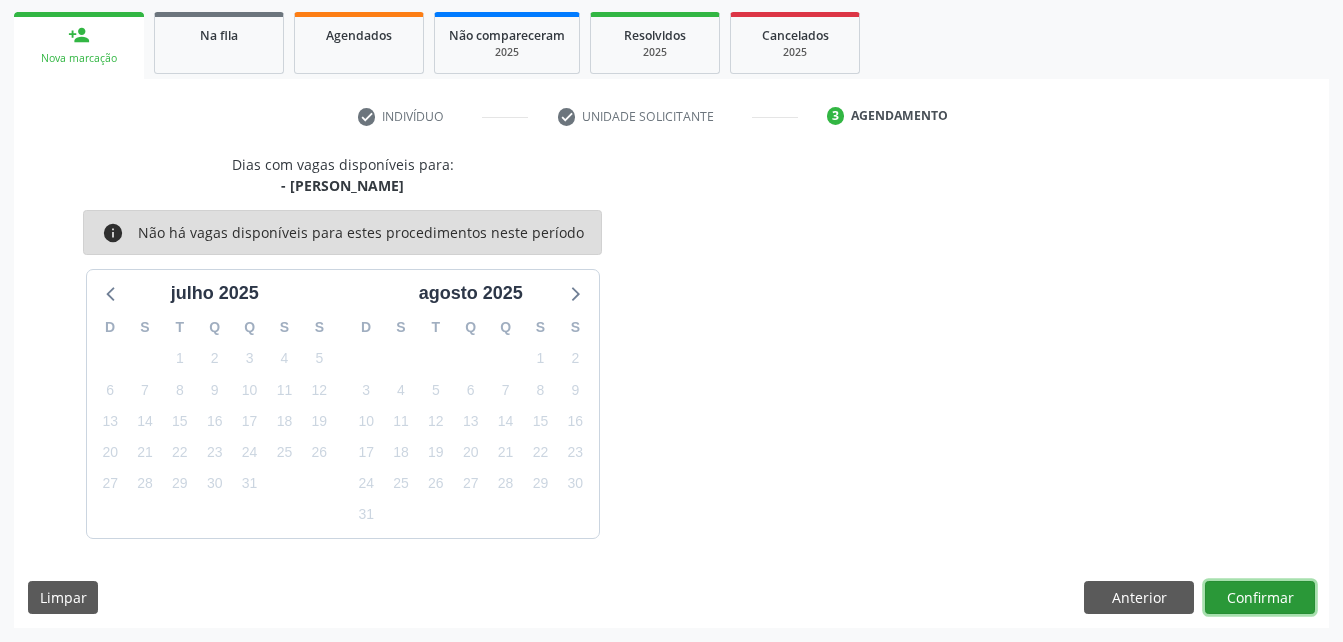 click on "Confirmar" at bounding box center (1260, 598) 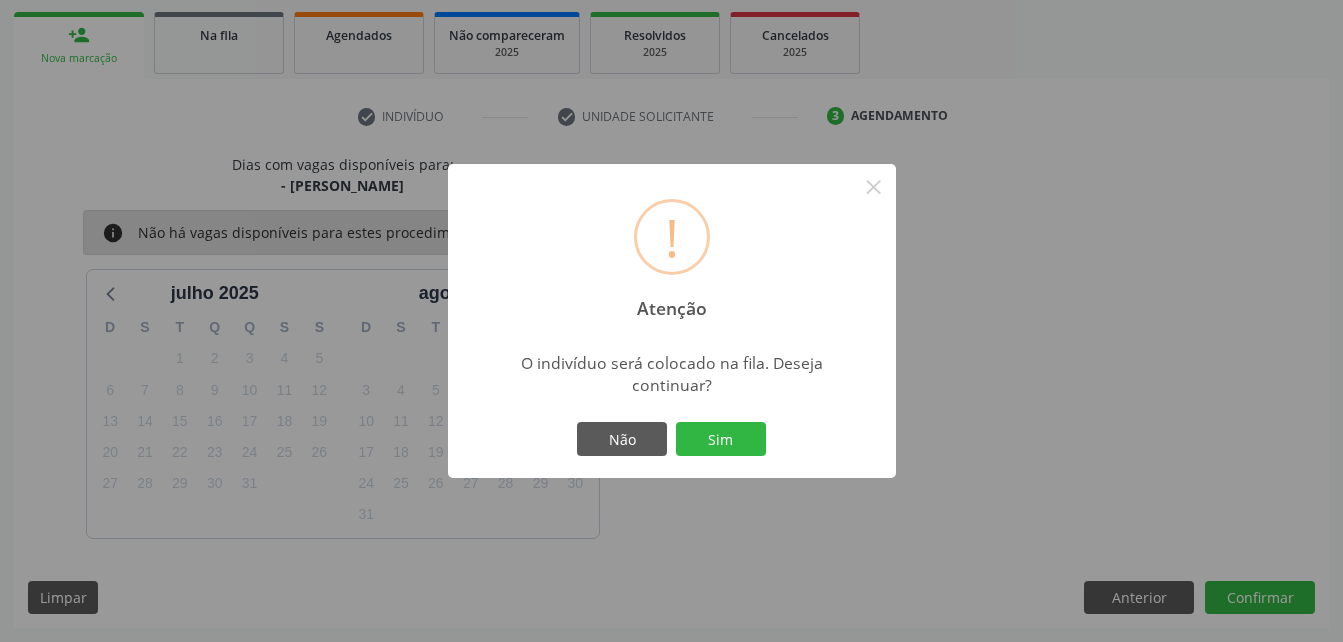 click on "Não Sim" at bounding box center (672, 439) 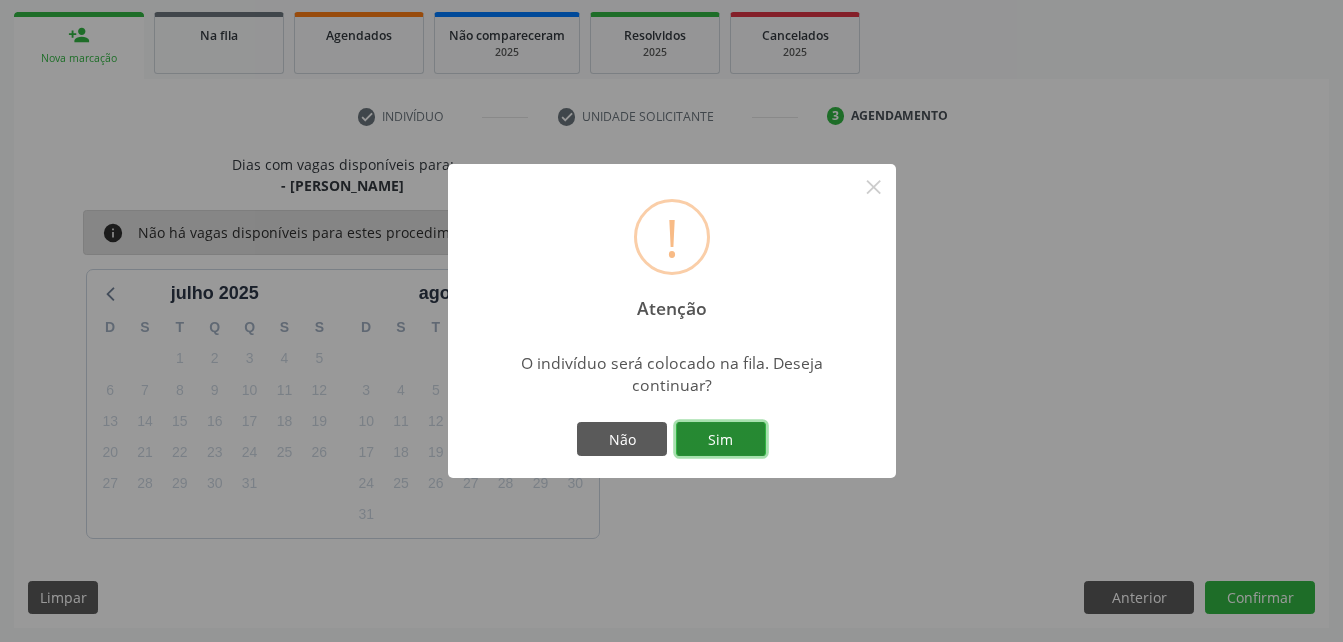 click on "Sim" at bounding box center [721, 439] 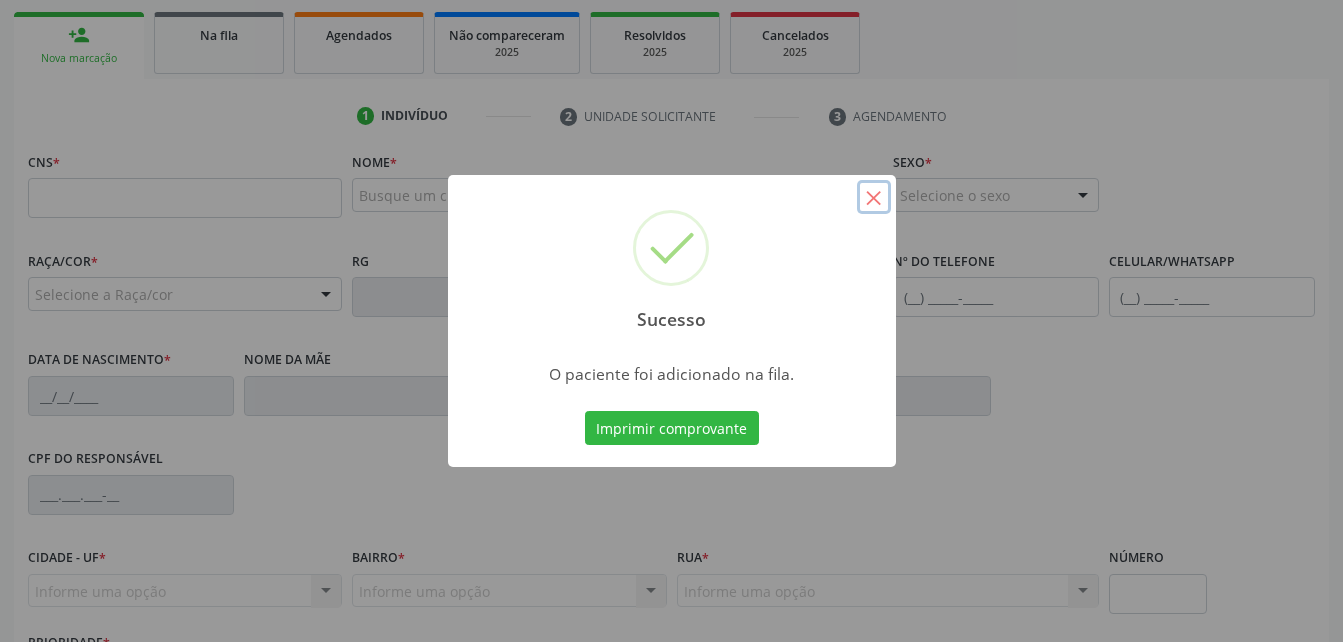 click on "×" at bounding box center (874, 197) 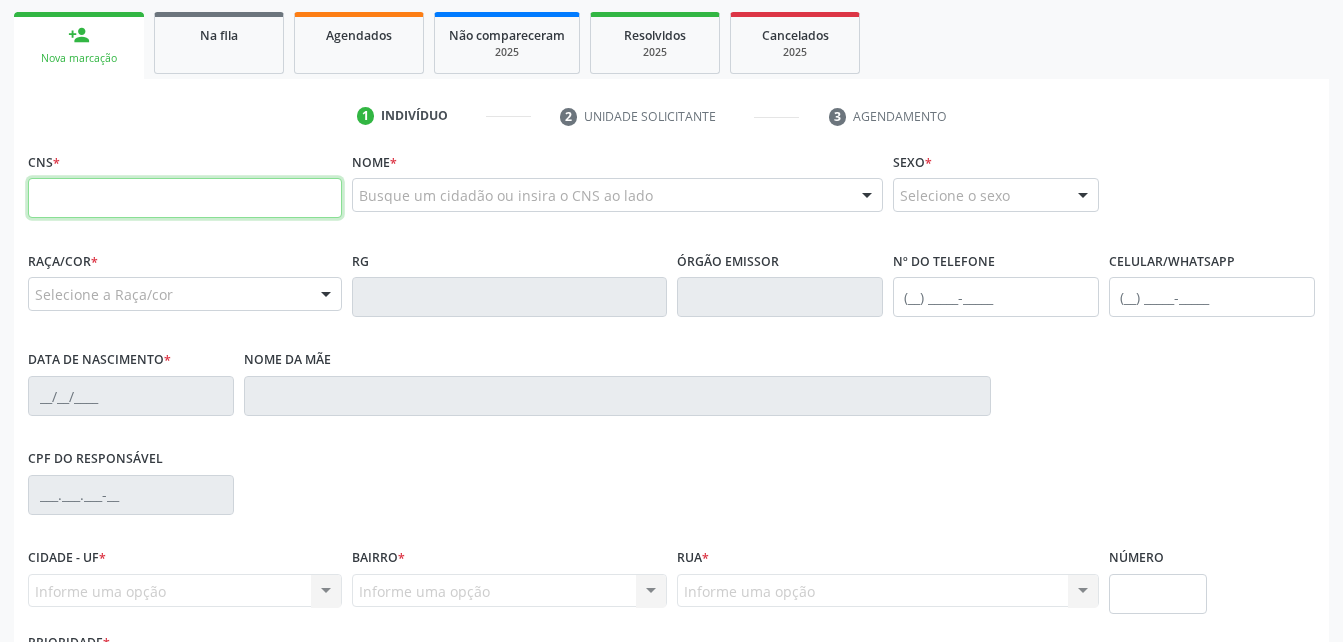 click at bounding box center (185, 198) 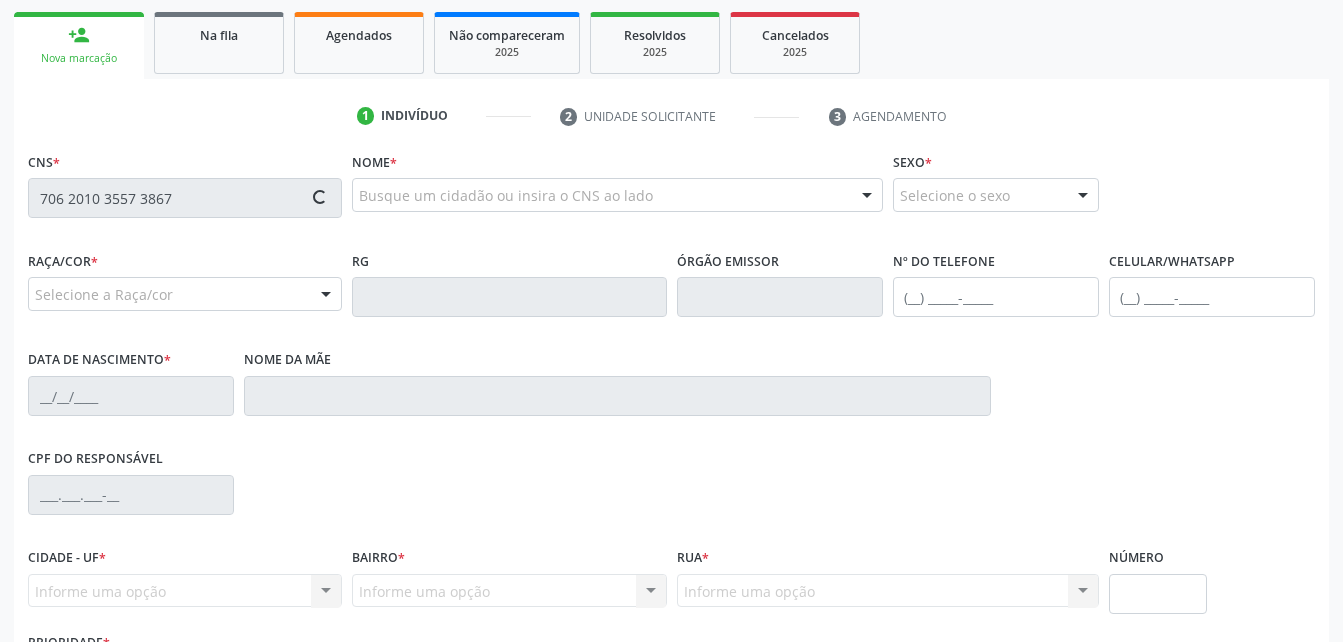type on "706 2010 3557 3867" 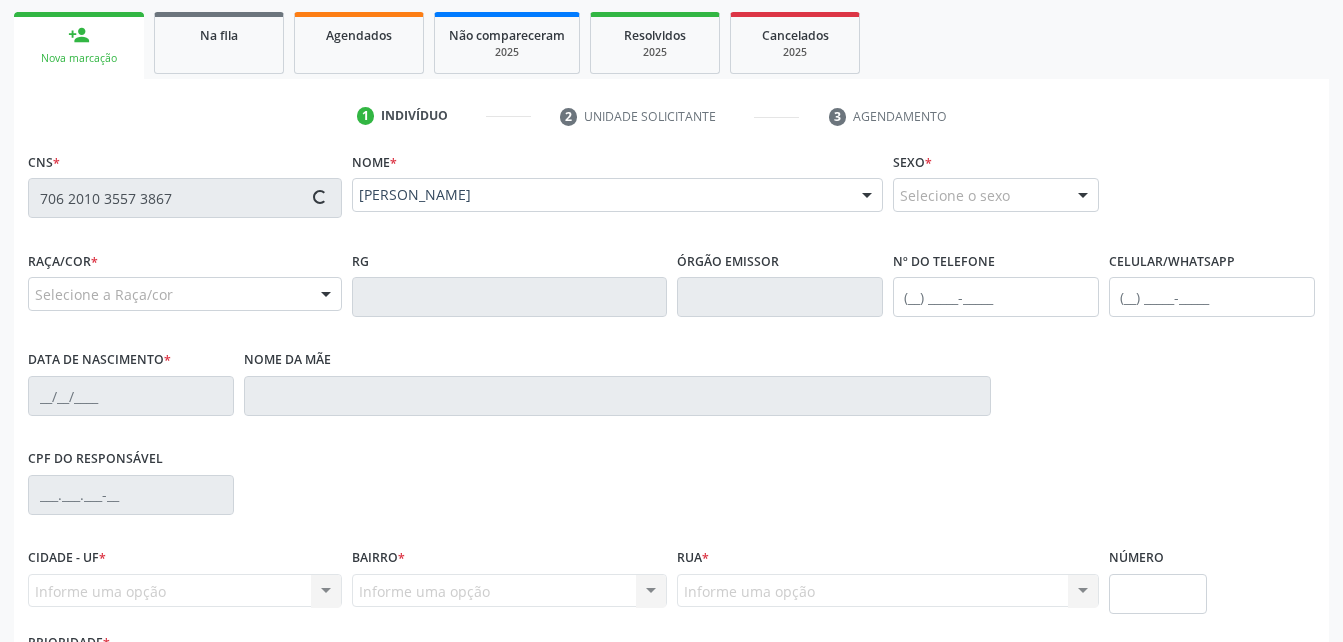 type on "[PHONE_NUMBER]" 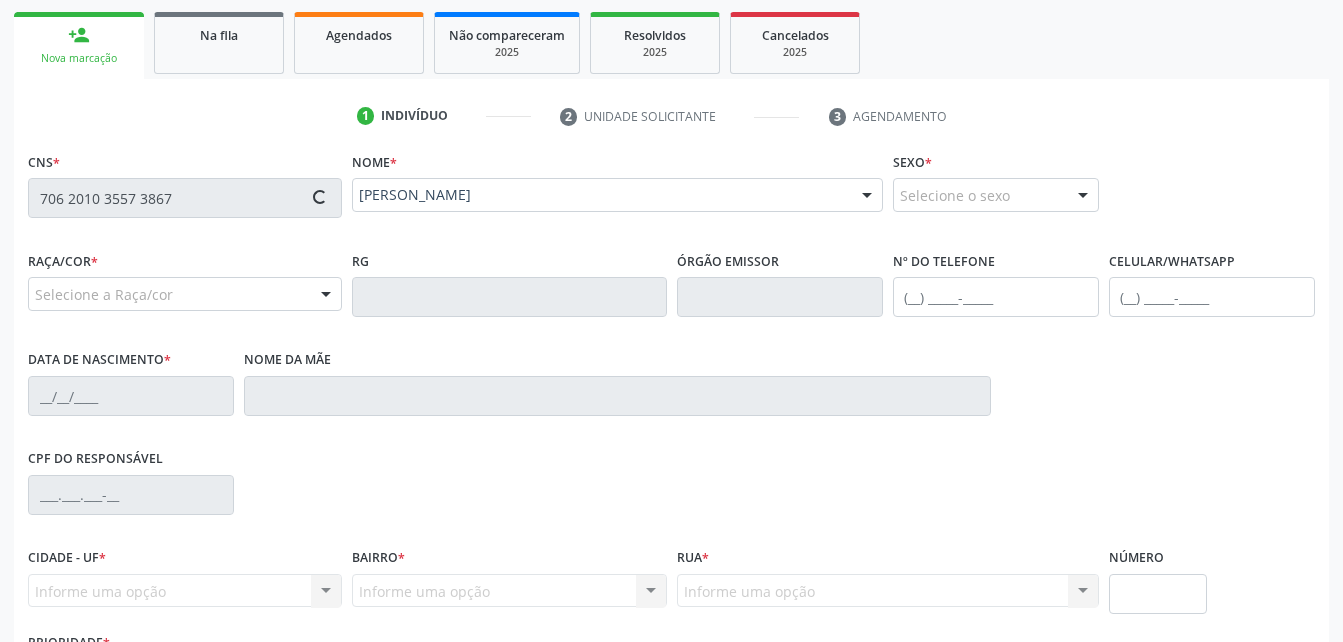 type on "[PHONE_NUMBER]" 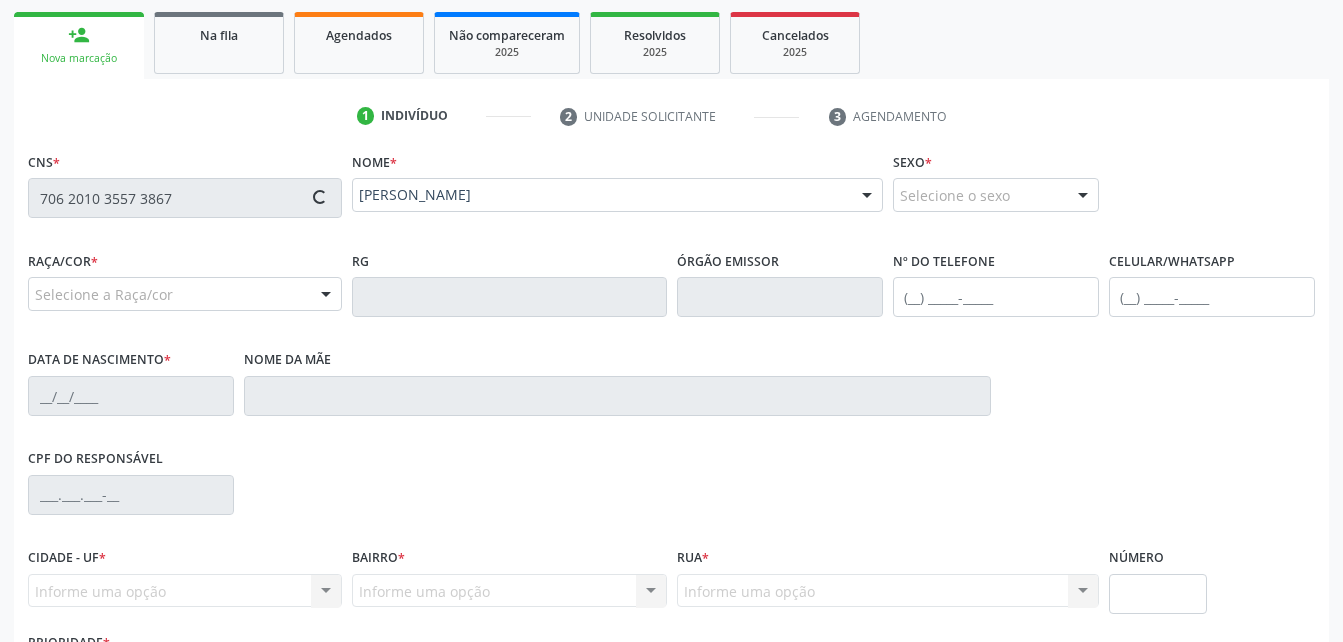 type on "06[DATE]" 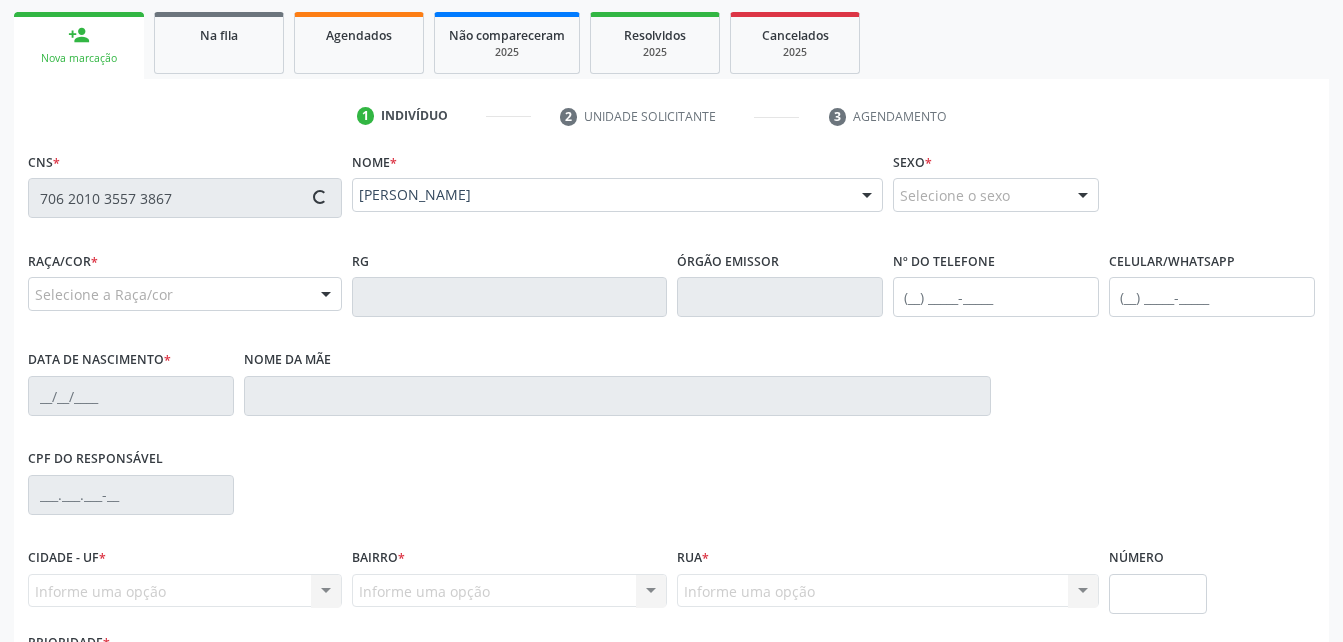 type on "[PERSON_NAME]" 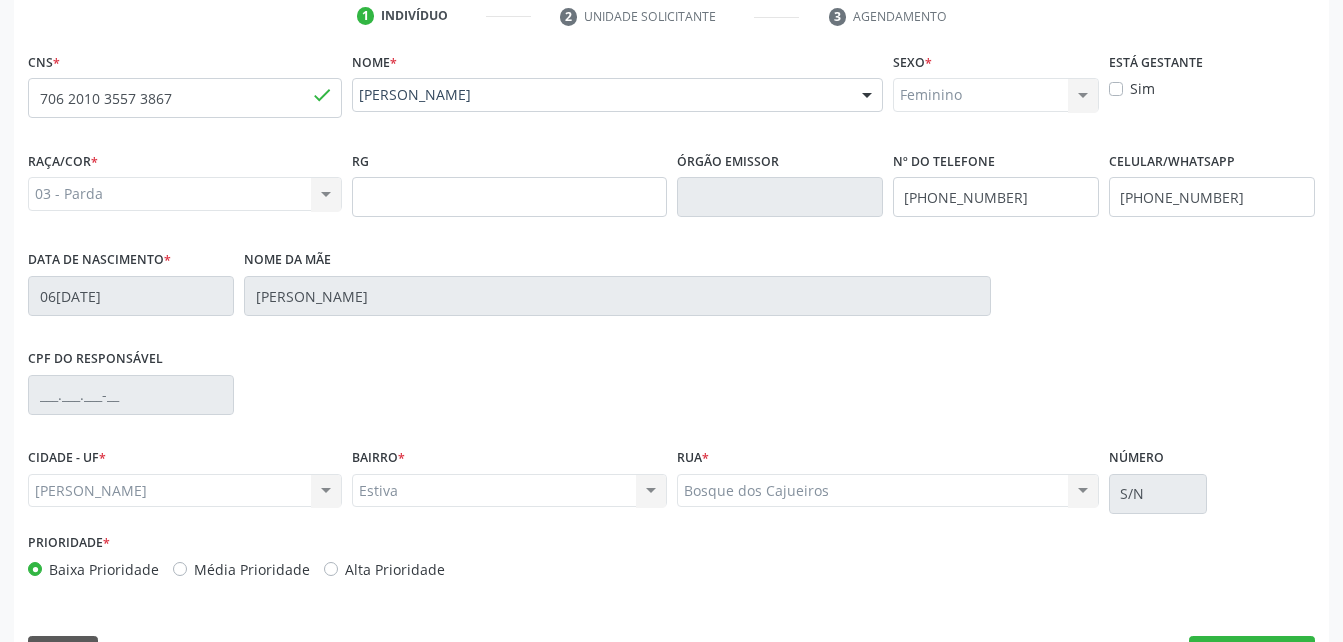 scroll, scrollTop: 470, scrollLeft: 0, axis: vertical 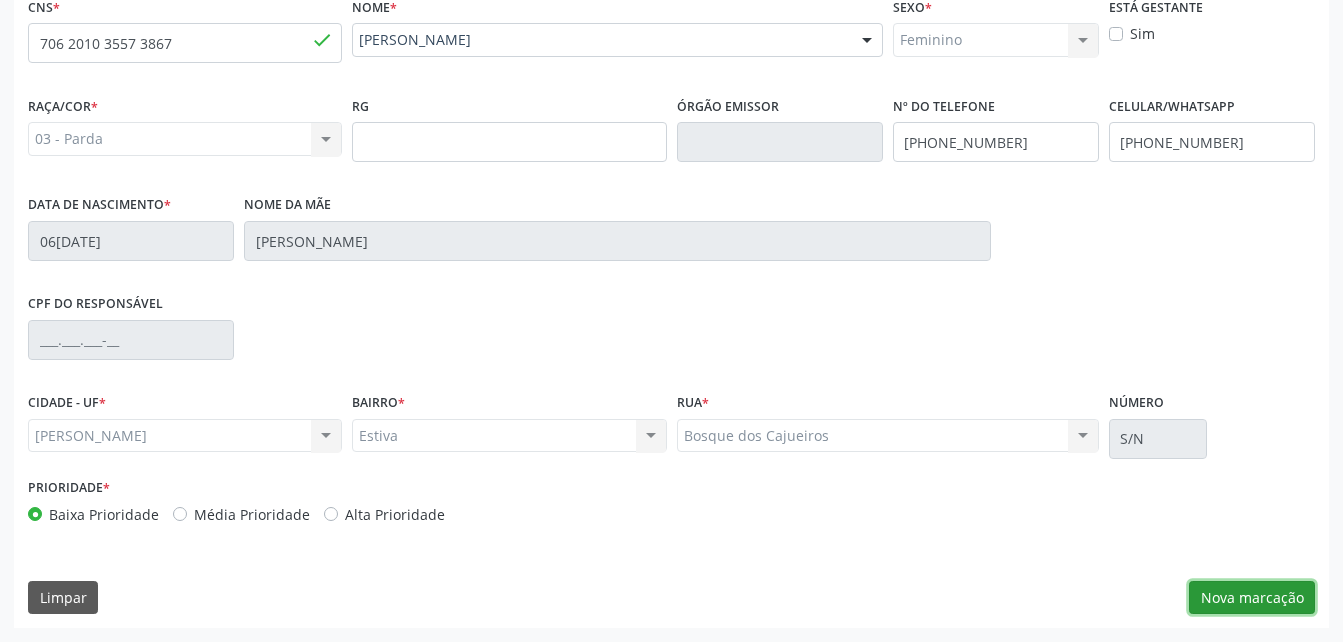 click on "Nova marcação" at bounding box center (1252, 598) 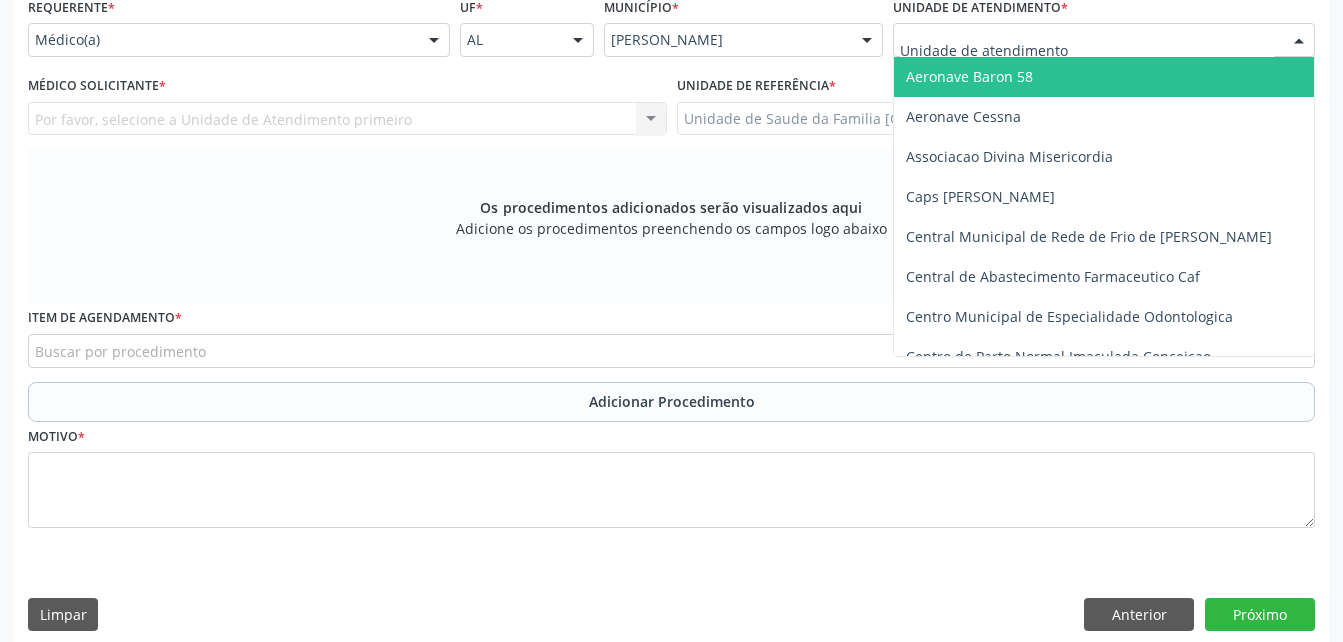 click at bounding box center [1104, 40] 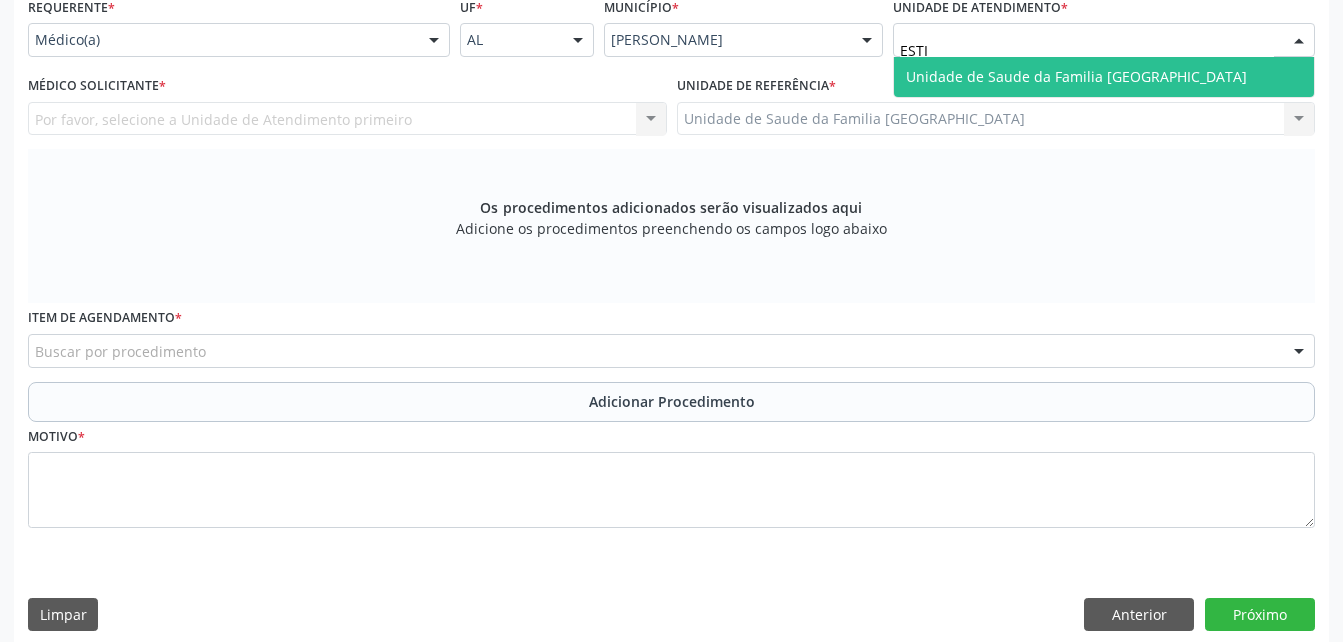 type on "ESTIV" 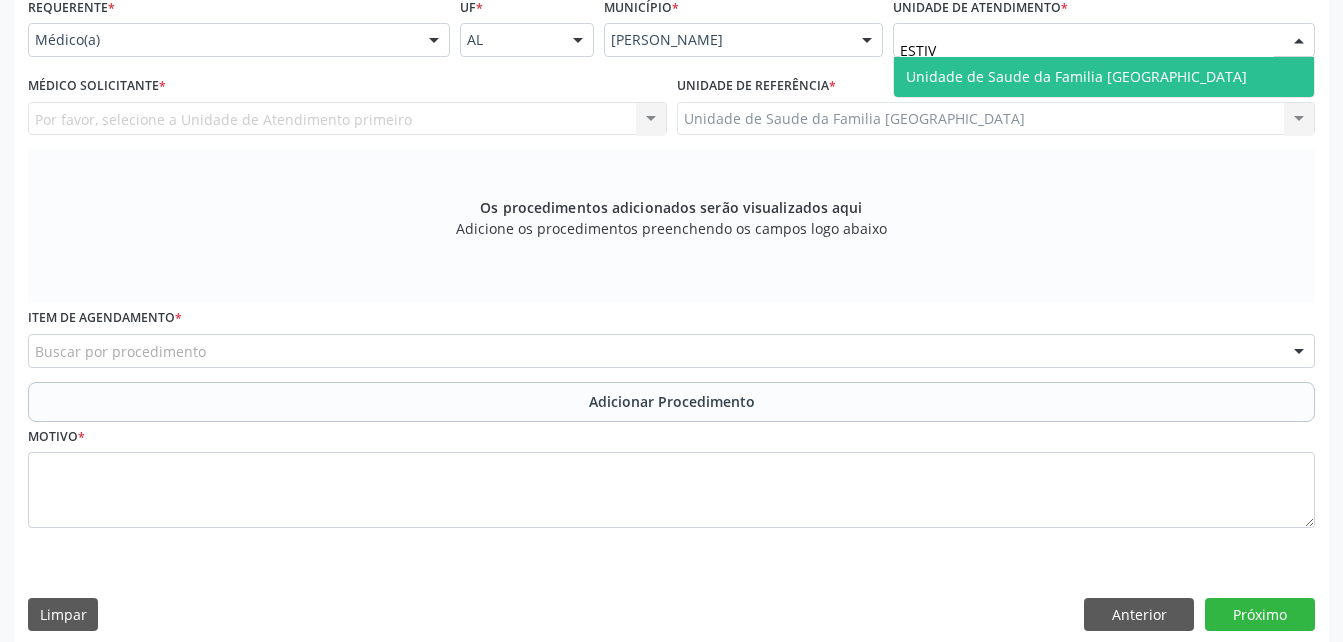 click on "Unidade de Saude da Familia [GEOGRAPHIC_DATA]" at bounding box center (1076, 76) 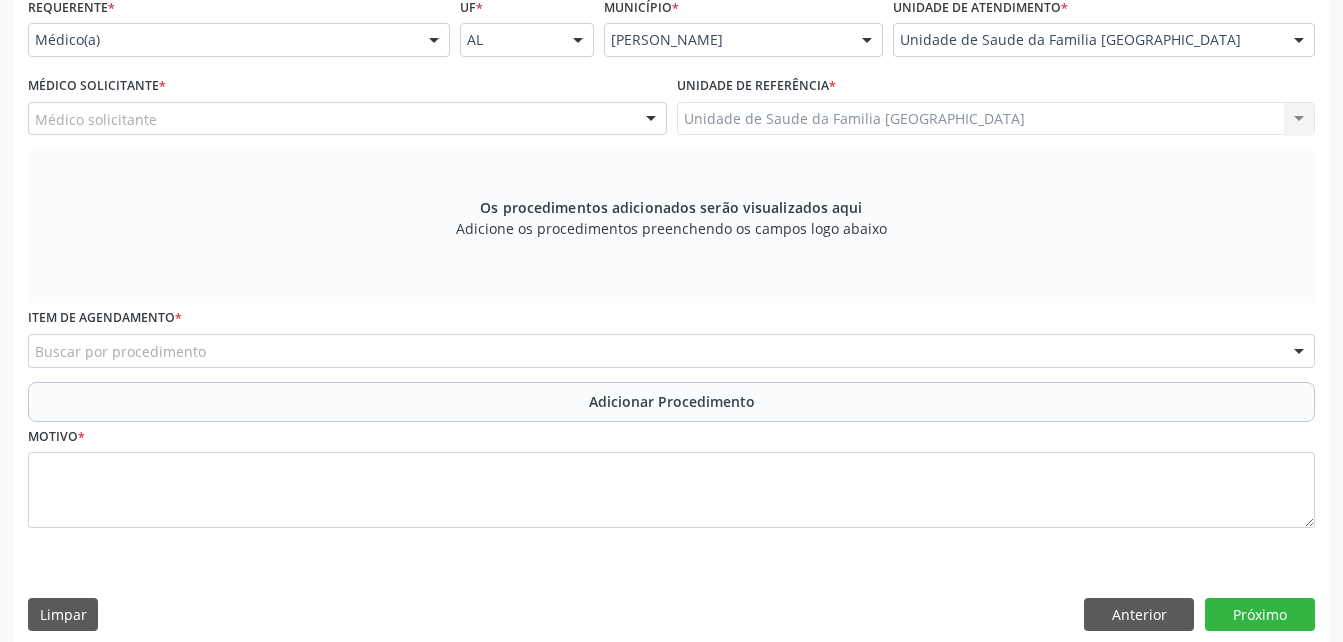 click on "Médico solicitante" at bounding box center (347, 119) 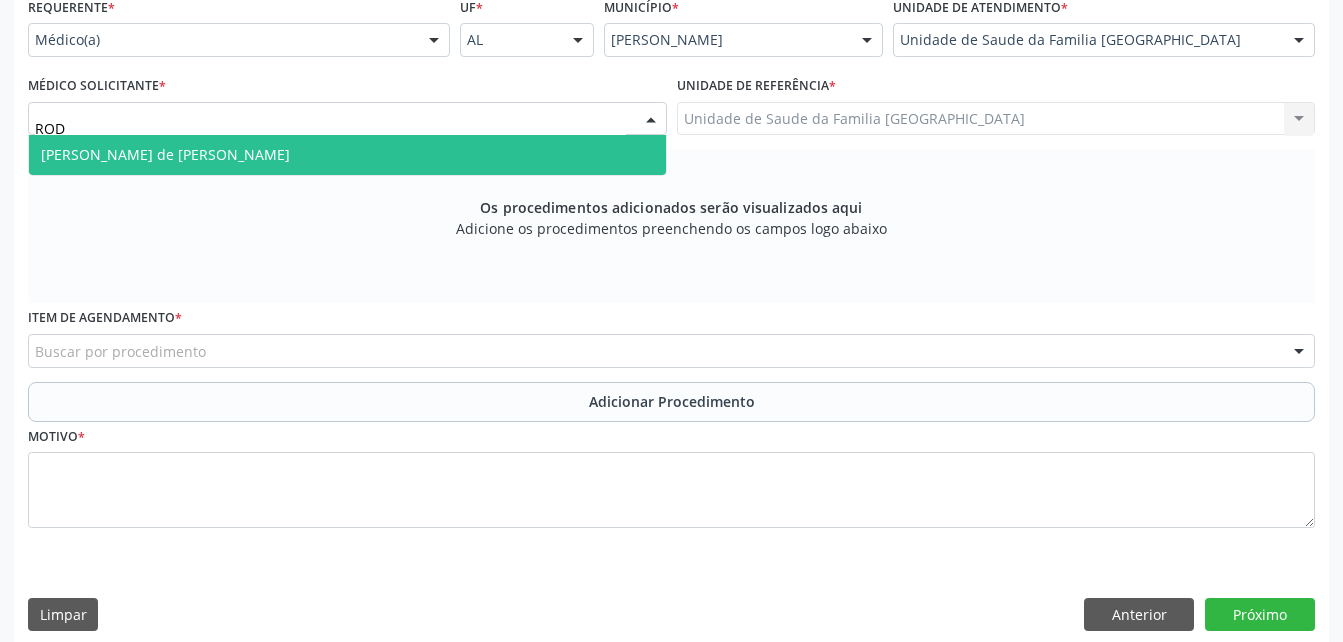 type on "RODR" 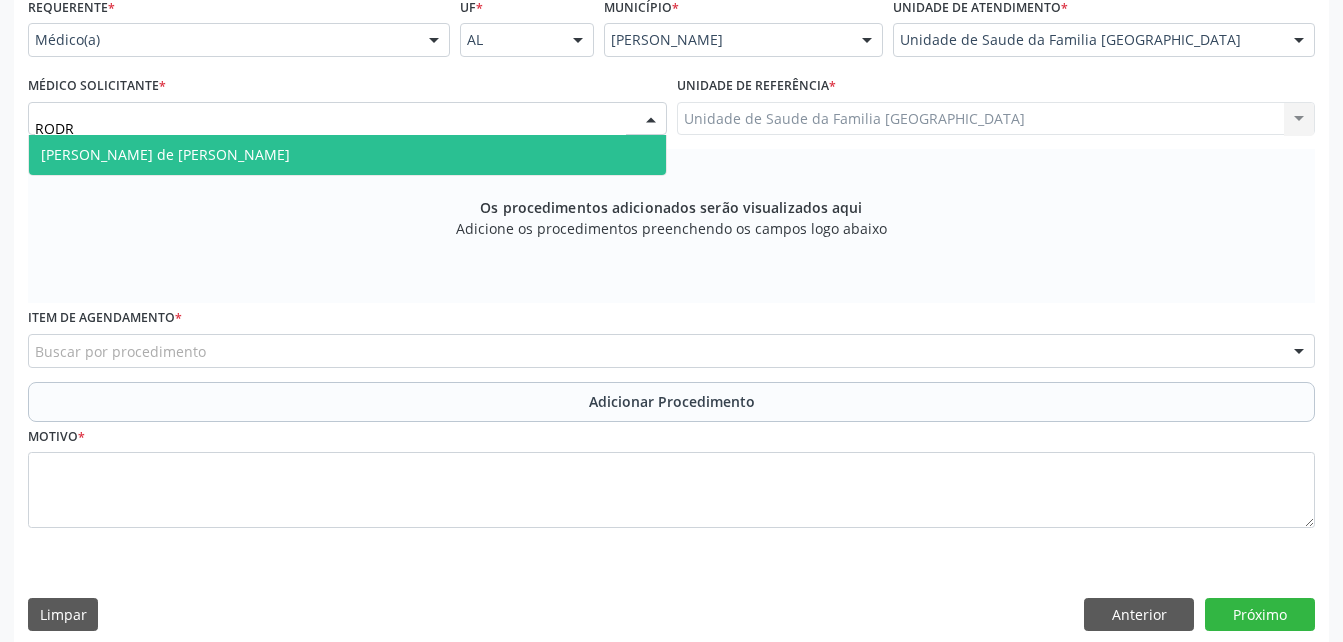 click on "[PERSON_NAME] de [PERSON_NAME]" at bounding box center [347, 155] 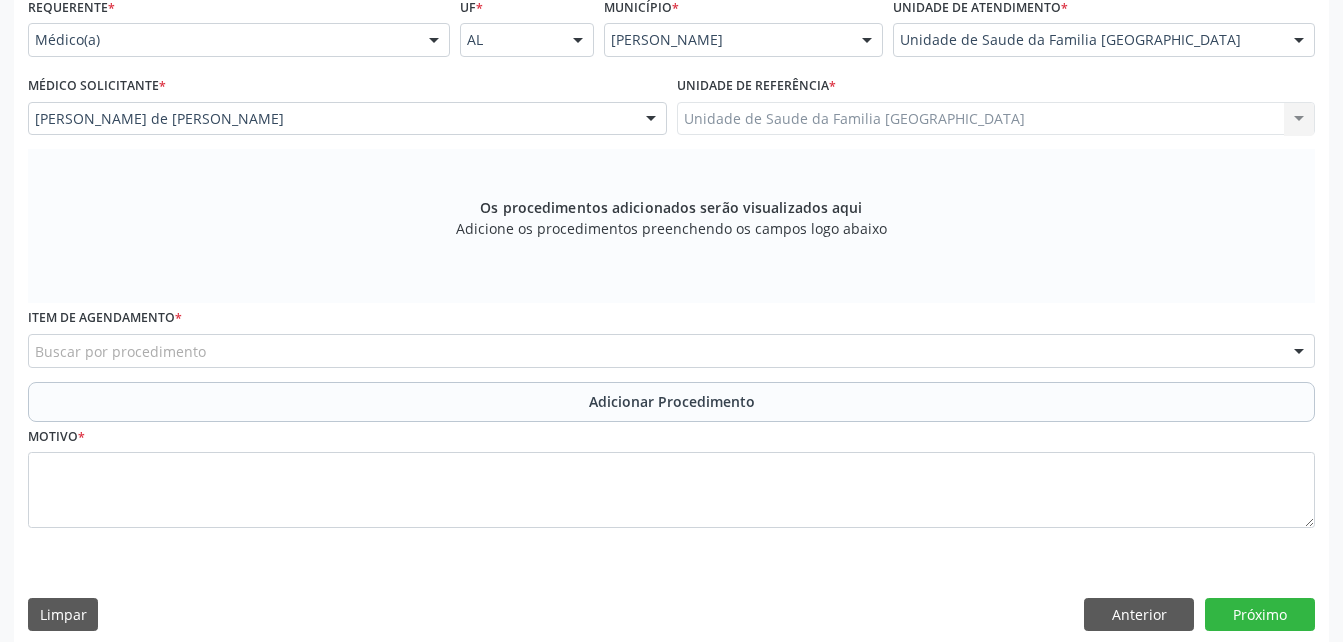 click on "Buscar por procedimento" at bounding box center (671, 351) 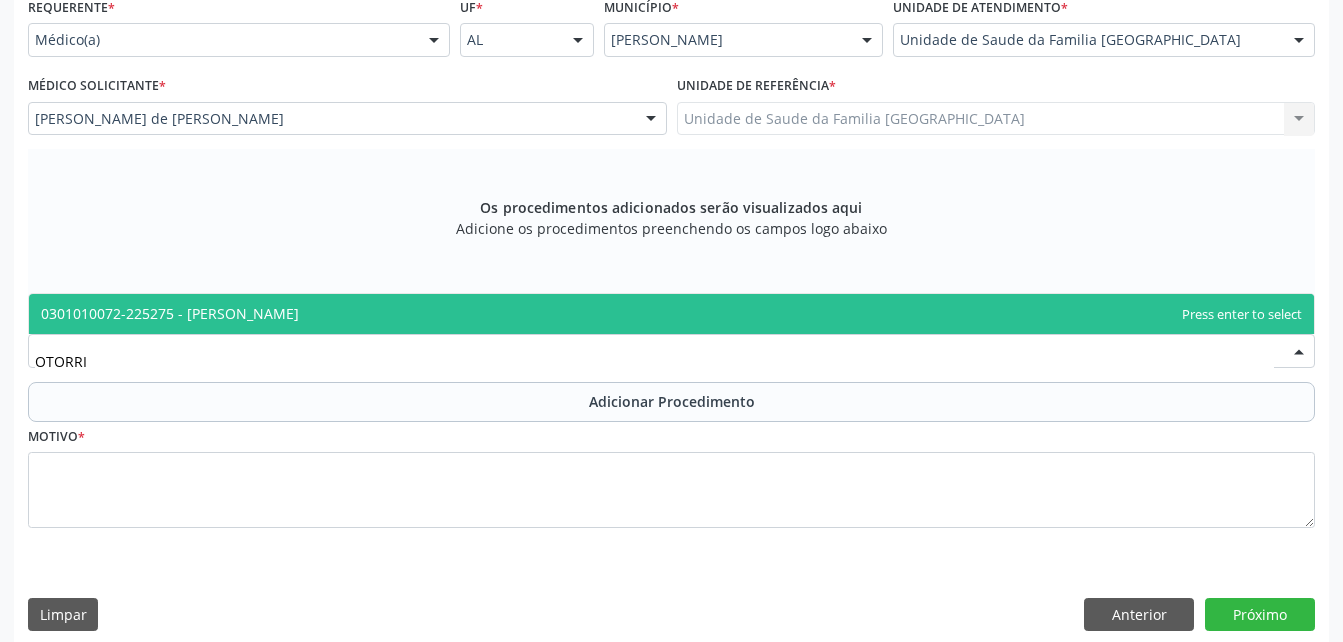 type on "OTORRIN" 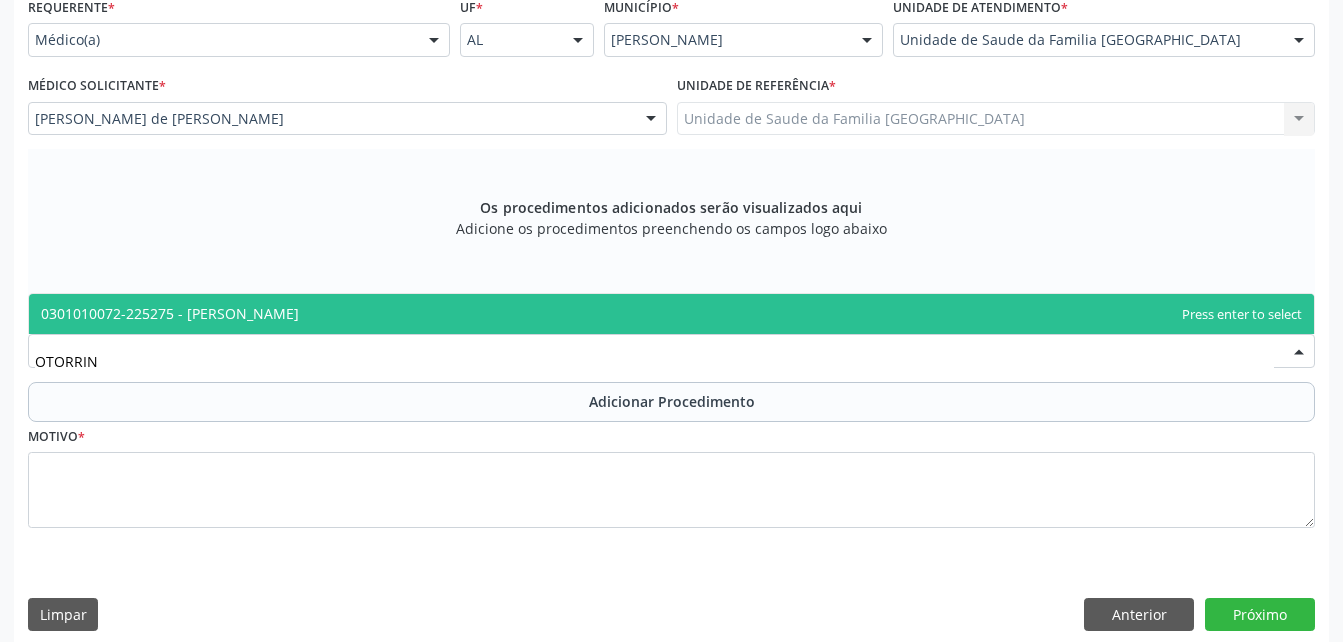 click on "0301010072-225275 - [PERSON_NAME]" at bounding box center [170, 313] 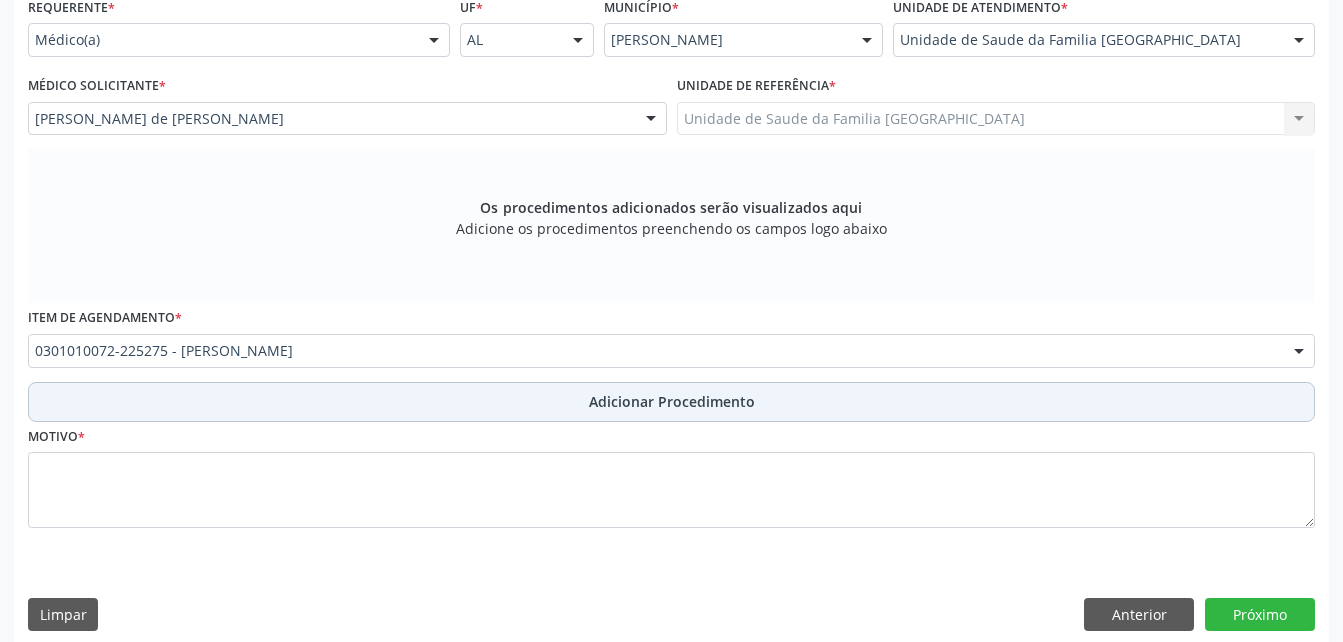 click on "Adicionar Procedimento" at bounding box center (671, 402) 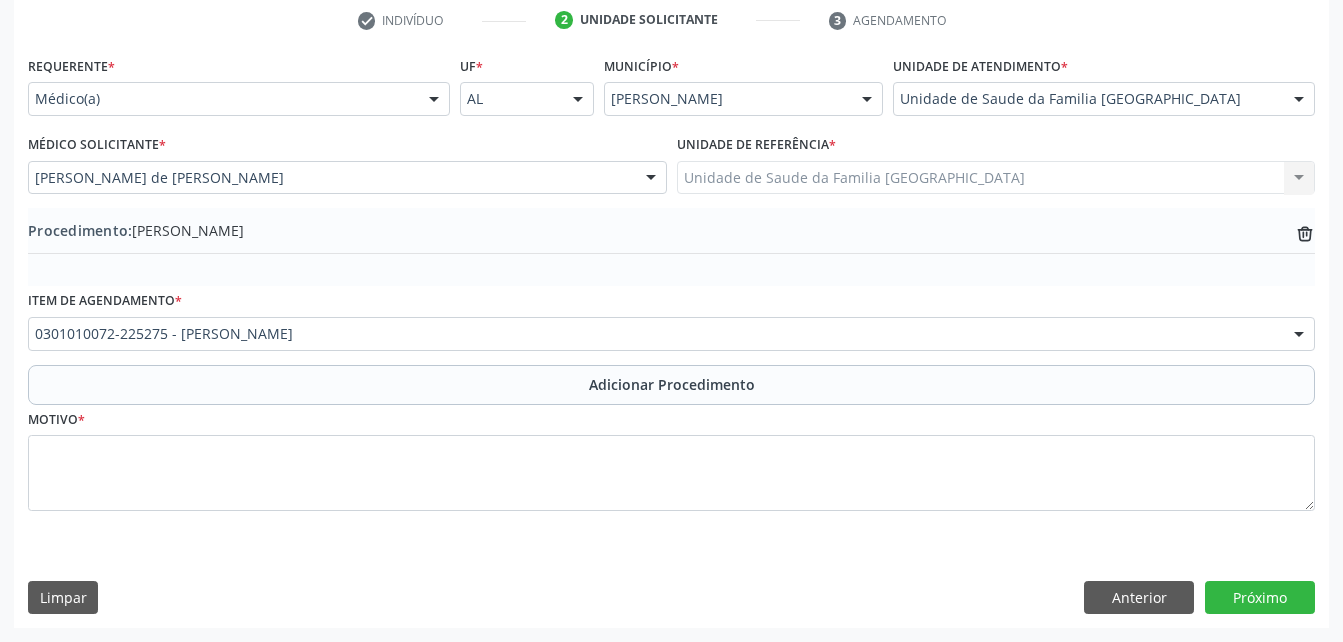 scroll, scrollTop: 411, scrollLeft: 0, axis: vertical 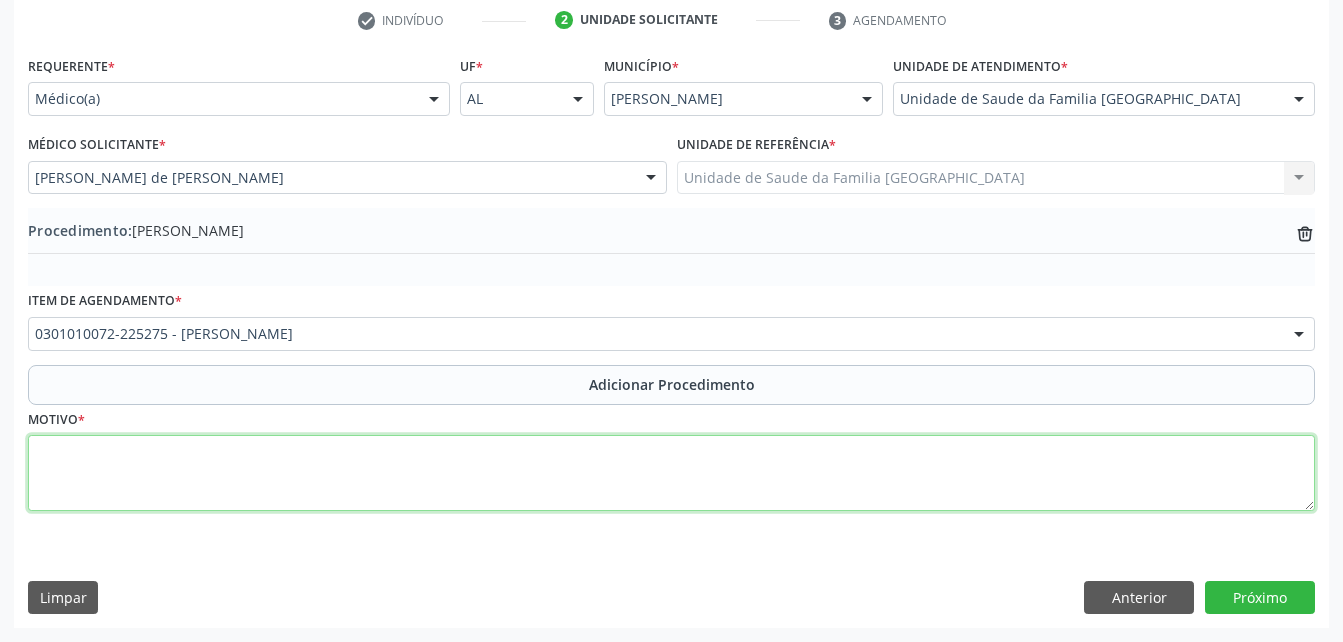 click at bounding box center (671, 473) 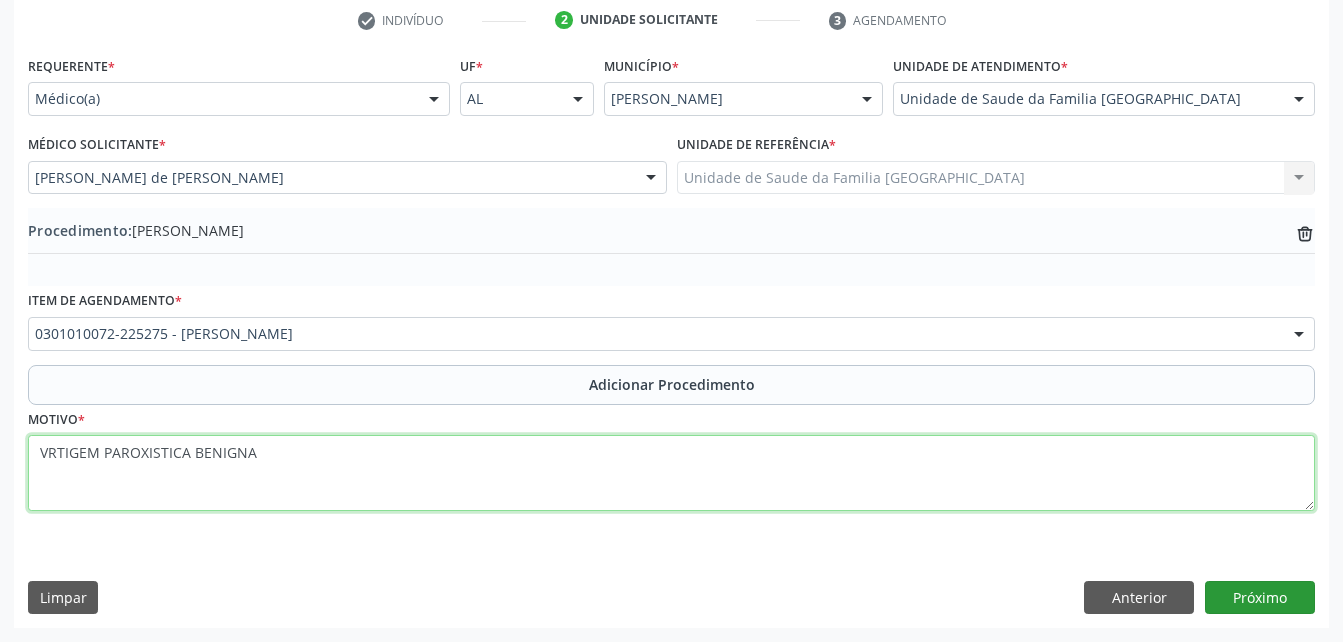type on "VRTIGEM PAROXISTICA BENIGNA" 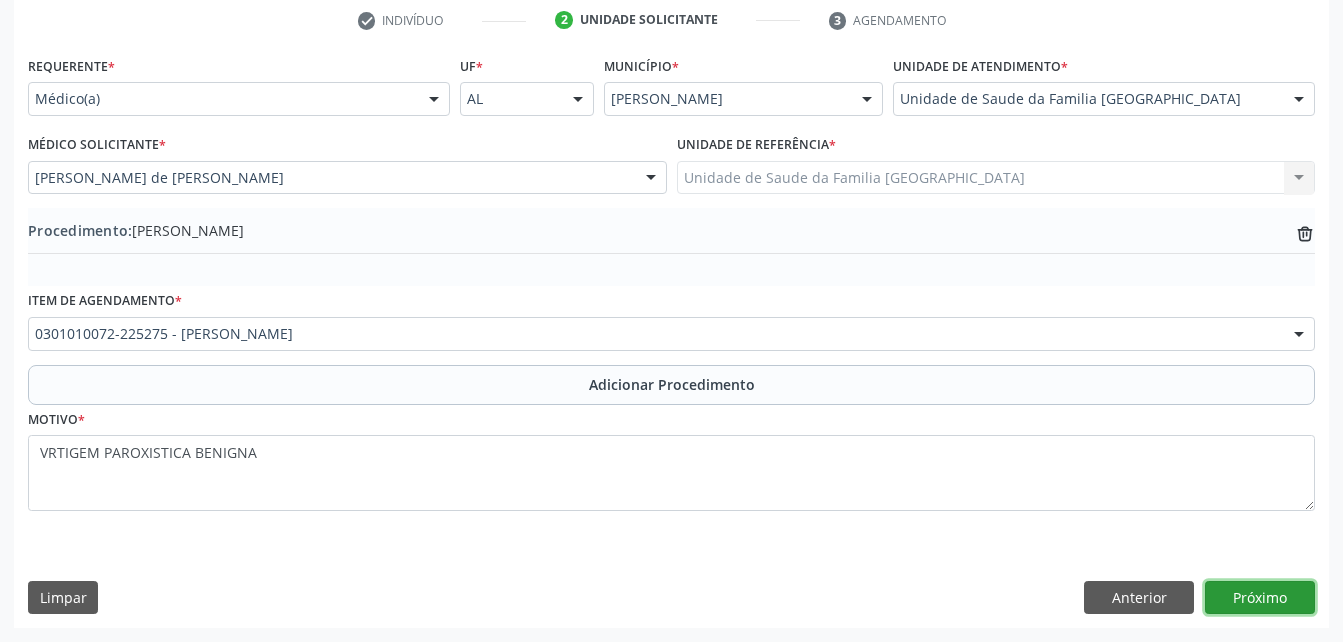 click on "Próximo" at bounding box center (1260, 598) 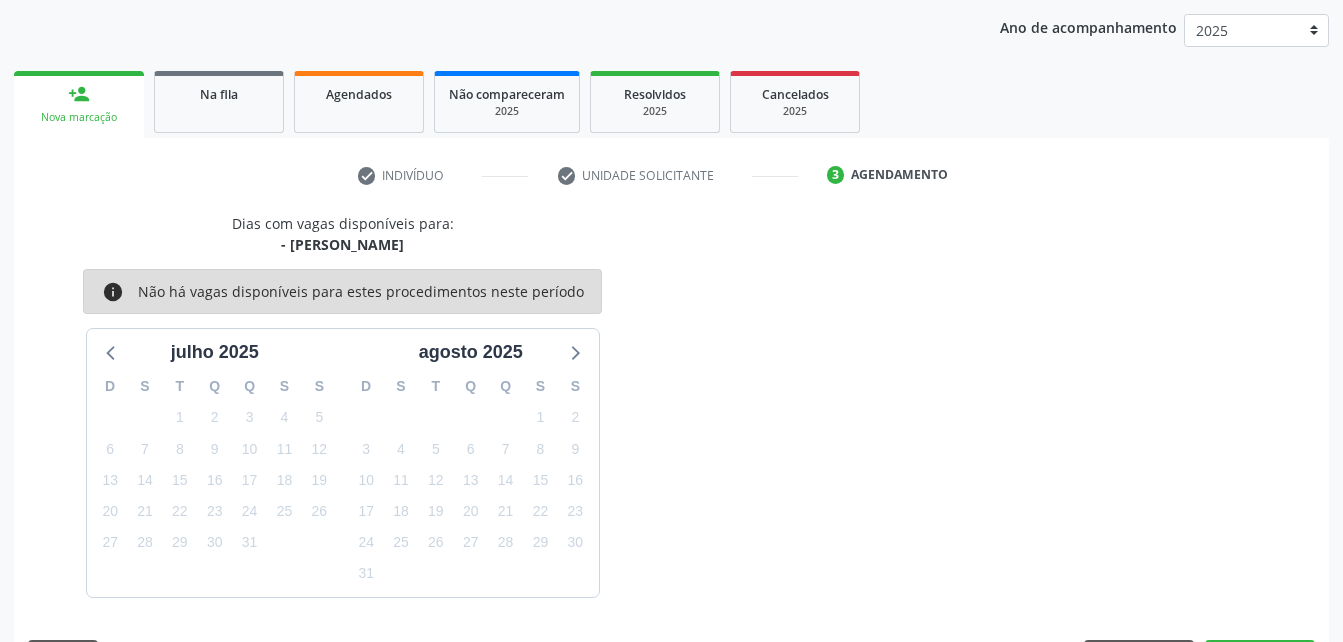 scroll, scrollTop: 315, scrollLeft: 0, axis: vertical 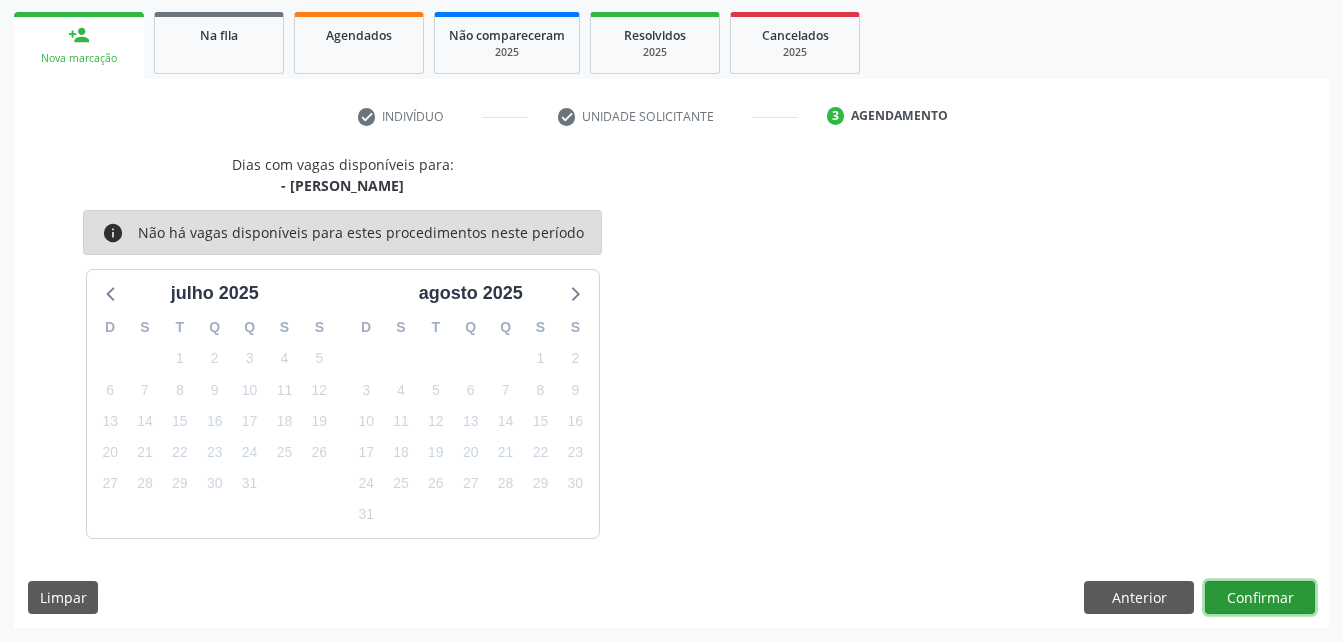 click on "Confirmar" at bounding box center [1260, 598] 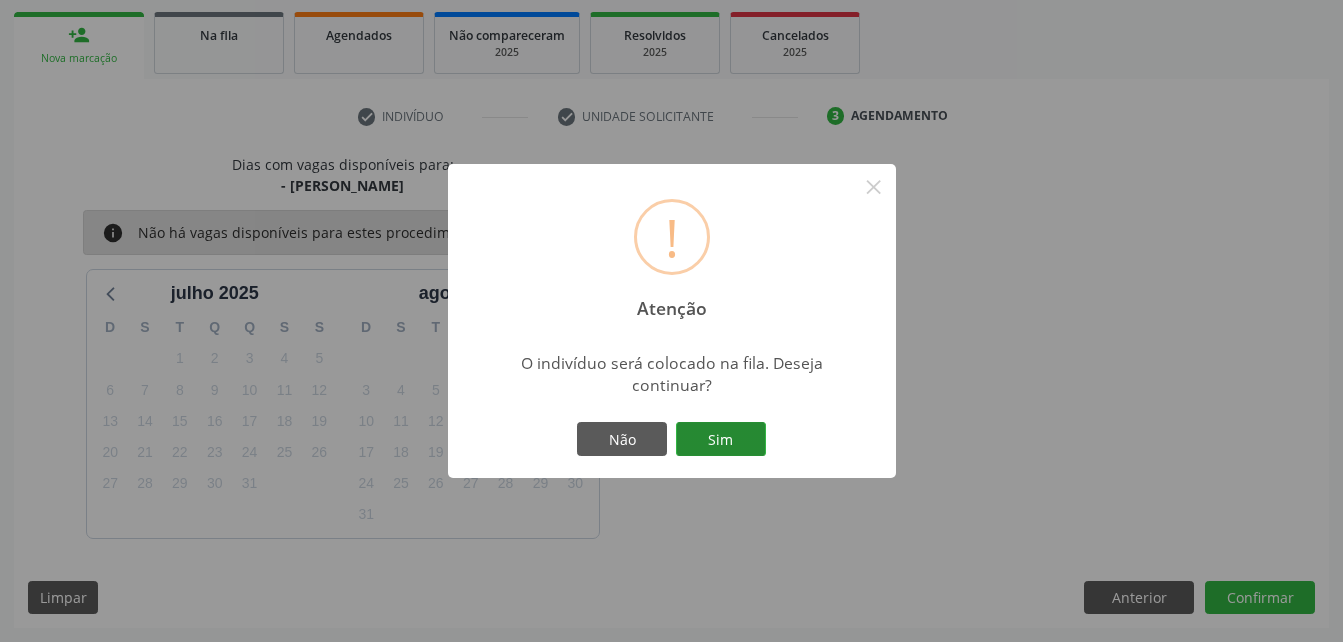 click on "Sim" at bounding box center [721, 439] 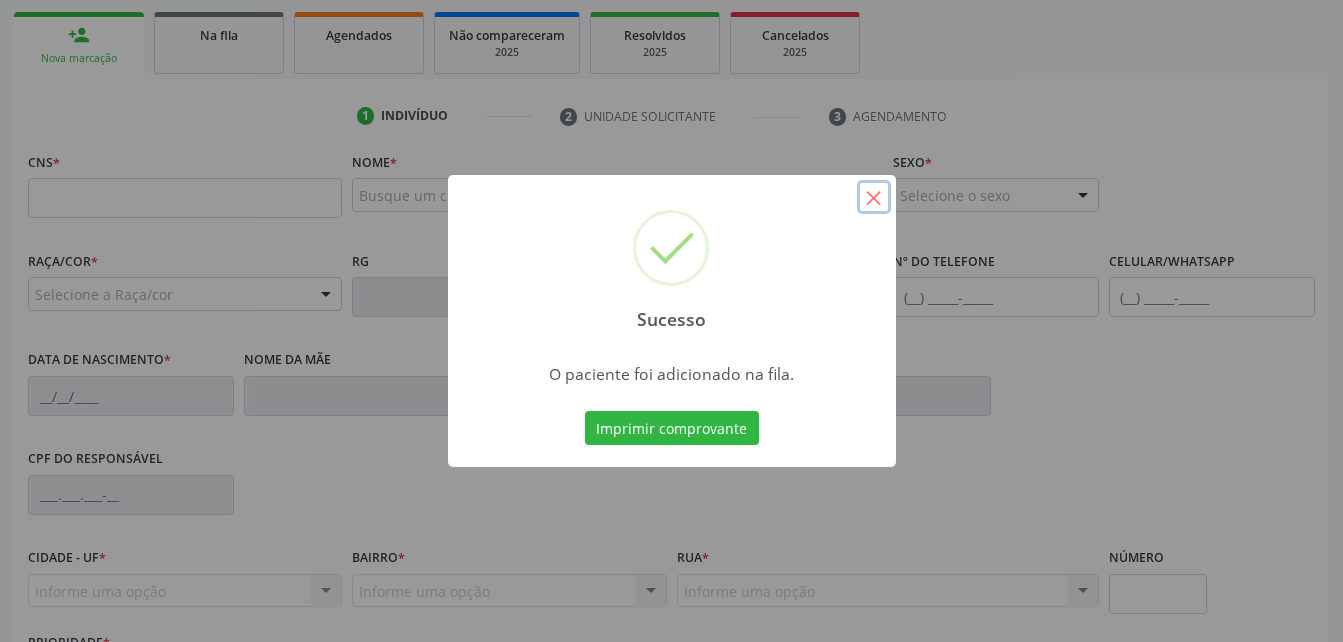 drag, startPoint x: 872, startPoint y: 212, endPoint x: 882, endPoint y: 205, distance: 12.206555 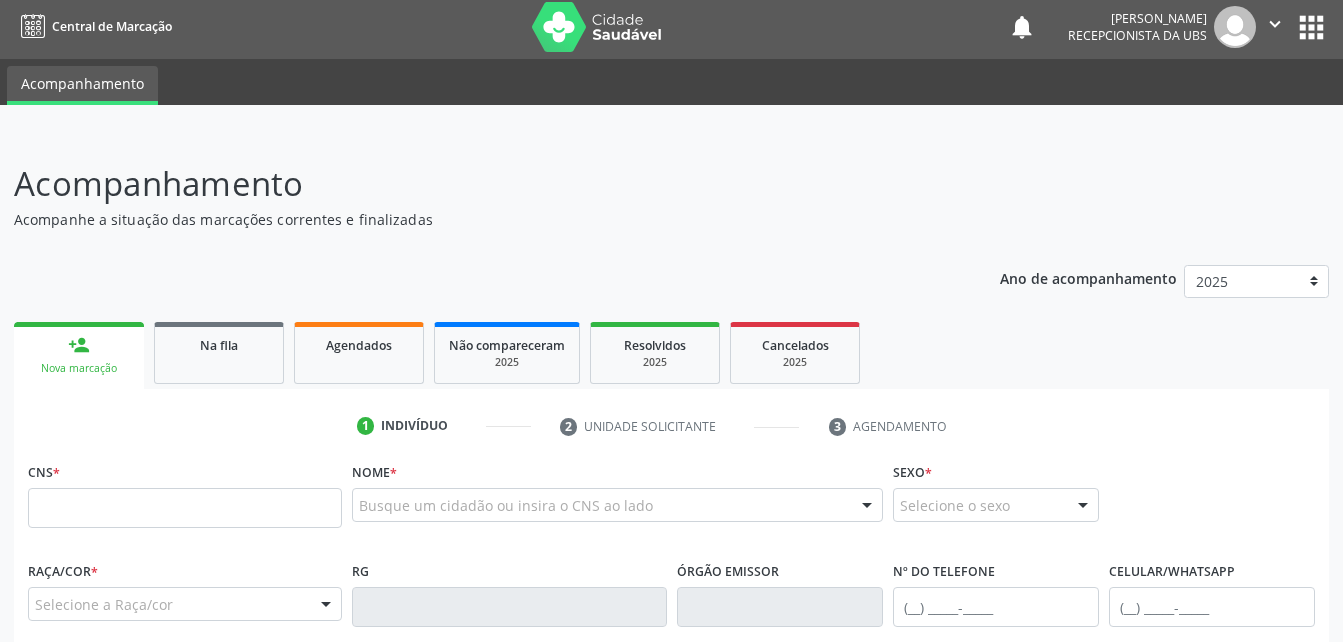 scroll, scrollTop: 0, scrollLeft: 0, axis: both 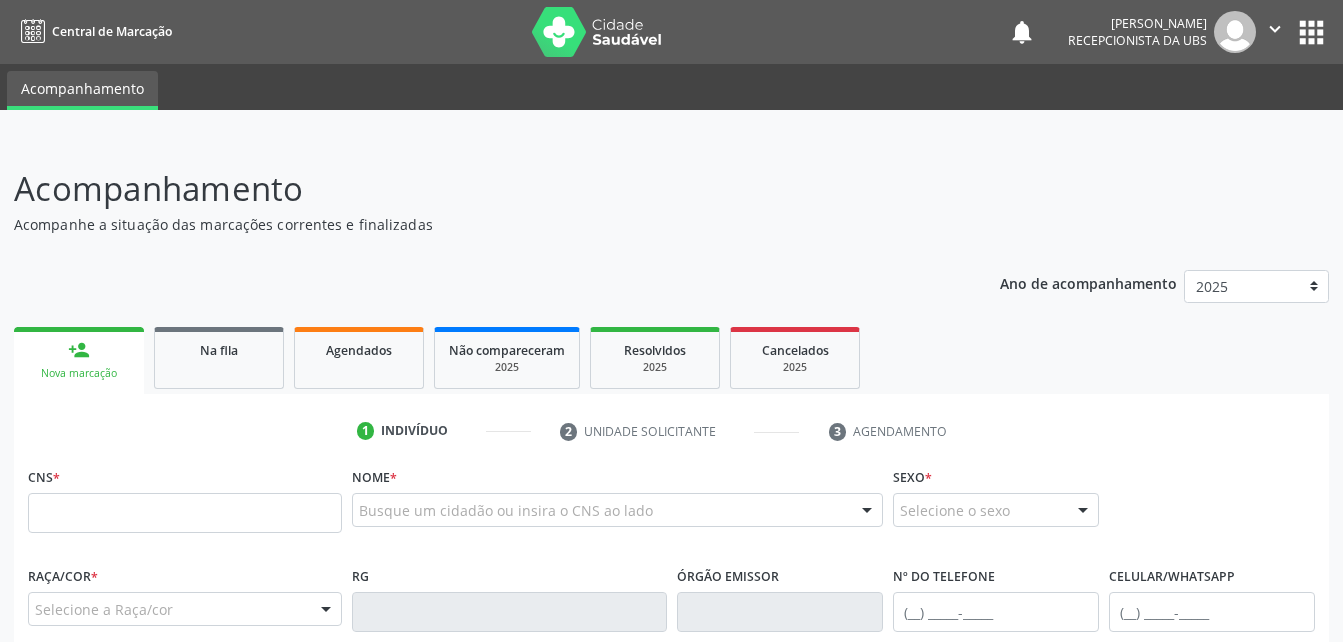 click on "[PERSON_NAME]
Recepcionista da UBS" at bounding box center [1162, 32] 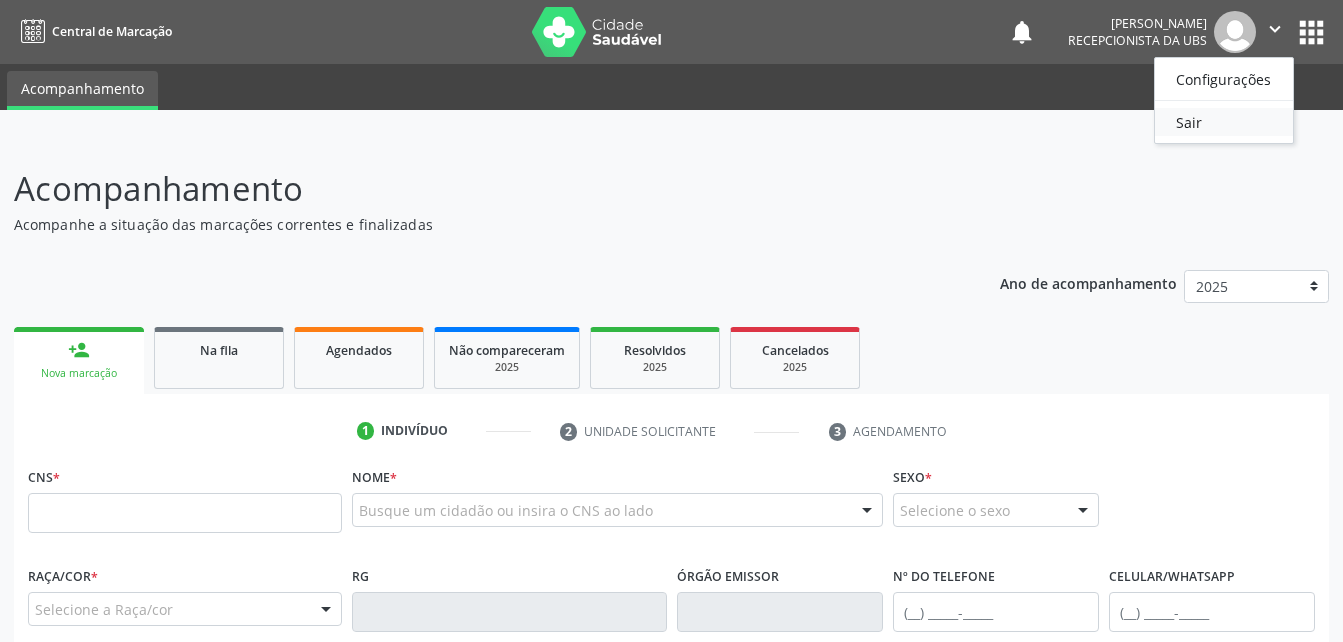 click on "Sair" at bounding box center [1224, 122] 